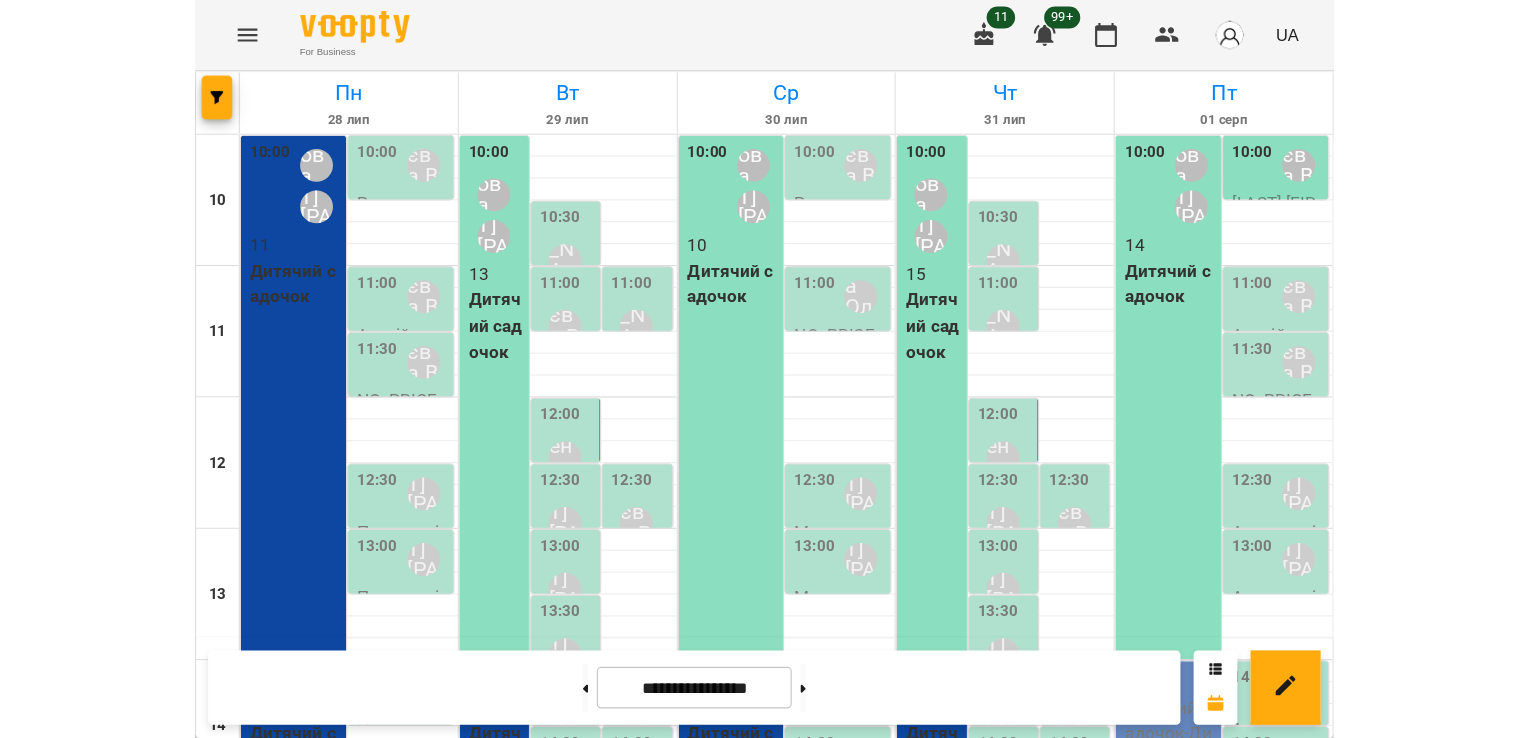 scroll, scrollTop: 0, scrollLeft: 0, axis: both 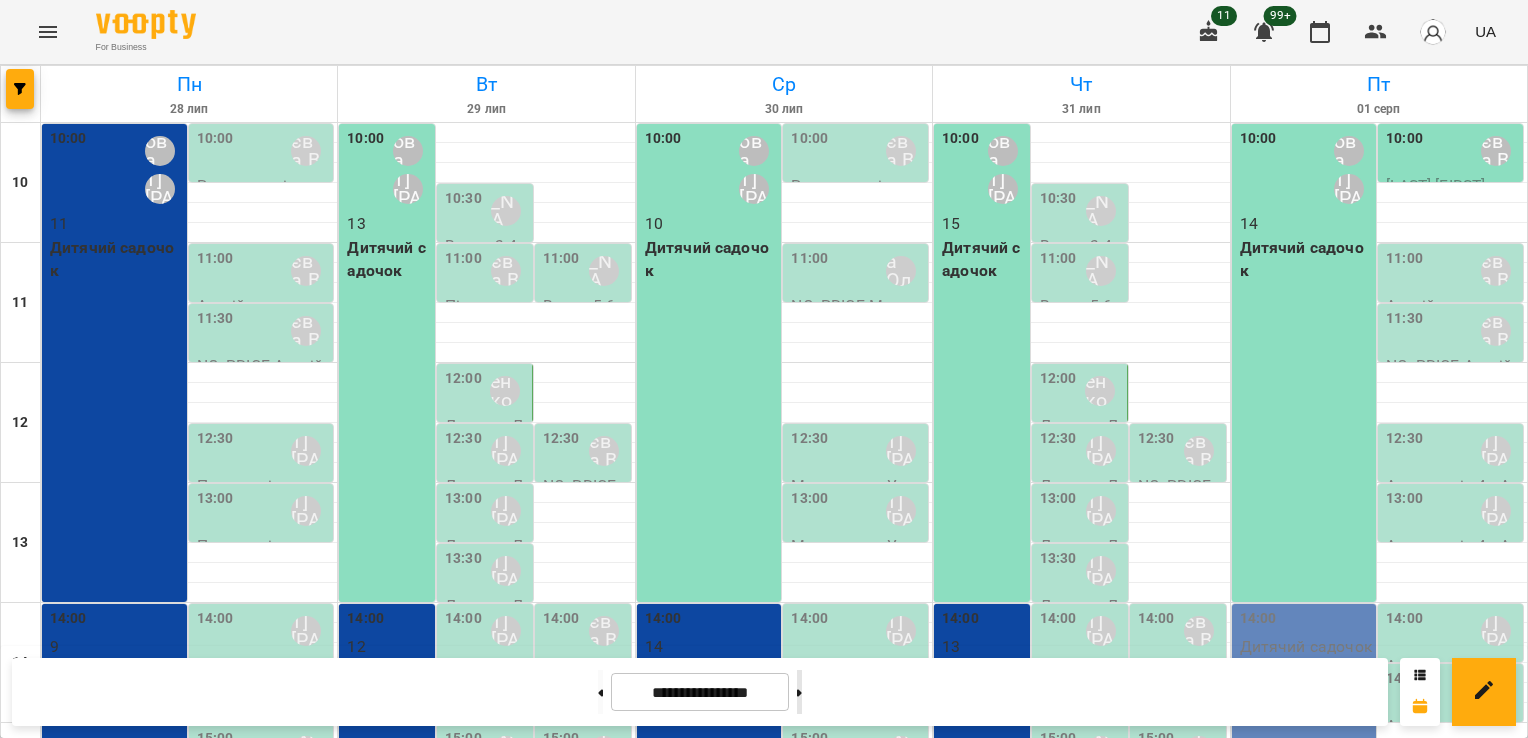 click at bounding box center (799, 692) 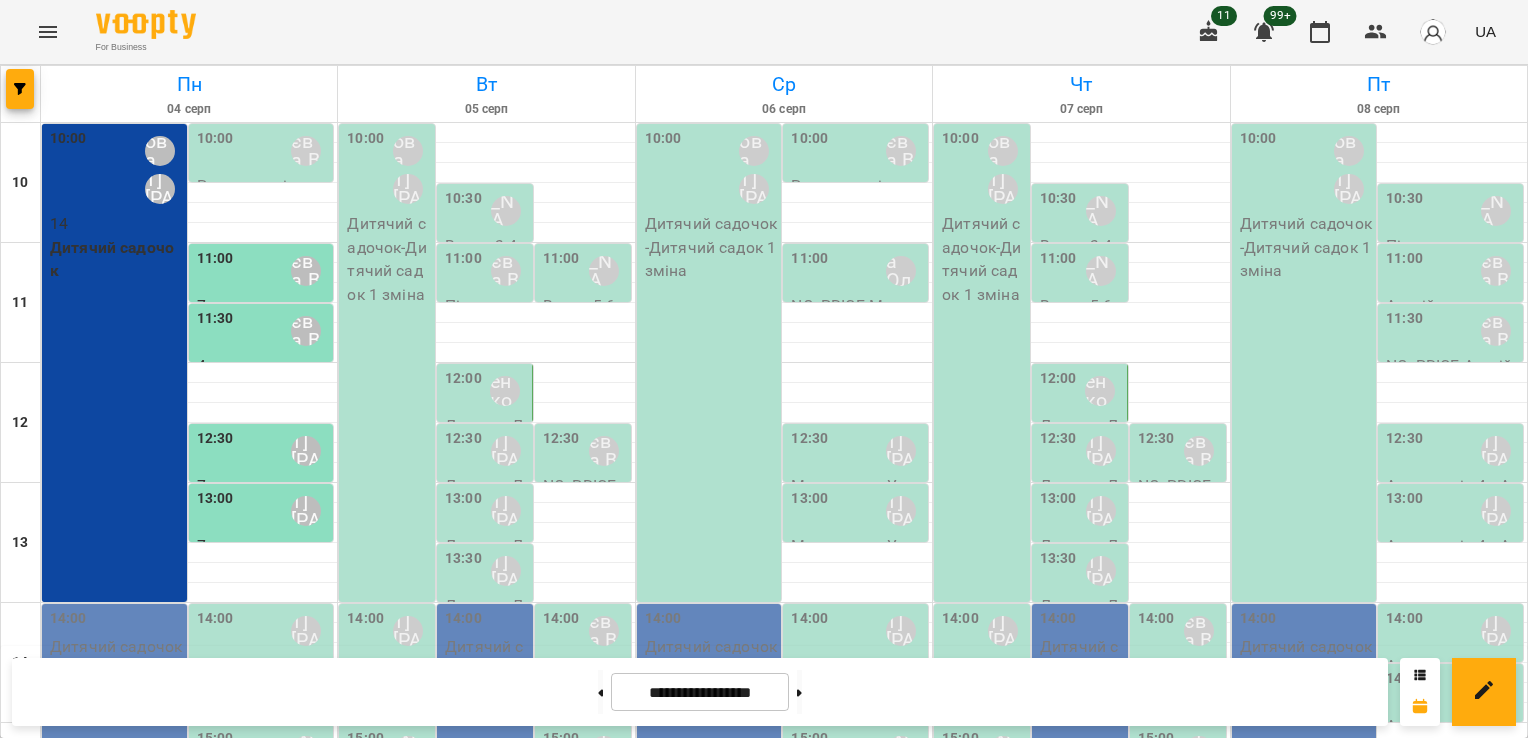 scroll, scrollTop: 0, scrollLeft: 0, axis: both 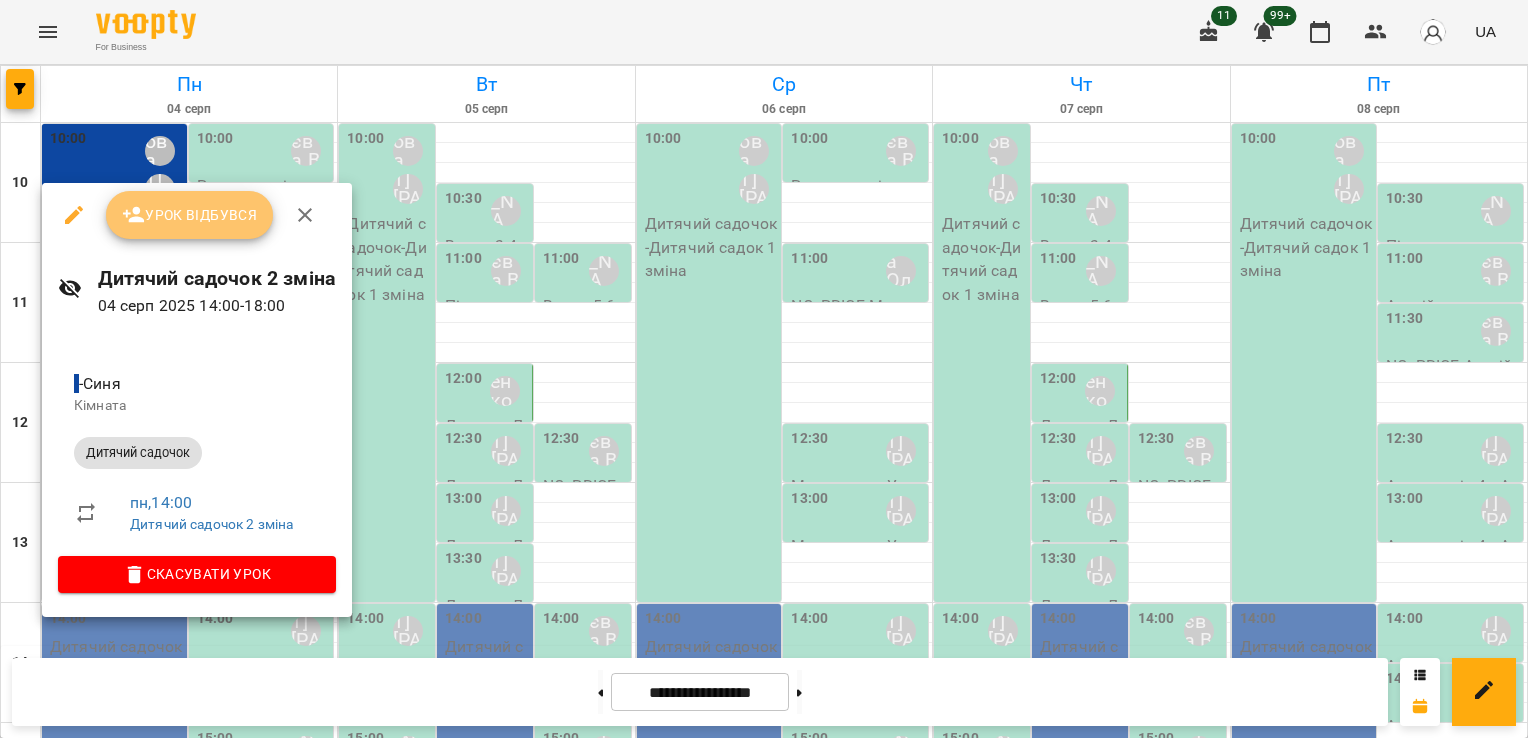 click on "Урок відбувся" at bounding box center (190, 215) 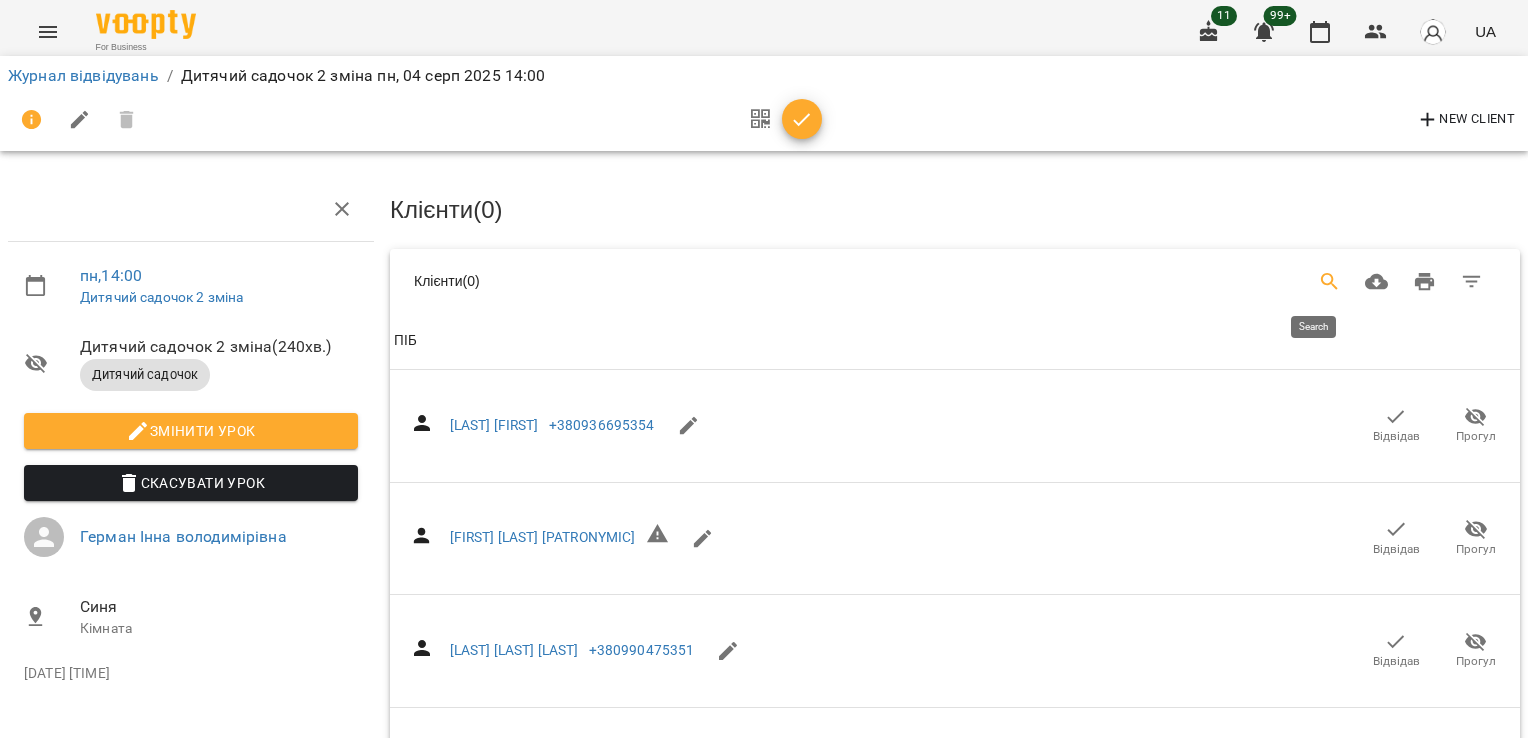 click 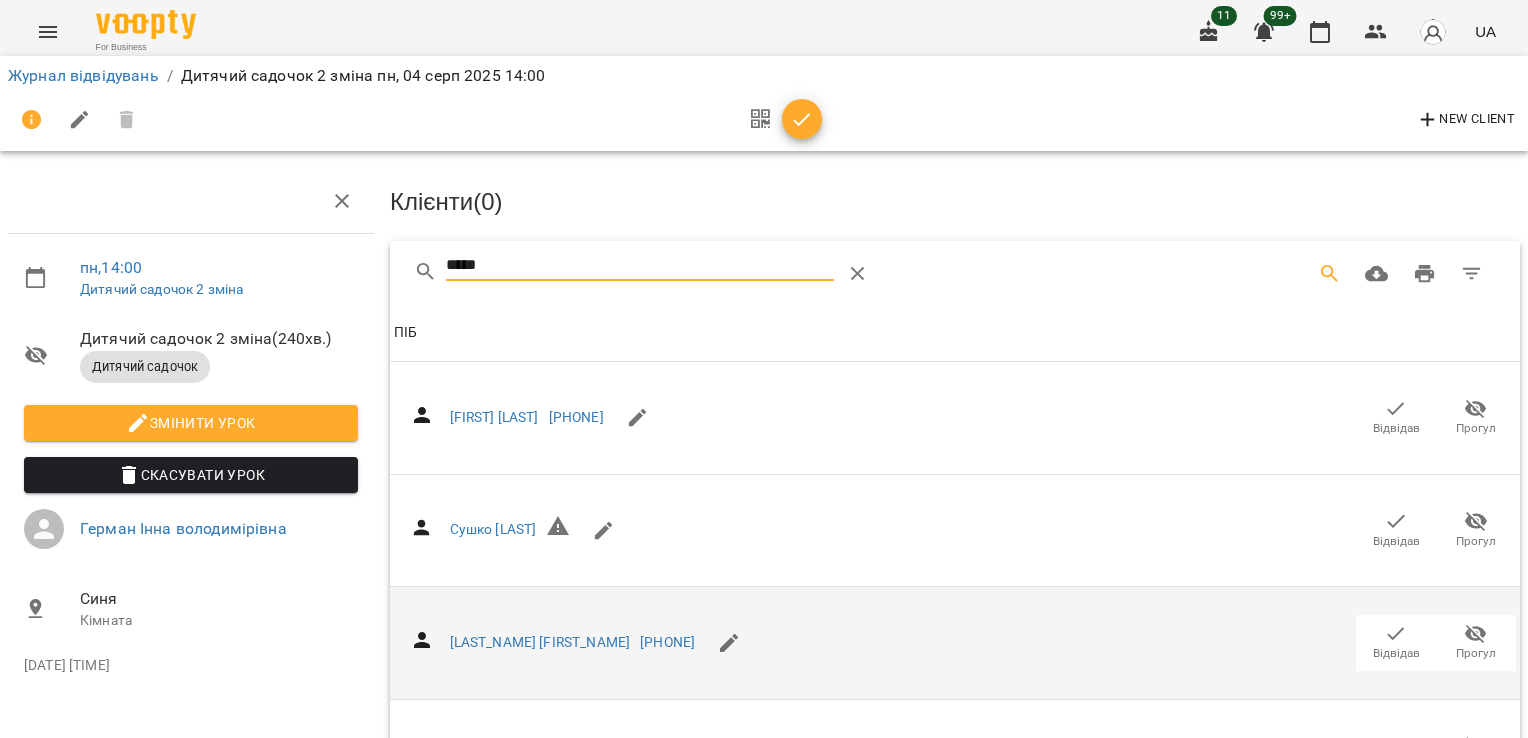 scroll, scrollTop: 100, scrollLeft: 0, axis: vertical 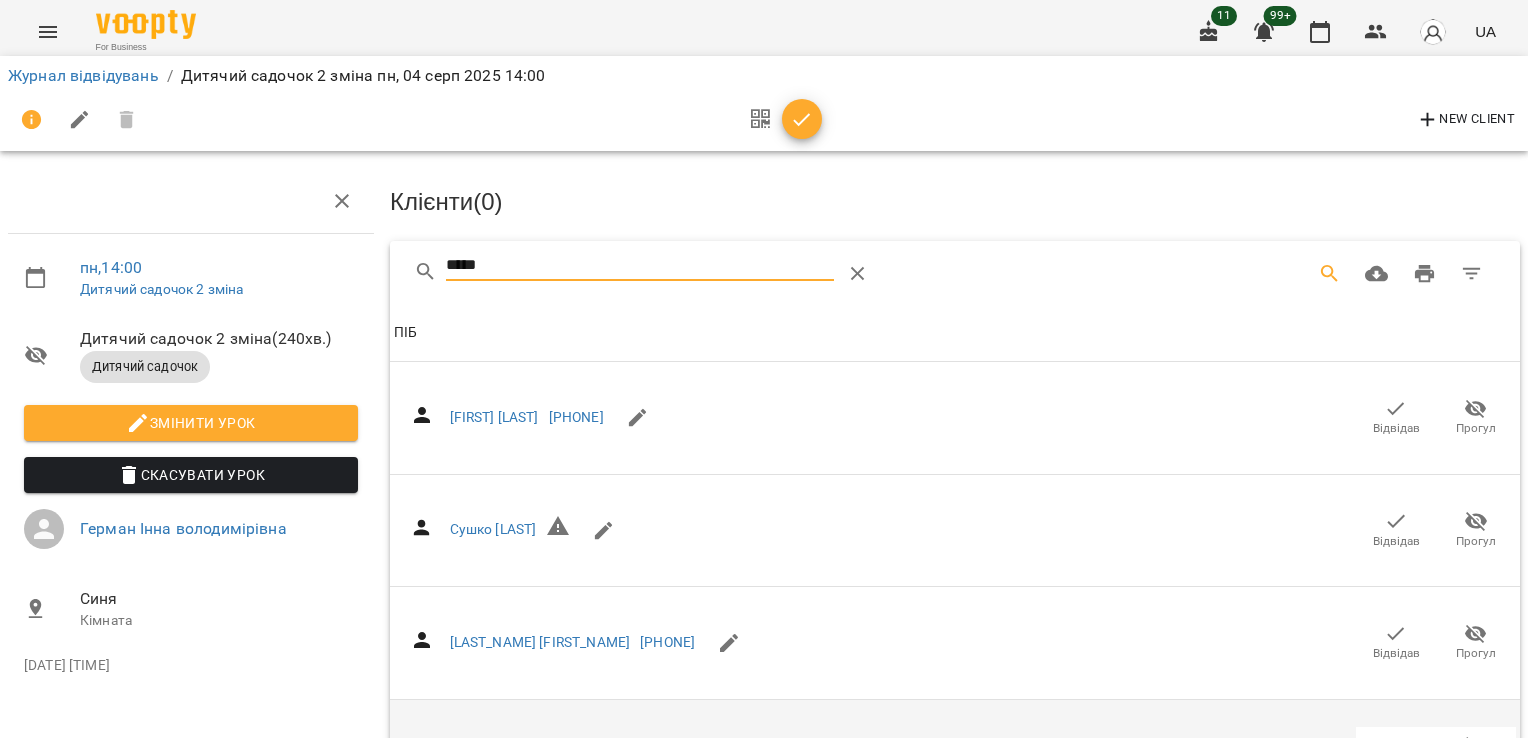 click 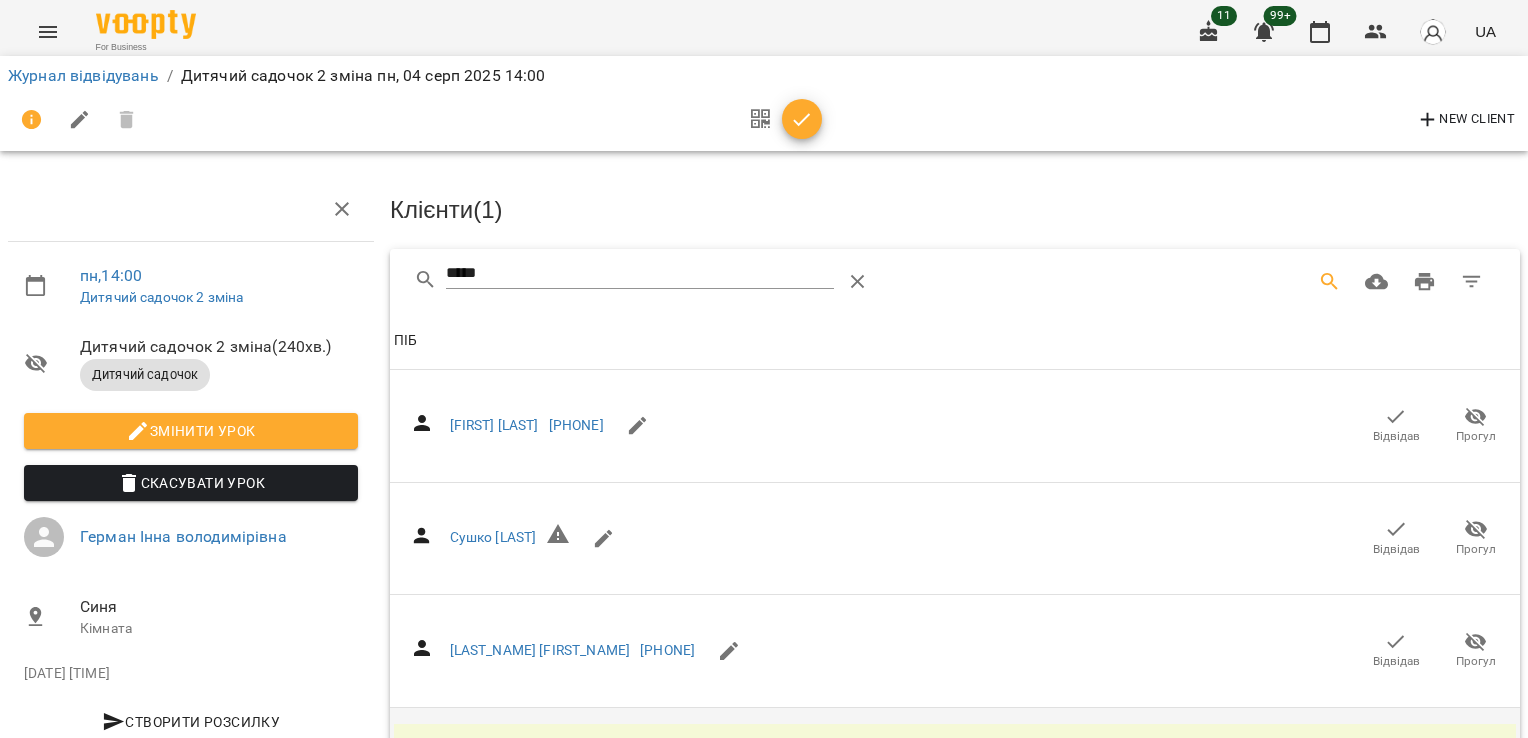 scroll, scrollTop: 0, scrollLeft: 0, axis: both 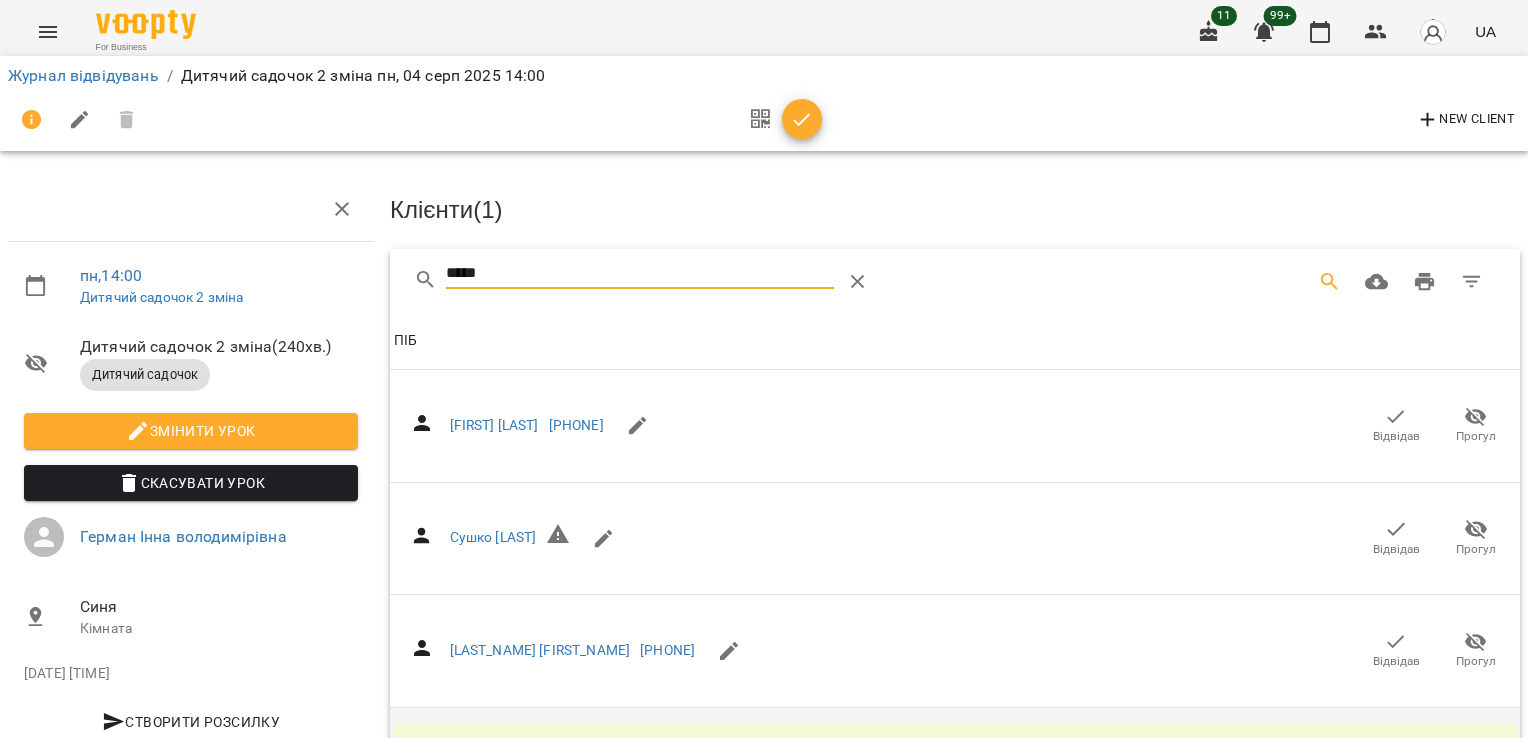 drag, startPoint x: 501, startPoint y: 273, endPoint x: 403, endPoint y: 282, distance: 98.4124 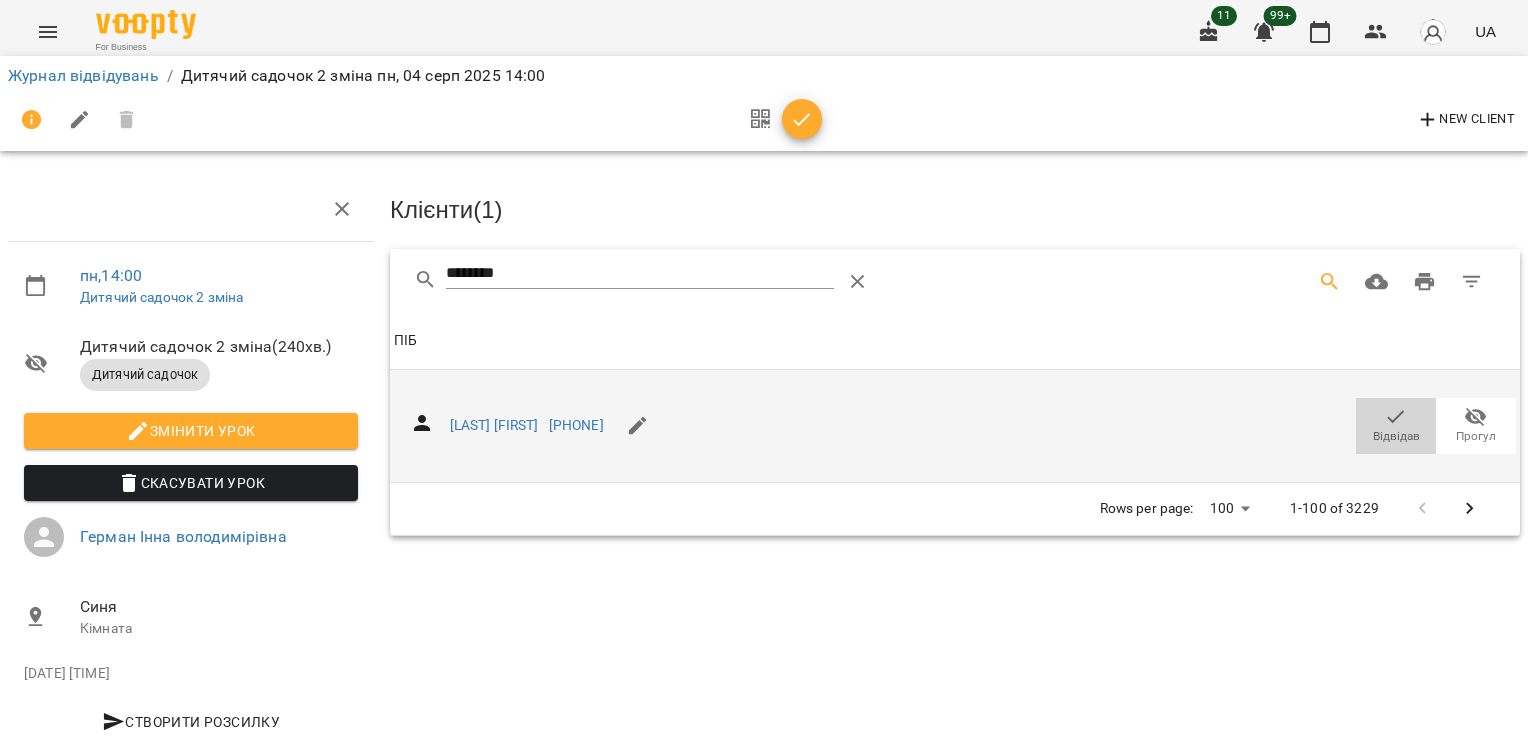 click on "Відвідав" at bounding box center (1396, 425) 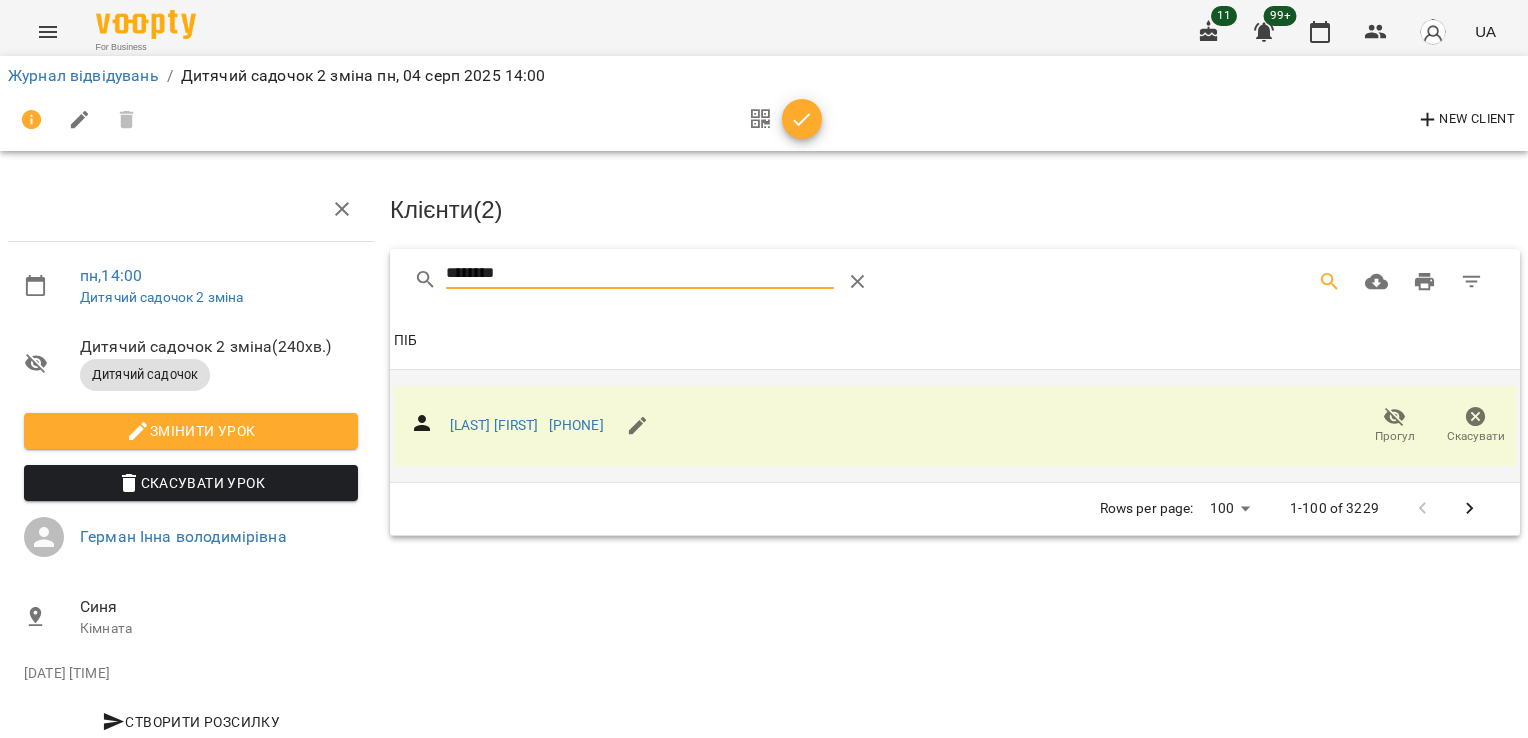 drag, startPoint x: 537, startPoint y: 272, endPoint x: 268, endPoint y: 277, distance: 269.04648 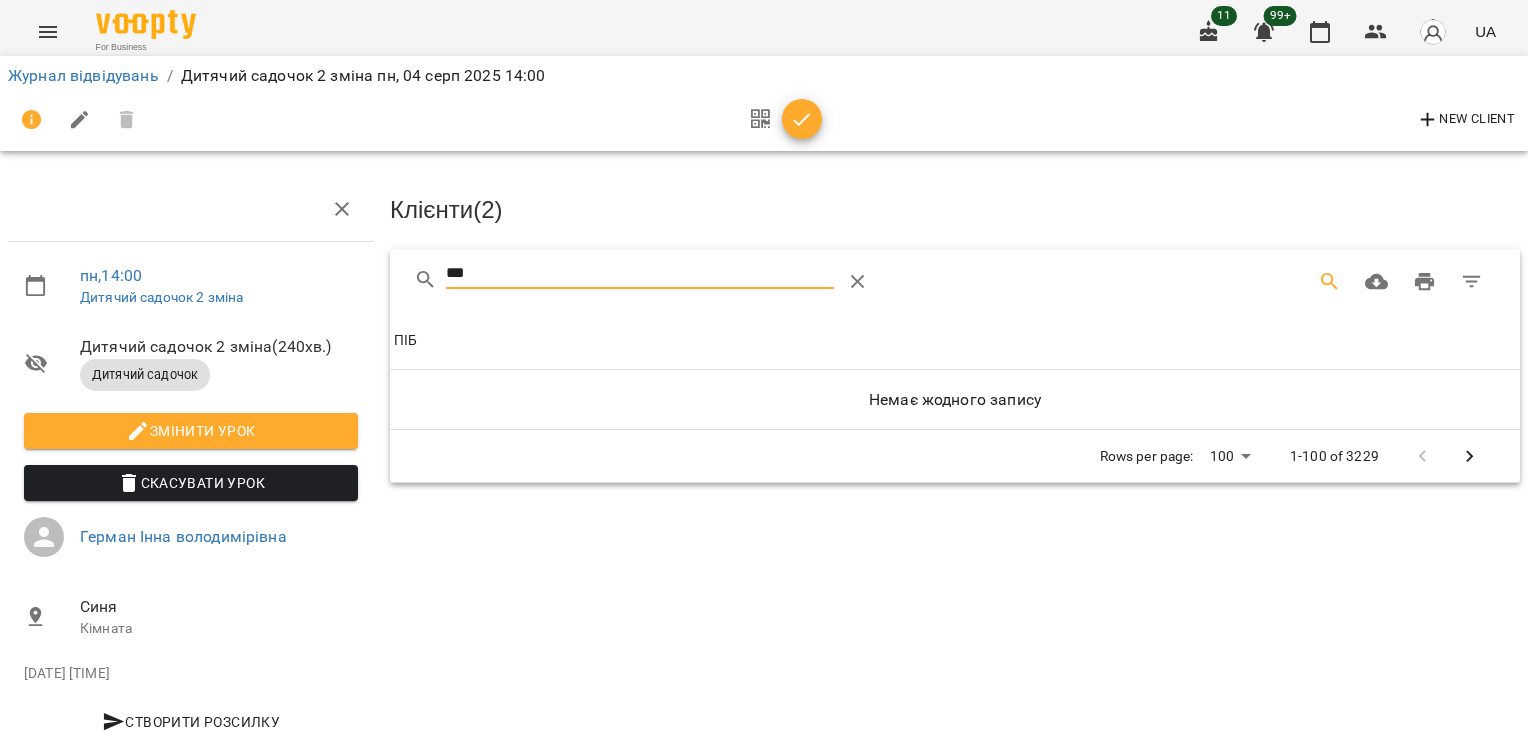 drag, startPoint x: 470, startPoint y: 272, endPoint x: 278, endPoint y: 276, distance: 192.04166 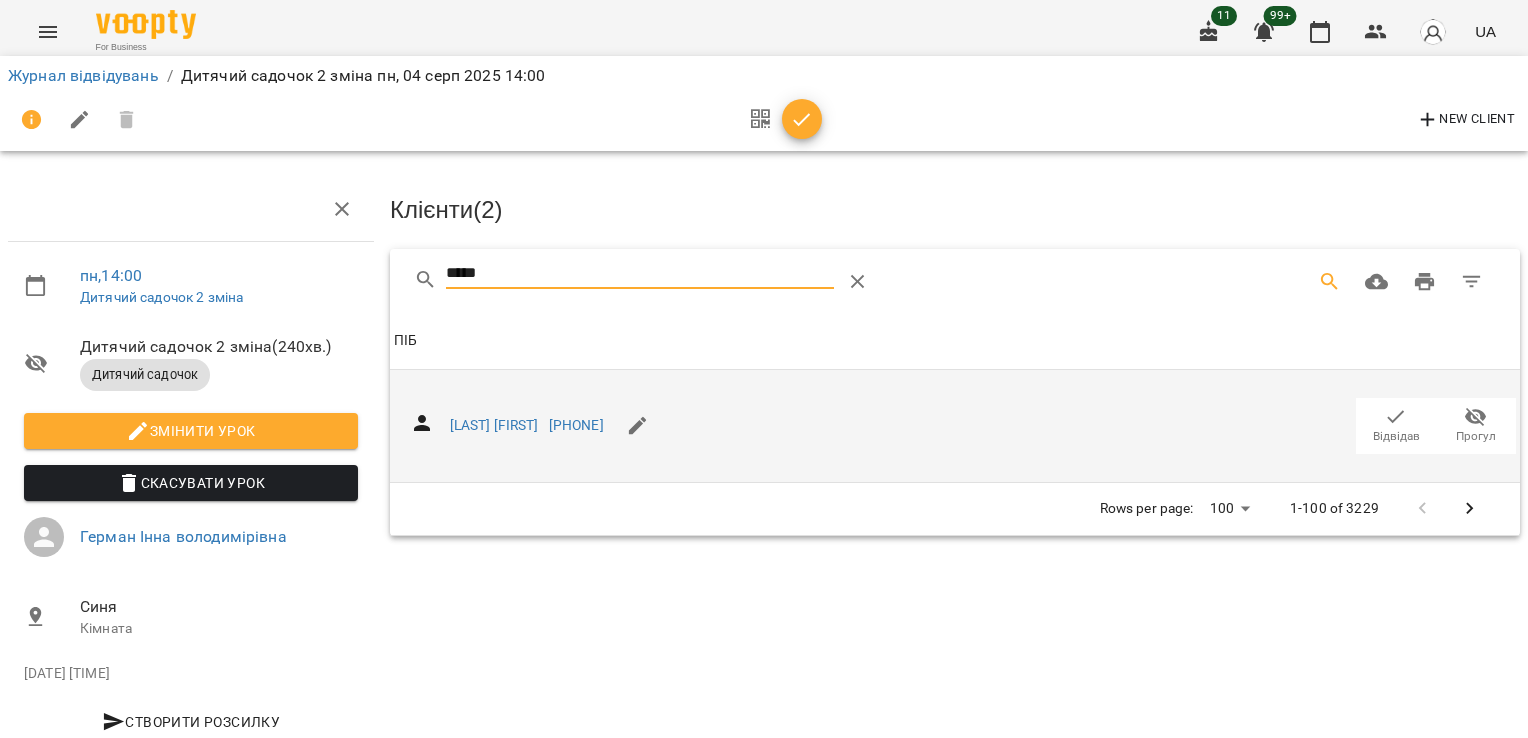 click 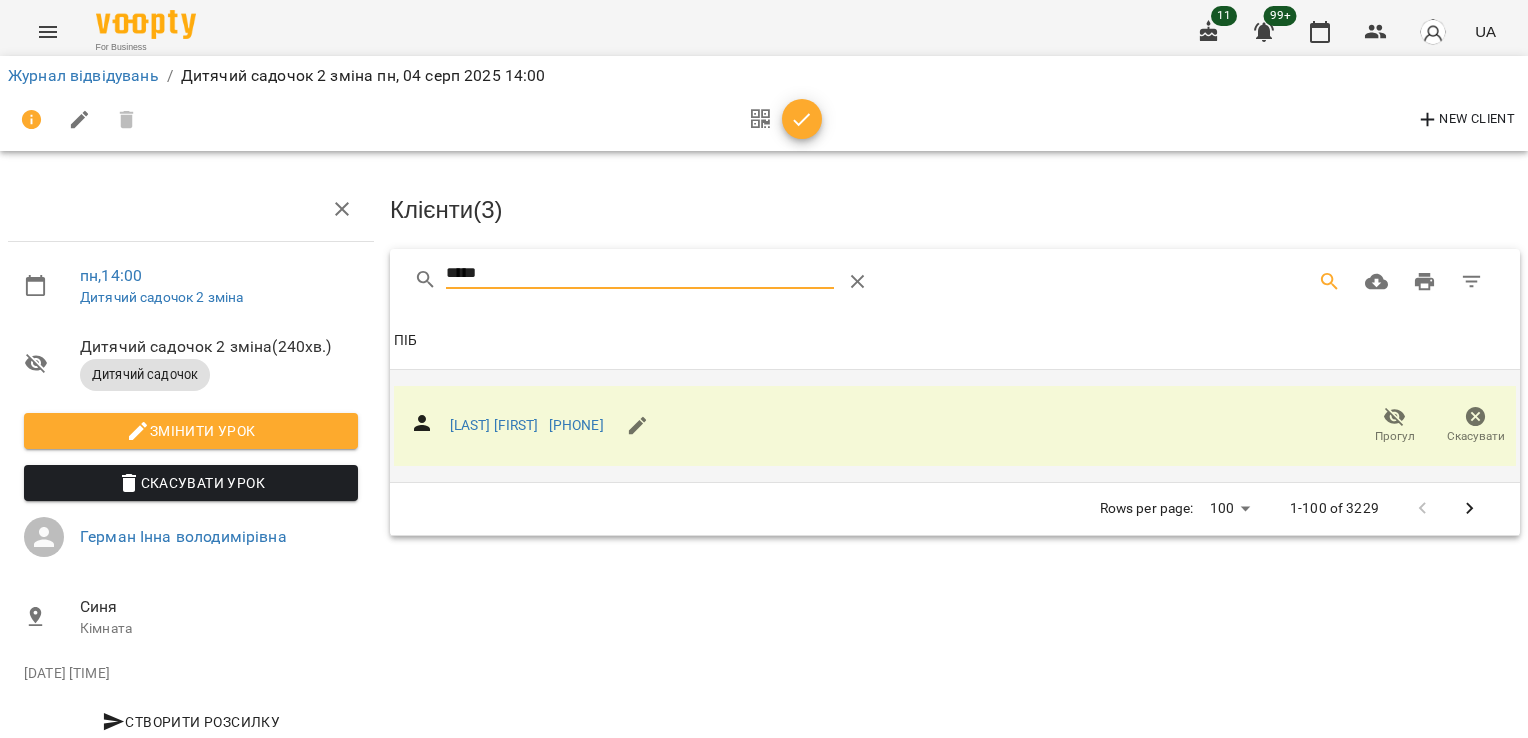 drag, startPoint x: 536, startPoint y: 273, endPoint x: 388, endPoint y: 280, distance: 148.16545 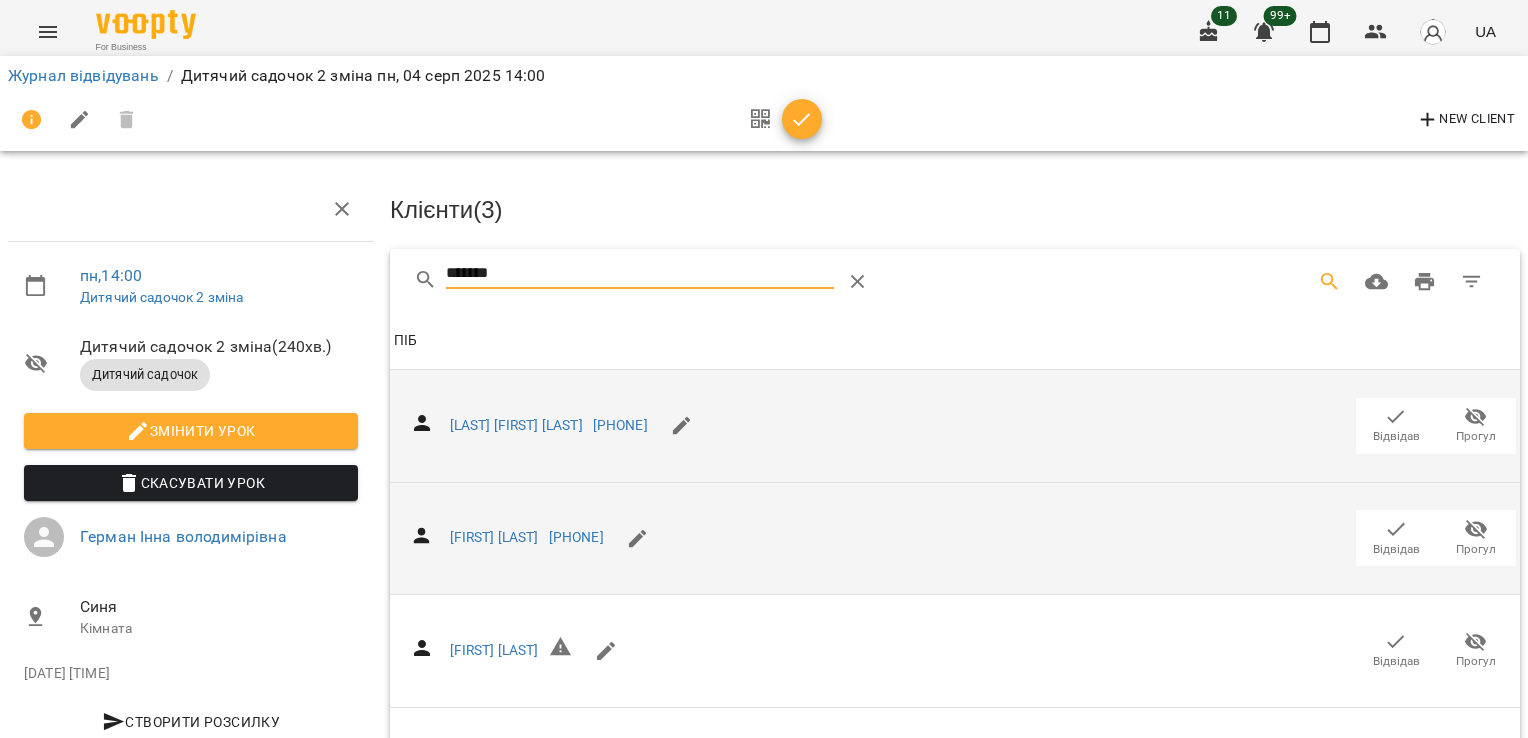 click 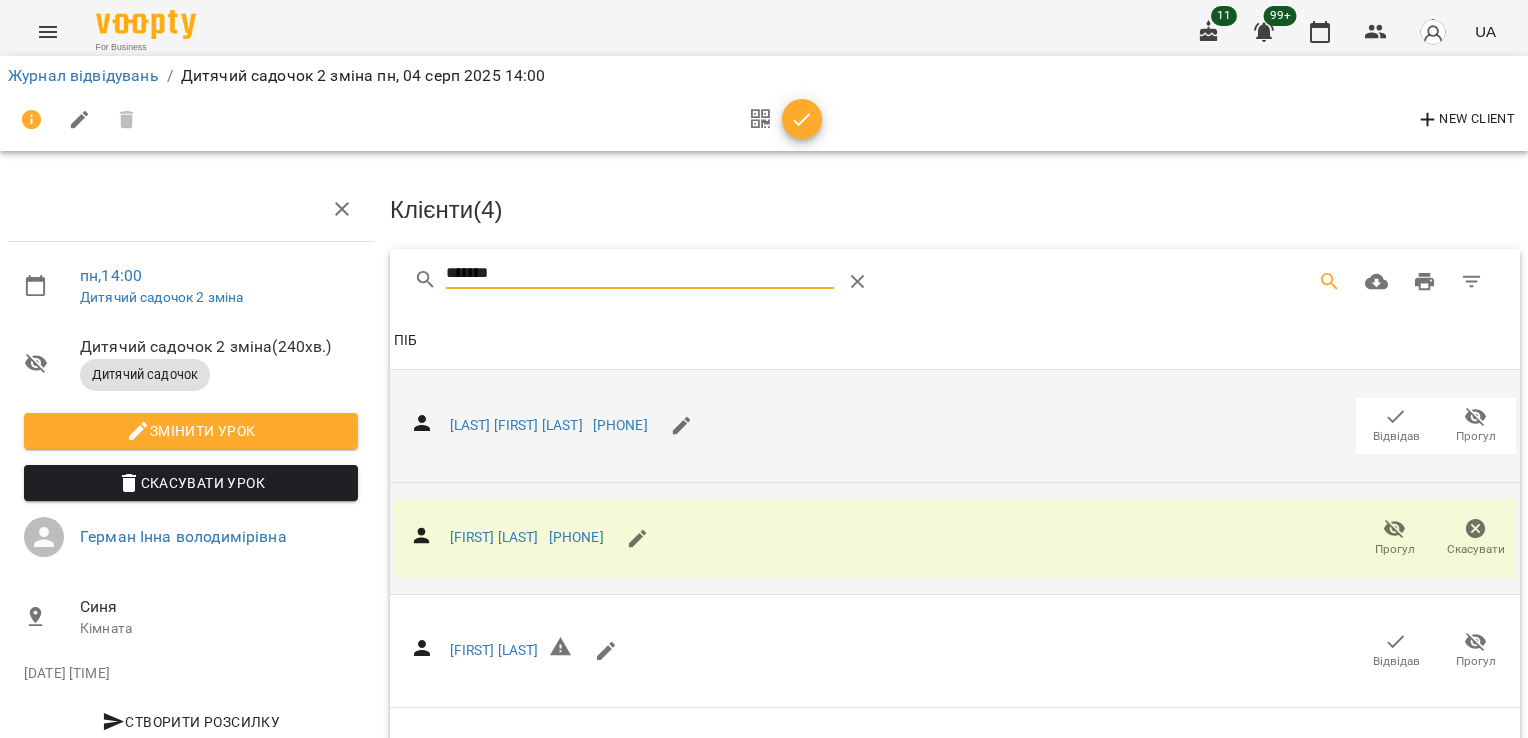 drag, startPoint x: 513, startPoint y: 278, endPoint x: 382, endPoint y: 282, distance: 131.06105 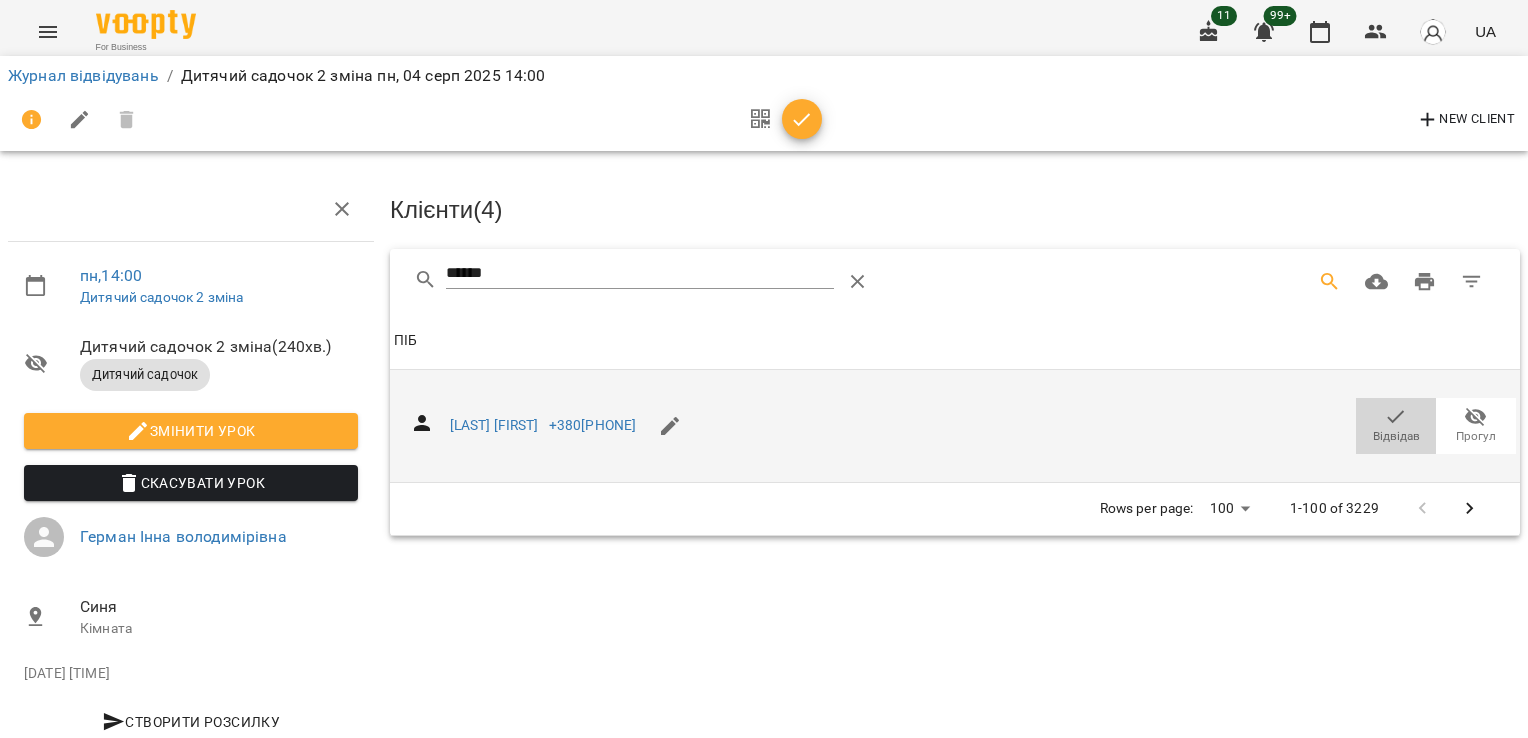 click on "Відвідав" at bounding box center [1396, 436] 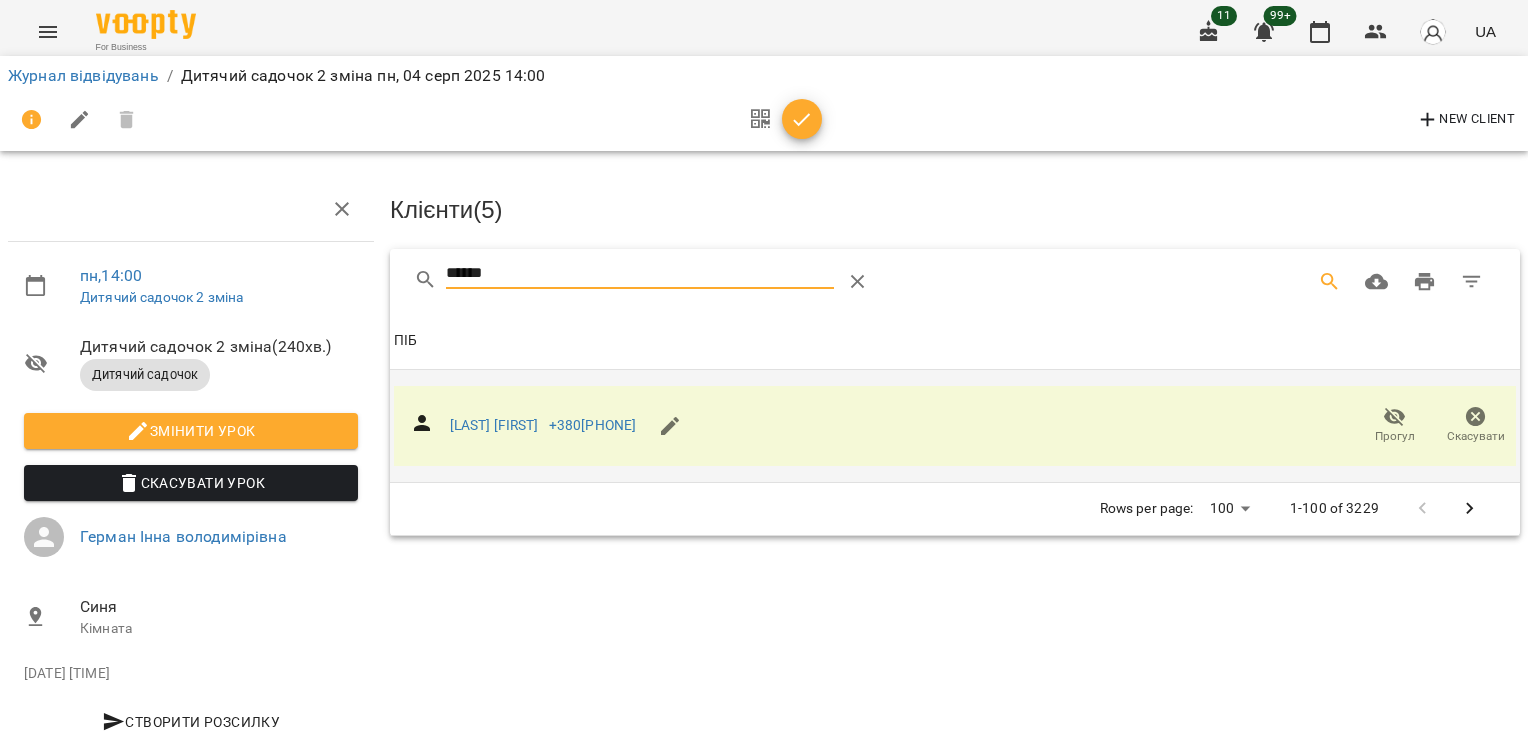 drag, startPoint x: 396, startPoint y: 273, endPoint x: 383, endPoint y: 270, distance: 13.341664 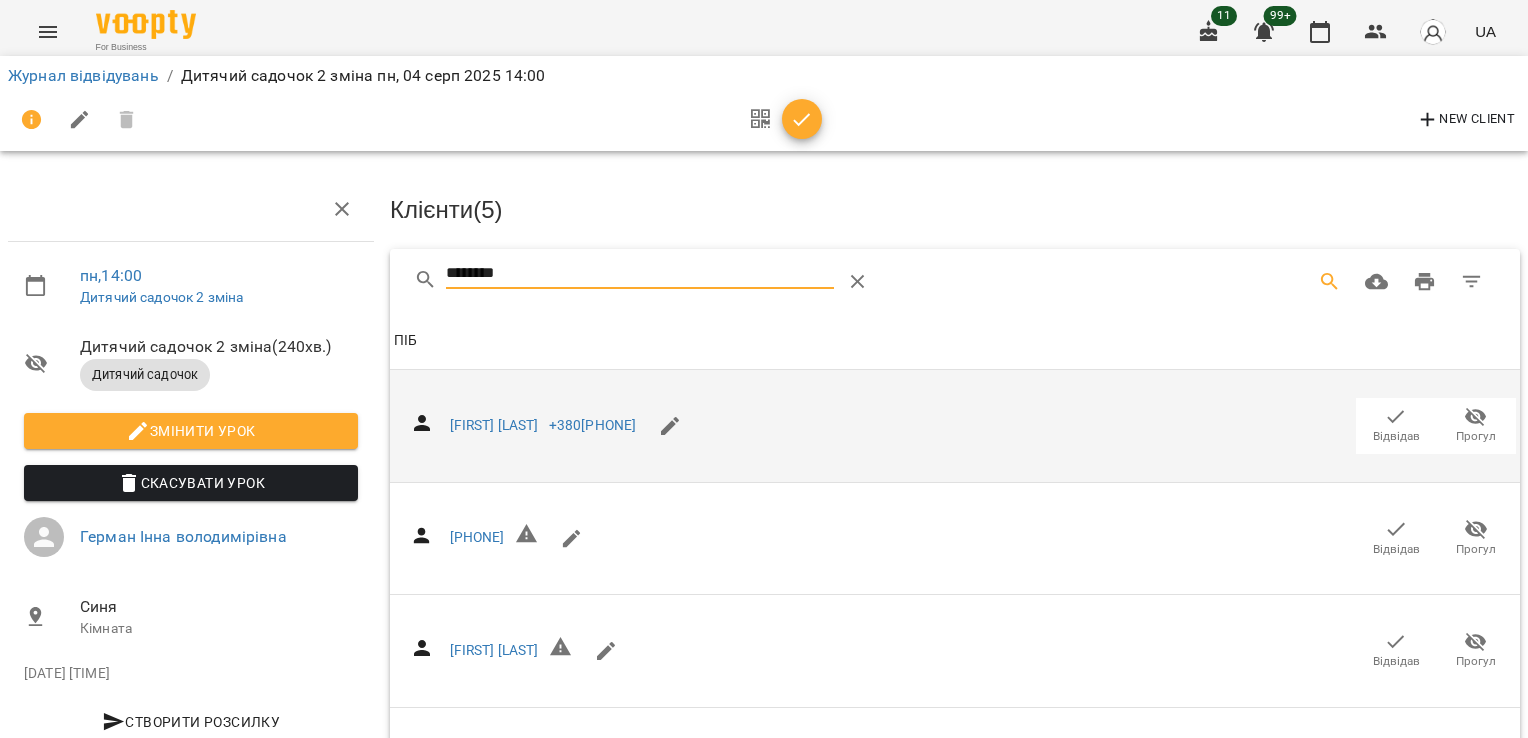 click 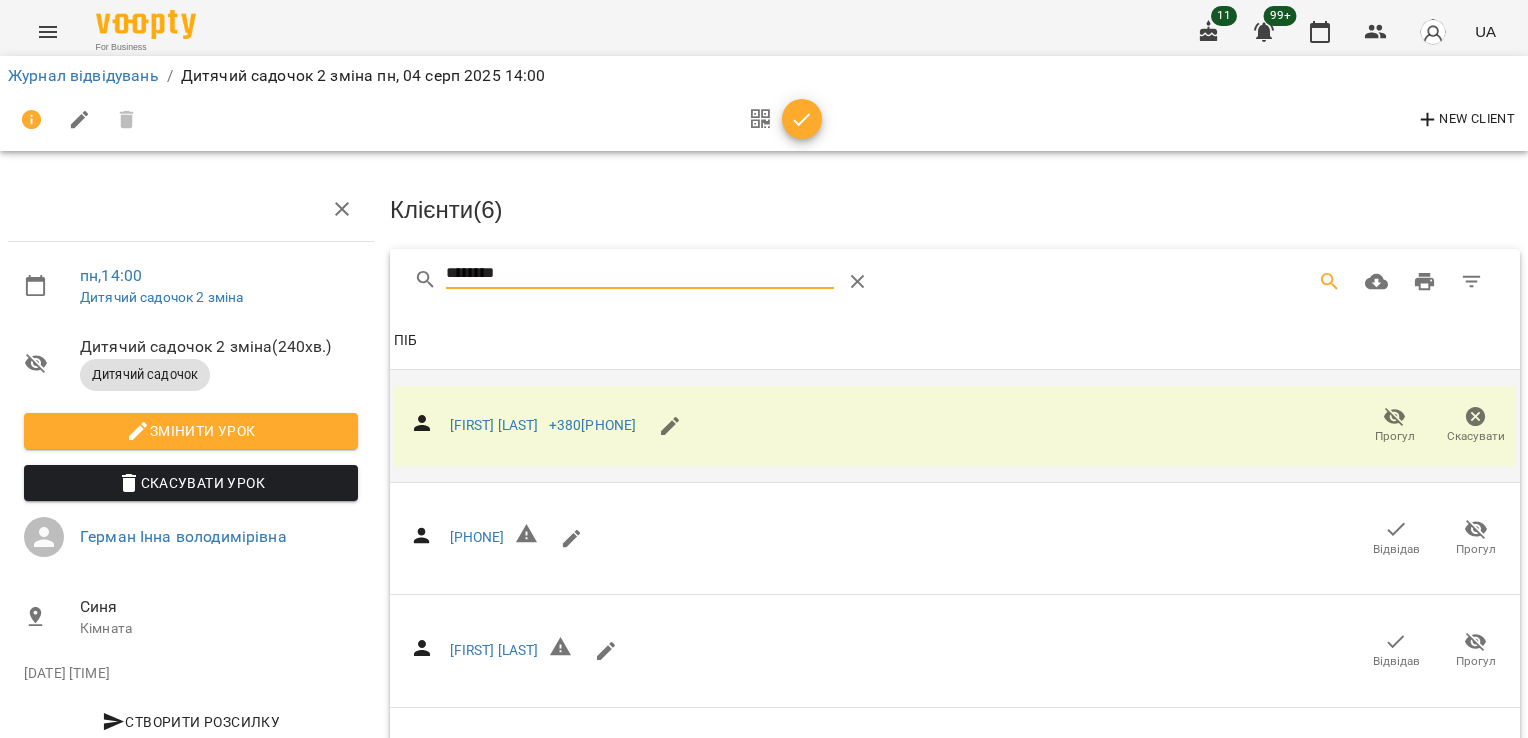drag, startPoint x: 560, startPoint y: 269, endPoint x: 445, endPoint y: 267, distance: 115.01739 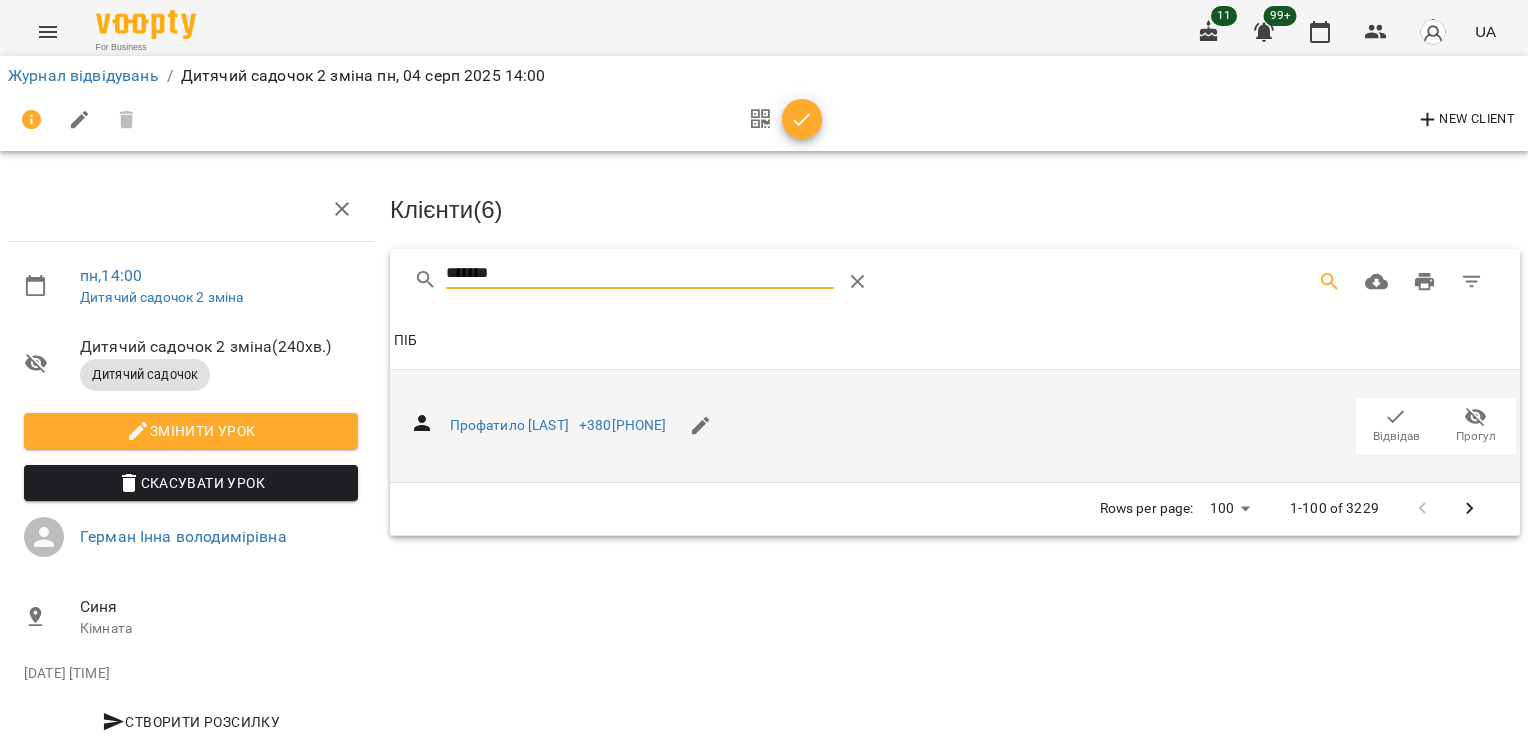 click 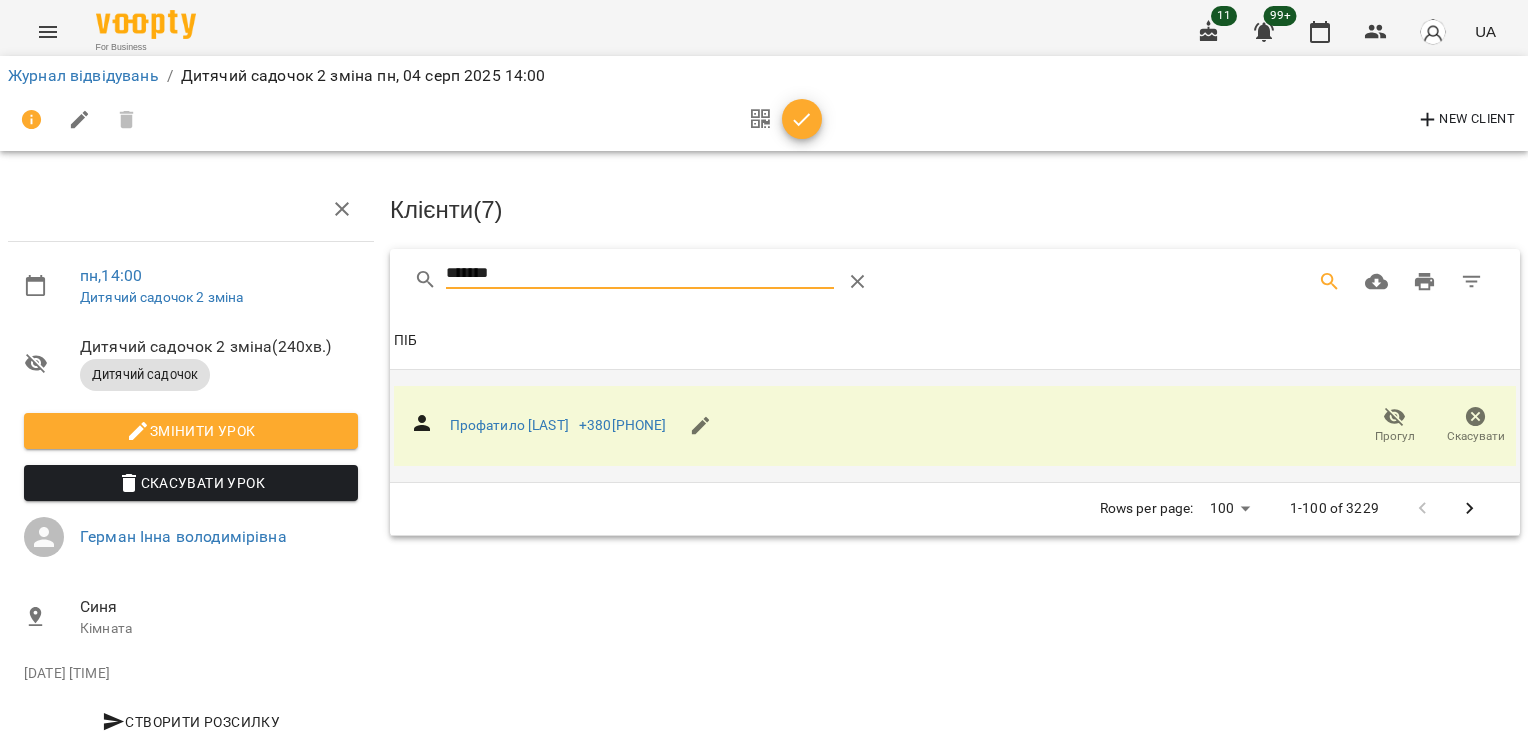 drag, startPoint x: 531, startPoint y: 264, endPoint x: 412, endPoint y: 276, distance: 119.60351 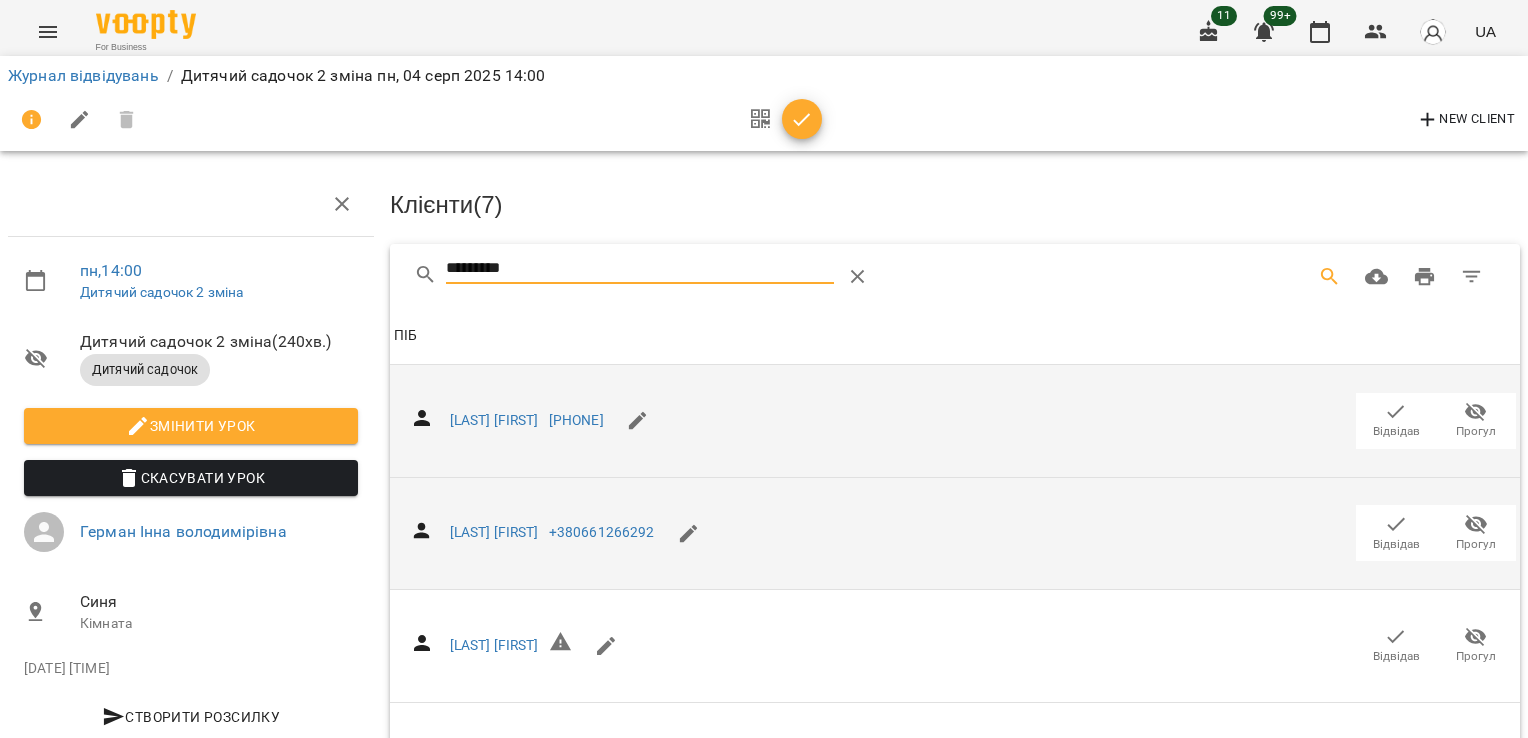 scroll, scrollTop: 0, scrollLeft: 0, axis: both 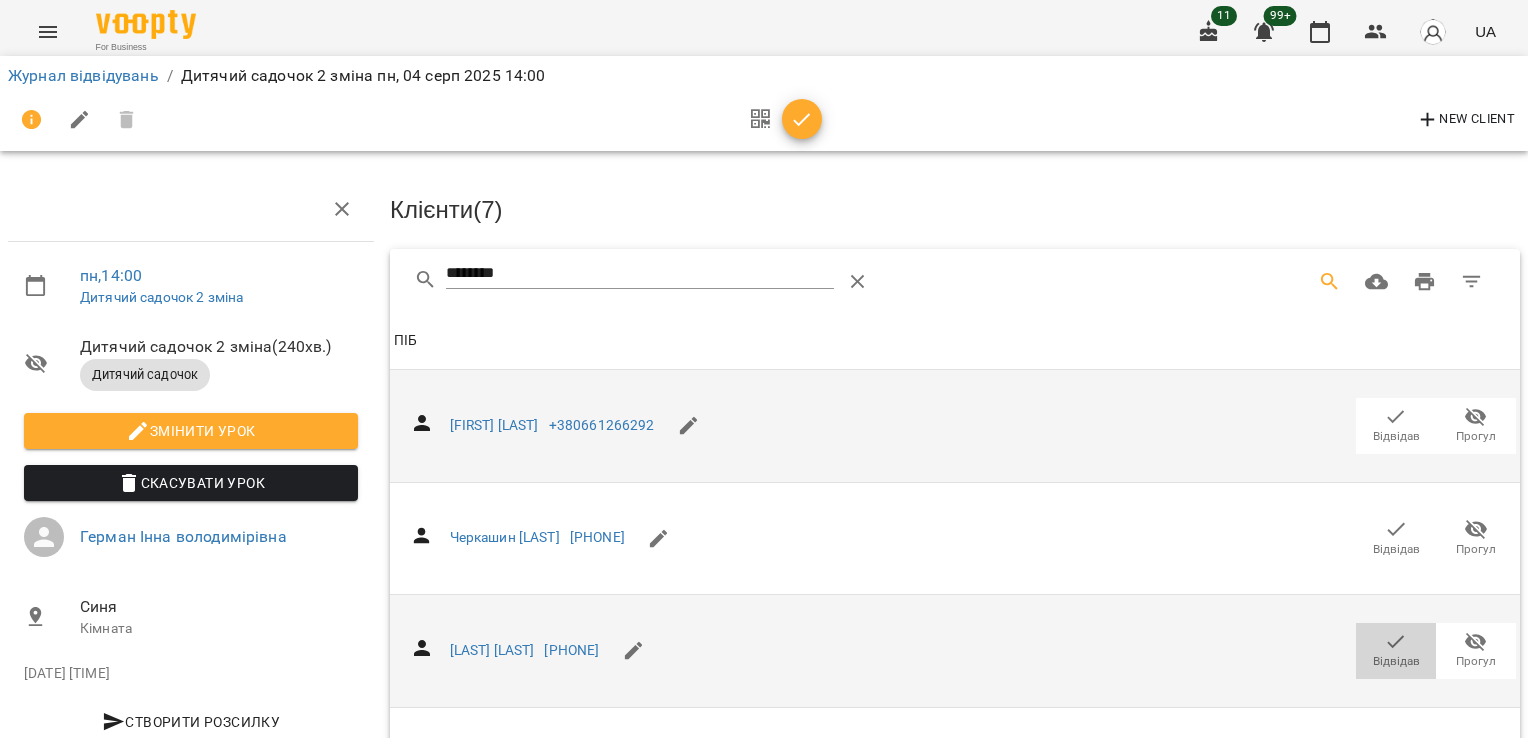 click on "Відвідав" at bounding box center [1396, 661] 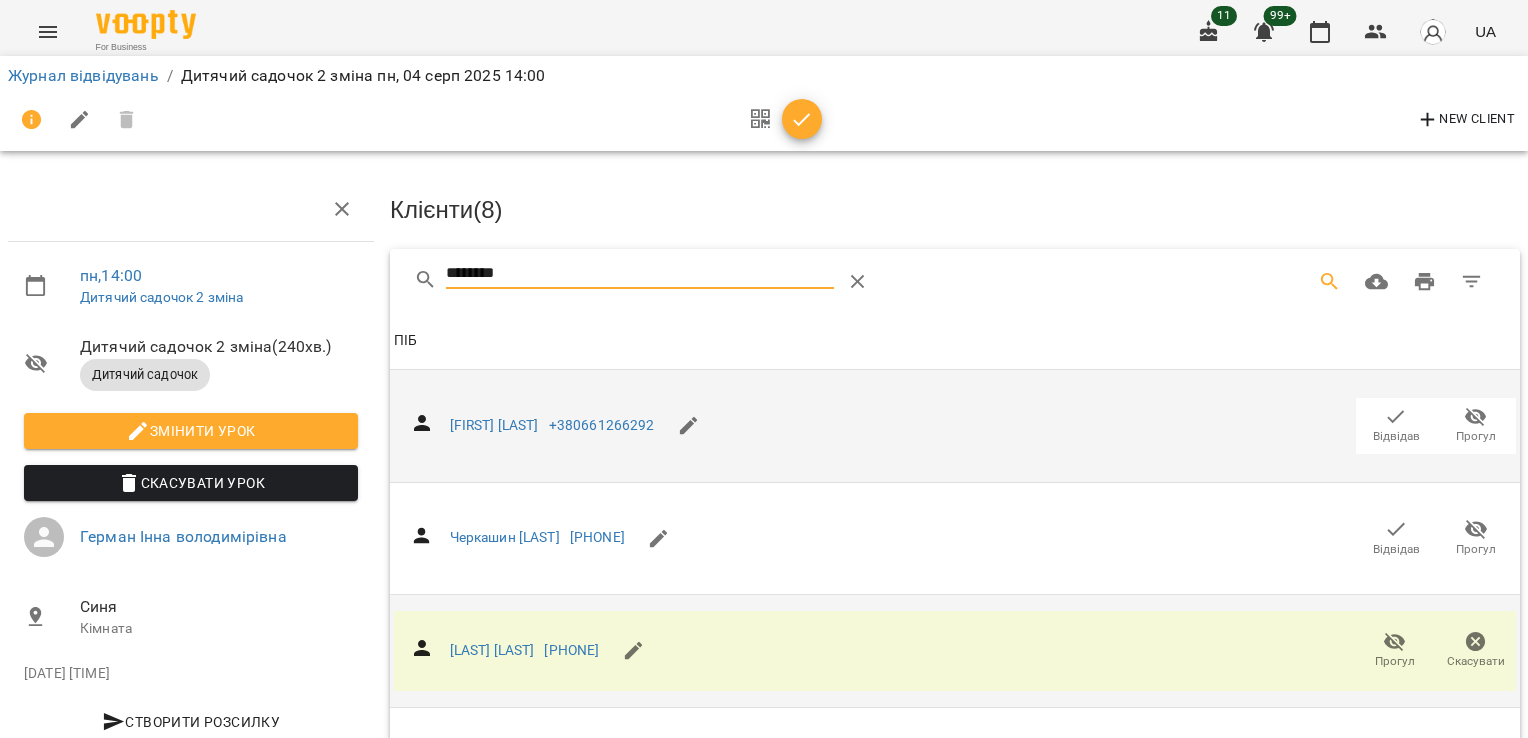 drag, startPoint x: 552, startPoint y: 282, endPoint x: 340, endPoint y: 306, distance: 213.35417 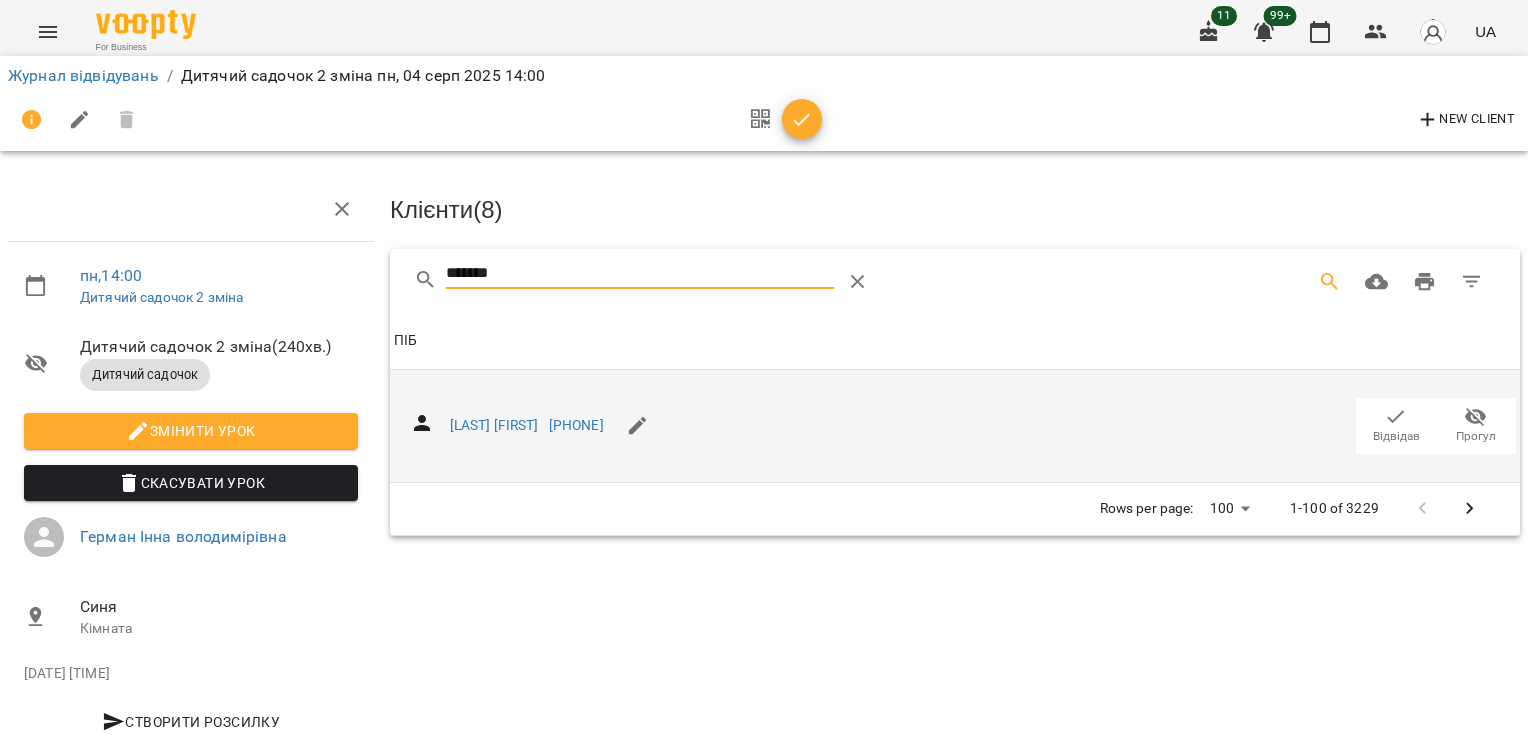 click on "Відвідав" at bounding box center [1396, 436] 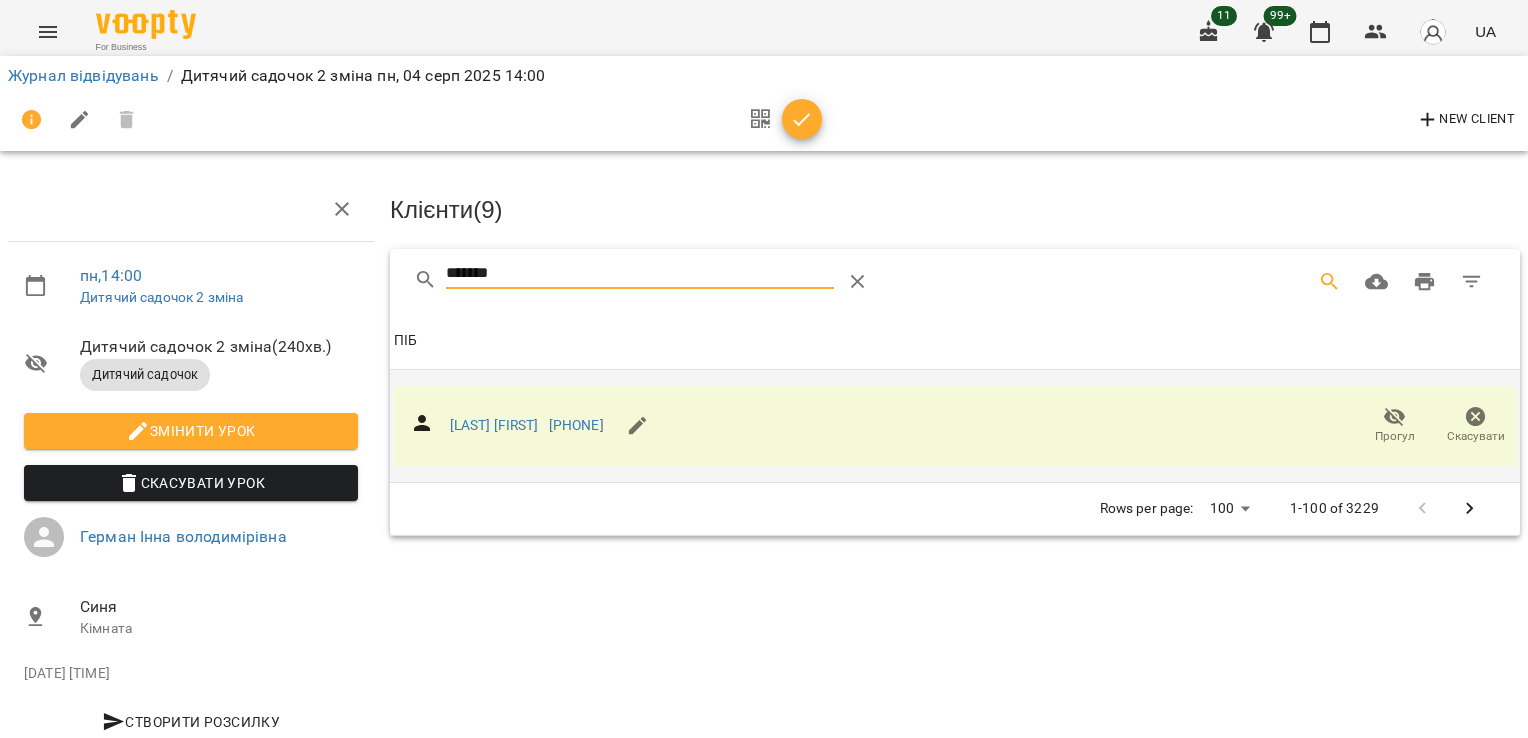 drag, startPoint x: 448, startPoint y: 278, endPoint x: 385, endPoint y: 278, distance: 63 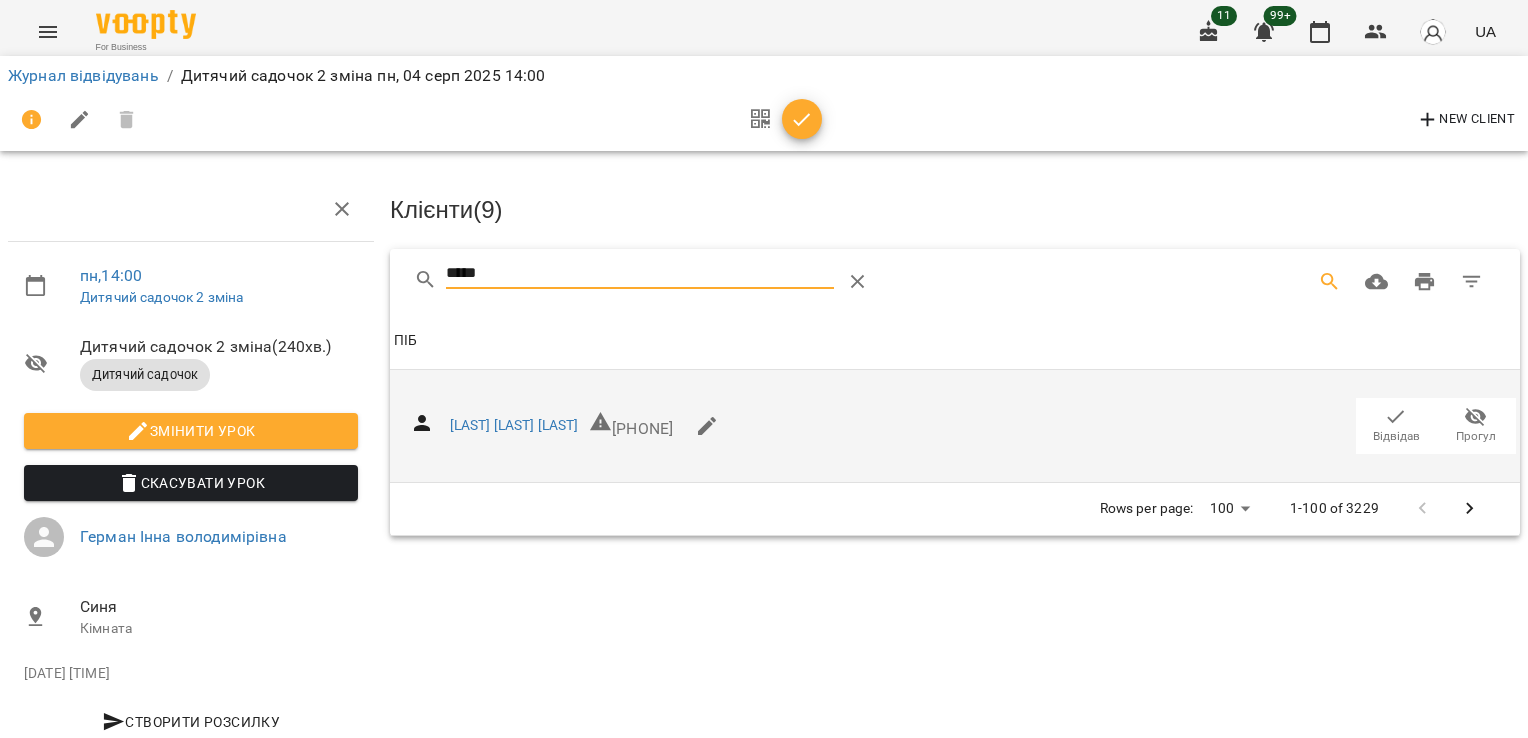 click on "Відвідав" at bounding box center (1396, 425) 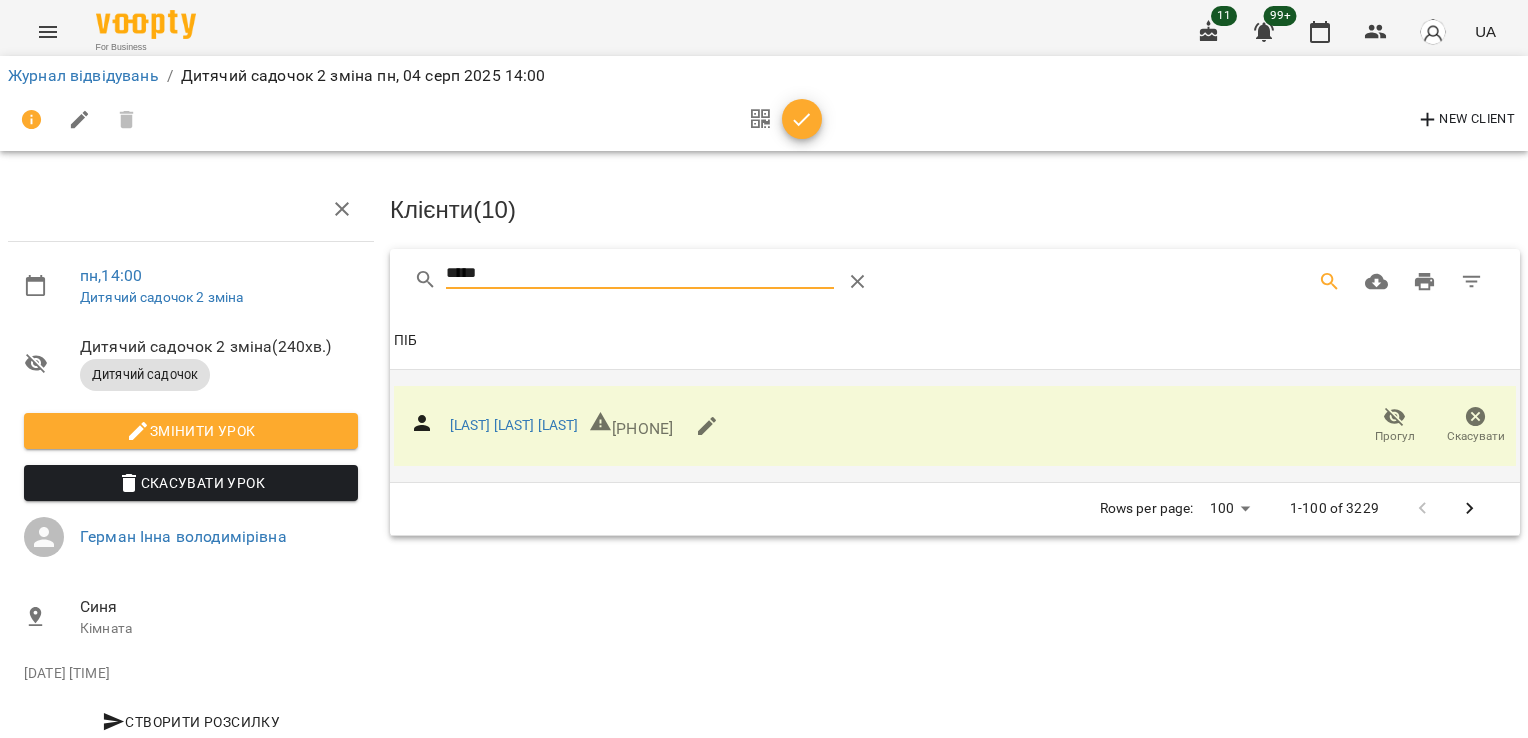 drag, startPoint x: 484, startPoint y: 280, endPoint x: 376, endPoint y: 279, distance: 108.00463 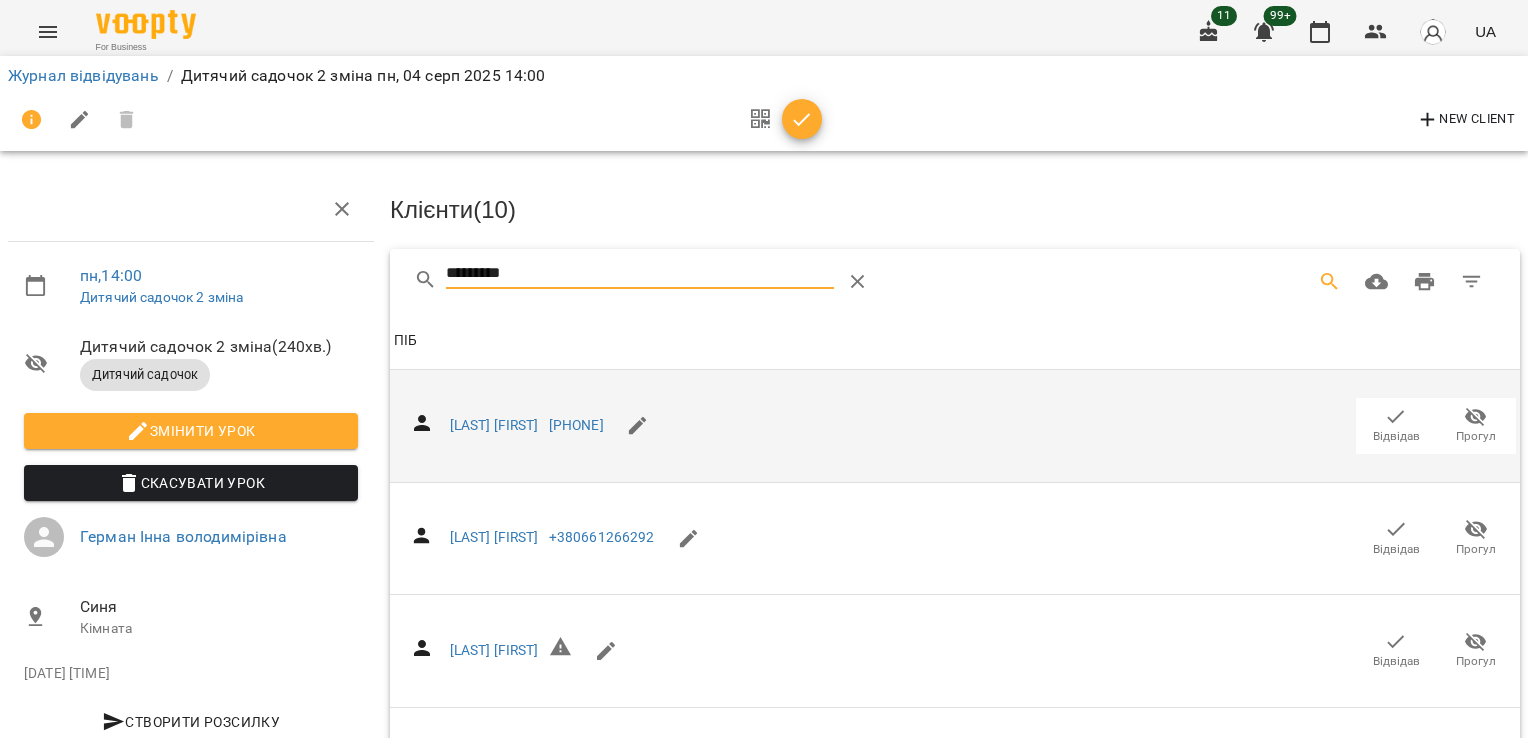 click 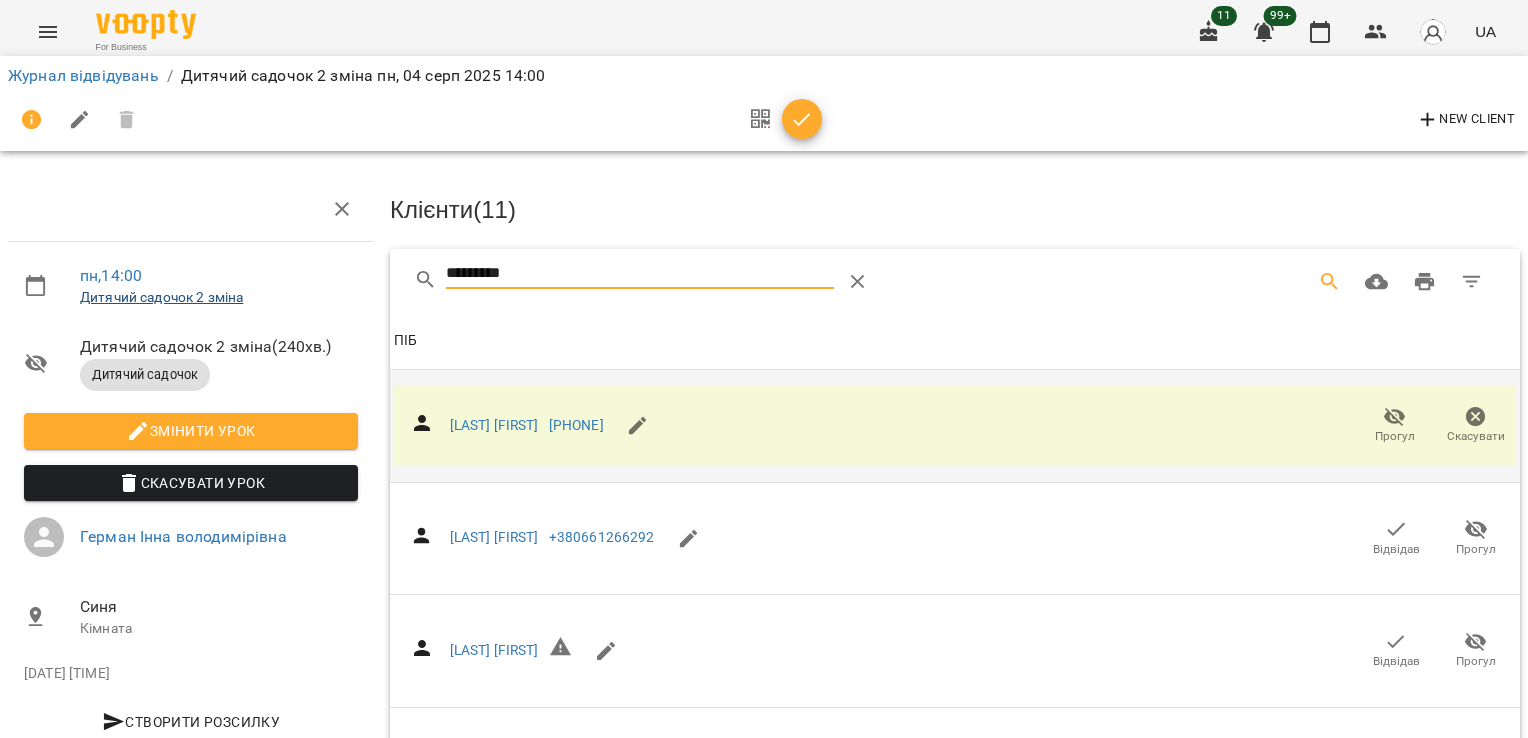 drag, startPoint x: 499, startPoint y: 272, endPoint x: 228, endPoint y: 288, distance: 271.47192 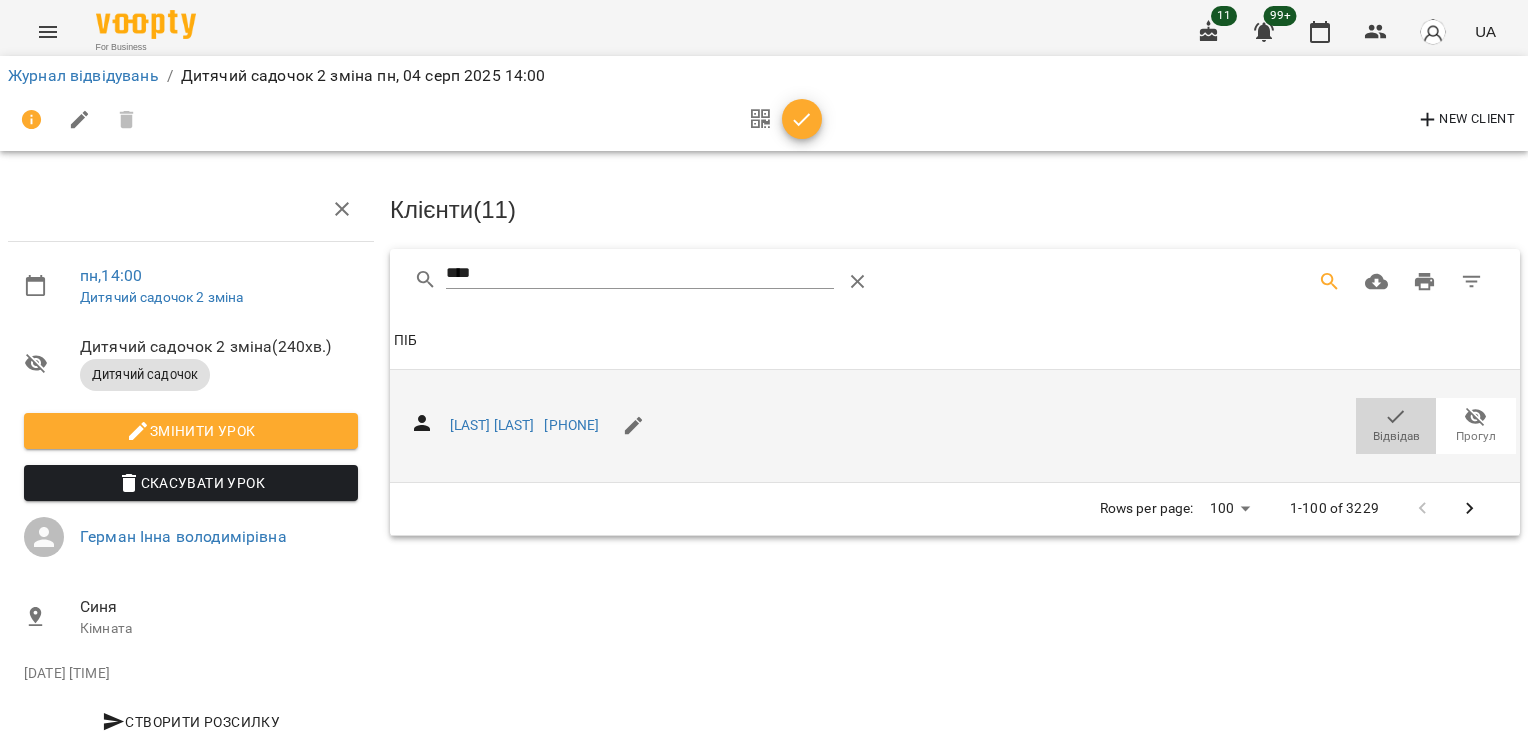 click 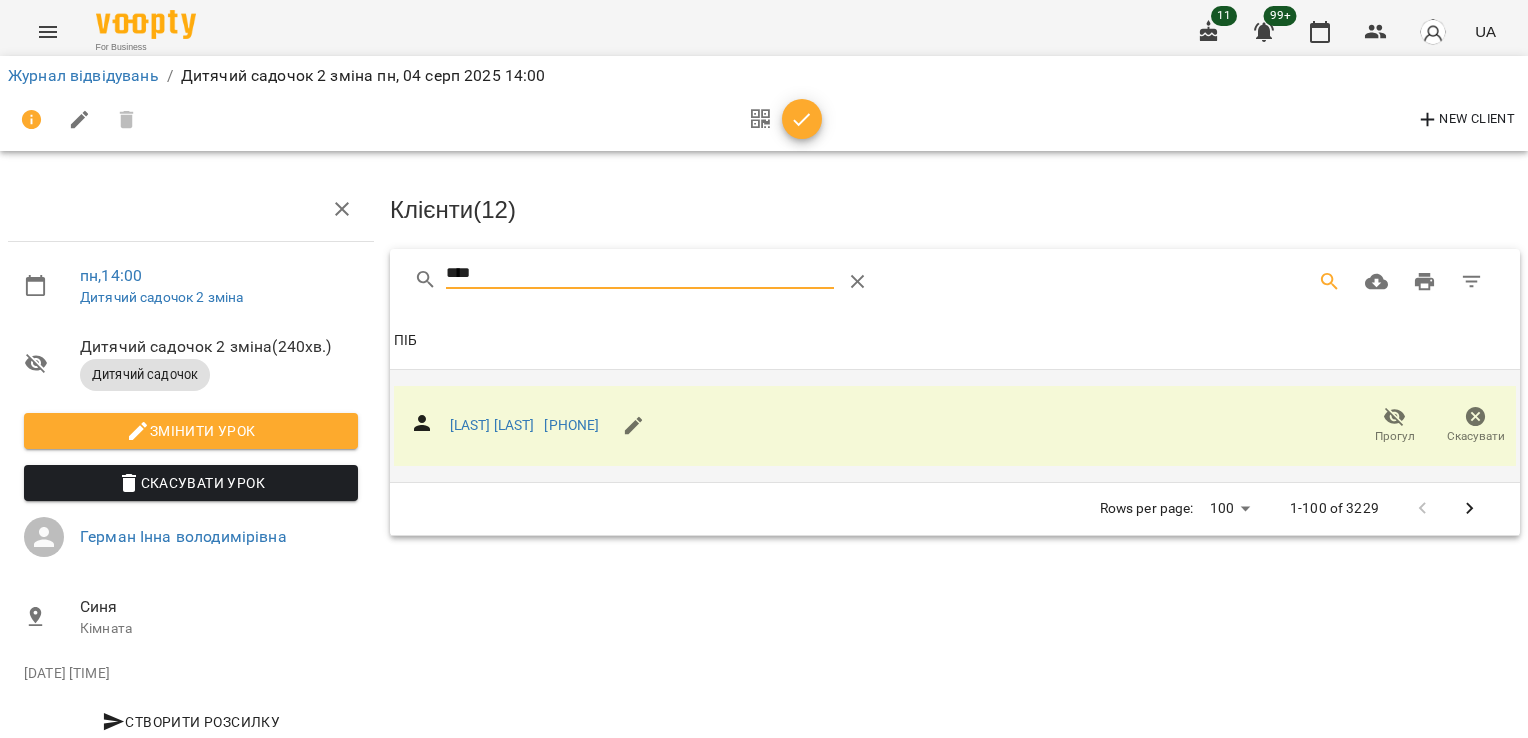 drag, startPoint x: 460, startPoint y: 272, endPoint x: 326, endPoint y: 265, distance: 134.18271 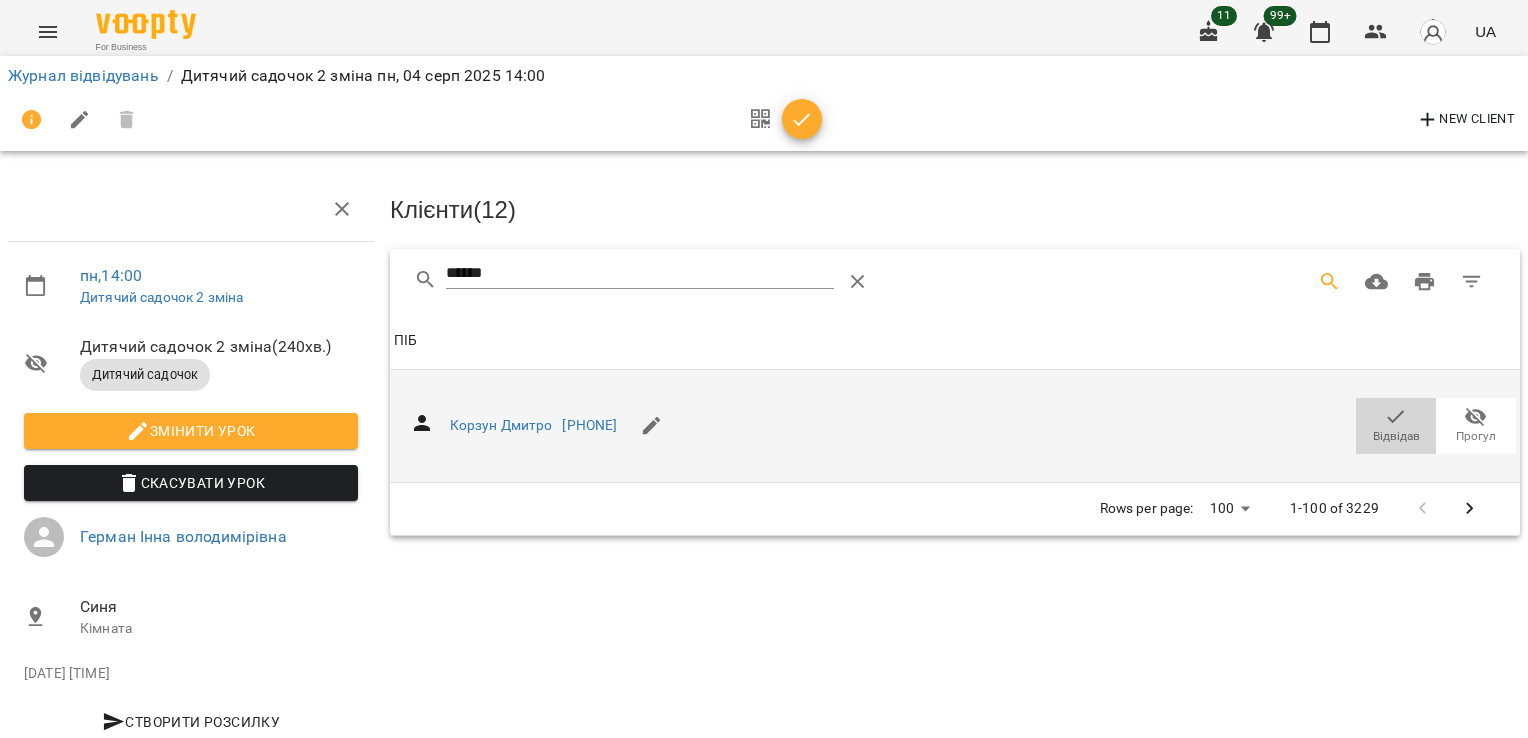 click 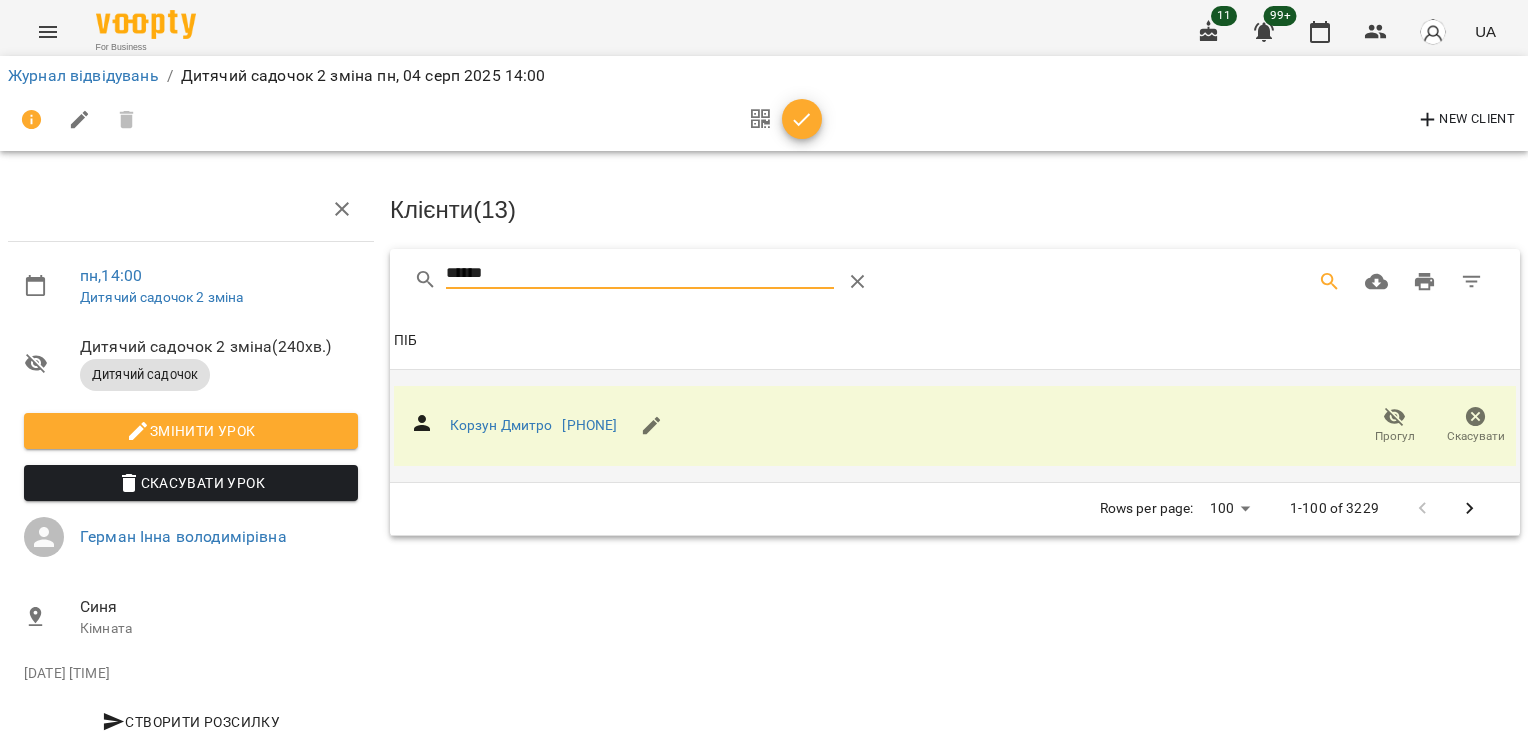 drag, startPoint x: 503, startPoint y: 276, endPoint x: 368, endPoint y: 254, distance: 136.78085 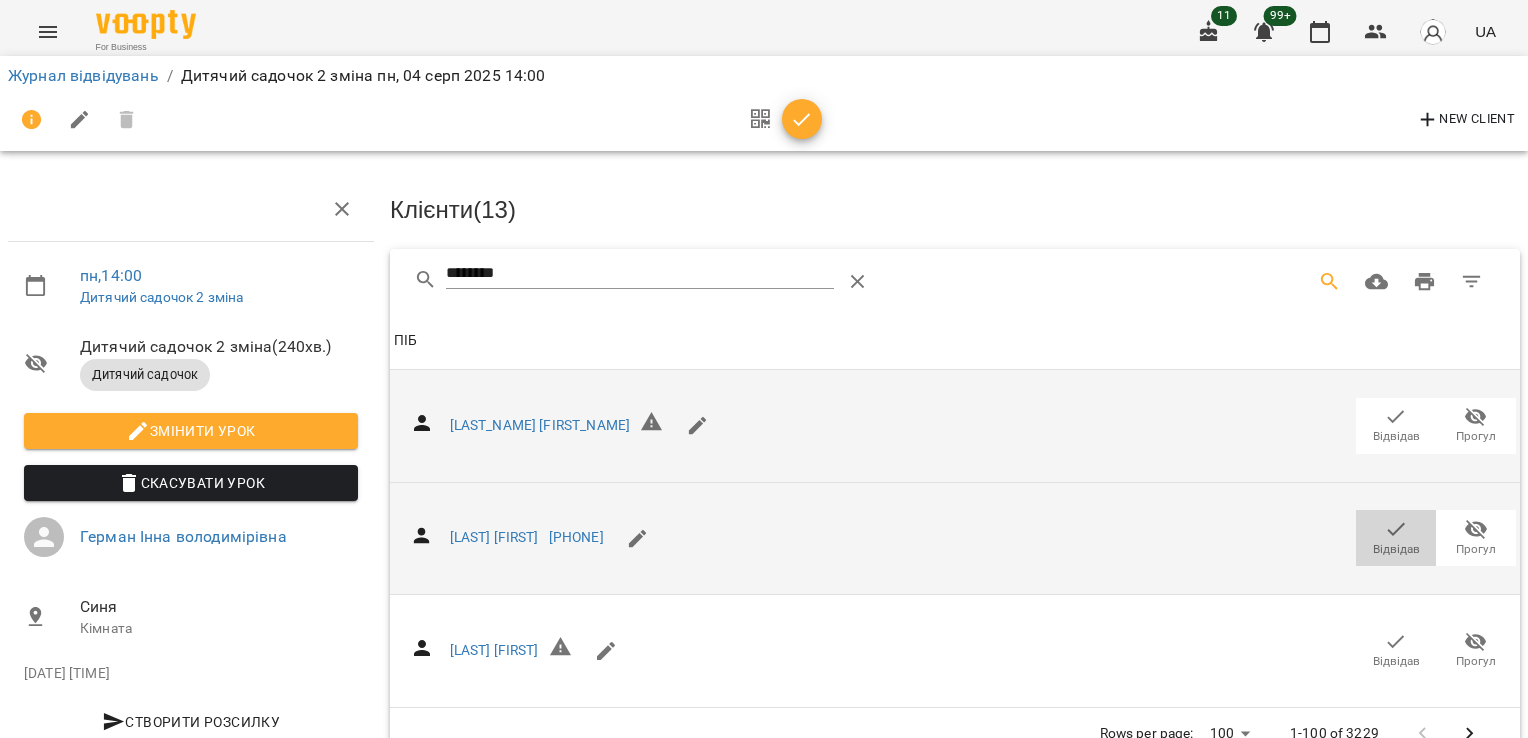 click on "Відвідав" at bounding box center [1396, 549] 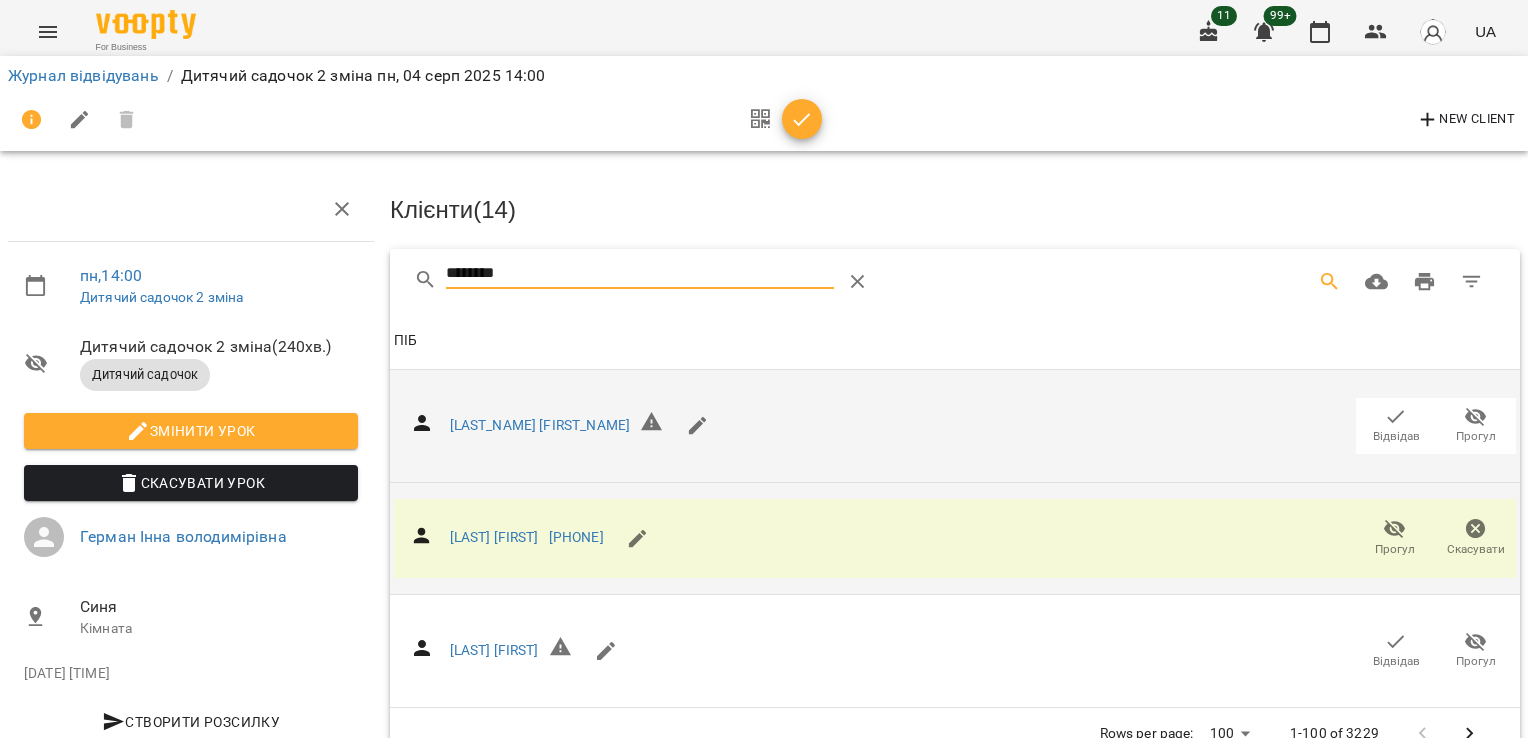 drag, startPoint x: 512, startPoint y: 268, endPoint x: 368, endPoint y: 258, distance: 144.3468 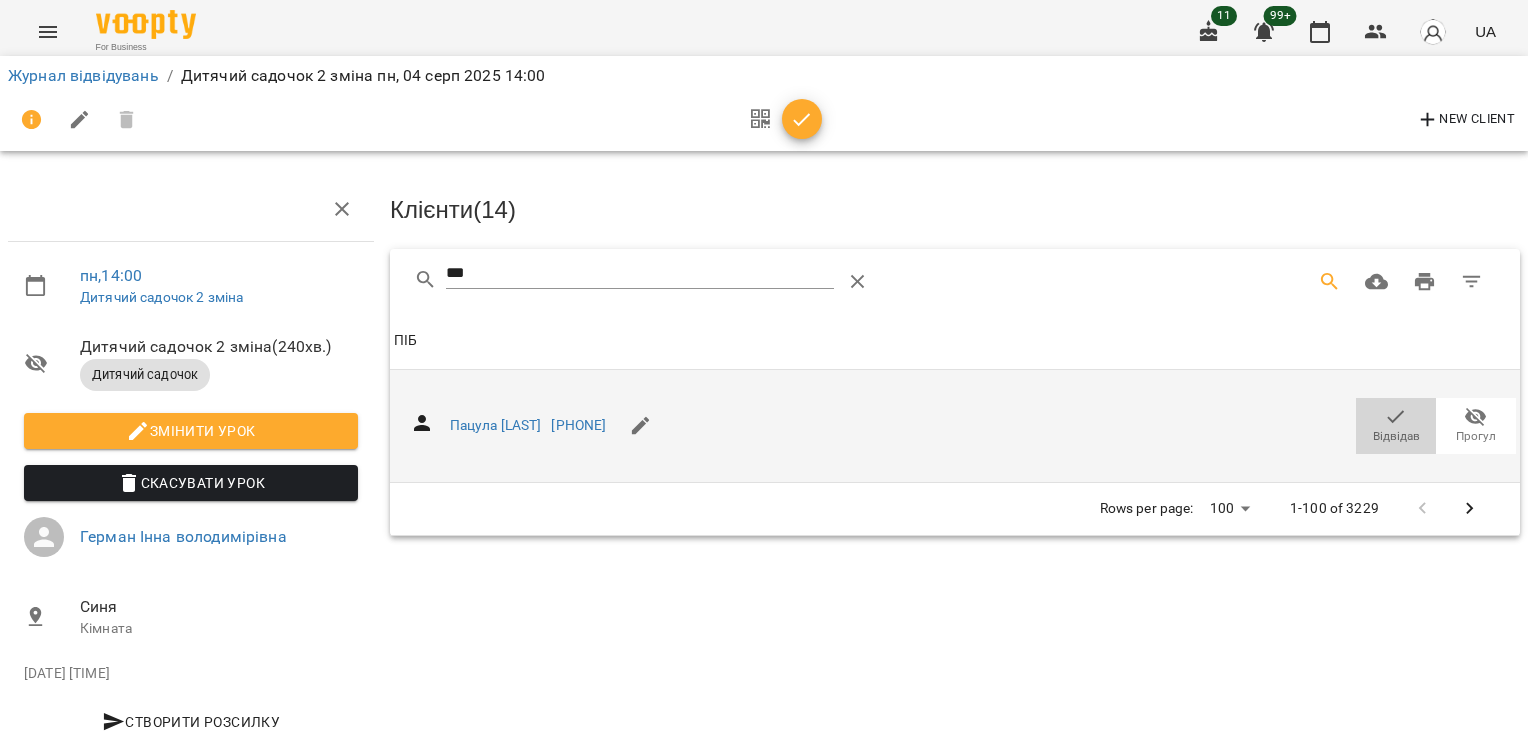 click 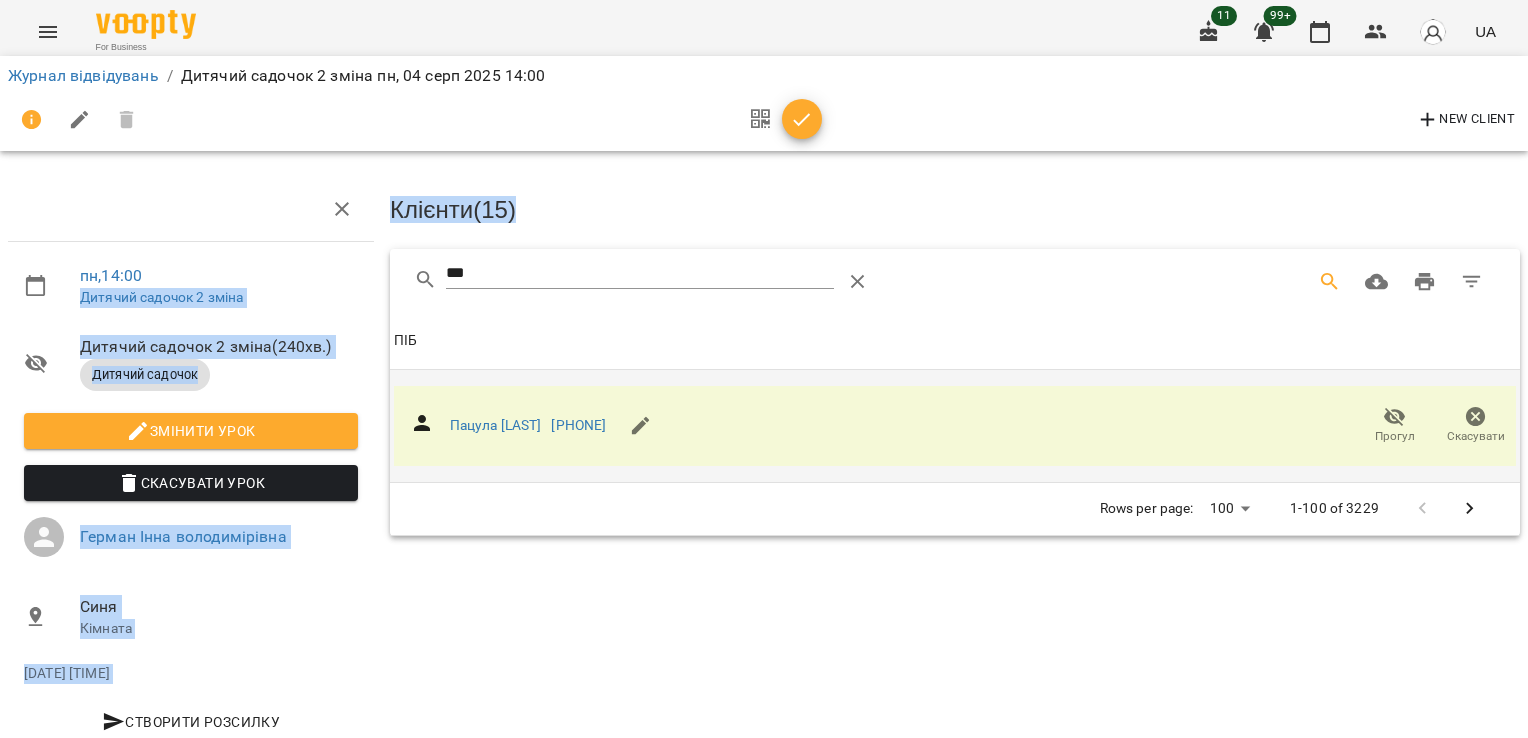 drag, startPoint x: 495, startPoint y: 287, endPoint x: 272, endPoint y: 278, distance: 223.18153 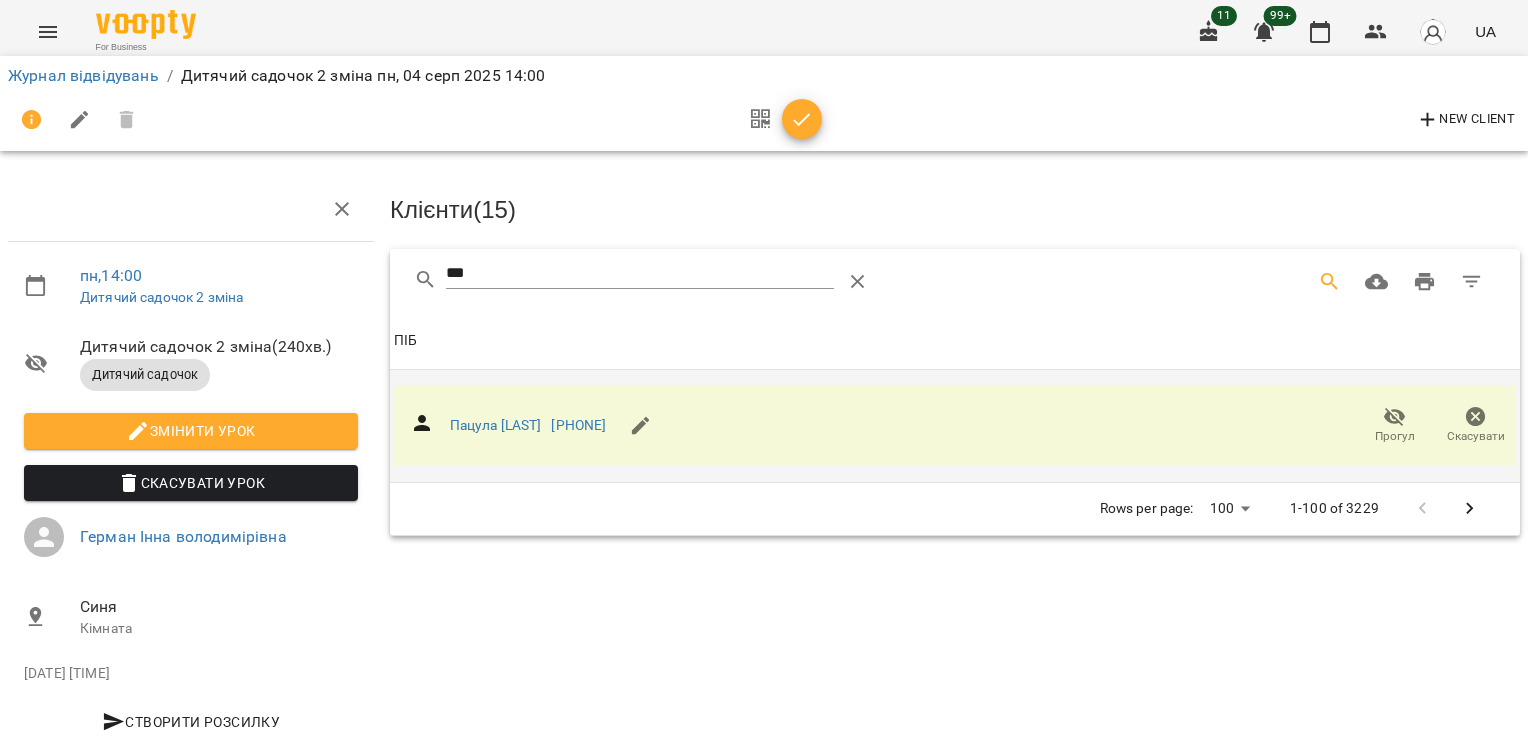 drag, startPoint x: 272, startPoint y: 278, endPoint x: 500, endPoint y: 271, distance: 228.10744 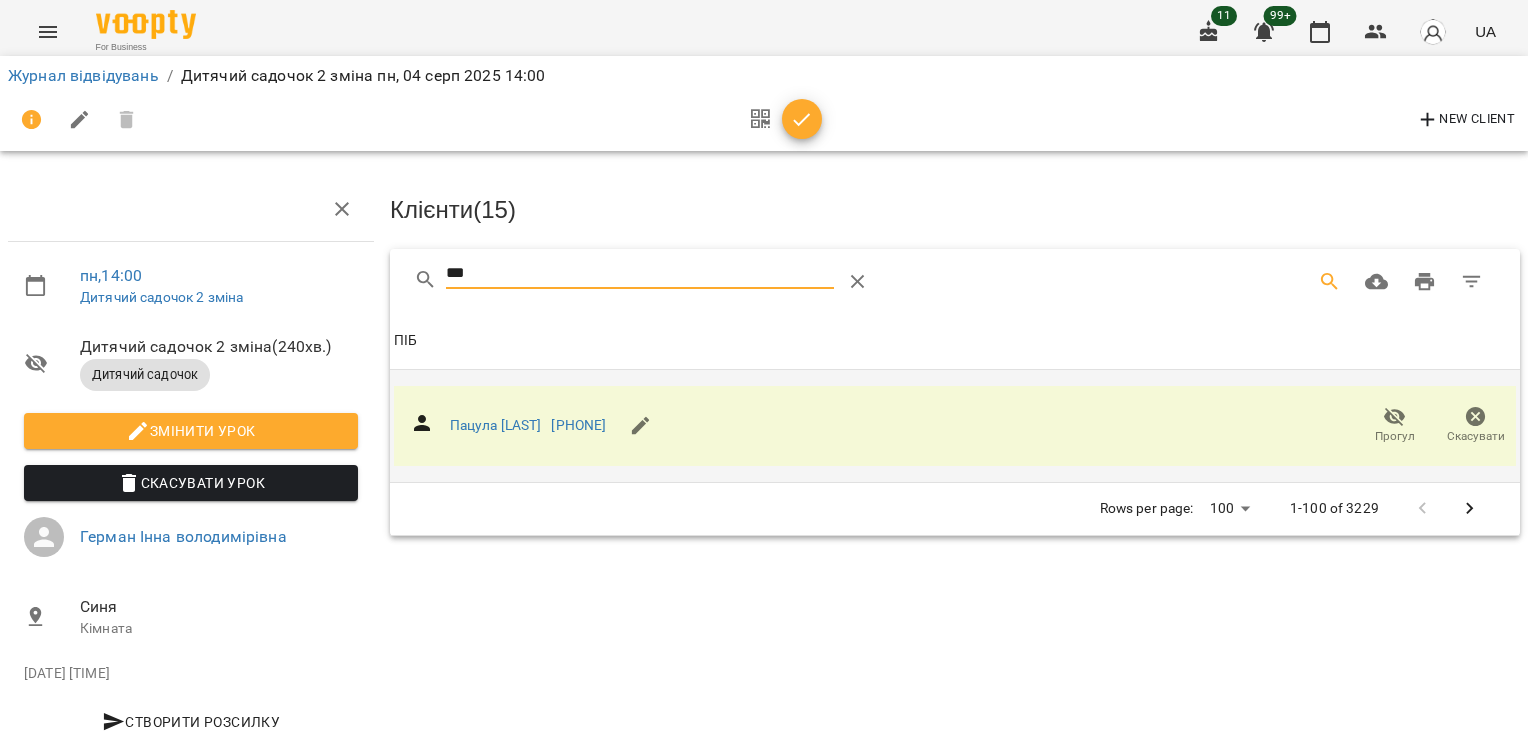 drag, startPoint x: 469, startPoint y: 274, endPoint x: 372, endPoint y: 266, distance: 97.32934 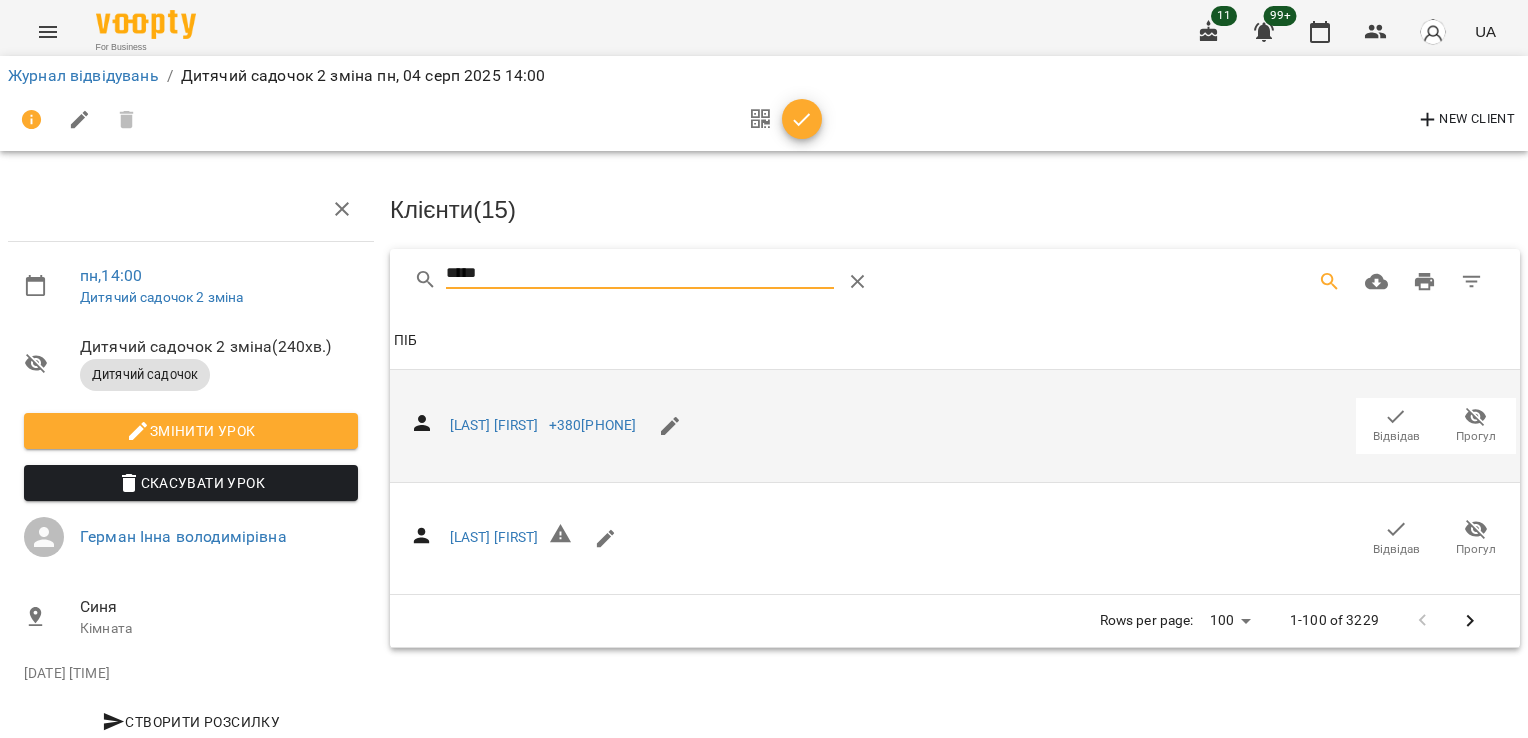 type on "*****" 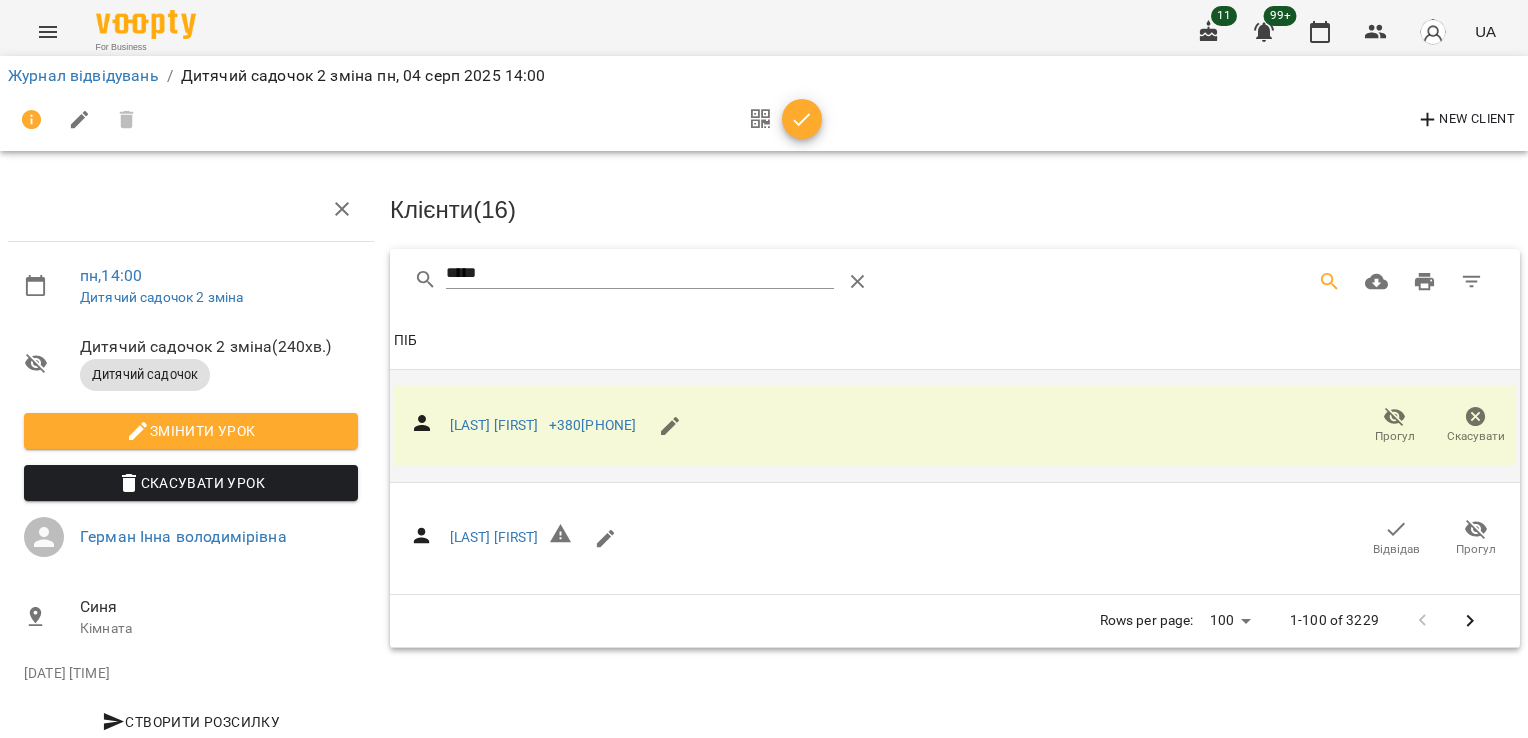 click 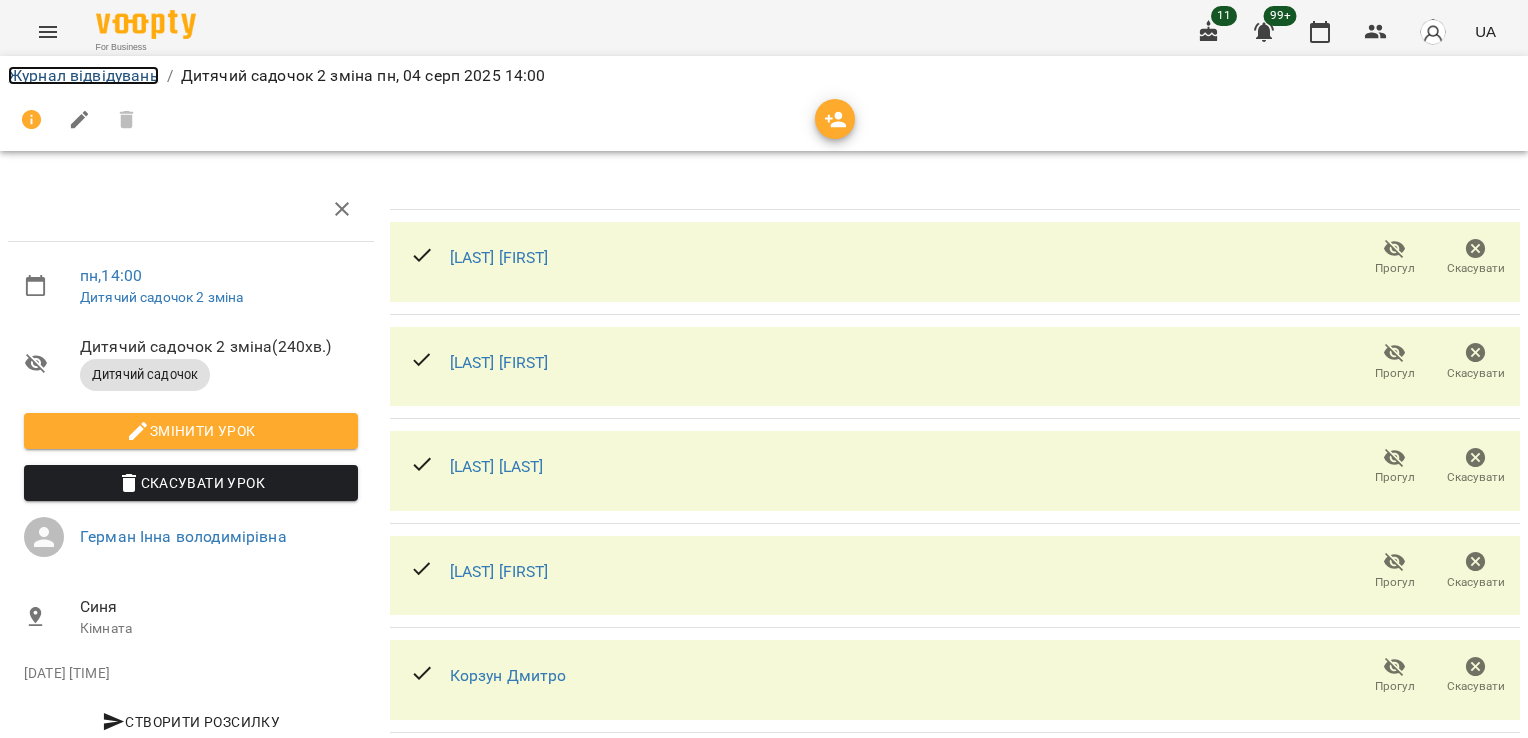 click on "Журнал відвідувань" at bounding box center [83, 75] 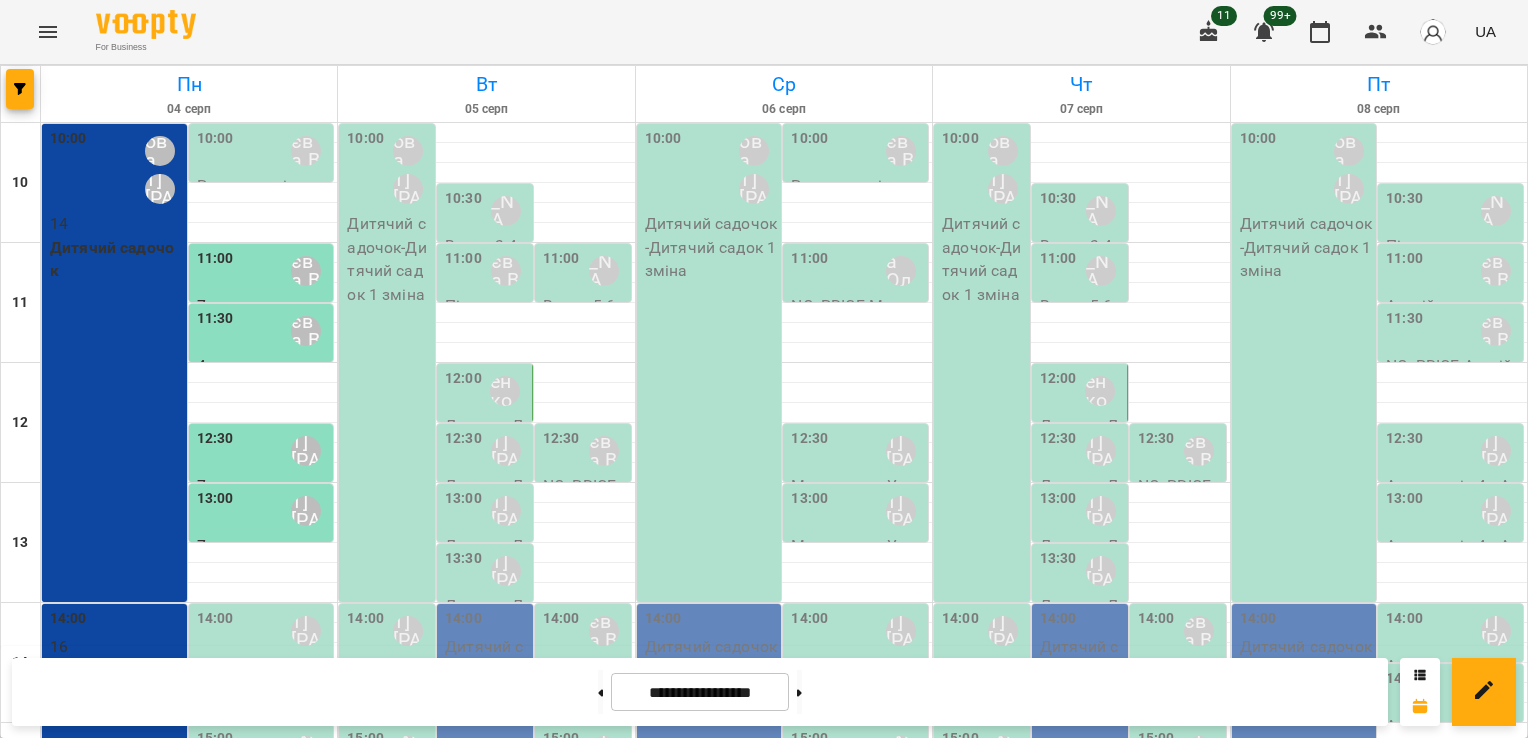 scroll, scrollTop: 200, scrollLeft: 0, axis: vertical 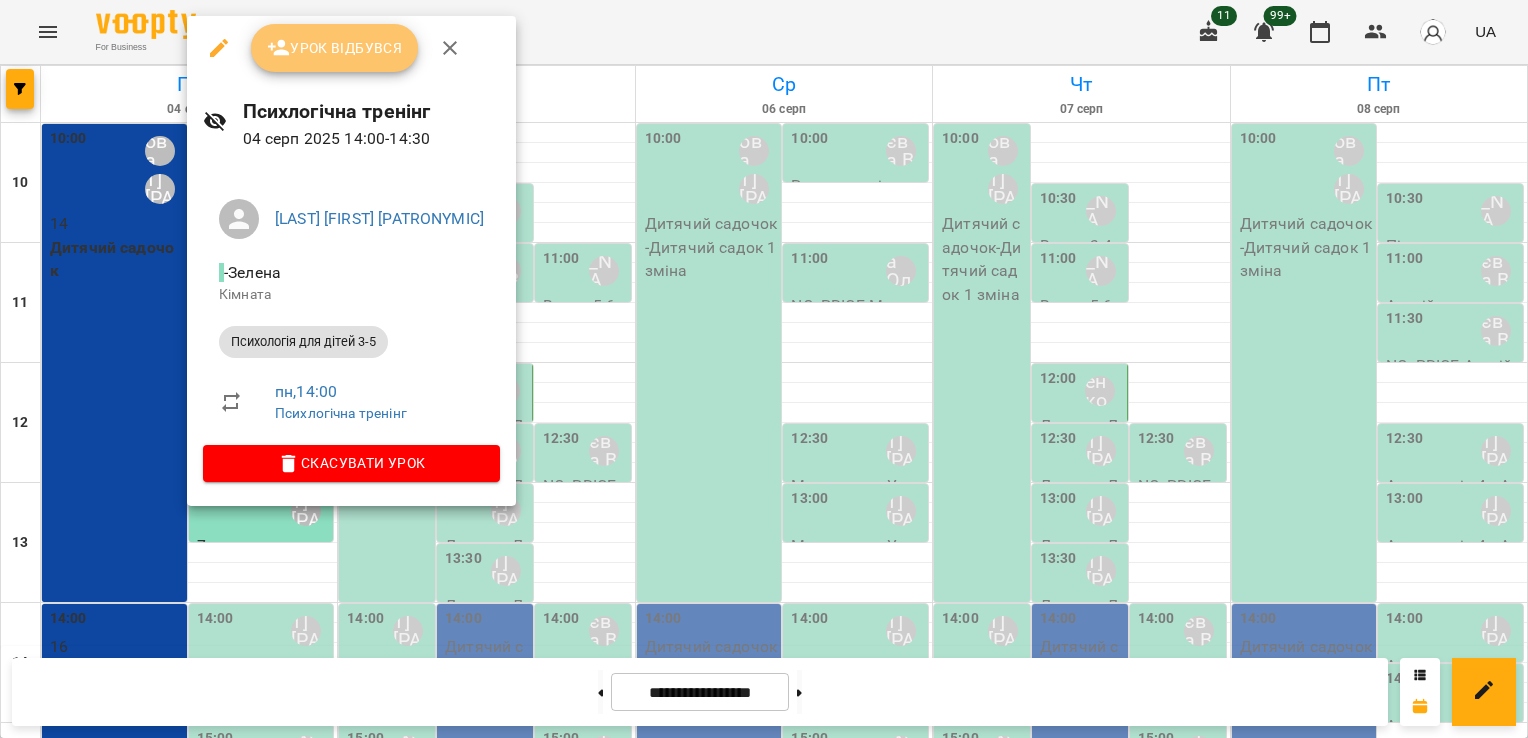 click on "Урок відбувся" at bounding box center (335, 48) 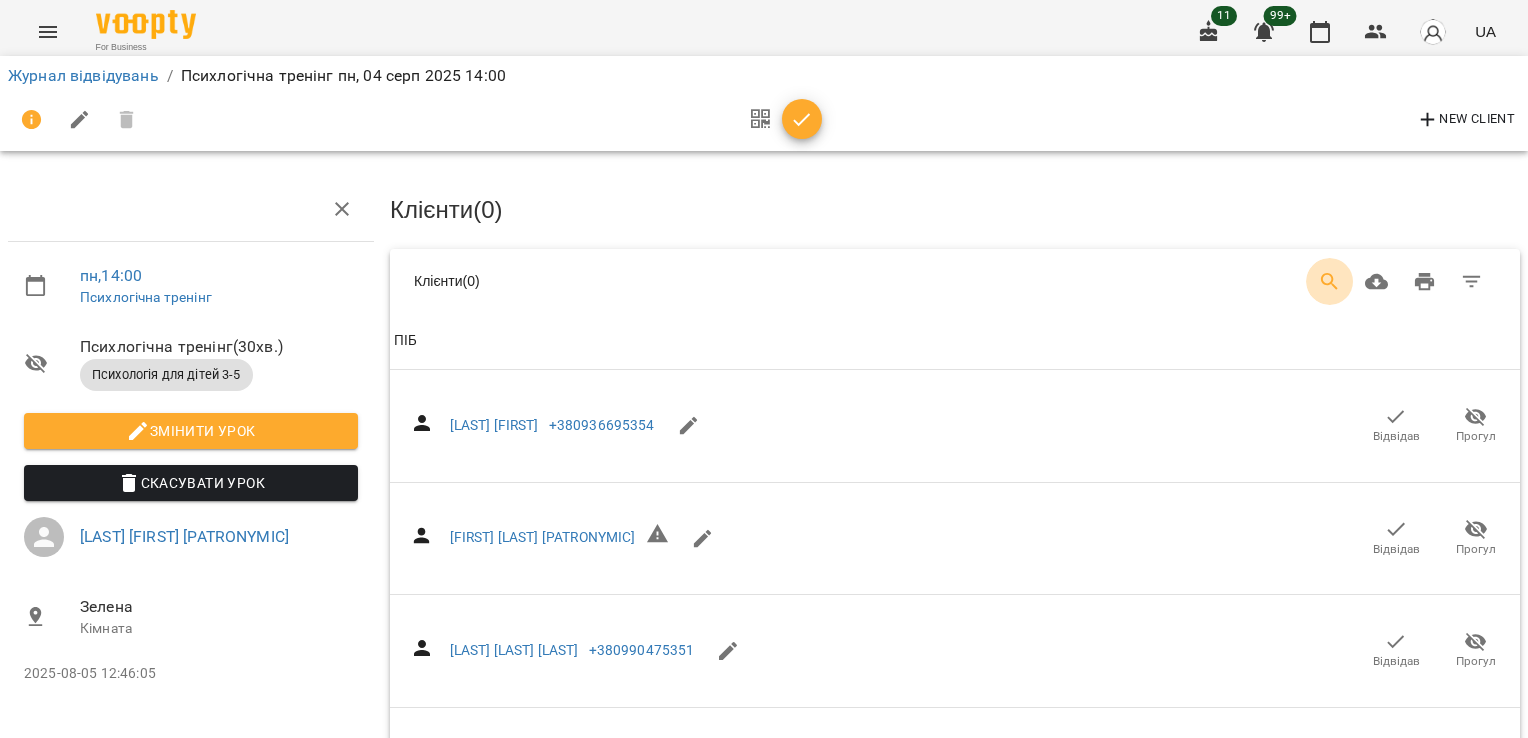 click 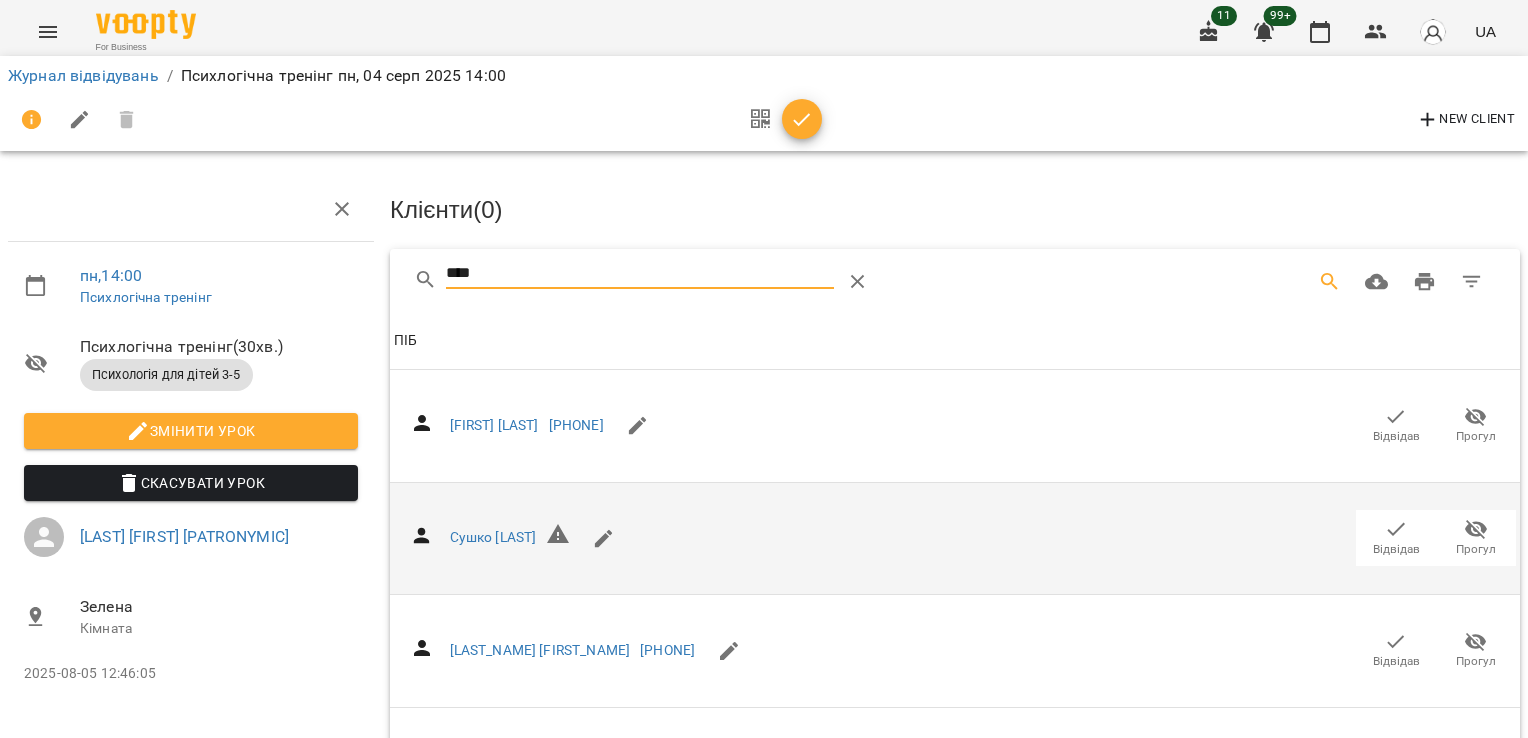 scroll, scrollTop: 161, scrollLeft: 0, axis: vertical 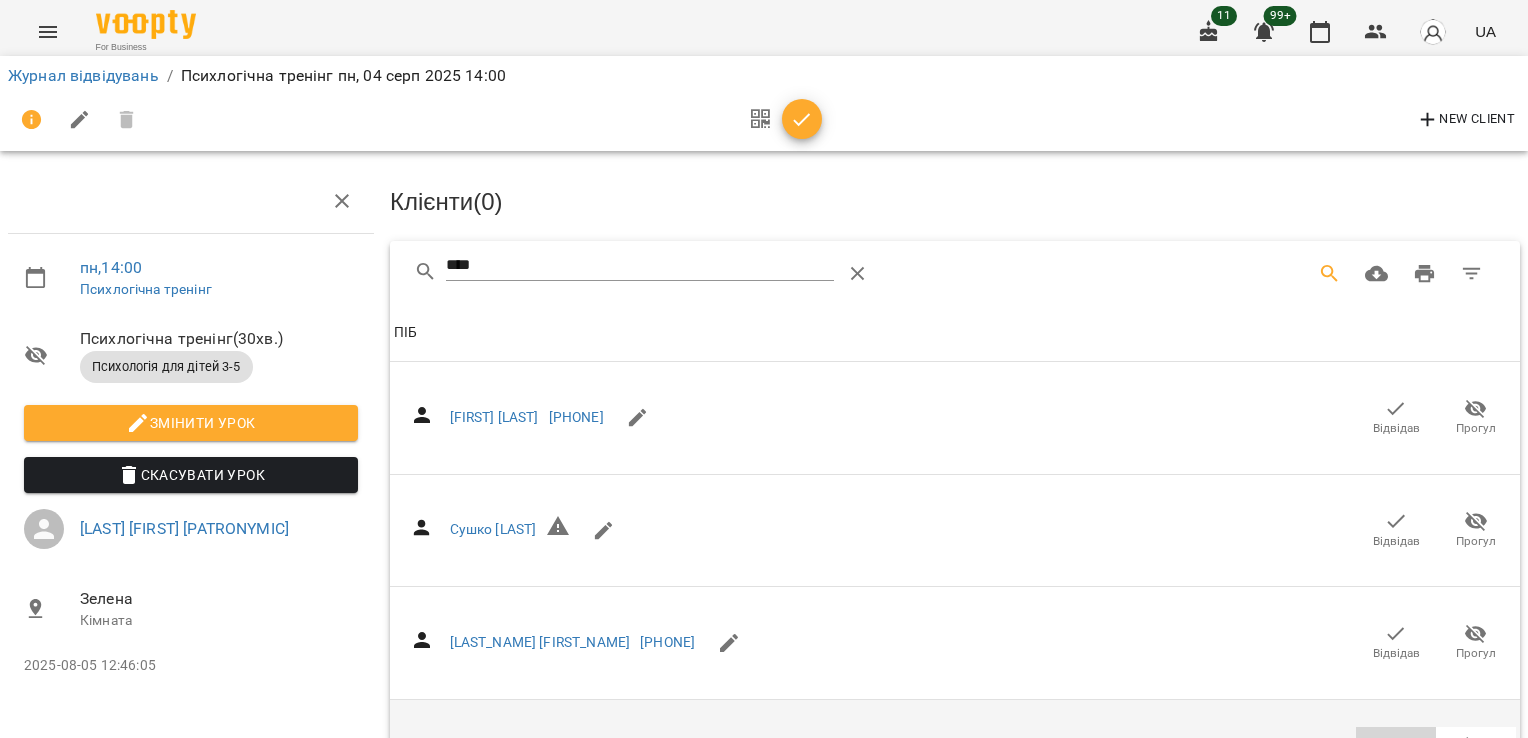 click 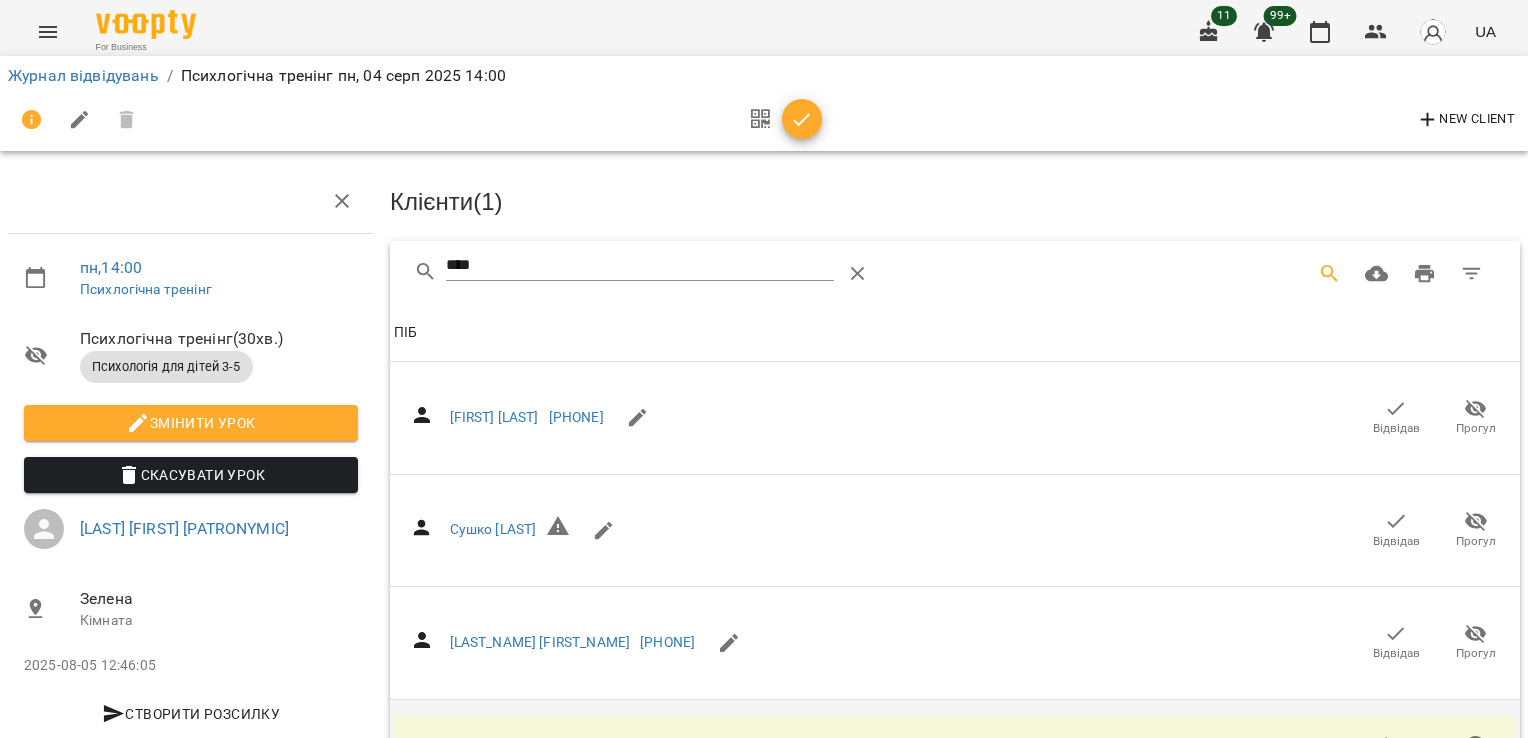 scroll, scrollTop: 0, scrollLeft: 0, axis: both 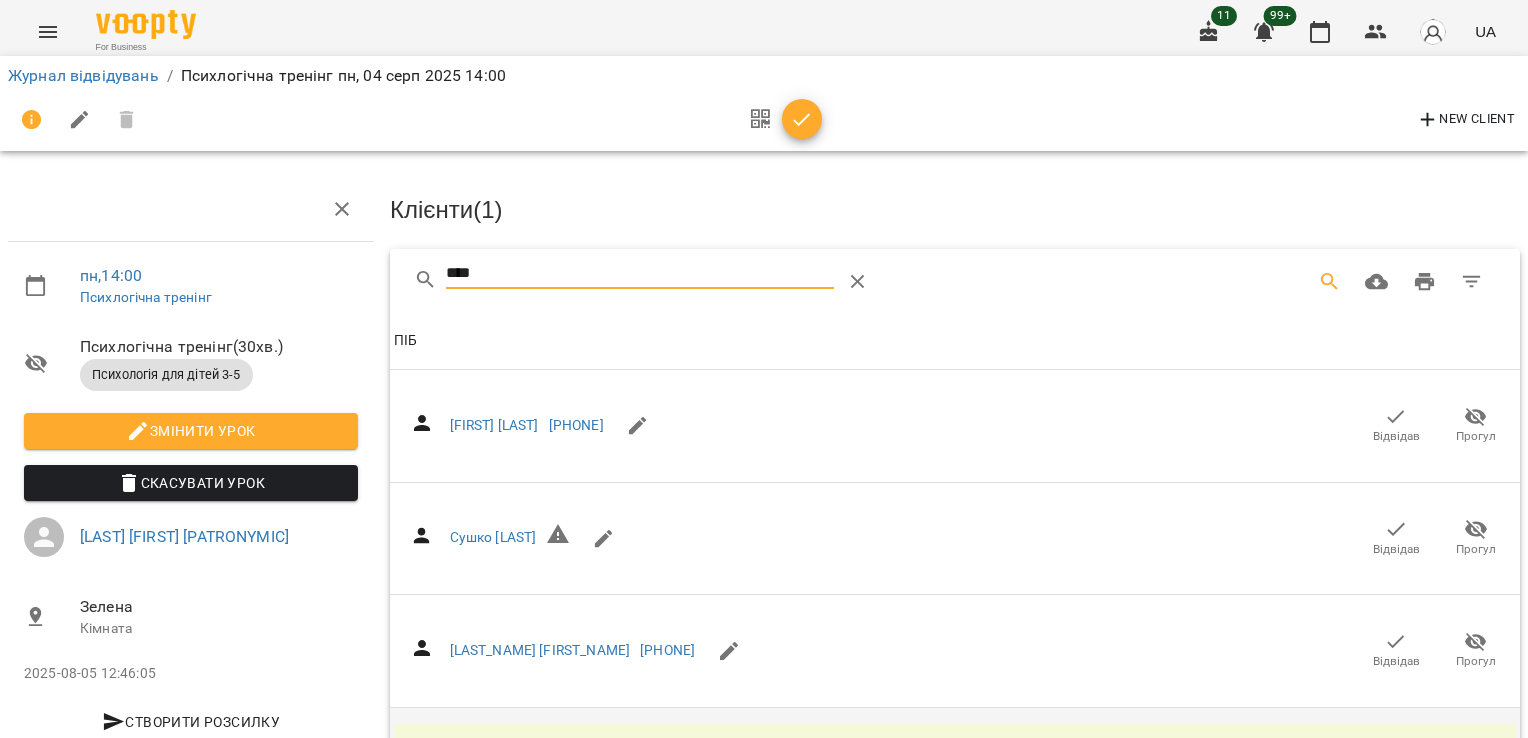 drag, startPoint x: 516, startPoint y: 278, endPoint x: 384, endPoint y: 288, distance: 132.37825 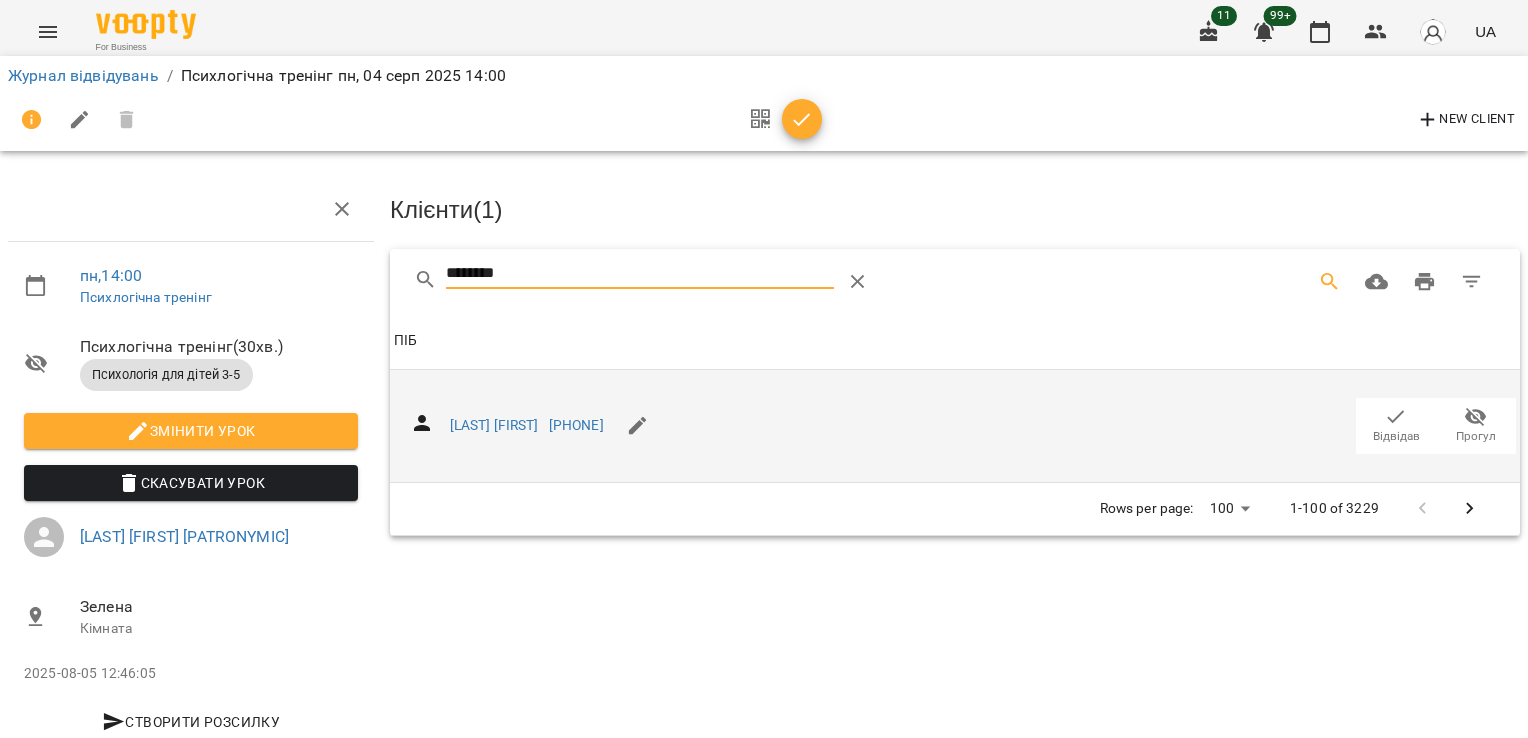 click 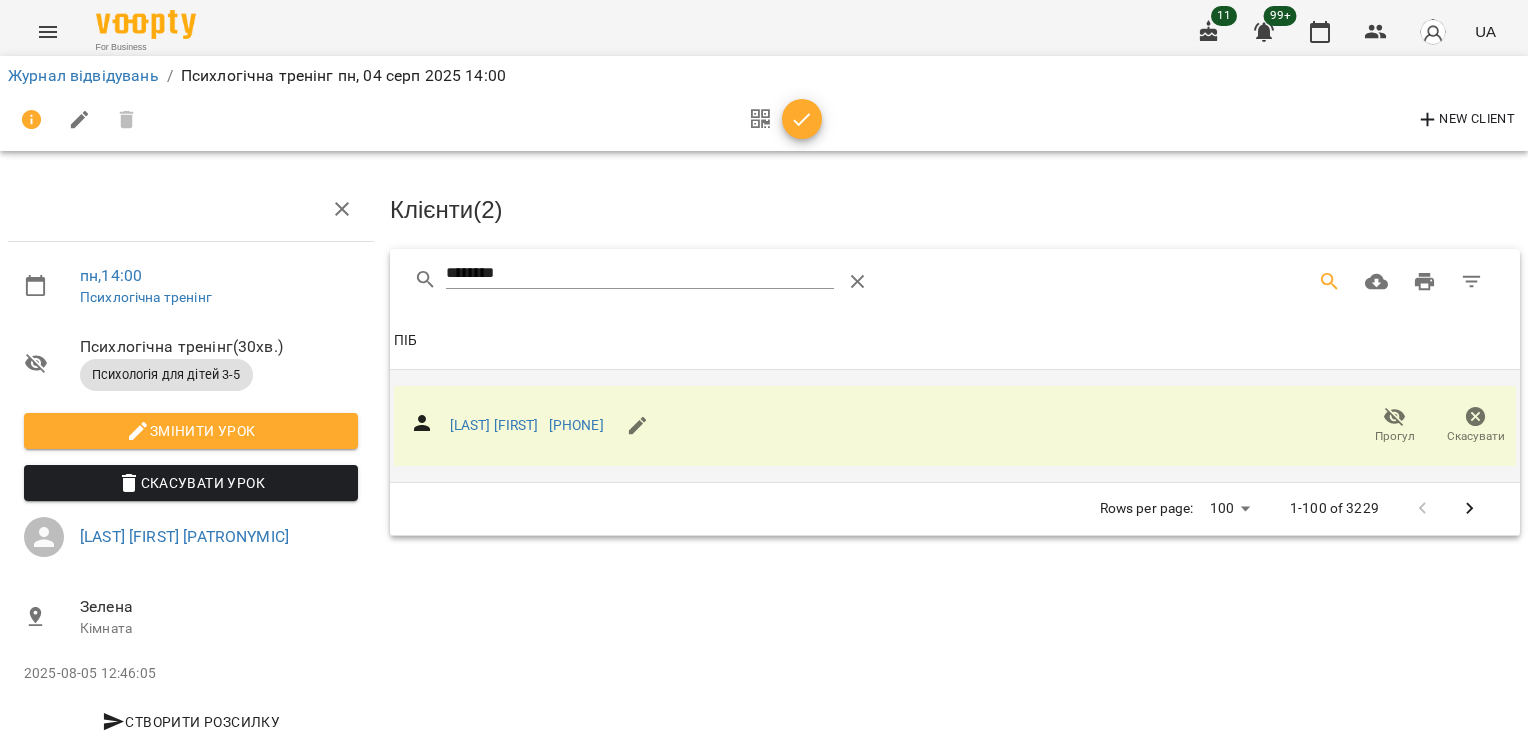 drag, startPoint x: 337, startPoint y: 265, endPoint x: 310, endPoint y: 266, distance: 27.018513 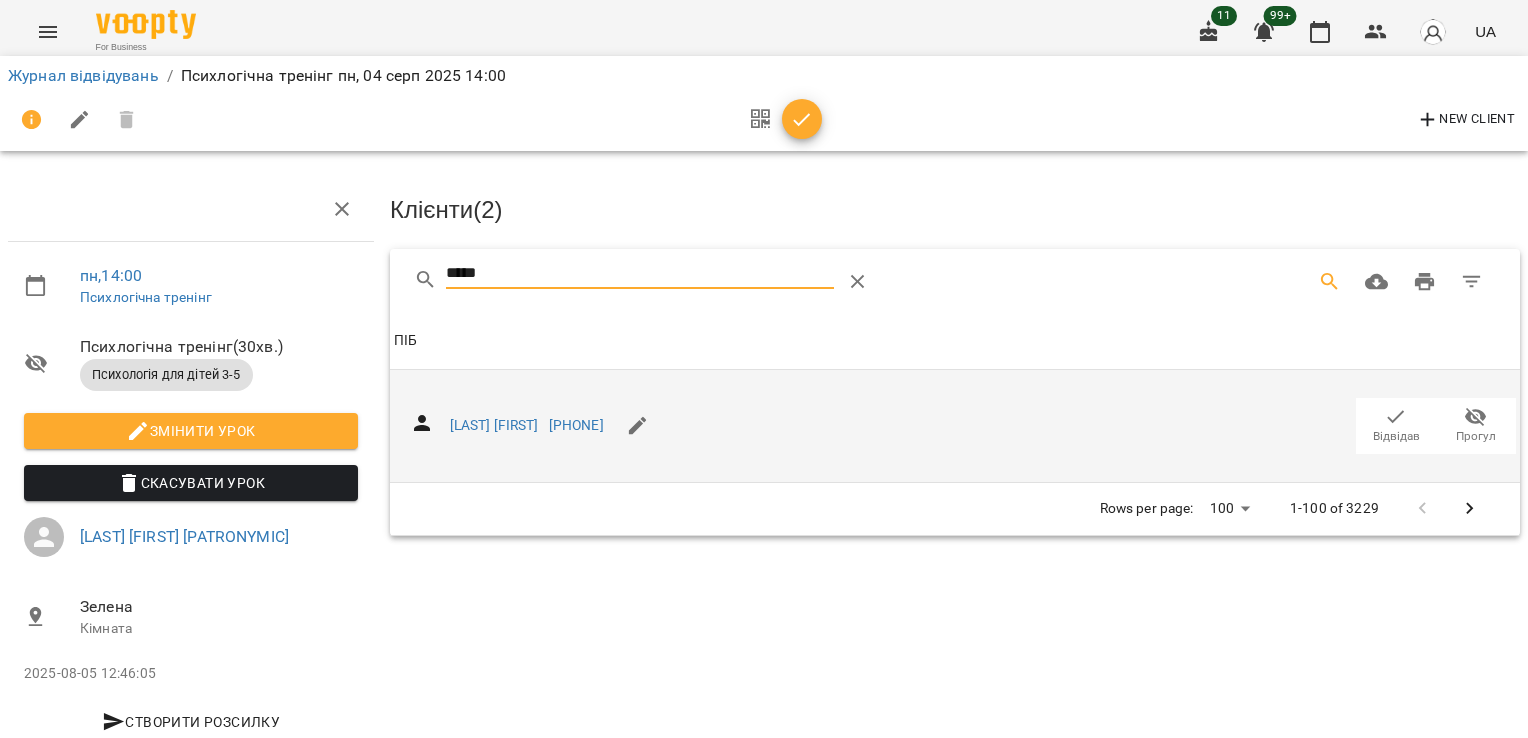 click on "Відвідав" at bounding box center (1396, 436) 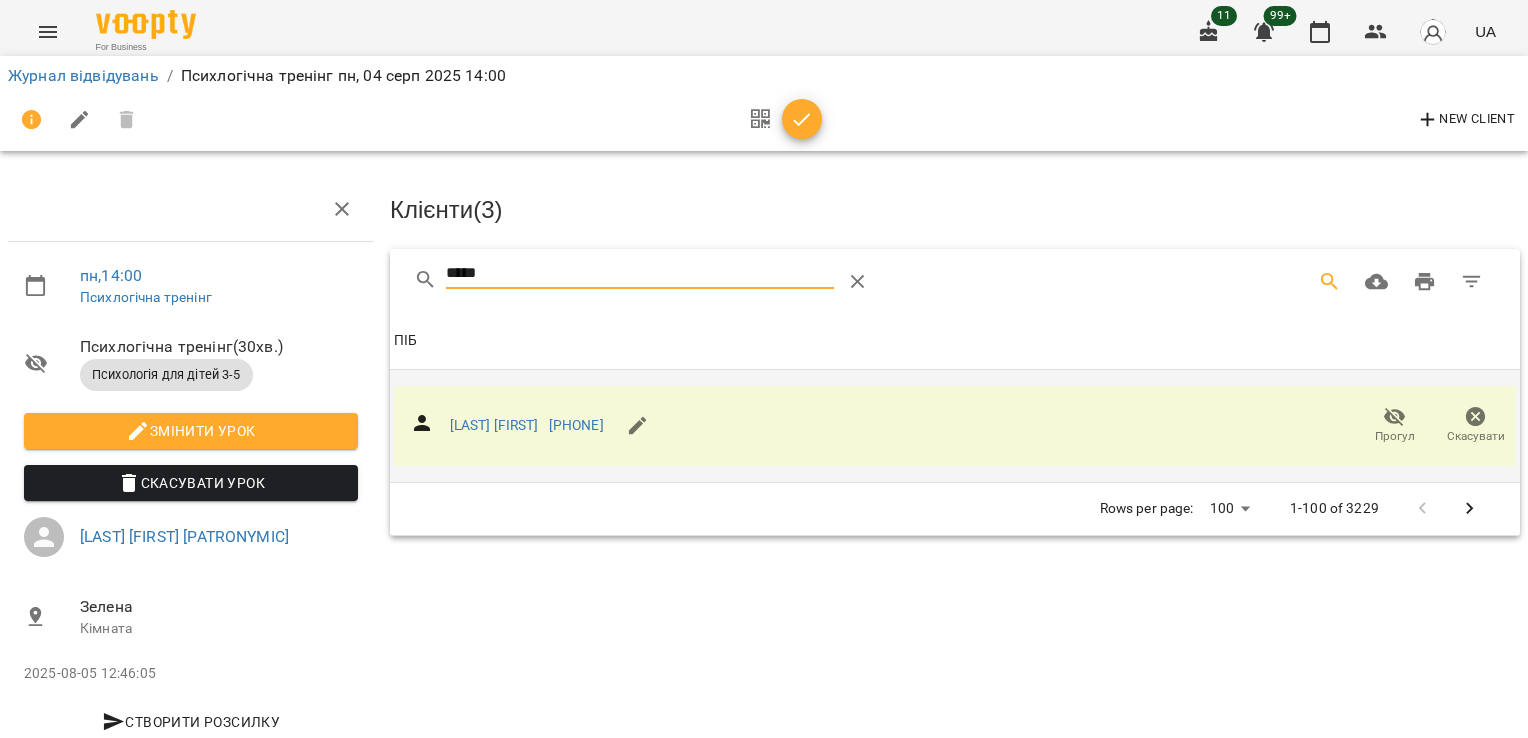 drag, startPoint x: 531, startPoint y: 276, endPoint x: 404, endPoint y: 293, distance: 128.13274 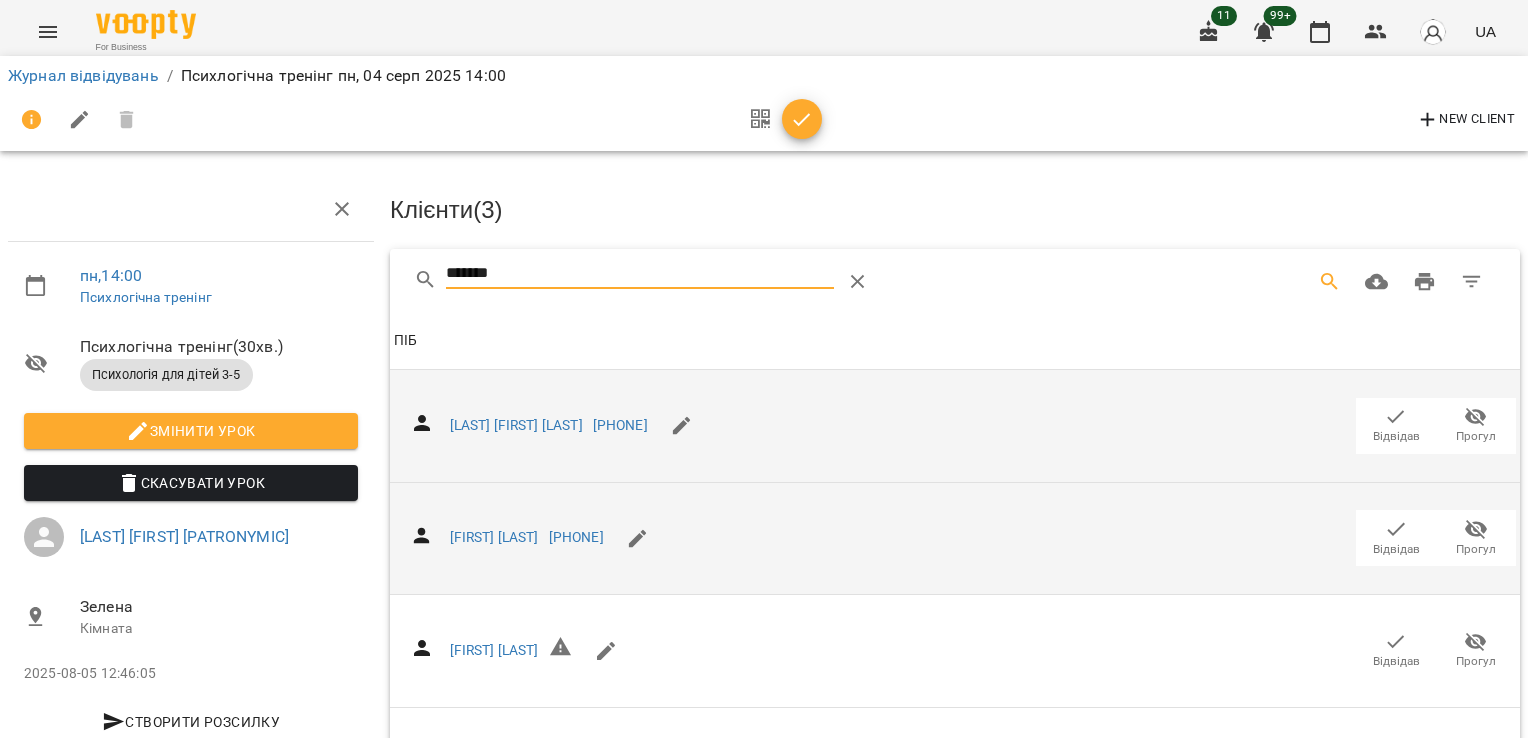 click 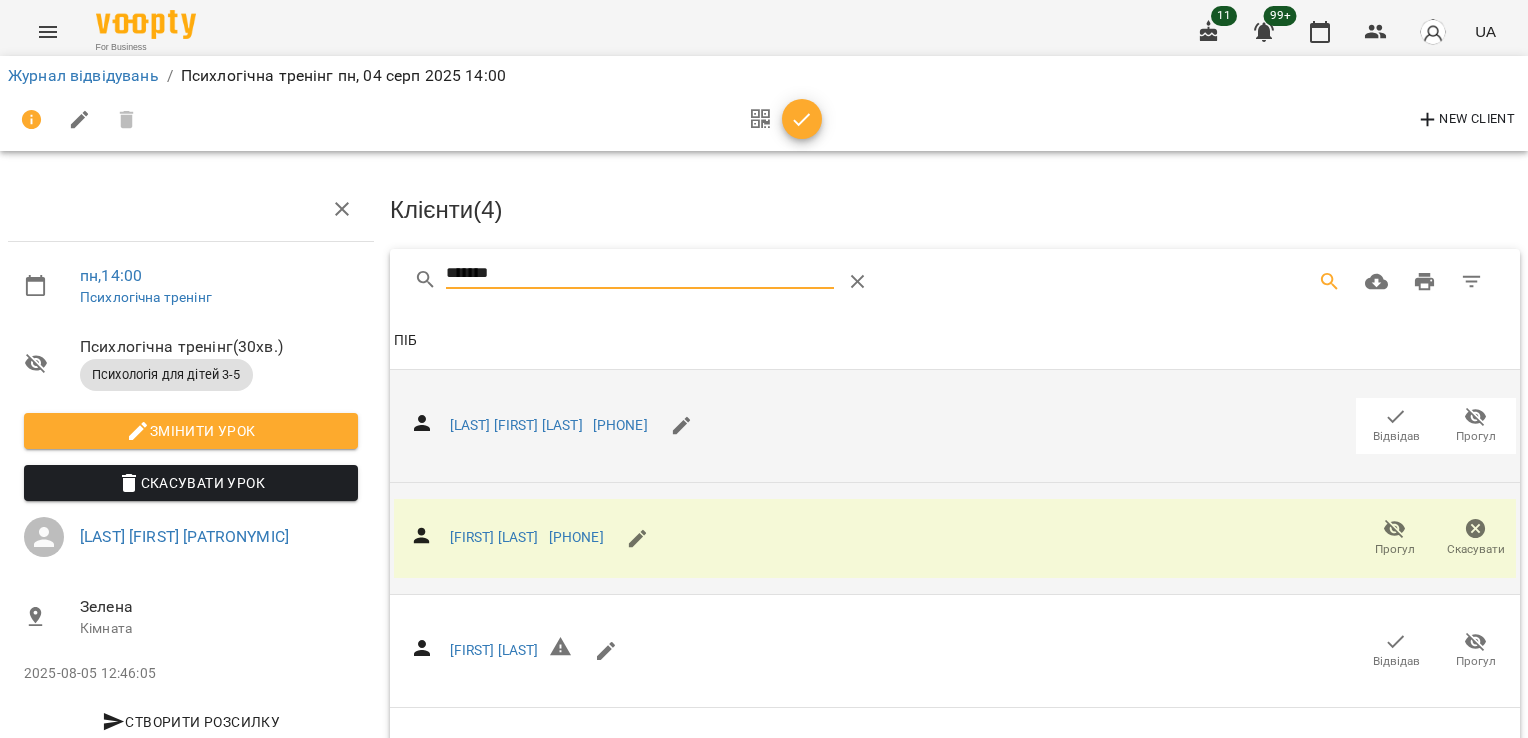 drag, startPoint x: 510, startPoint y: 282, endPoint x: 336, endPoint y: 284, distance: 174.01149 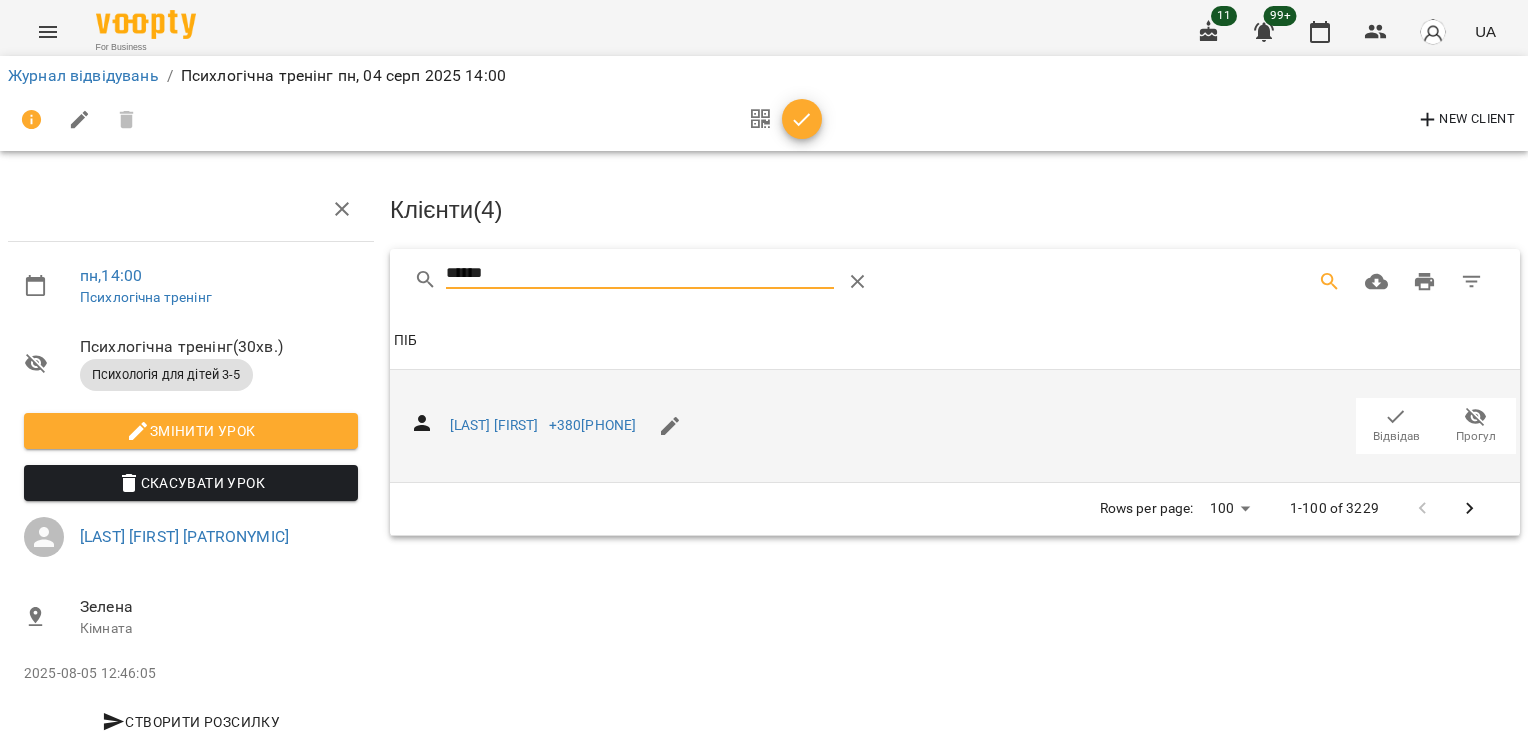 click 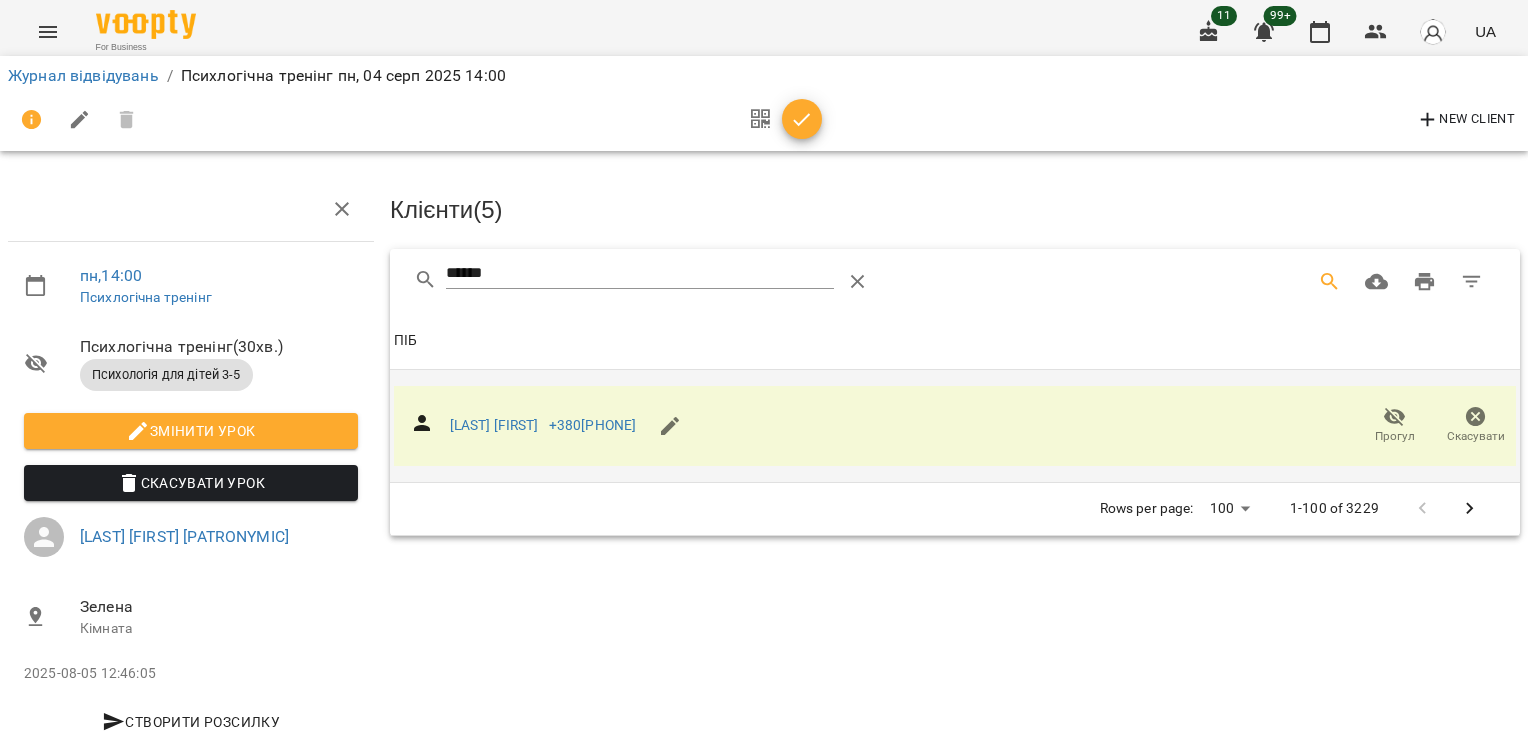 click on "******" at bounding box center [640, 274] 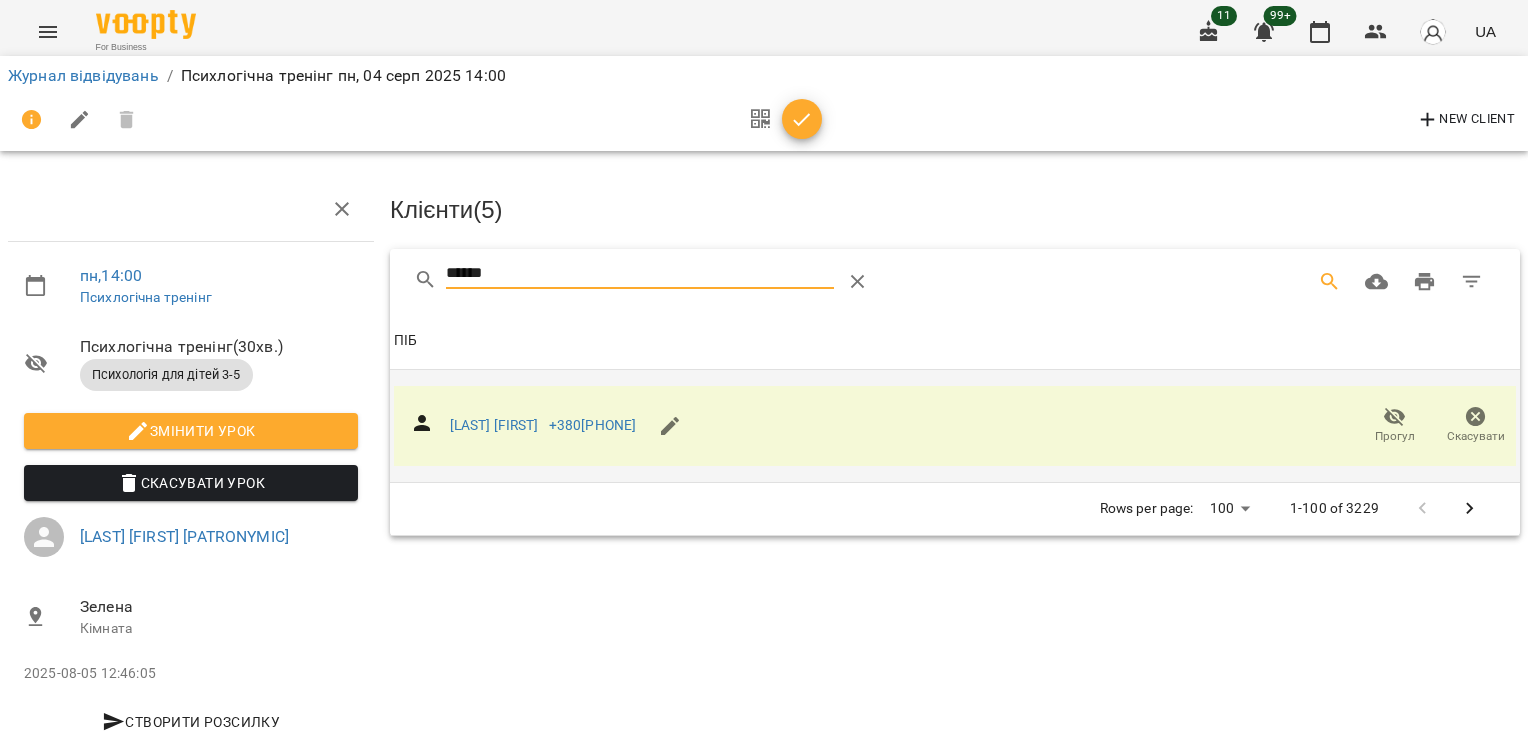 click on "******" at bounding box center [640, 274] 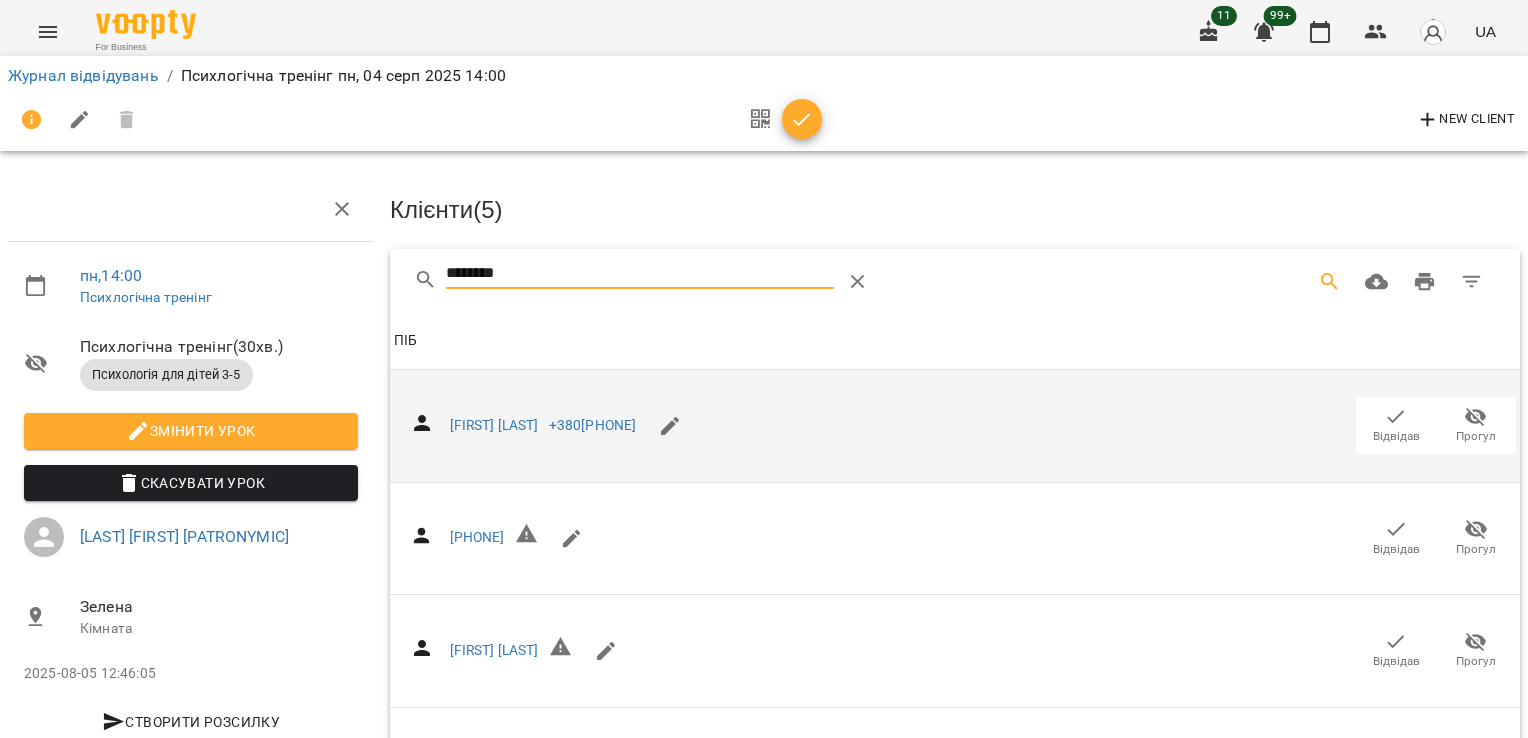 click on "Відвідав" at bounding box center (1396, 425) 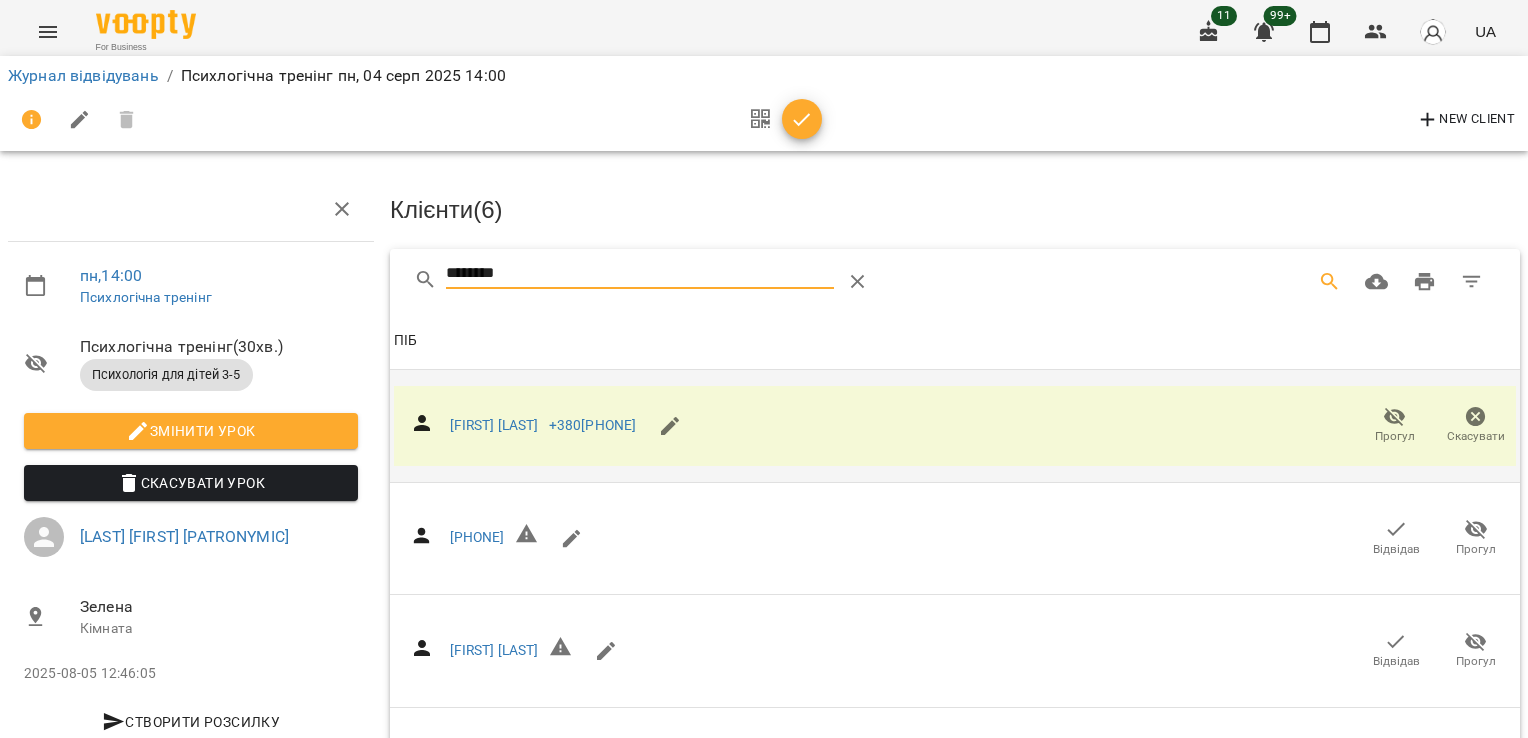 drag, startPoint x: 528, startPoint y: 266, endPoint x: 333, endPoint y: 286, distance: 196.02296 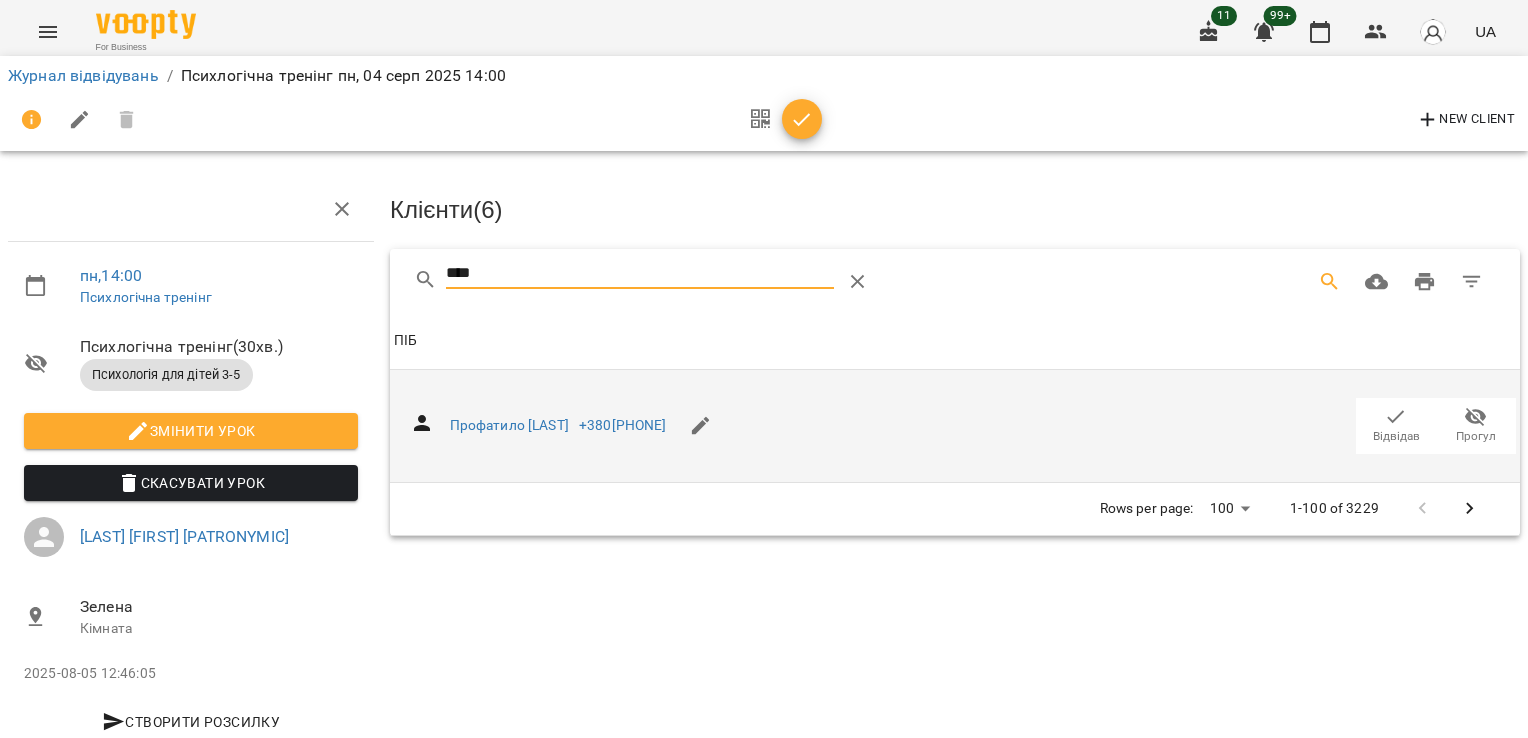 click on "Відвідав" at bounding box center (1396, 436) 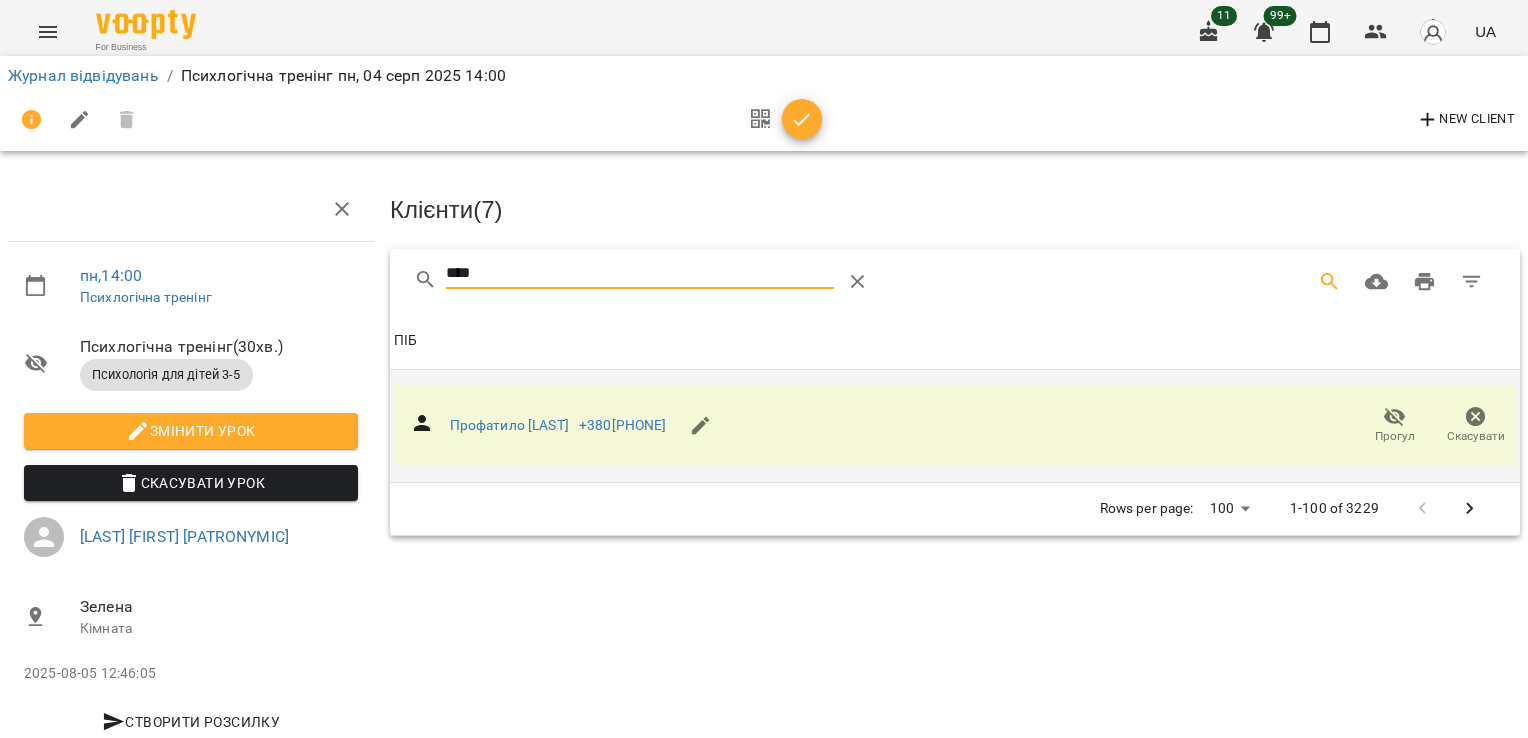 drag, startPoint x: 401, startPoint y: 270, endPoint x: 318, endPoint y: 266, distance: 83.09633 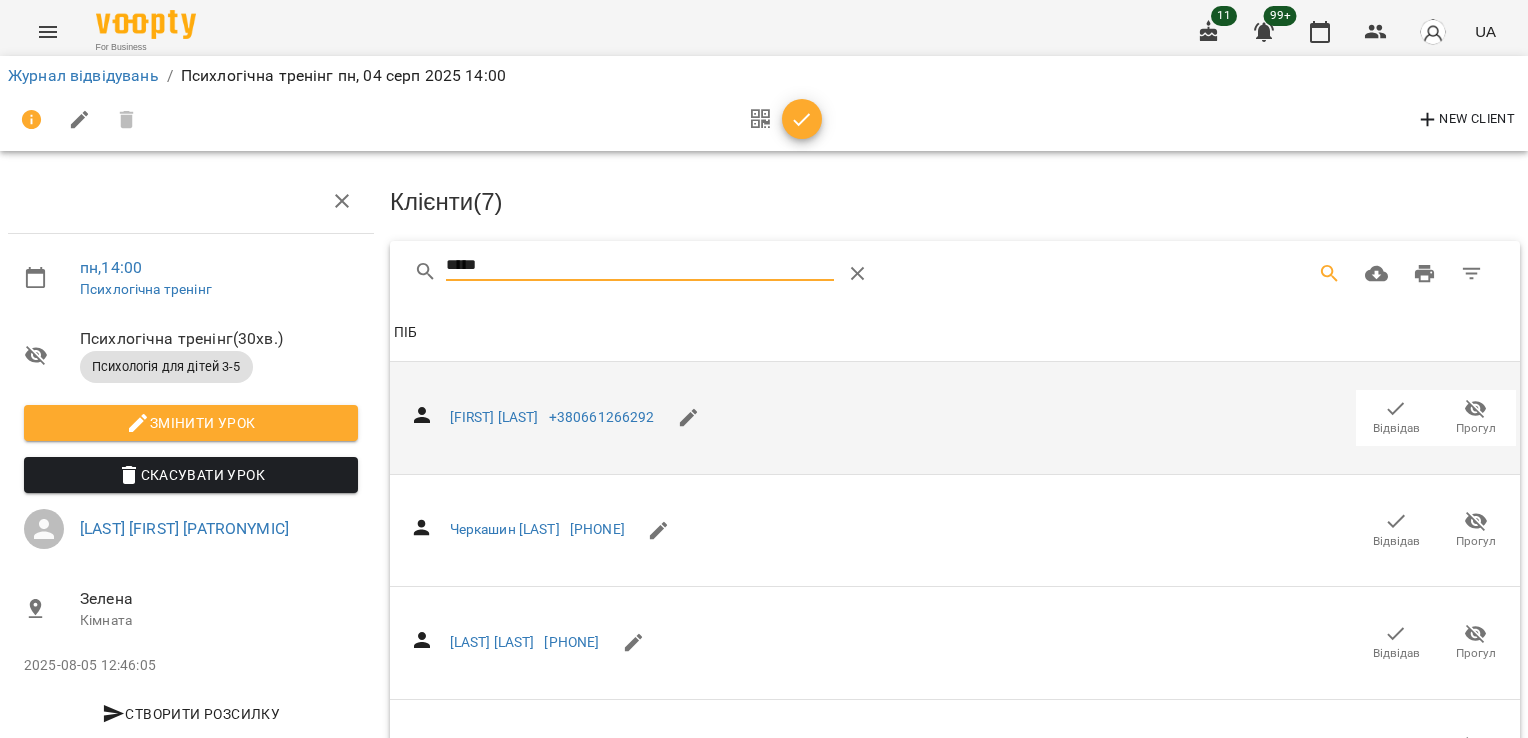 scroll, scrollTop: 500, scrollLeft: 0, axis: vertical 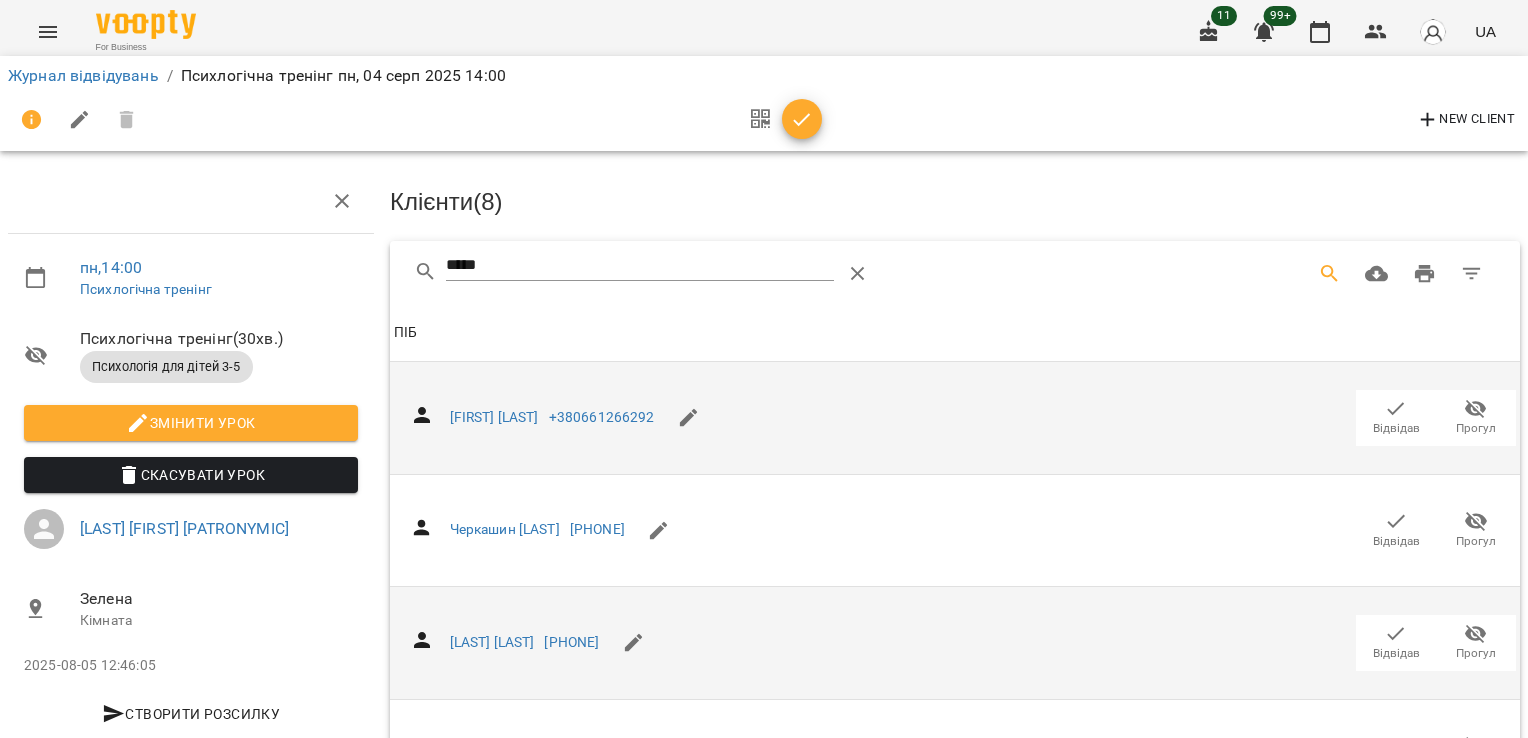 click 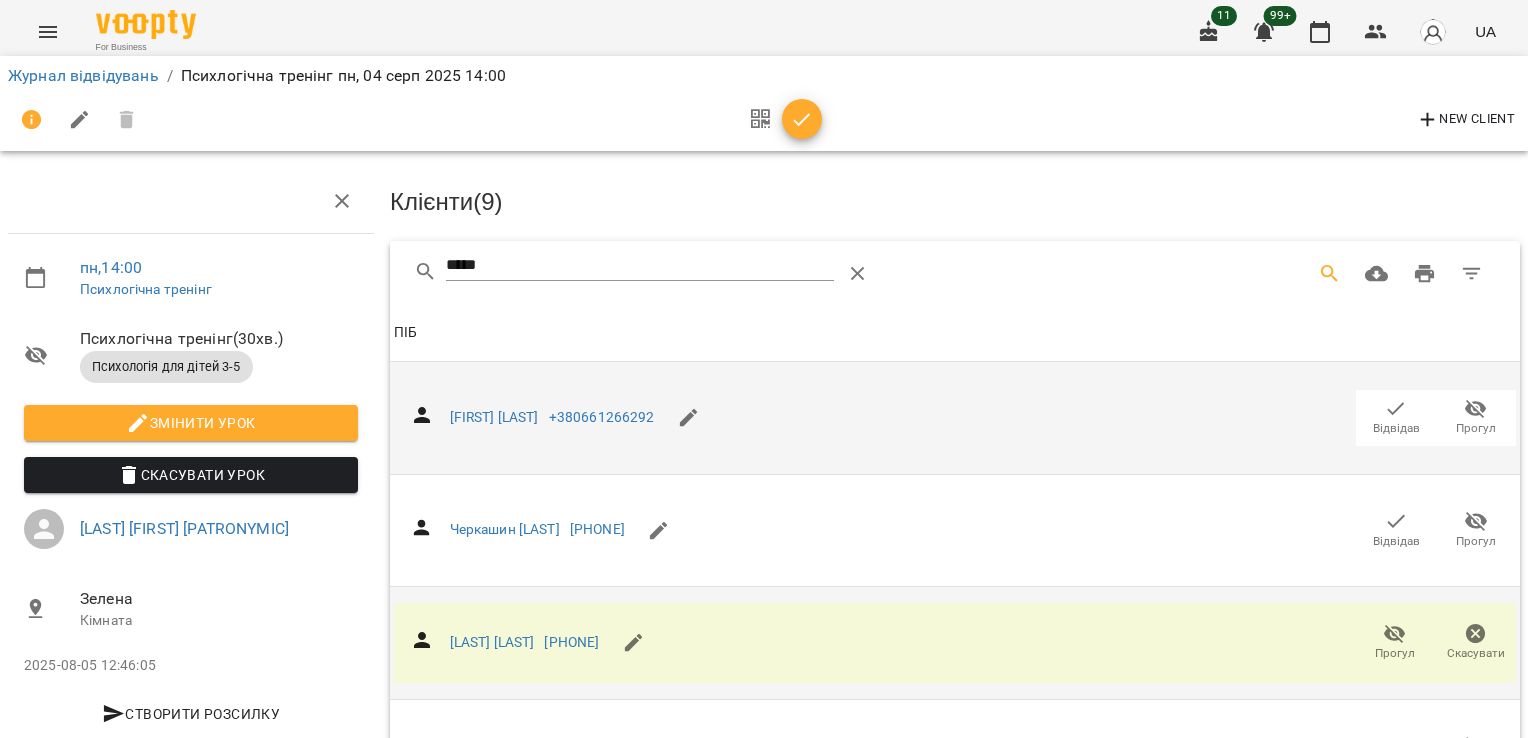 scroll, scrollTop: 0, scrollLeft: 0, axis: both 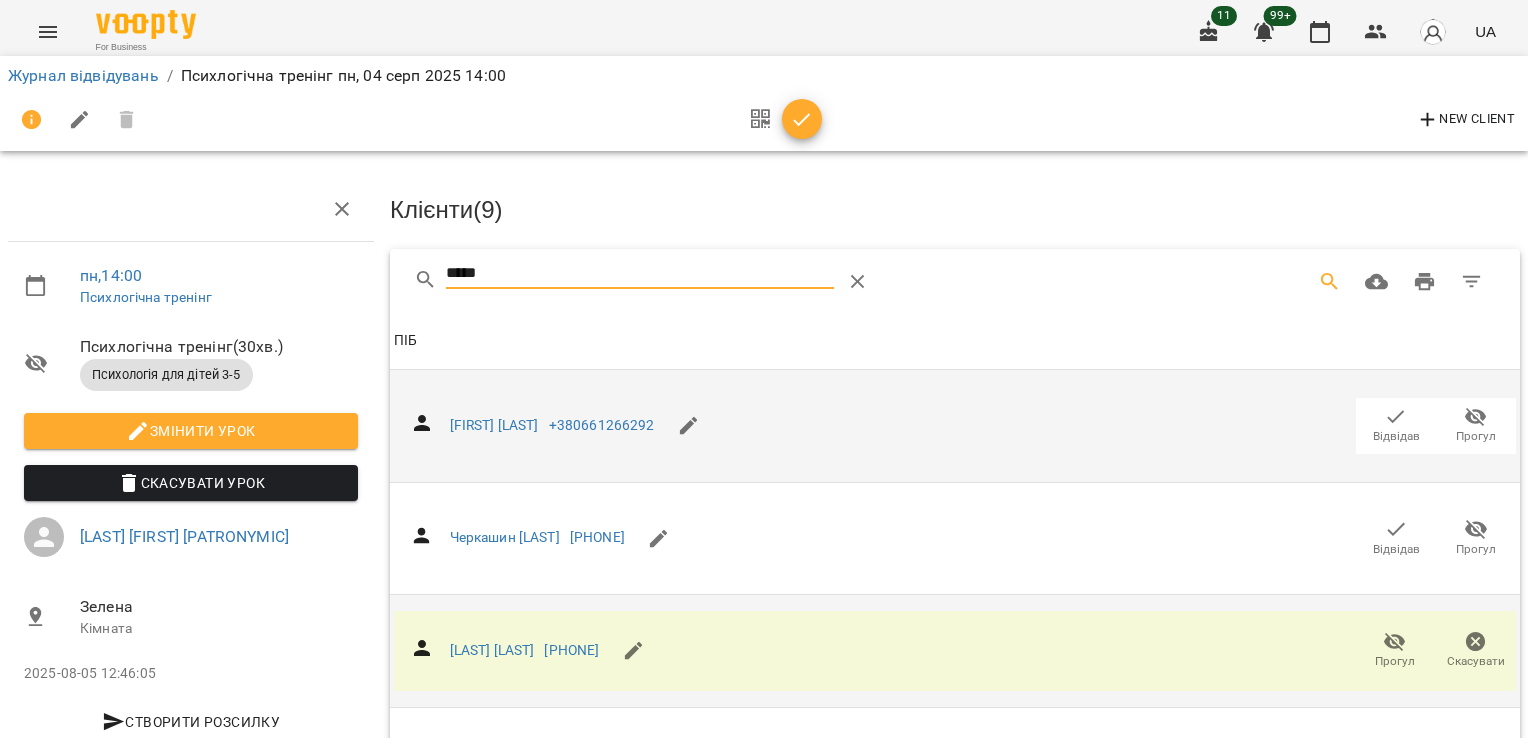 drag, startPoint x: 520, startPoint y: 273, endPoint x: 301, endPoint y: 246, distance: 220.65811 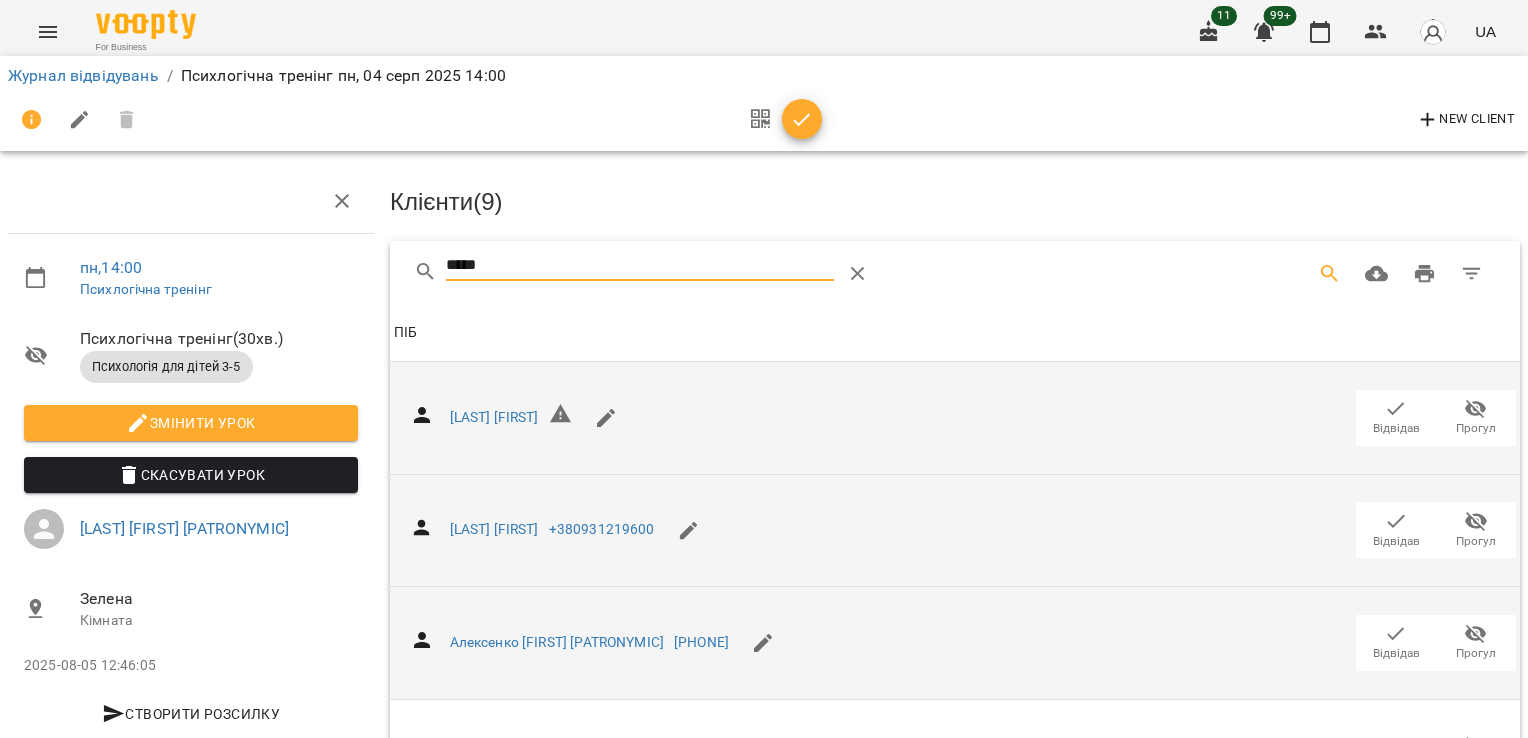scroll, scrollTop: 100, scrollLeft: 0, axis: vertical 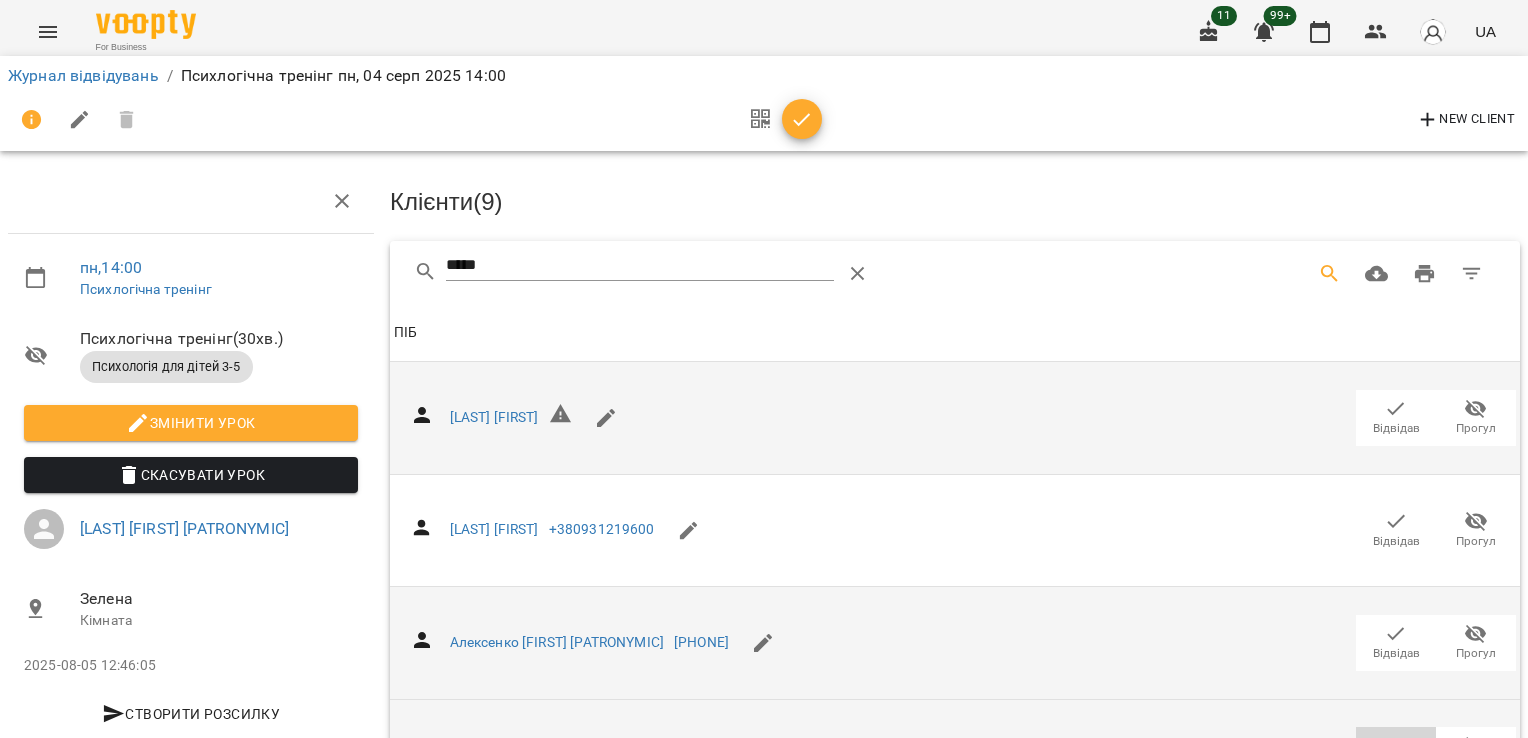 click 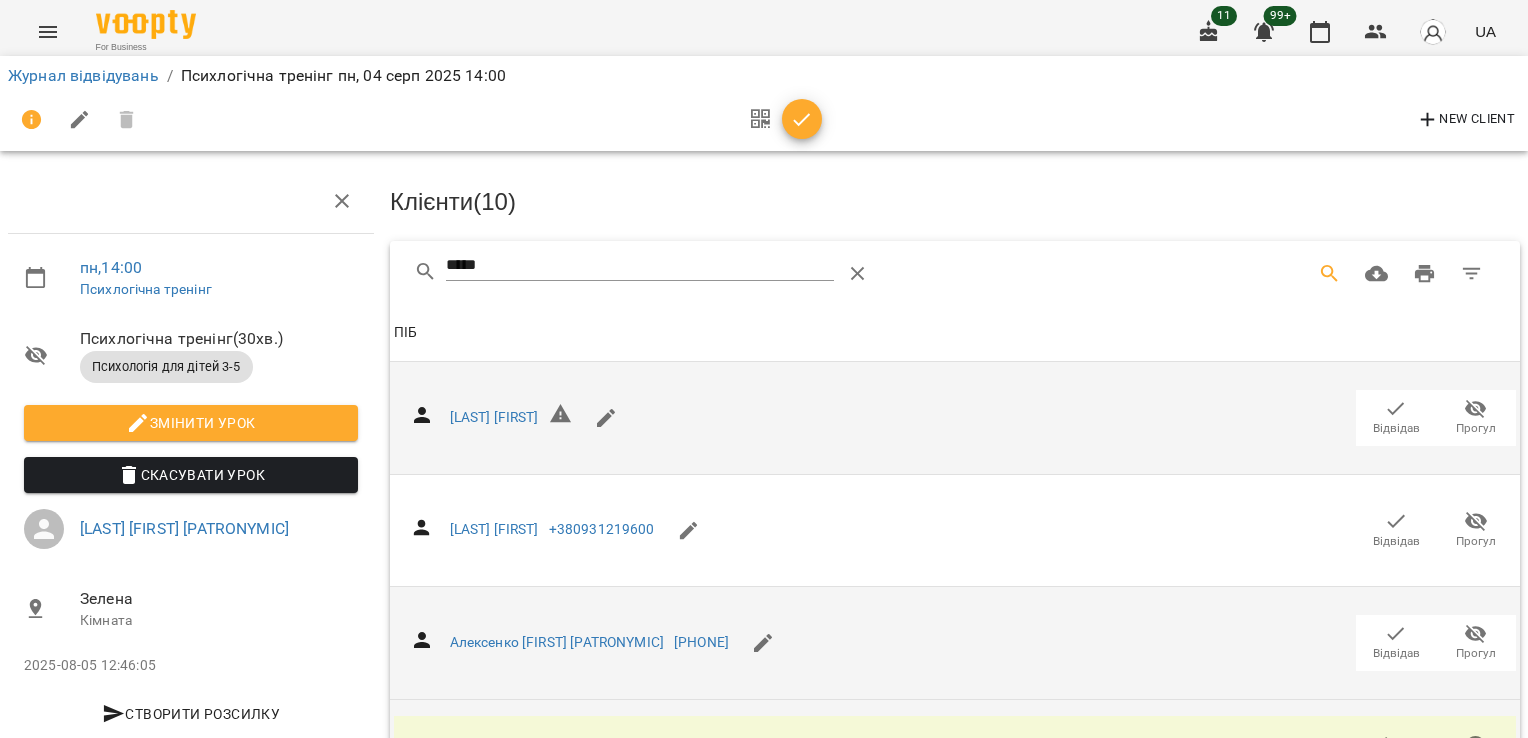 scroll, scrollTop: 100, scrollLeft: 0, axis: vertical 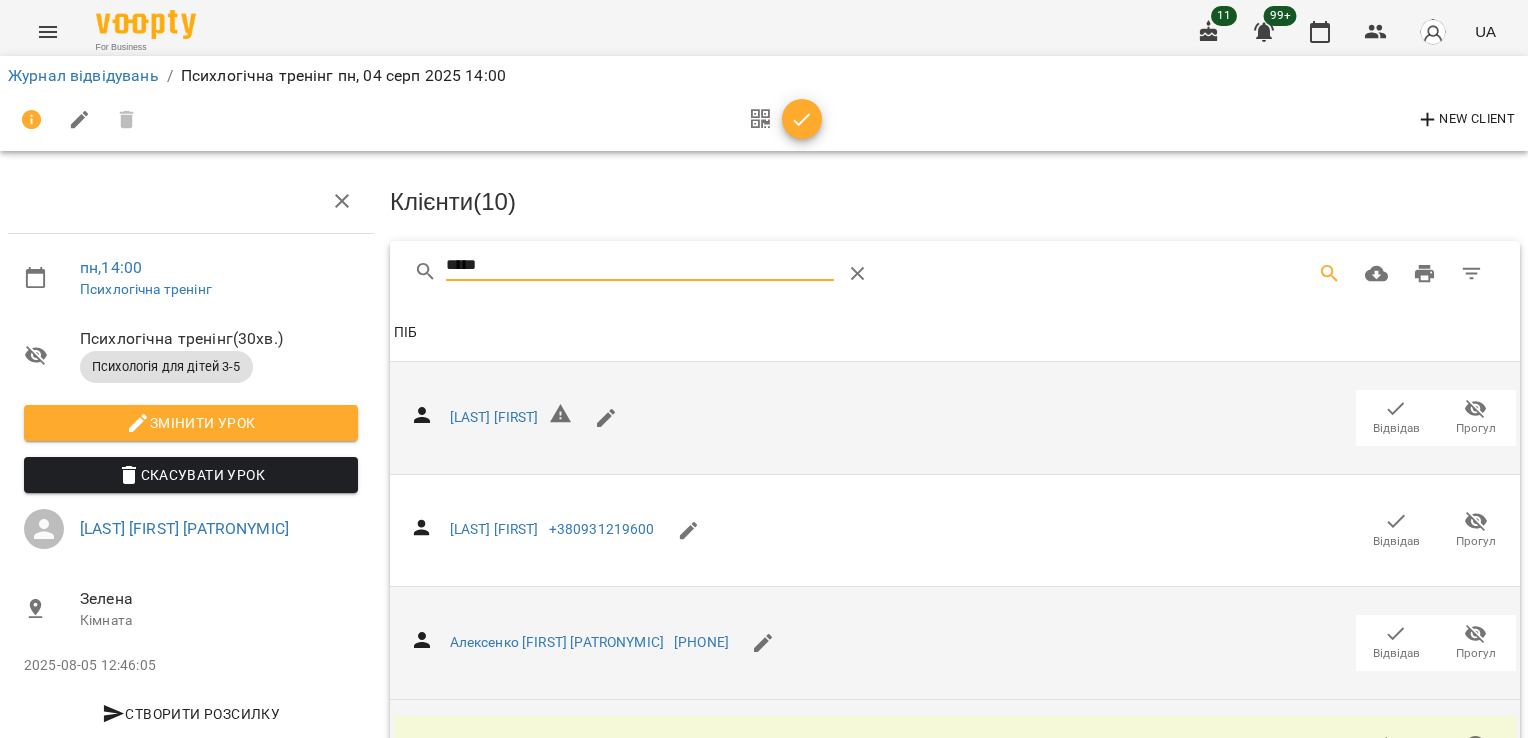 drag, startPoint x: 516, startPoint y: 185, endPoint x: 345, endPoint y: 172, distance: 171.49344 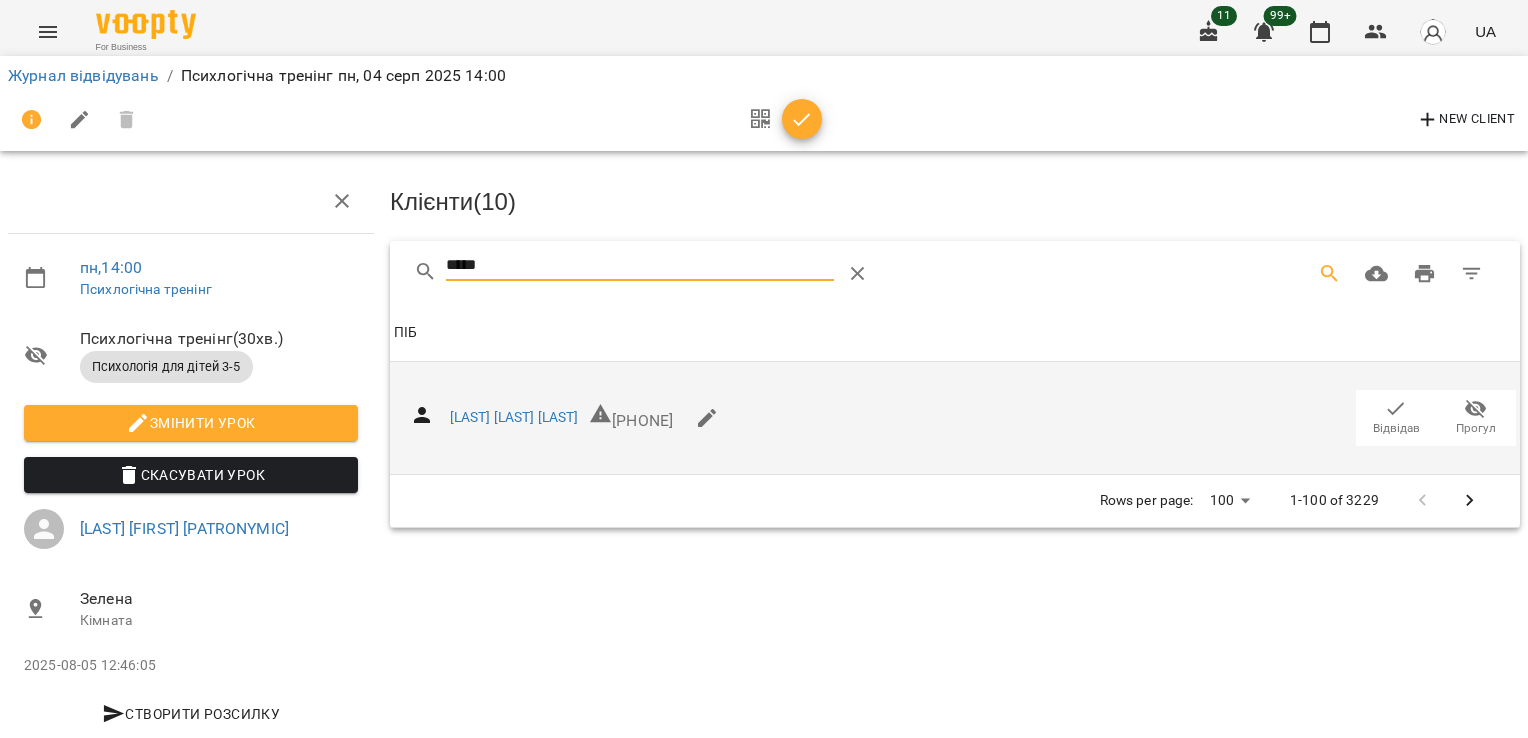 scroll, scrollTop: 48, scrollLeft: 0, axis: vertical 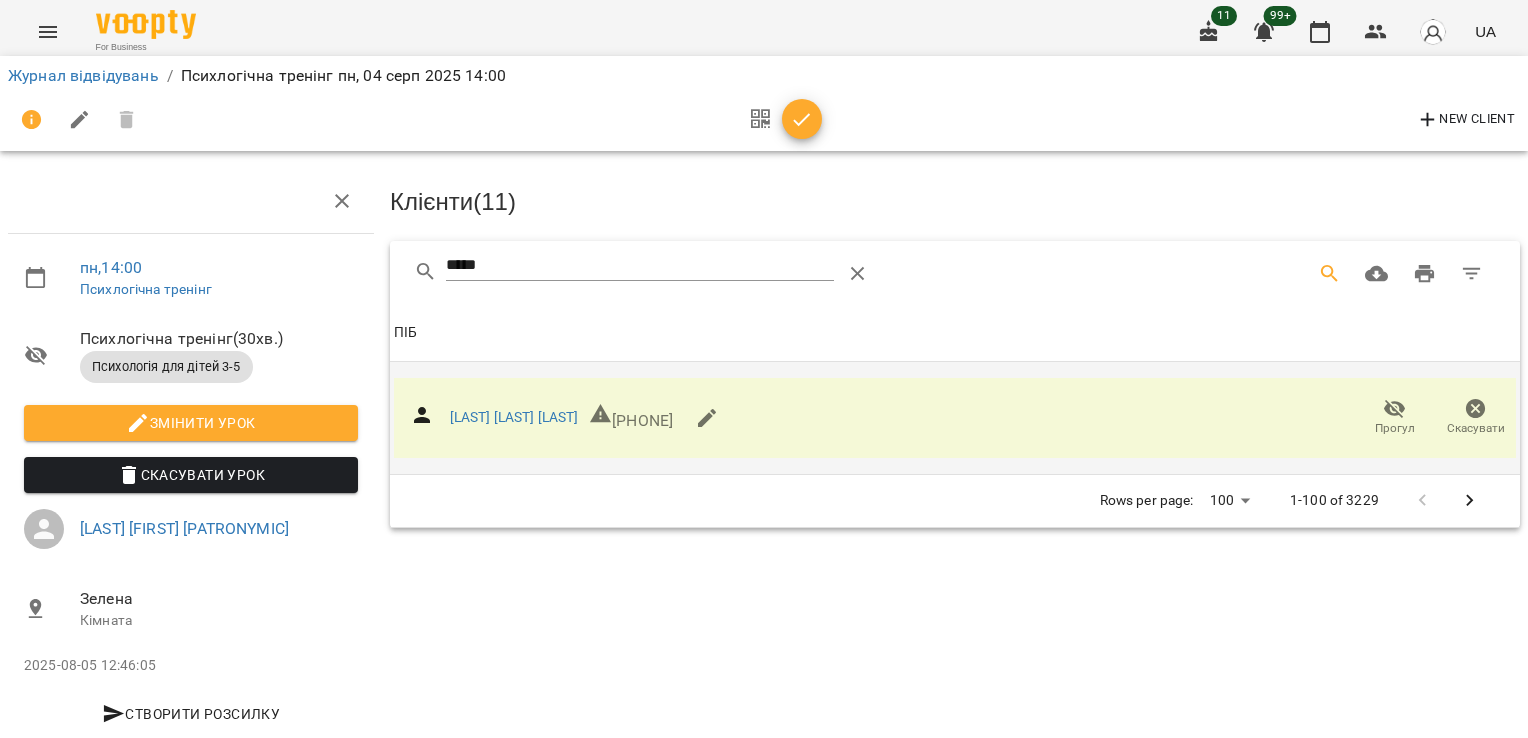 click on "*****" at bounding box center [640, 274] 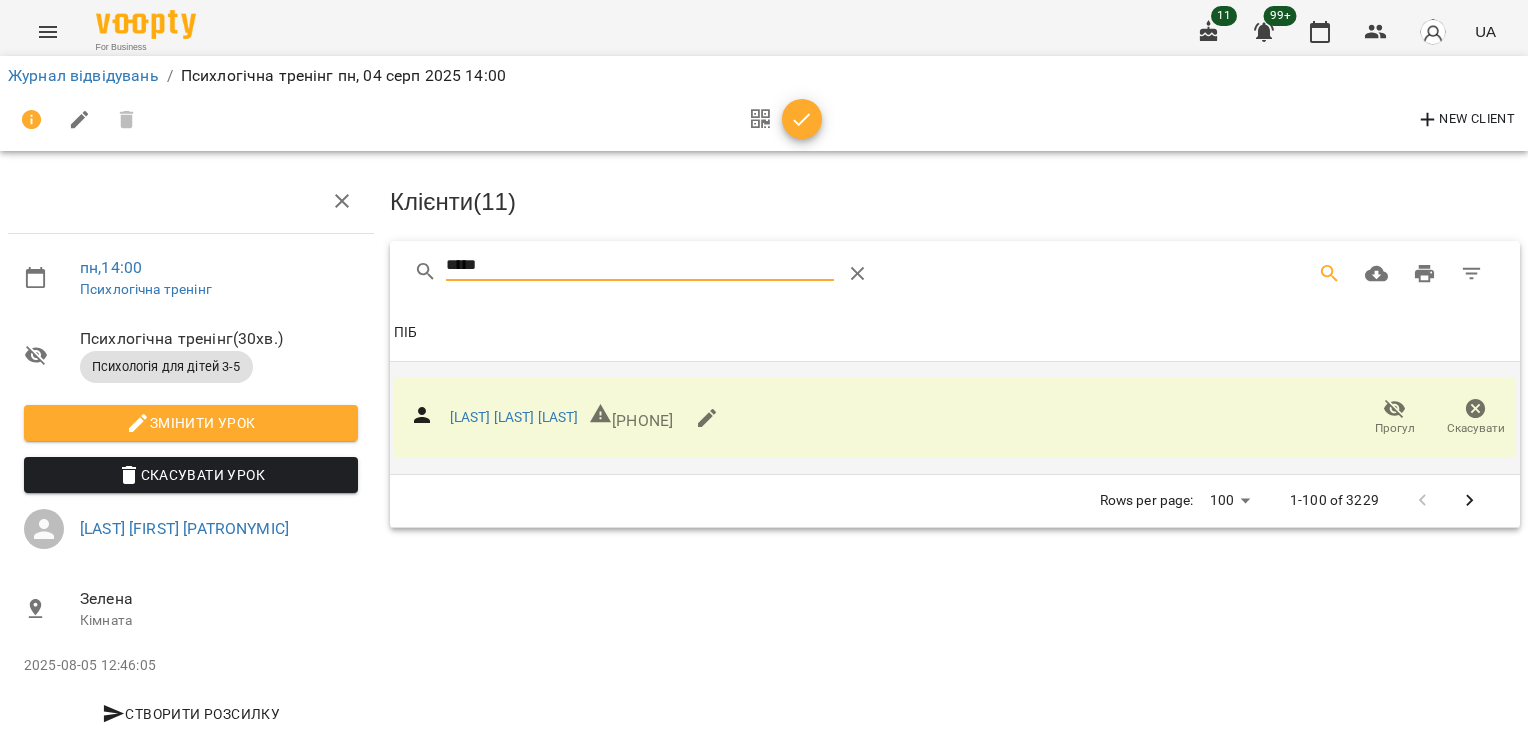 drag, startPoint x: 512, startPoint y: 230, endPoint x: 304, endPoint y: 206, distance: 209.38004 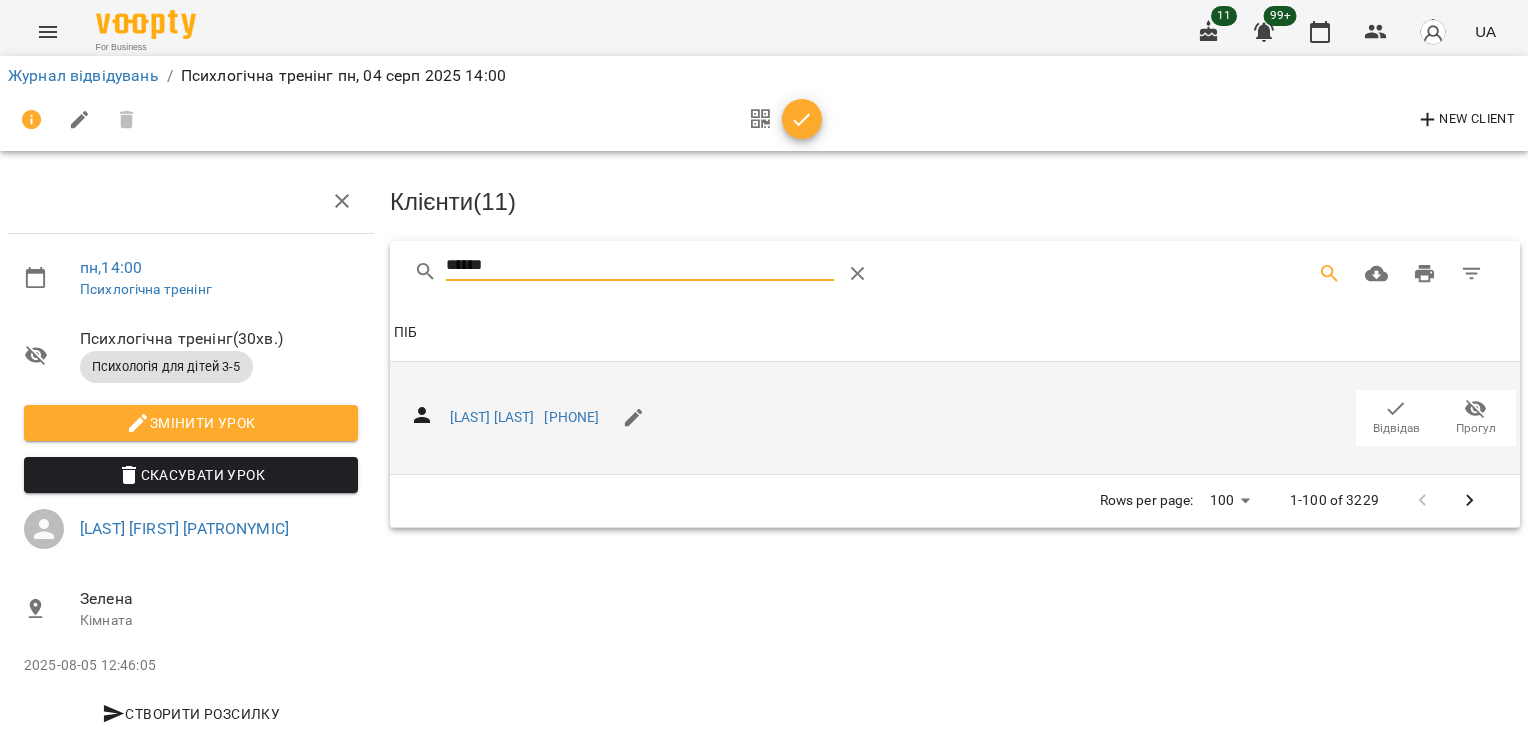 click 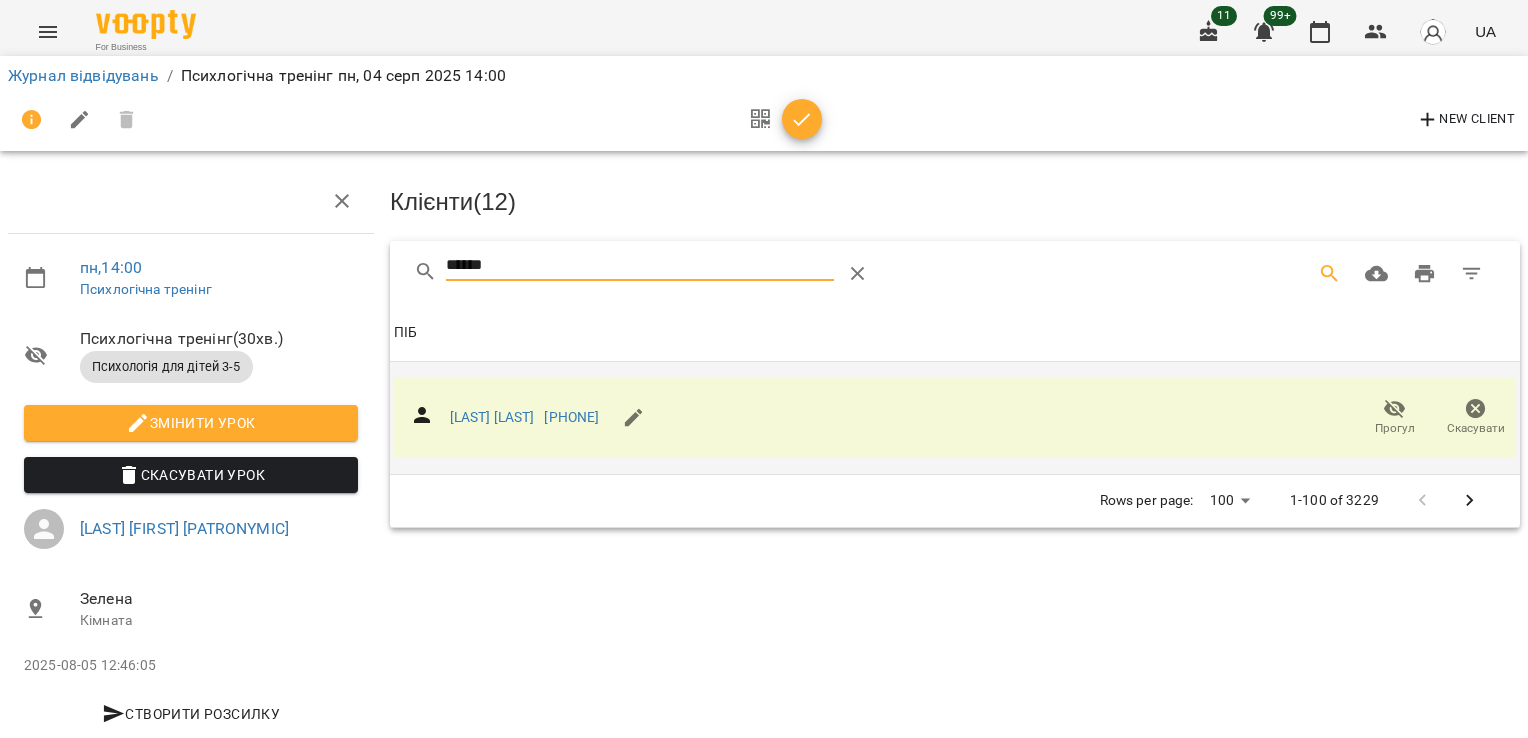 drag, startPoint x: 516, startPoint y: 222, endPoint x: 309, endPoint y: 217, distance: 207.06038 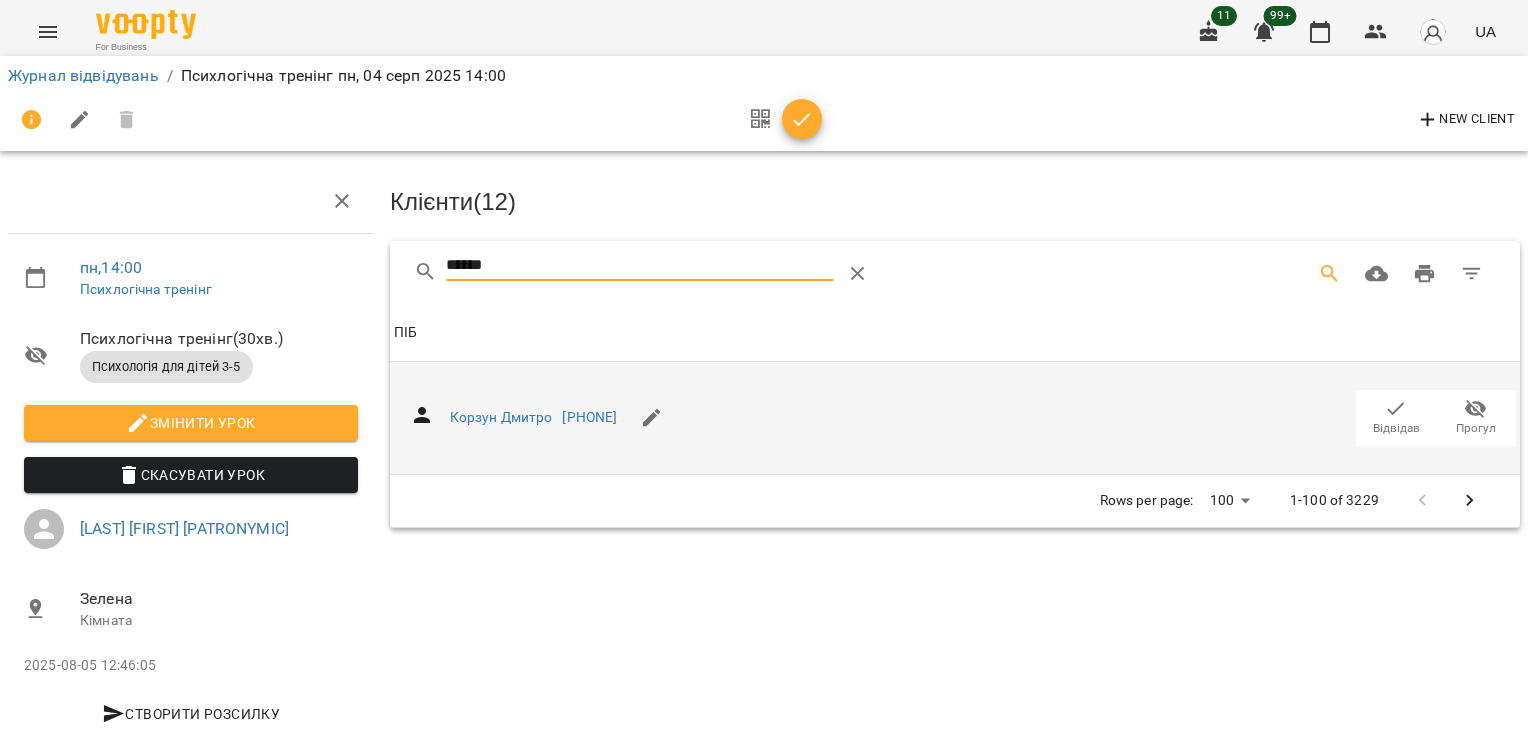 click 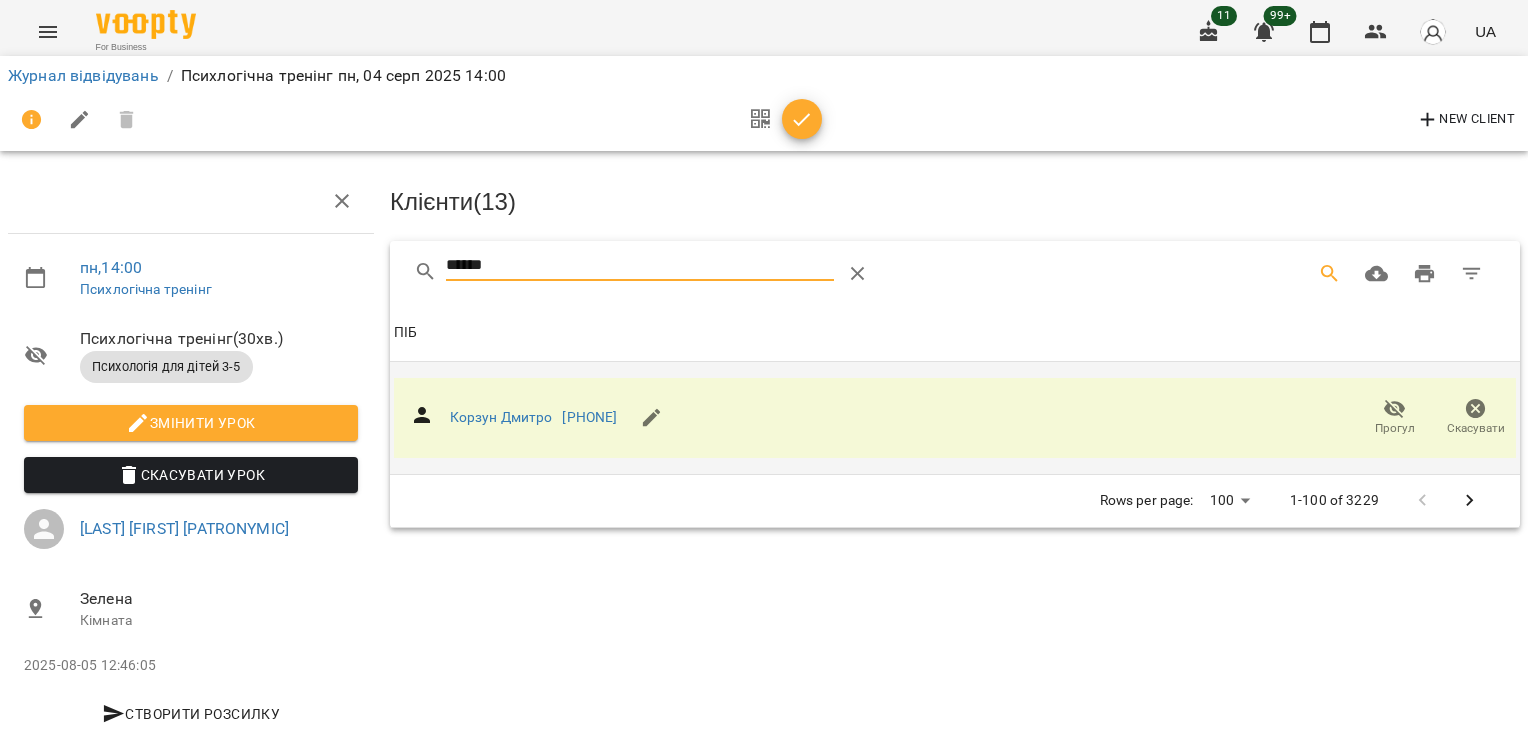 drag, startPoint x: 568, startPoint y: 220, endPoint x: 416, endPoint y: 223, distance: 152.0296 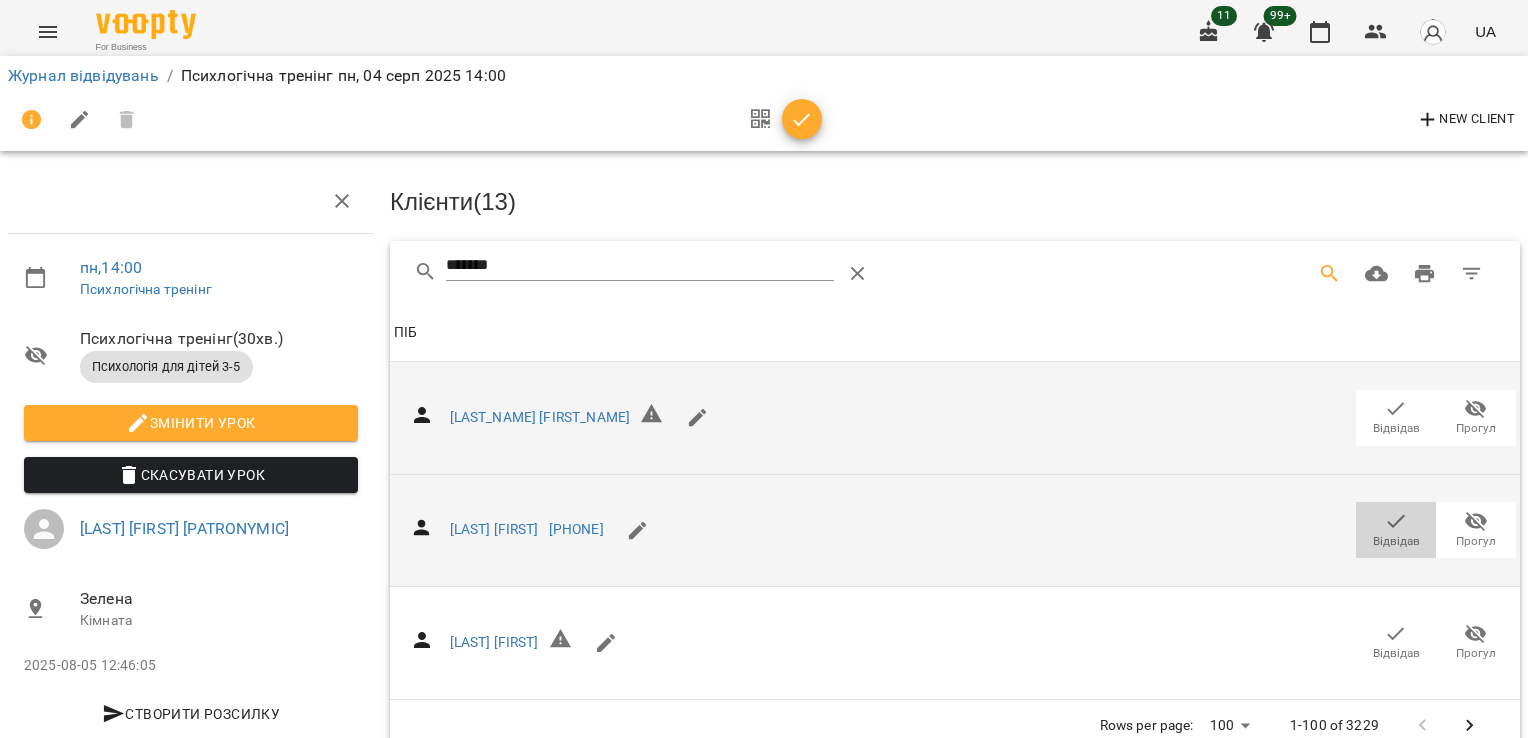 click 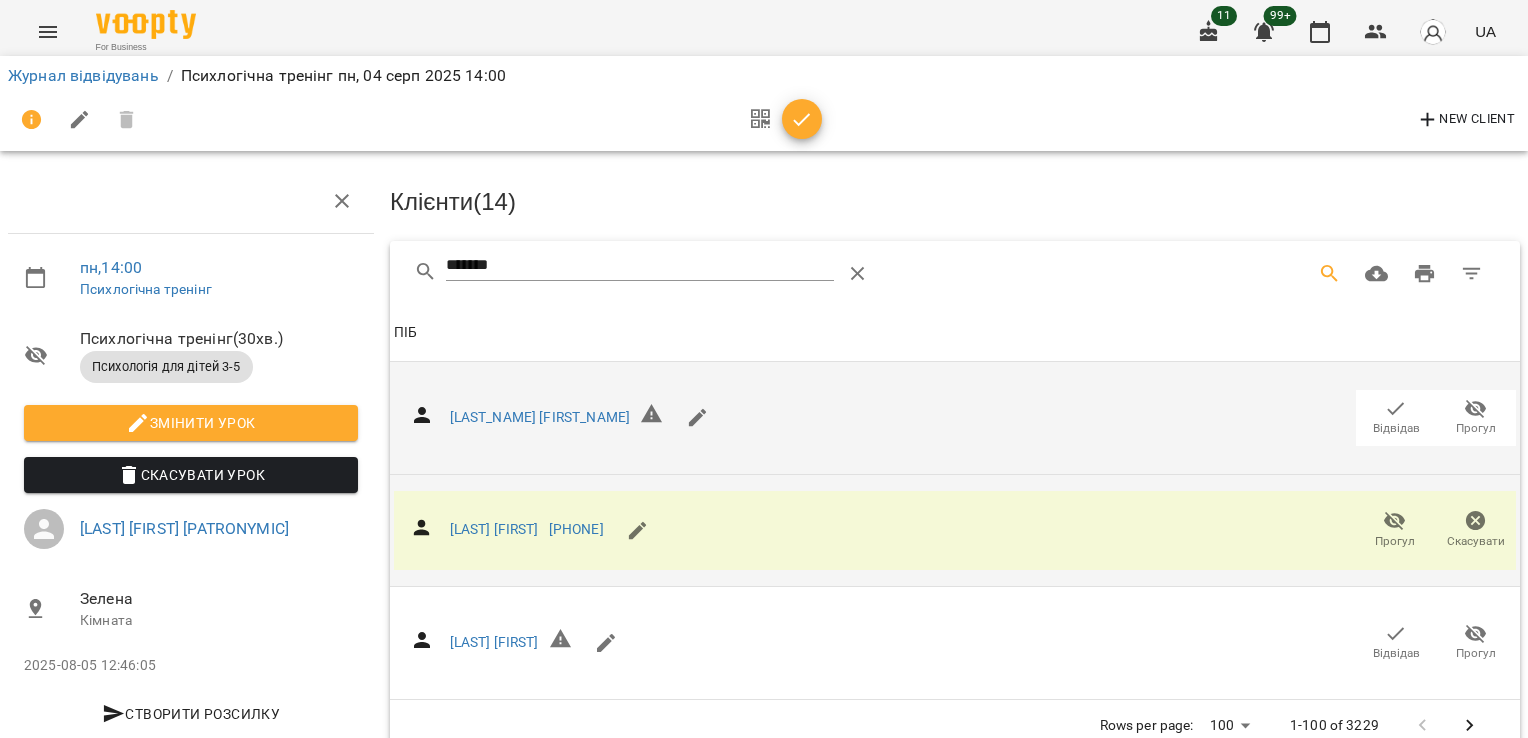 scroll, scrollTop: 0, scrollLeft: 0, axis: both 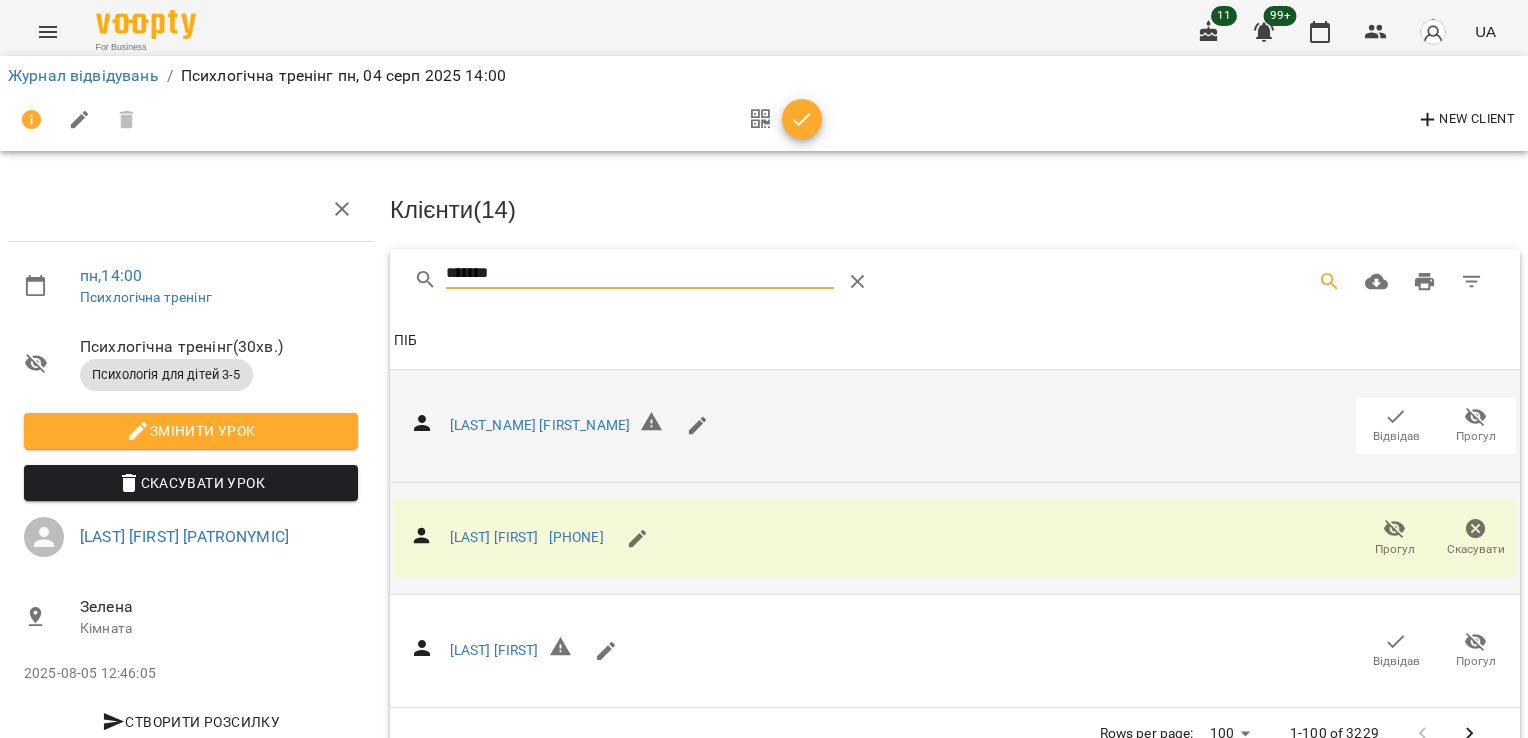 drag, startPoint x: 519, startPoint y: 286, endPoint x: 277, endPoint y: 284, distance: 242.00827 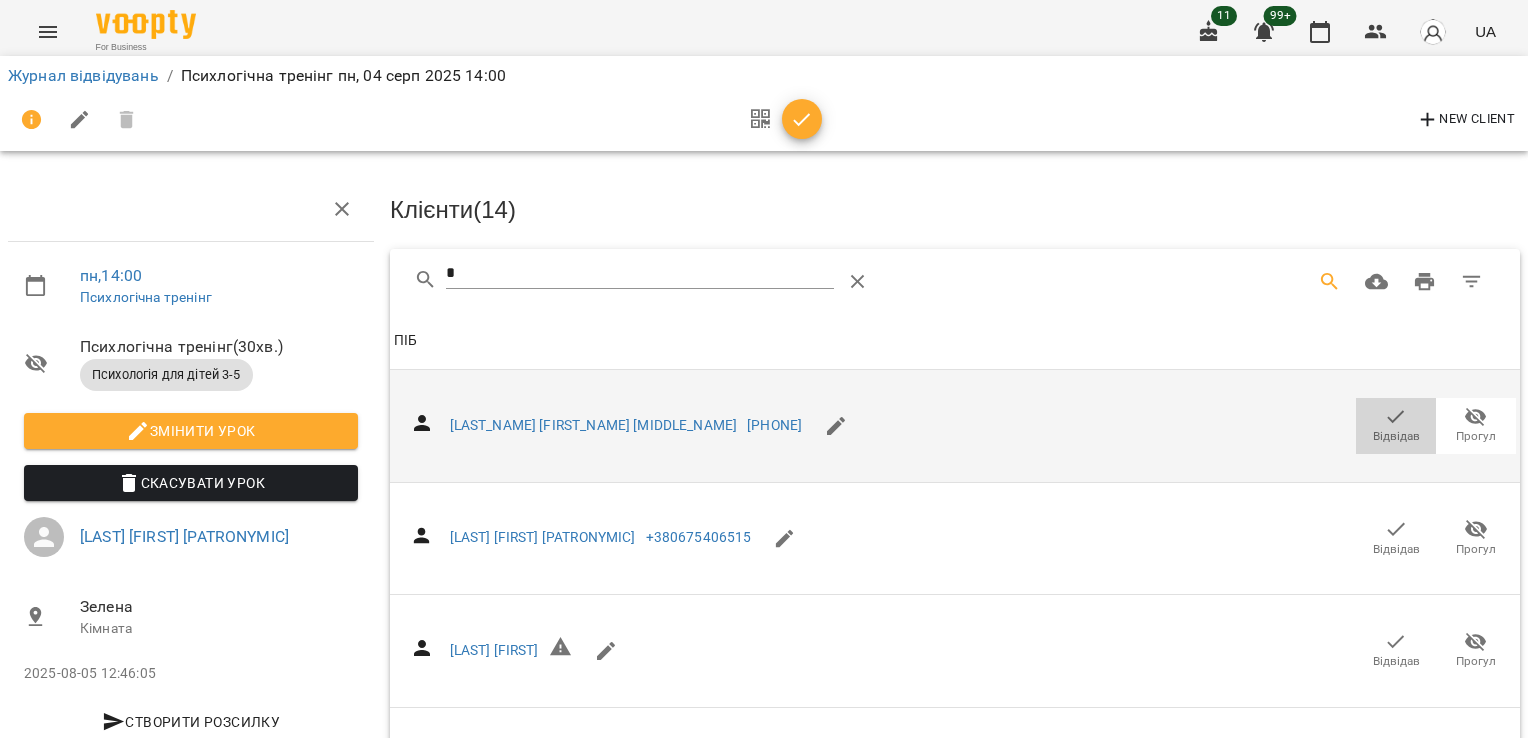 click on "Відвідав" at bounding box center [1396, 426] 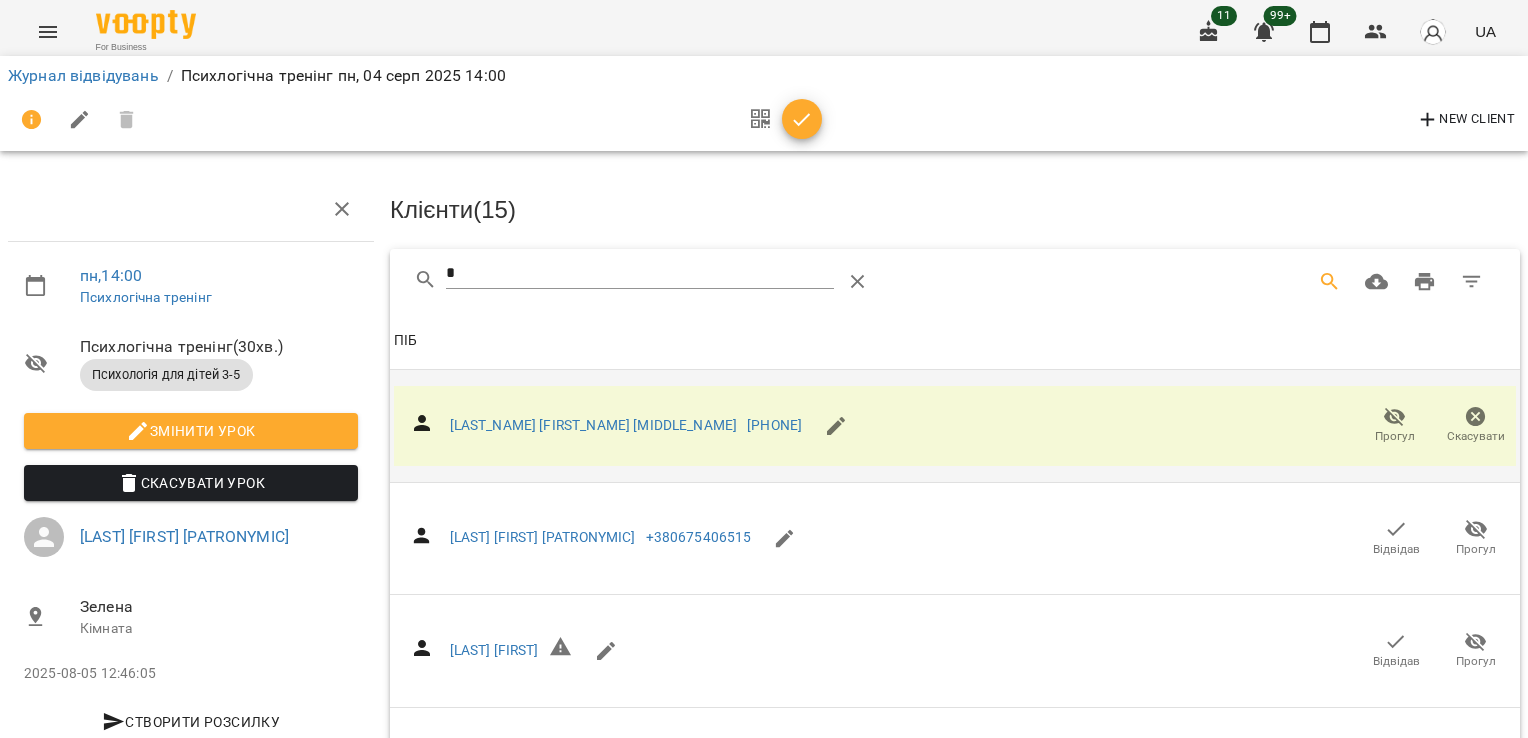 click on "*" at bounding box center (640, 274) 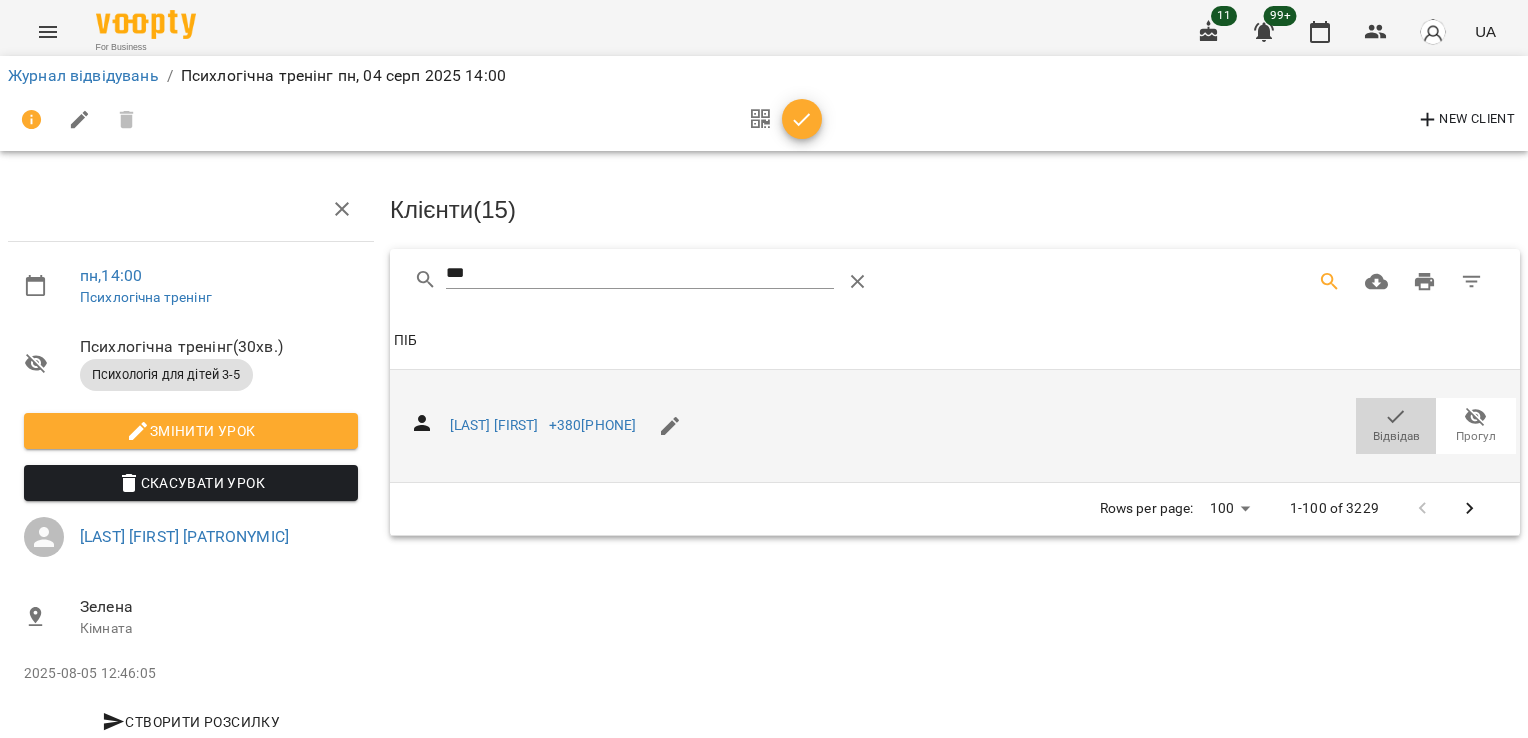 click 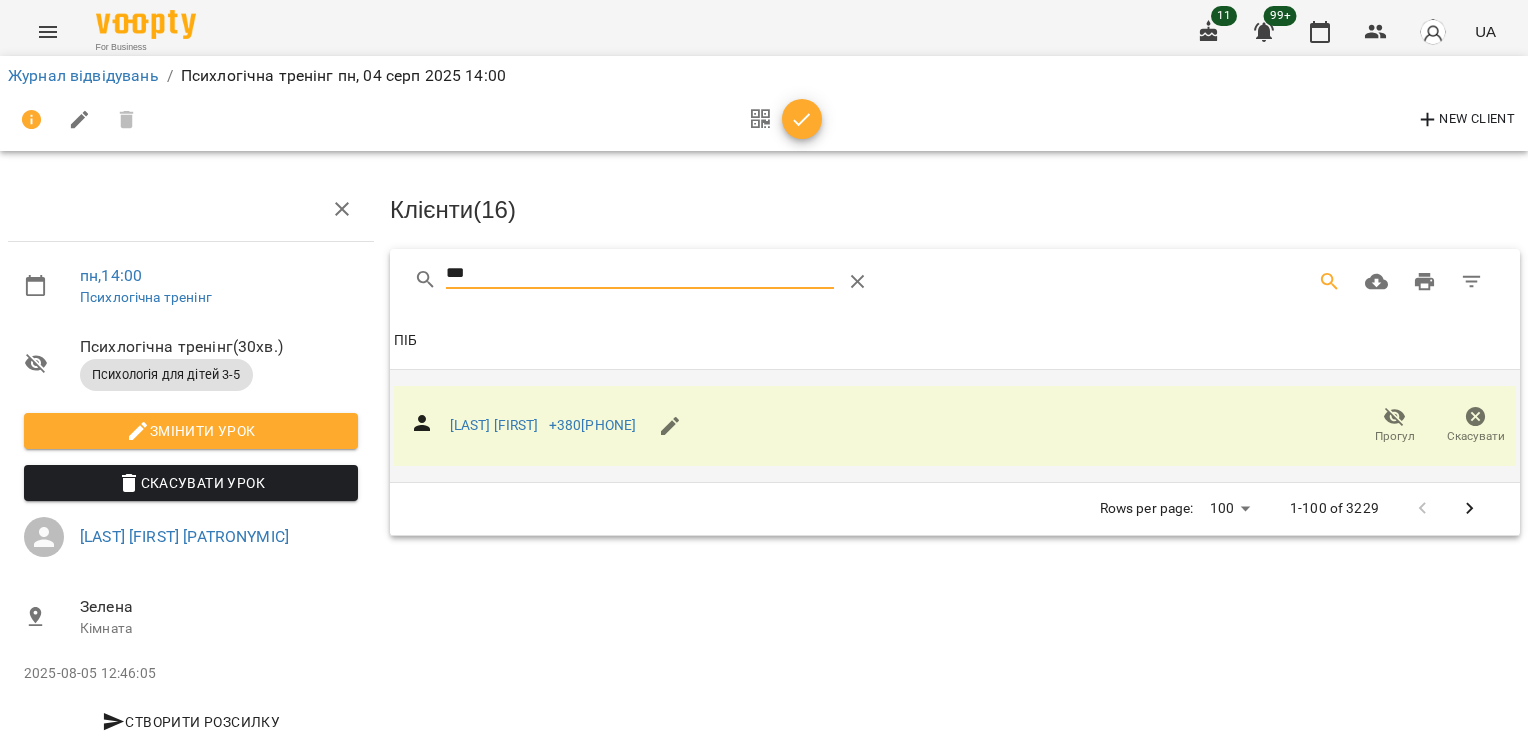 drag, startPoint x: 505, startPoint y: 270, endPoint x: 217, endPoint y: 245, distance: 289.08304 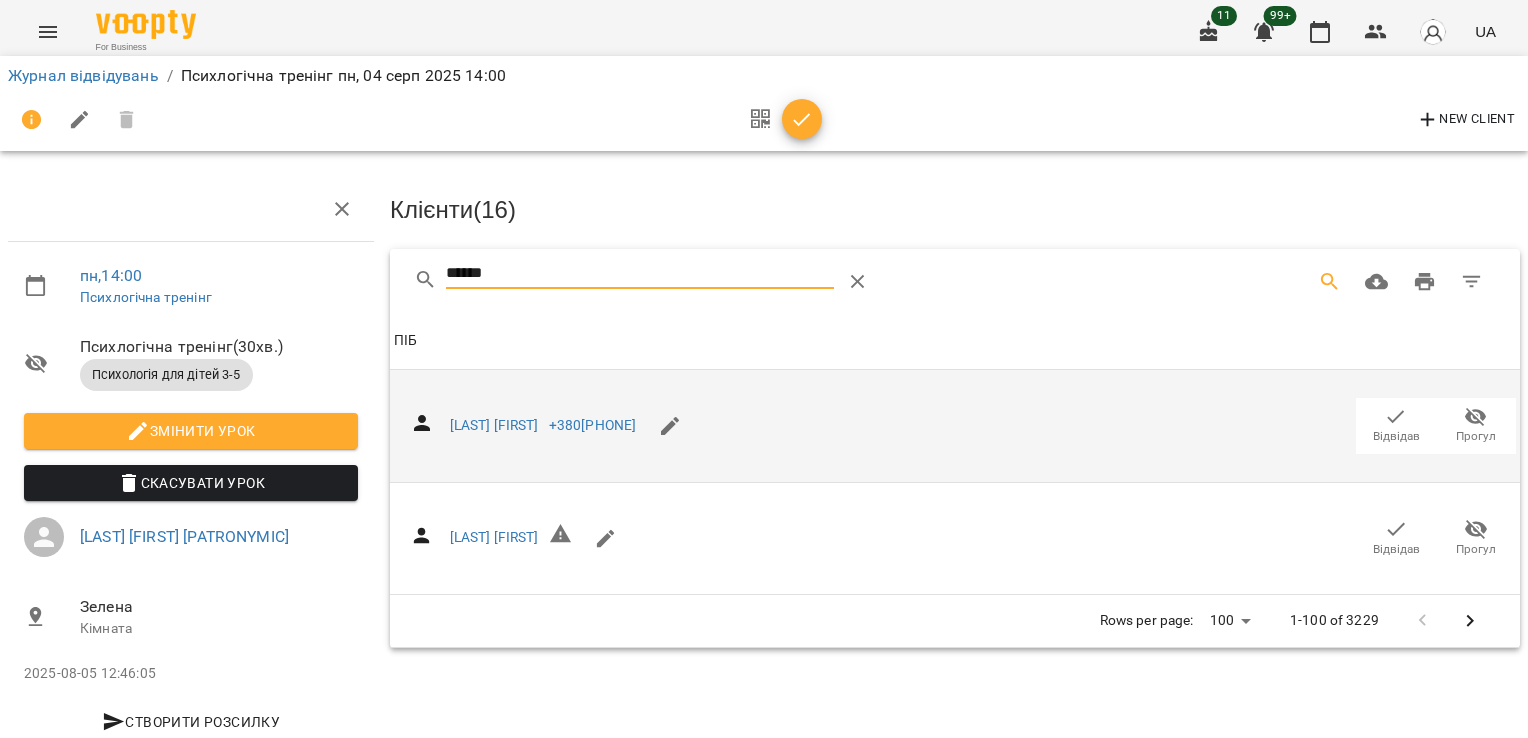 type on "******" 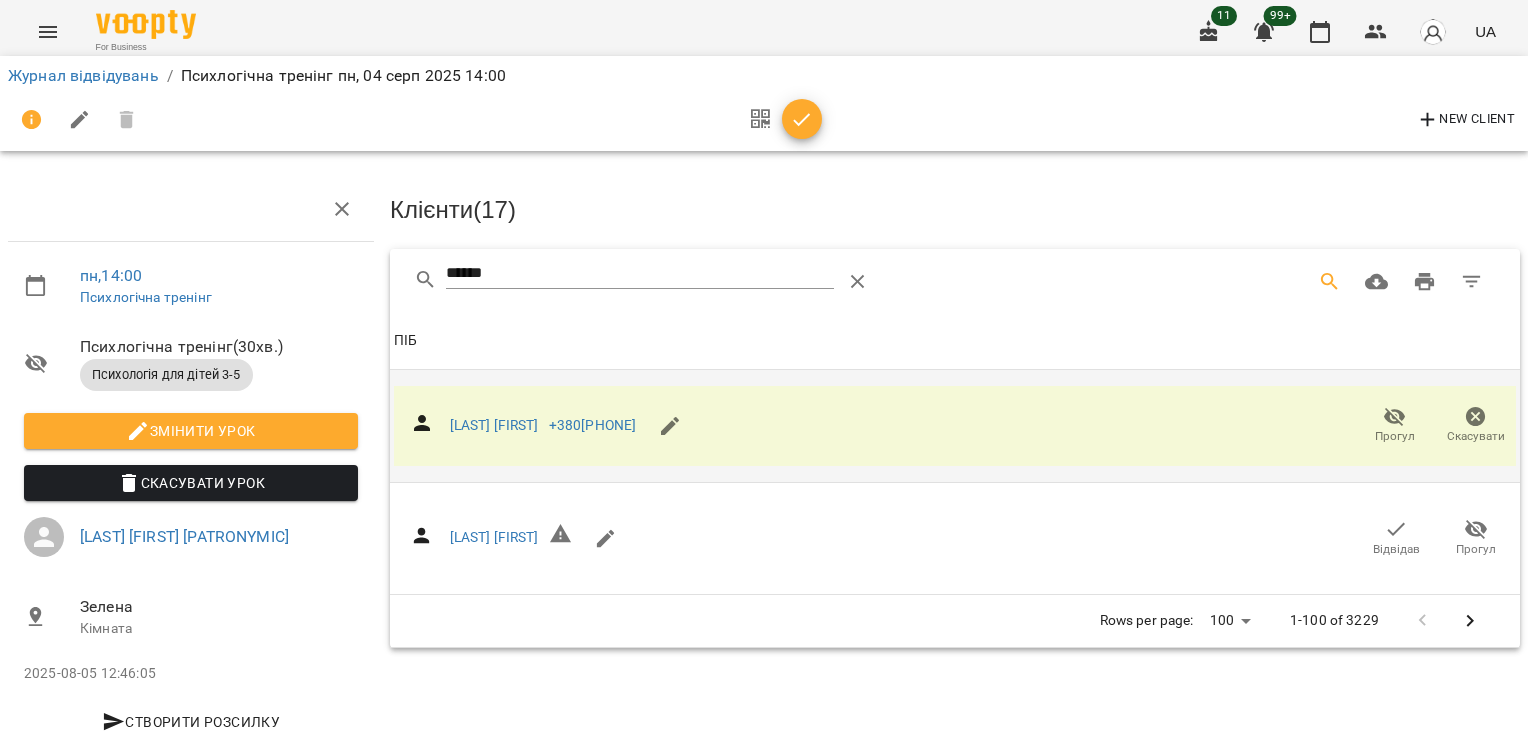 click 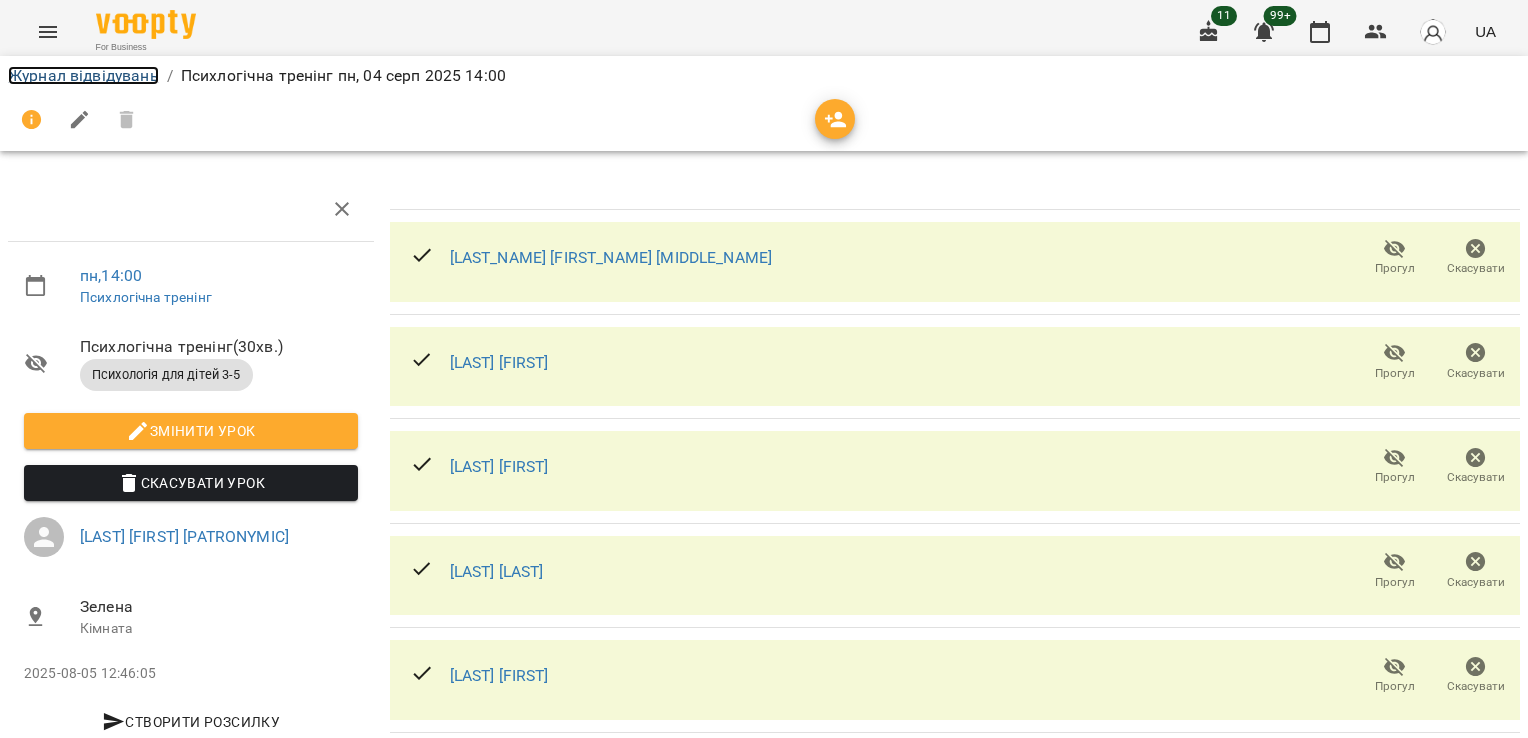 click on "Журнал відвідувань" at bounding box center [83, 75] 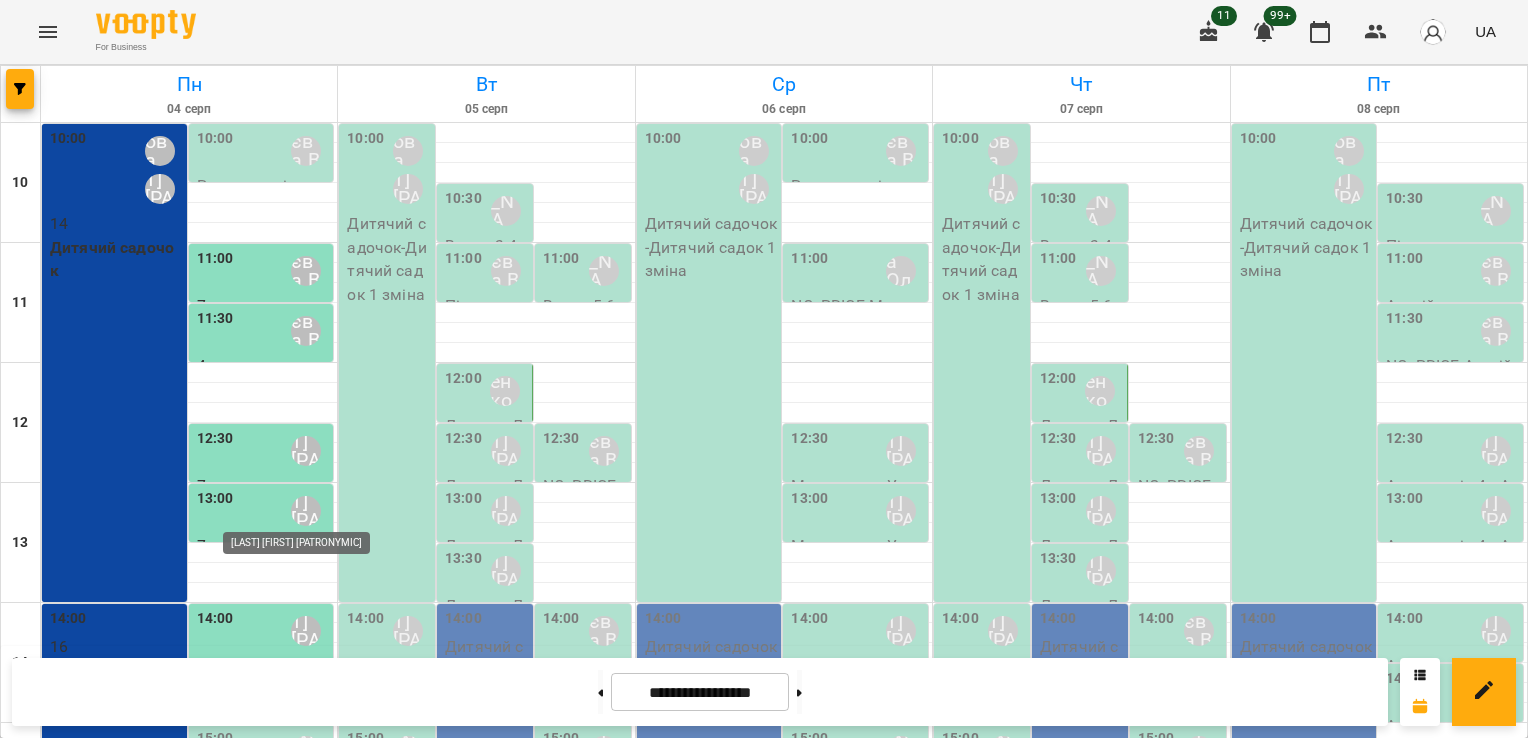 scroll, scrollTop: 0, scrollLeft: 0, axis: both 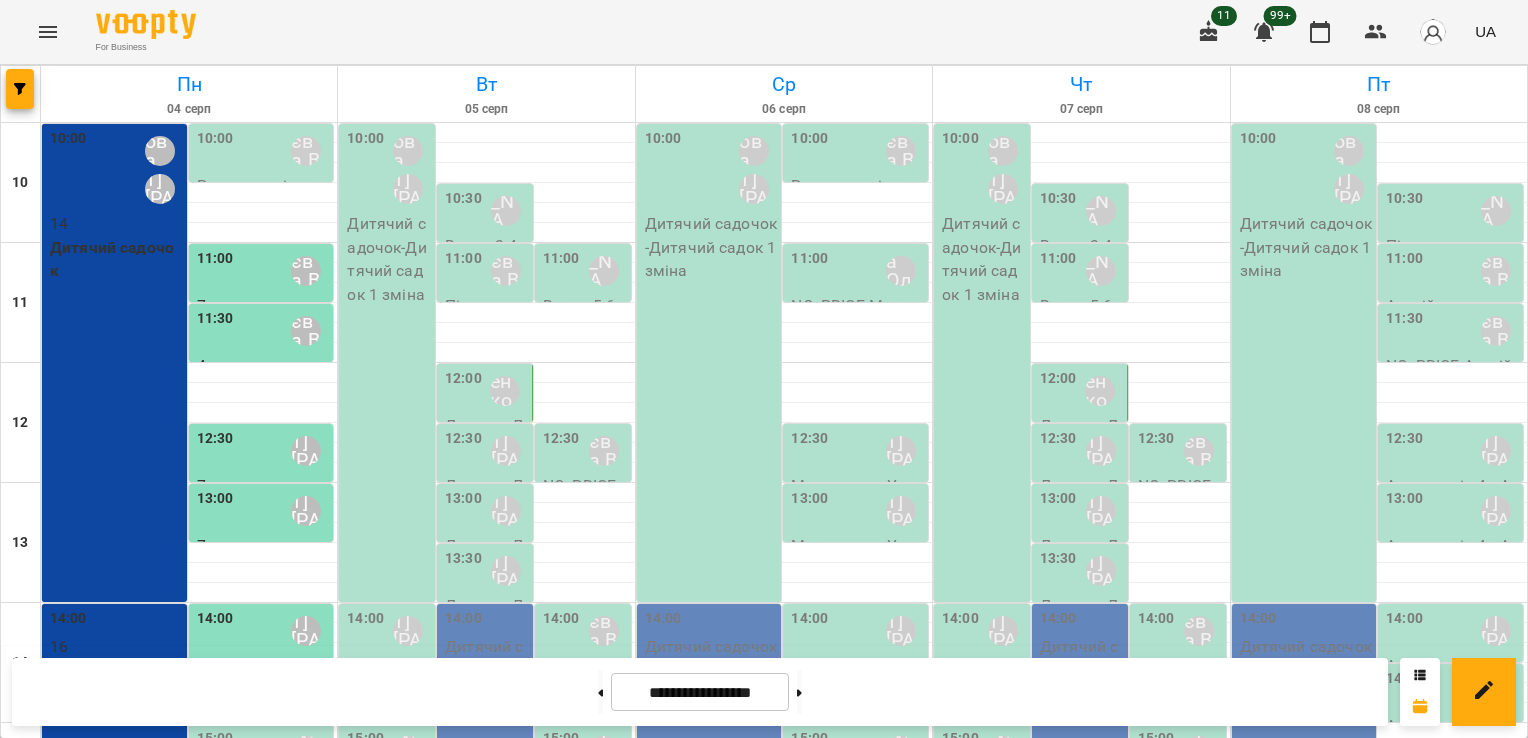 click on "14:00 Резенчук [FIRST] [PATRONYMIC]" at bounding box center [263, 631] 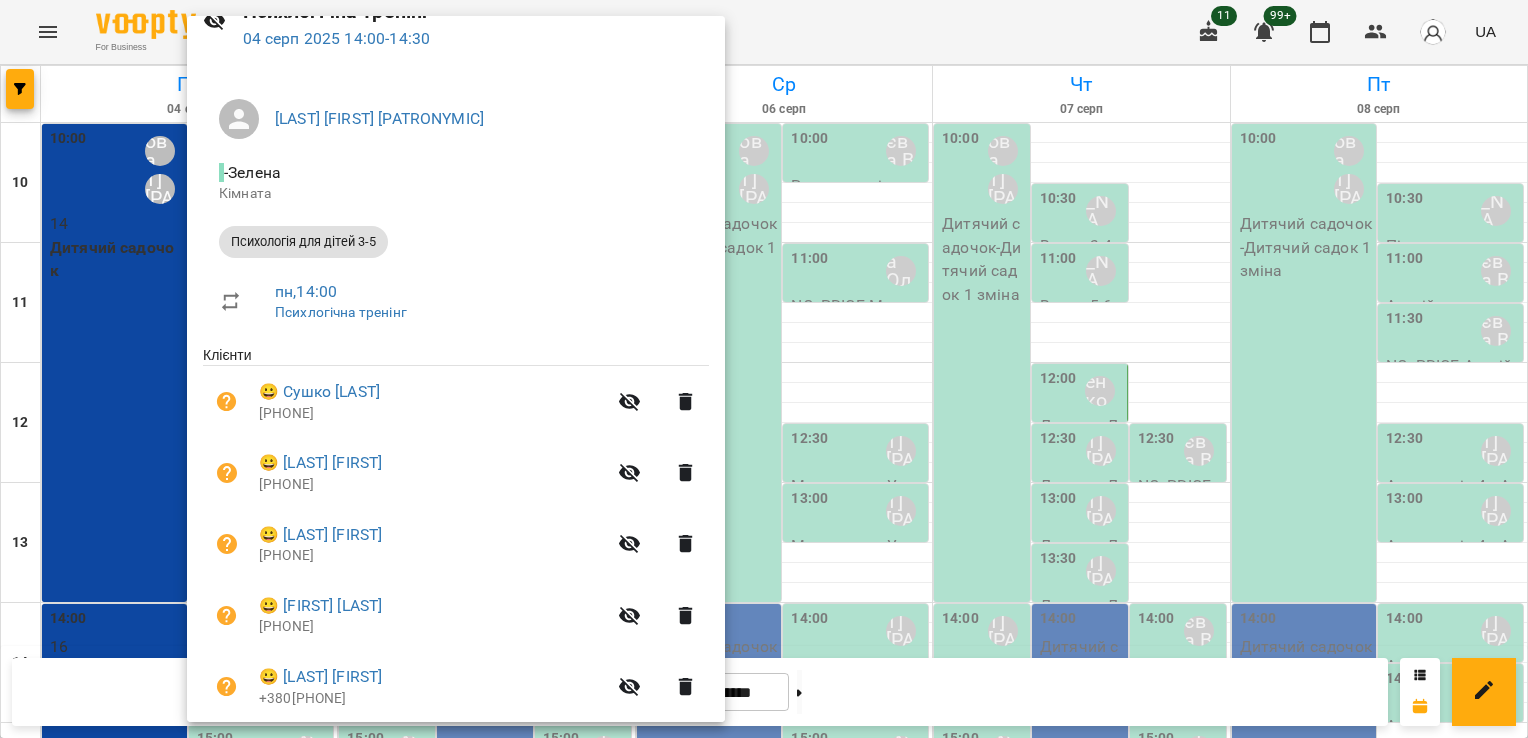scroll, scrollTop: 0, scrollLeft: 0, axis: both 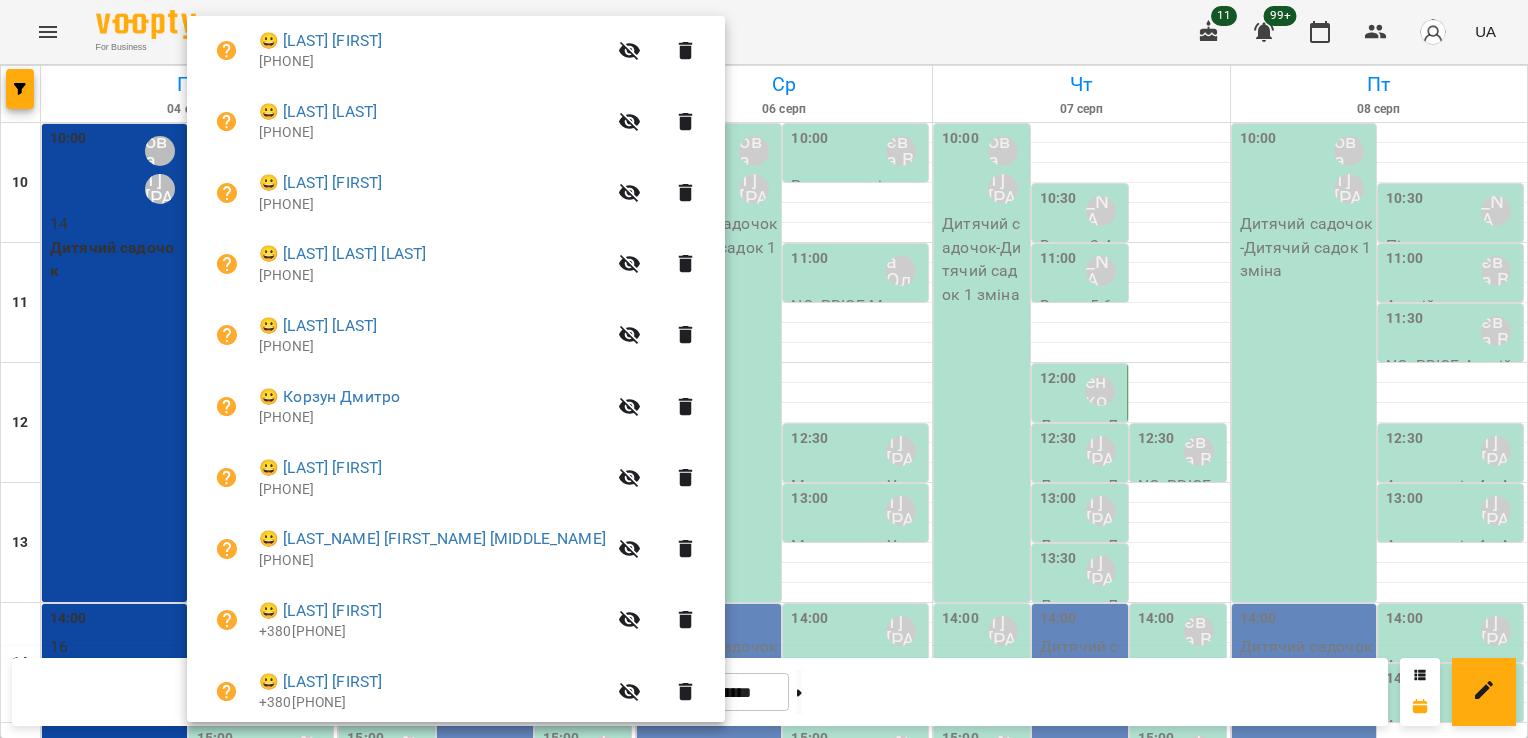 click 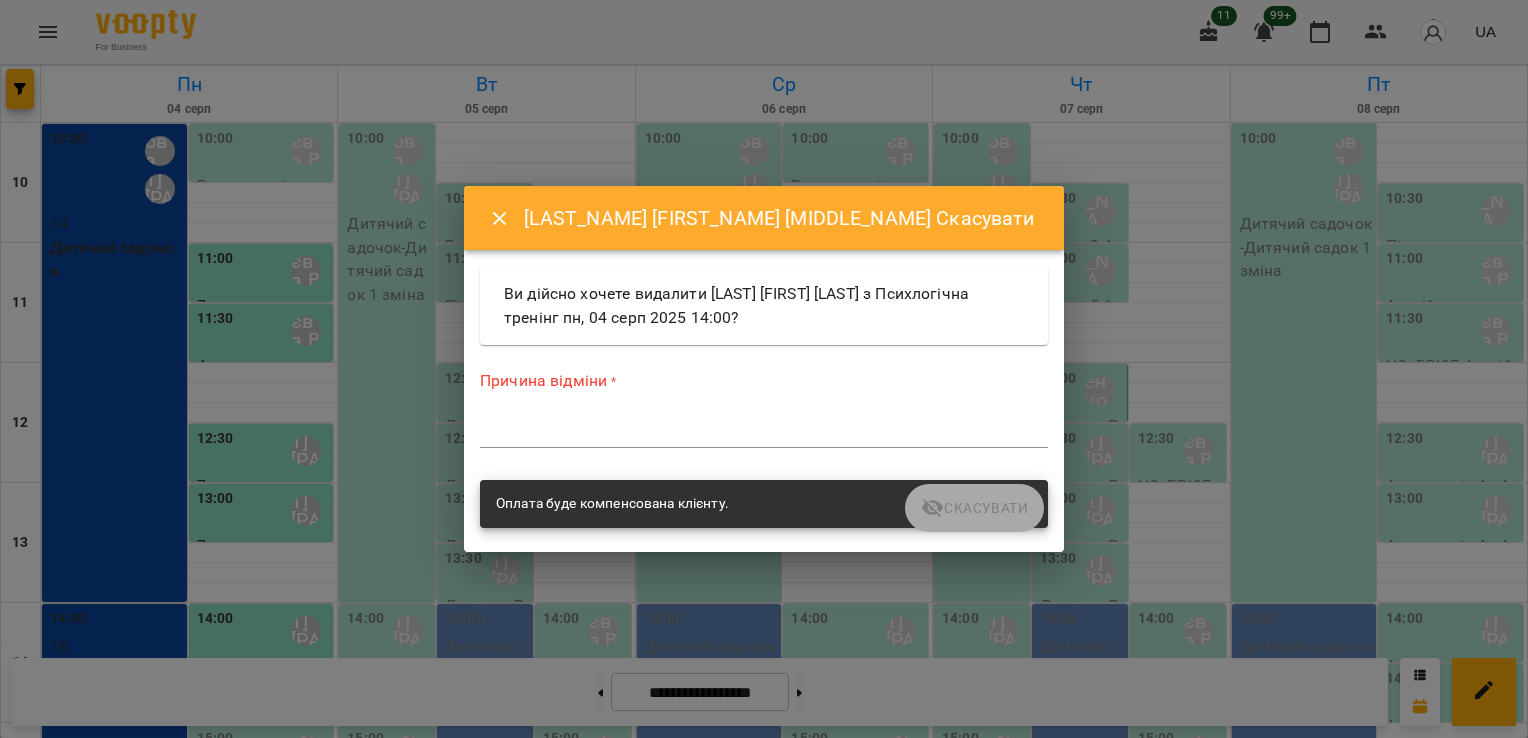 click at bounding box center (764, 431) 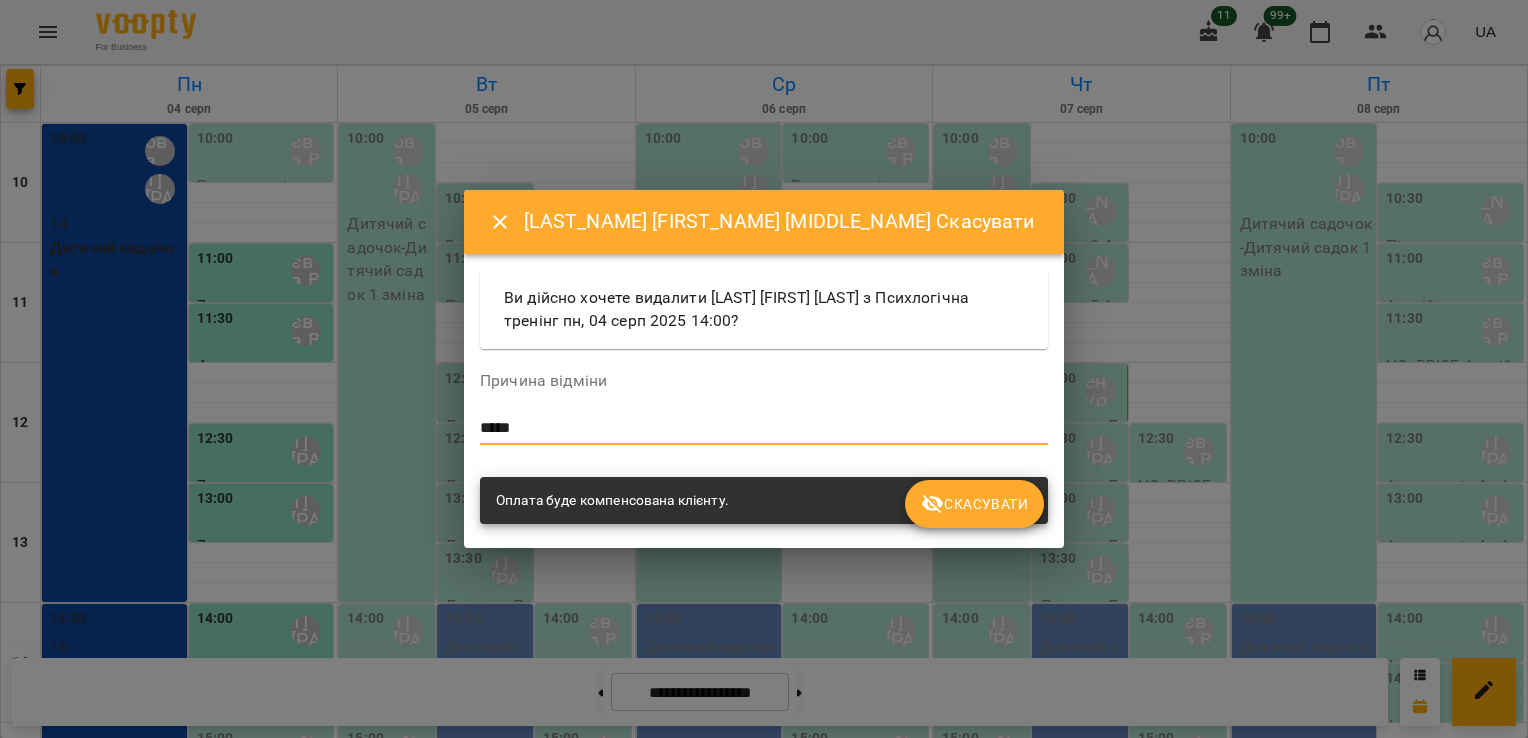 type on "*****" 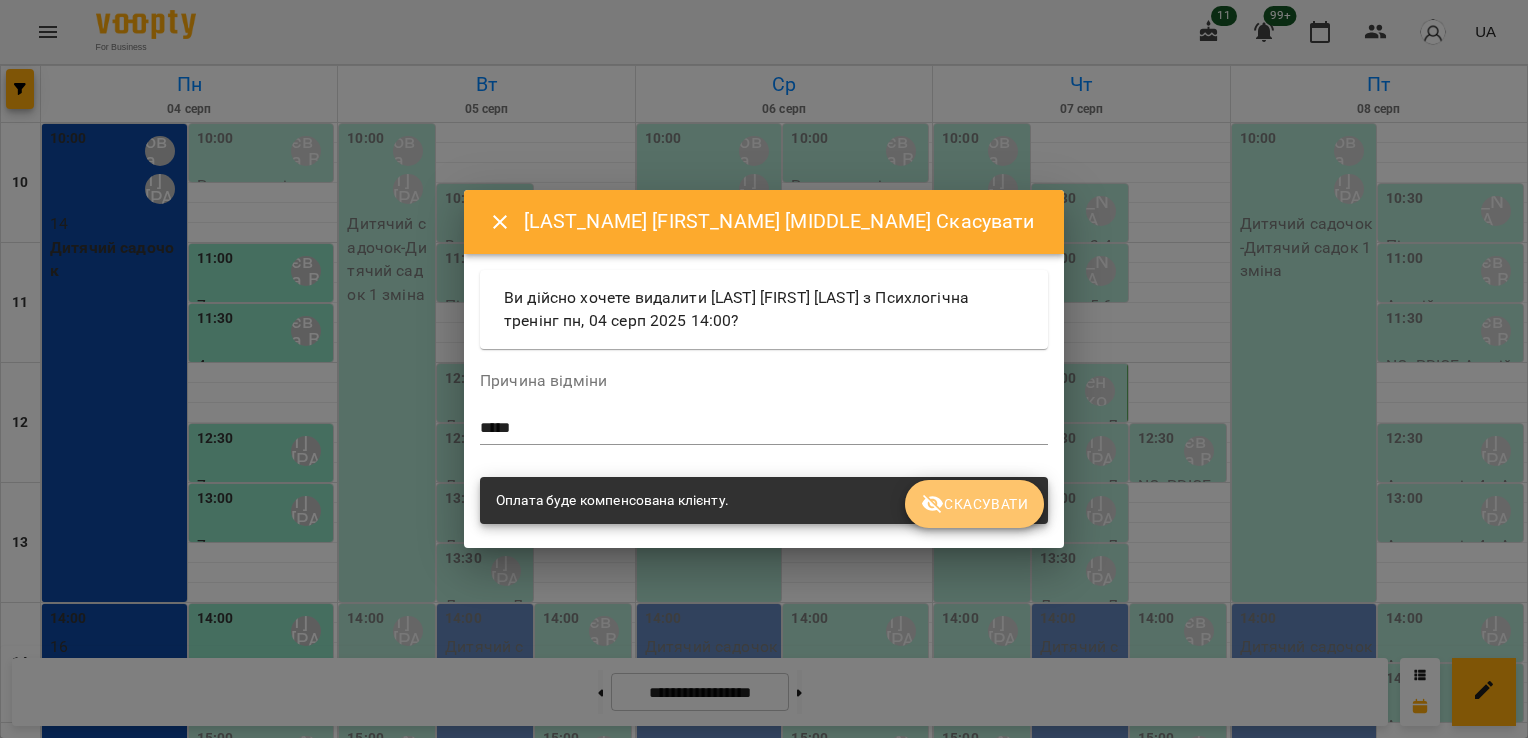 click on "Скасувати" at bounding box center (974, 504) 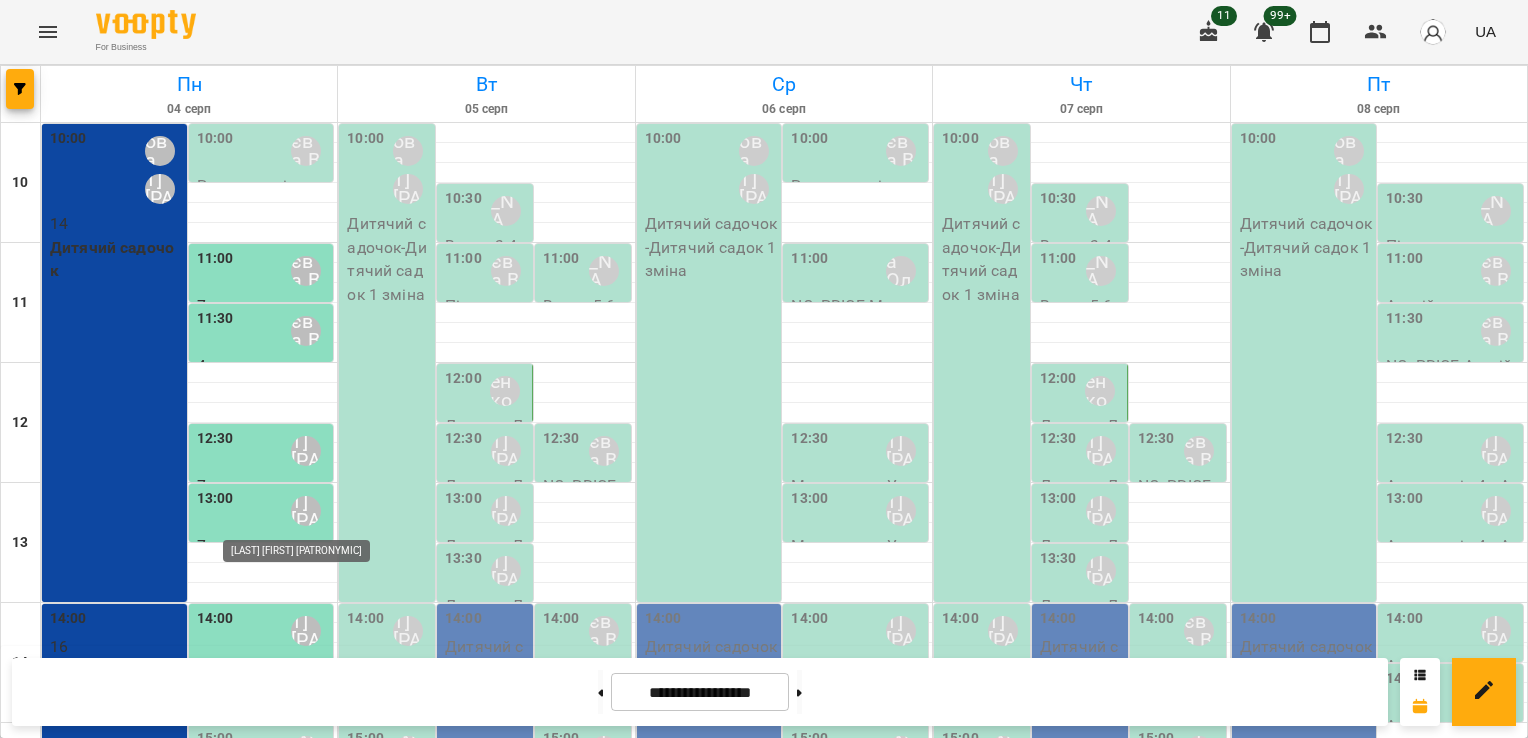 scroll, scrollTop: 300, scrollLeft: 0, axis: vertical 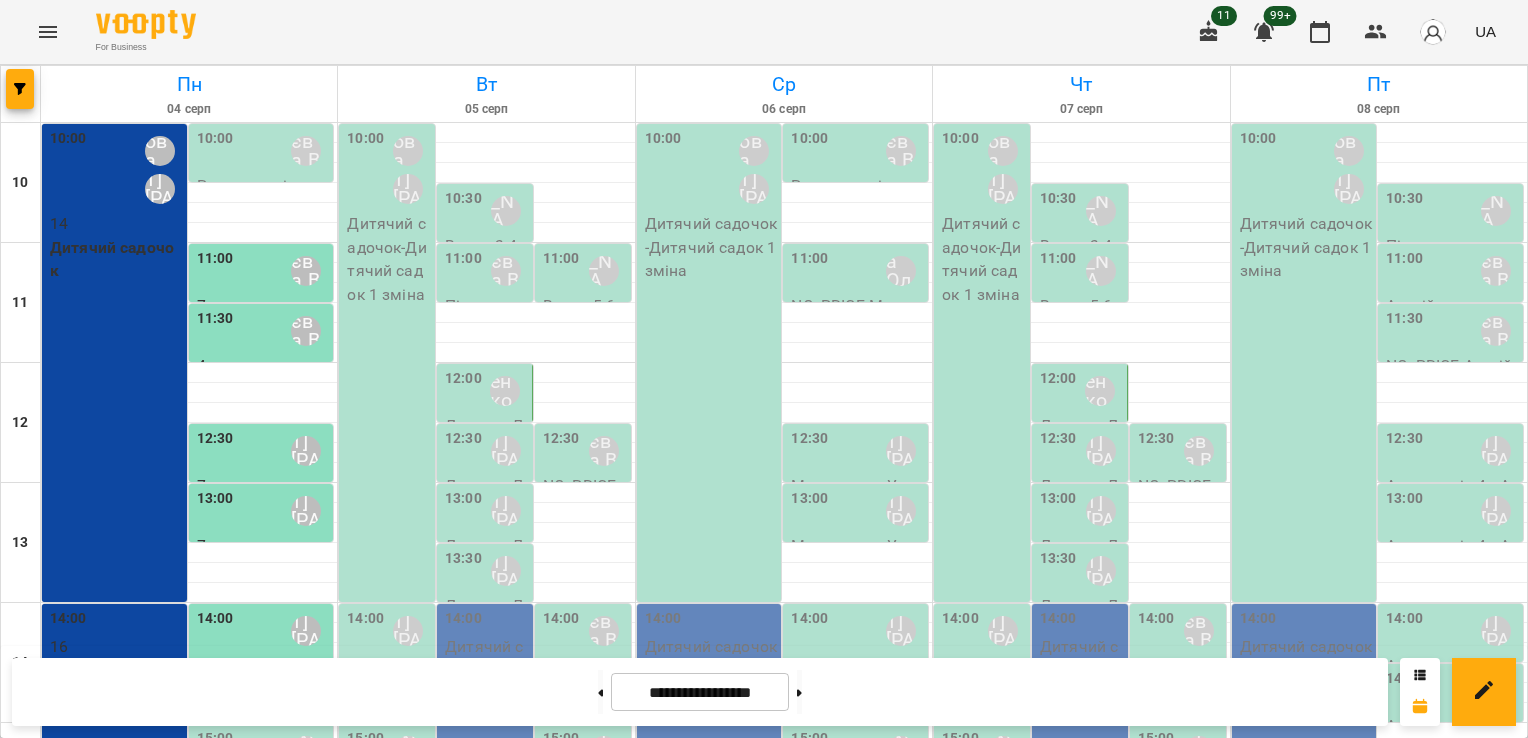 click on "15:00 [LAST] [LAST]" at bounding box center [263, 751] 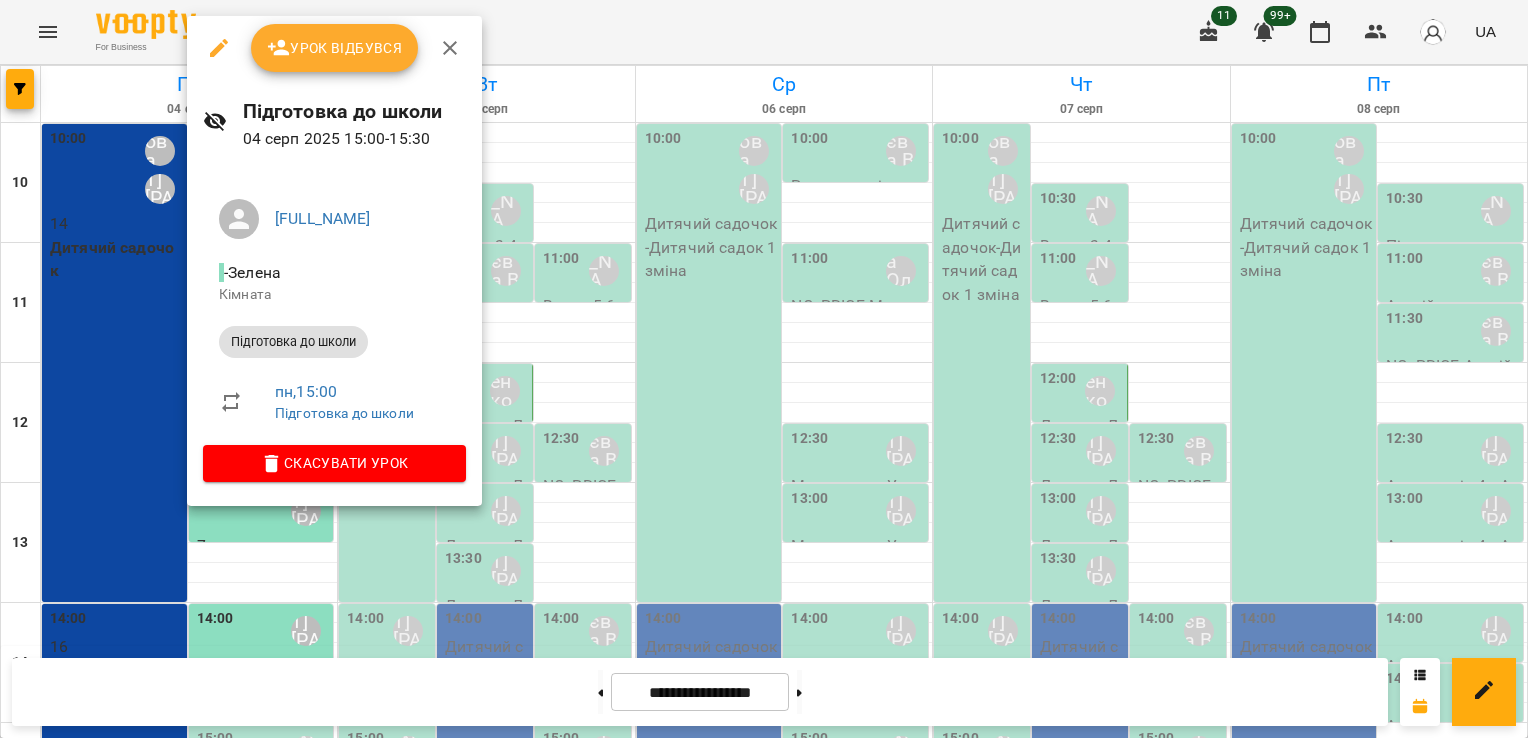 click at bounding box center [764, 369] 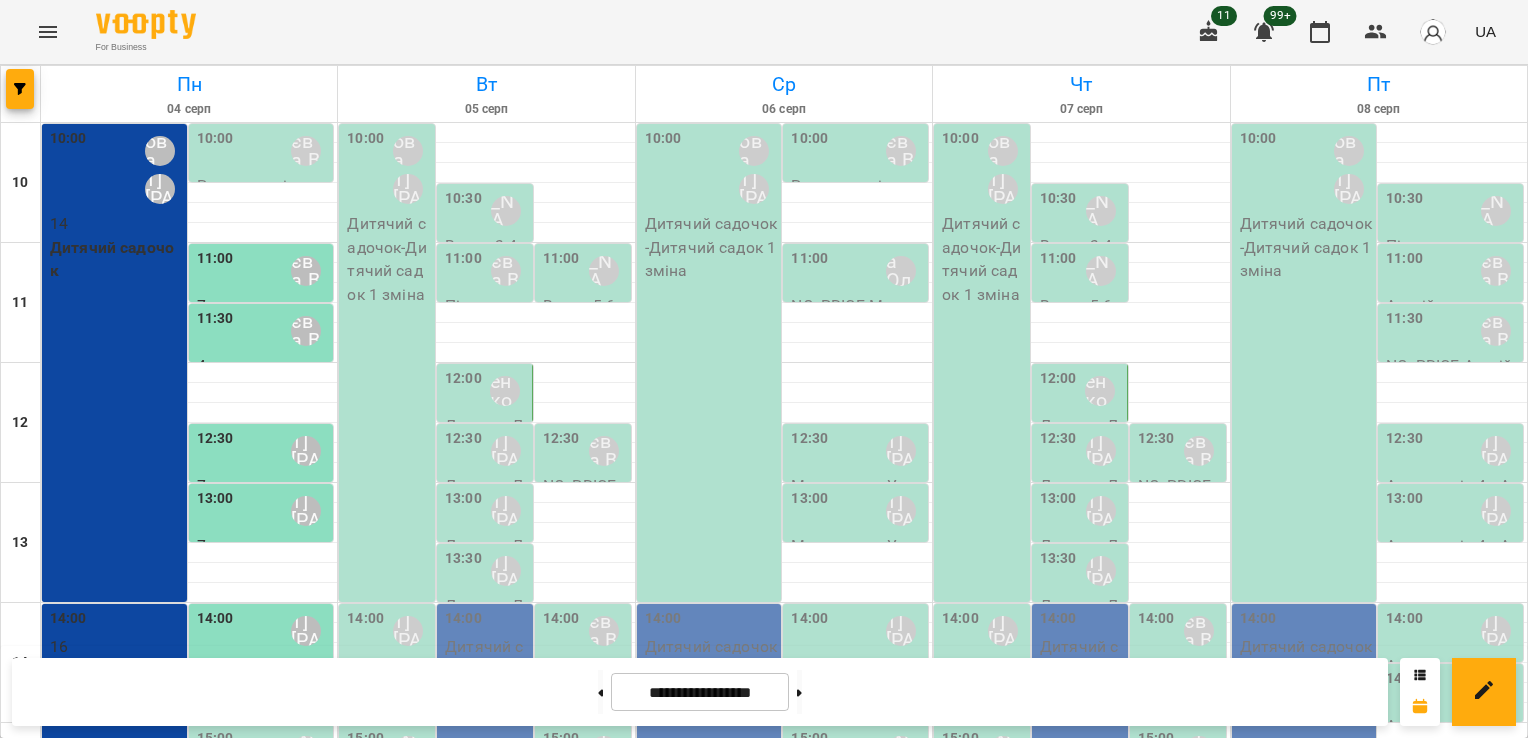 click at bounding box center [189, 673] 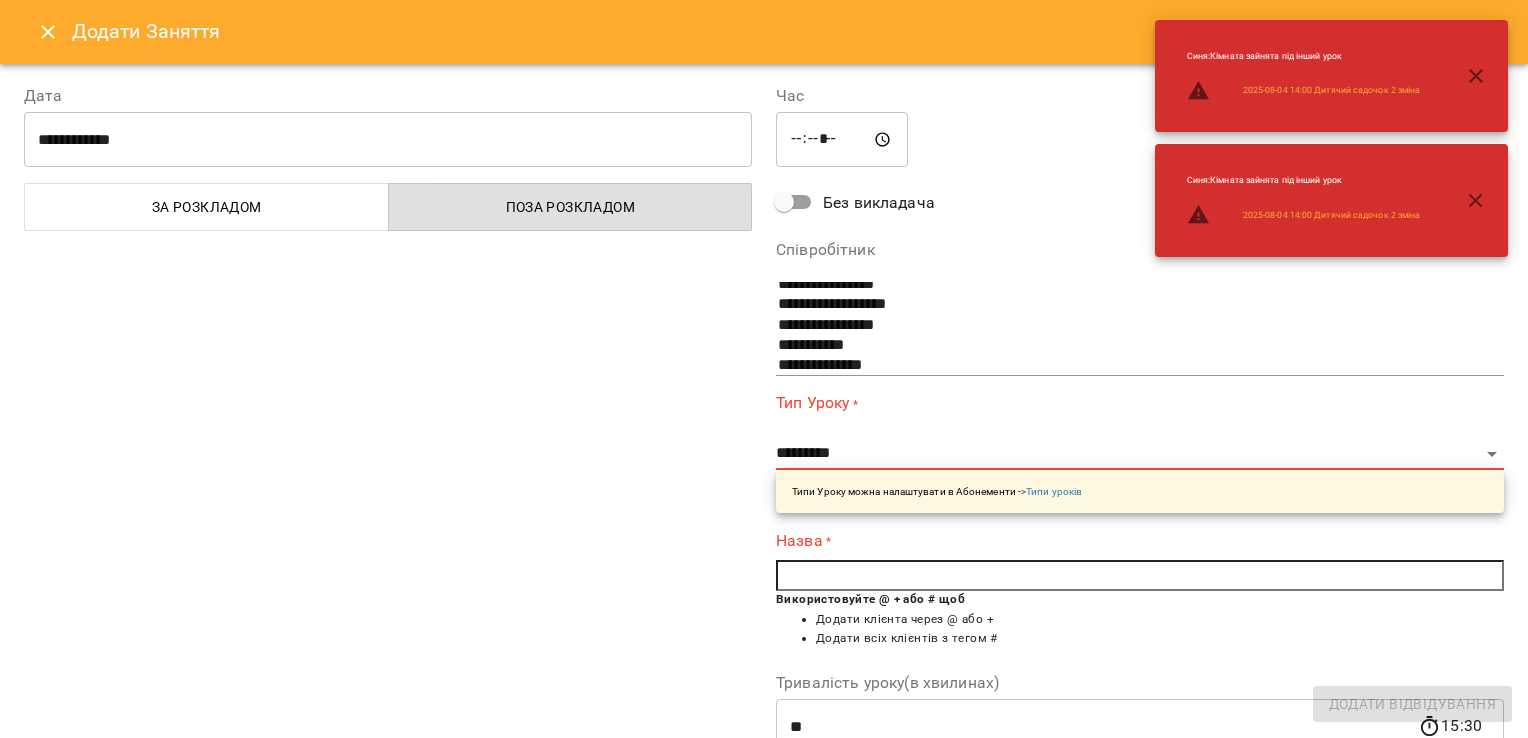 scroll, scrollTop: 0, scrollLeft: 0, axis: both 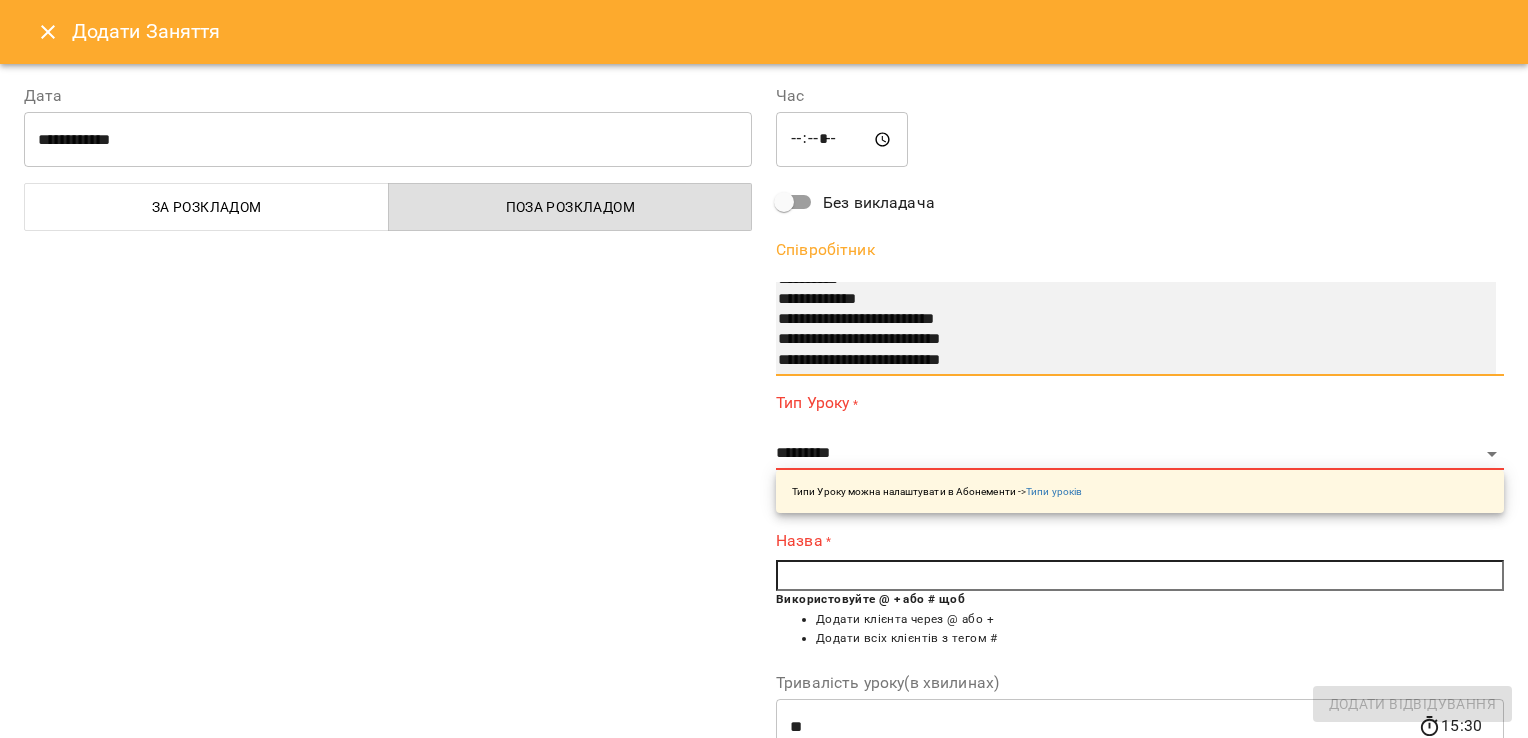 select on "**********" 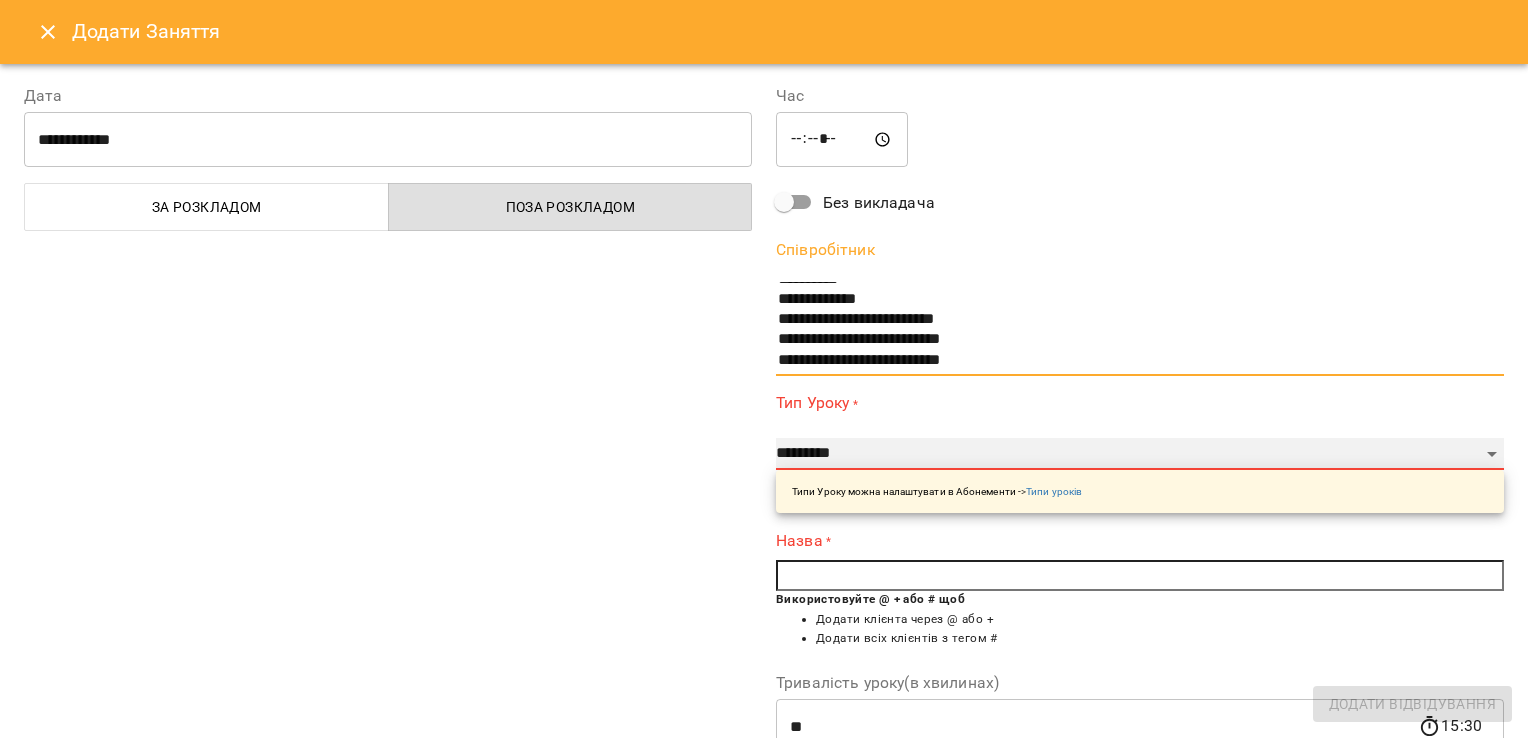 click on "**********" at bounding box center [1140, 454] 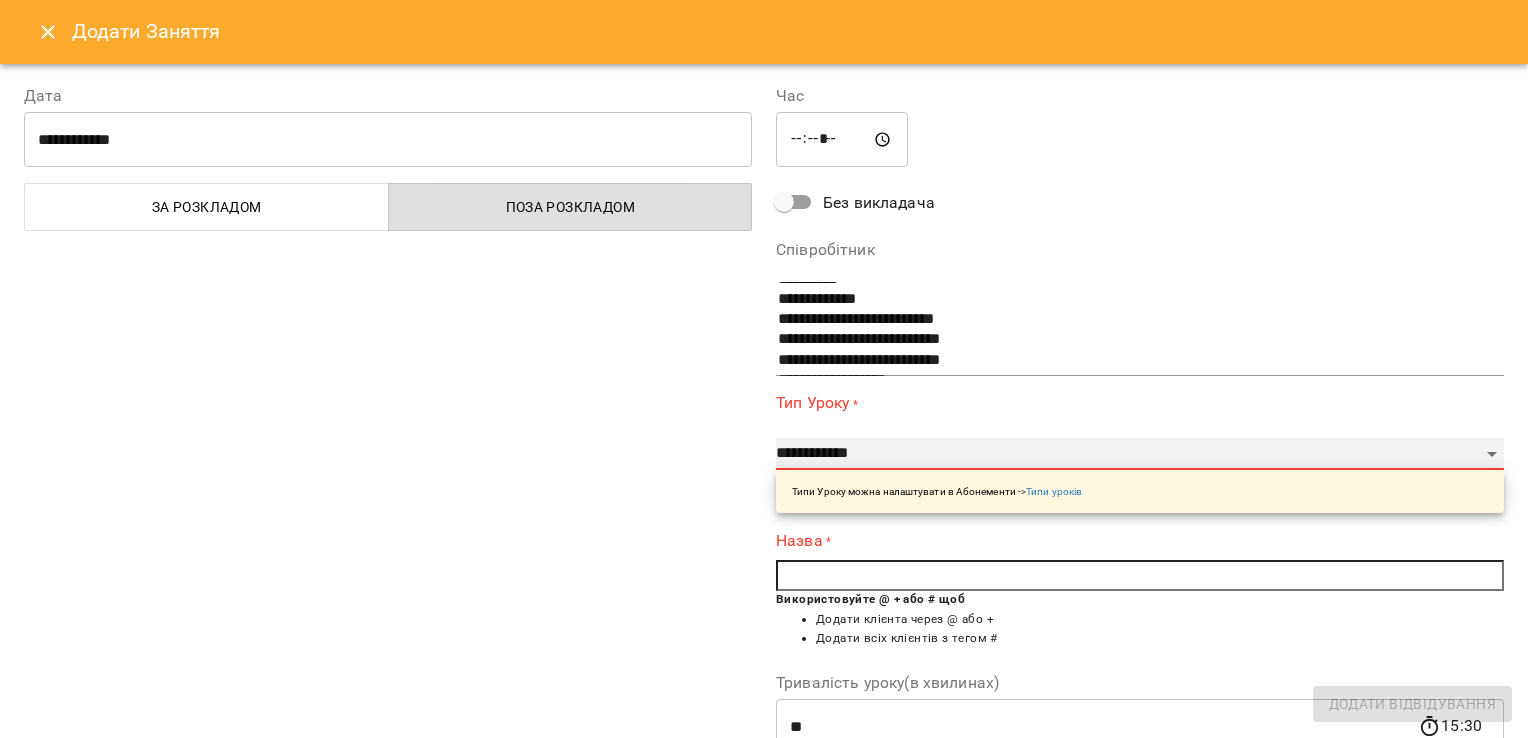 click on "**********" at bounding box center (1140, 454) 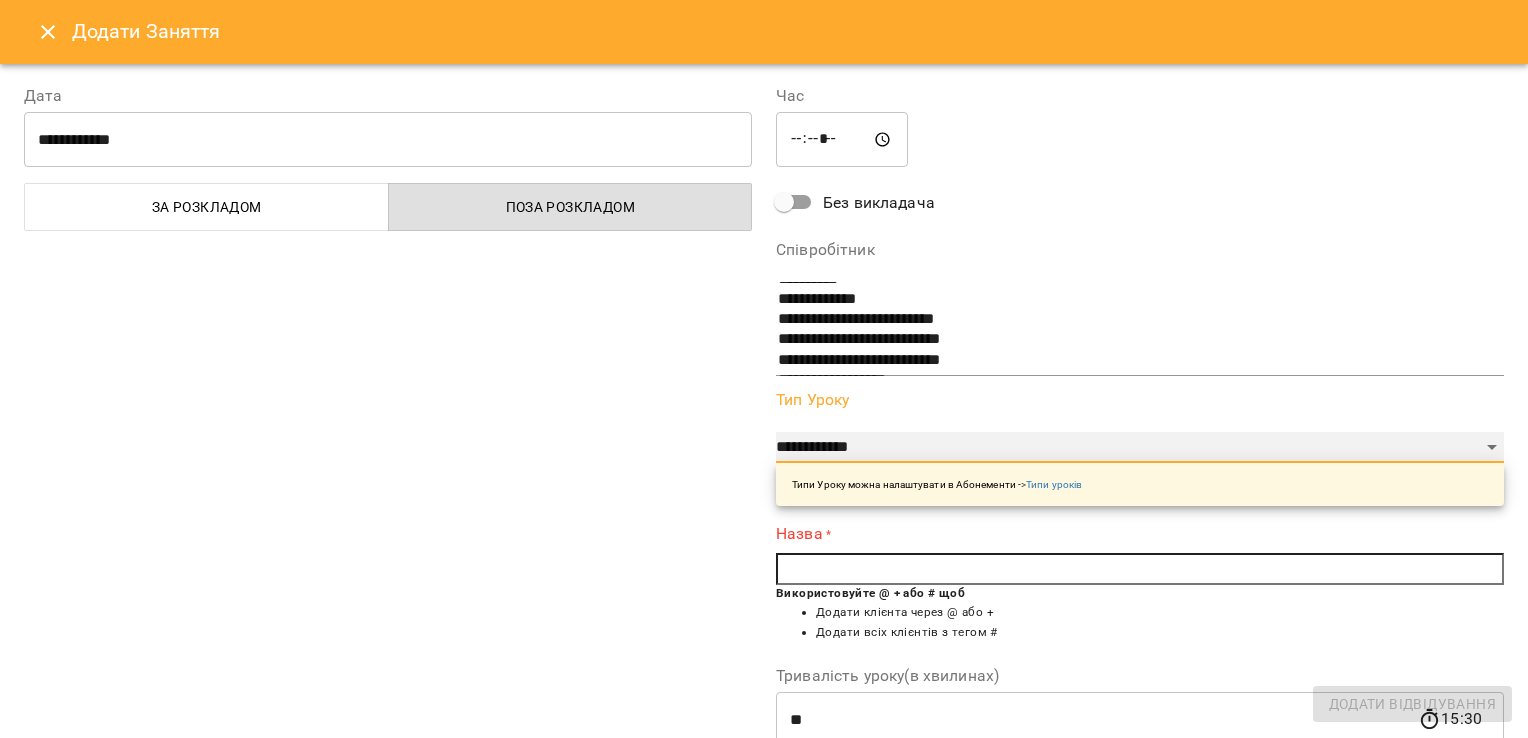 click on "**********" at bounding box center (1140, 448) 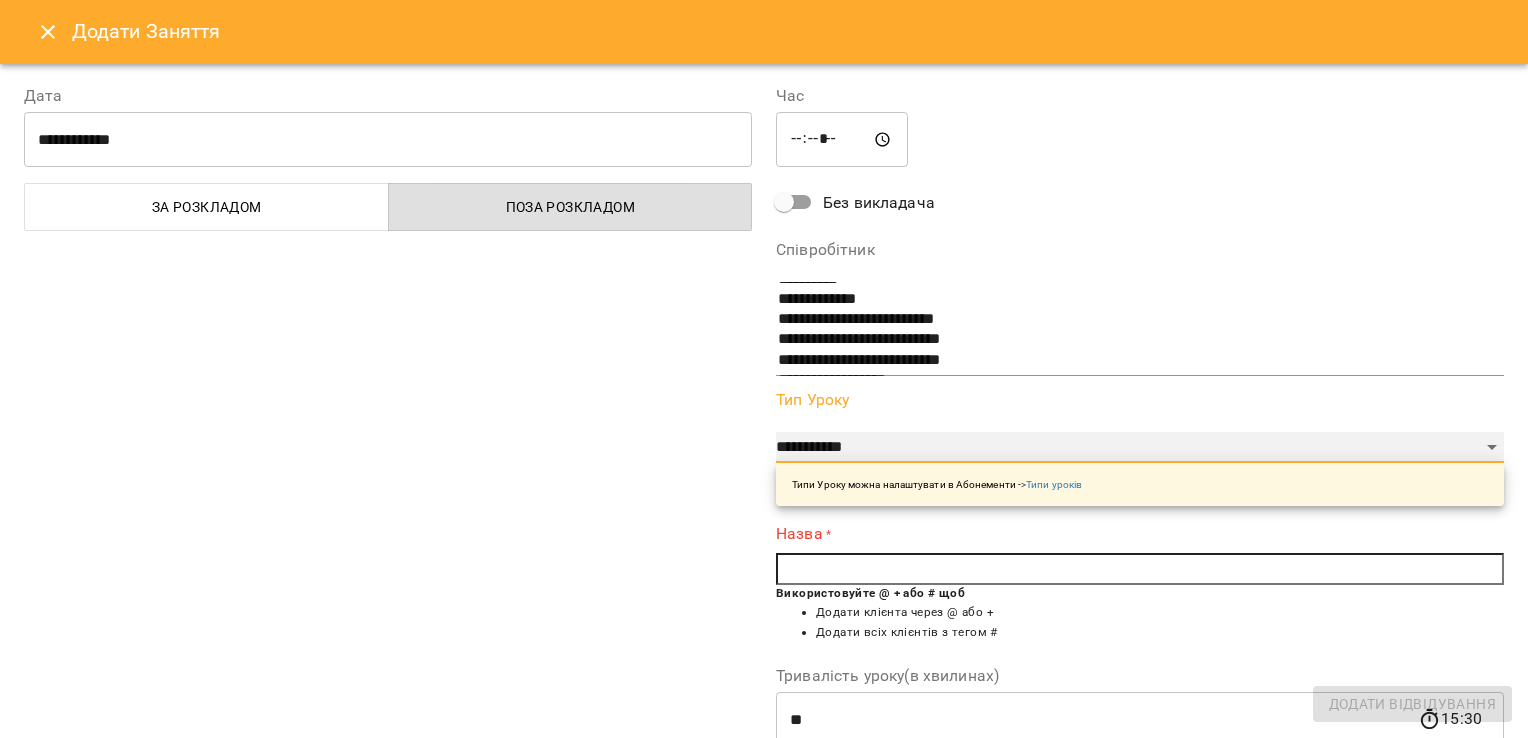 click on "**********" at bounding box center (1140, 448) 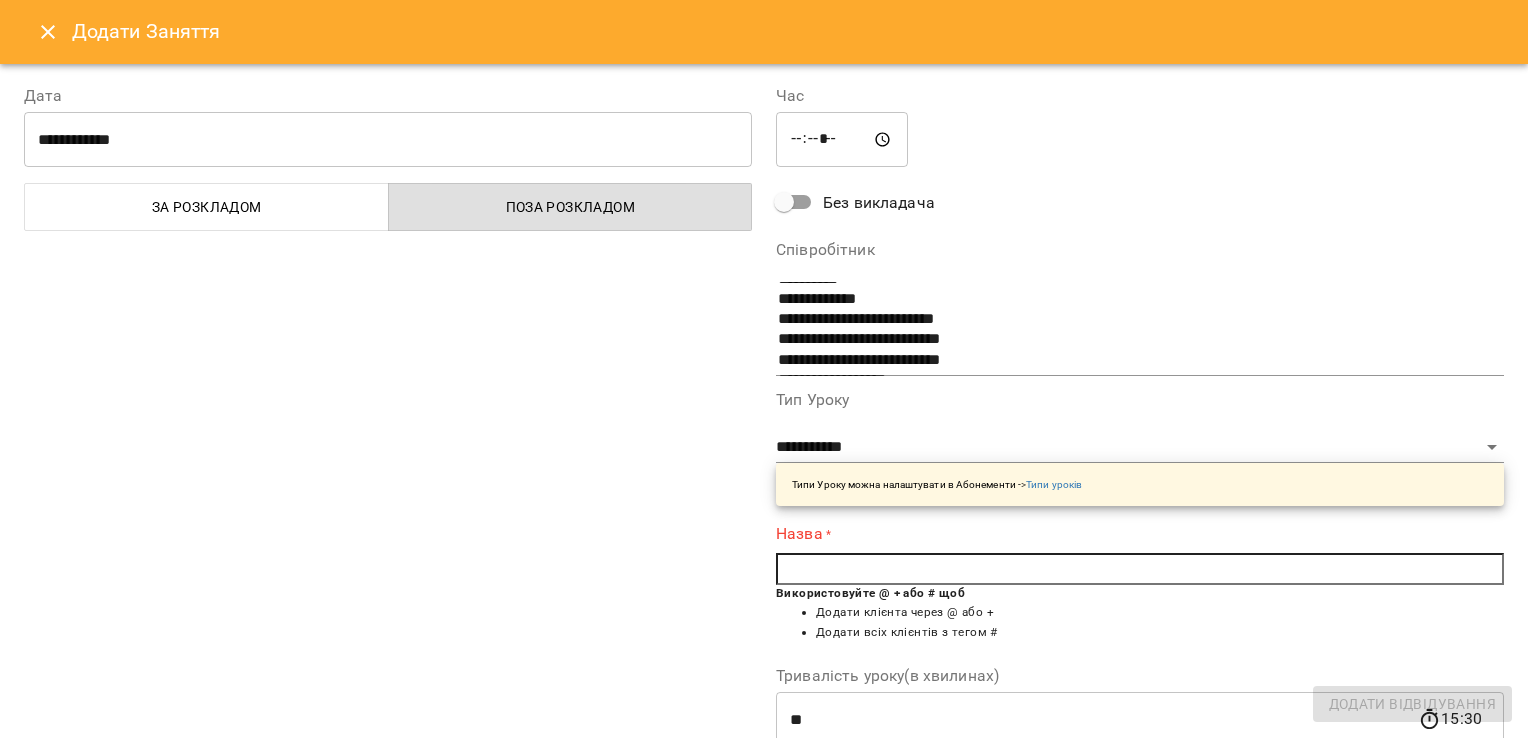 click at bounding box center [1140, 569] 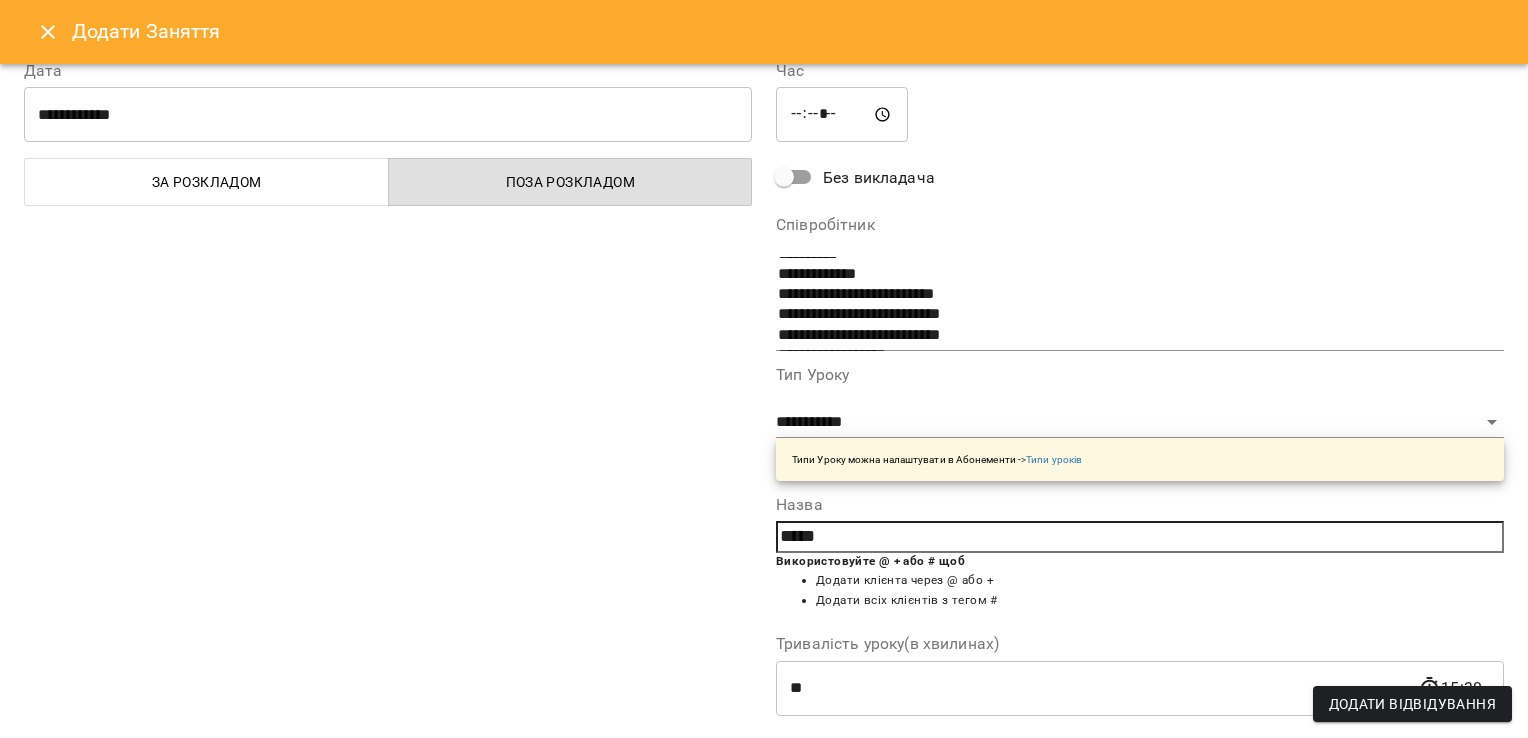 scroll, scrollTop: 0, scrollLeft: 0, axis: both 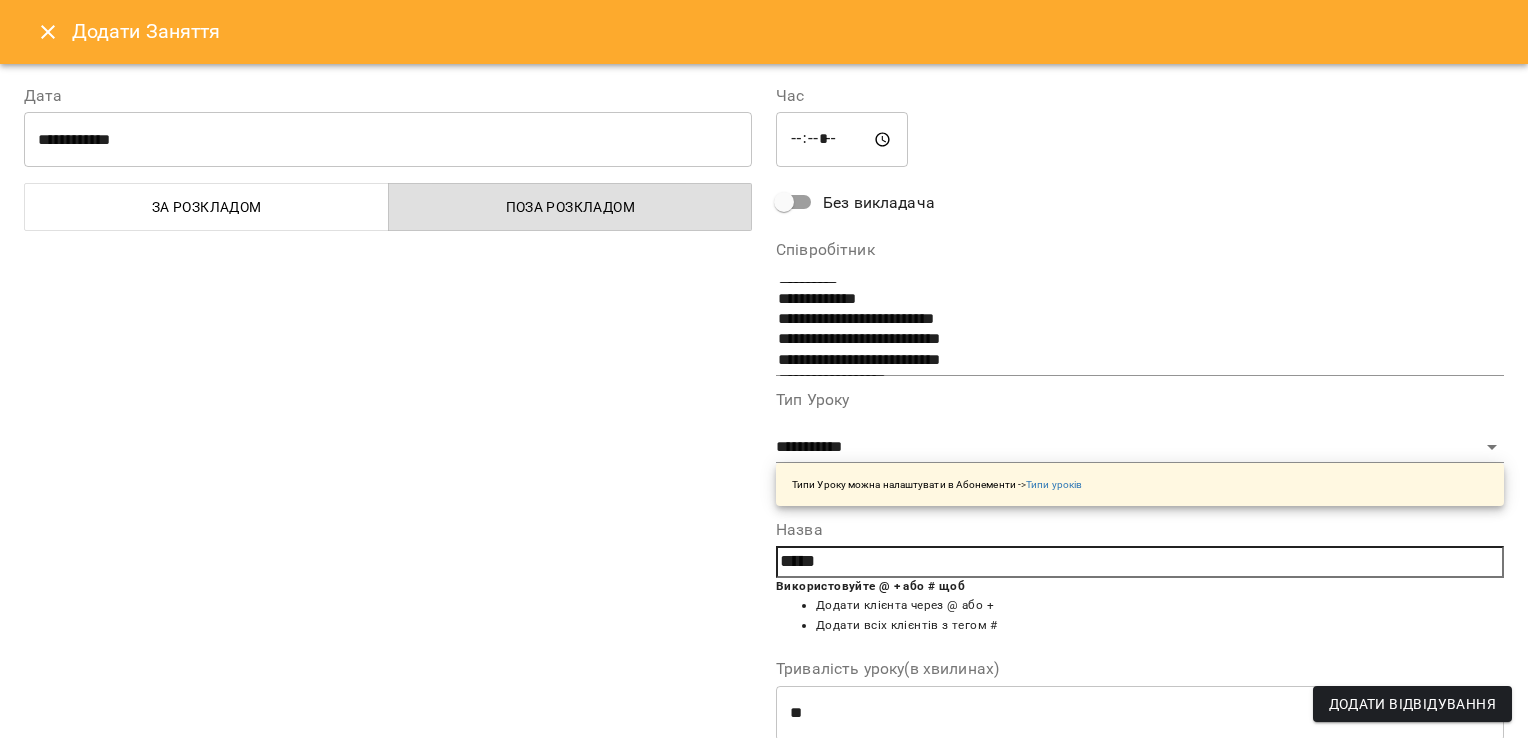 type on "*****" 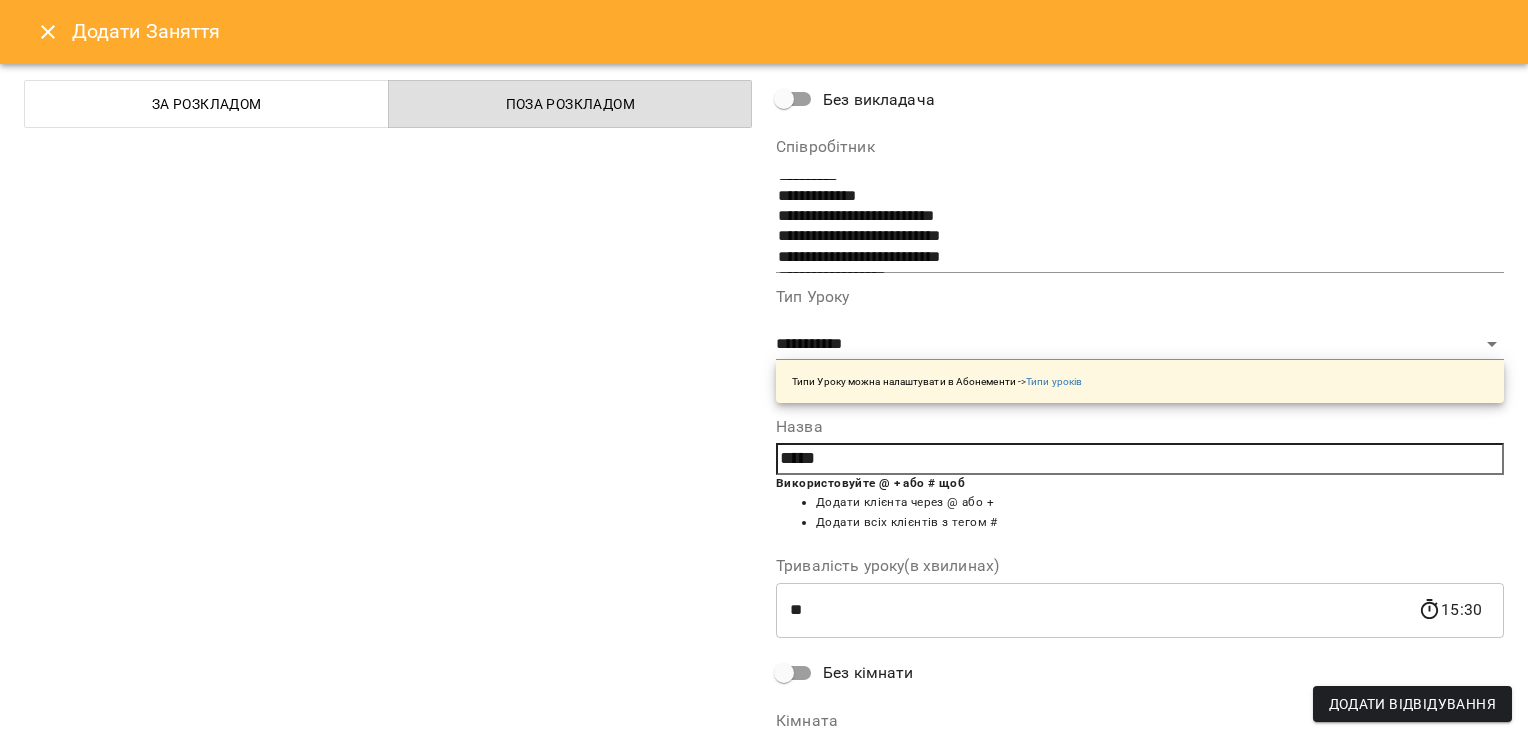 scroll, scrollTop: 260, scrollLeft: 0, axis: vertical 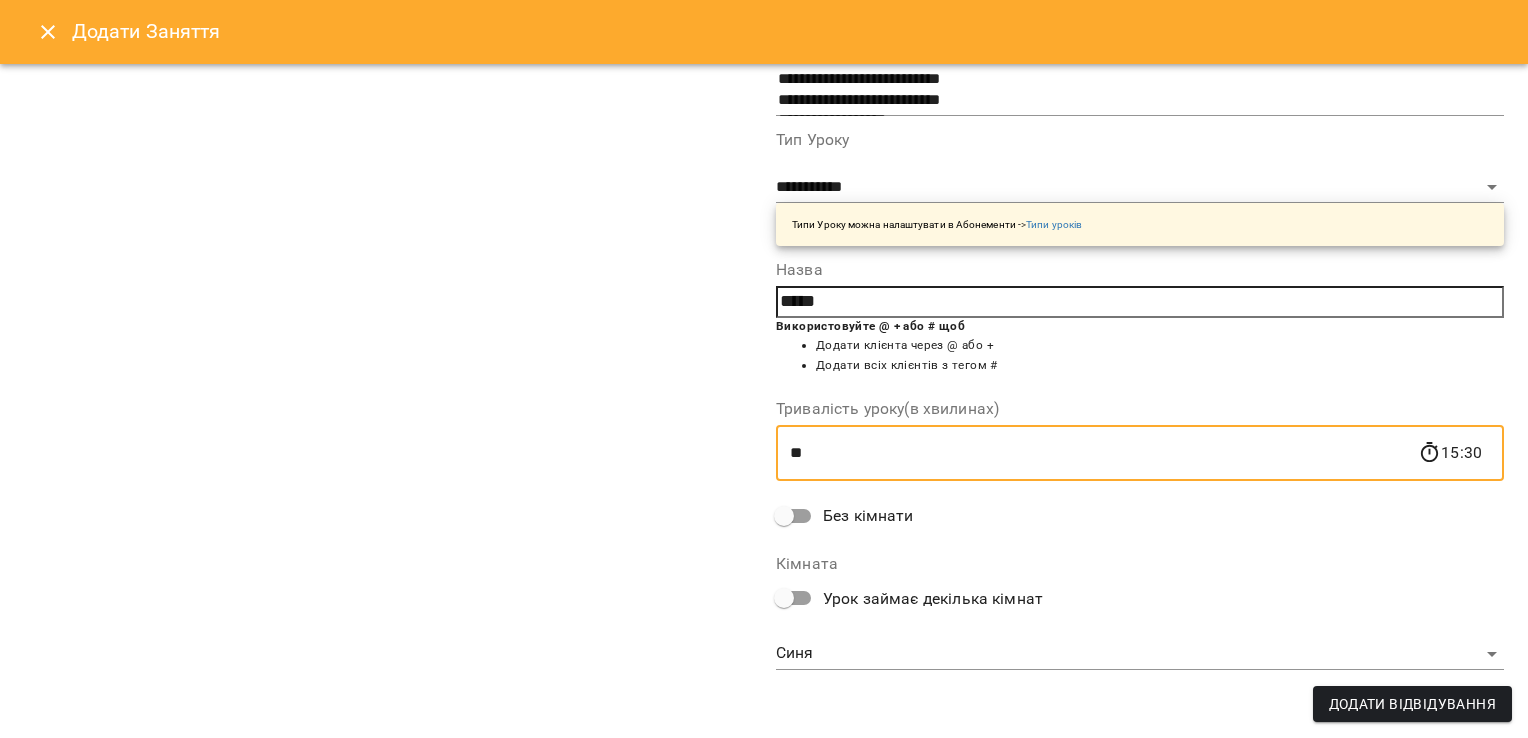 click on "**" at bounding box center (1097, 453) 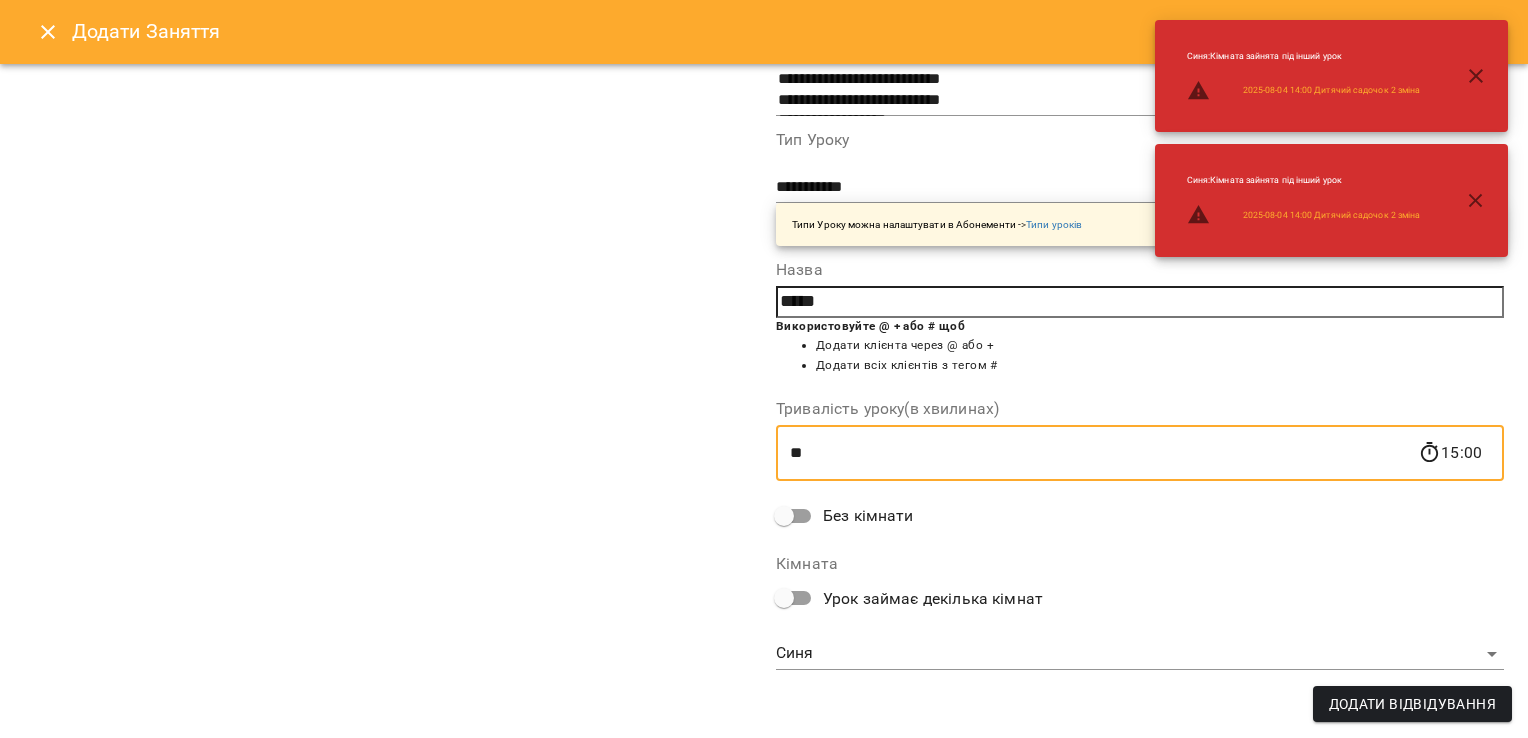 type on "**" 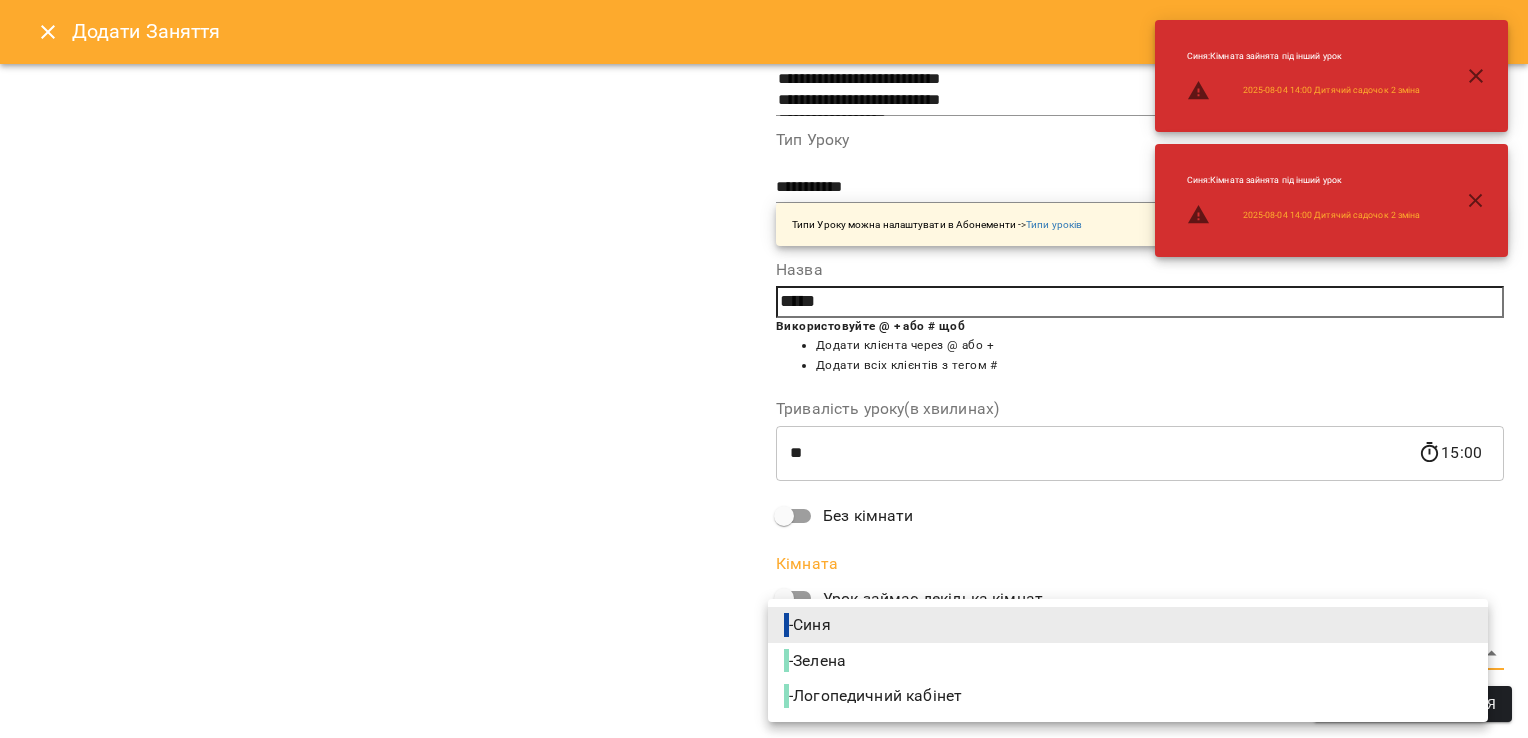 click on "For Business 11 99+ UA Пн [DATE] Вт [DATE] Ср [DATE] Чт [DATE] Пт [DATE] 10 11 12 13 14 15 16 17 10:00 [LAST] [FIRST] [PATRONYMIC] 14 Дитячий садочок 10:00 [LAST] [FIRST] Розвиваючі заняття  малюки 2+ - Розвиваючі заняття 11:00 [LAST] [FIRST] 7 Англійська мова 4-6 р. 11:30 [LAST] [FIRST] 4 NO_PRICE 12:30 [LAST] [FIRST] [PATRONYMIC]  7 Психологія для дітей 3-5  13:00 [LAST] [FIRST] [PATRONYMIC]  7 Психологія для дітей 3-5  14:00 16 Дитячий садочок 14:00 [LAST] [FIRST] [PATRONYMIC]  16 Психологія для дітей 3-5  15:00 [LAST] [FIRST] - 16:00 NO_PRICE - 10:00 - 10:30 -" at bounding box center [764, 586] 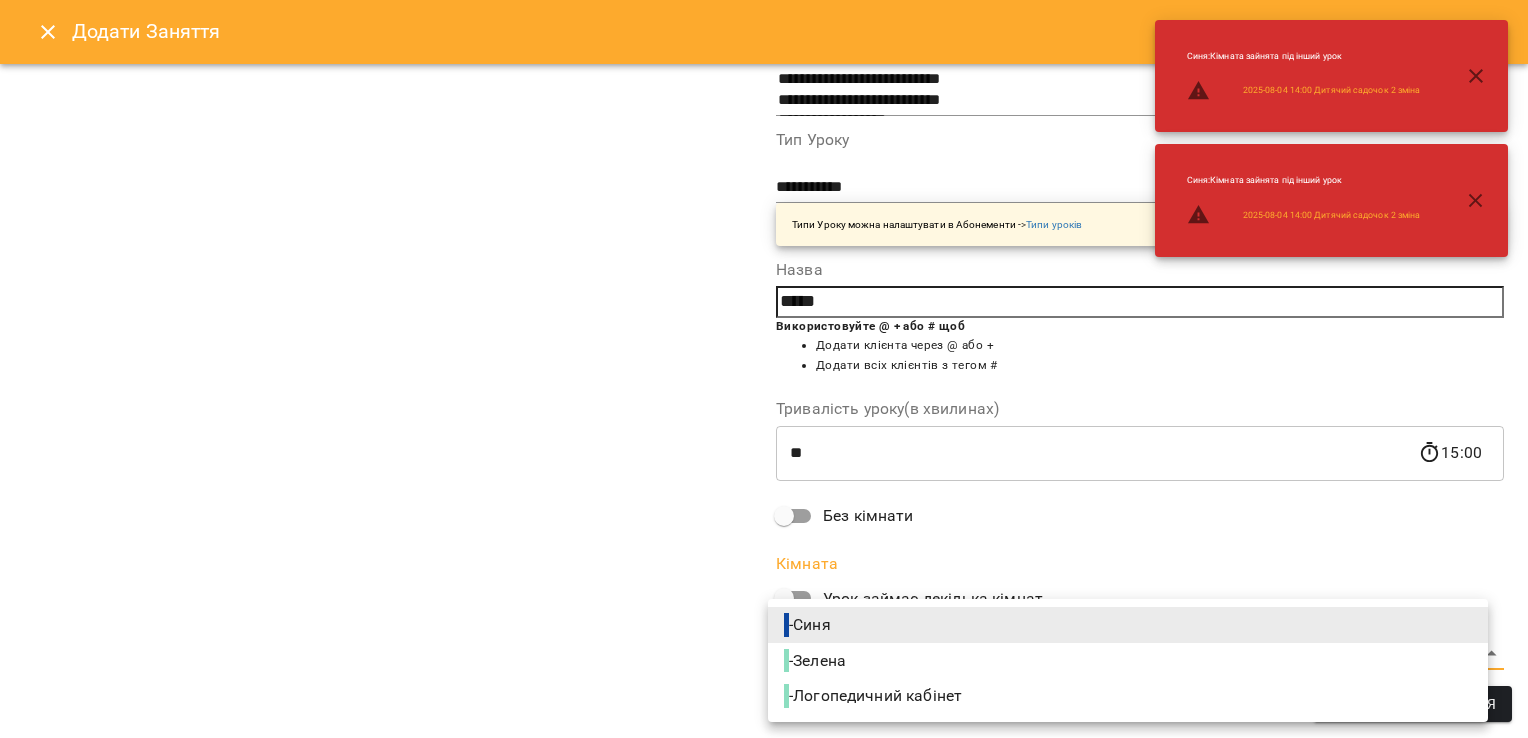 click on "-  Логопедичний кабінет" at bounding box center (875, 696) 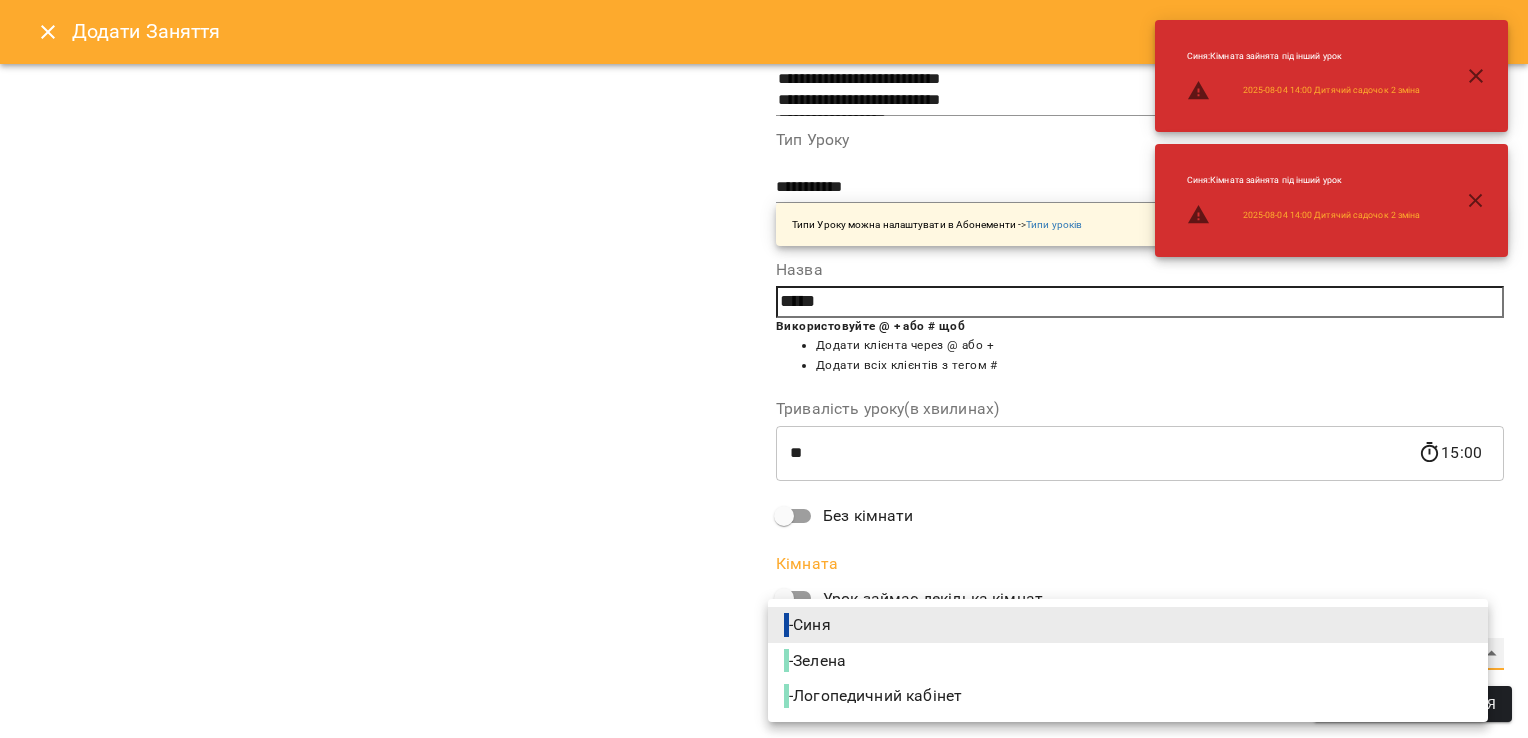 type on "**********" 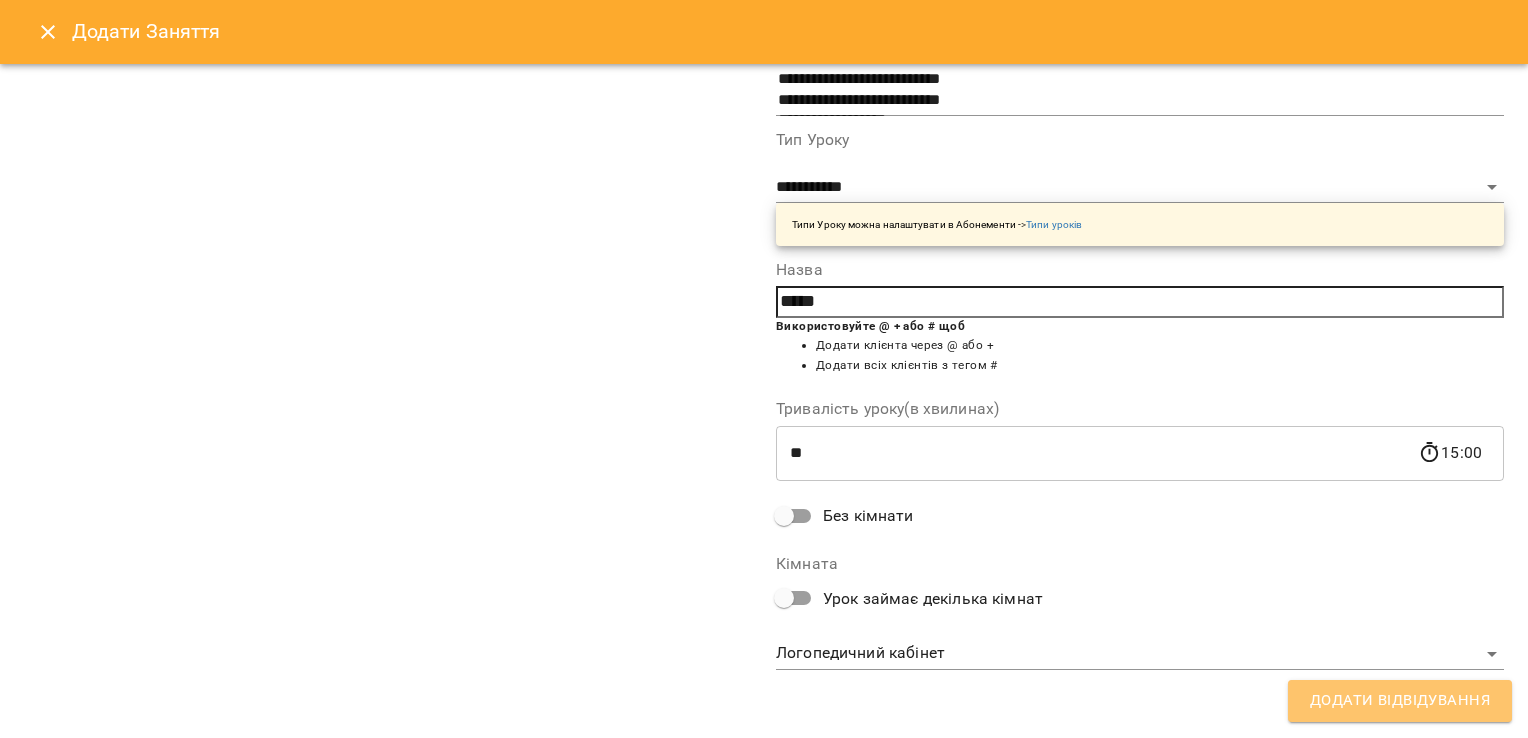 click on "Додати Відвідування" at bounding box center [1400, 701] 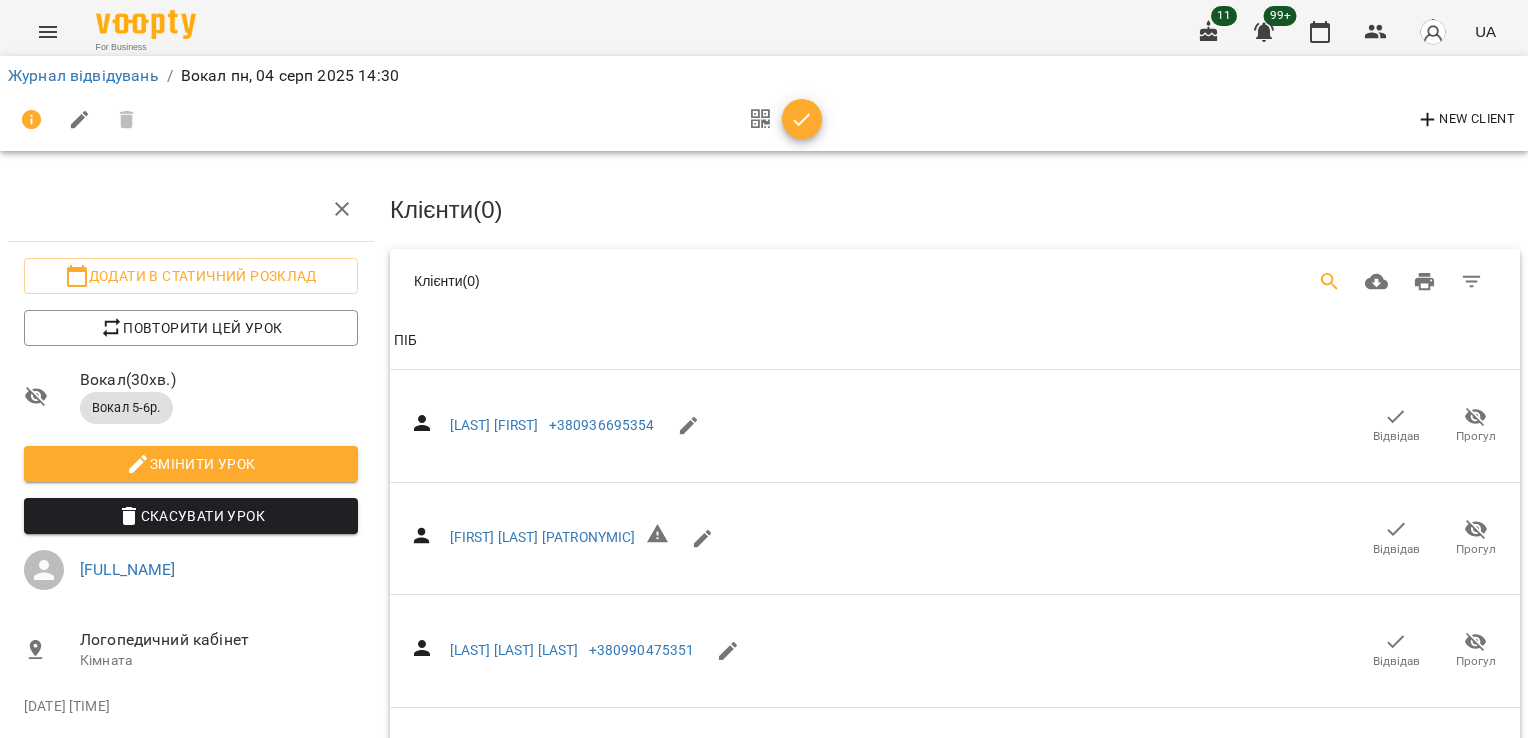 click 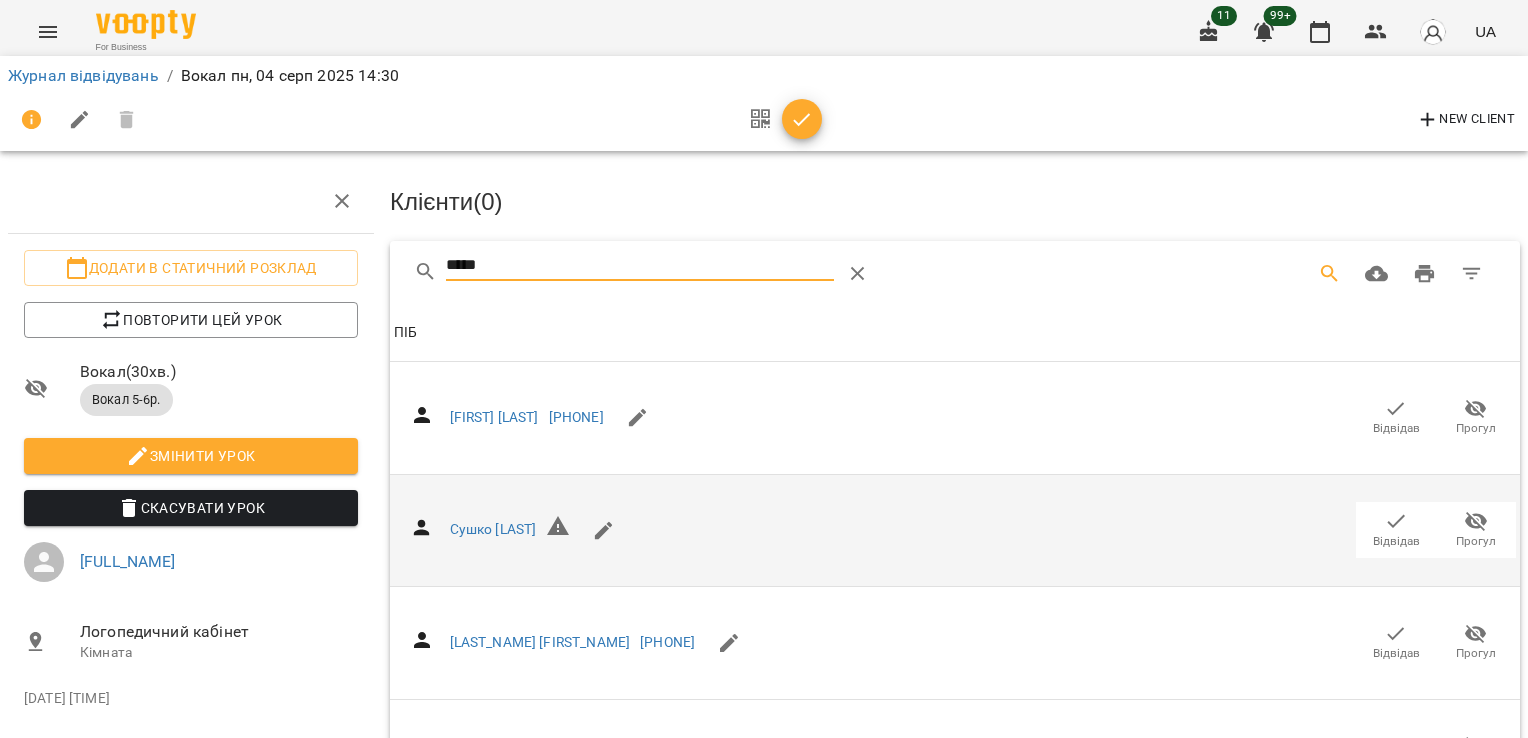 scroll, scrollTop: 100, scrollLeft: 0, axis: vertical 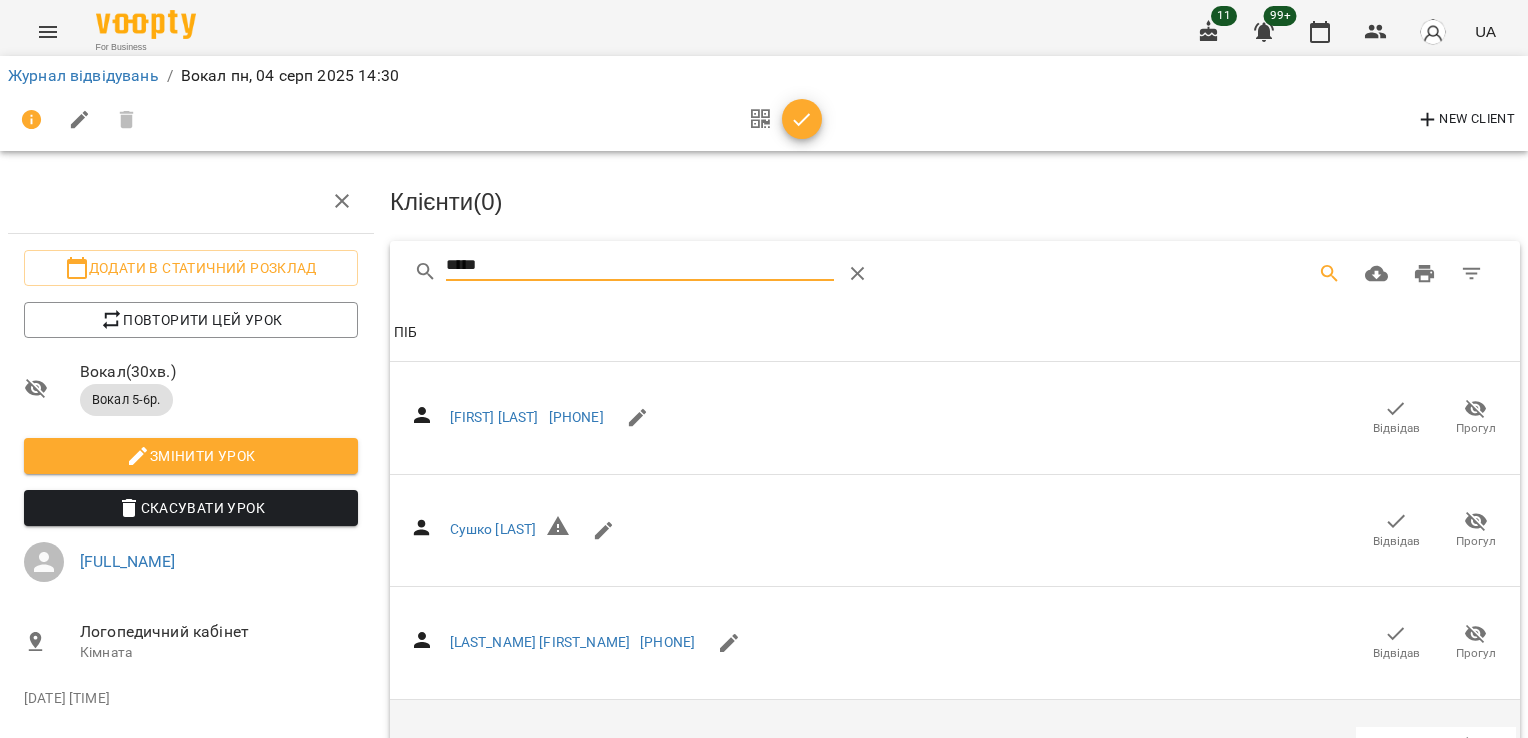 drag, startPoint x: 1384, startPoint y: 660, endPoint x: 1353, endPoint y: 634, distance: 40.459858 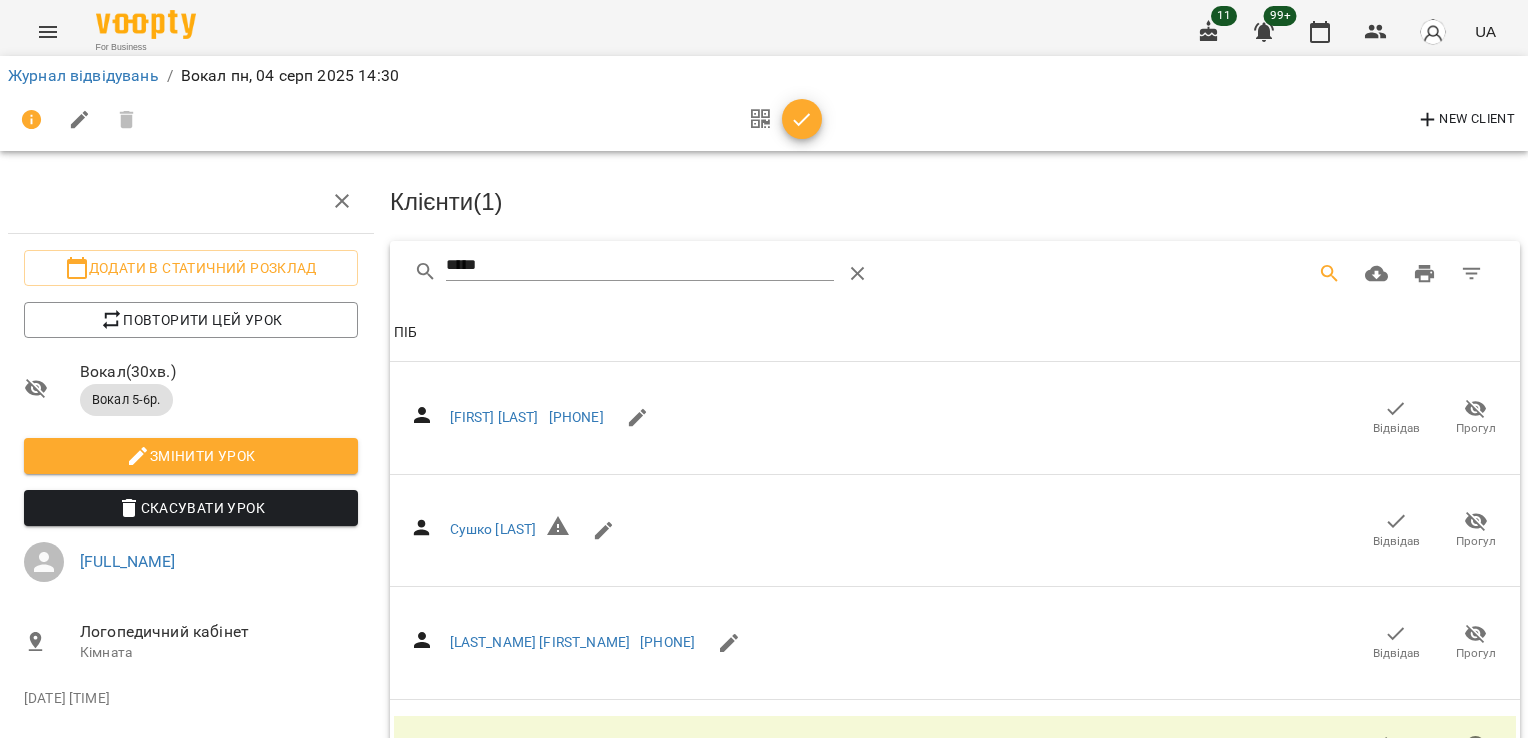 scroll, scrollTop: 0, scrollLeft: 0, axis: both 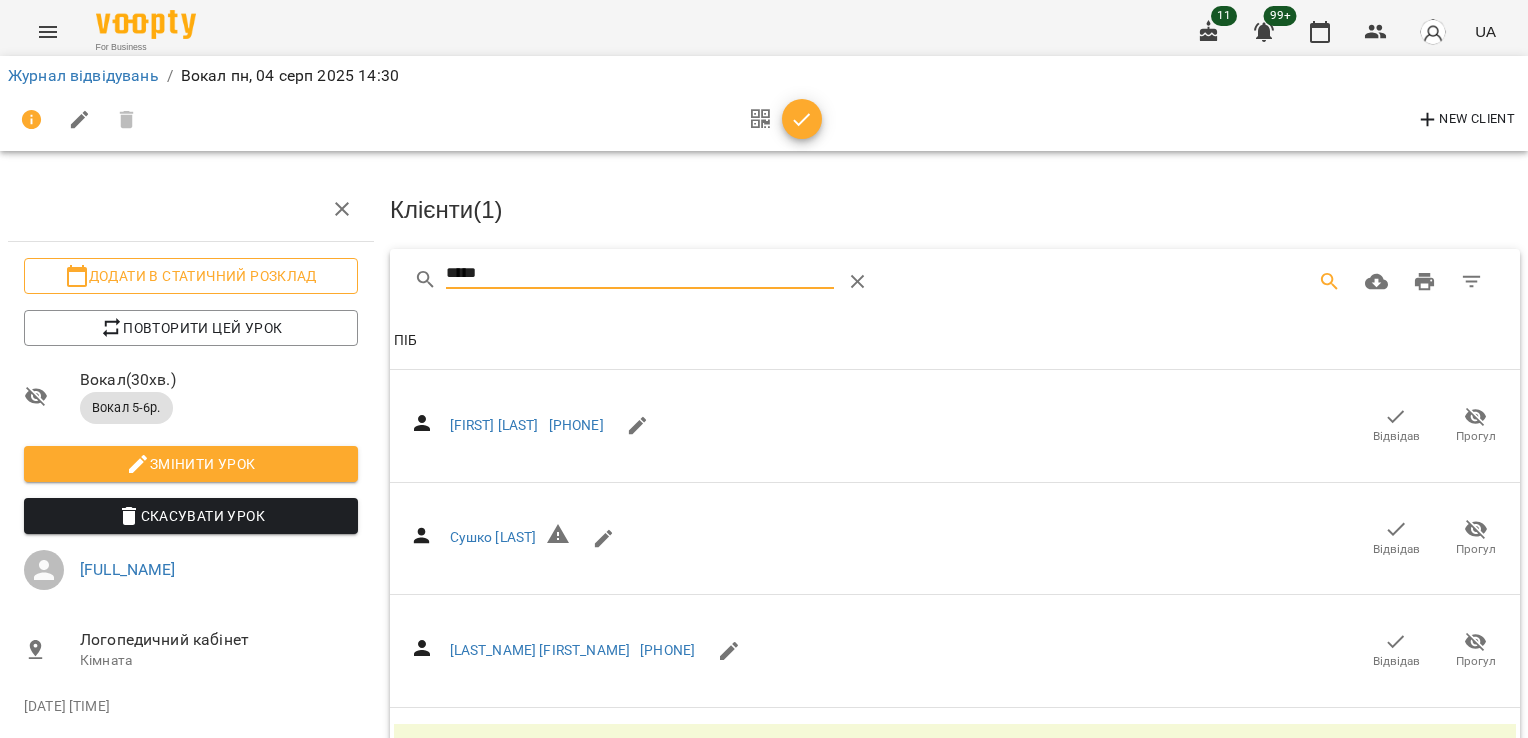 drag, startPoint x: 509, startPoint y: 263, endPoint x: 303, endPoint y: 263, distance: 206 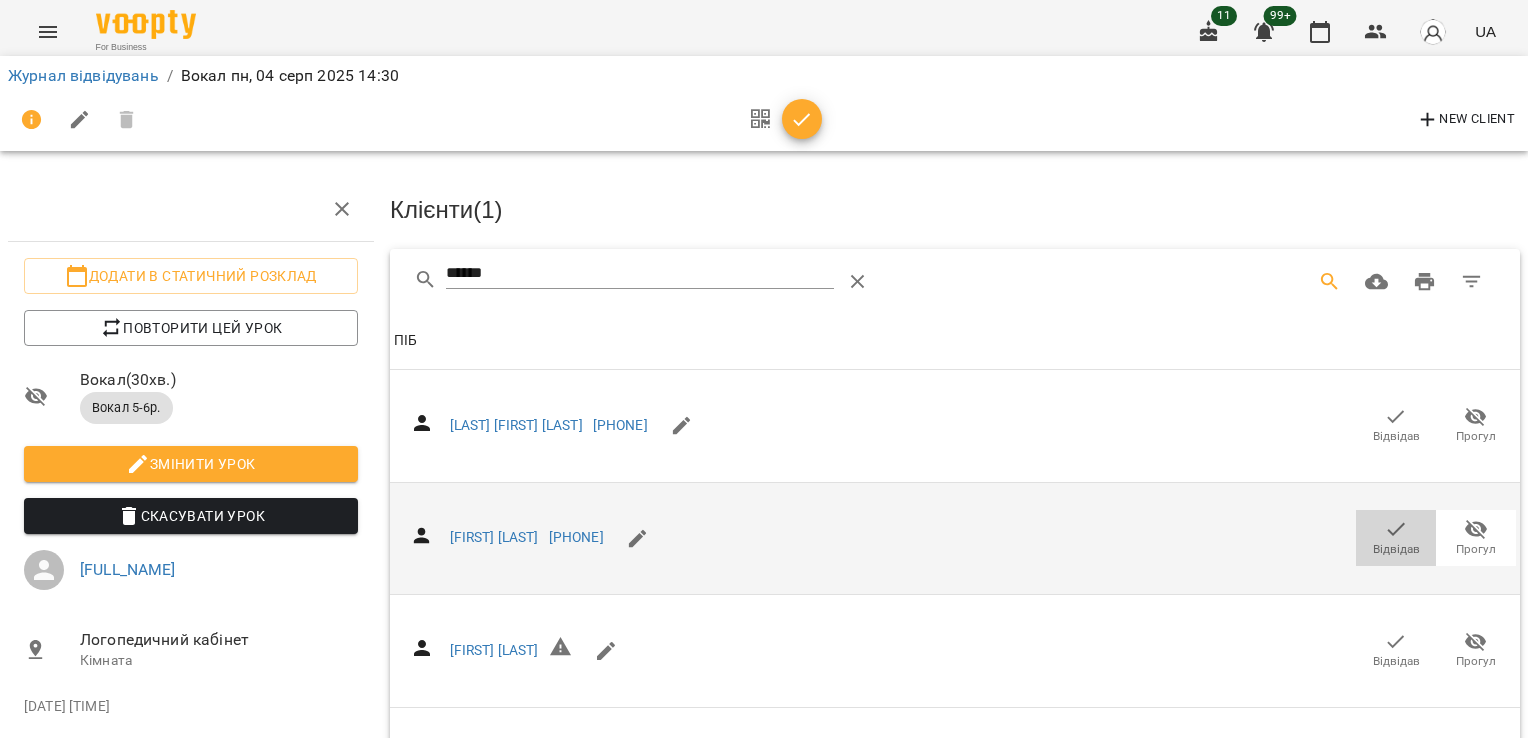 click 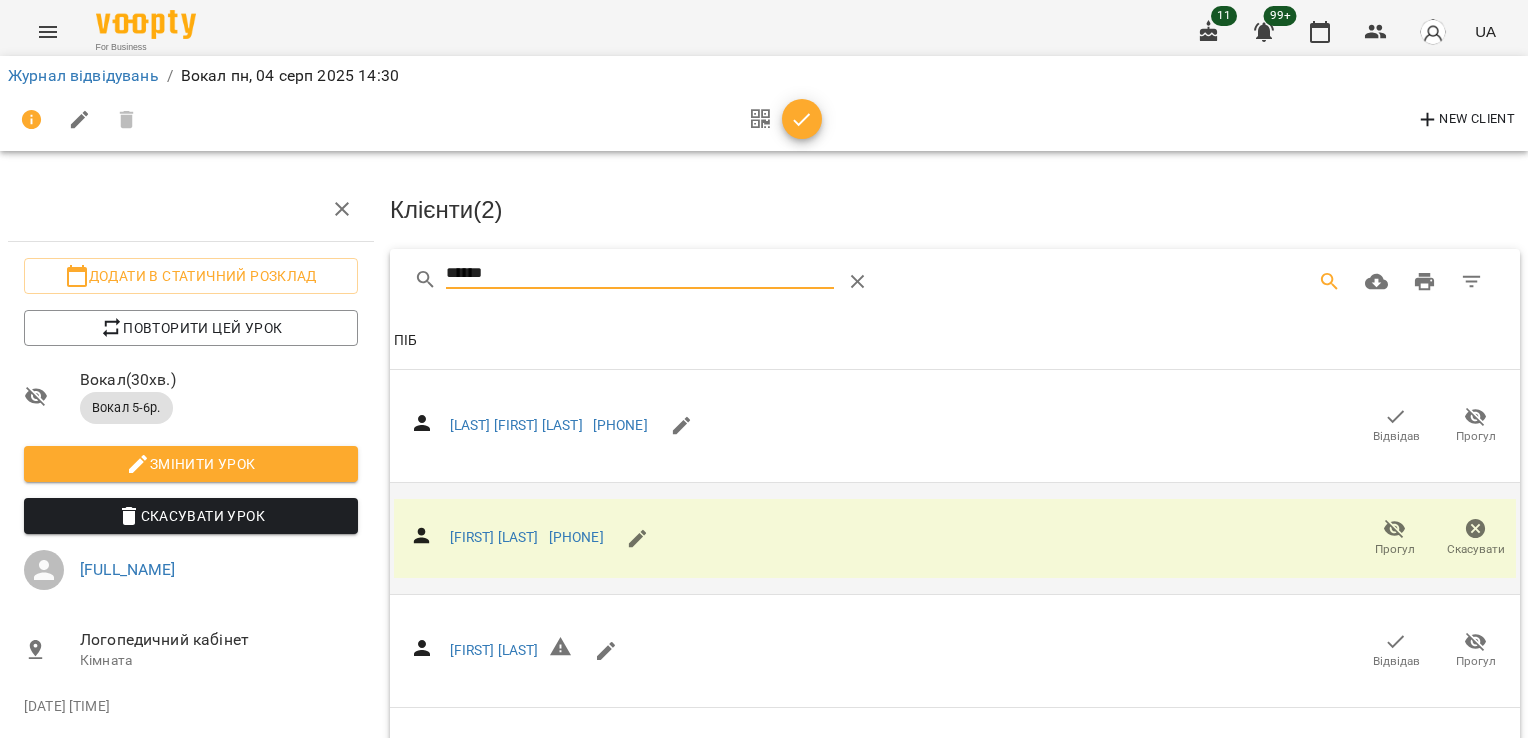 drag, startPoint x: 524, startPoint y: 257, endPoint x: 384, endPoint y: 257, distance: 140 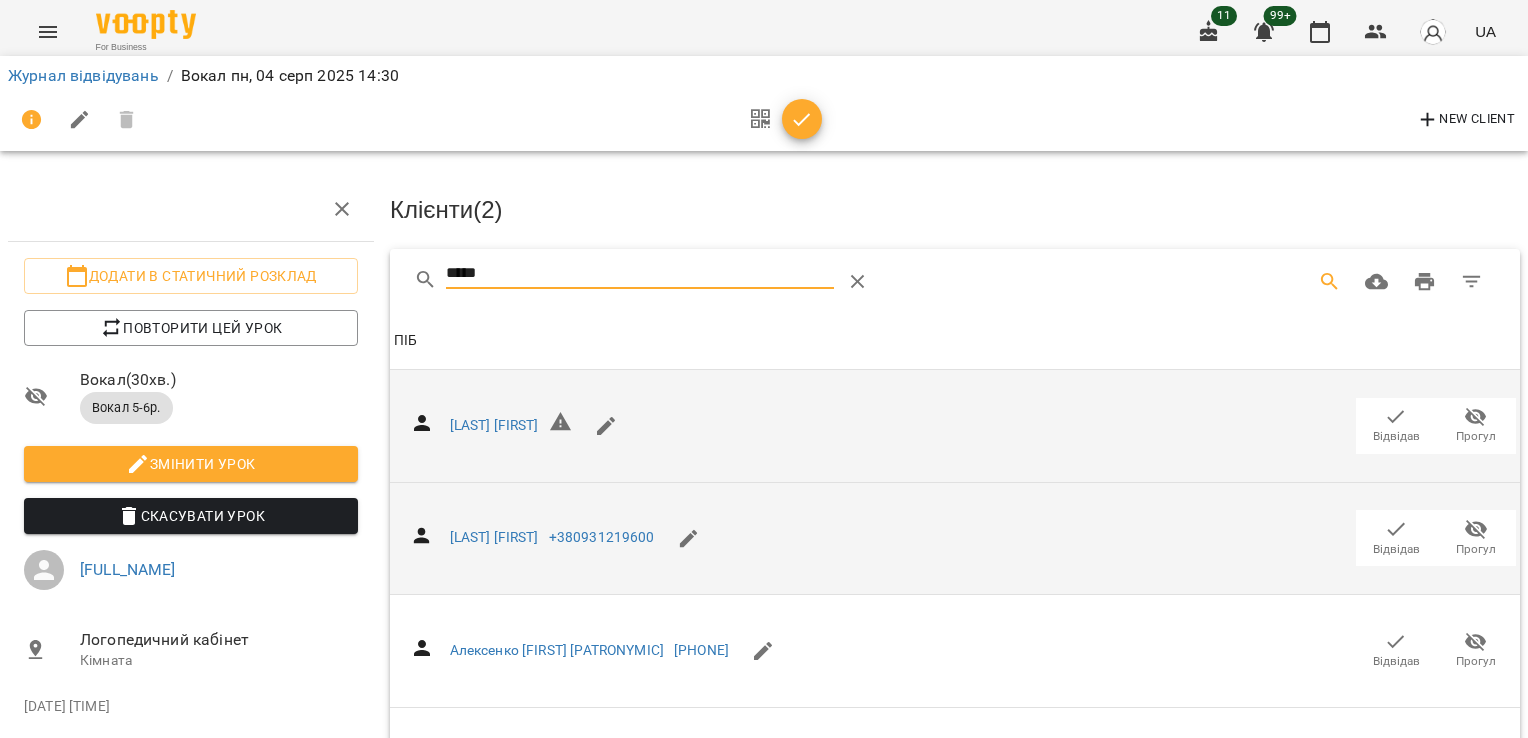 scroll, scrollTop: 0, scrollLeft: 0, axis: both 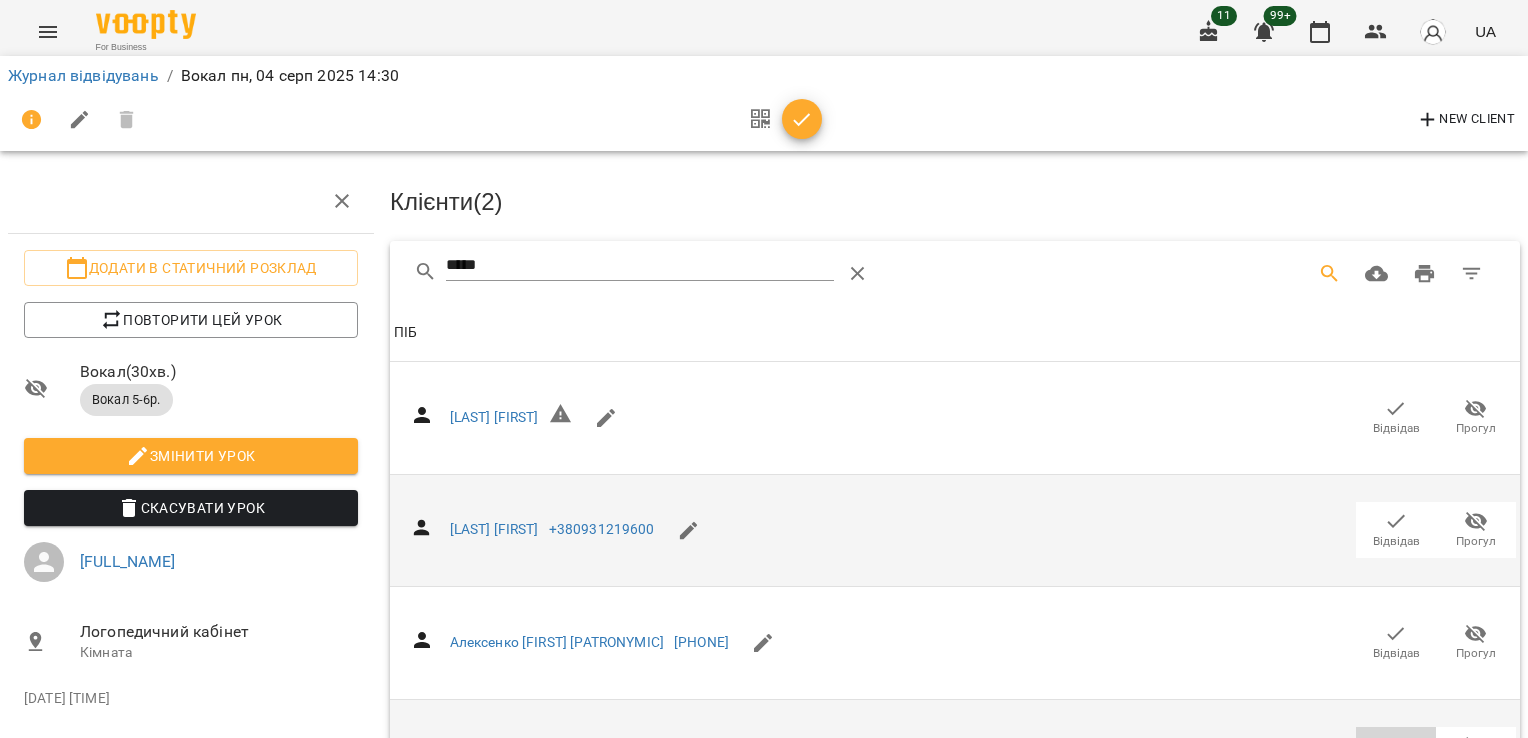 click 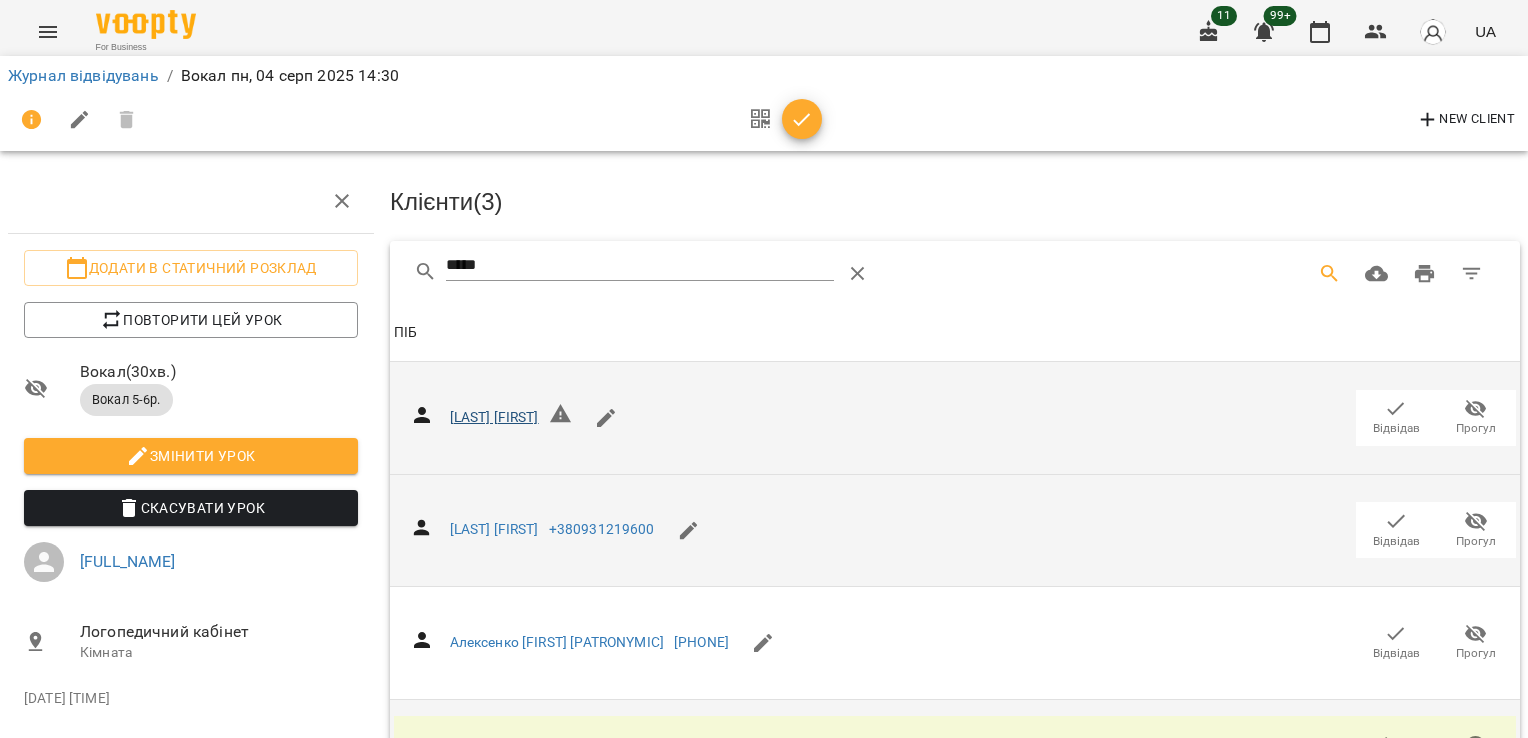 scroll, scrollTop: 0, scrollLeft: 0, axis: both 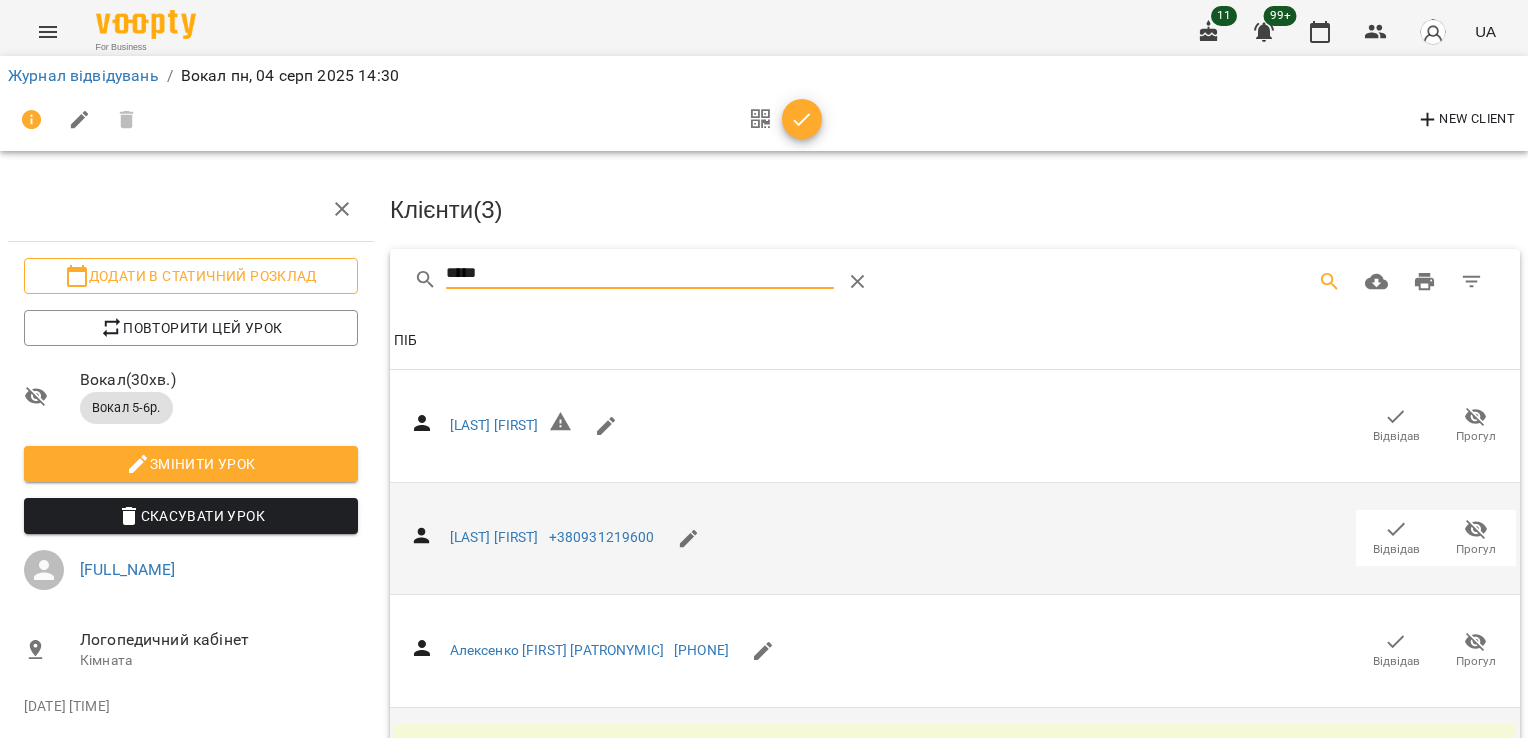 drag, startPoint x: 503, startPoint y: 266, endPoint x: 340, endPoint y: 259, distance: 163.15024 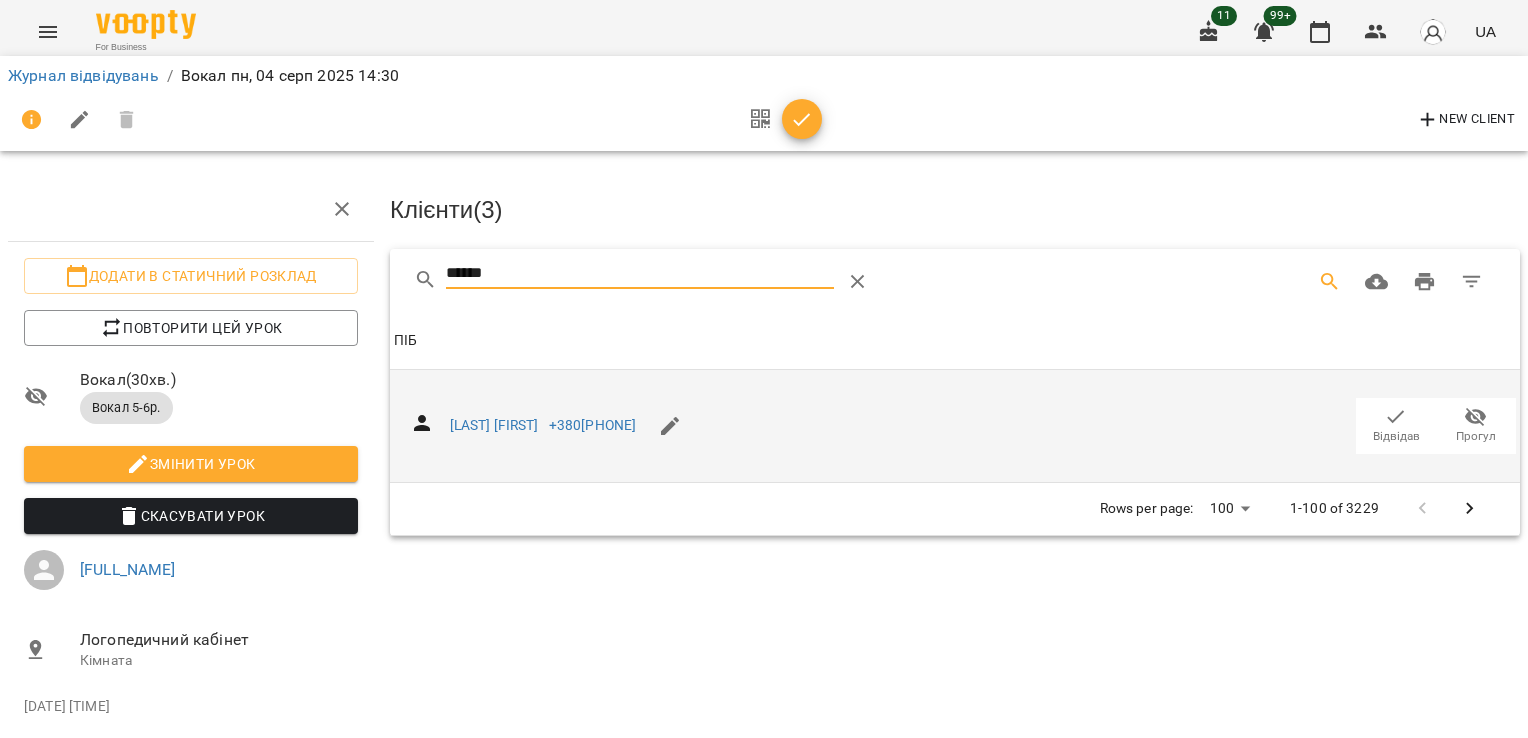 click on "Відвідав" at bounding box center [1396, 425] 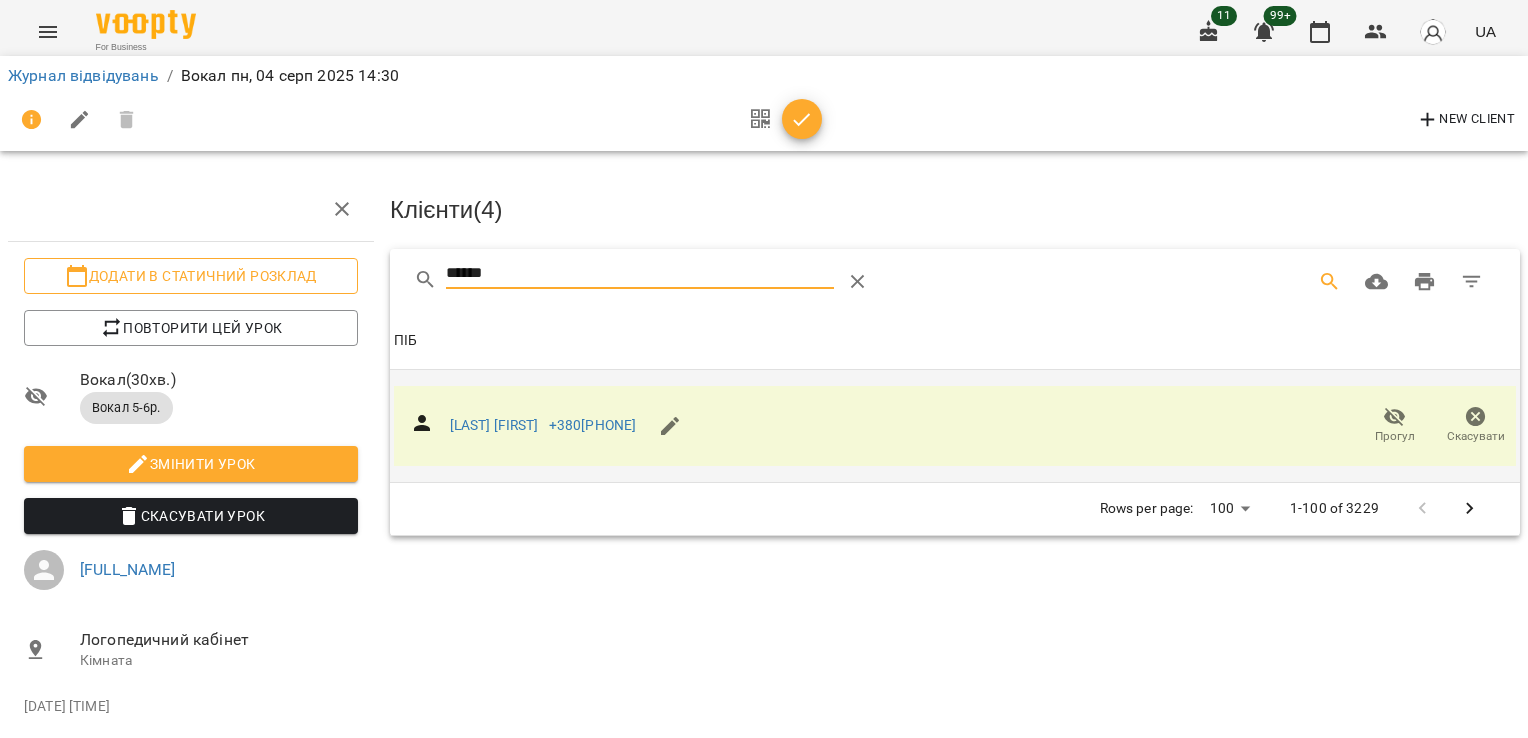 drag, startPoint x: 510, startPoint y: 266, endPoint x: 303, endPoint y: 258, distance: 207.15453 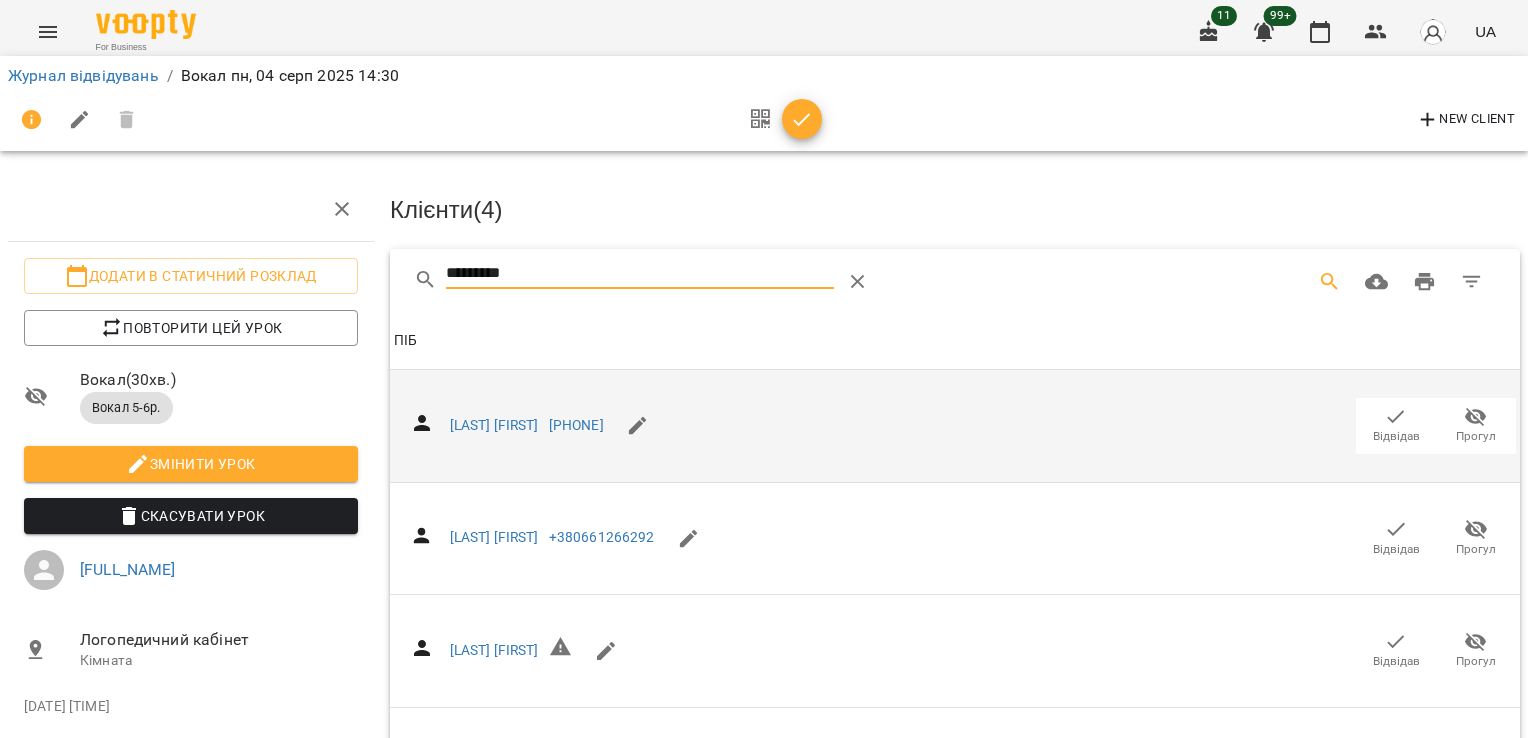 click on "Відвідав" at bounding box center (1396, 425) 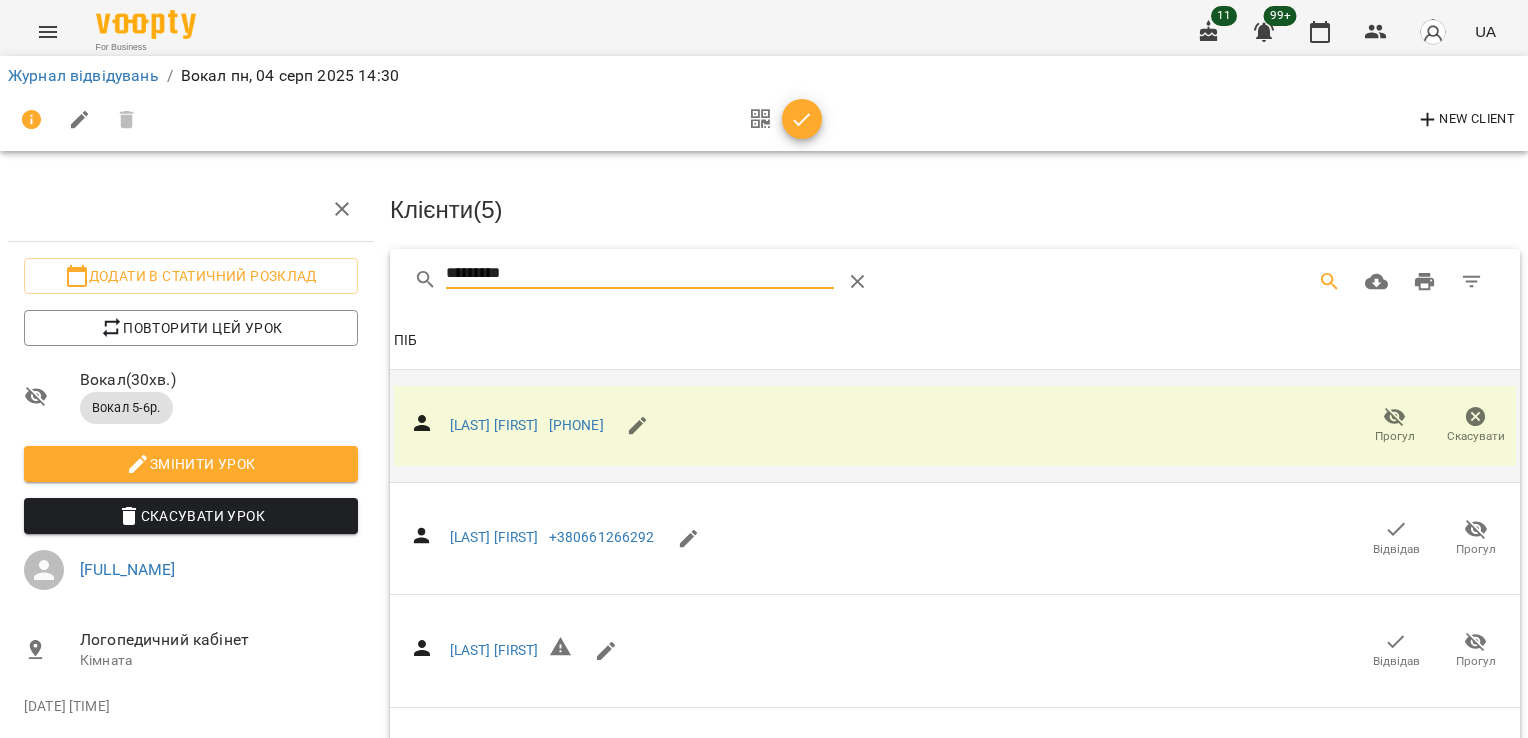 drag, startPoint x: 545, startPoint y: 261, endPoint x: 351, endPoint y: 254, distance: 194.12625 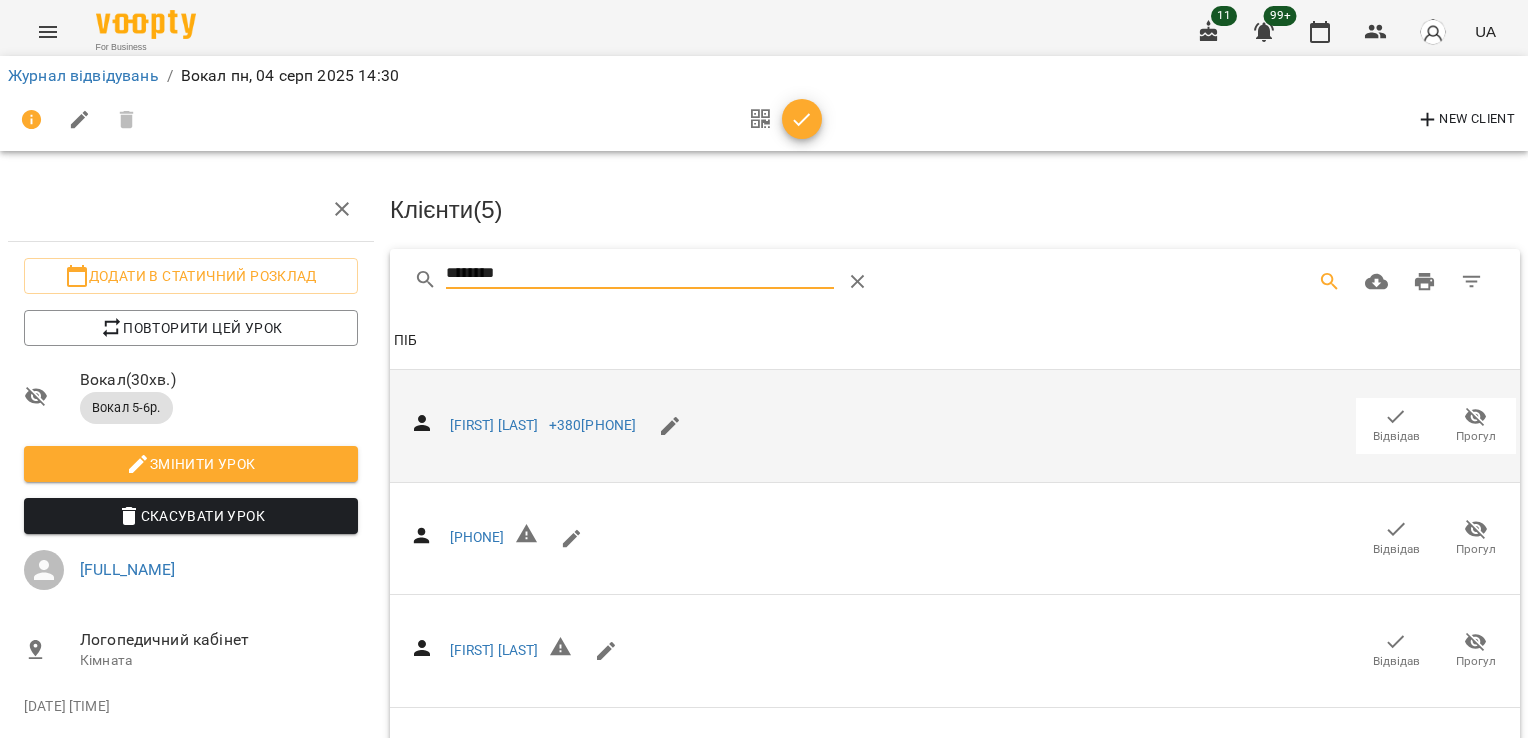 type on "********" 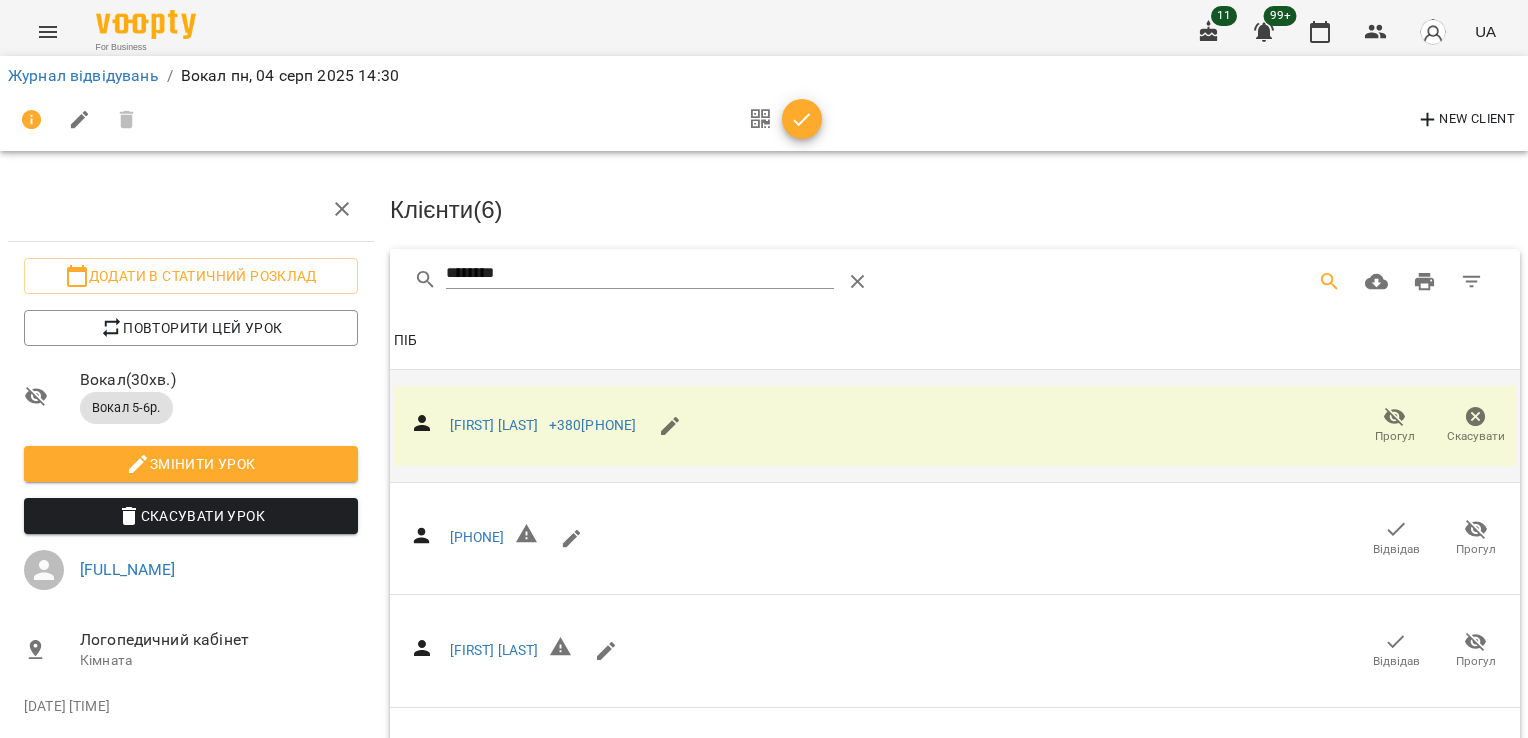 click at bounding box center [802, 120] 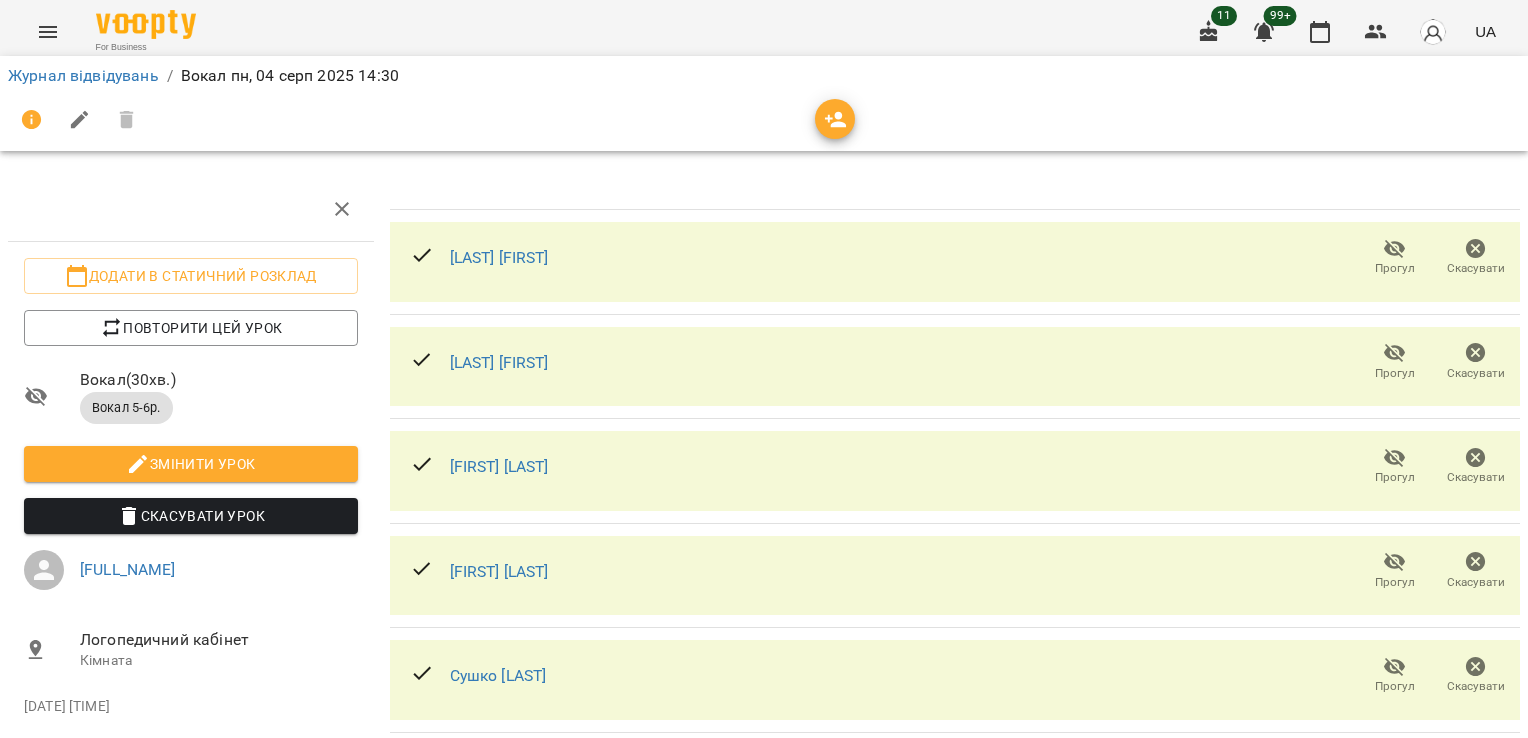 click on "Журнал відвідувань / Вокал   пн, 04 серп 2025 [TIME]" at bounding box center (764, 76) 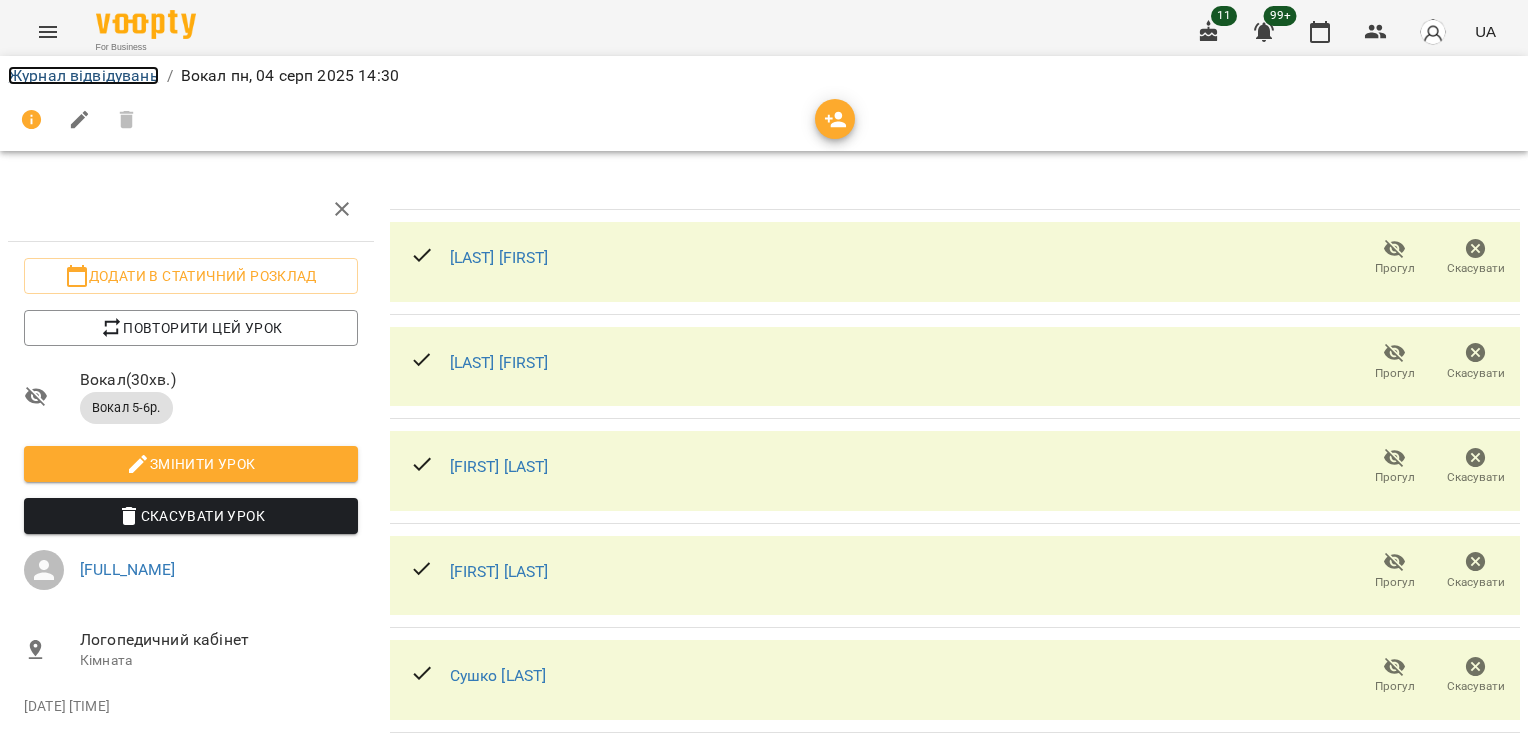 click on "Журнал відвідувань" at bounding box center (83, 75) 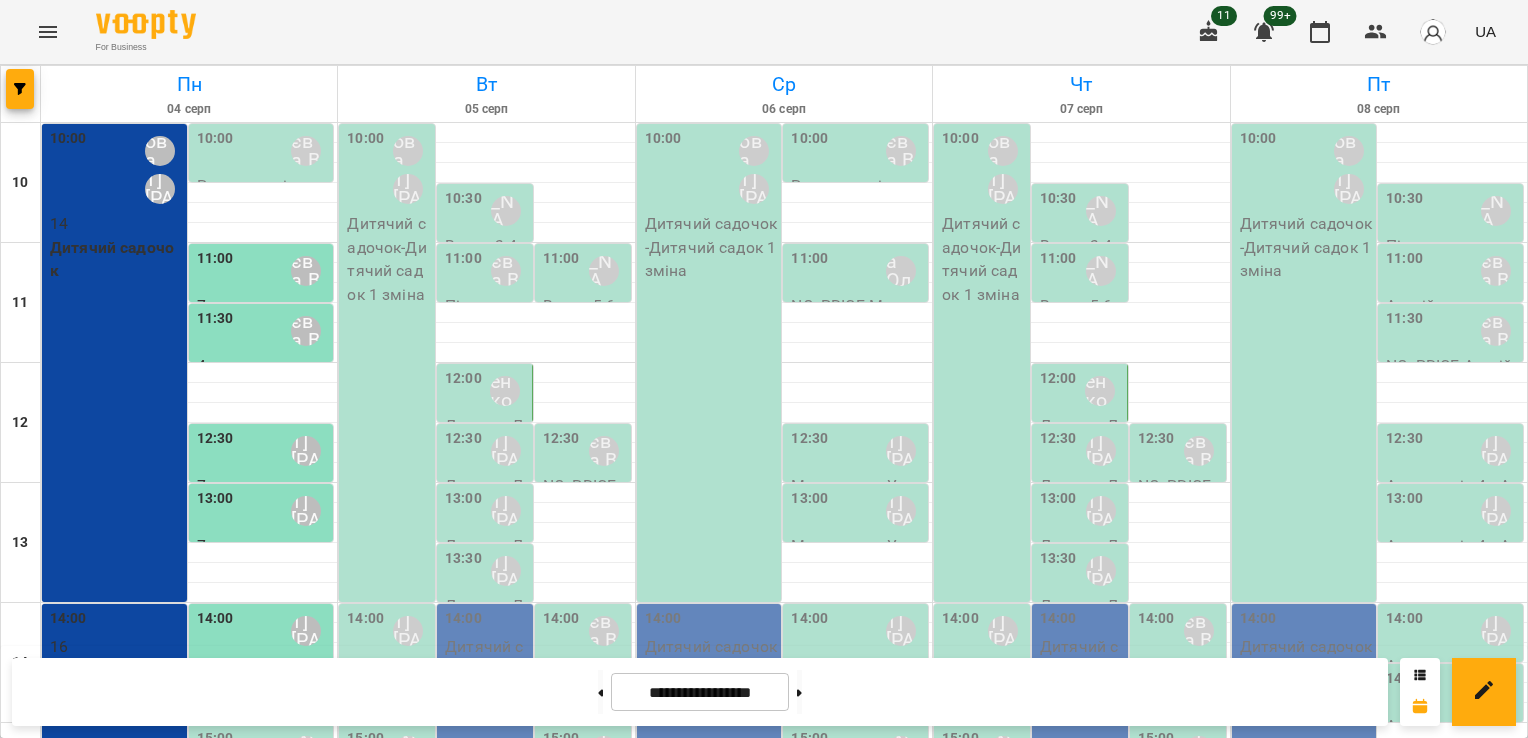 scroll, scrollTop: 434, scrollLeft: 0, axis: vertical 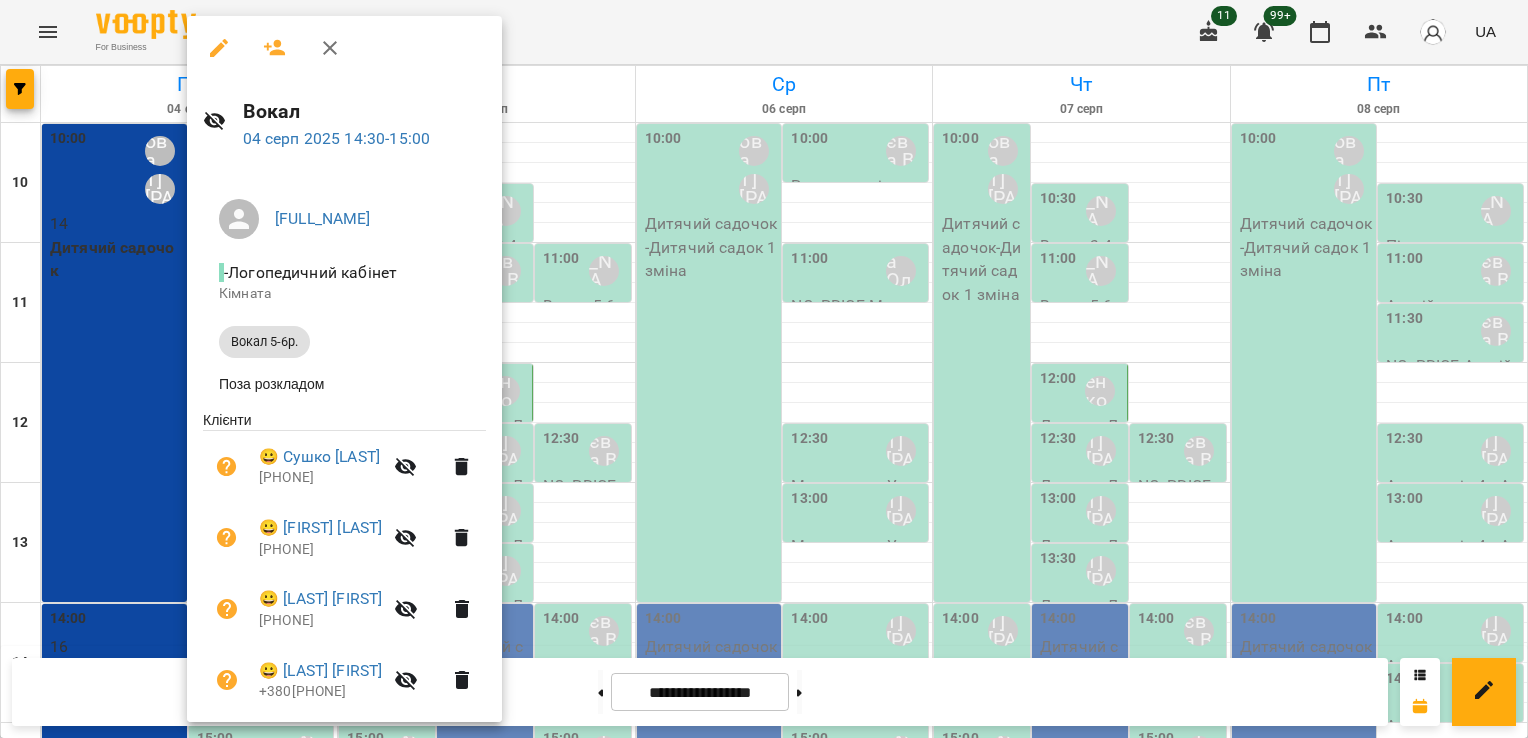click 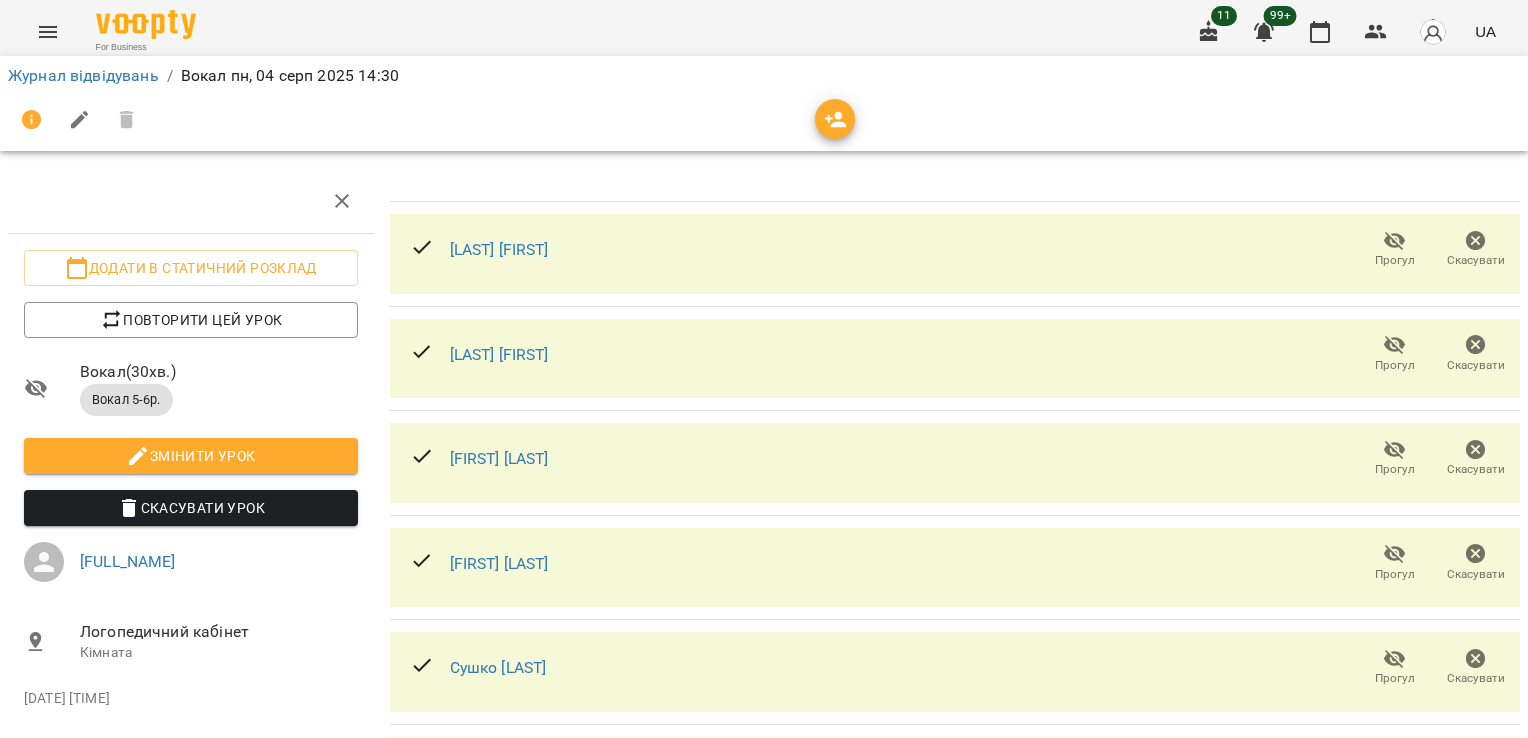 scroll, scrollTop: 0, scrollLeft: 0, axis: both 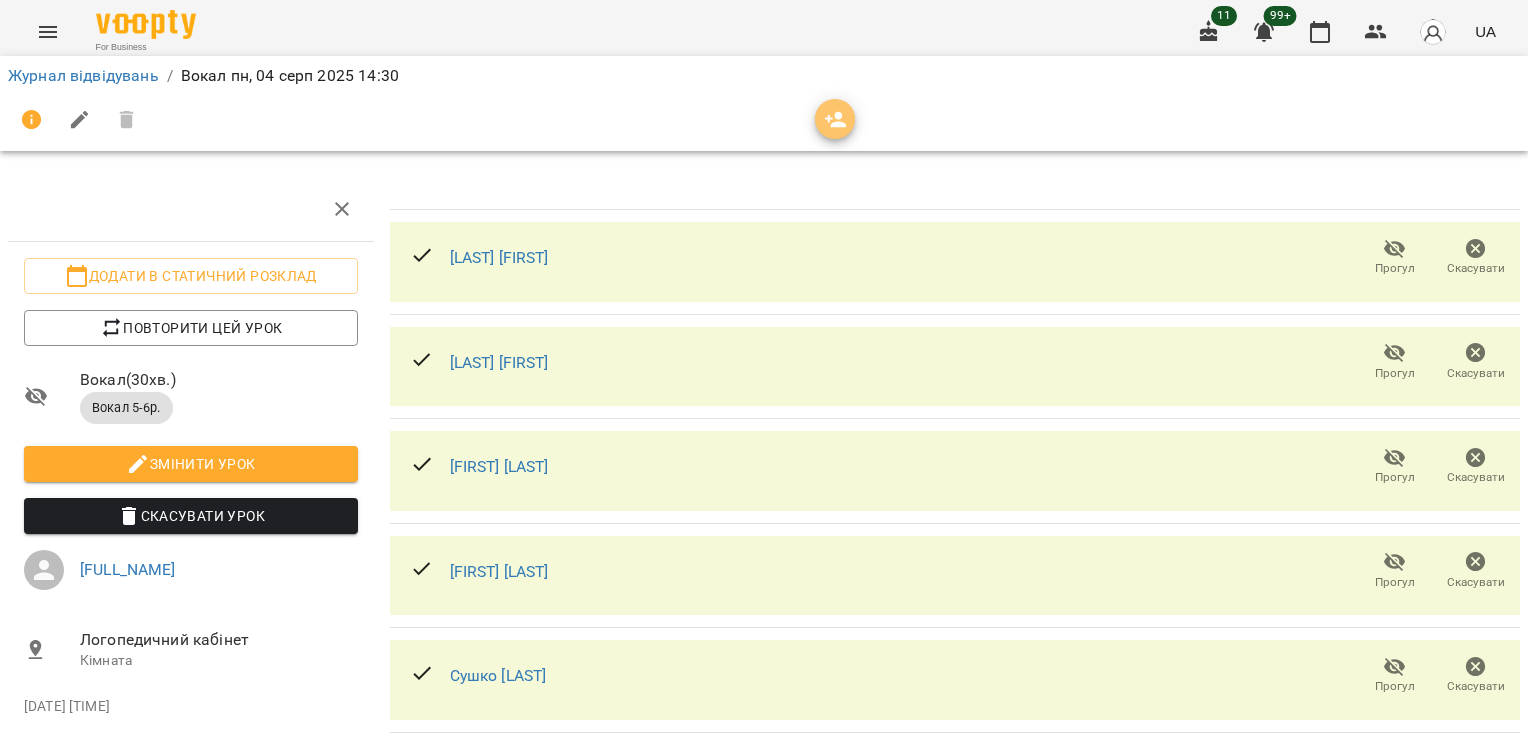 click 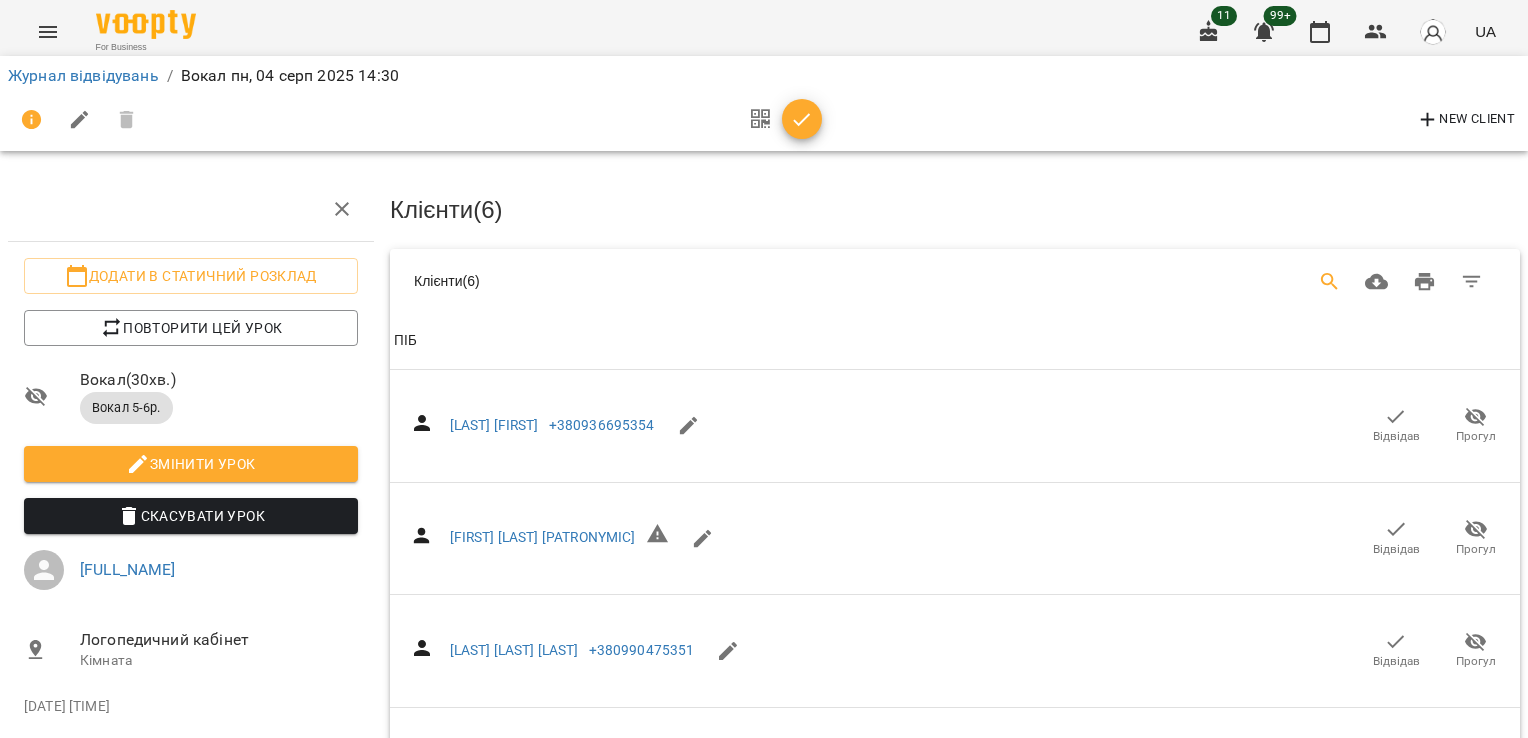click 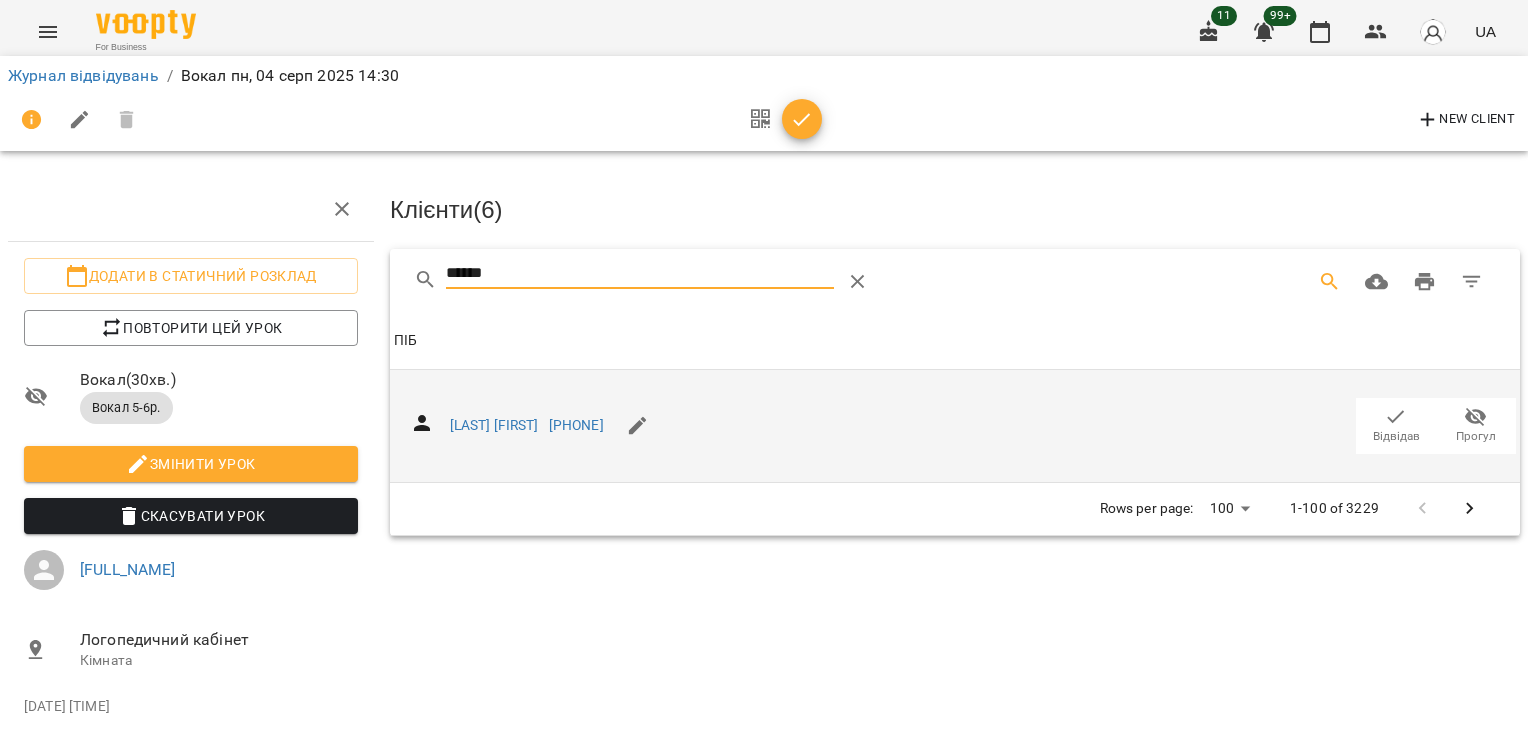 type on "******" 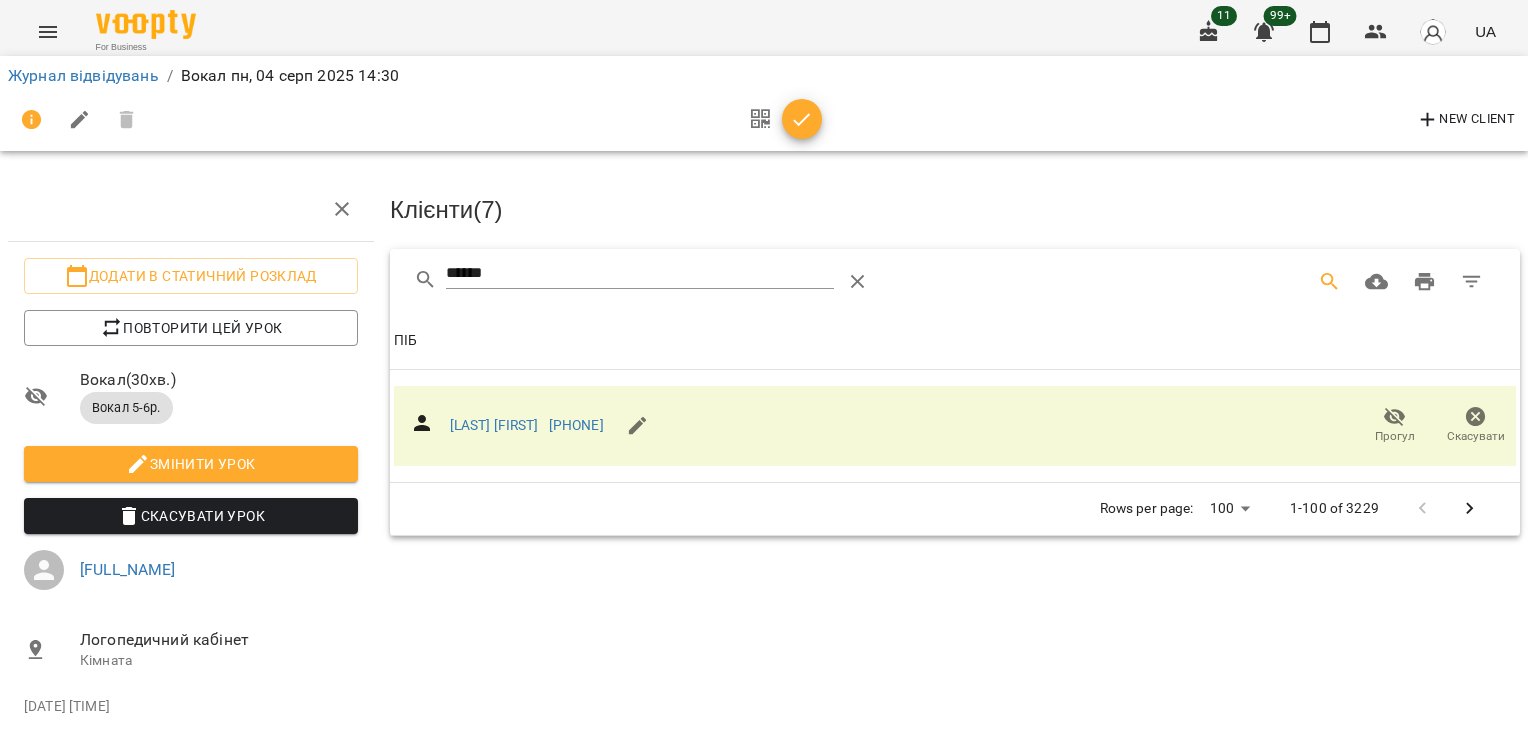 click at bounding box center [802, 119] 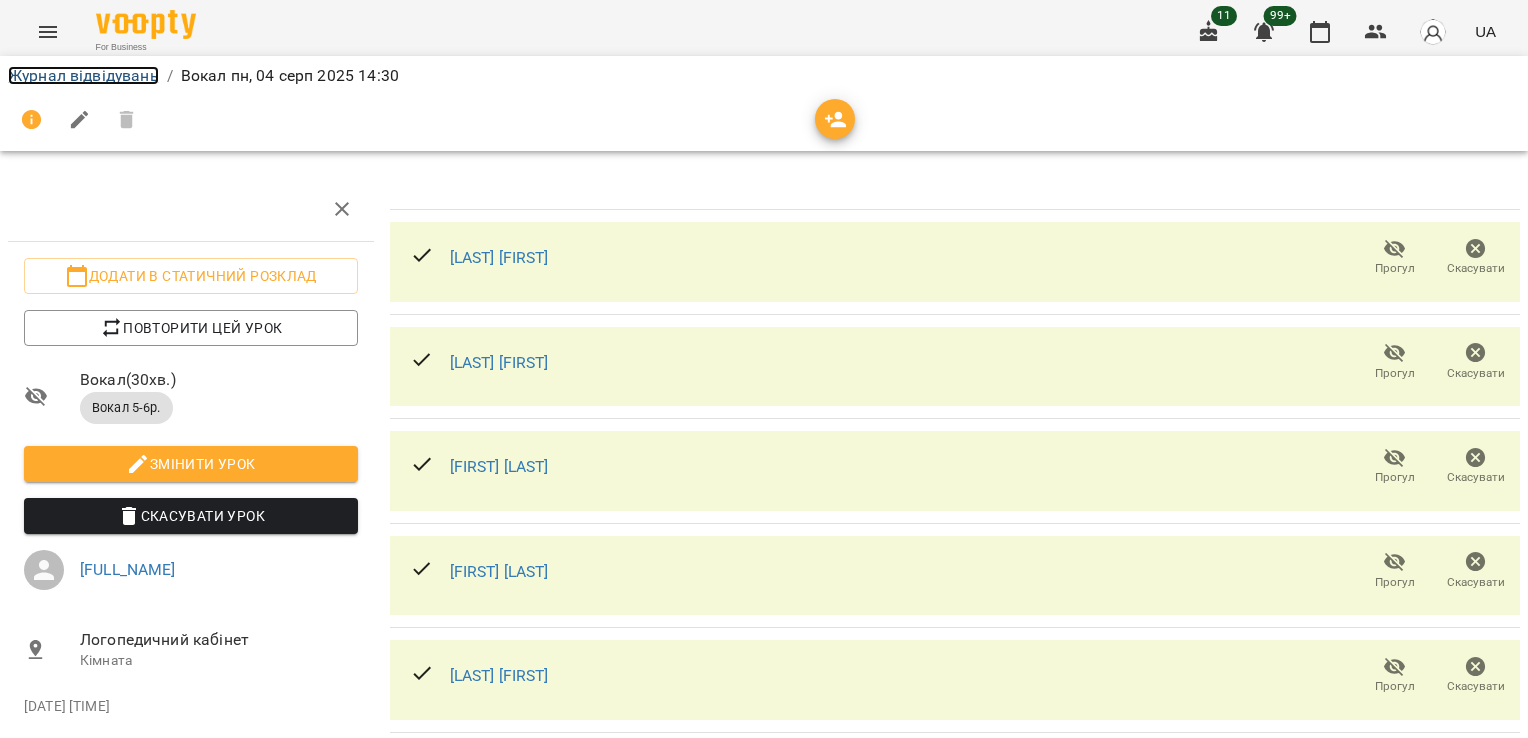 click on "Журнал відвідувань" at bounding box center [83, 75] 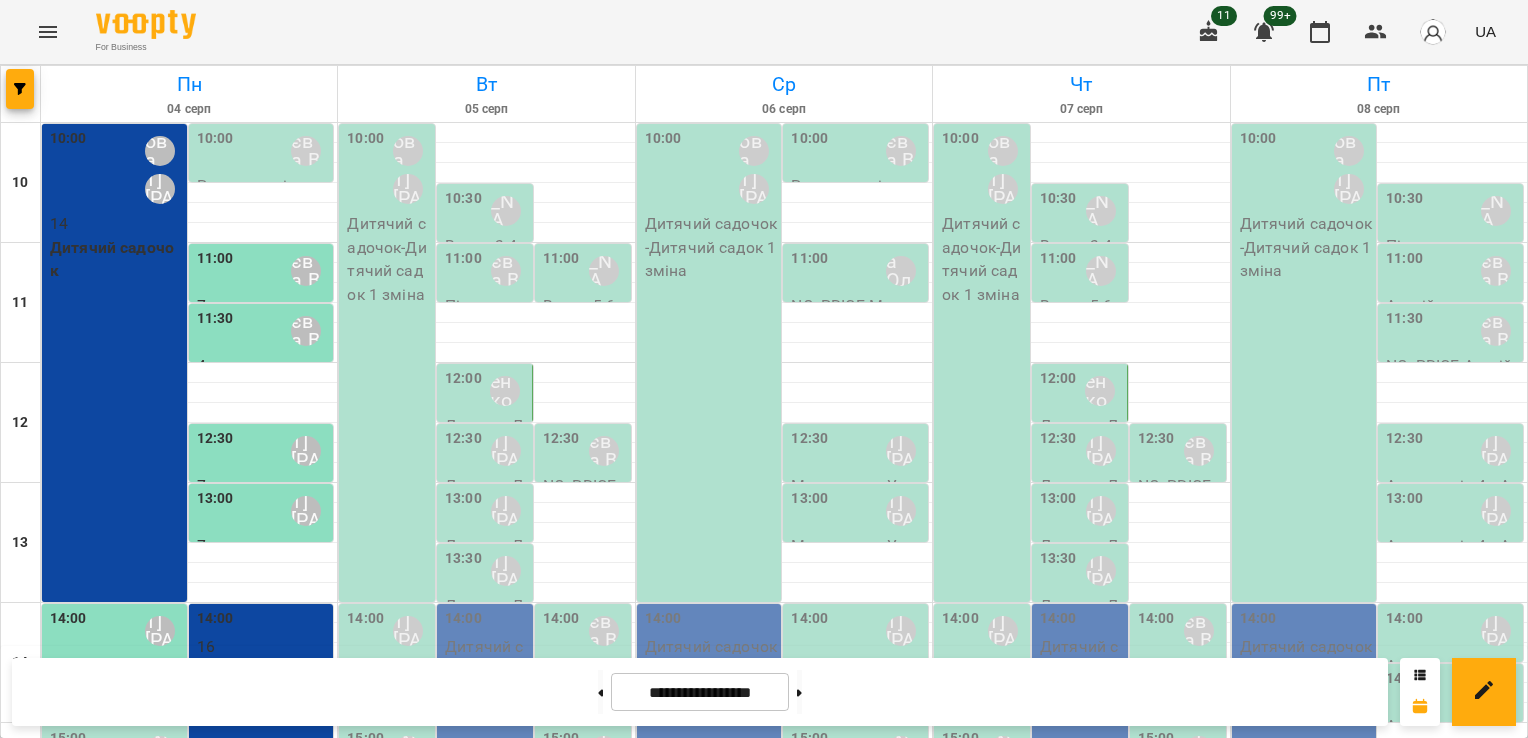 scroll, scrollTop: 300, scrollLeft: 0, axis: vertical 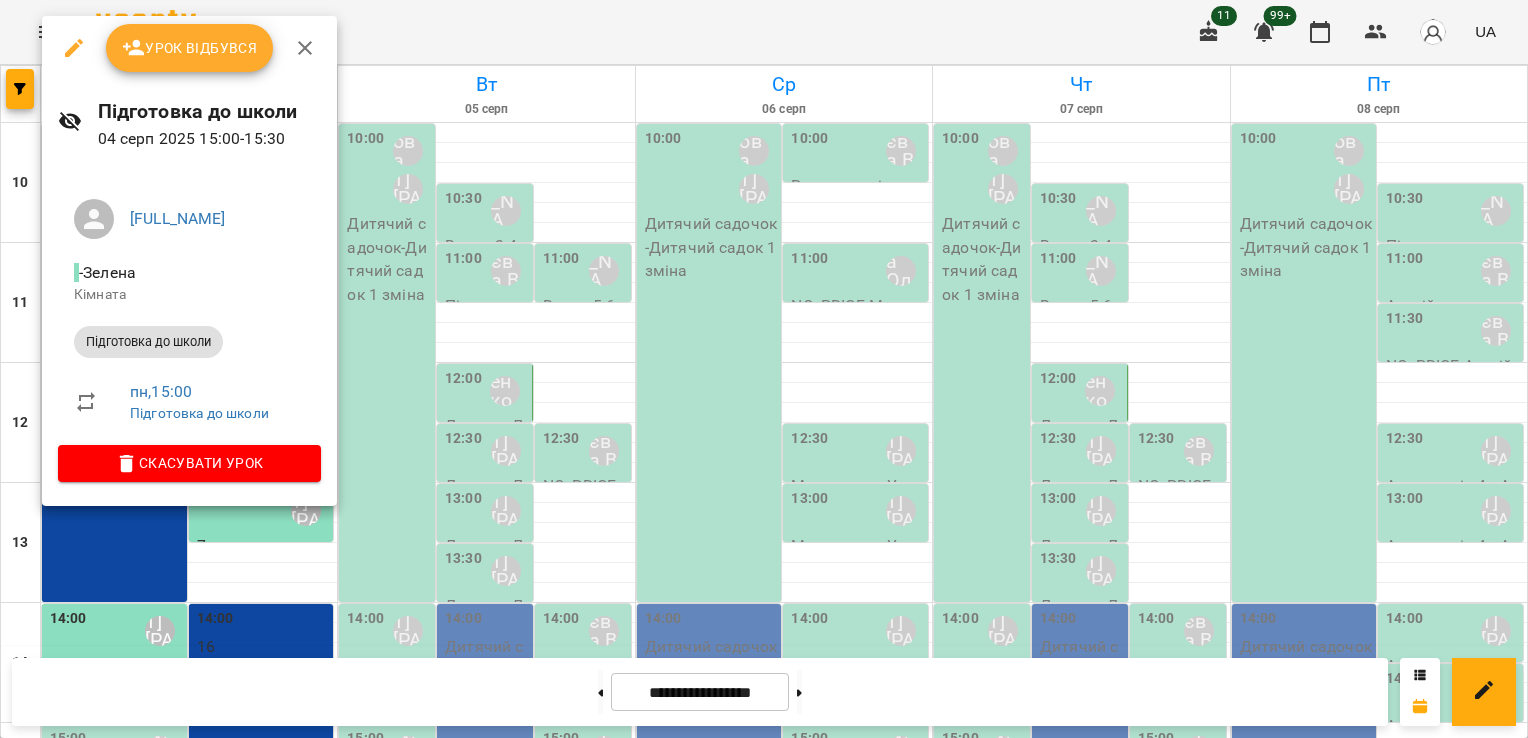 click on "Урок відбувся" at bounding box center [190, 48] 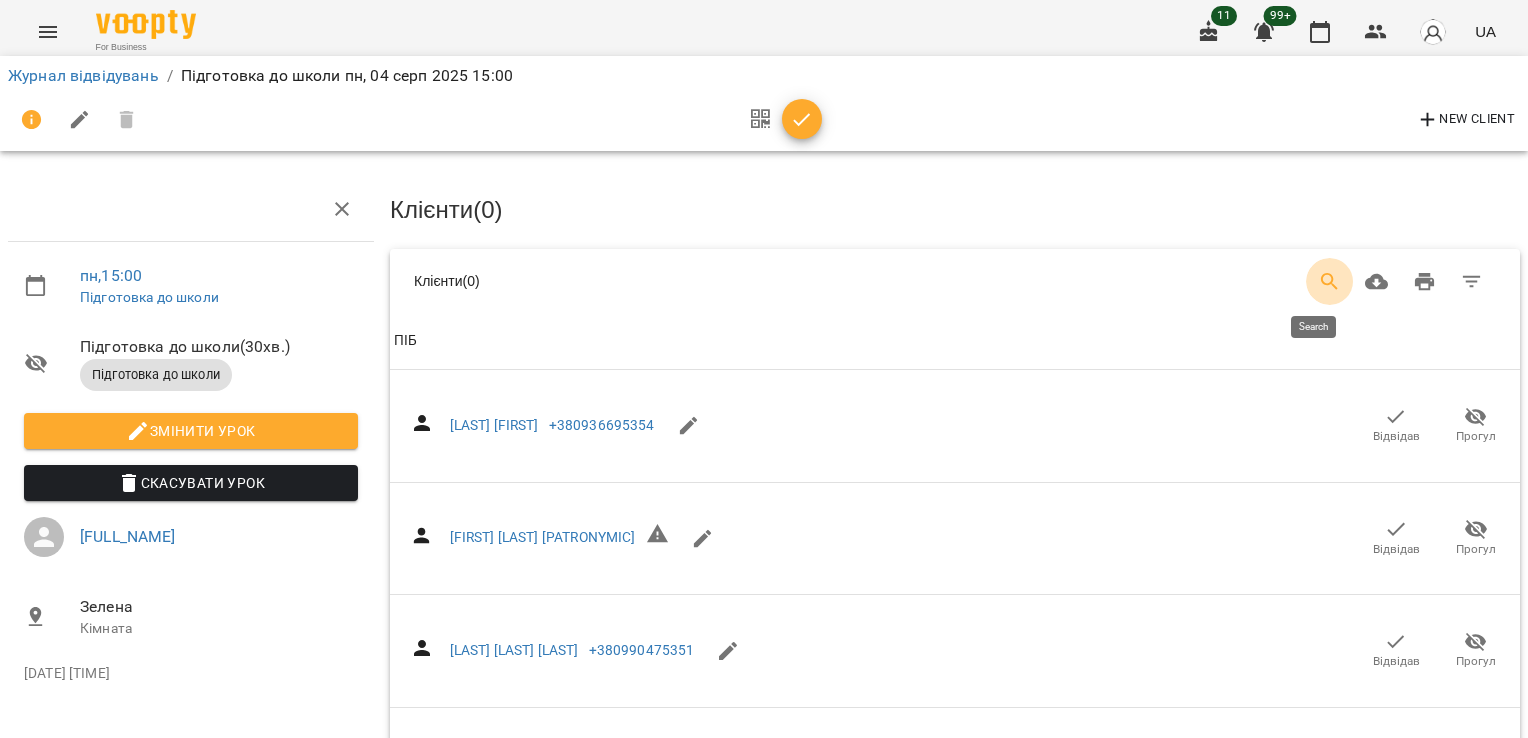 click 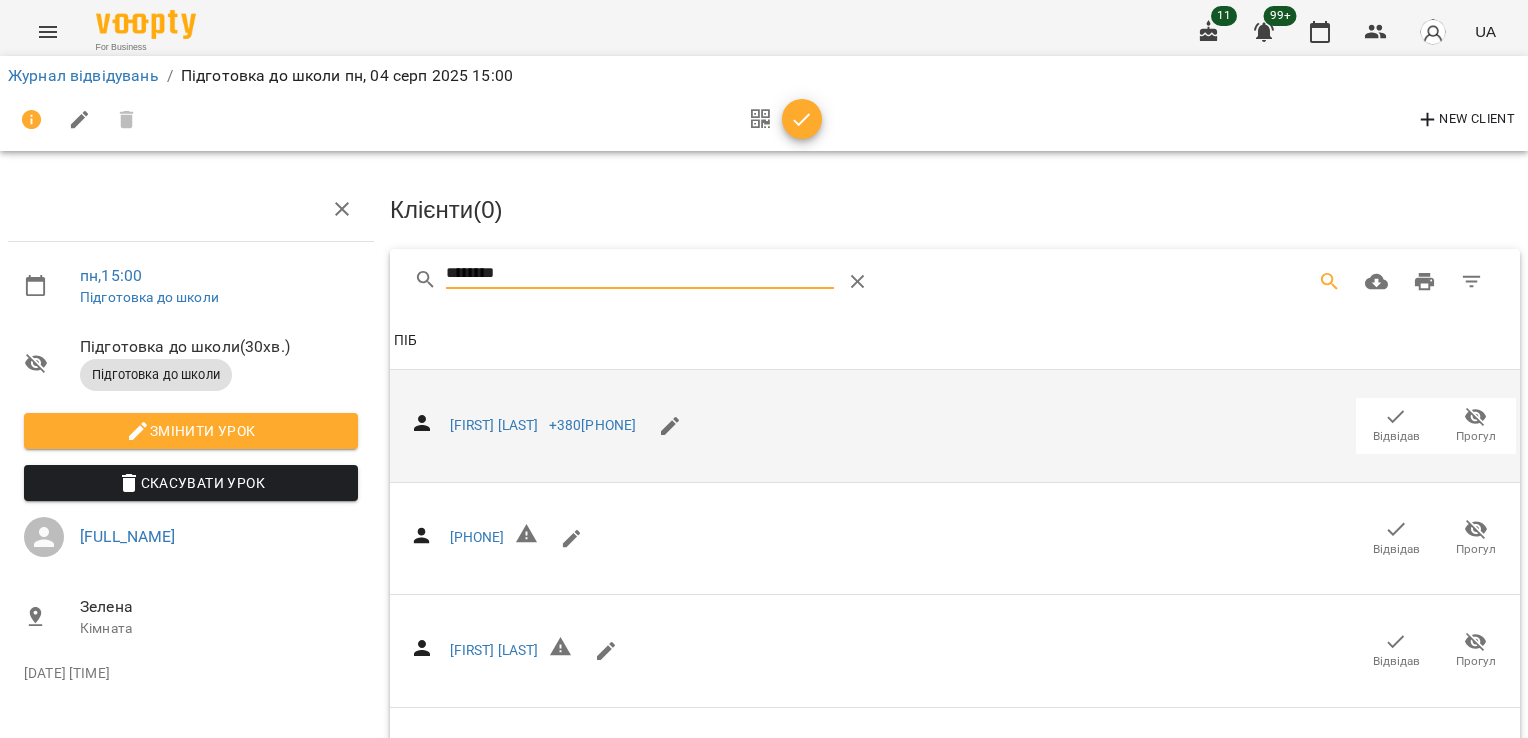click 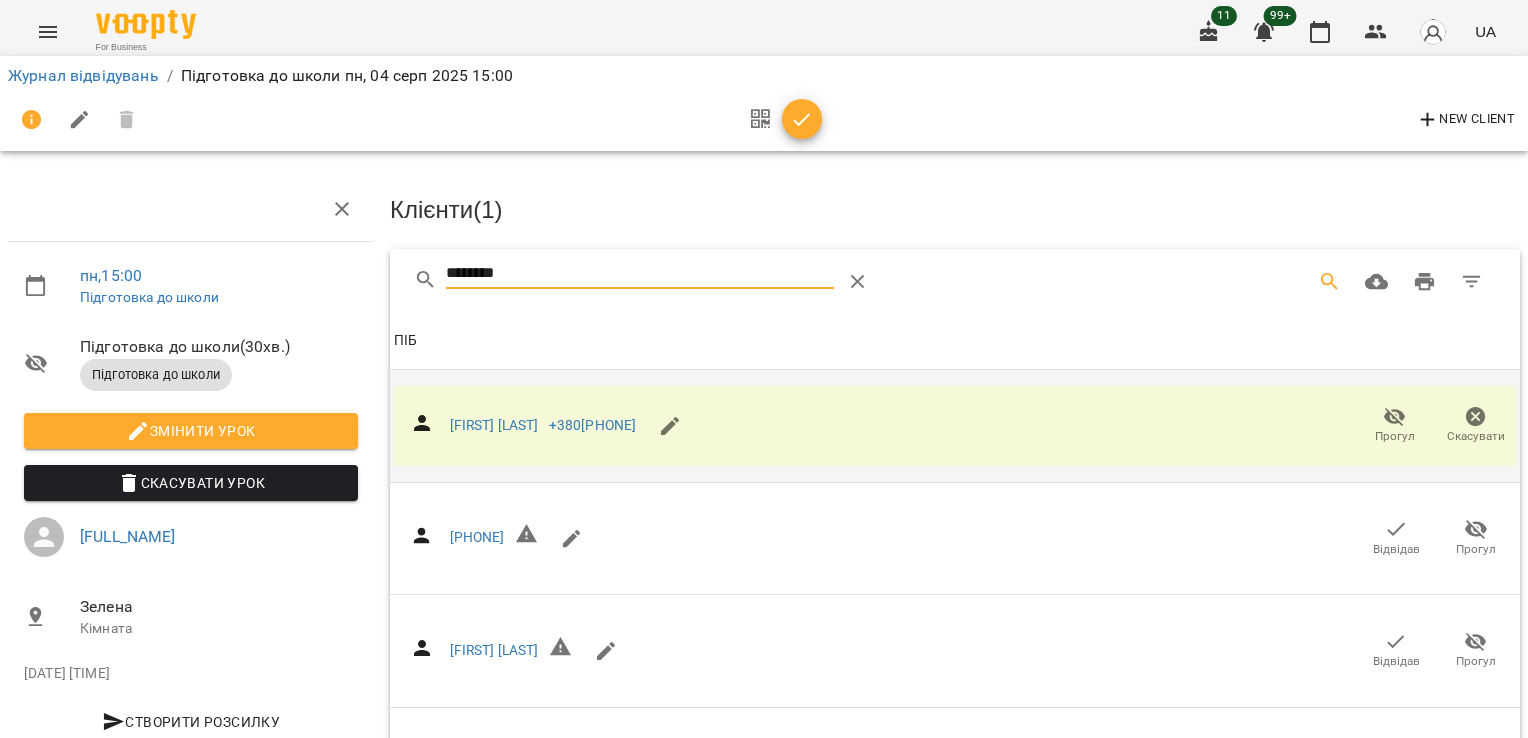 drag, startPoint x: 601, startPoint y: 277, endPoint x: 325, endPoint y: 271, distance: 276.06522 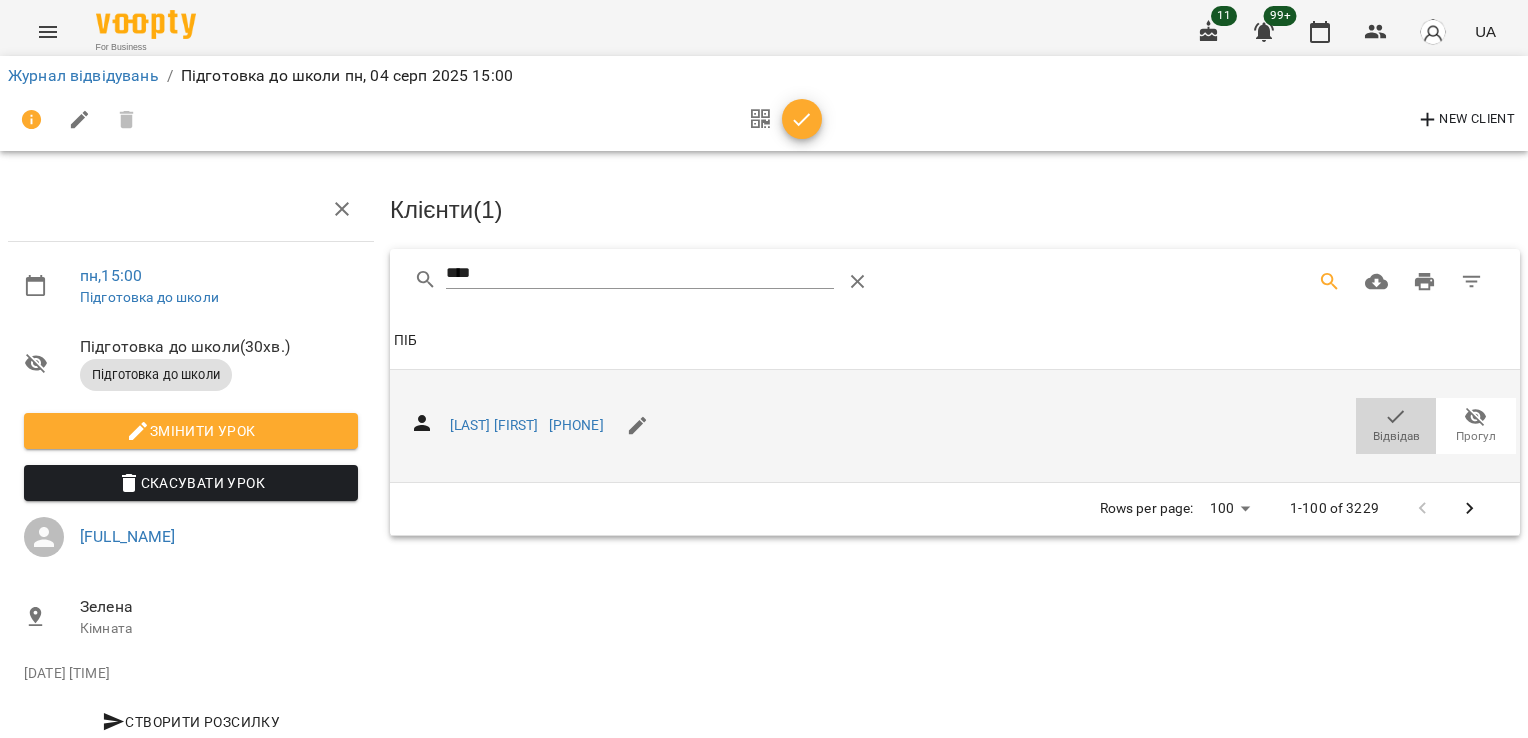 click 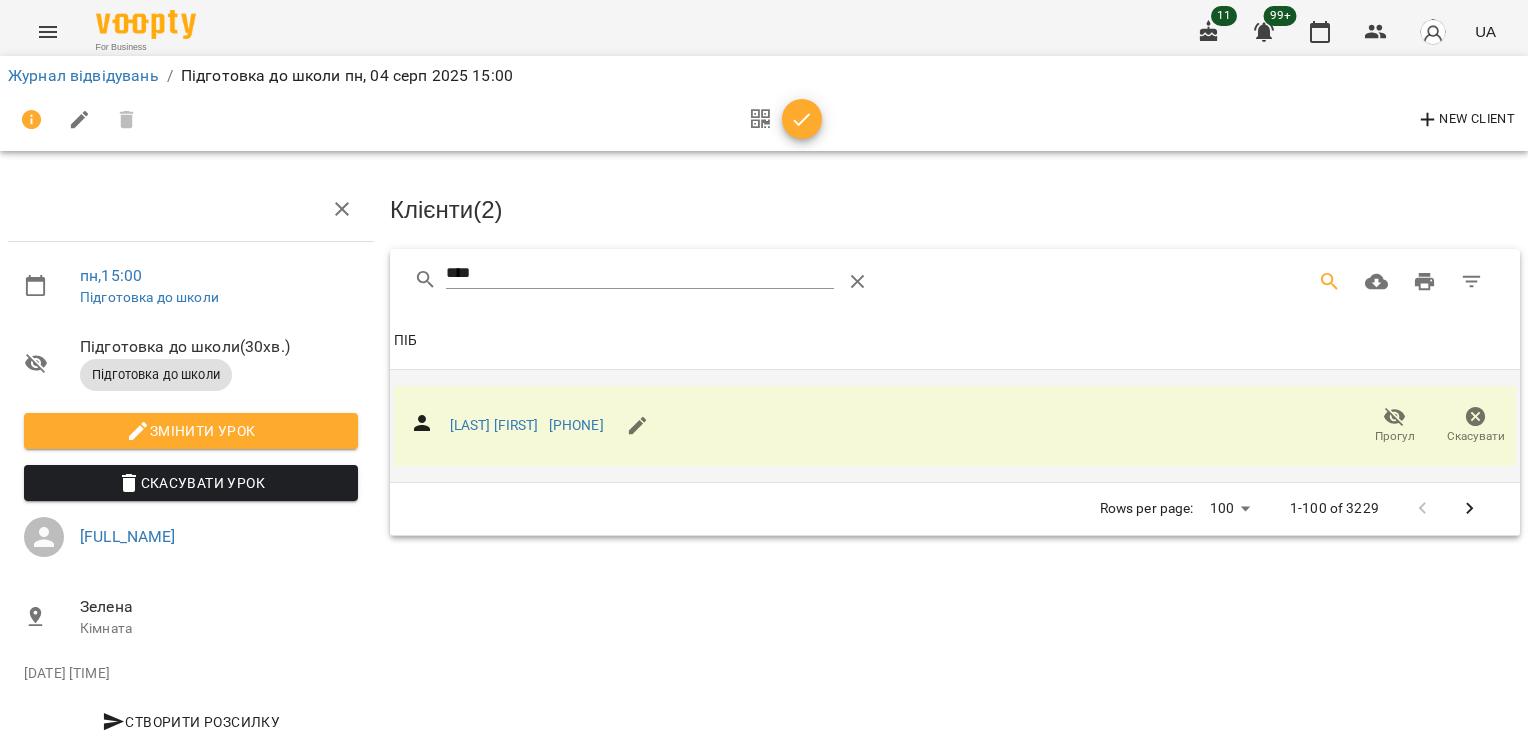 drag, startPoint x: 450, startPoint y: 273, endPoint x: 296, endPoint y: 273, distance: 154 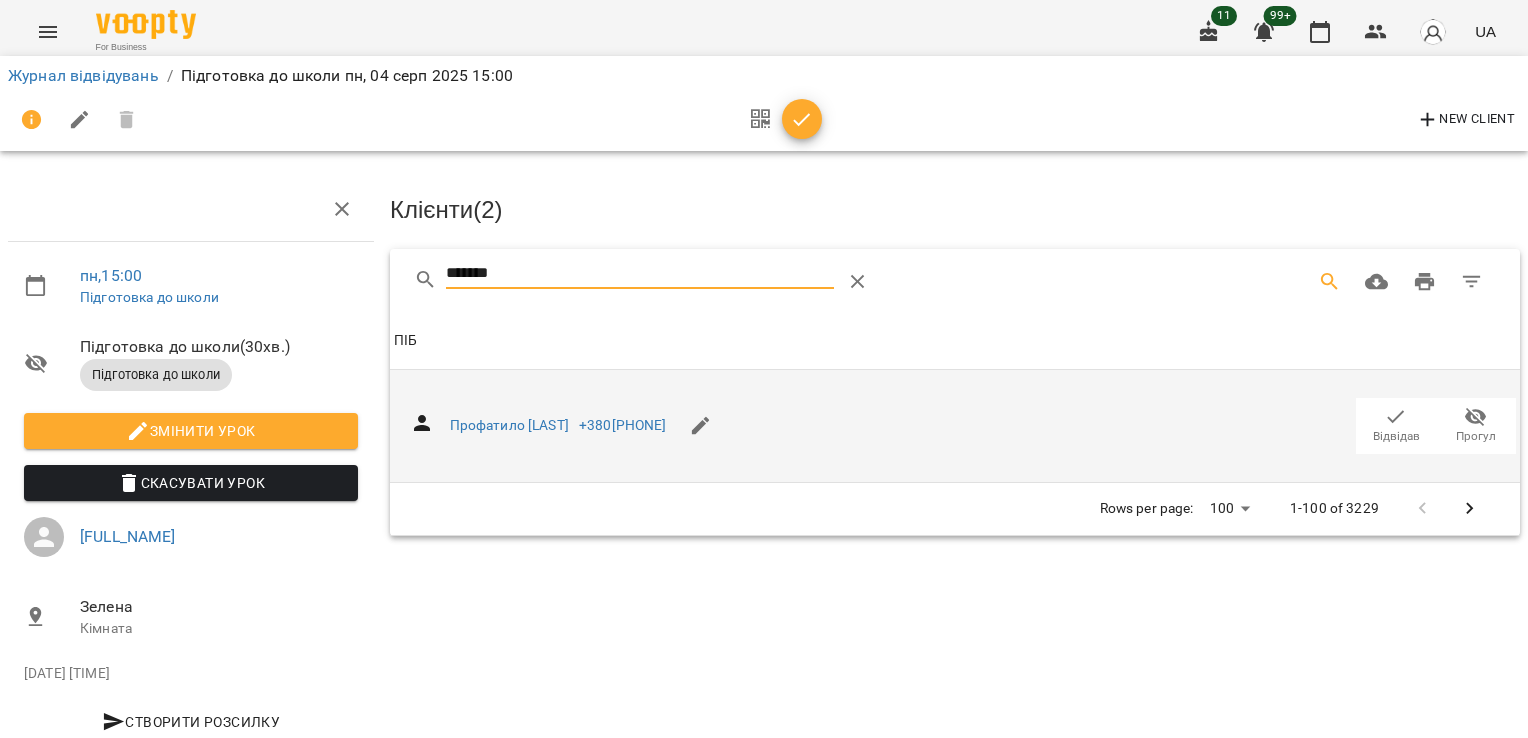 click 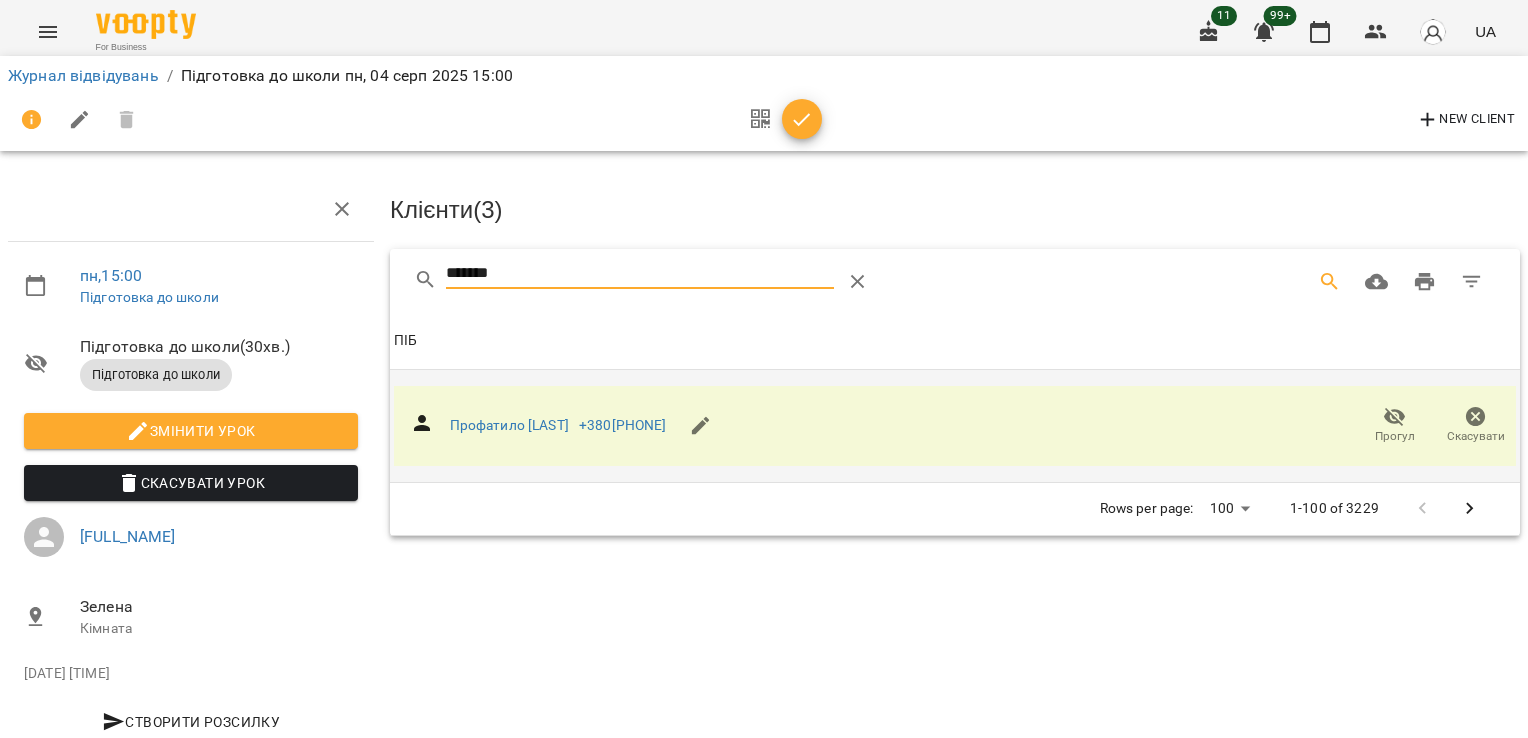 drag, startPoint x: 417, startPoint y: 266, endPoint x: 238, endPoint y: 262, distance: 179.0447 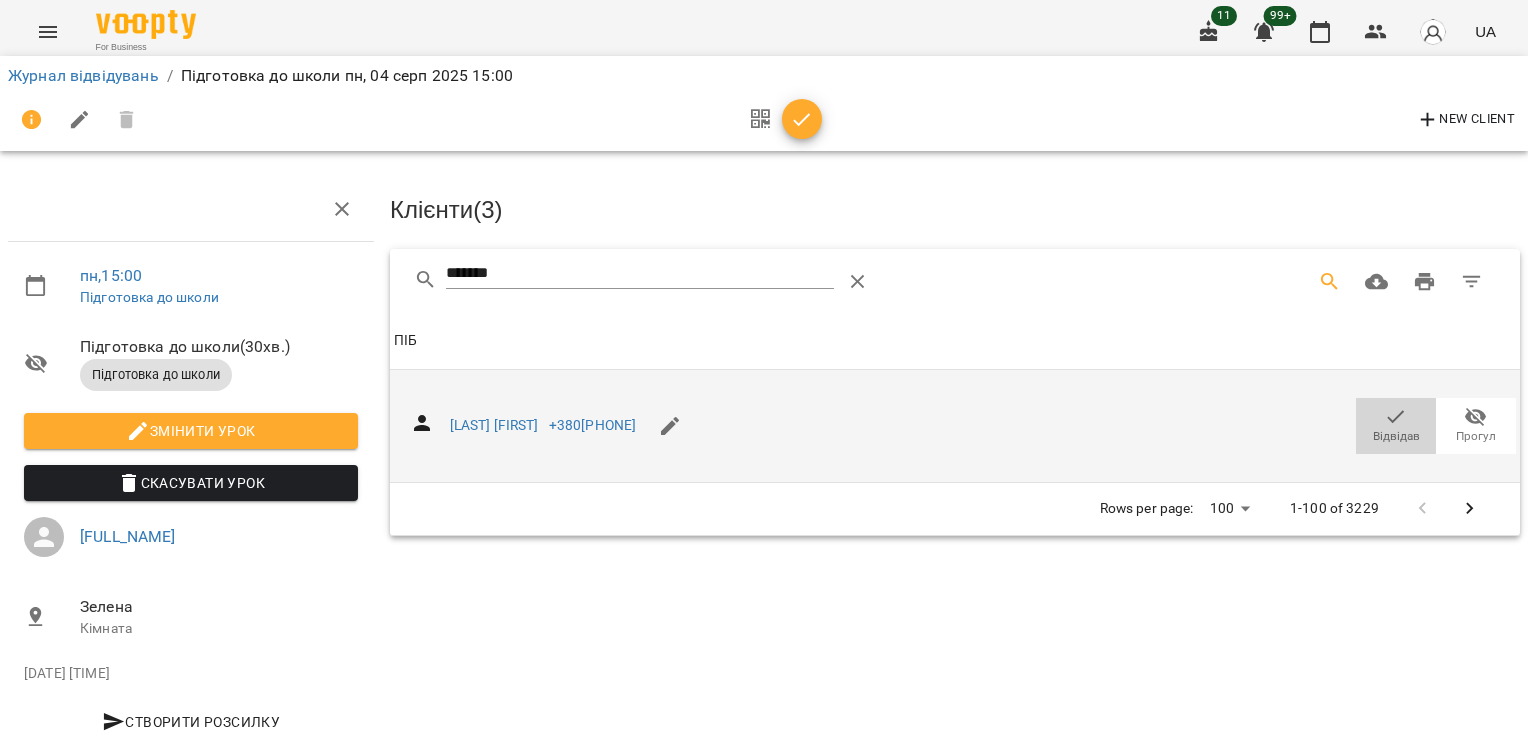 click 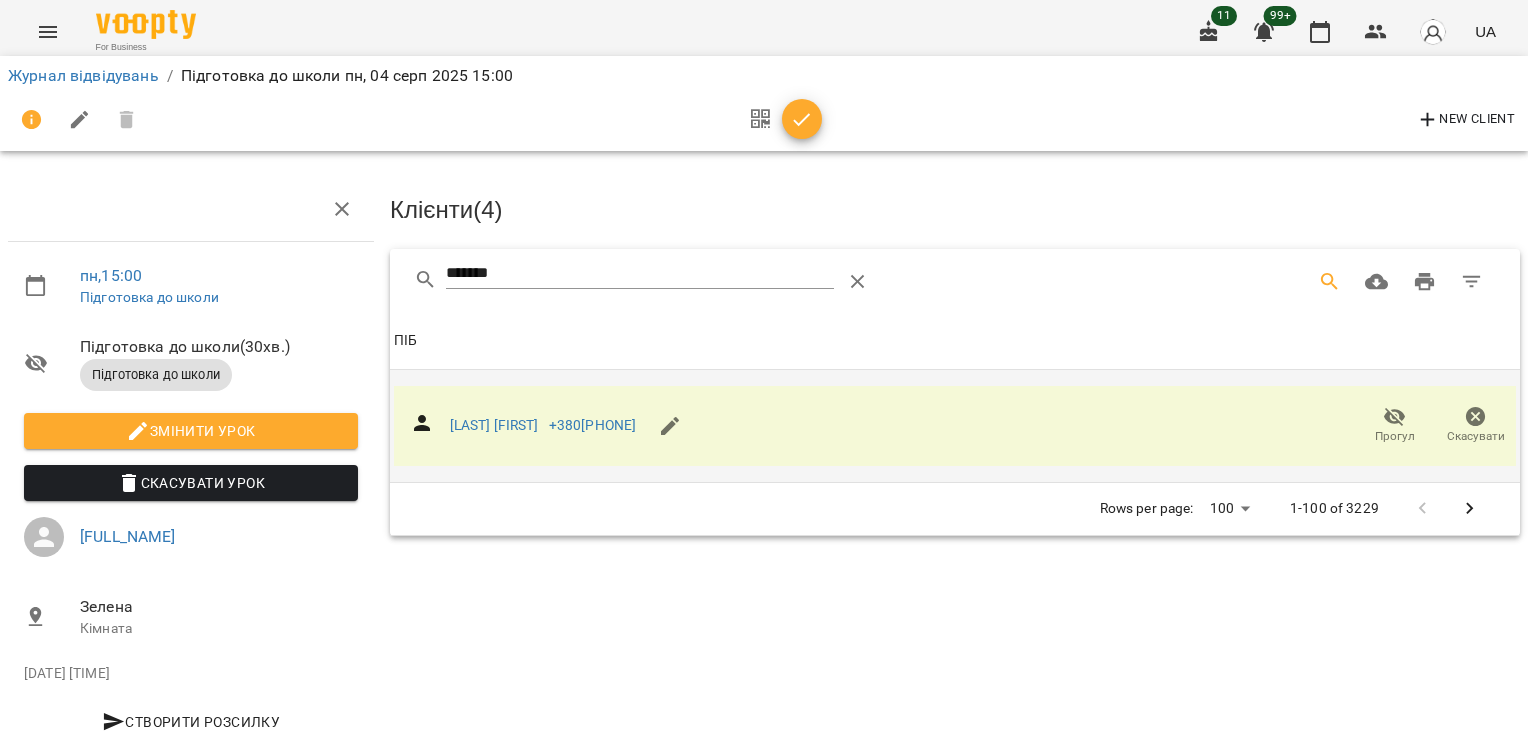 drag, startPoint x: 314, startPoint y: 276, endPoint x: 250, endPoint y: 276, distance: 64 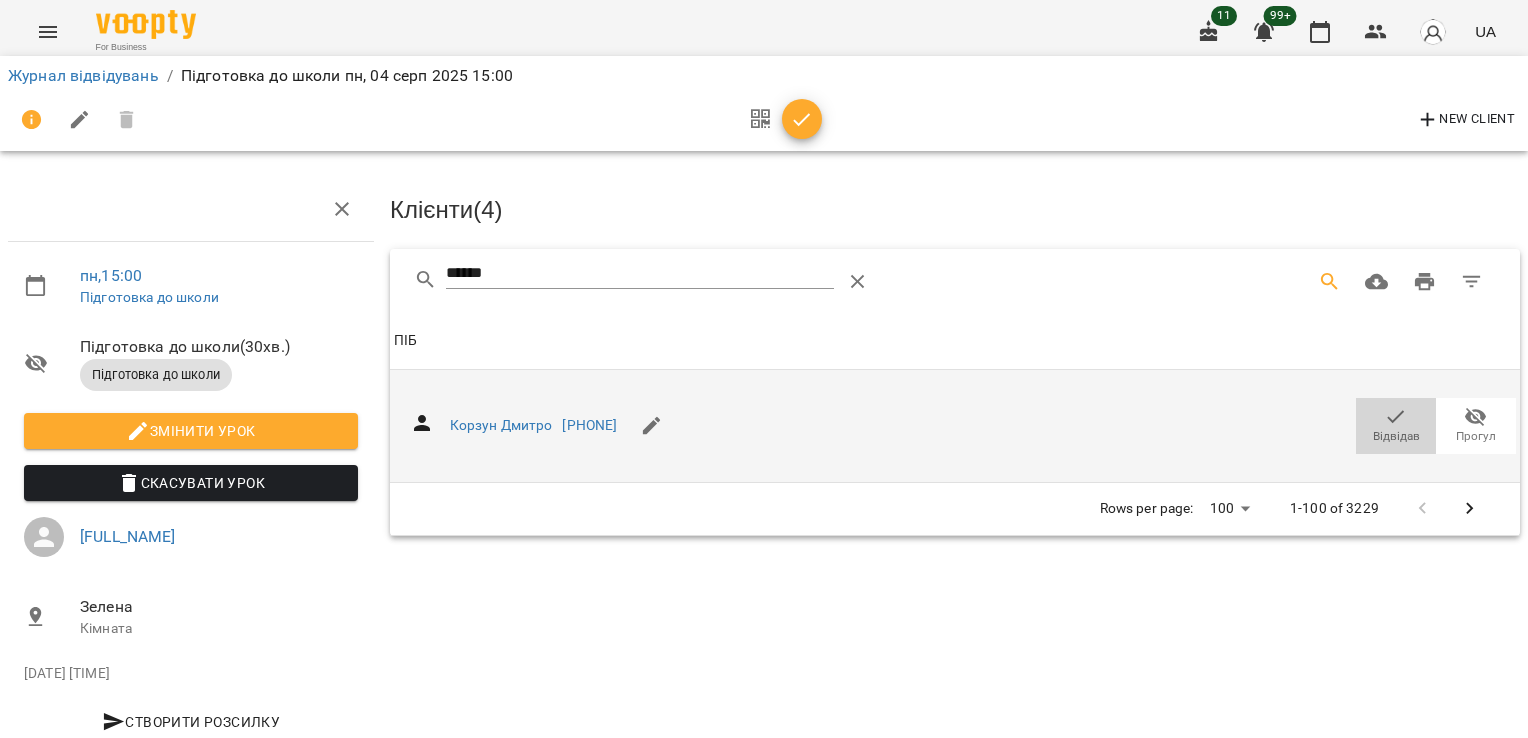 click on "Відвідав" at bounding box center (1396, 436) 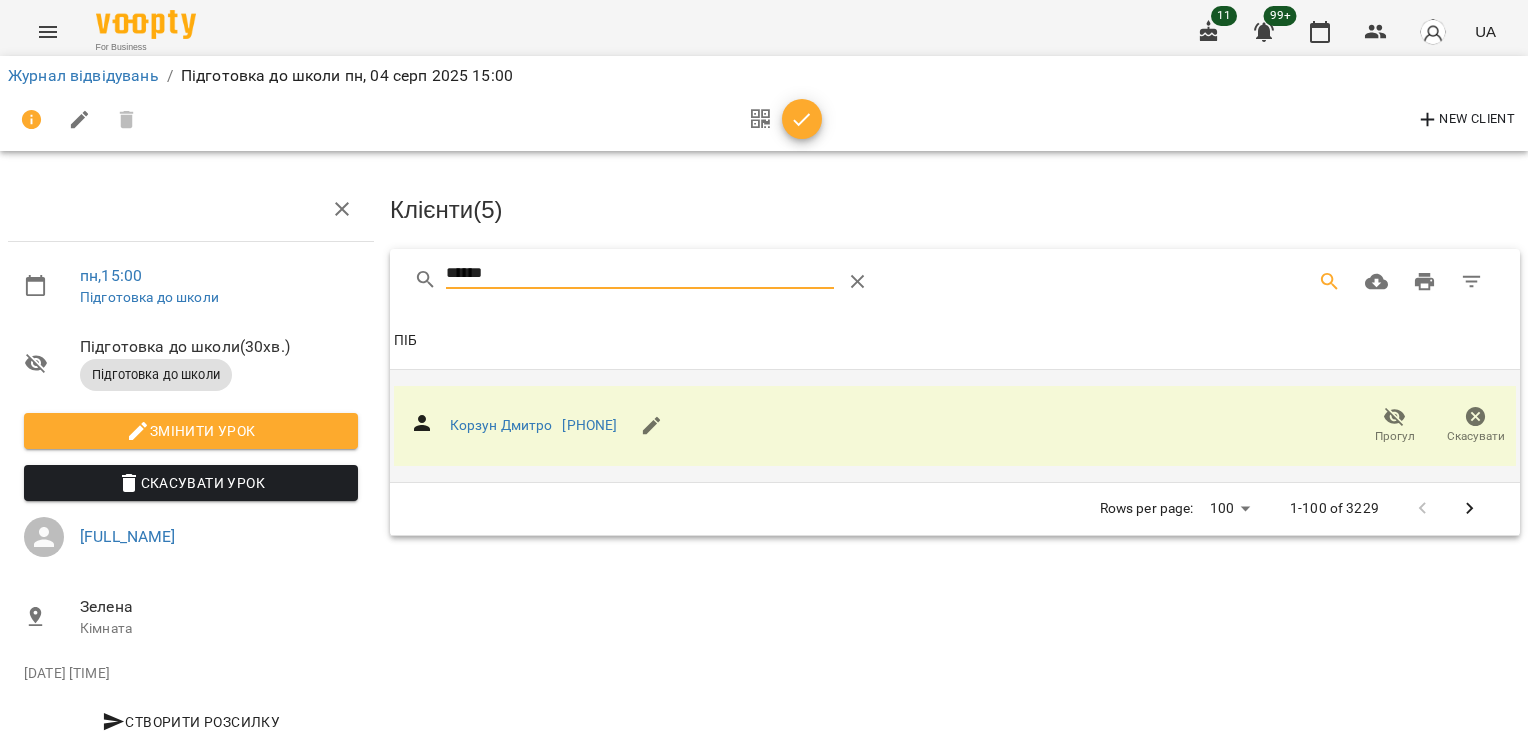 drag, startPoint x: 488, startPoint y: 266, endPoint x: 276, endPoint y: 247, distance: 212.84972 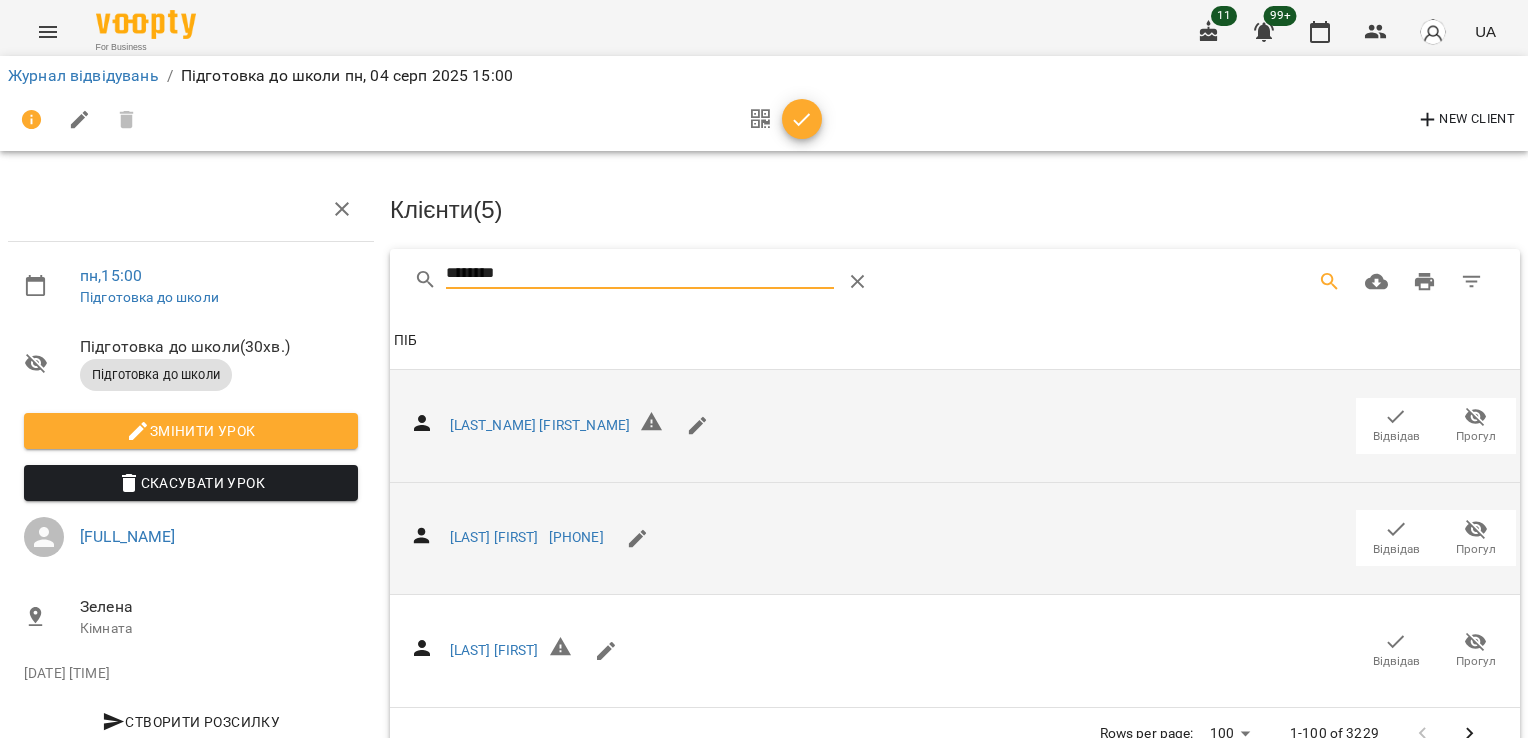 type on "********" 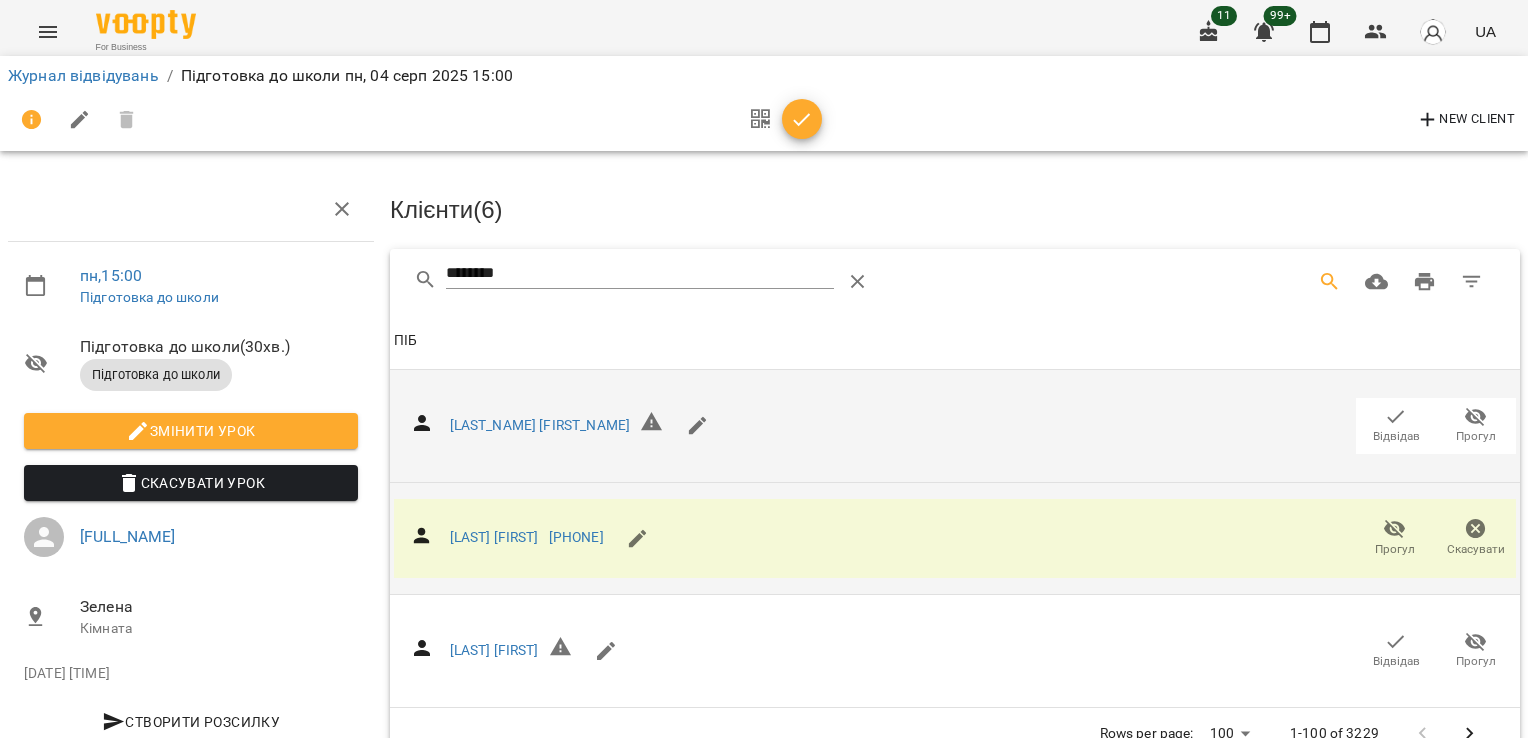 click at bounding box center [802, 120] 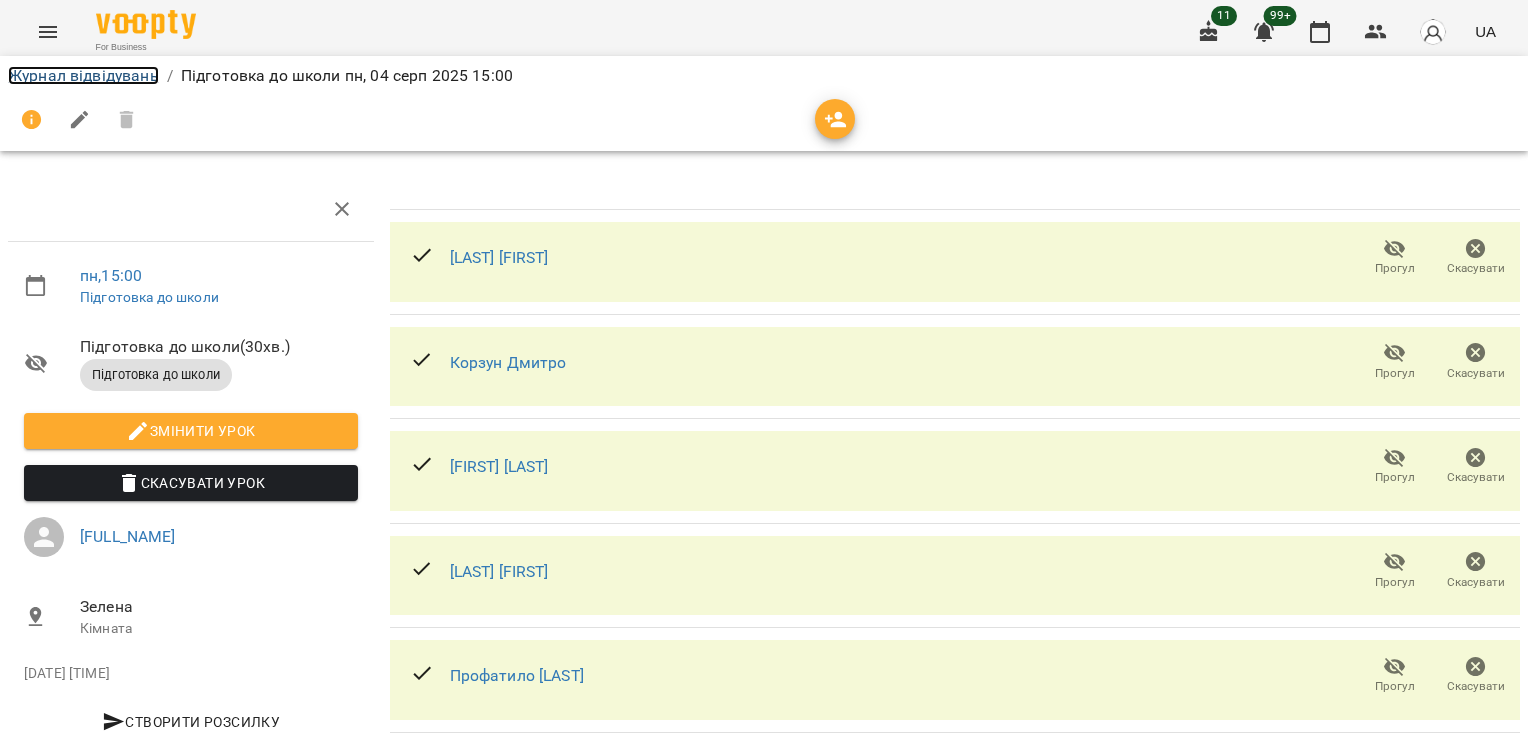 click on "Журнал відвідувань" at bounding box center (83, 75) 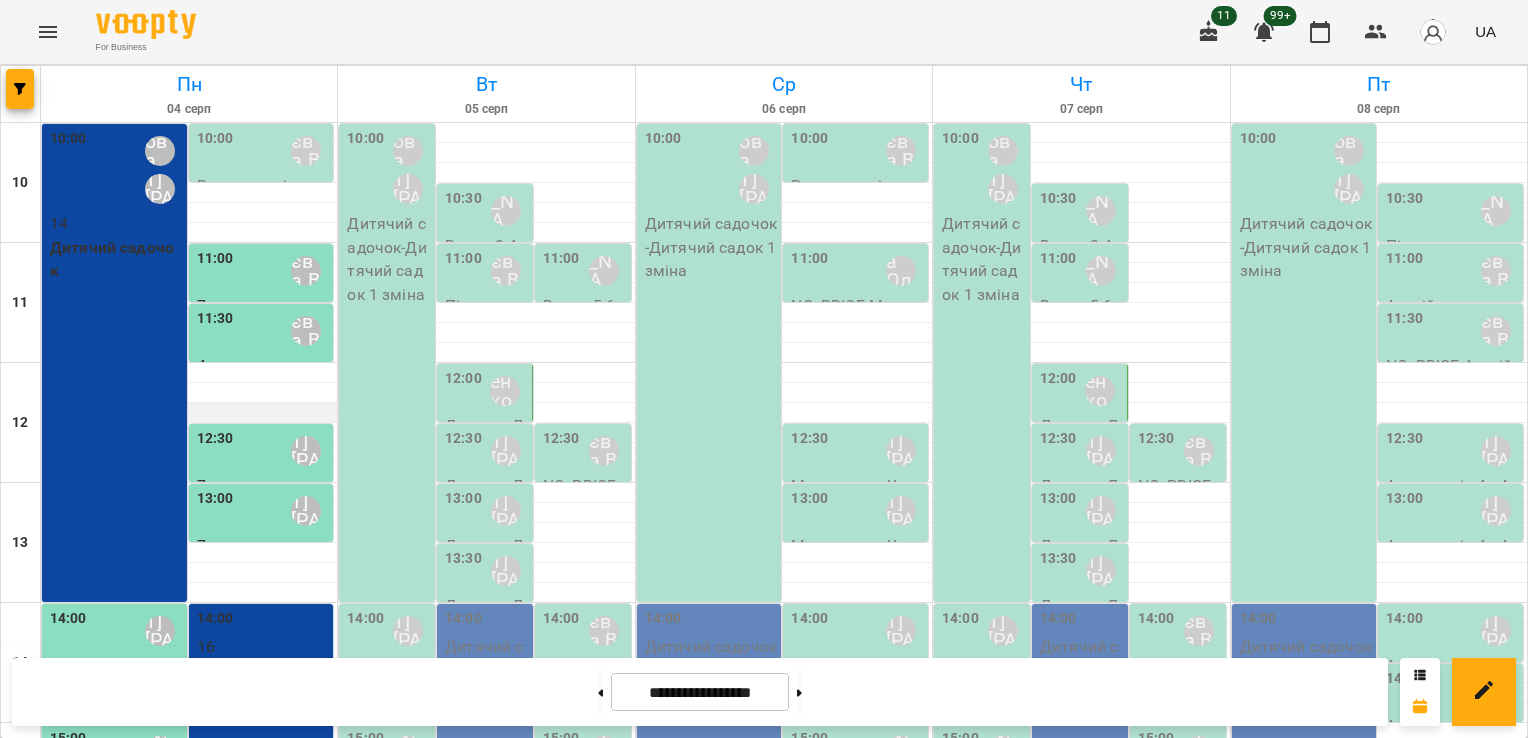 scroll, scrollTop: 100, scrollLeft: 0, axis: vertical 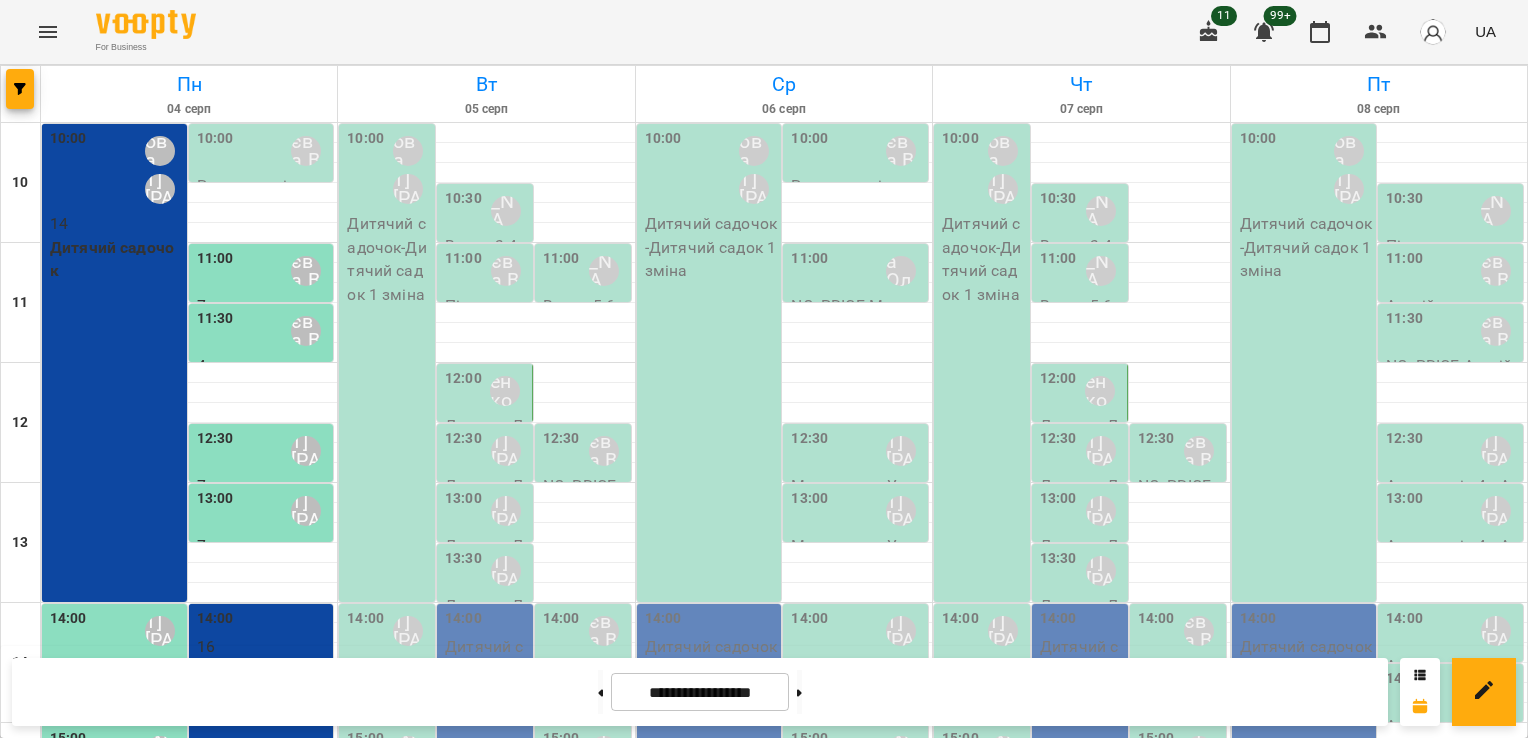 click on "[TIME] [LAST] [FIRST]" at bounding box center [116, 871] 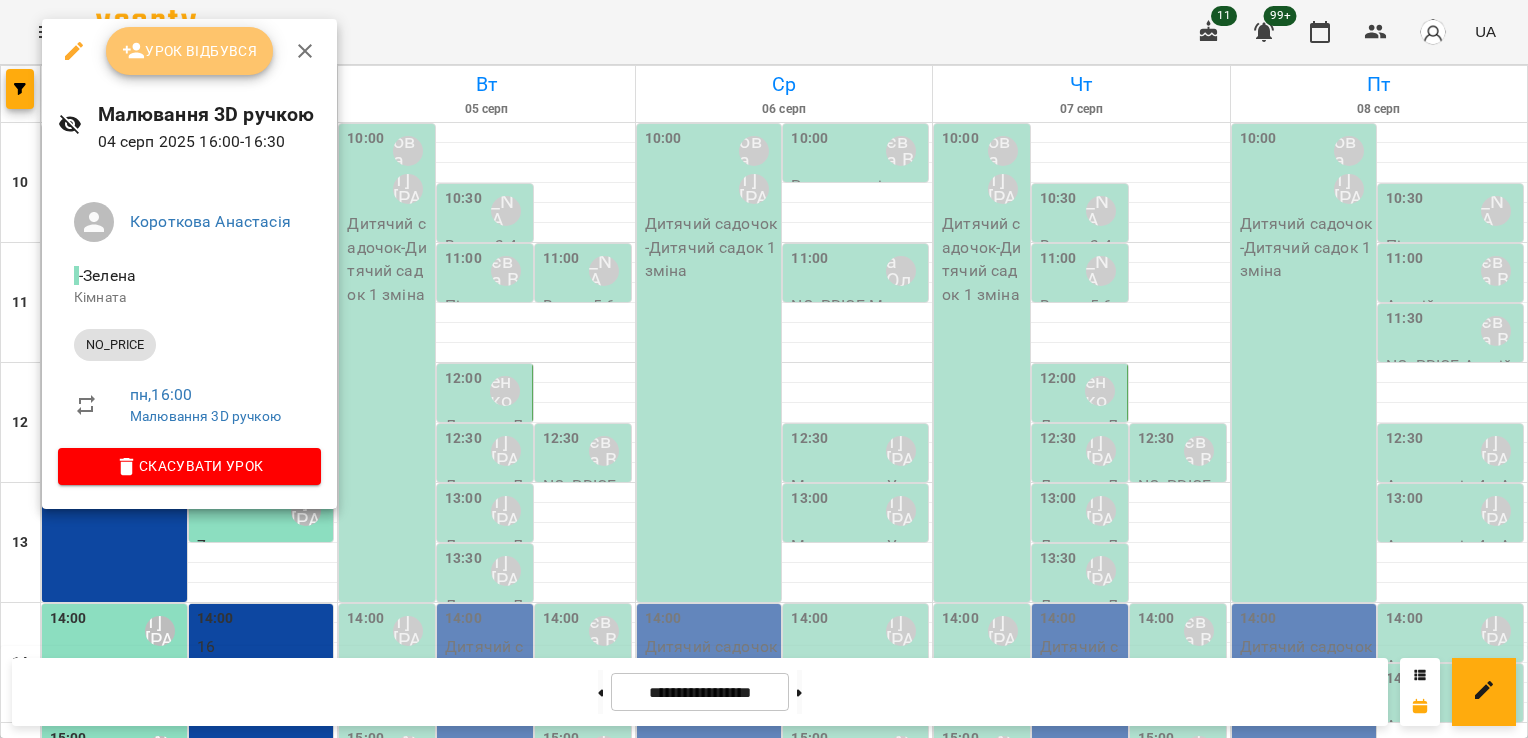 click on "Урок відбувся" at bounding box center [190, 51] 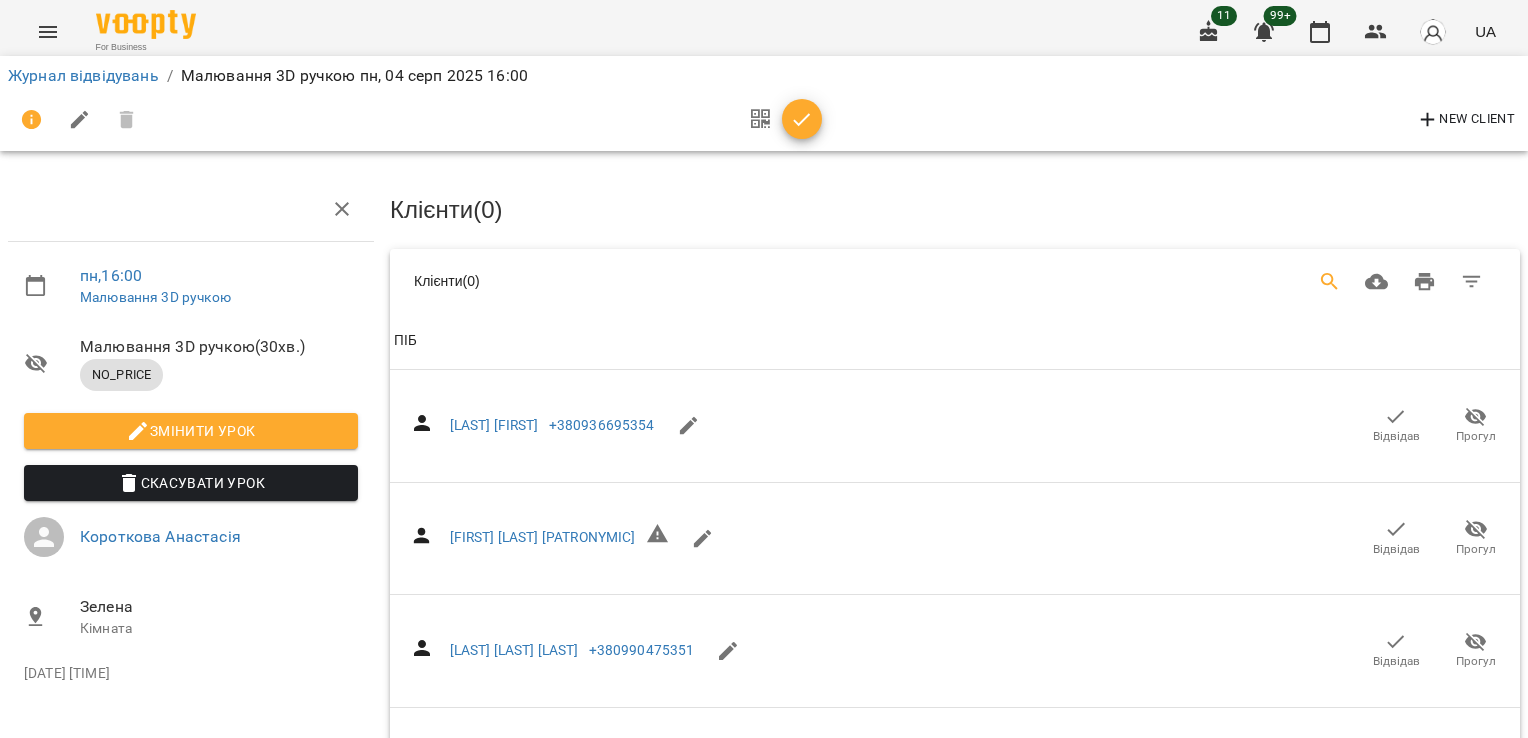 click 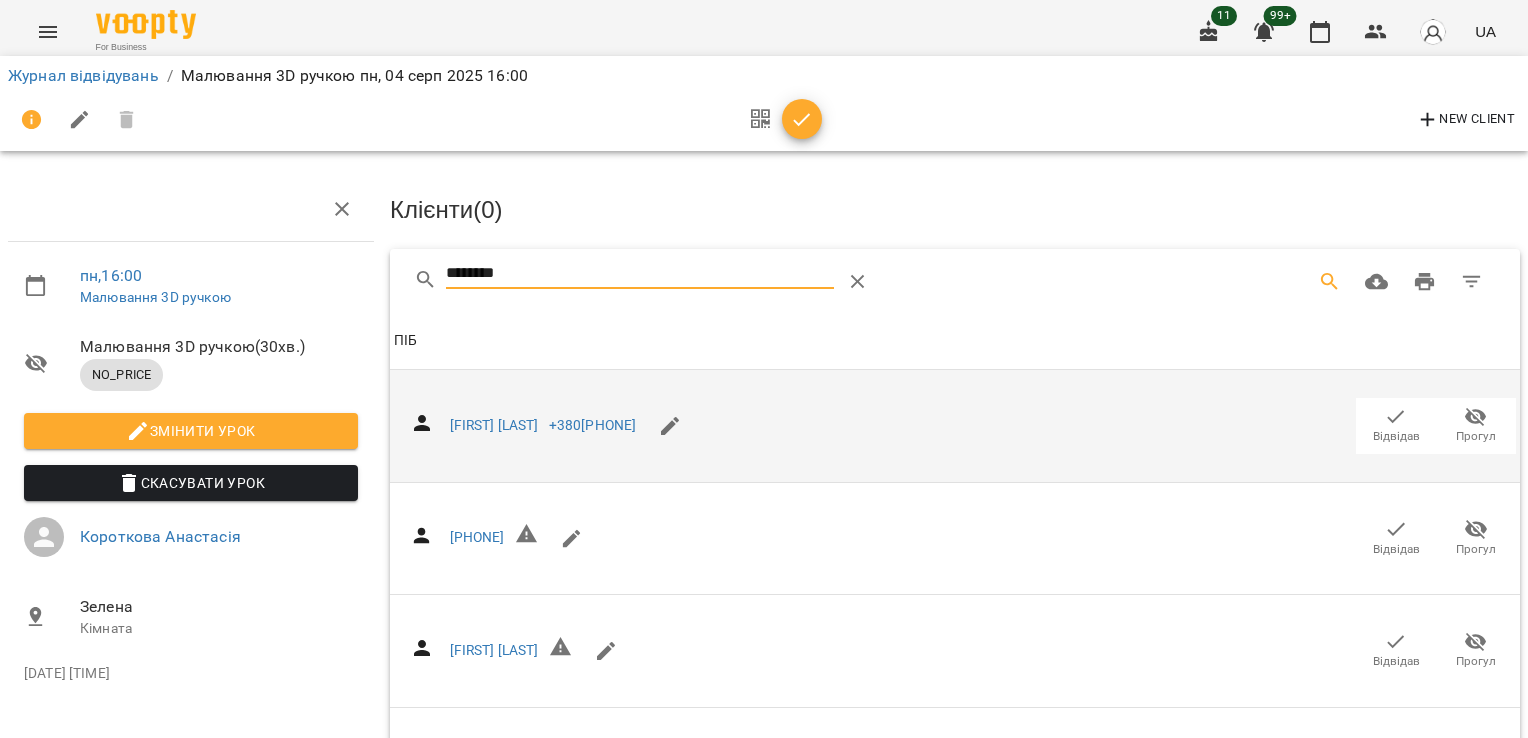 click 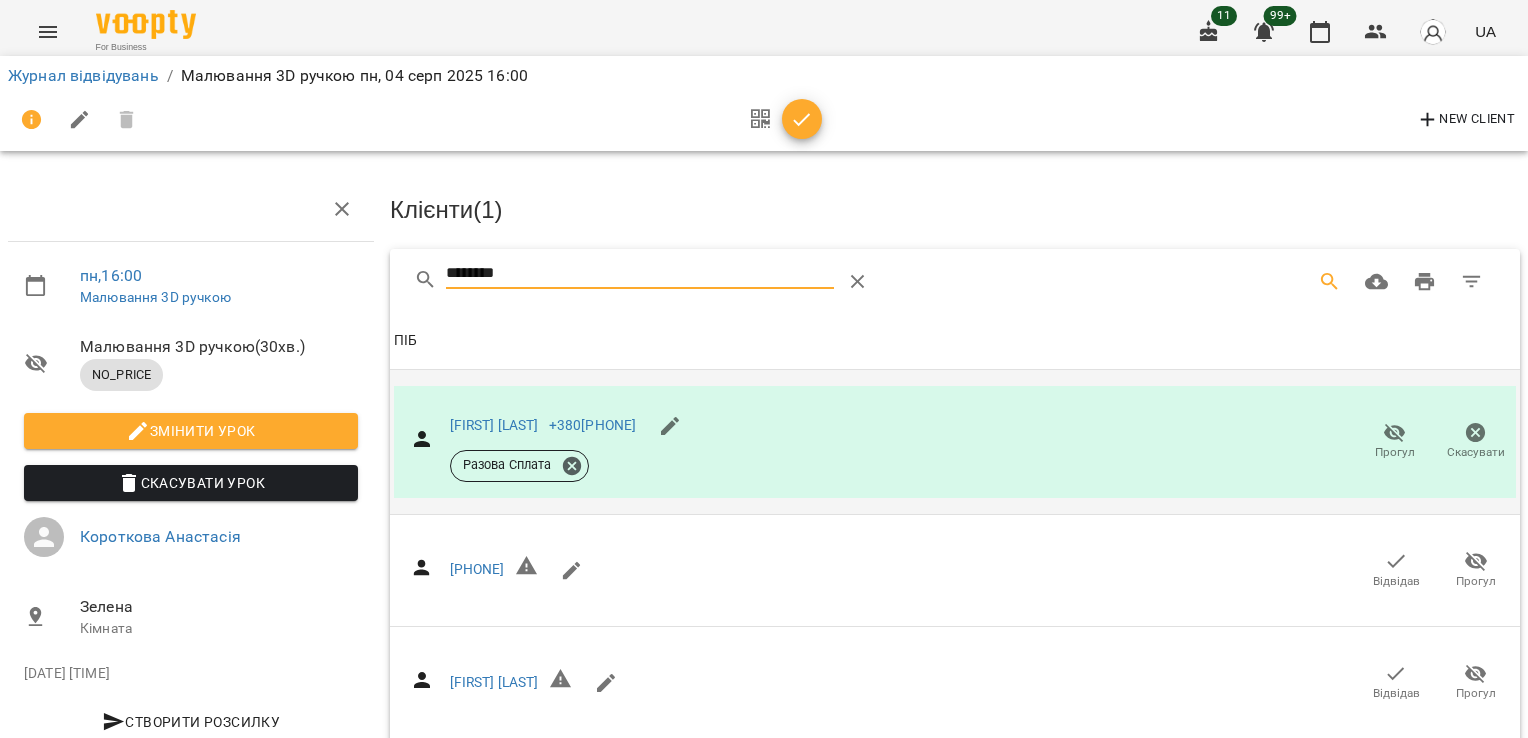 drag, startPoint x: 609, startPoint y: 261, endPoint x: 256, endPoint y: 321, distance: 358.06284 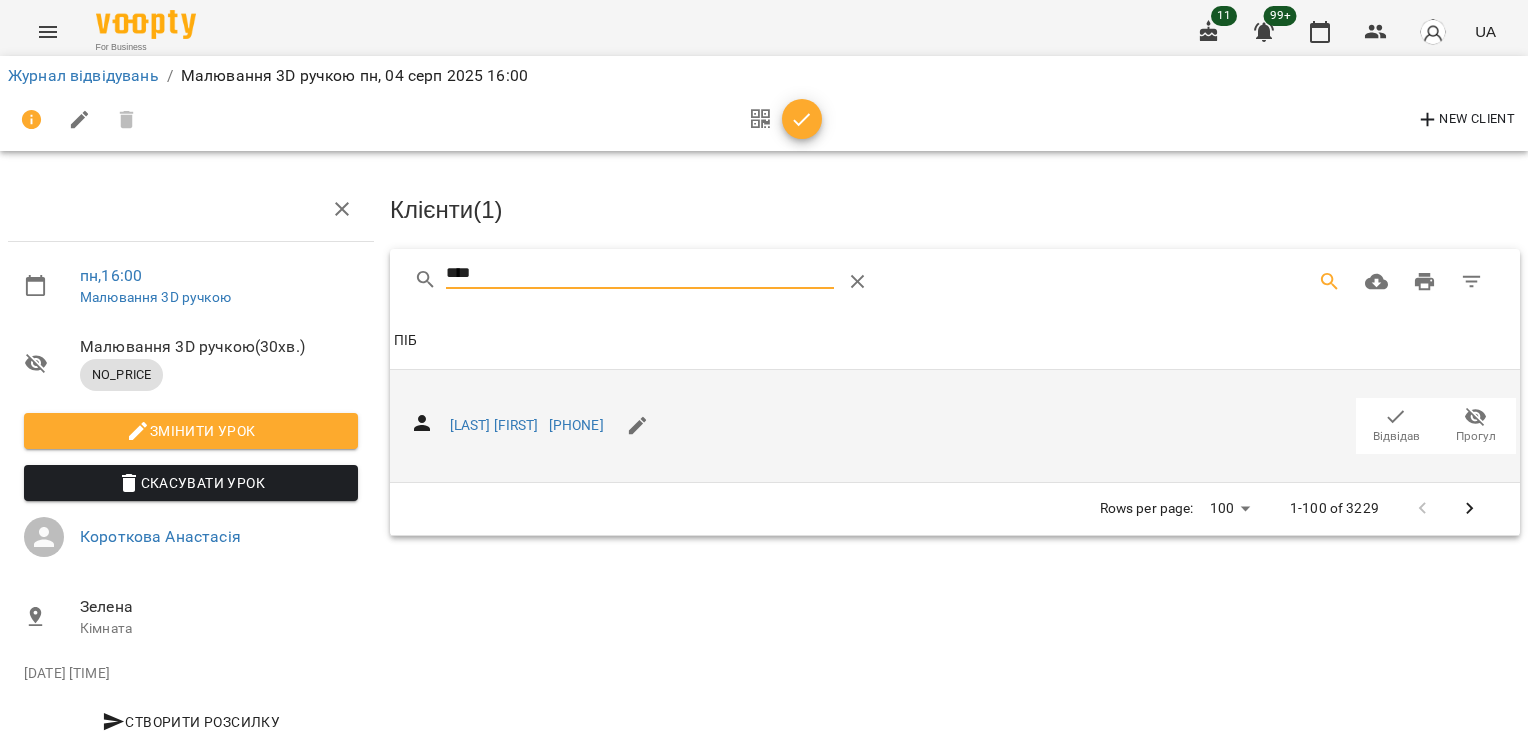click on "Відвідав" at bounding box center [1396, 436] 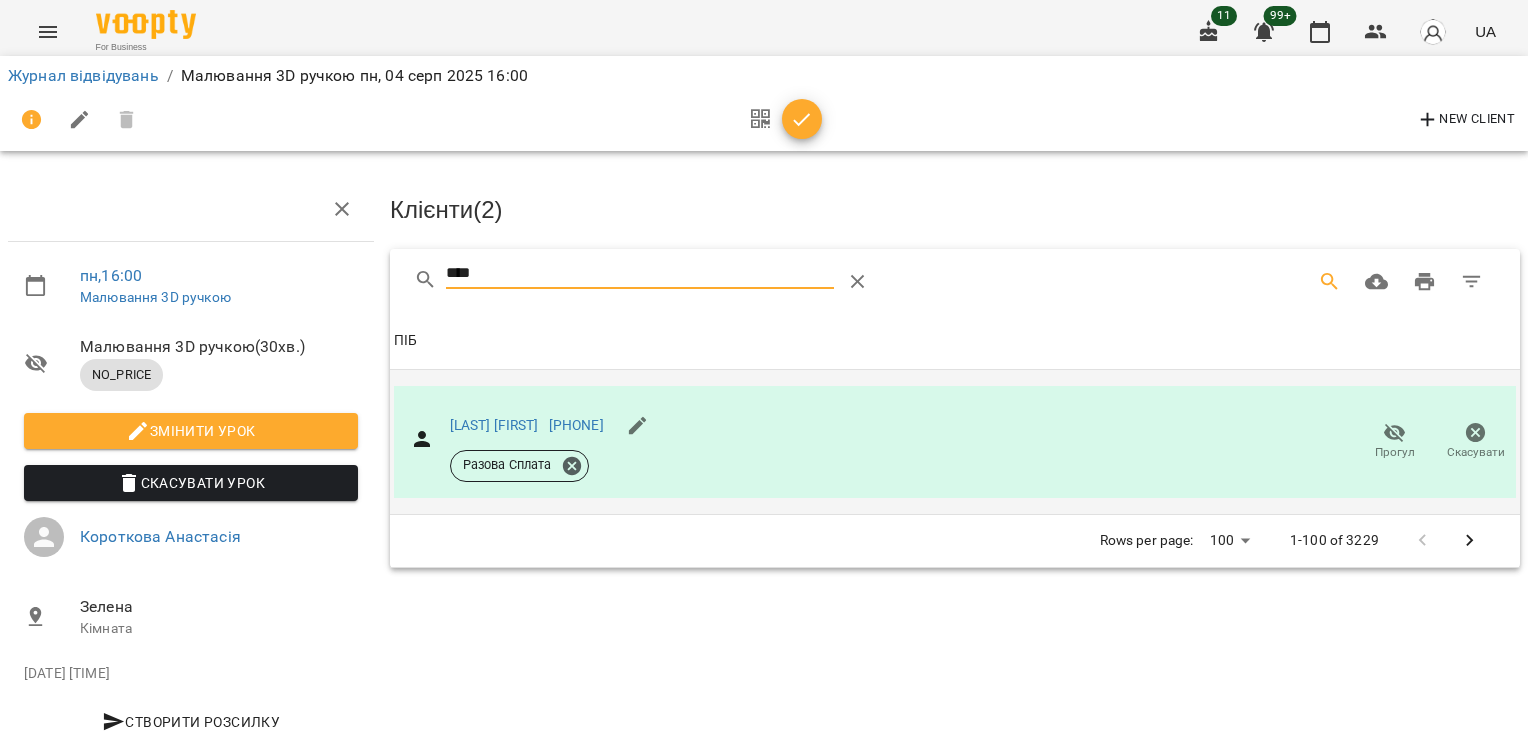 drag, startPoint x: 504, startPoint y: 278, endPoint x: 253, endPoint y: 290, distance: 251.28668 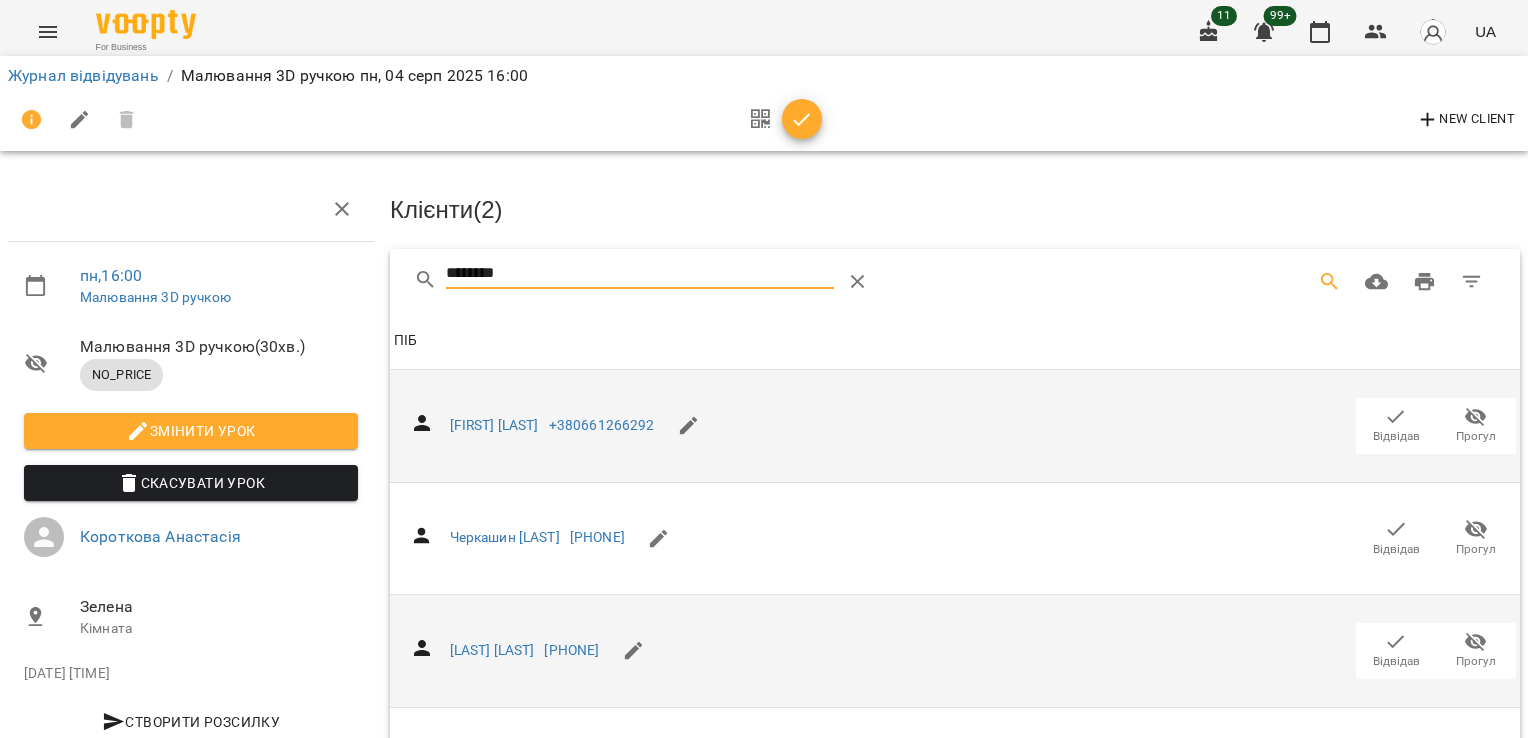click on "Відвідав" at bounding box center [1396, 661] 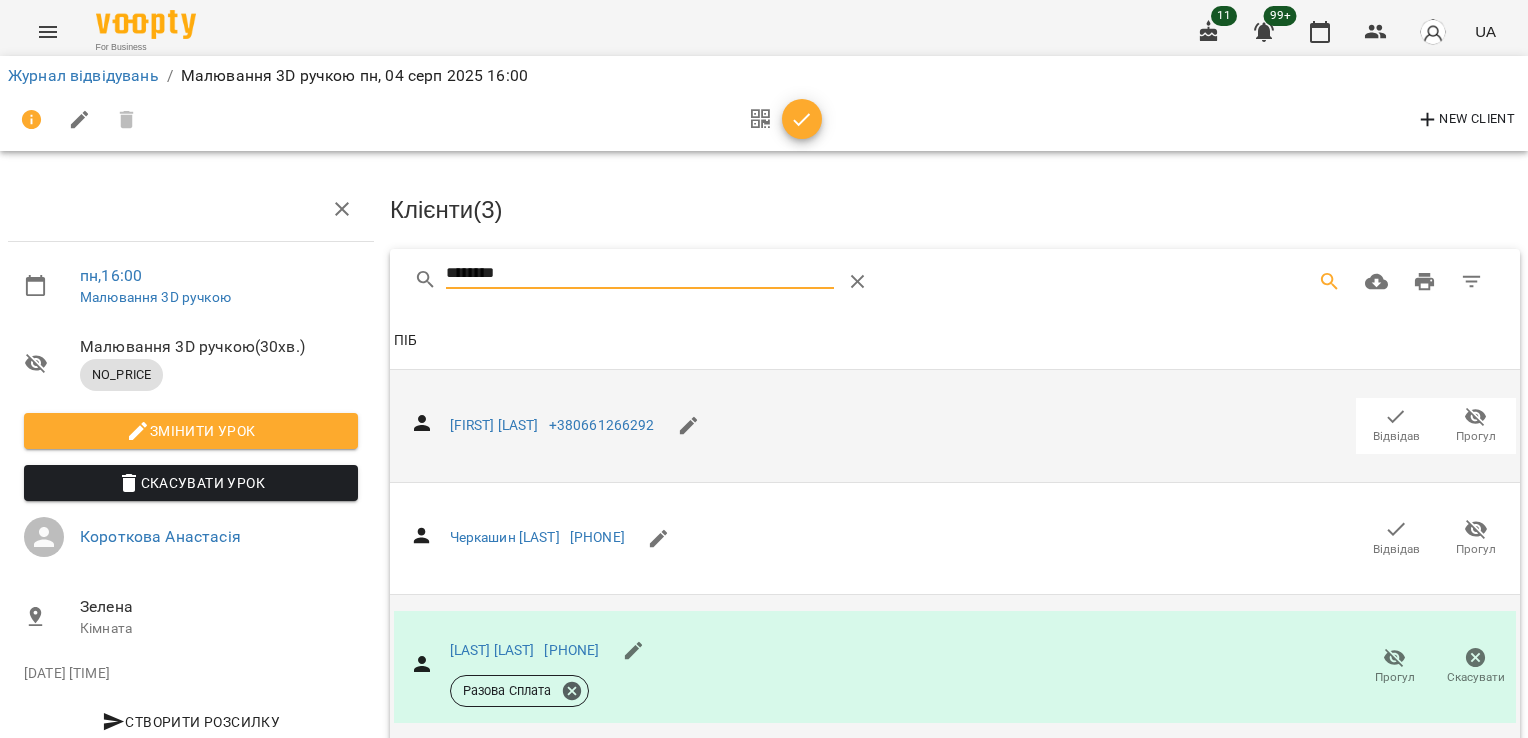 drag, startPoint x: 533, startPoint y: 275, endPoint x: 379, endPoint y: 281, distance: 154.11684 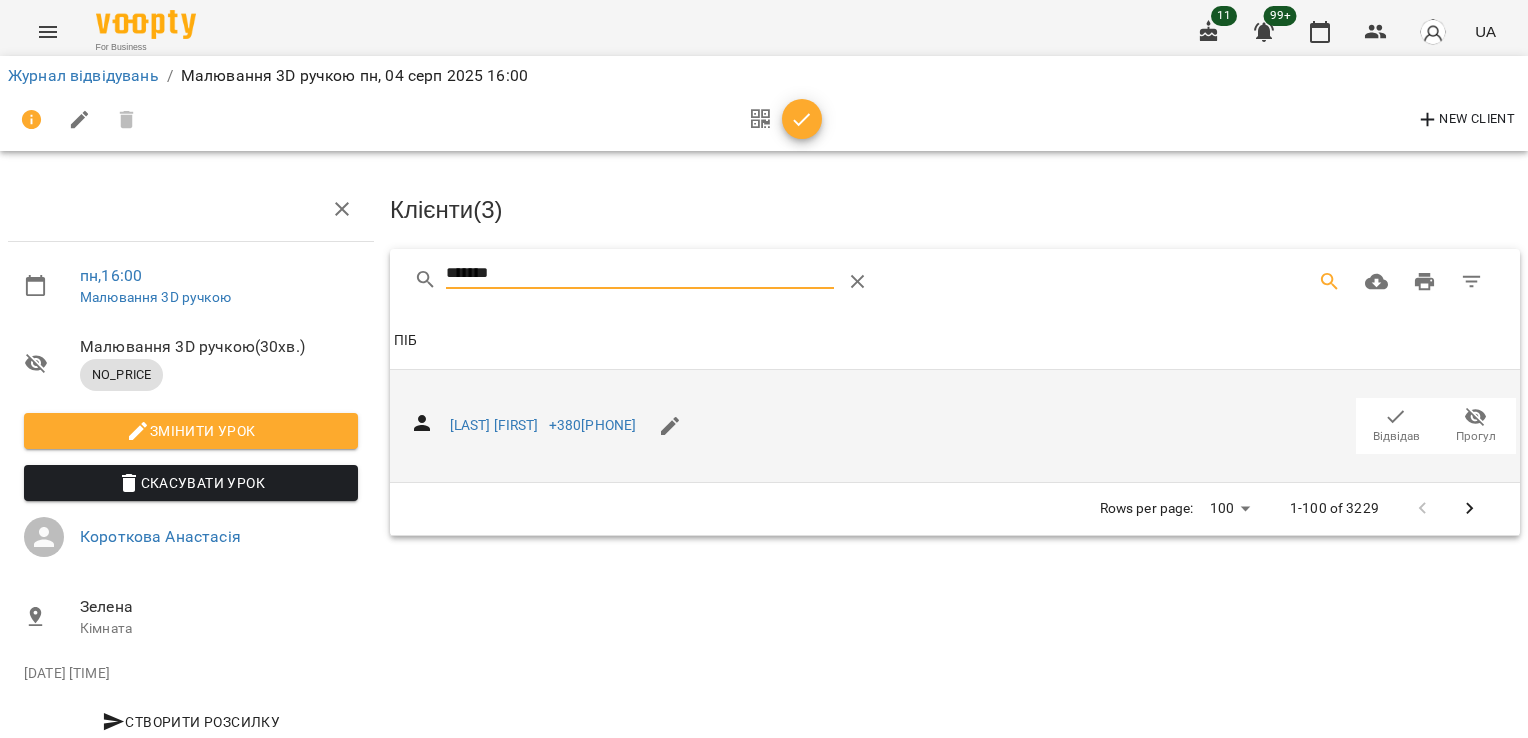 click 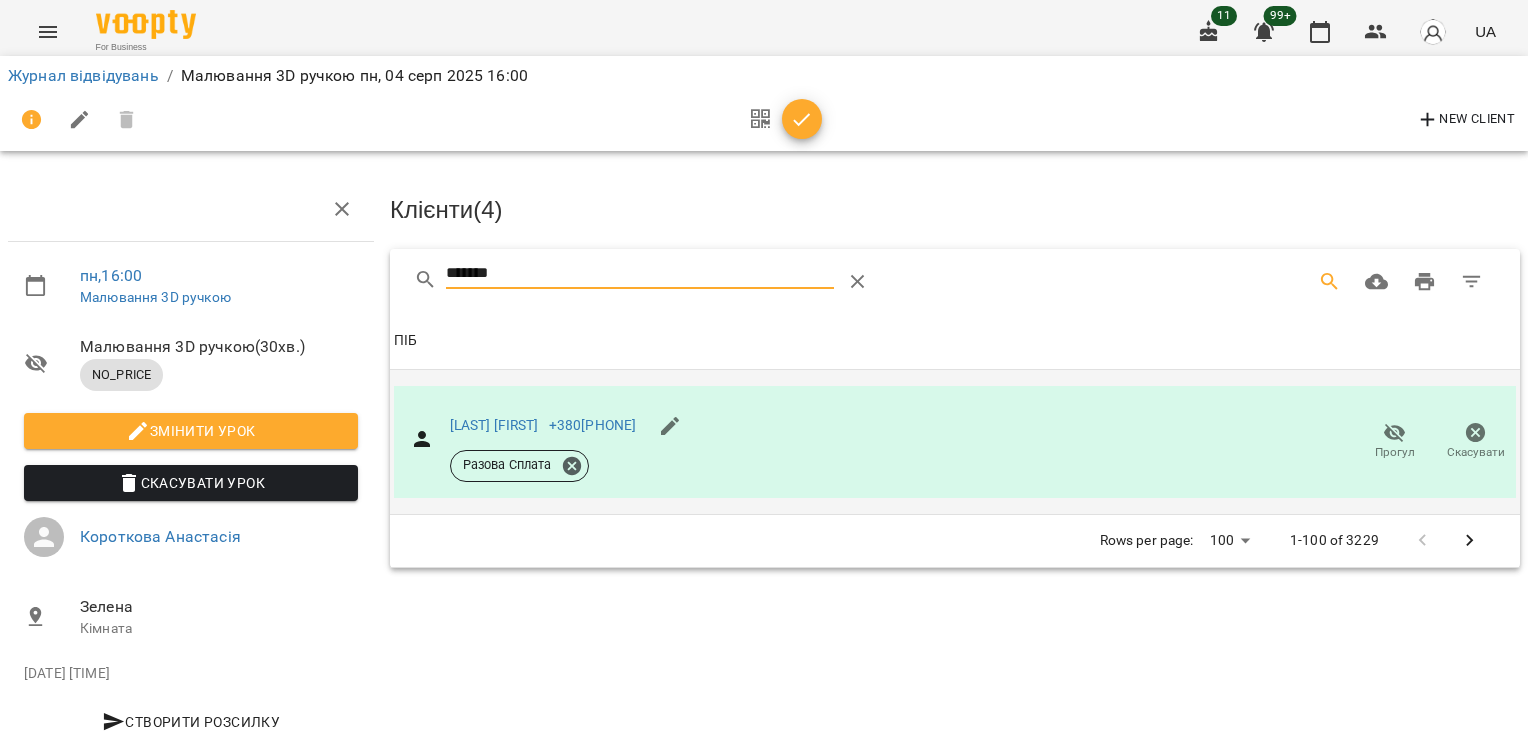 drag, startPoint x: 530, startPoint y: 275, endPoint x: 232, endPoint y: 253, distance: 298.81097 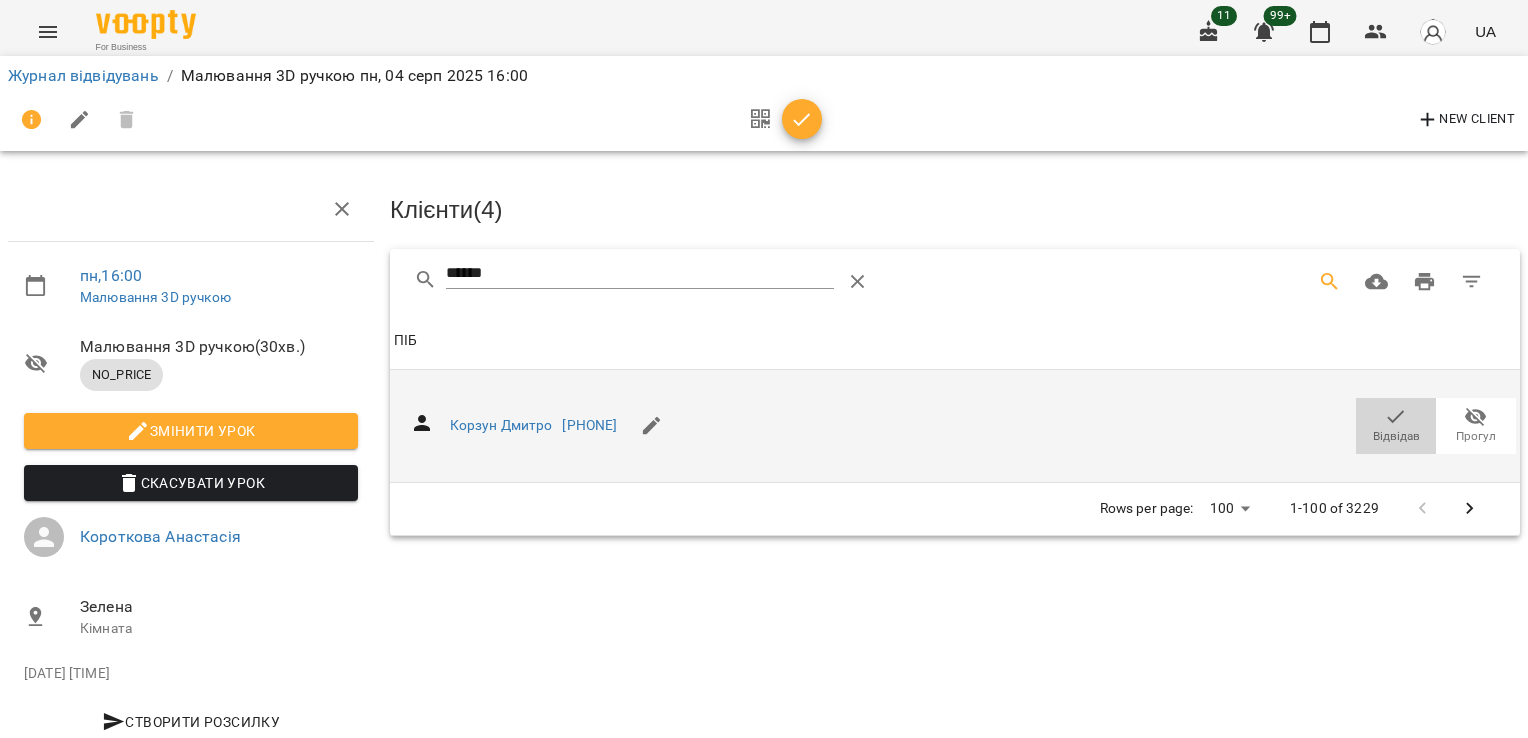 click on "Відвідав" at bounding box center [1396, 436] 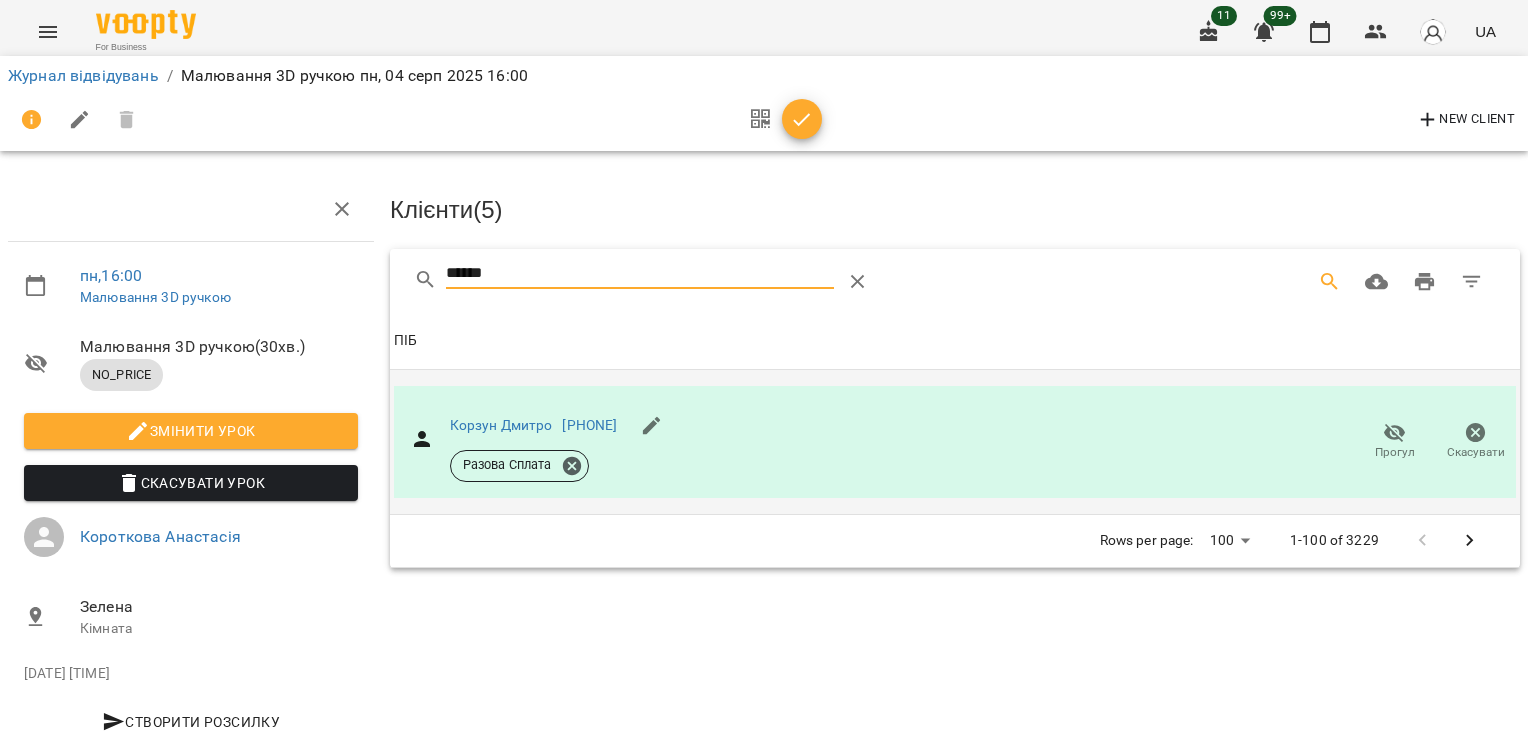 drag, startPoint x: 533, startPoint y: 282, endPoint x: 416, endPoint y: 283, distance: 117.00427 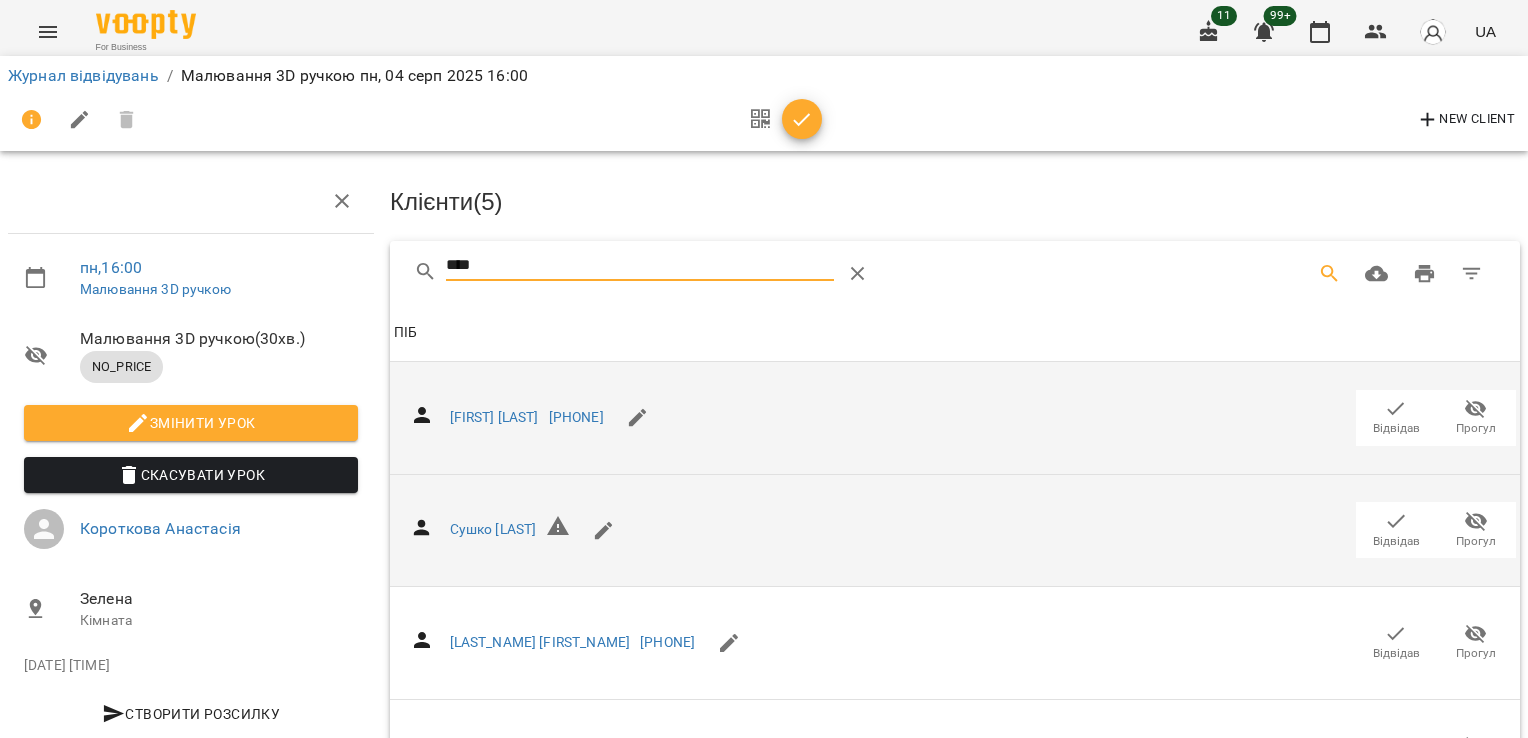 scroll, scrollTop: 0, scrollLeft: 0, axis: both 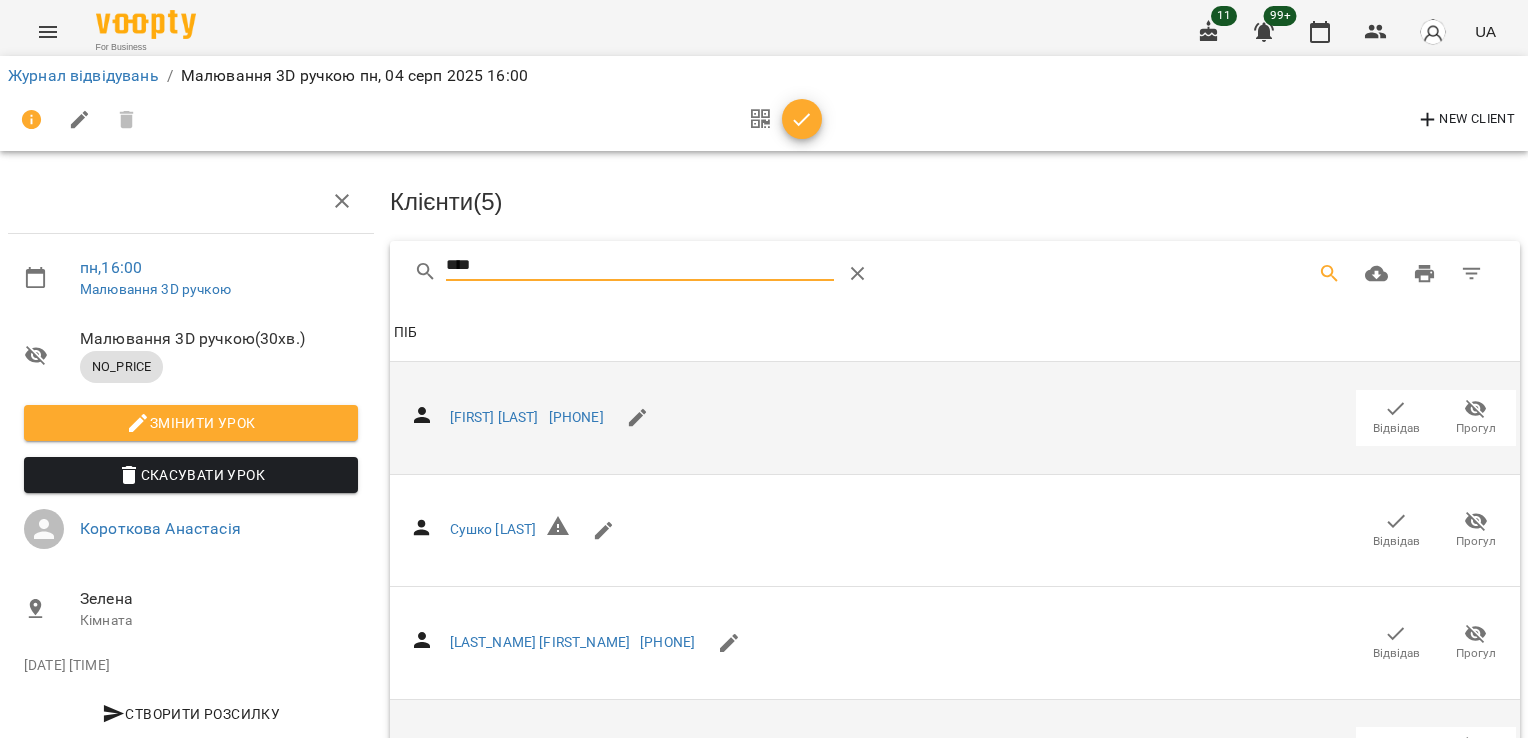 click 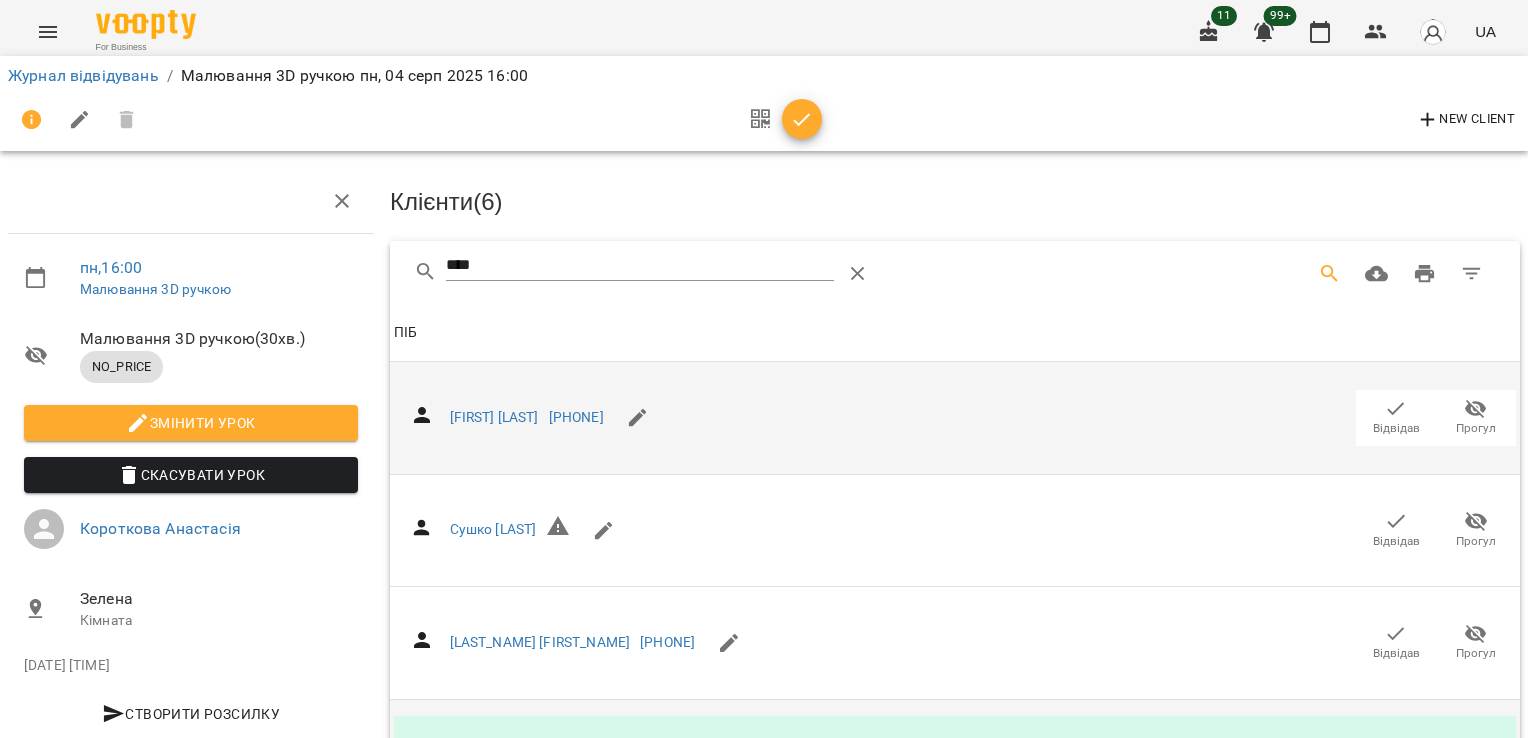 scroll, scrollTop: 0, scrollLeft: 0, axis: both 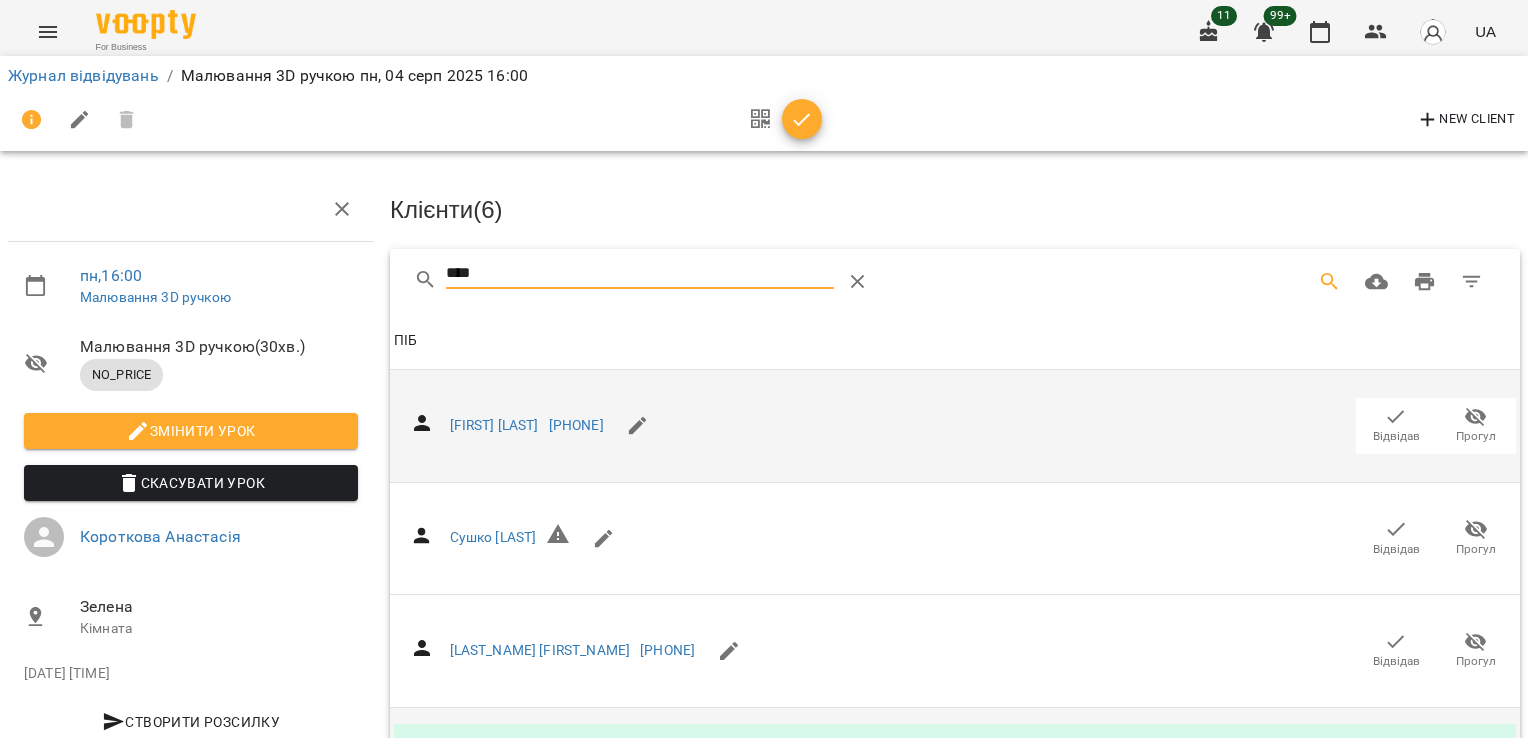 drag, startPoint x: 494, startPoint y: 285, endPoint x: 299, endPoint y: 286, distance: 195.00256 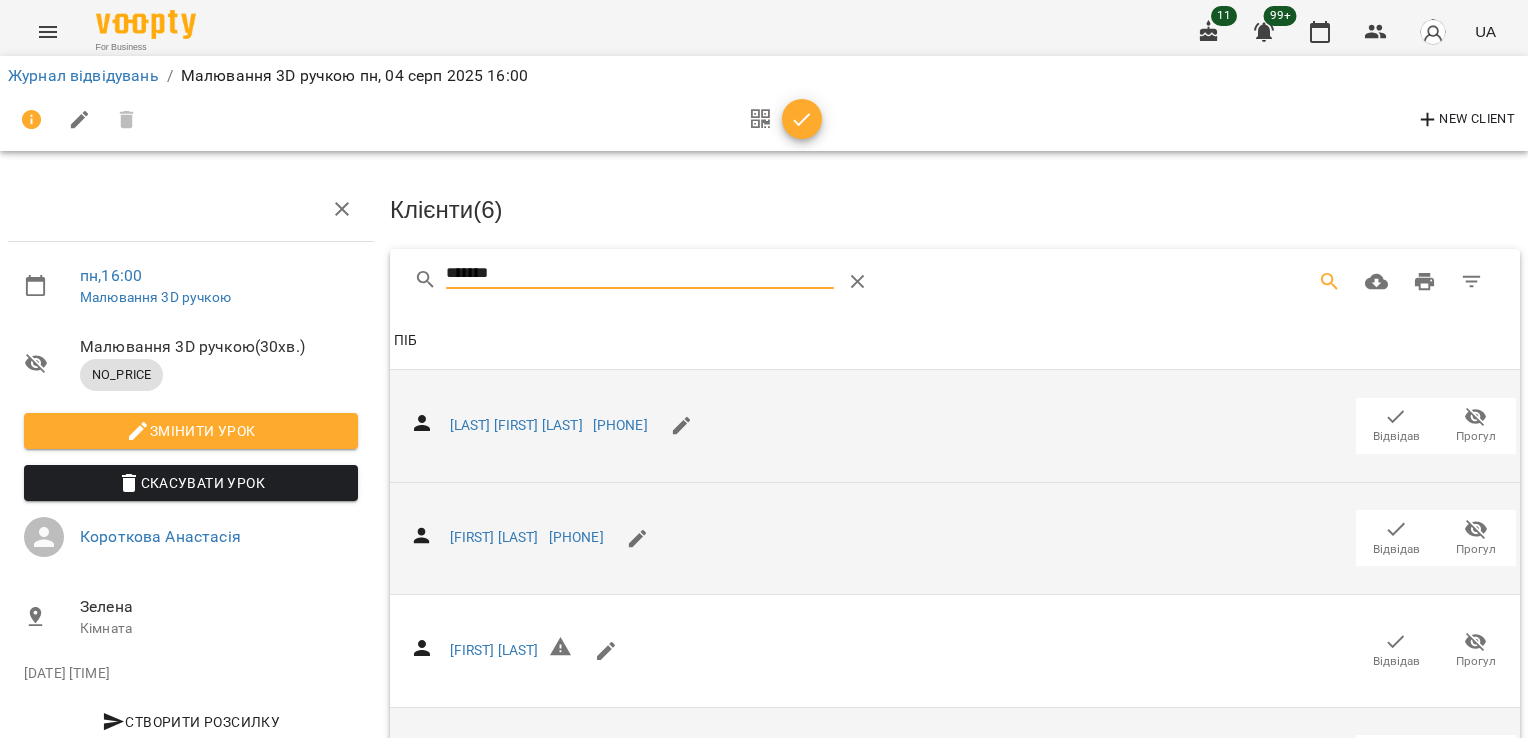 click 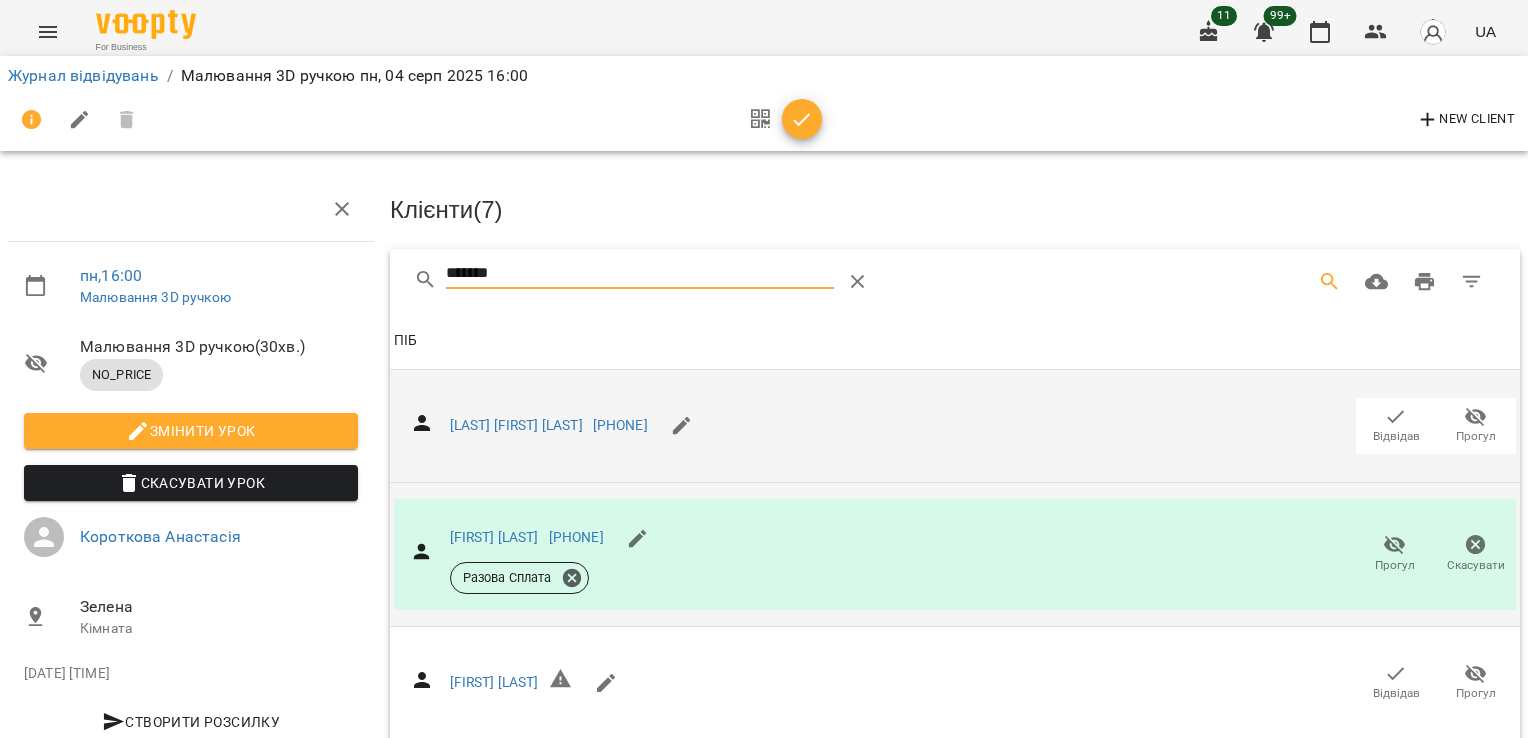 drag, startPoint x: 526, startPoint y: 266, endPoint x: 349, endPoint y: 281, distance: 177.63446 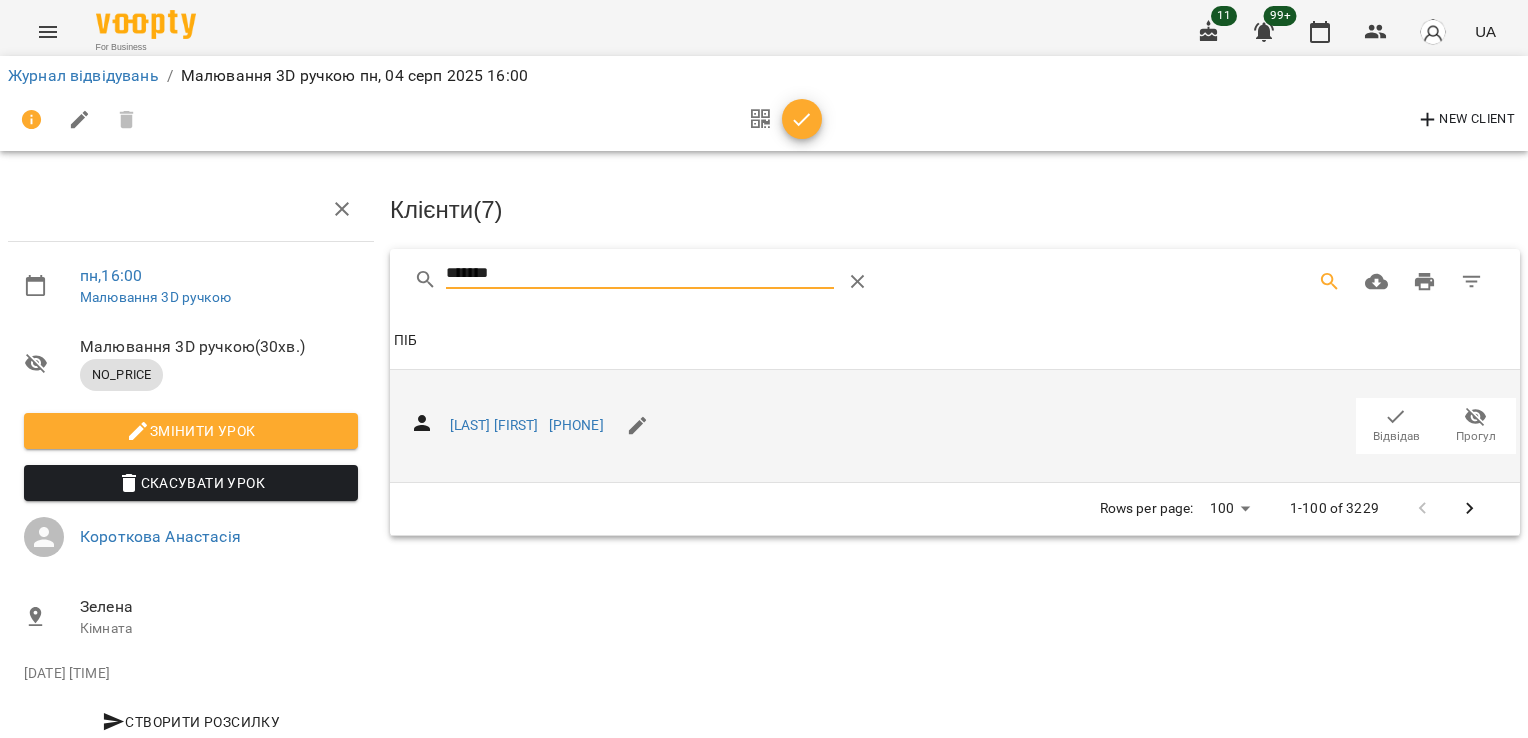click 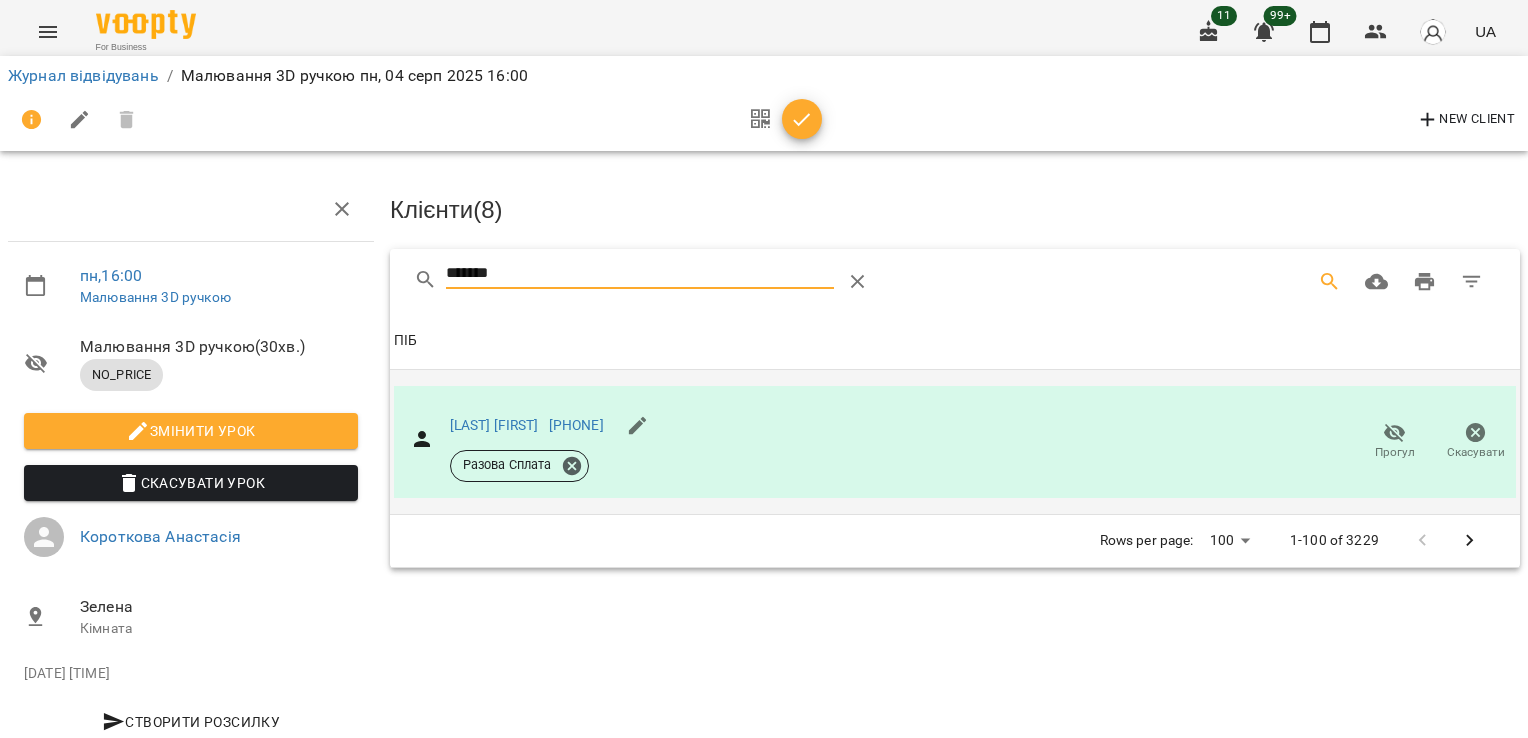 drag, startPoint x: 377, startPoint y: 266, endPoint x: 345, endPoint y: 259, distance: 32.75668 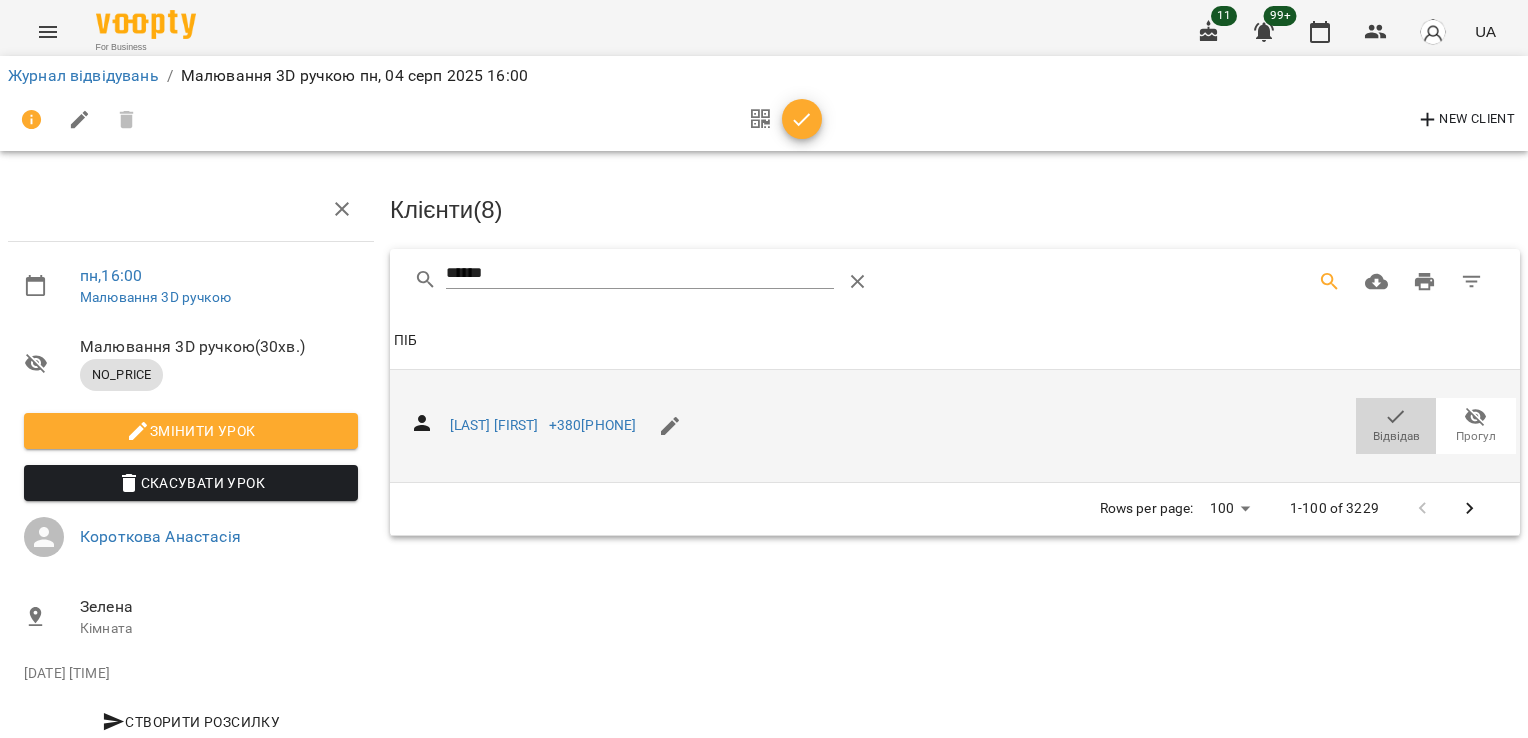 click on "Відвідав" at bounding box center [1396, 436] 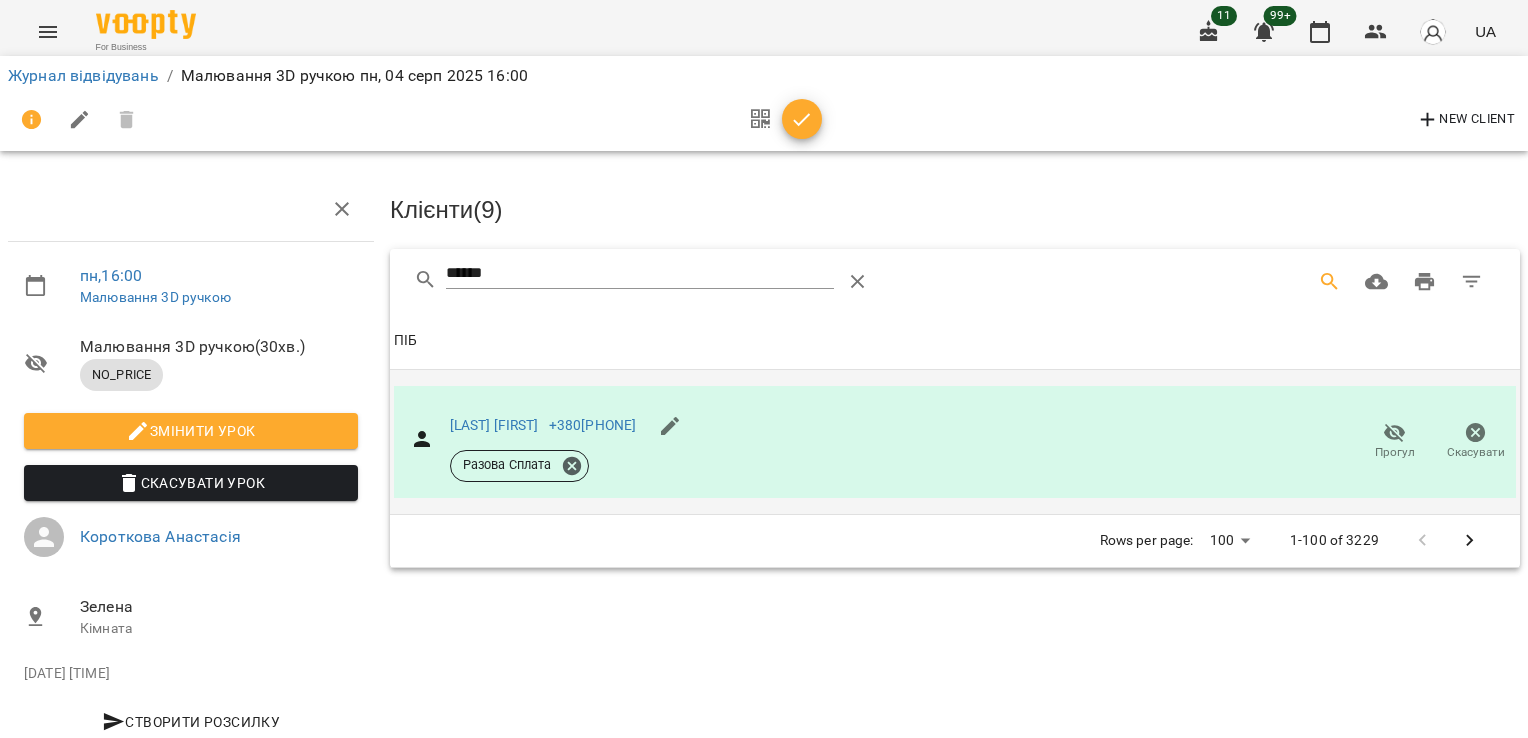 drag, startPoint x: 508, startPoint y: 270, endPoint x: 237, endPoint y: 270, distance: 271 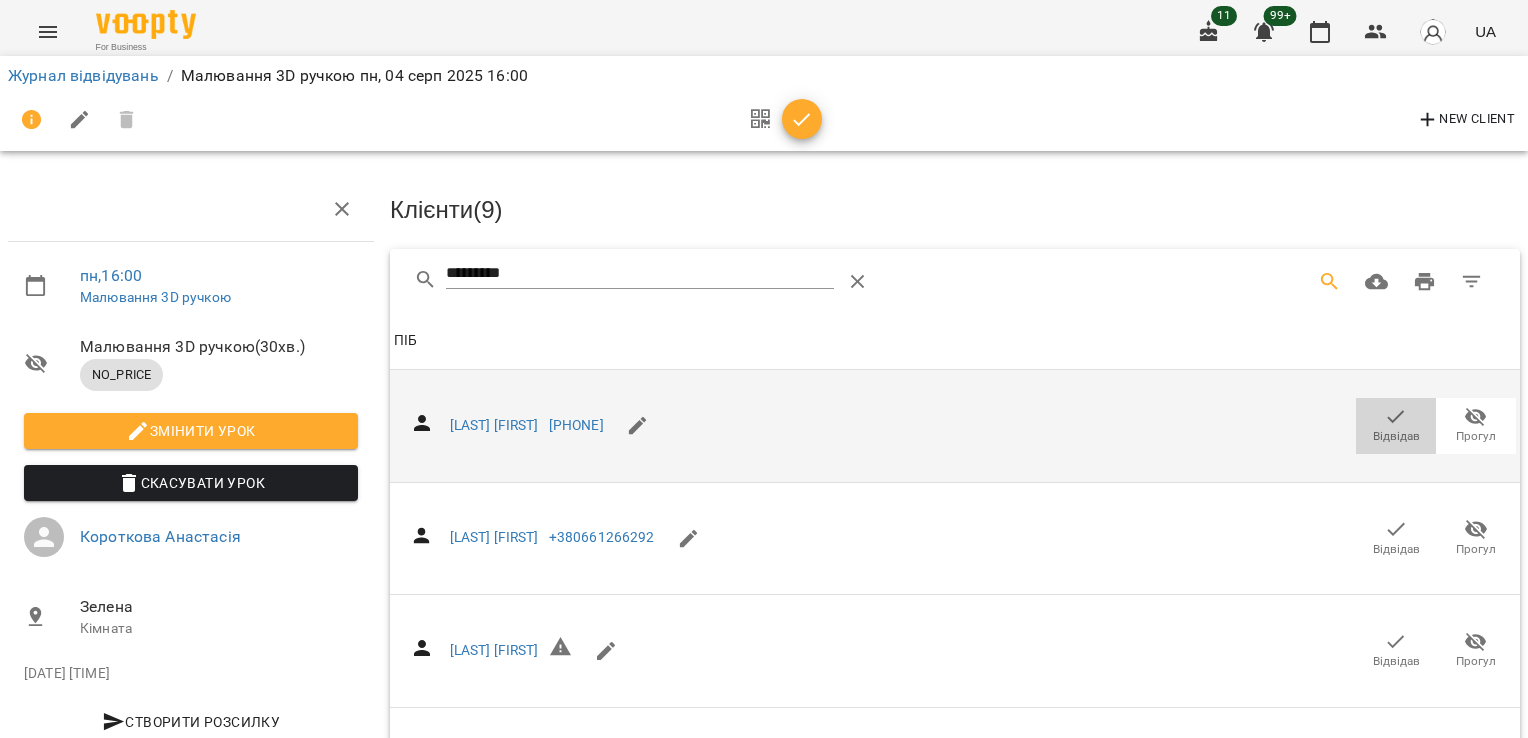 click 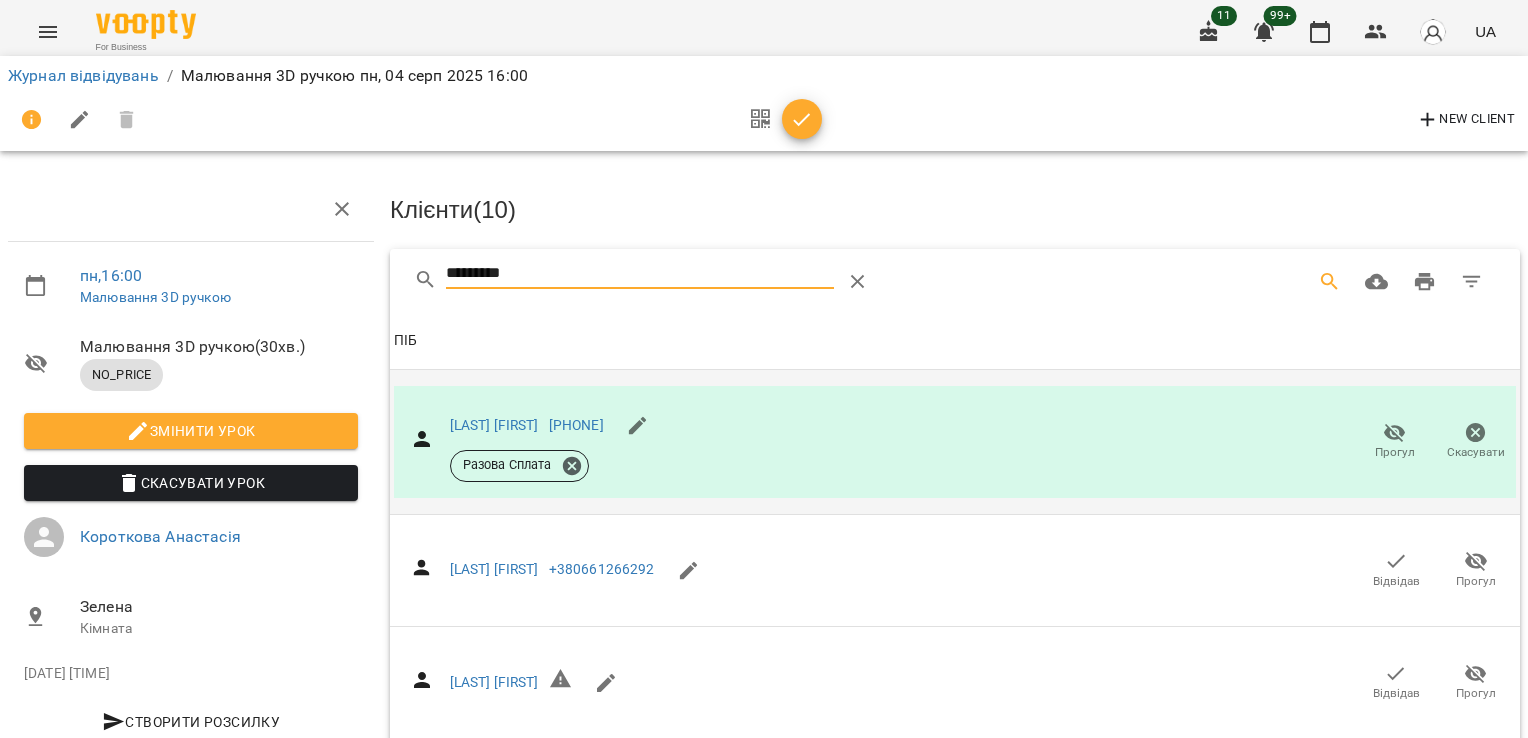 drag, startPoint x: 452, startPoint y: 279, endPoint x: 354, endPoint y: 279, distance: 98 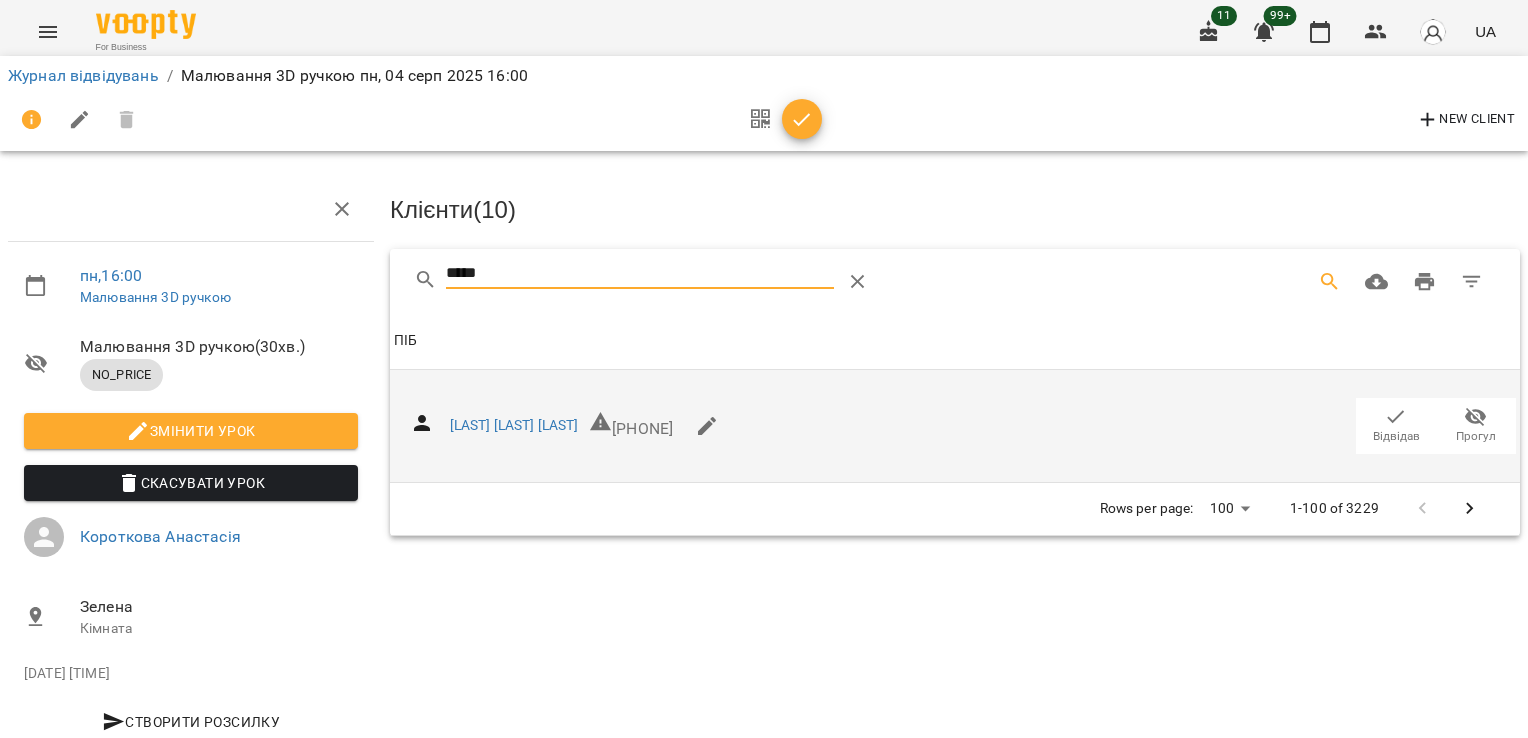 click on "Відвідав" at bounding box center [1396, 425] 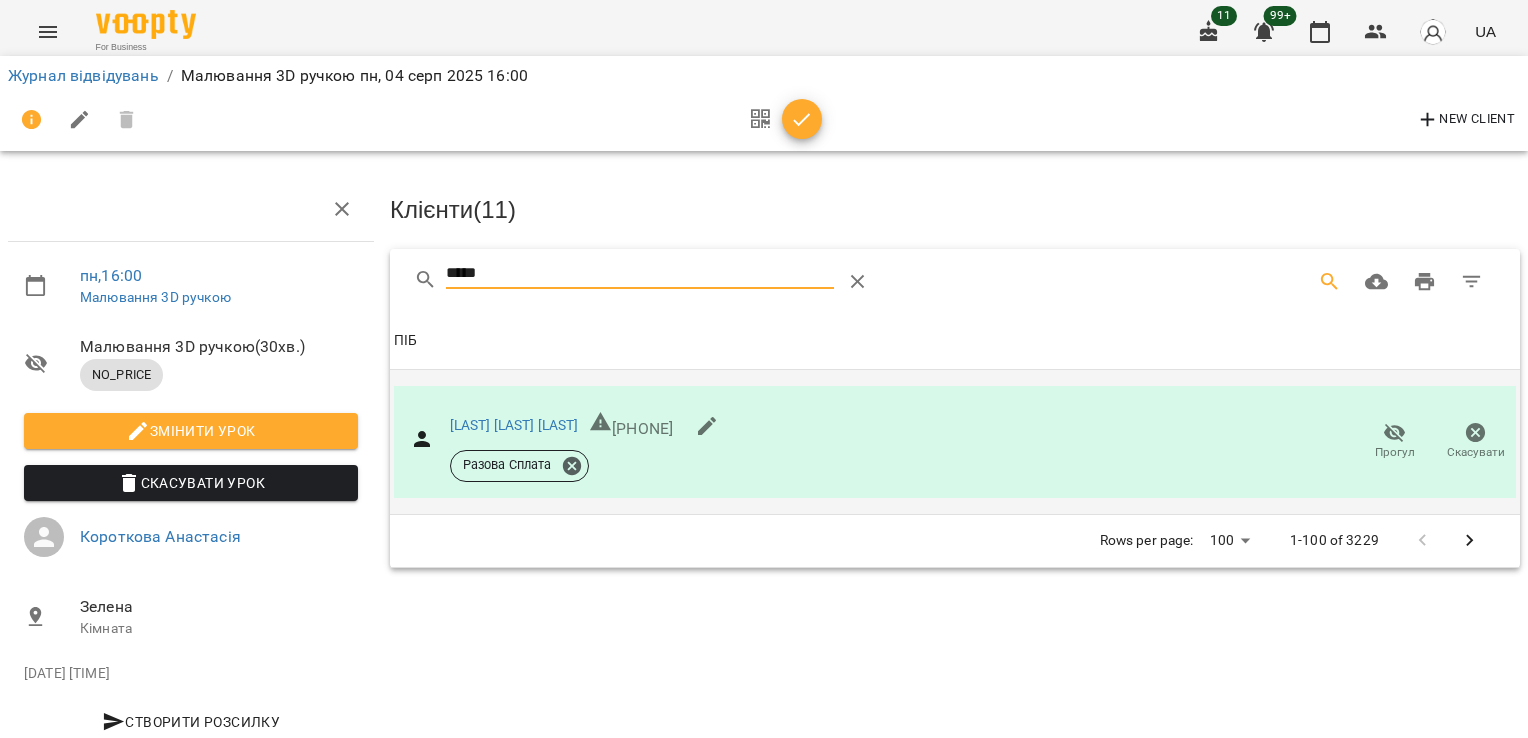 drag, startPoint x: 492, startPoint y: 265, endPoint x: 342, endPoint y: 264, distance: 150.00333 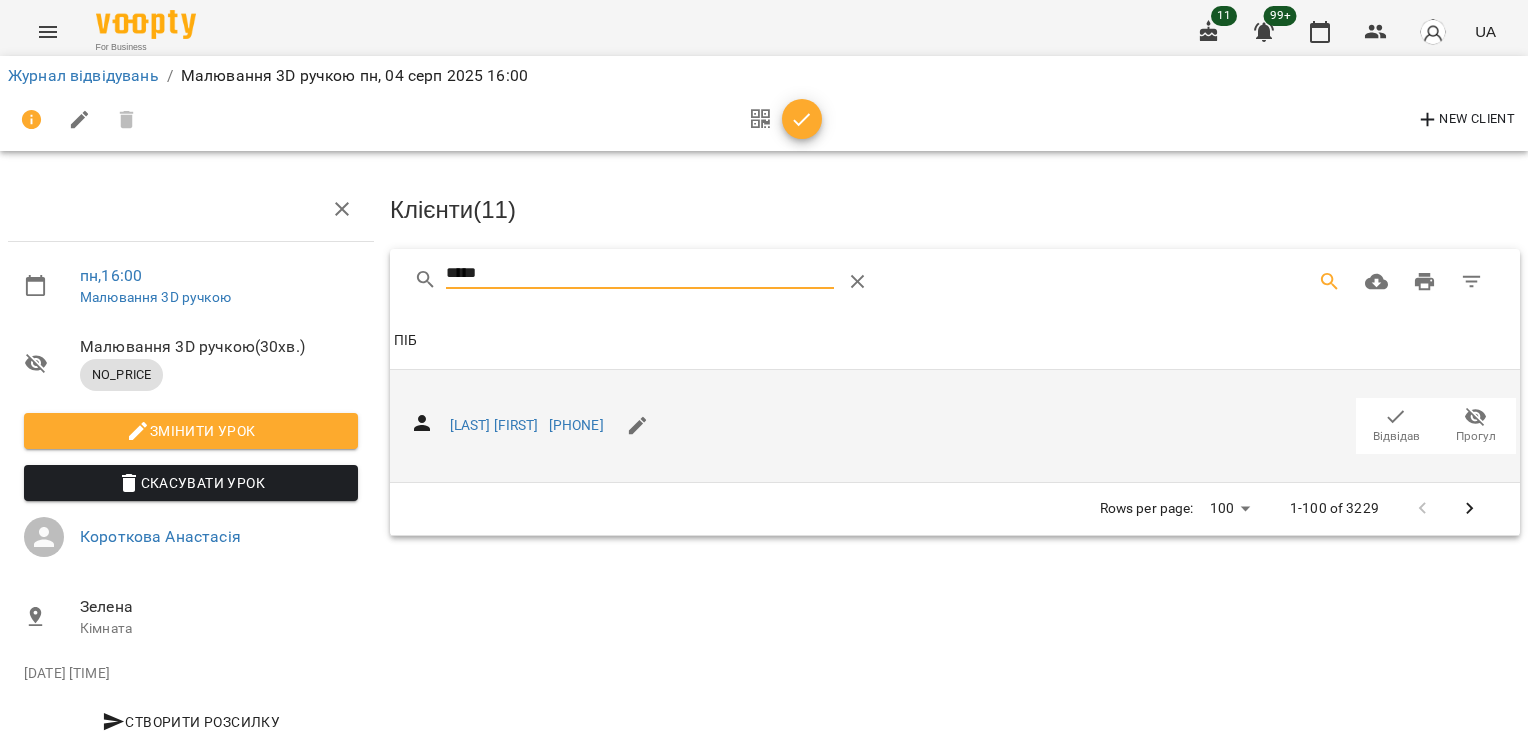 type on "*****" 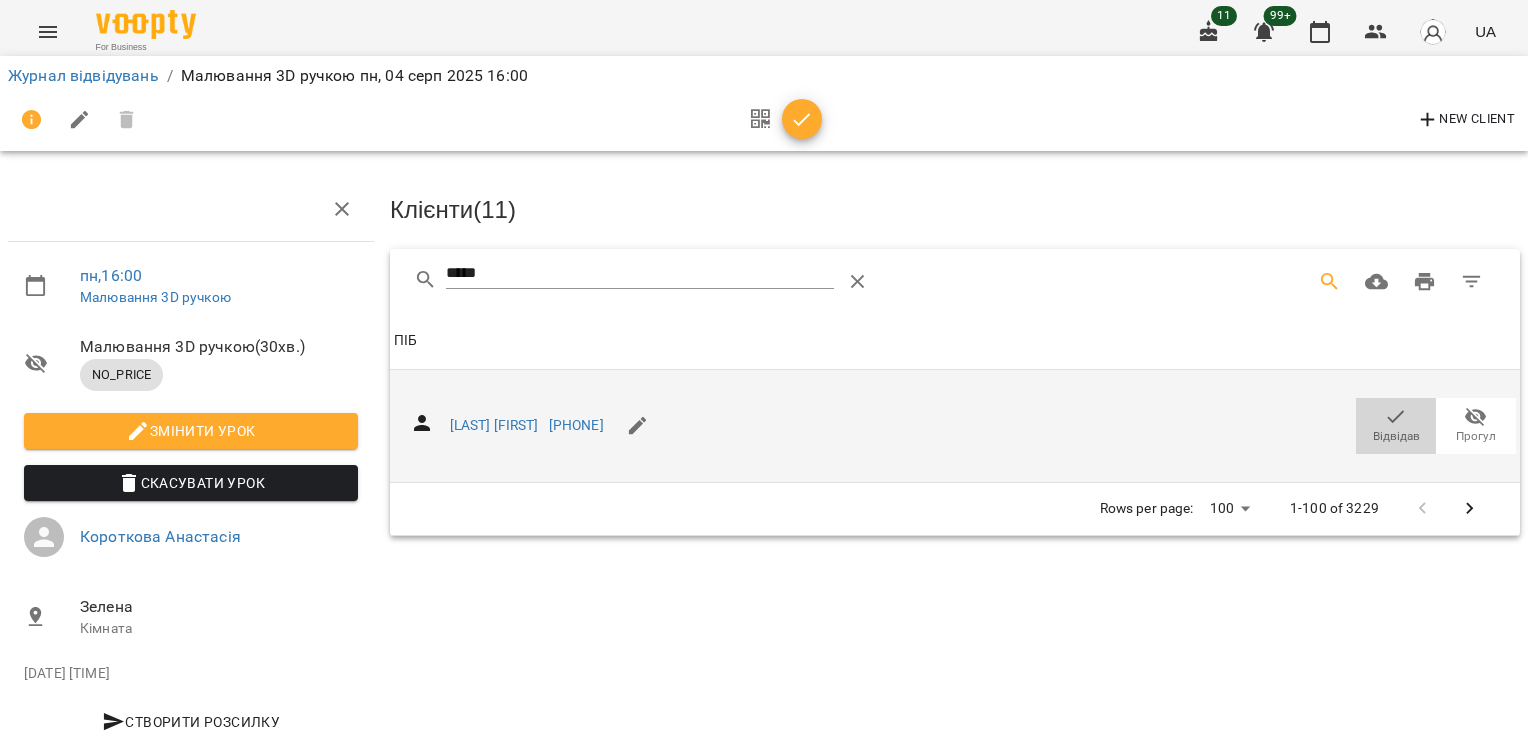 click 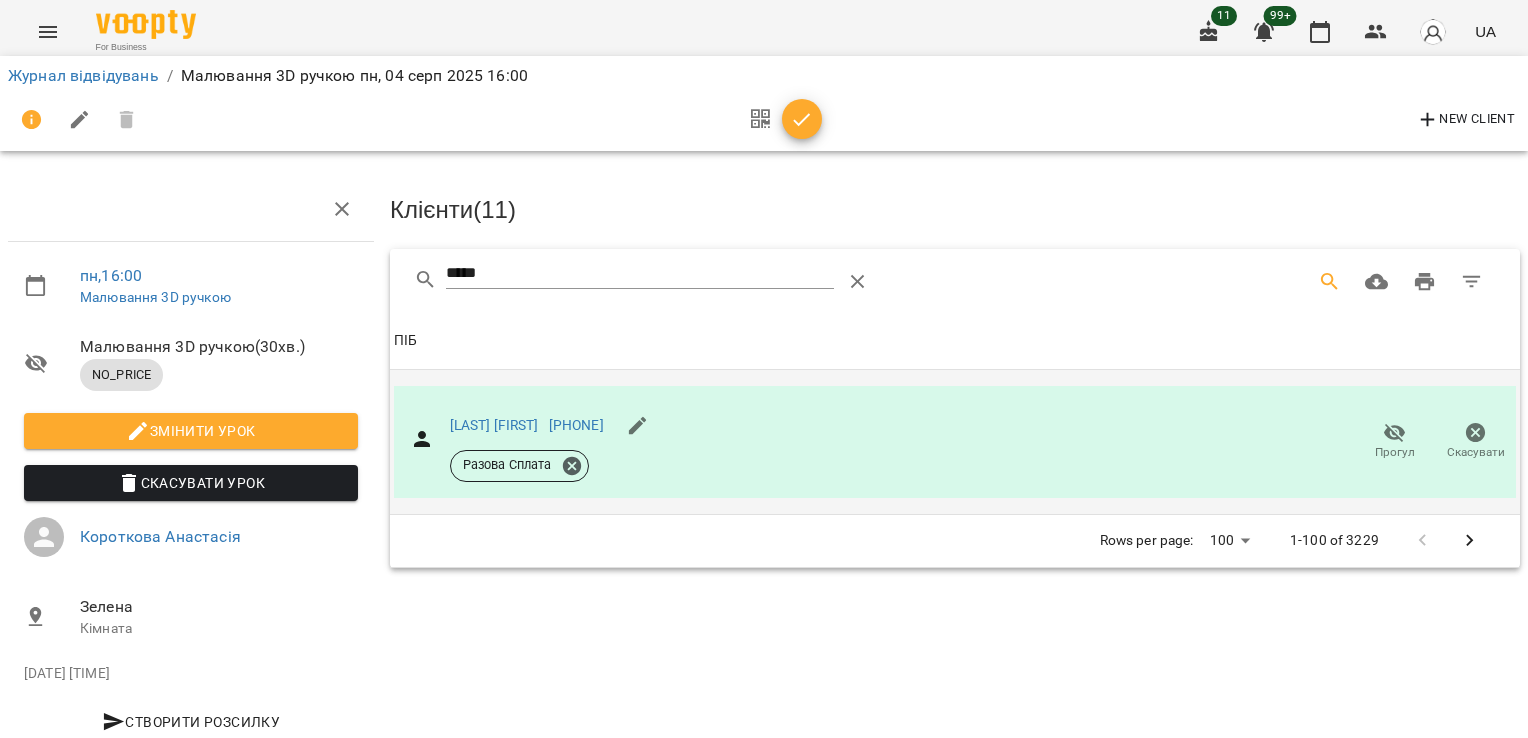 click 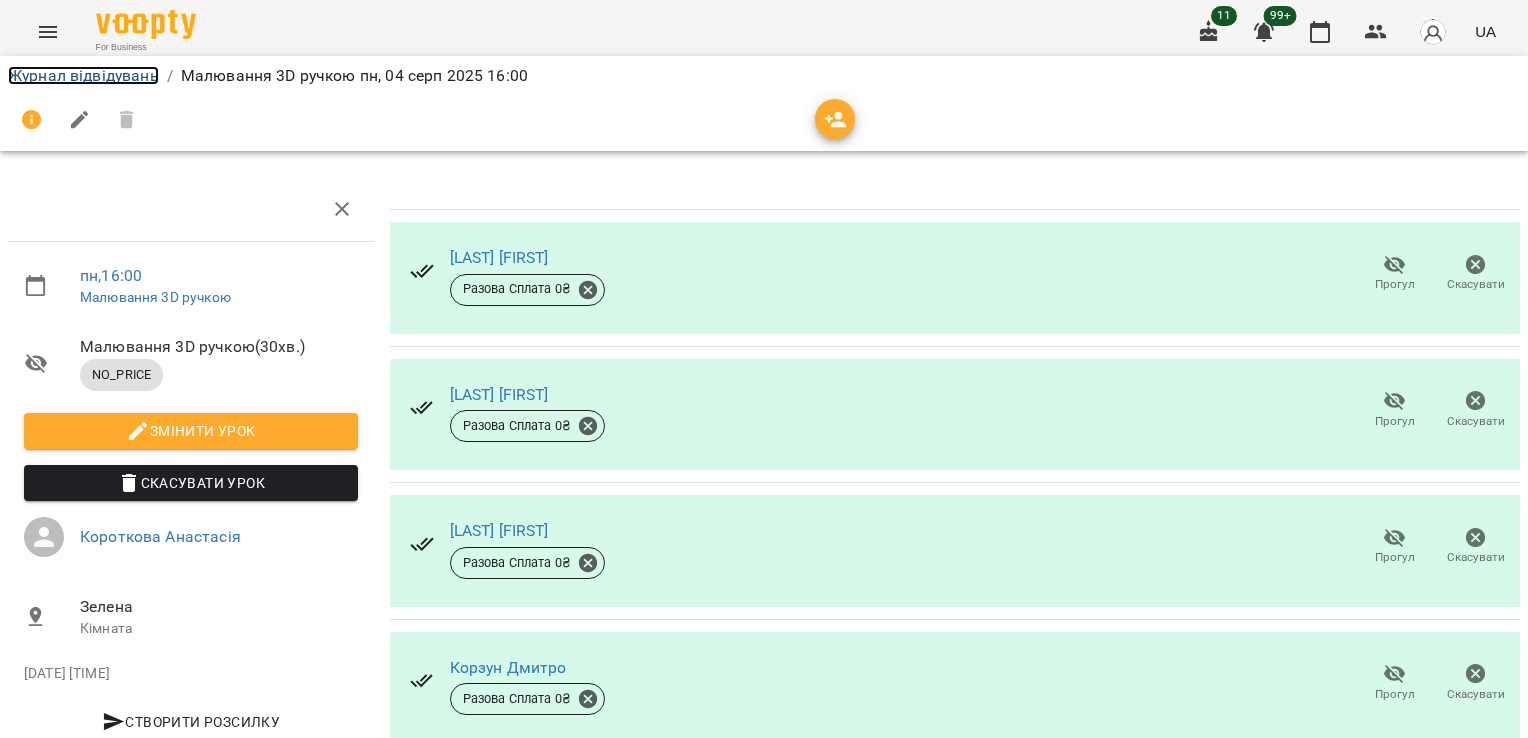 click on "Журнал відвідувань" at bounding box center (83, 75) 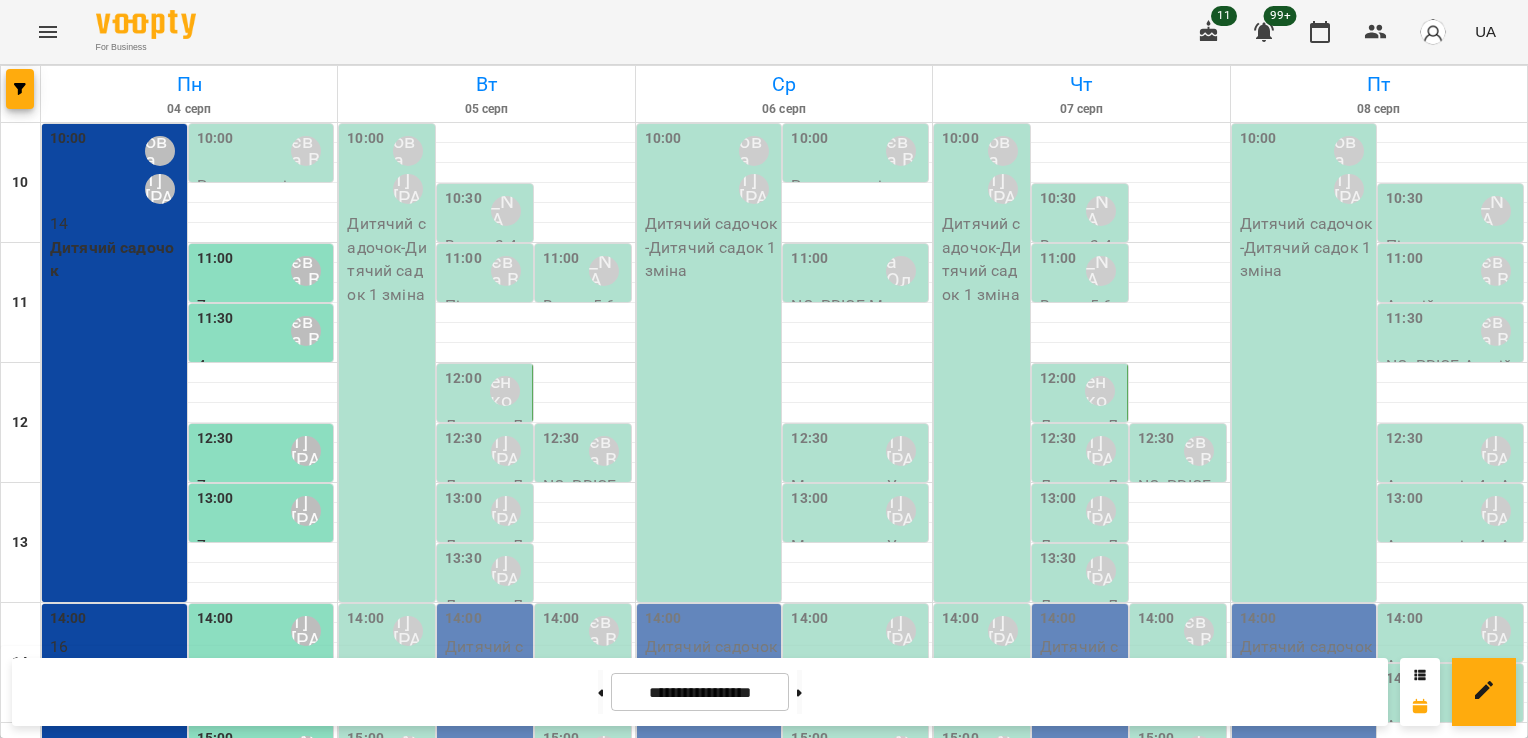 scroll, scrollTop: 200, scrollLeft: 0, axis: vertical 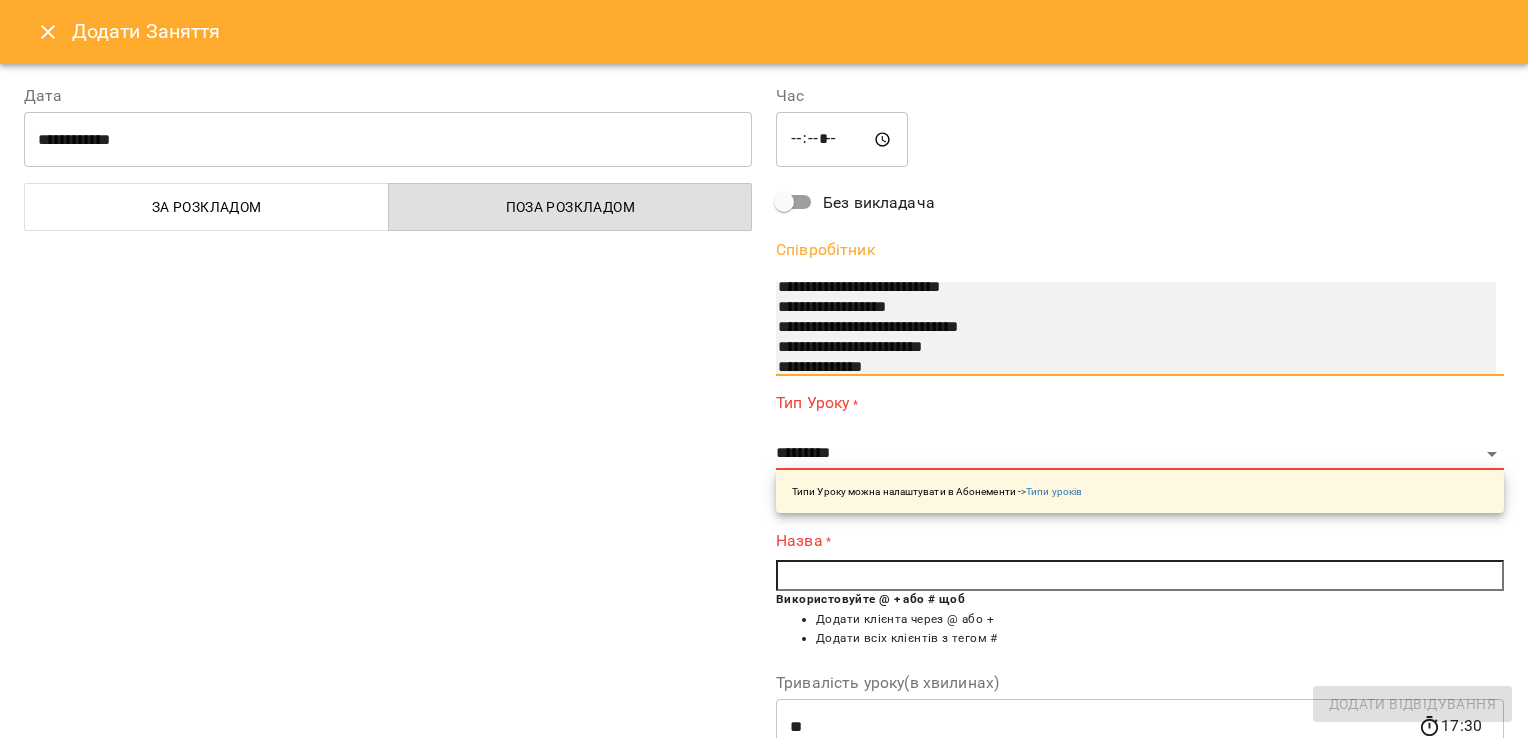 select on "**********" 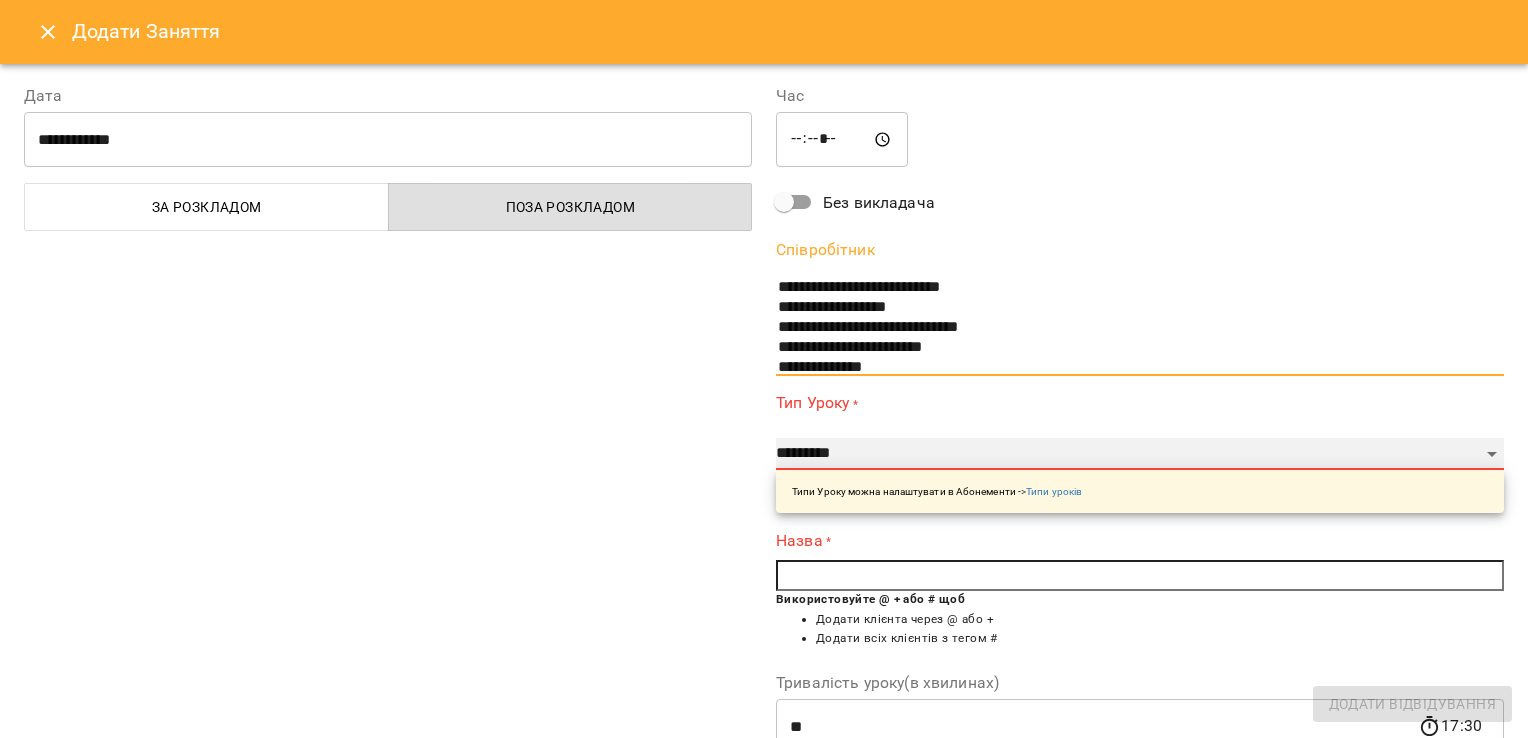 click on "**********" at bounding box center (1140, 454) 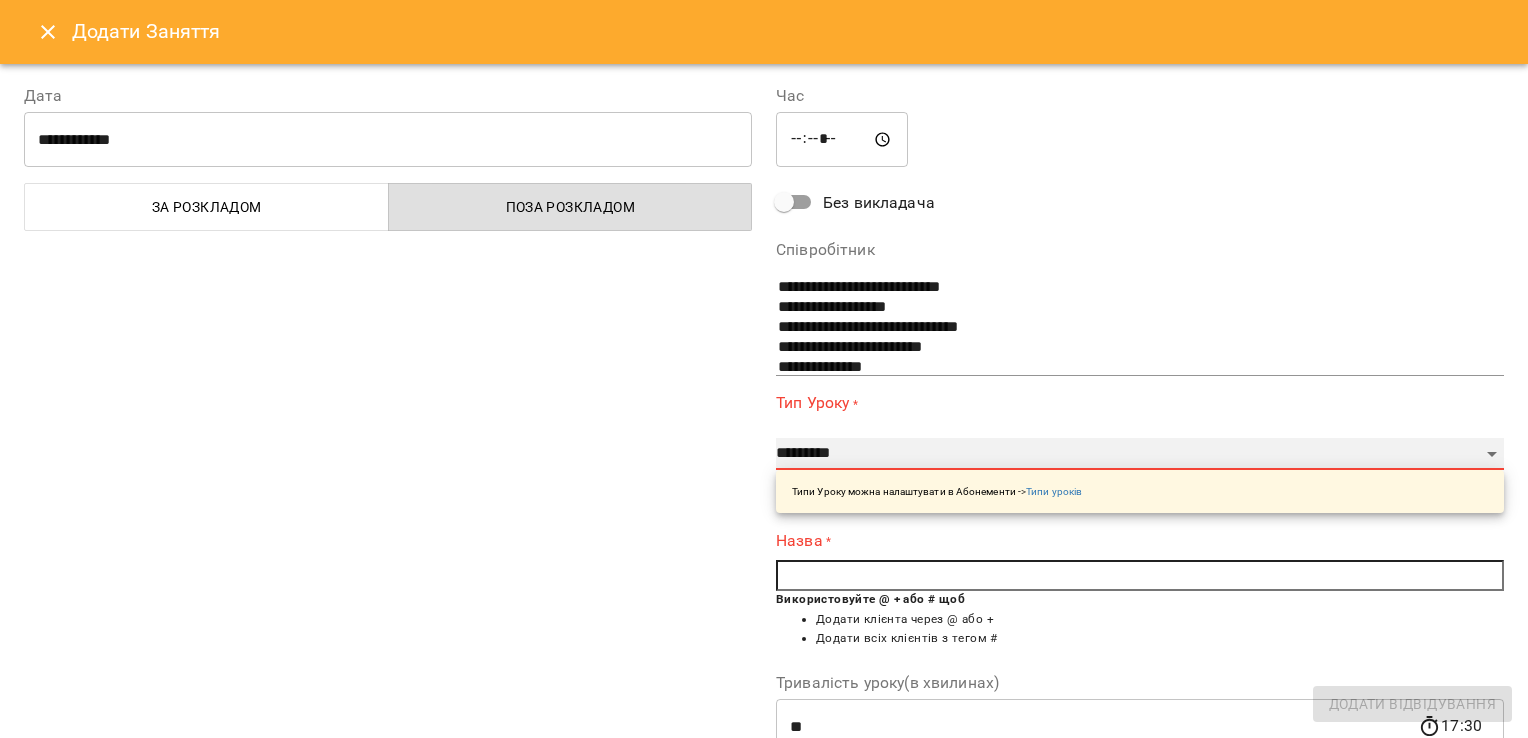 select on "**********" 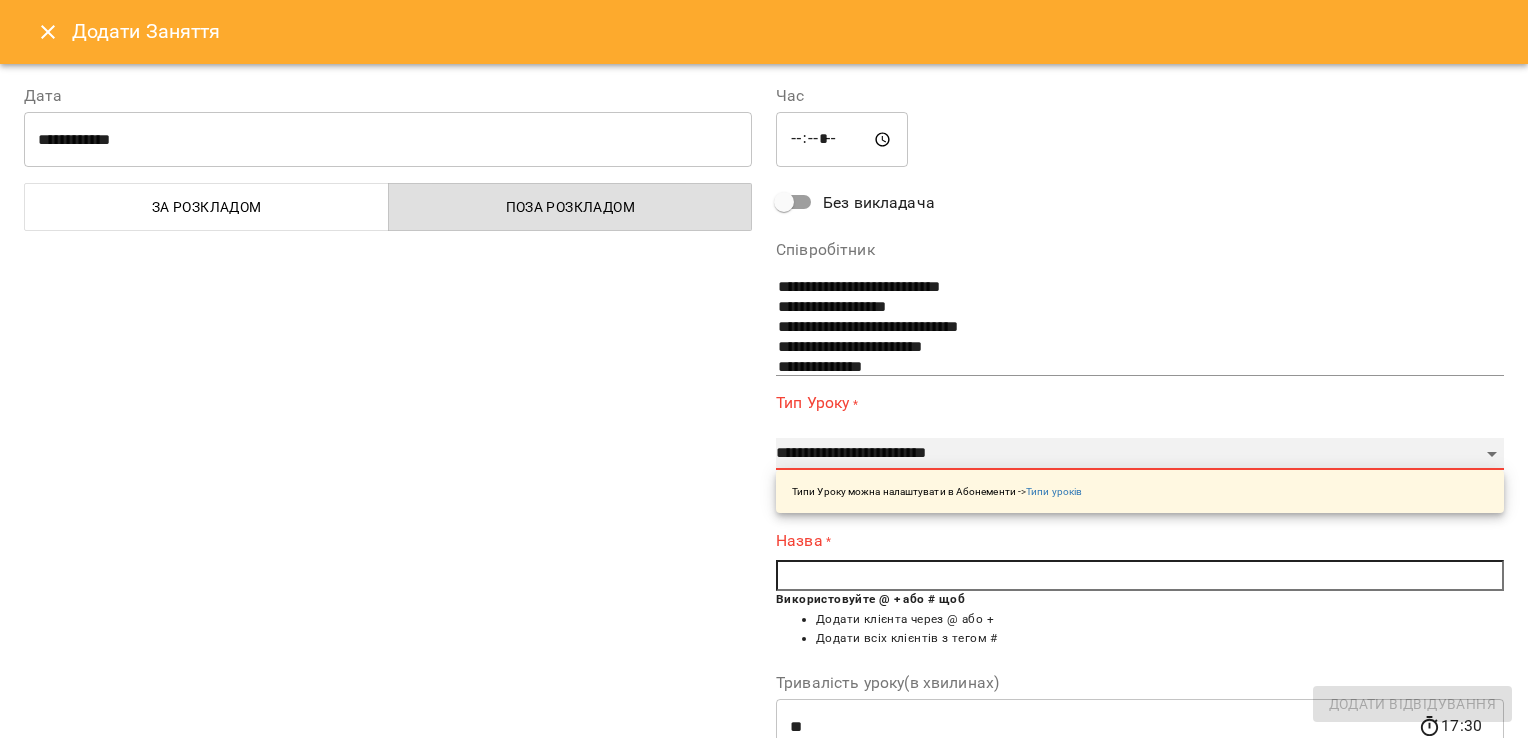 click on "**********" at bounding box center [1140, 454] 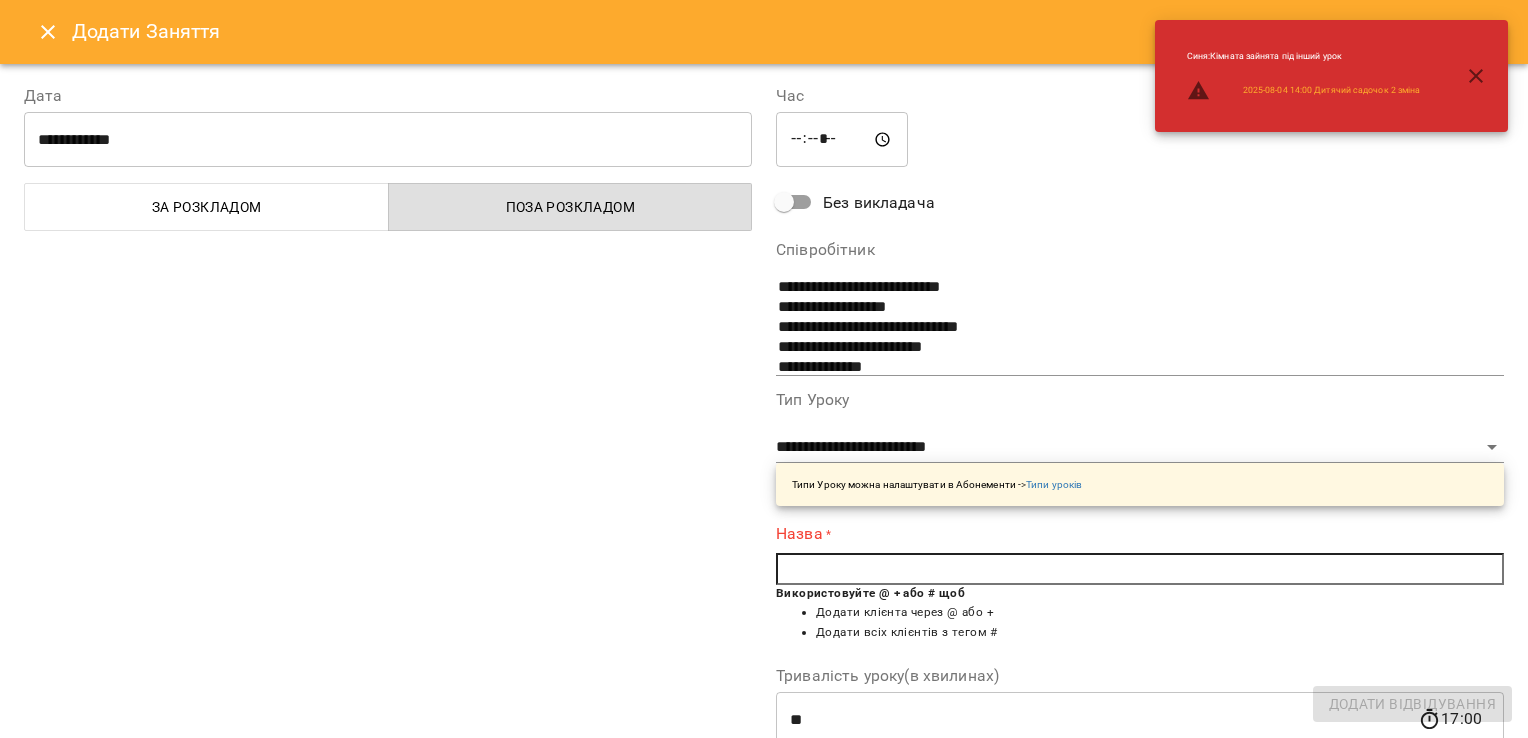 click at bounding box center (1140, 569) 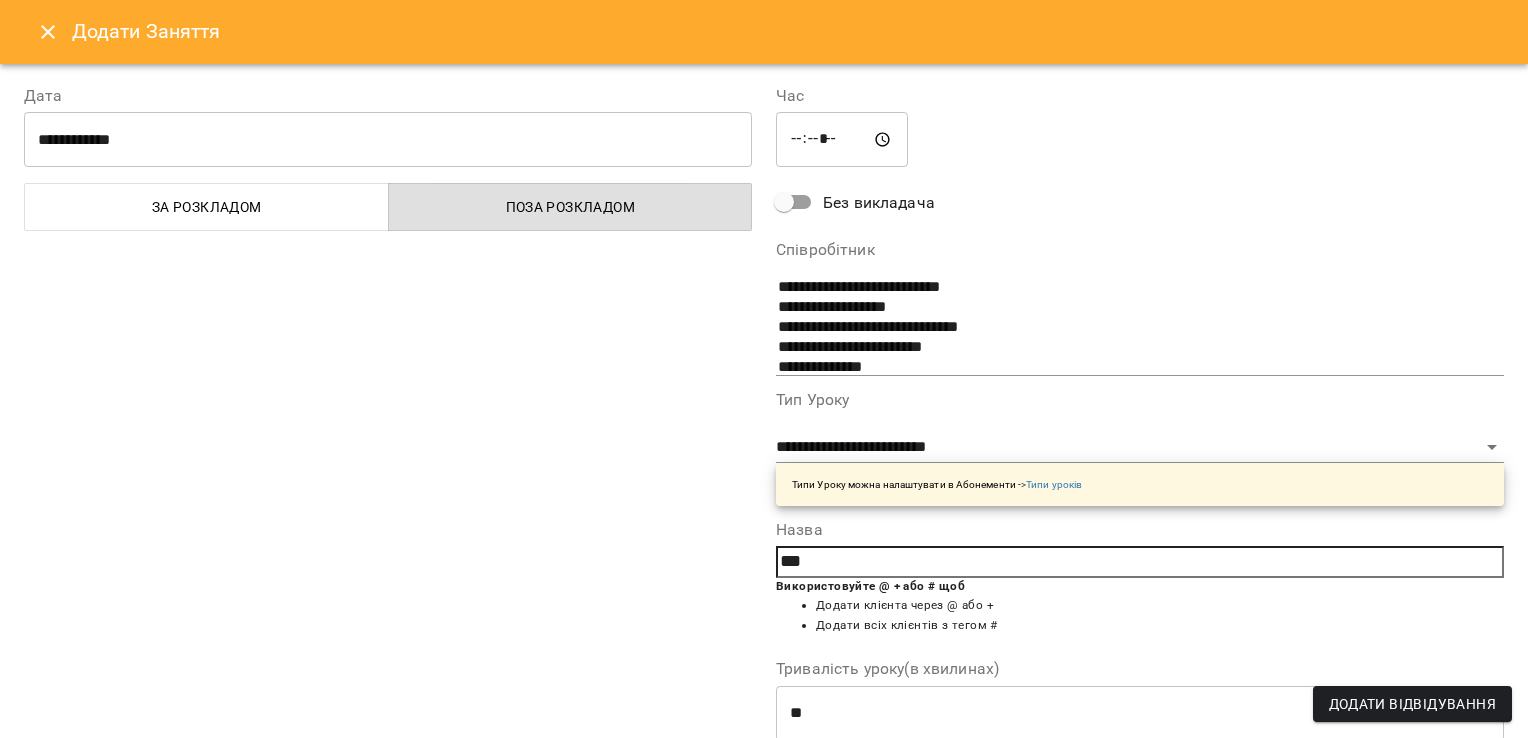 scroll, scrollTop: 0, scrollLeft: 0, axis: both 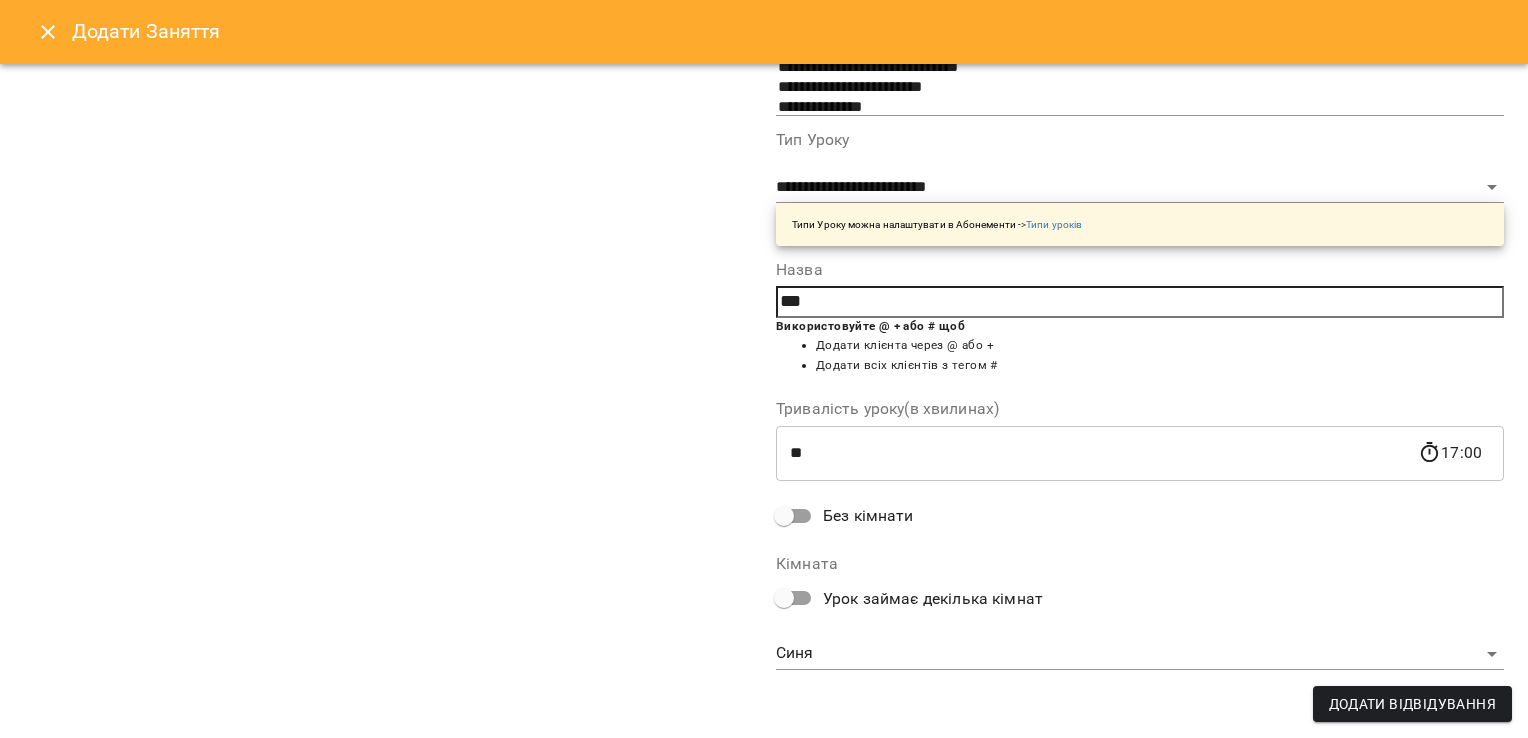 click on "For Business 11 99+ UA Пн 04 серп Вт 05 серп Ср 06 серп Чт 07 серп Пт 08 серп 10 11 12 13 14 15 16 17 [TIME] [LAST] [FIRST] [LAST] [FIRST] [PATRONYMIC] 14 Дитячий садочок [TIME] [LAST] [FIRST] Розвиваючі заняття  малюки 2+ - Розвиваючі заняття [TIME] [LAST] [FIRST] 7 Англійська мова 4-6 р. [TIME] [LAST] [FIRST] 4 NO_PRICE [TIME] [LAST] [FIRST] [PATRONYMIC]  7 Психологія для дітей 3-5  [TIME] [LAST] [FIRST] [PATRONYMIC]  7 Психологія для дітей 3-5  [TIME] 16 Дитячий садочок [TIME] [LAST] [FIRST] [PATRONYMIC]  16 Психологія для дітей 3-5  [TIME] [LAST] [FIRST]  7 6 -" at bounding box center [764, 586] 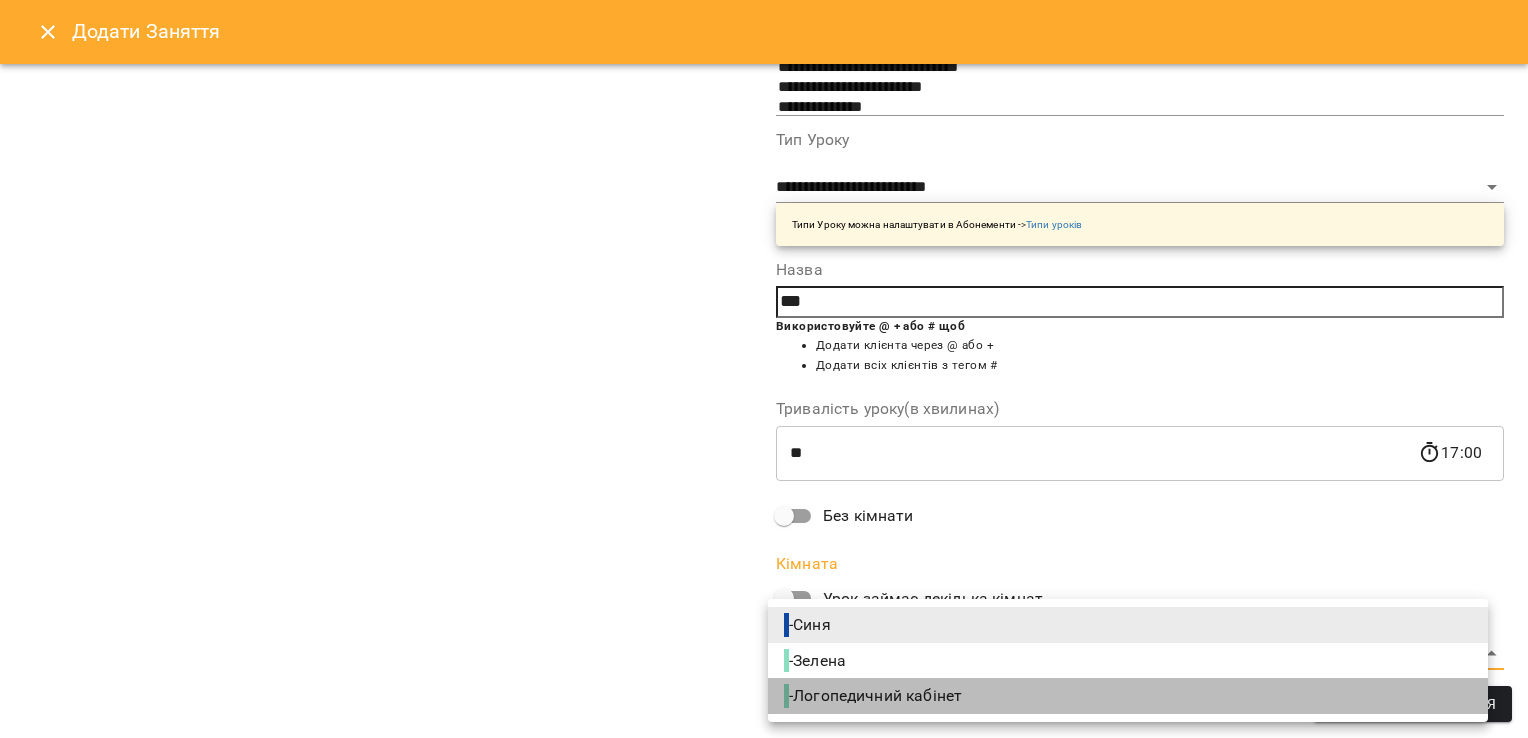 click on "-  Логопедичний кабінет" at bounding box center [875, 696] 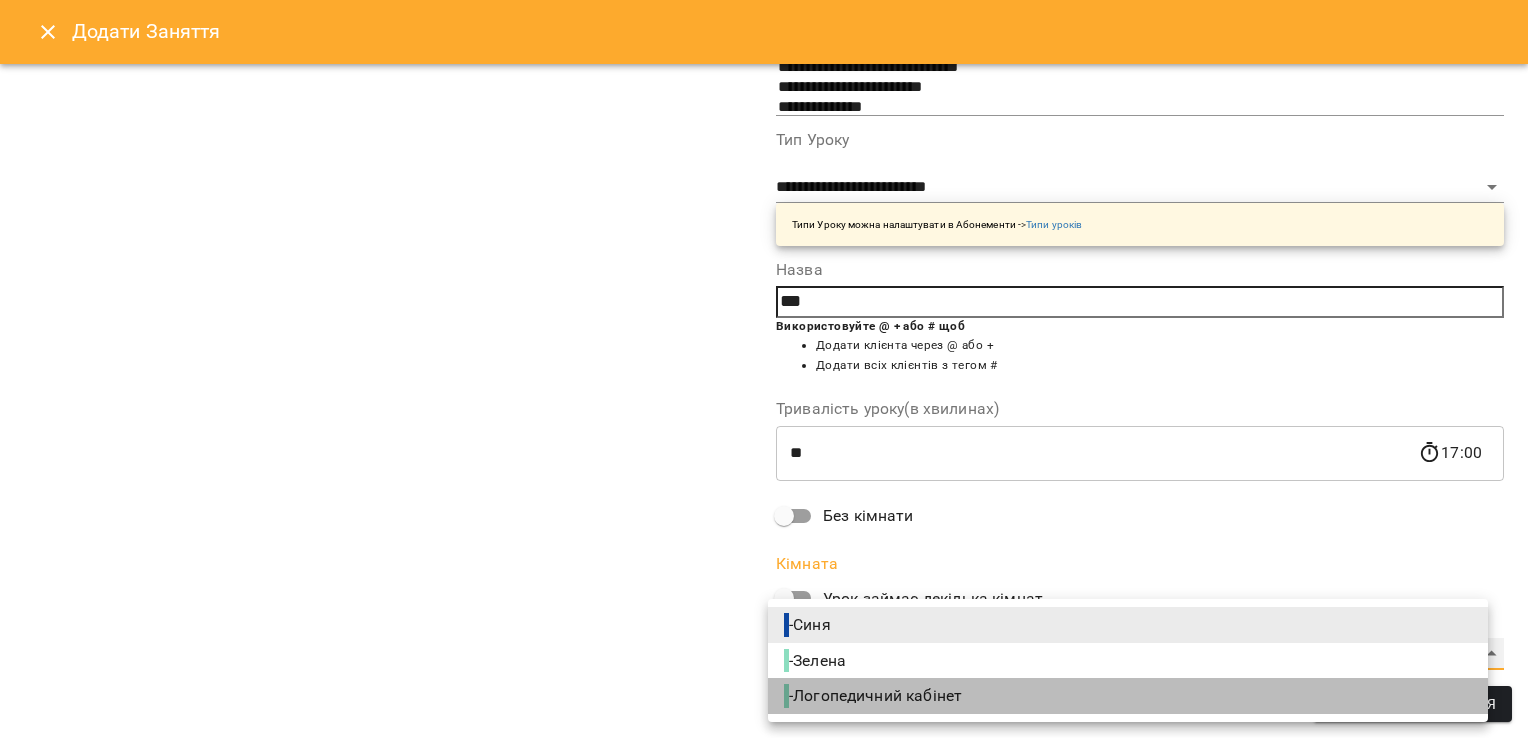 type on "**********" 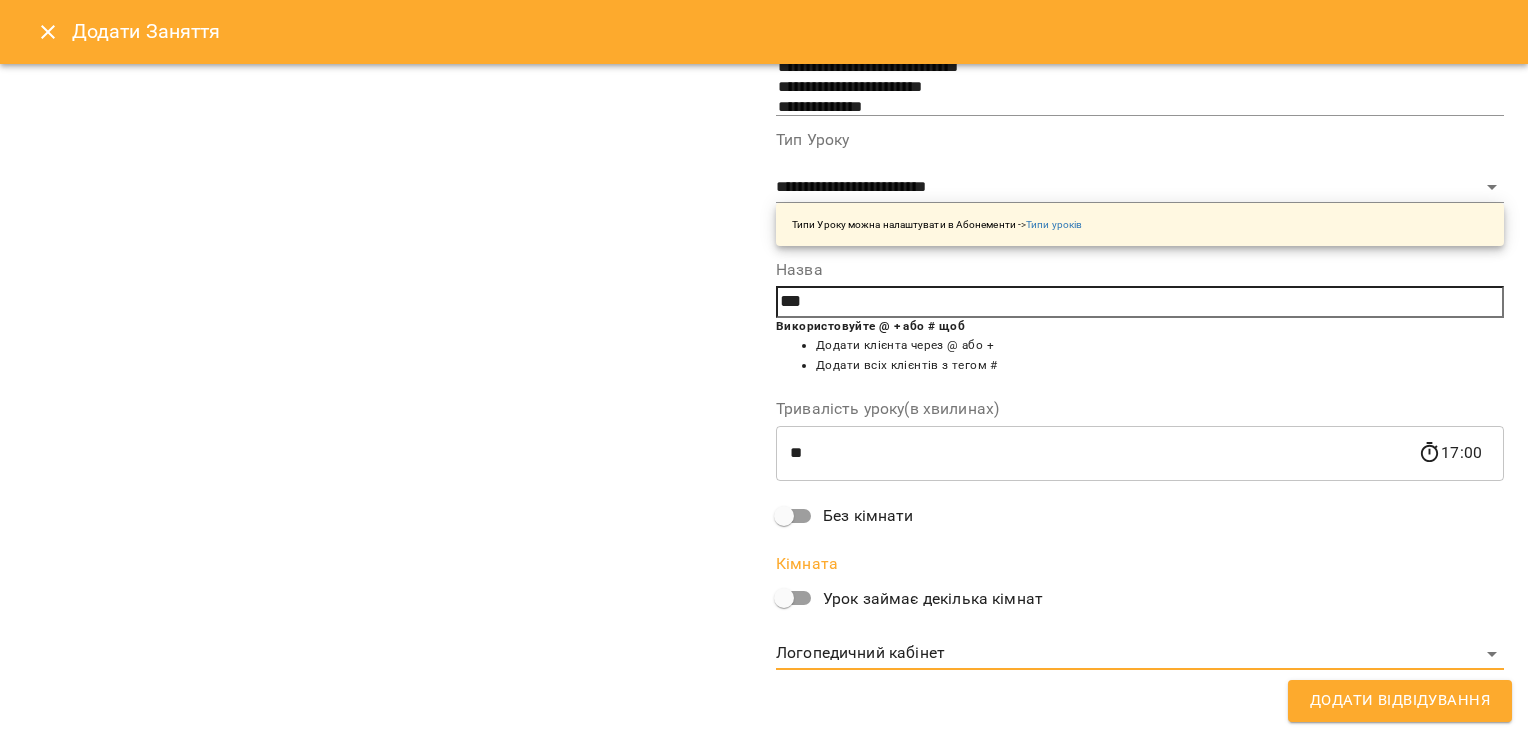 click on "Додати Відвідування" at bounding box center (1400, 701) 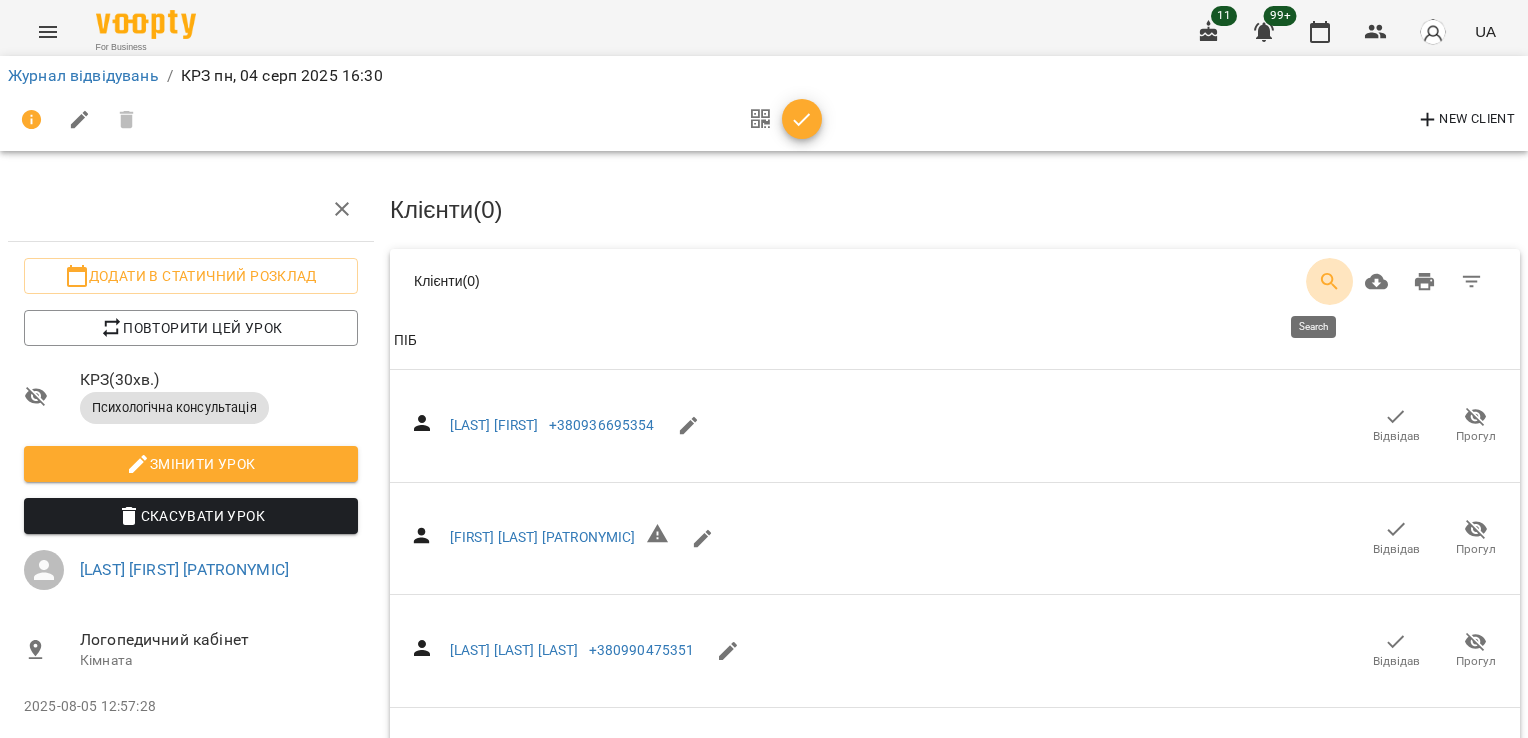 click 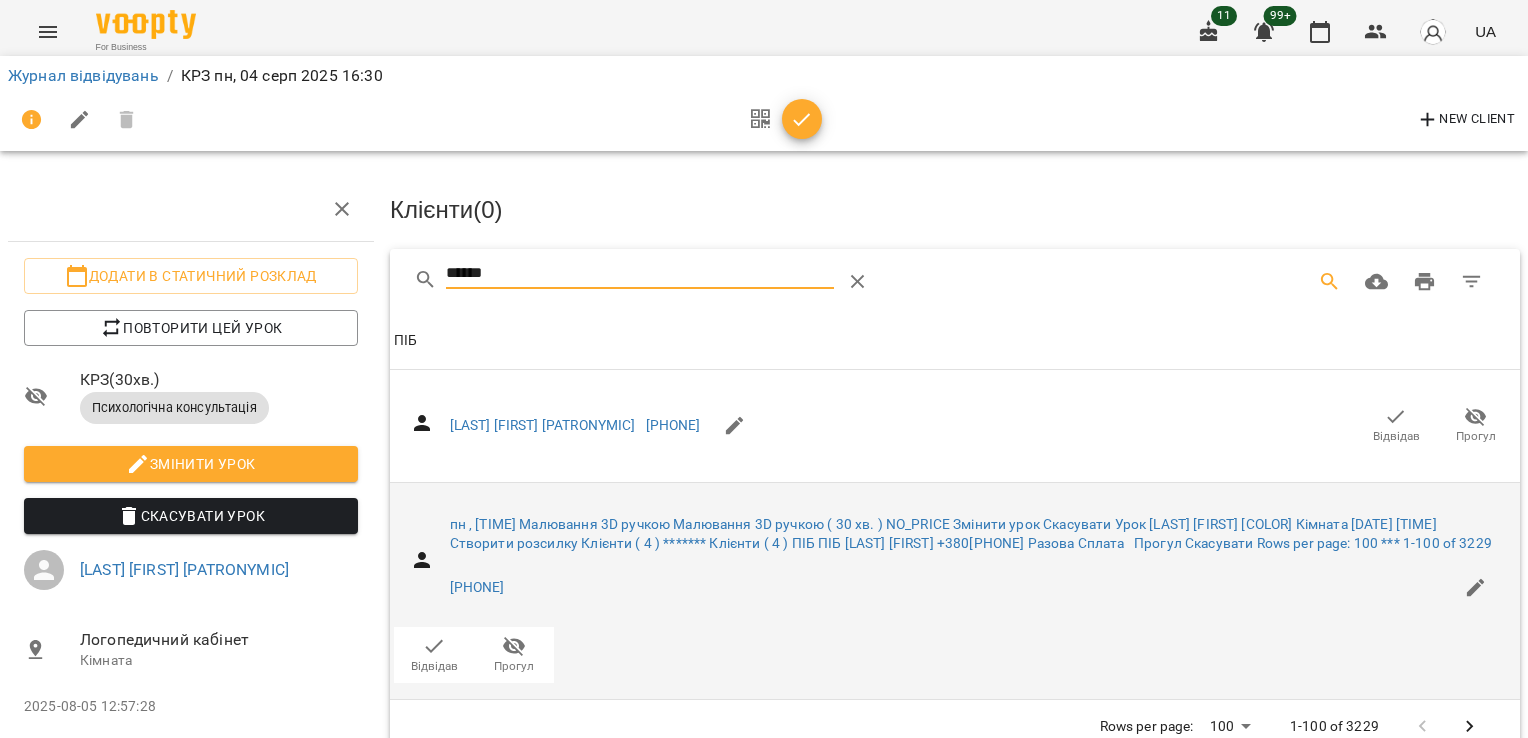click 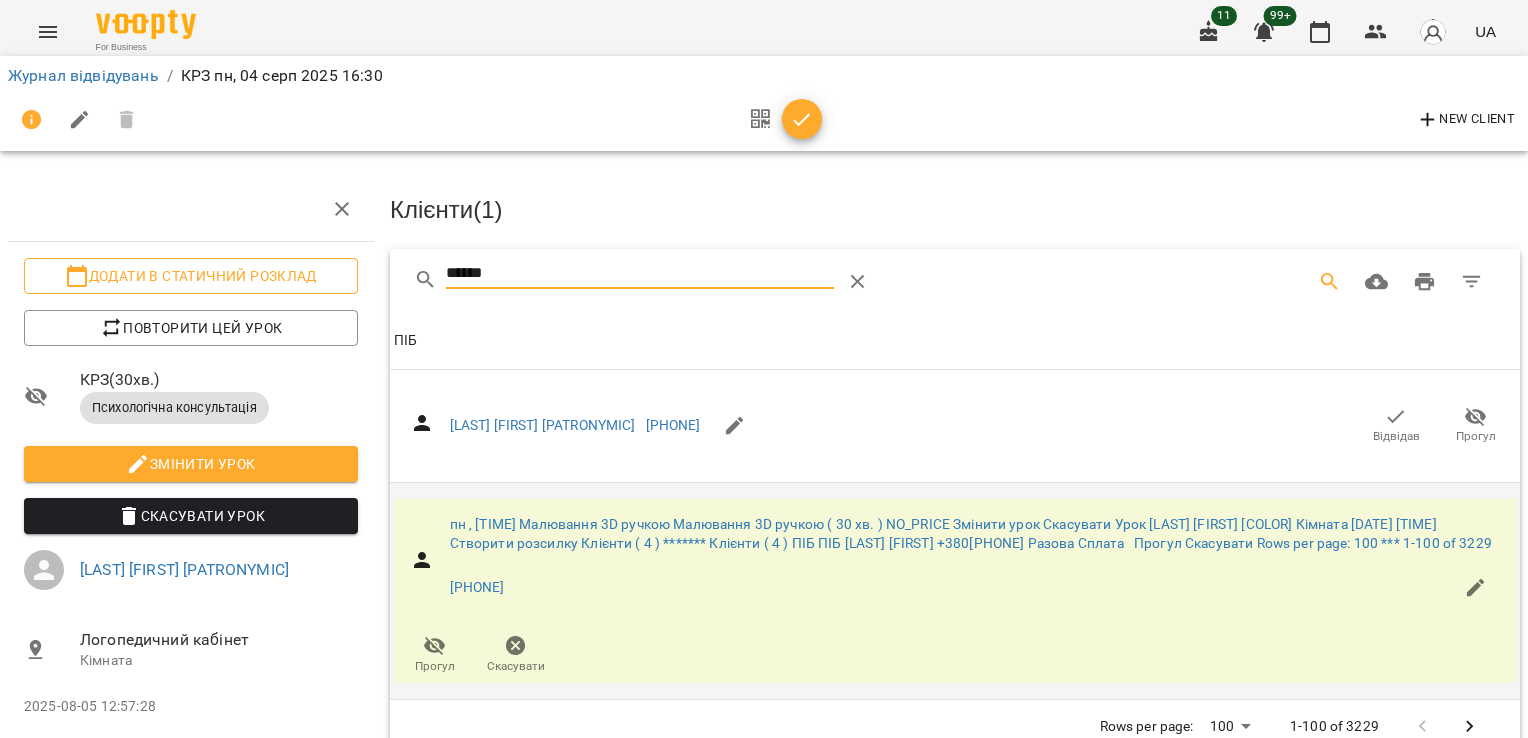 drag, startPoint x: 526, startPoint y: 264, endPoint x: 145, endPoint y: 260, distance: 381.021 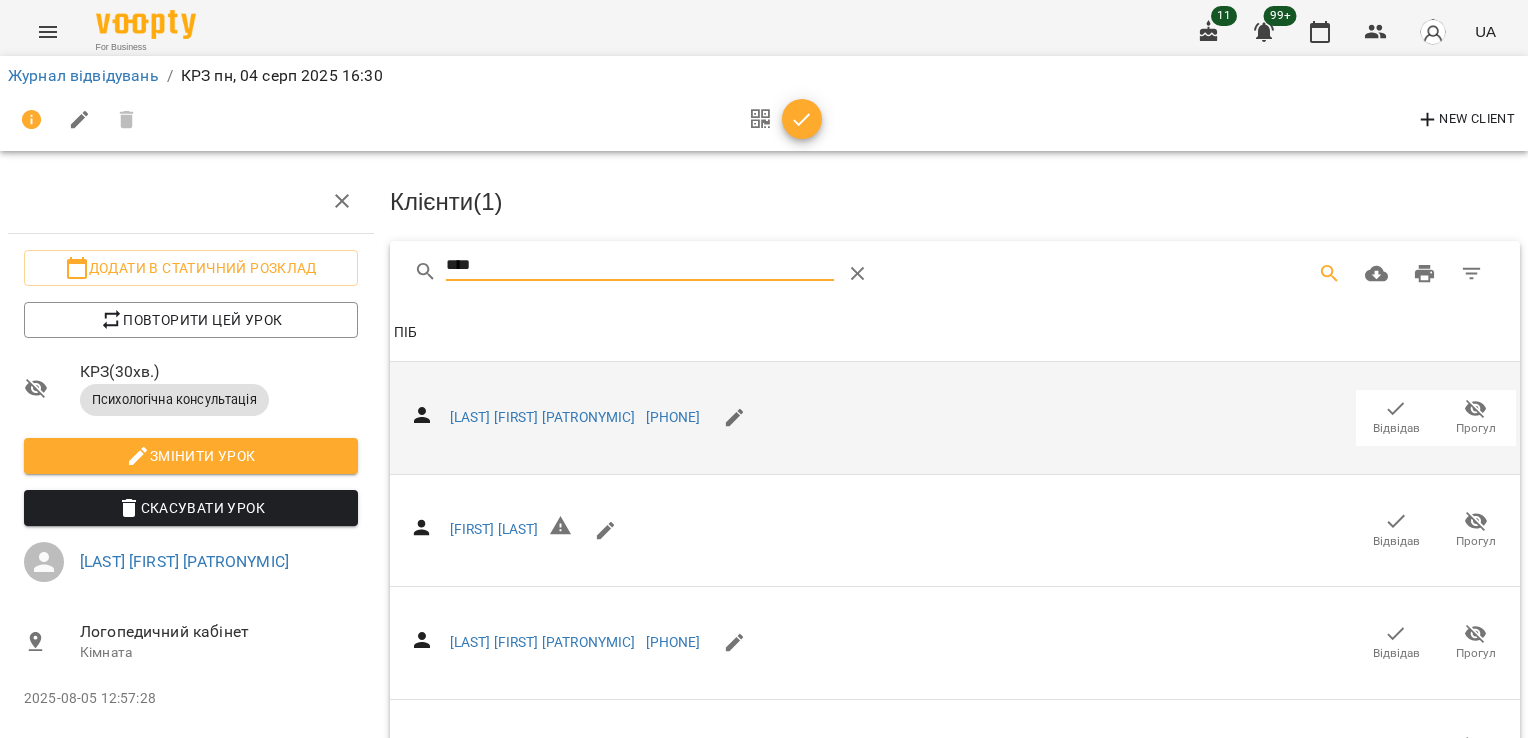 scroll, scrollTop: 0, scrollLeft: 0, axis: both 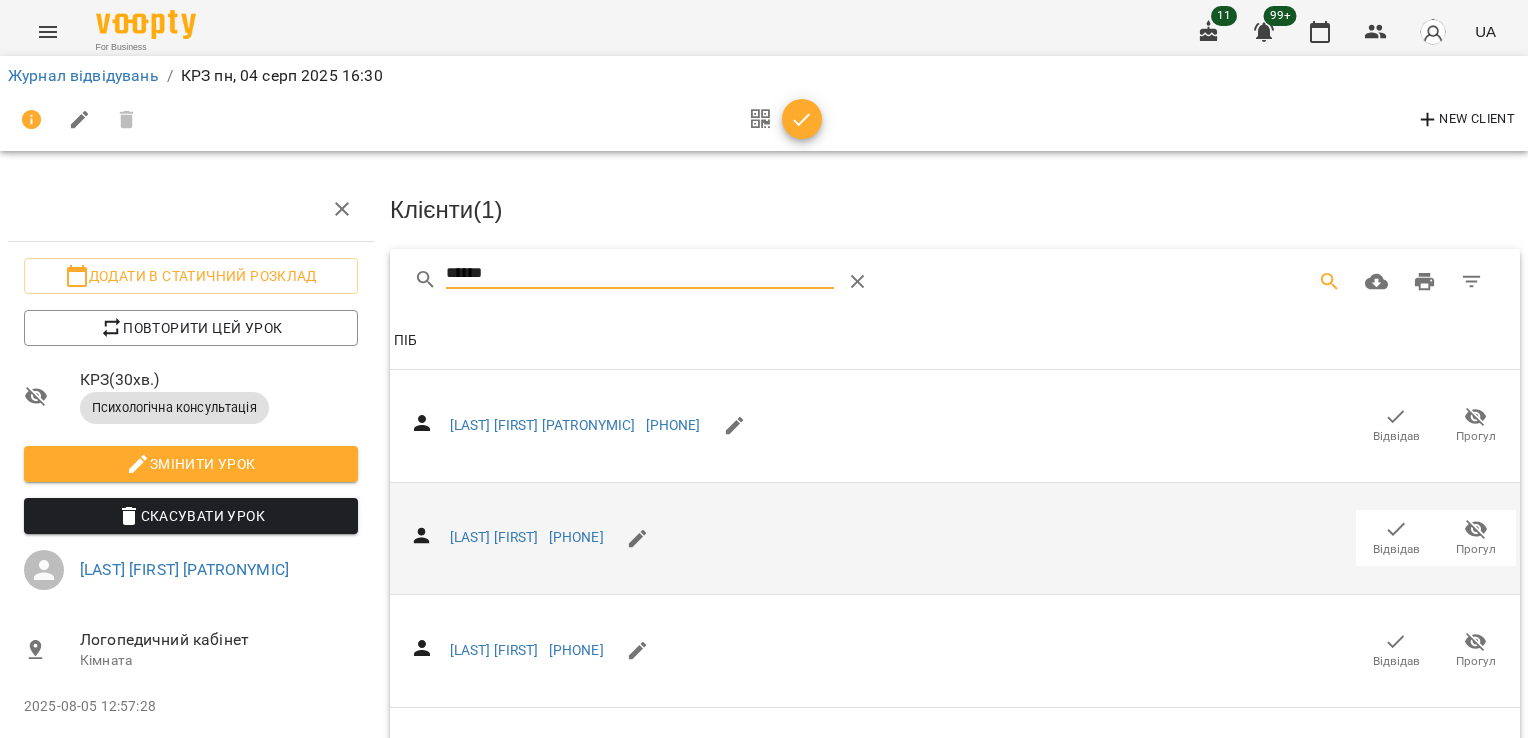 type on "******" 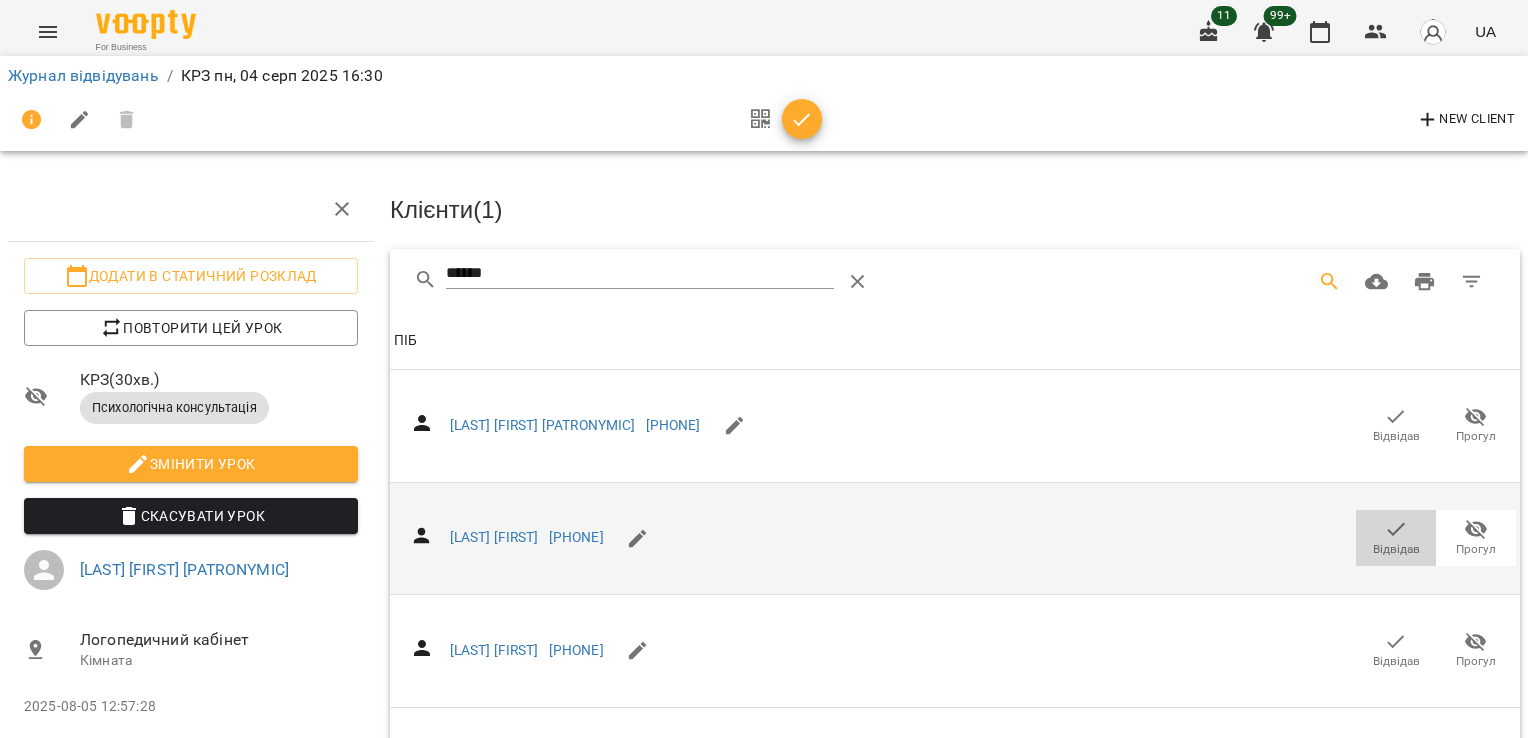 click 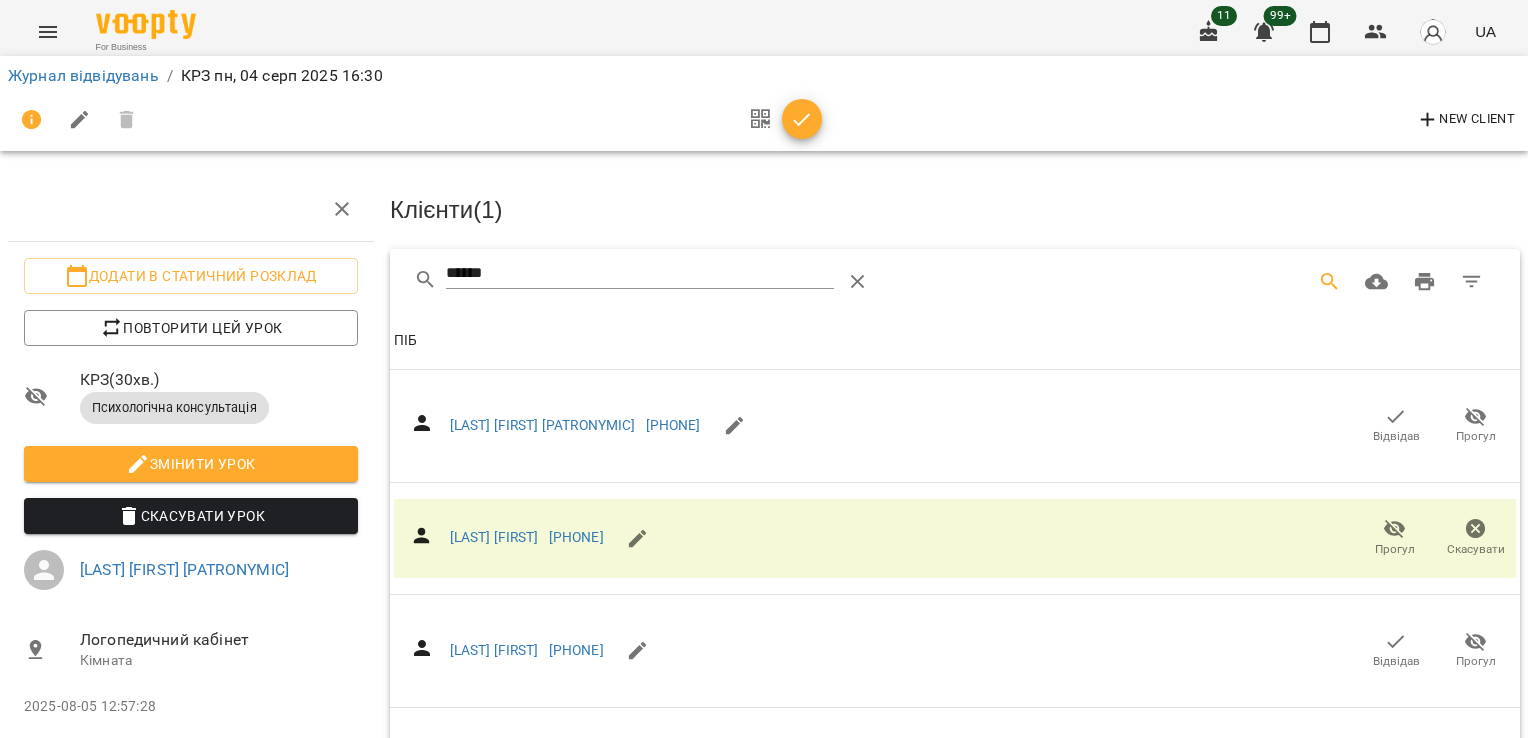 click 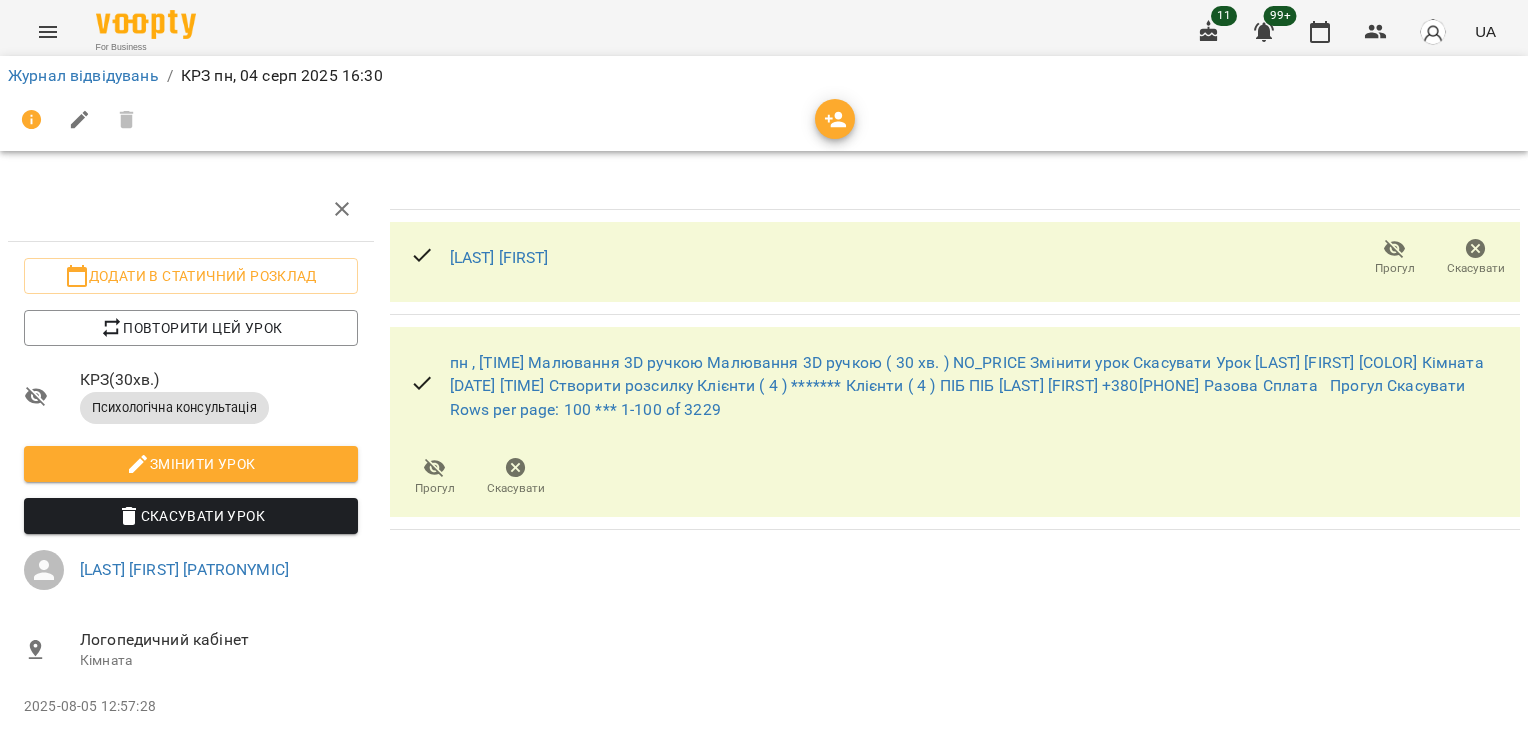 click on "Журнал відвідувань" at bounding box center [83, 76] 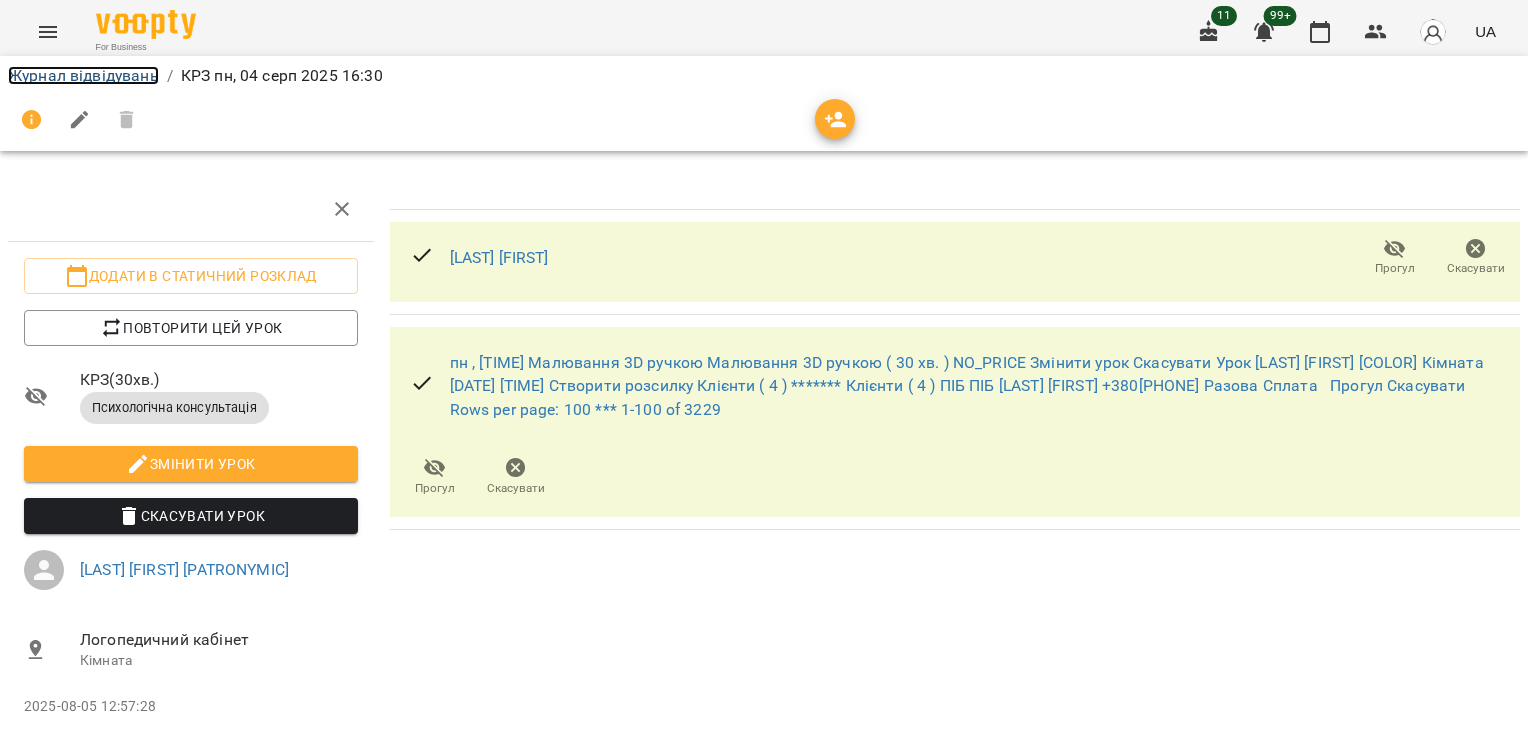 click on "Журнал відвідувань" at bounding box center [83, 75] 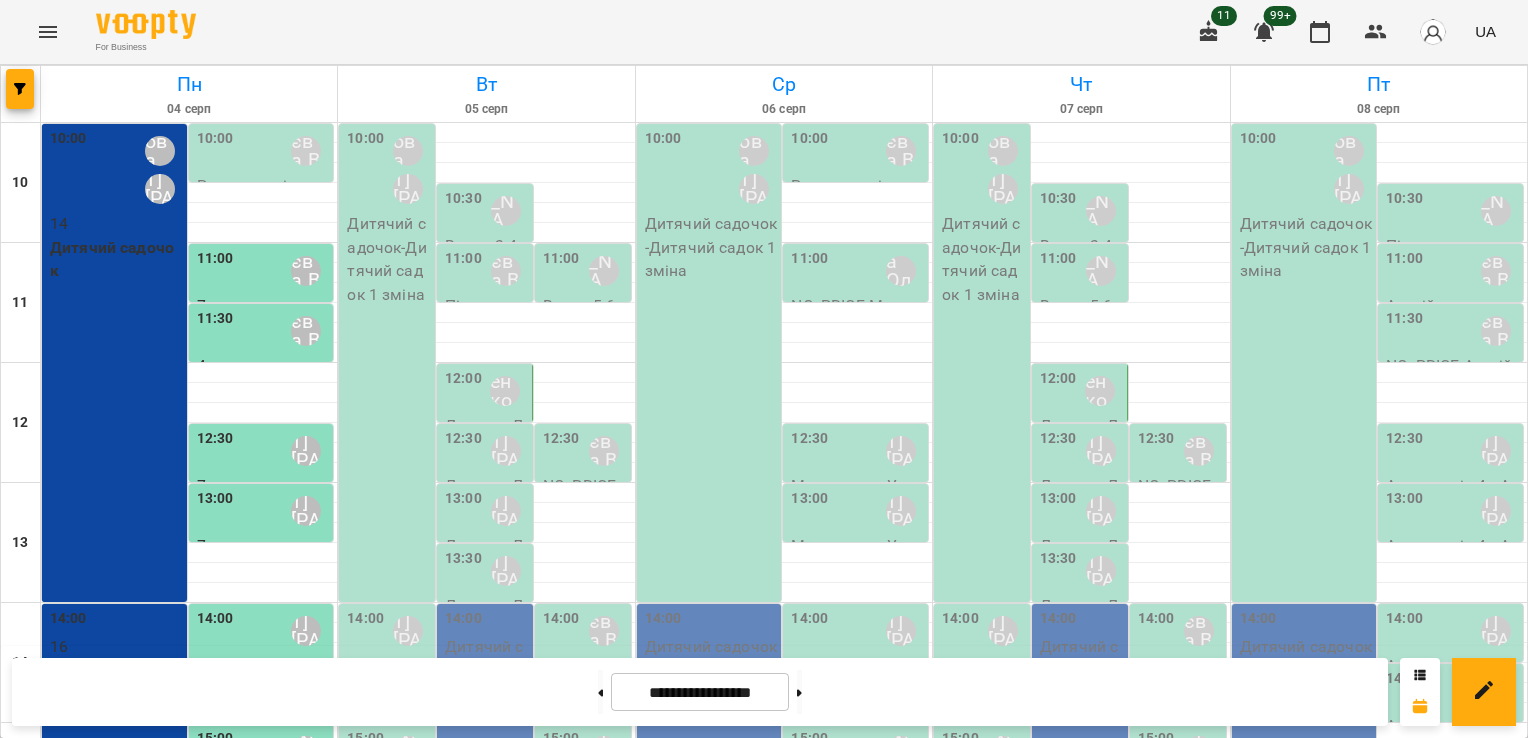 click on "10:00 Шварова Марина Котомська Ірина Віталіївна Дитячий садочок - Дитячий садок 1 зміна" at bounding box center [387, 363] 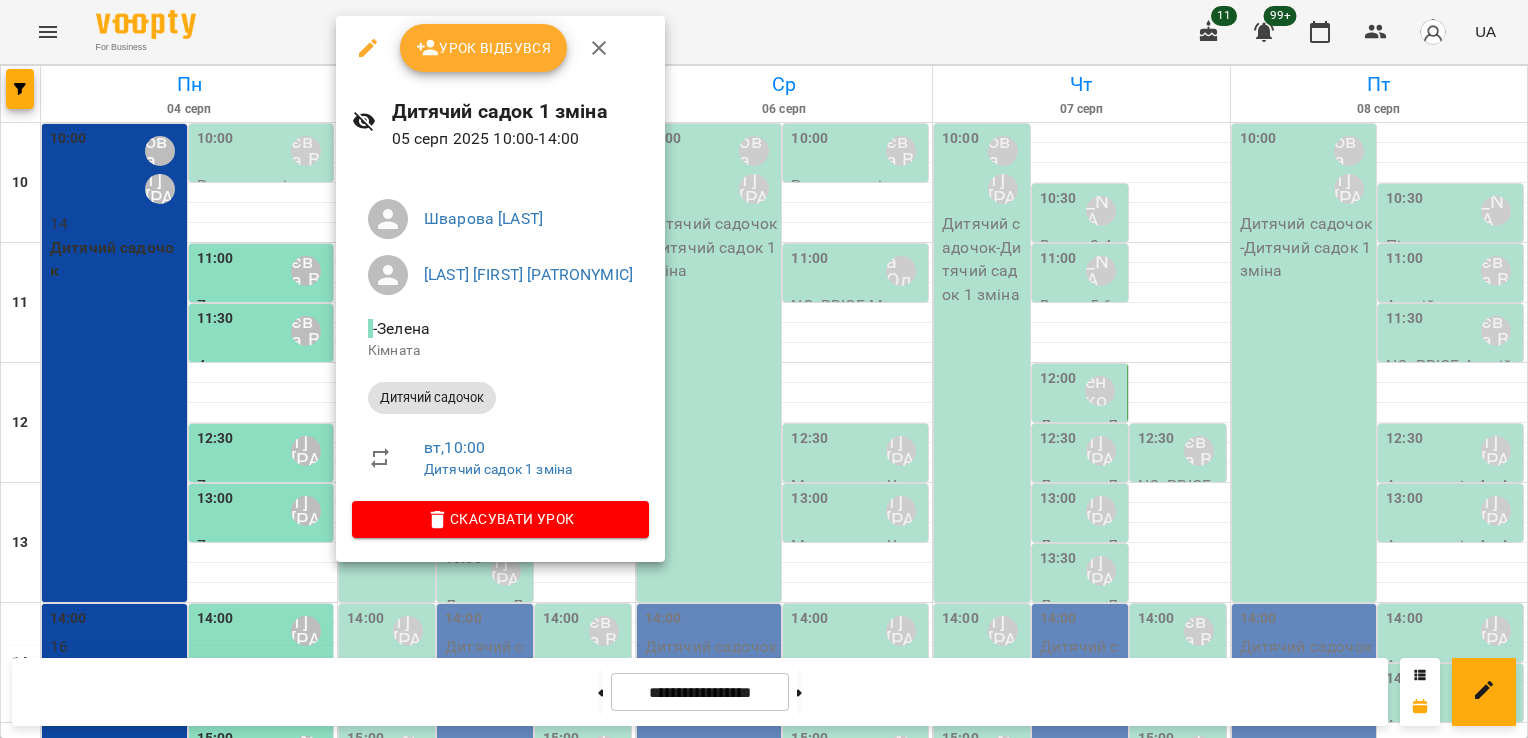 click 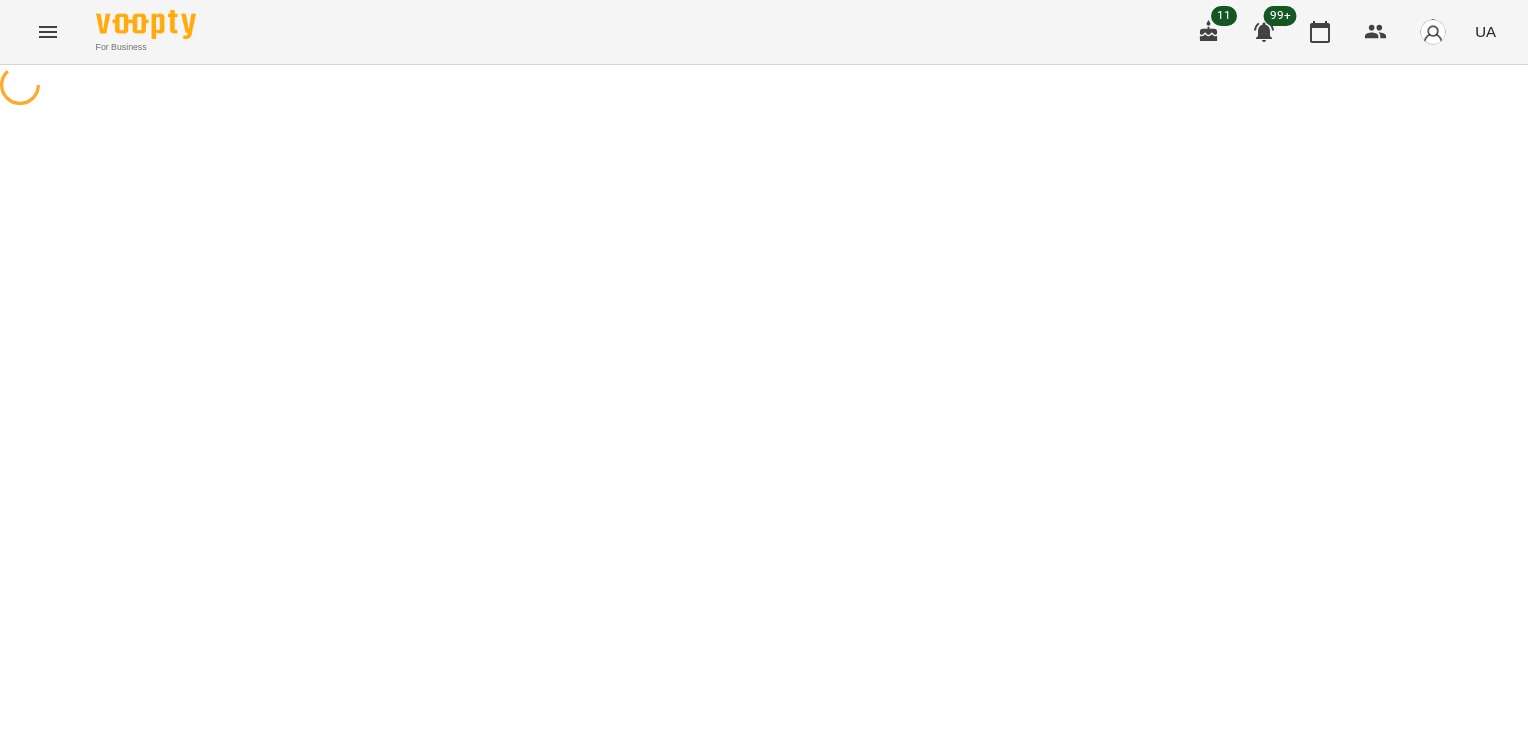 select on "**********" 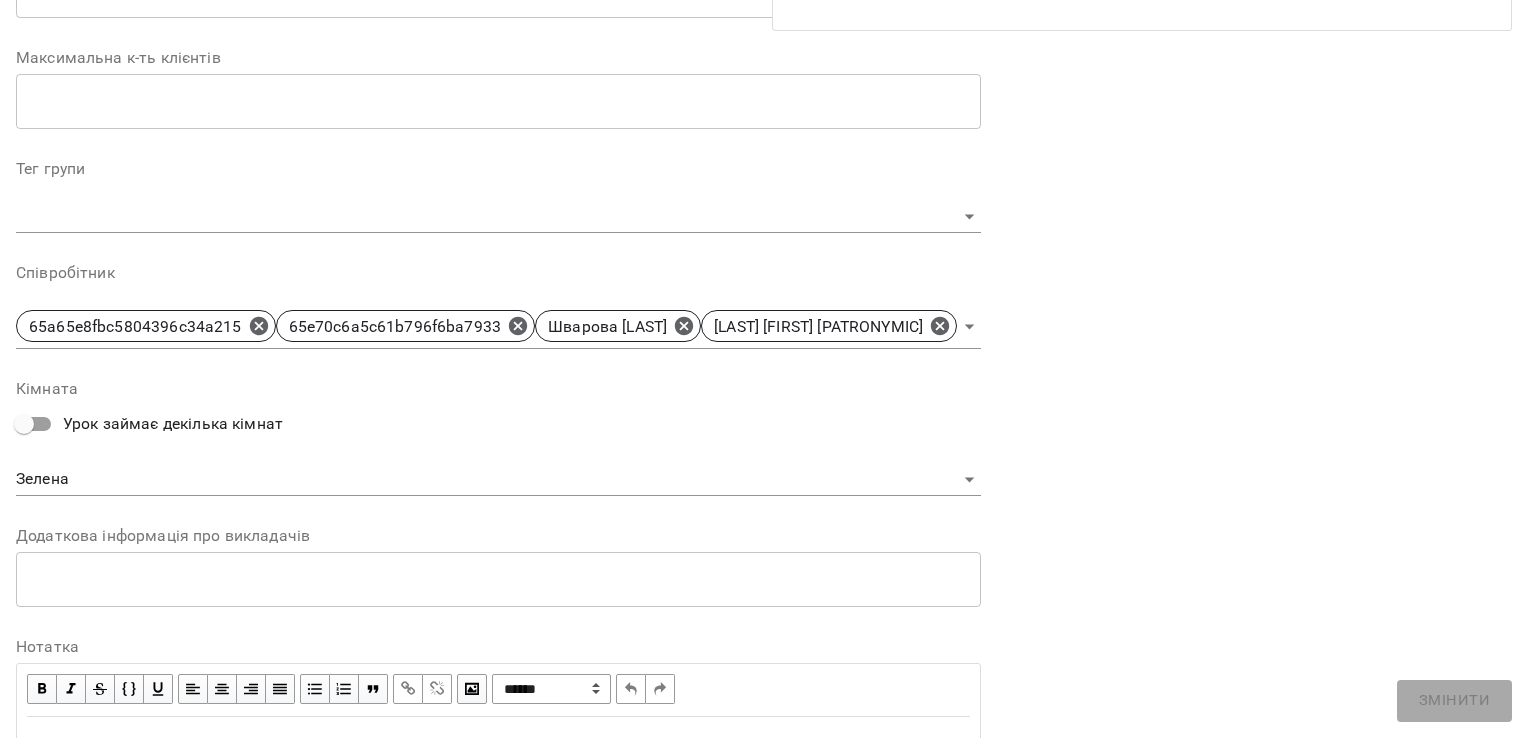 scroll, scrollTop: 568, scrollLeft: 0, axis: vertical 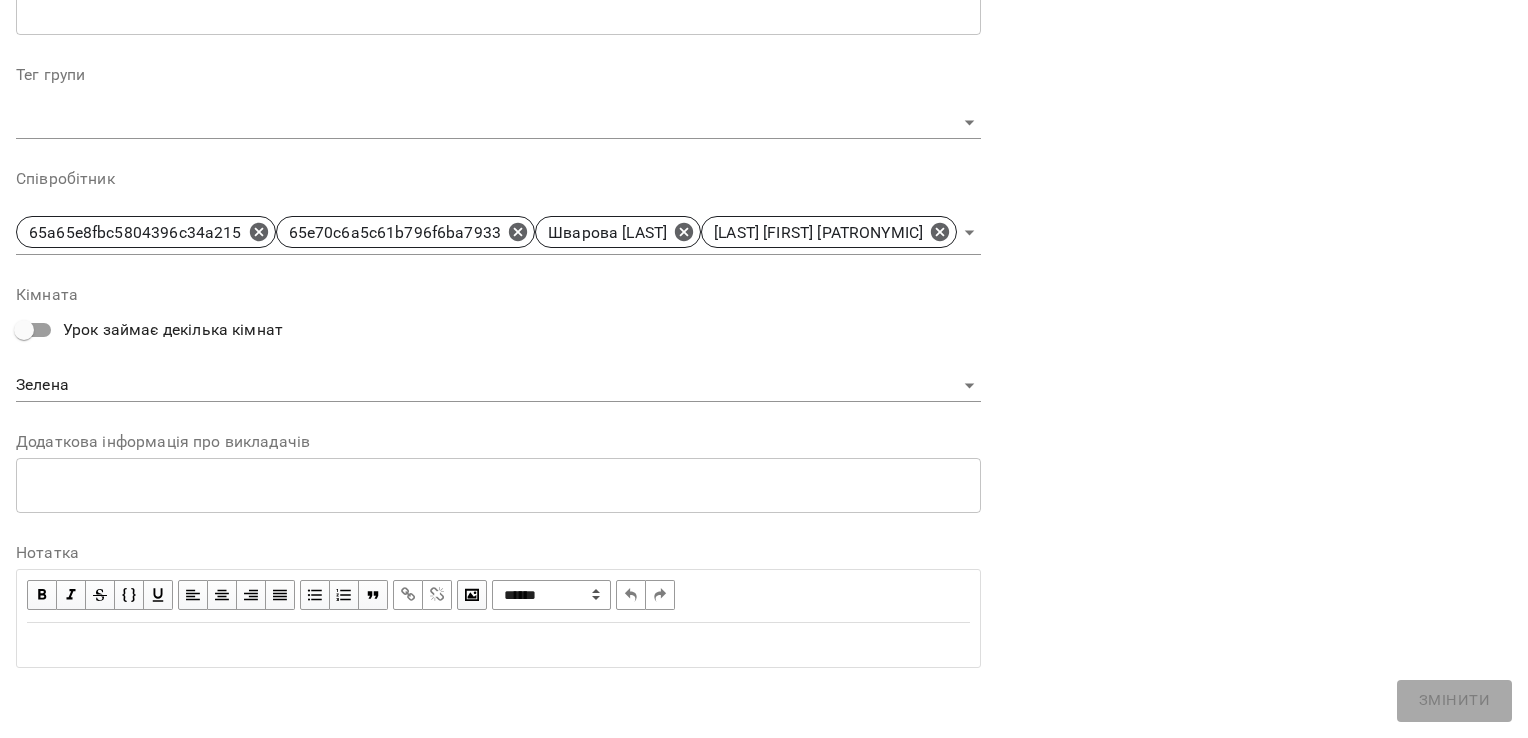 click on "For Business 11 99+ UA Журнал відвідувань / Дитячий садок 1 зміна   вт, 05 серп 2025 10:00 / Урок відбувся New Client вт ,  10:00 Дитячий садок 1 зміна   Дитячий садок 1 зміна ( 240 хв. ) Дитячий садочок Змінити урок Скасувати Урок [LAST] [LAST] [LAST] [LAST] Зелена Кімната 2025-08-05 12:58:18 Клієнти ( 0 ) Клієнти ( 0 ) Клієнти ( 0 ) ПІБ ПІБ
[LAST] [LAST] [PHONE] Відвідав Прогул ПІБ   [LAST] [LAST] [LAST] Відвідав Прогул ПІБ  [LAST] [LAST] [LAST] [PHONE] Відвідав Прогул ПІБ [PHONE] Відвідав Прогул" at bounding box center (764, 5843) 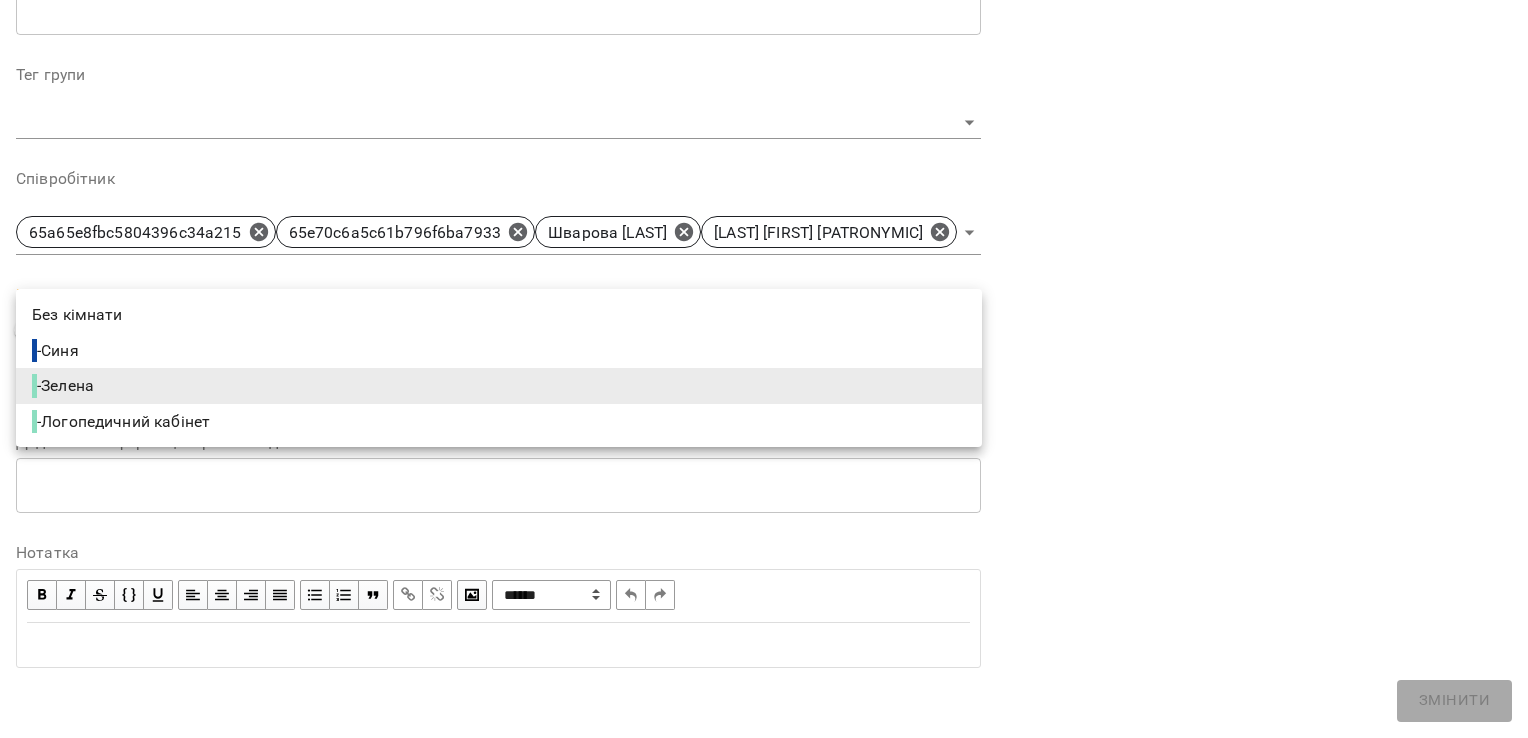 click on "-  Синя" at bounding box center [499, 351] 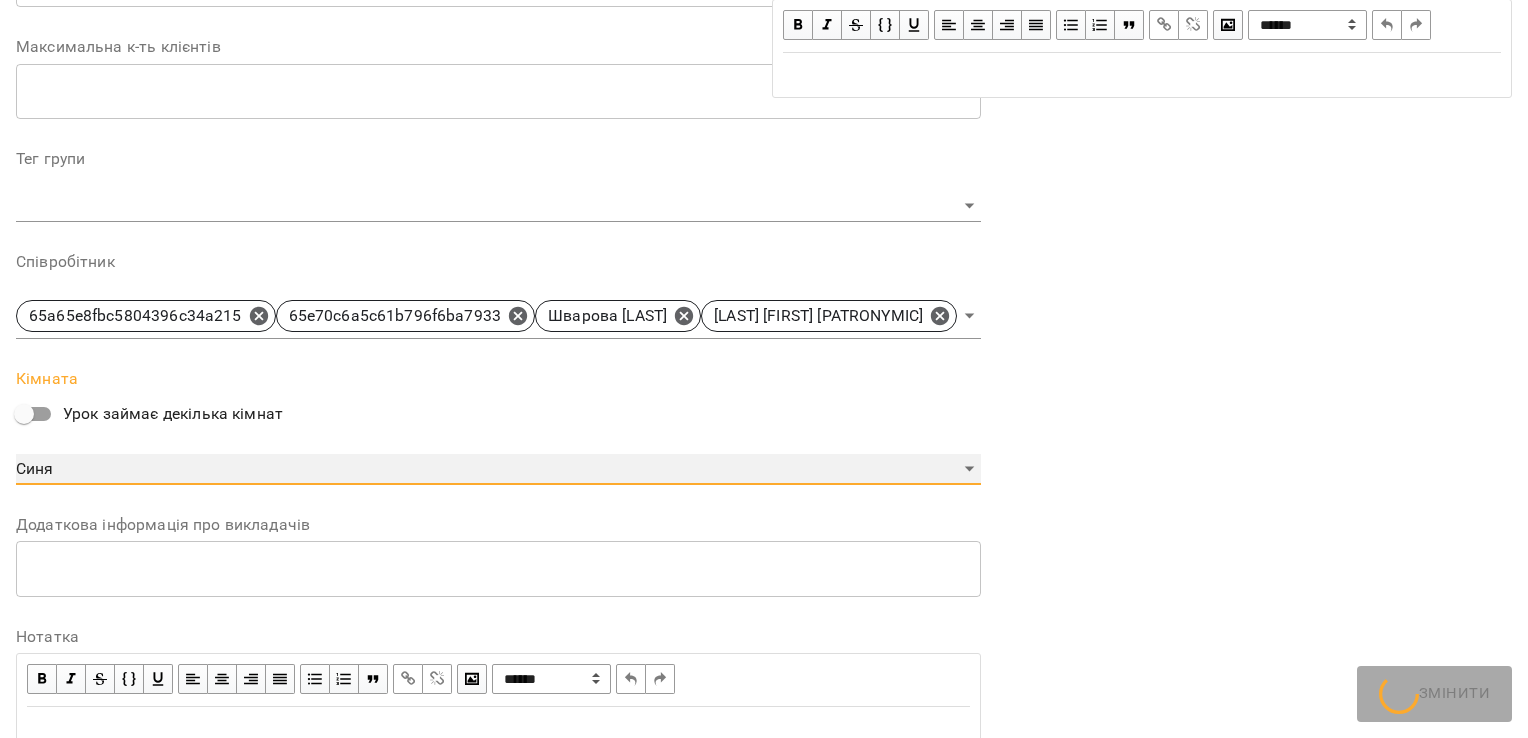scroll, scrollTop: 652, scrollLeft: 0, axis: vertical 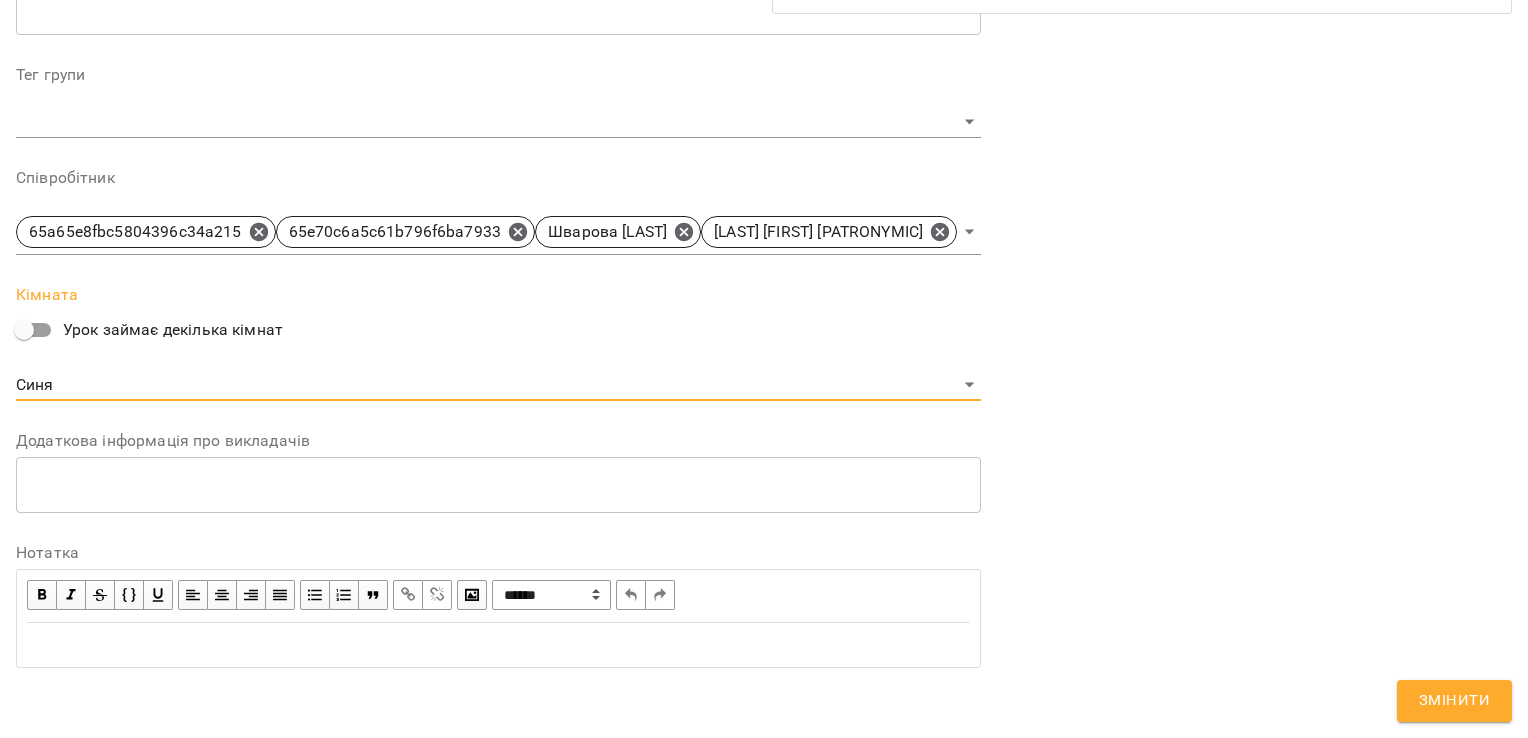 click on "Змінити" at bounding box center (1454, 701) 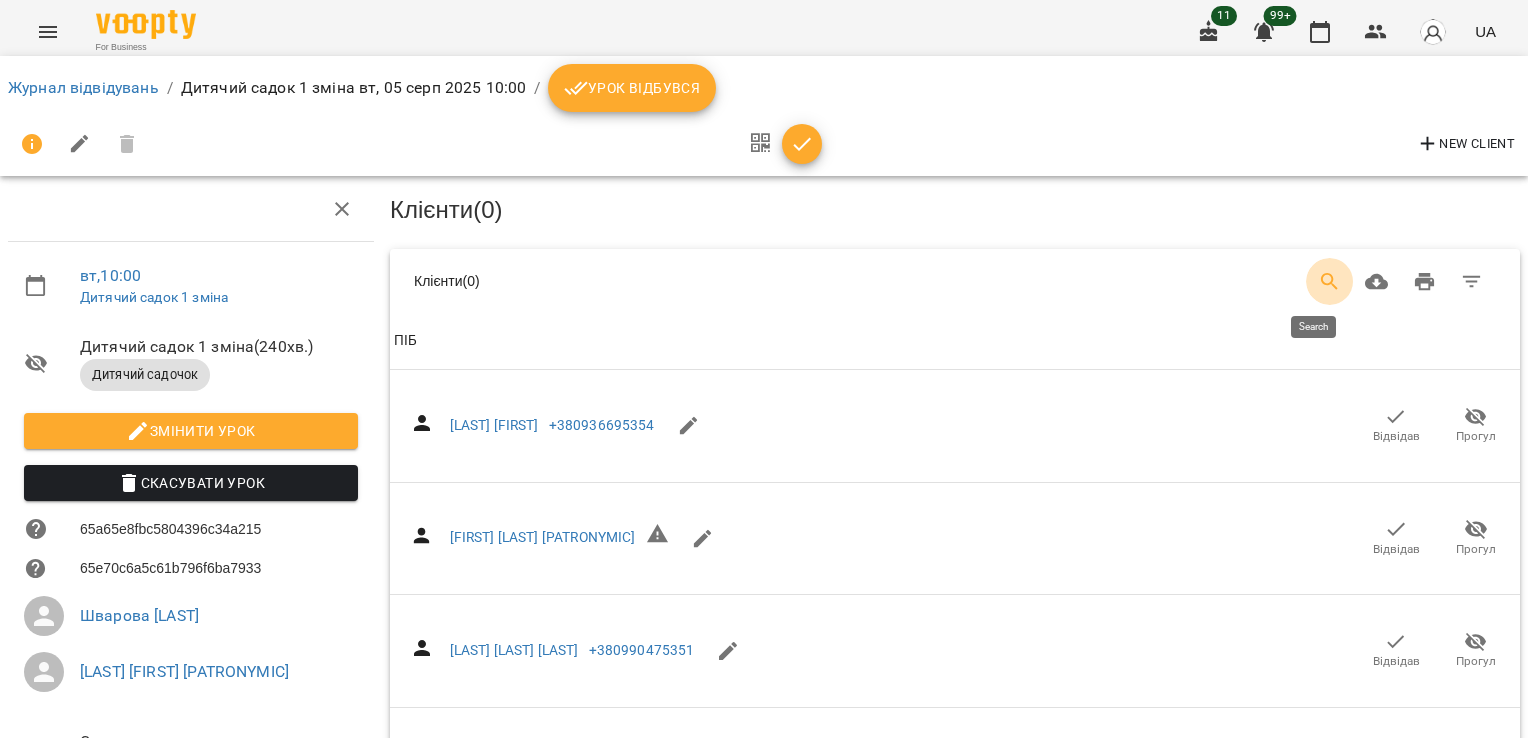 click 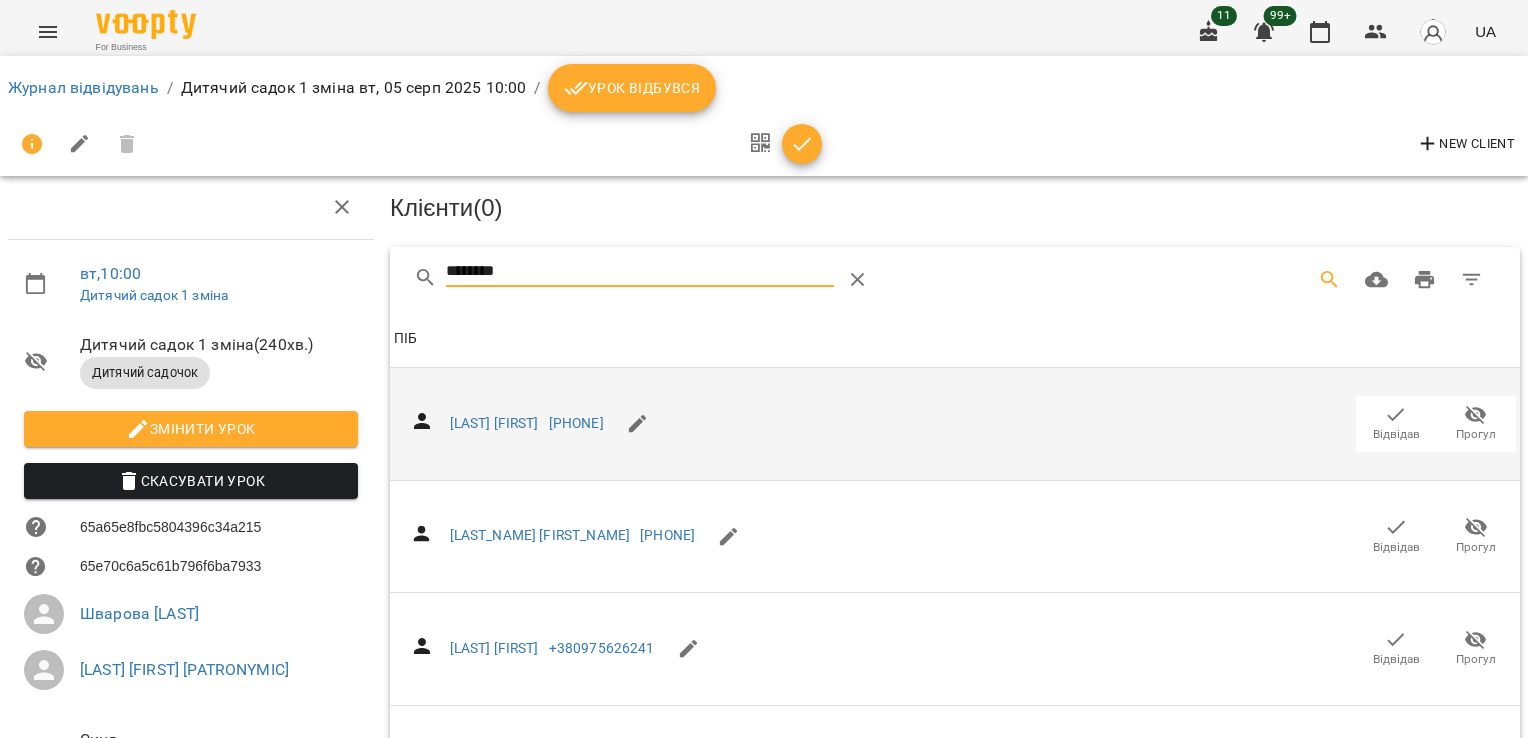 scroll, scrollTop: 0, scrollLeft: 0, axis: both 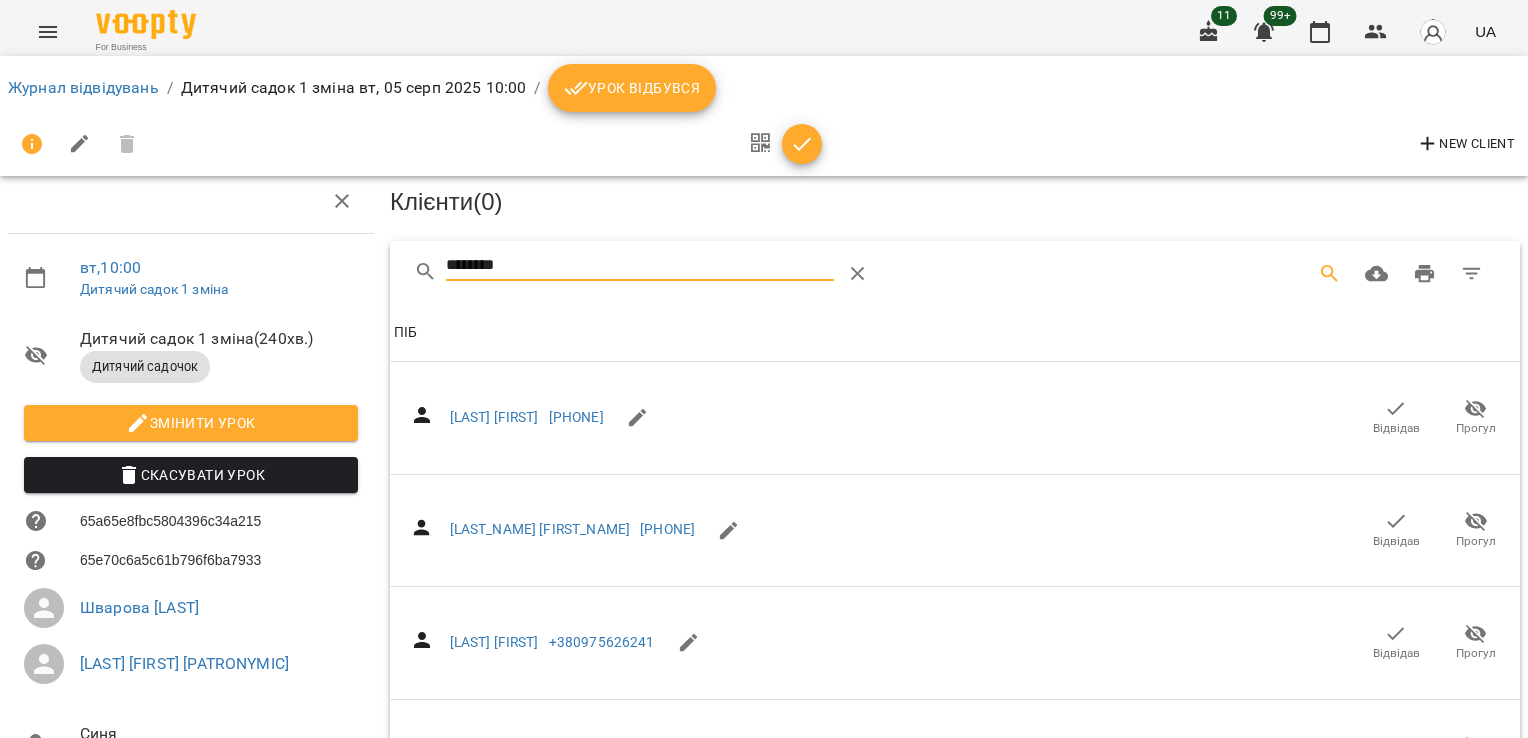 click 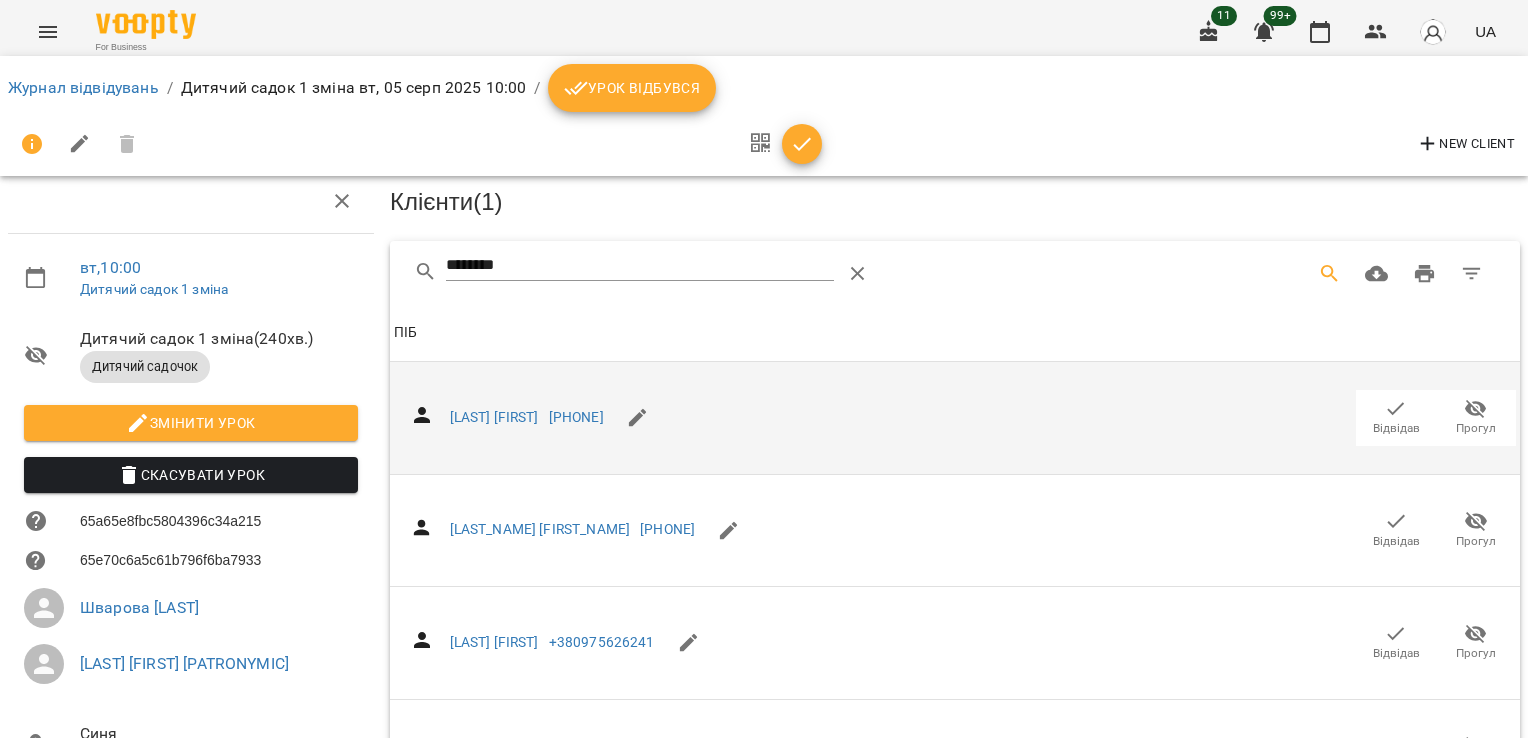 scroll, scrollTop: 28, scrollLeft: 0, axis: vertical 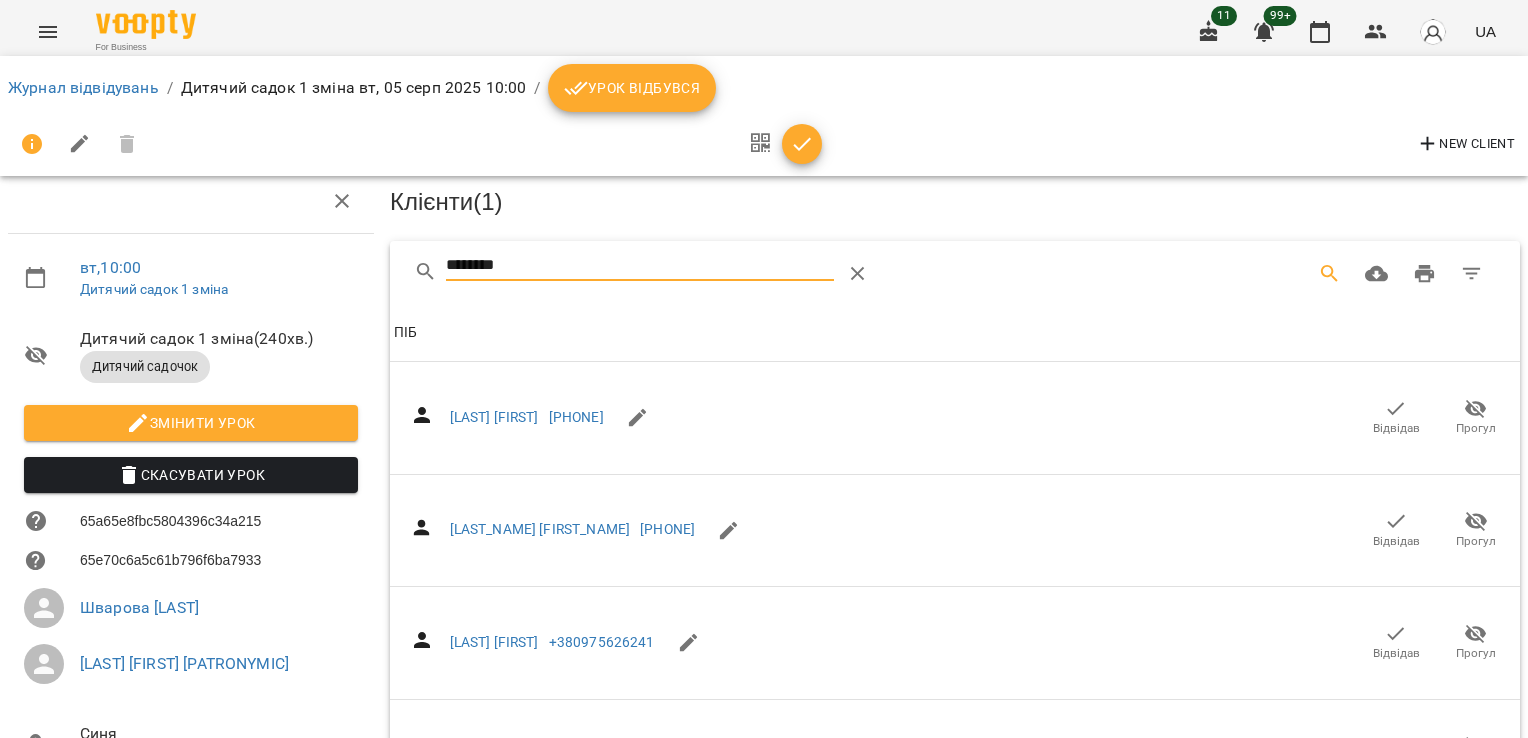 drag, startPoint x: 516, startPoint y: 238, endPoint x: 321, endPoint y: 241, distance: 195.02307 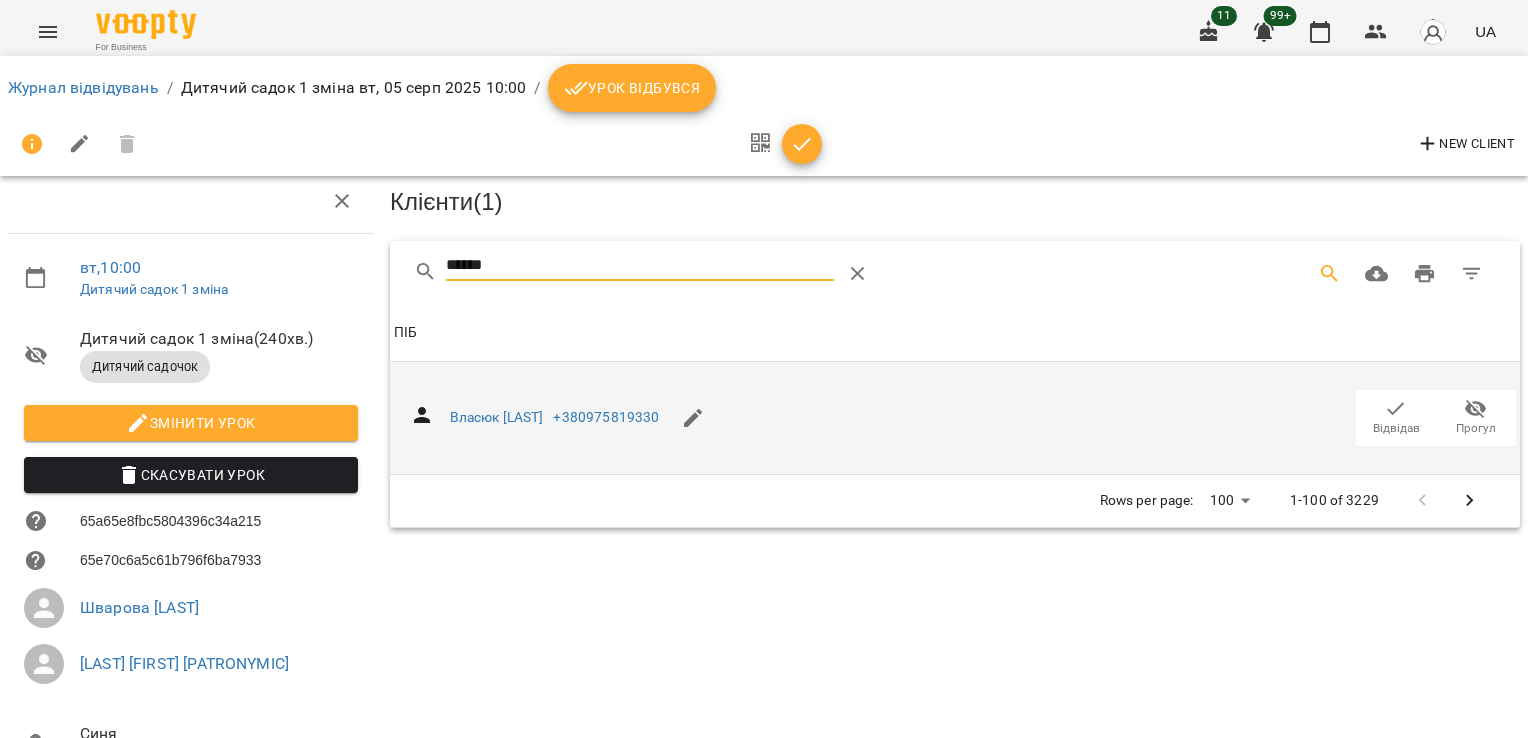click on "Відвідав" at bounding box center [1396, 428] 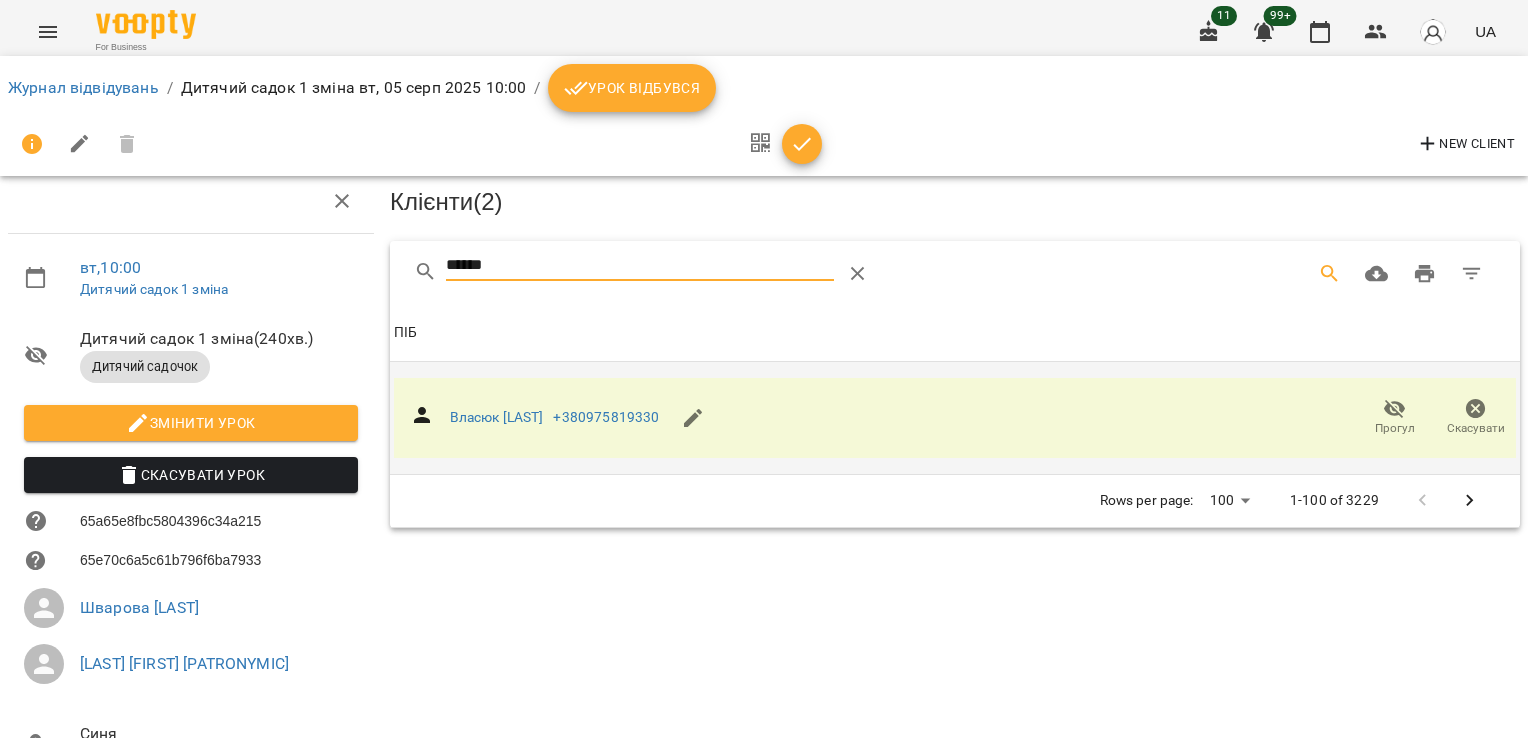 drag, startPoint x: 356, startPoint y: 242, endPoint x: 294, endPoint y: 243, distance: 62.008064 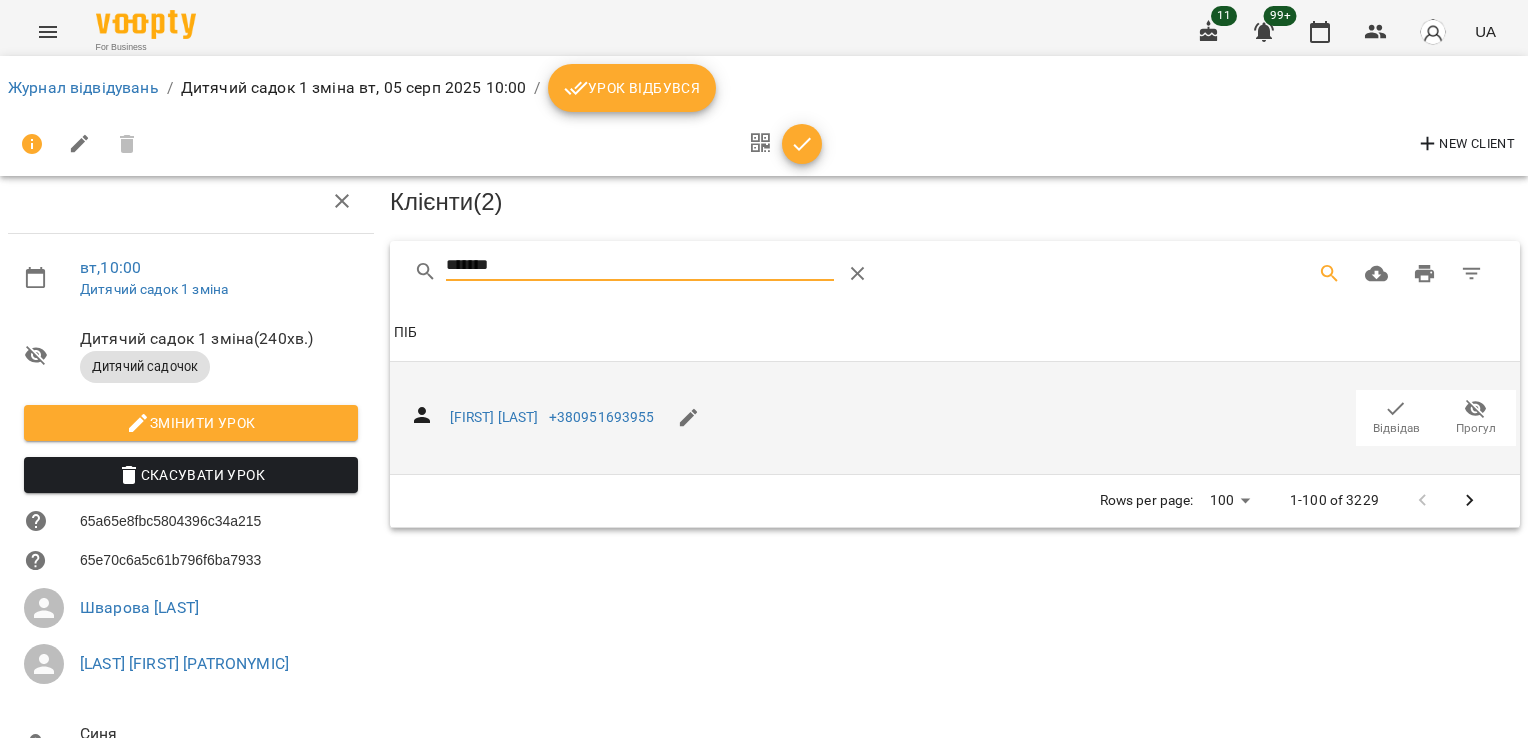 click on "Відвідав" at bounding box center [1396, 428] 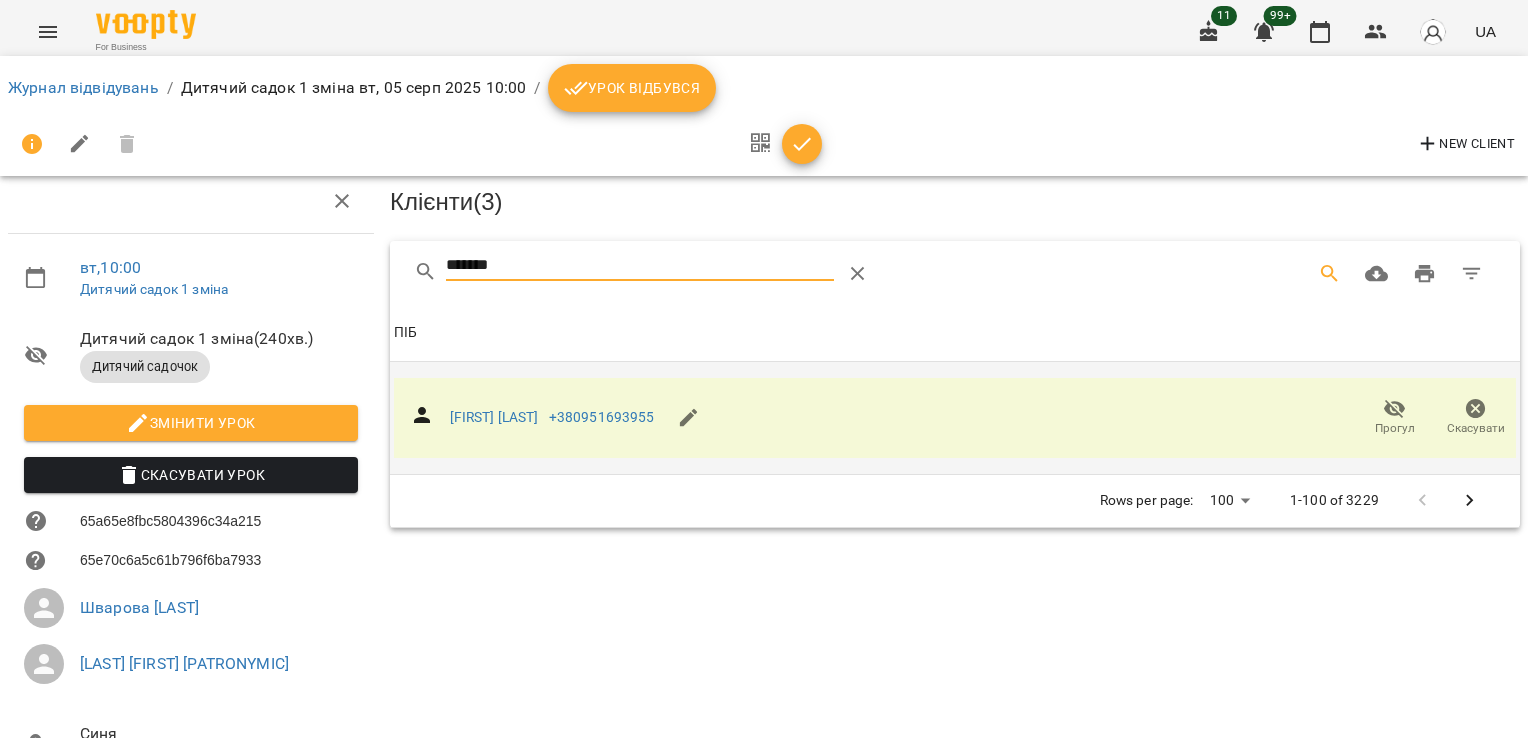 drag, startPoint x: 519, startPoint y: 248, endPoint x: 380, endPoint y: 250, distance: 139.01439 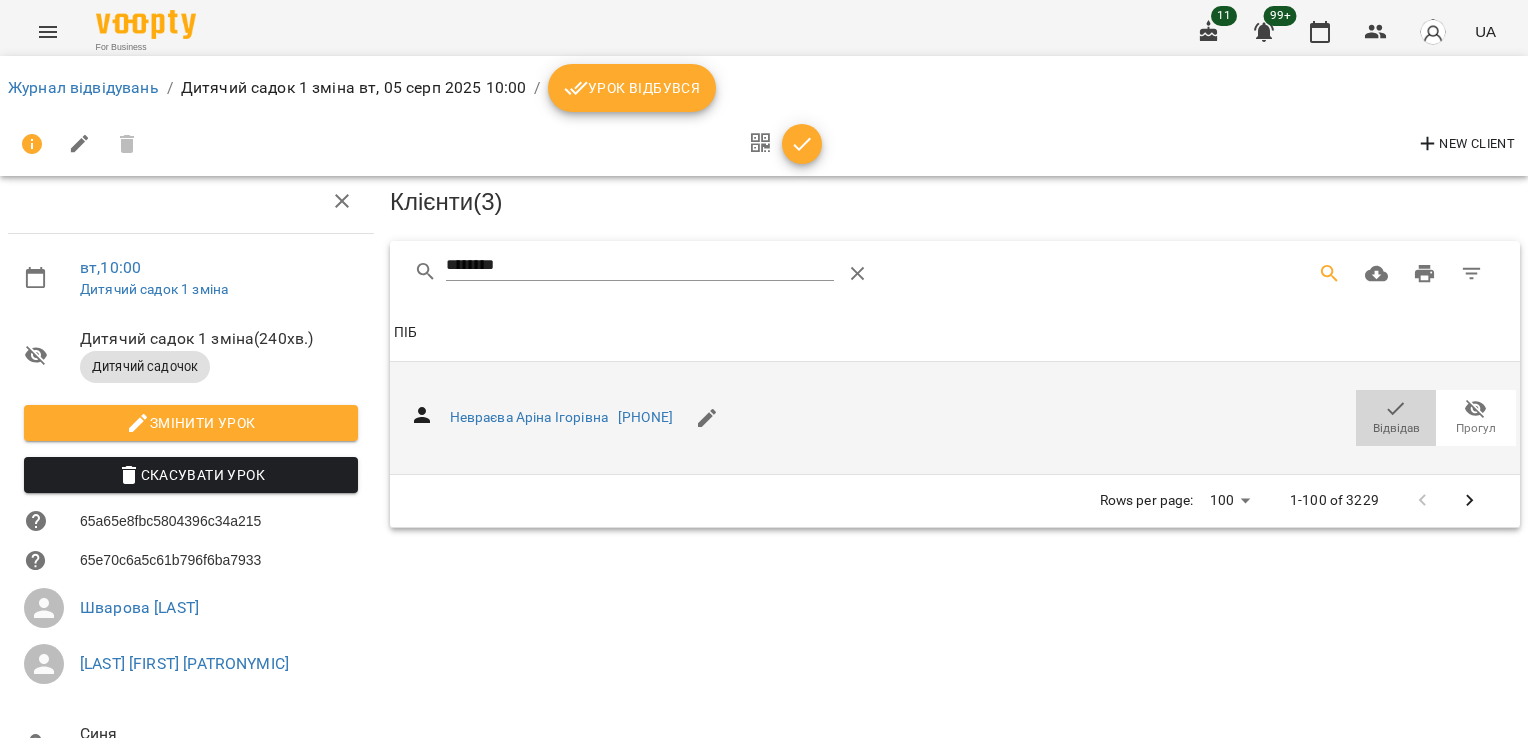 click on "Відвідав" at bounding box center (1396, 417) 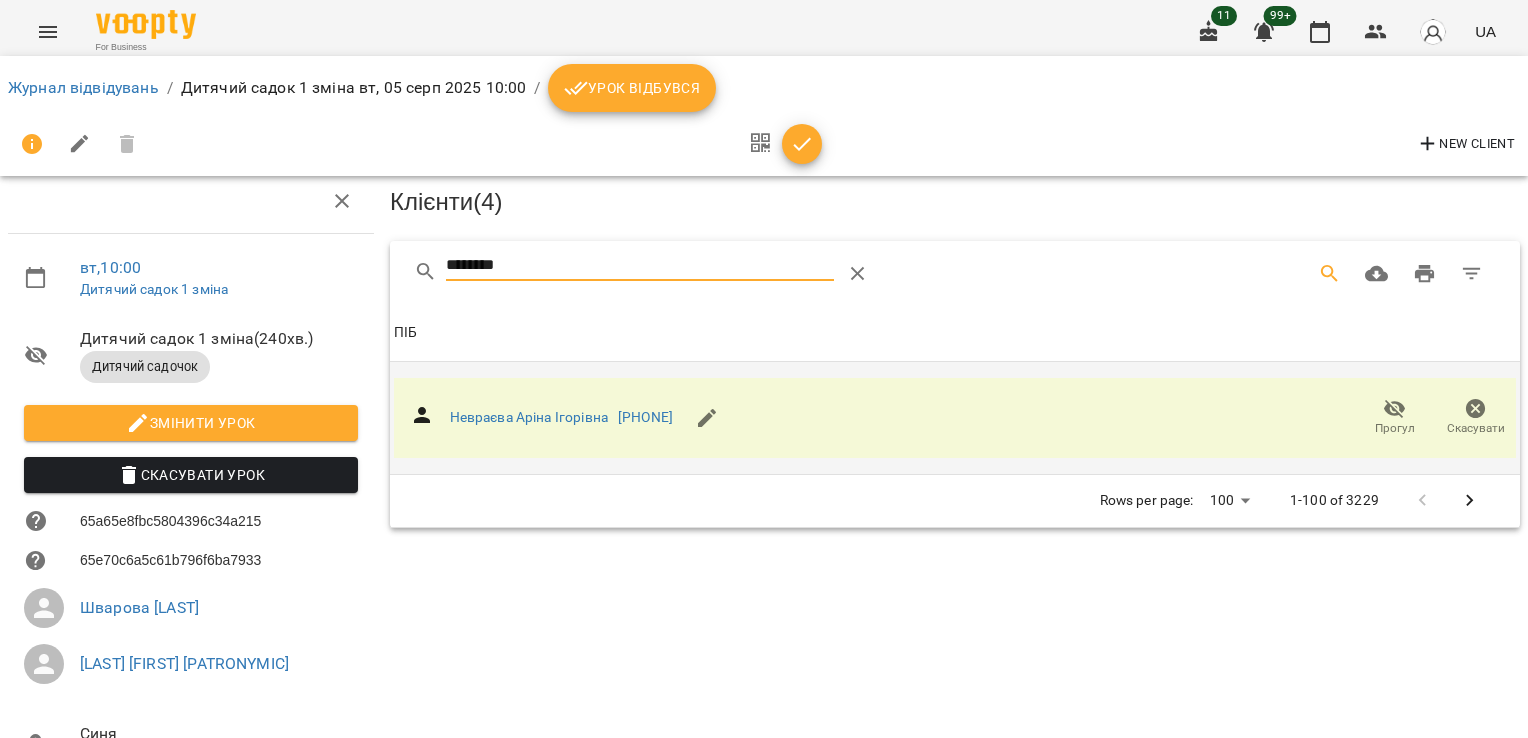 drag, startPoint x: 537, startPoint y: 248, endPoint x: 347, endPoint y: 252, distance: 190.0421 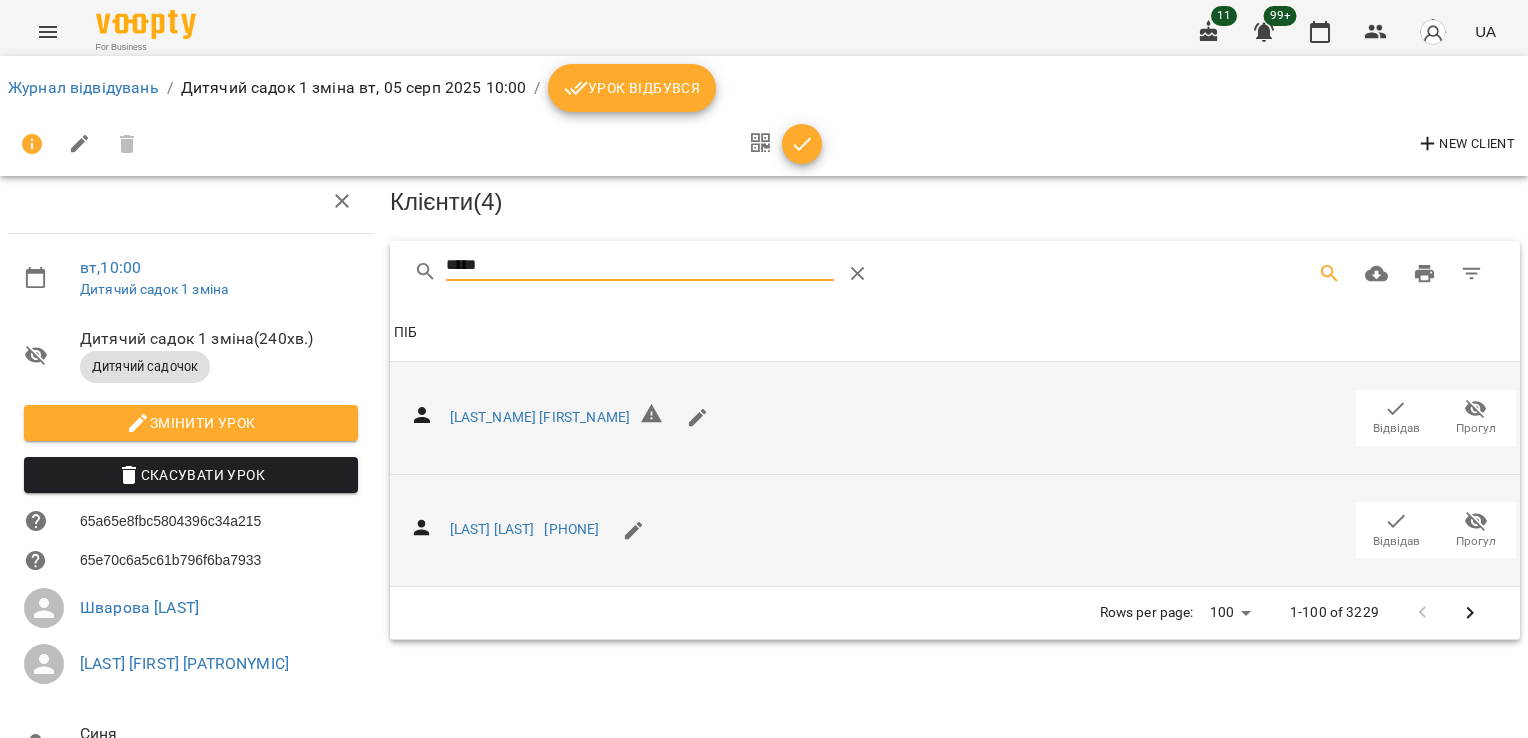click on "Відвідав" at bounding box center (1396, 541) 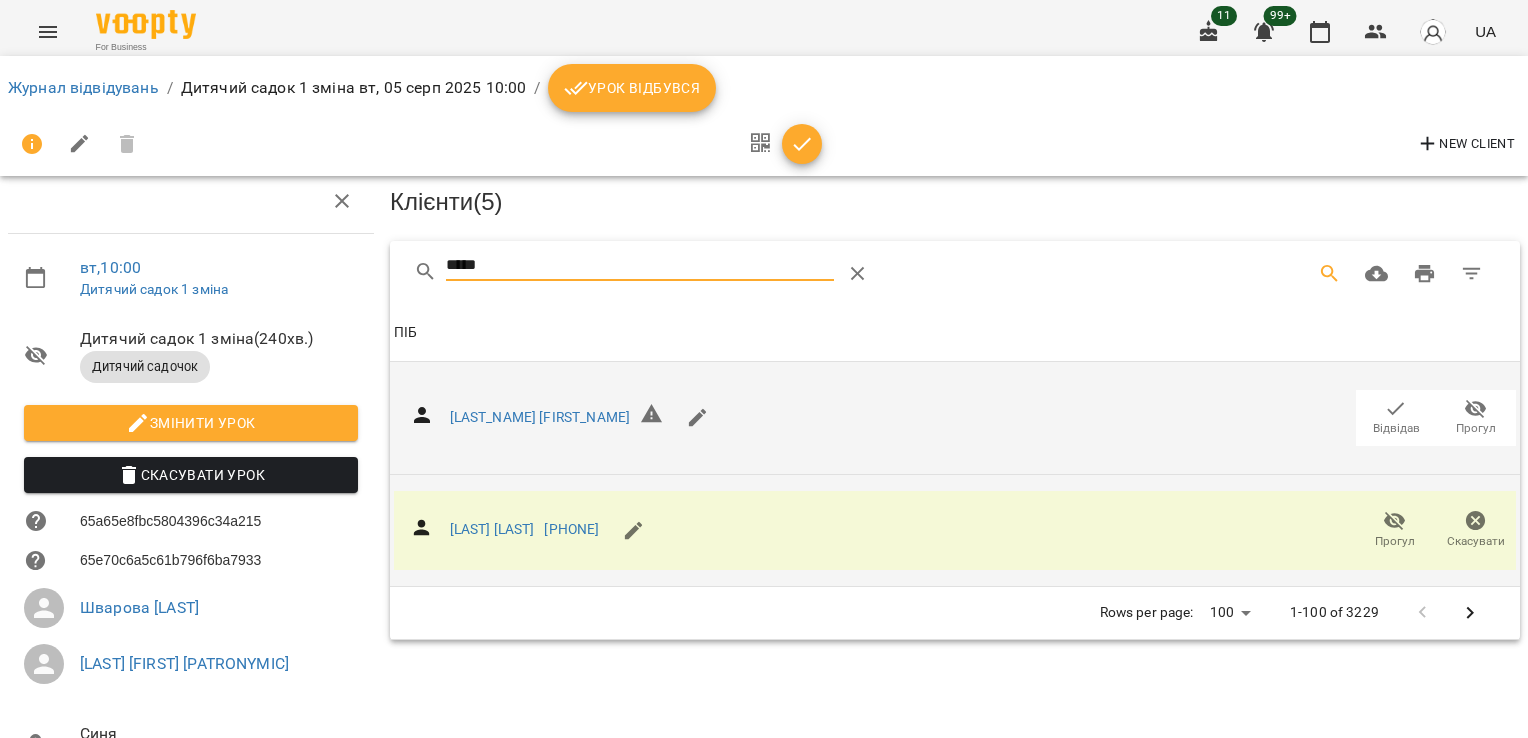 drag, startPoint x: 519, startPoint y: 243, endPoint x: 318, endPoint y: 246, distance: 201.02238 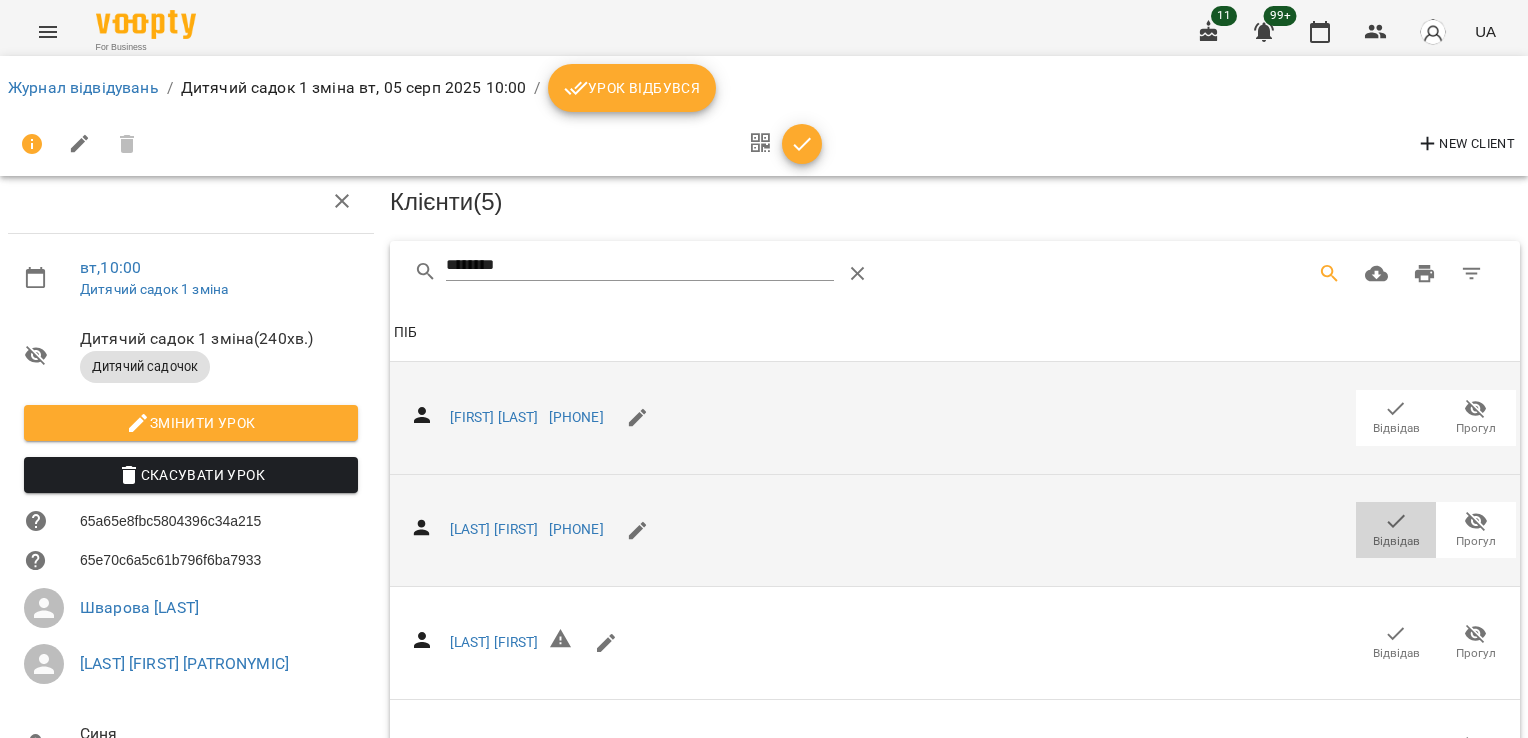 click 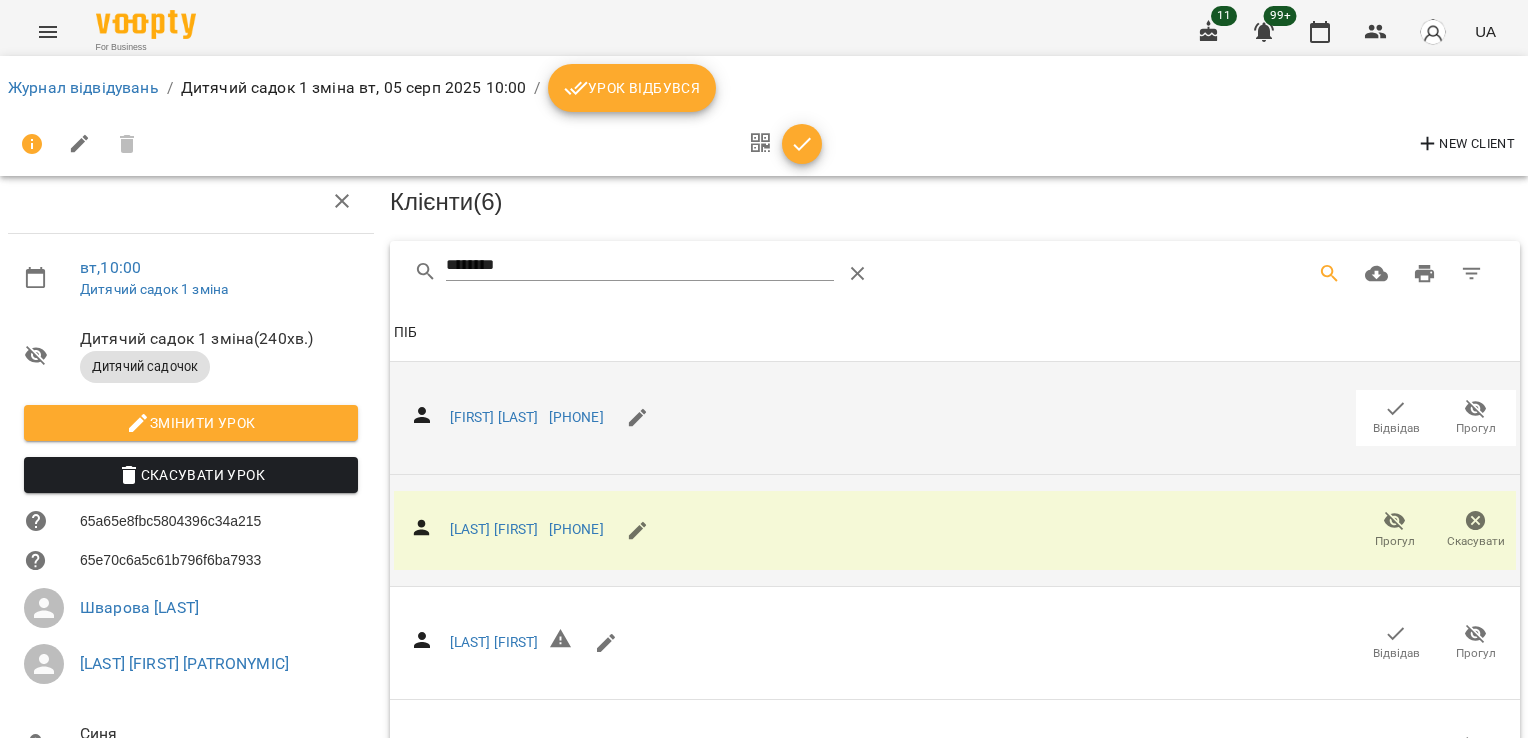 drag, startPoint x: 541, startPoint y: 246, endPoint x: 392, endPoint y: 253, distance: 149.16434 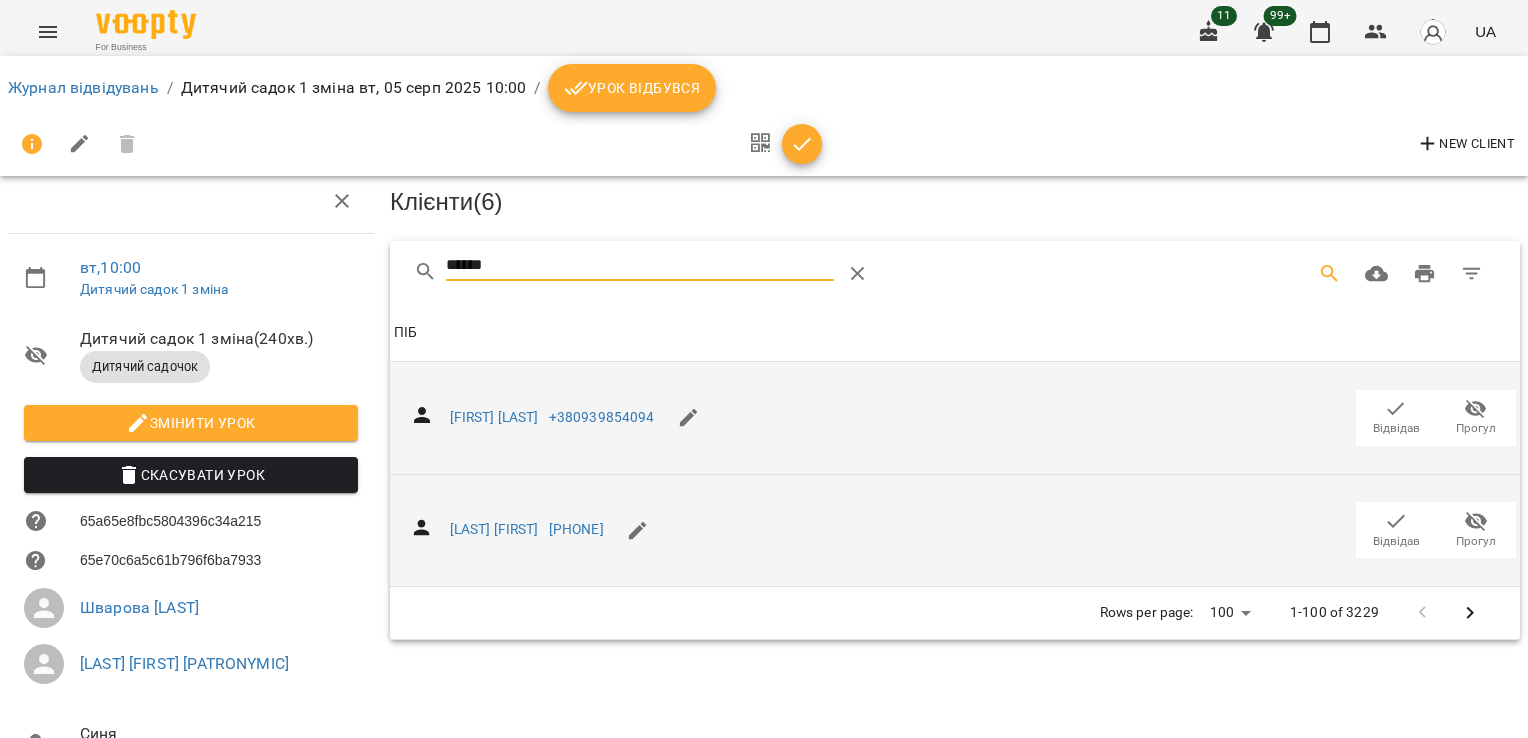 click 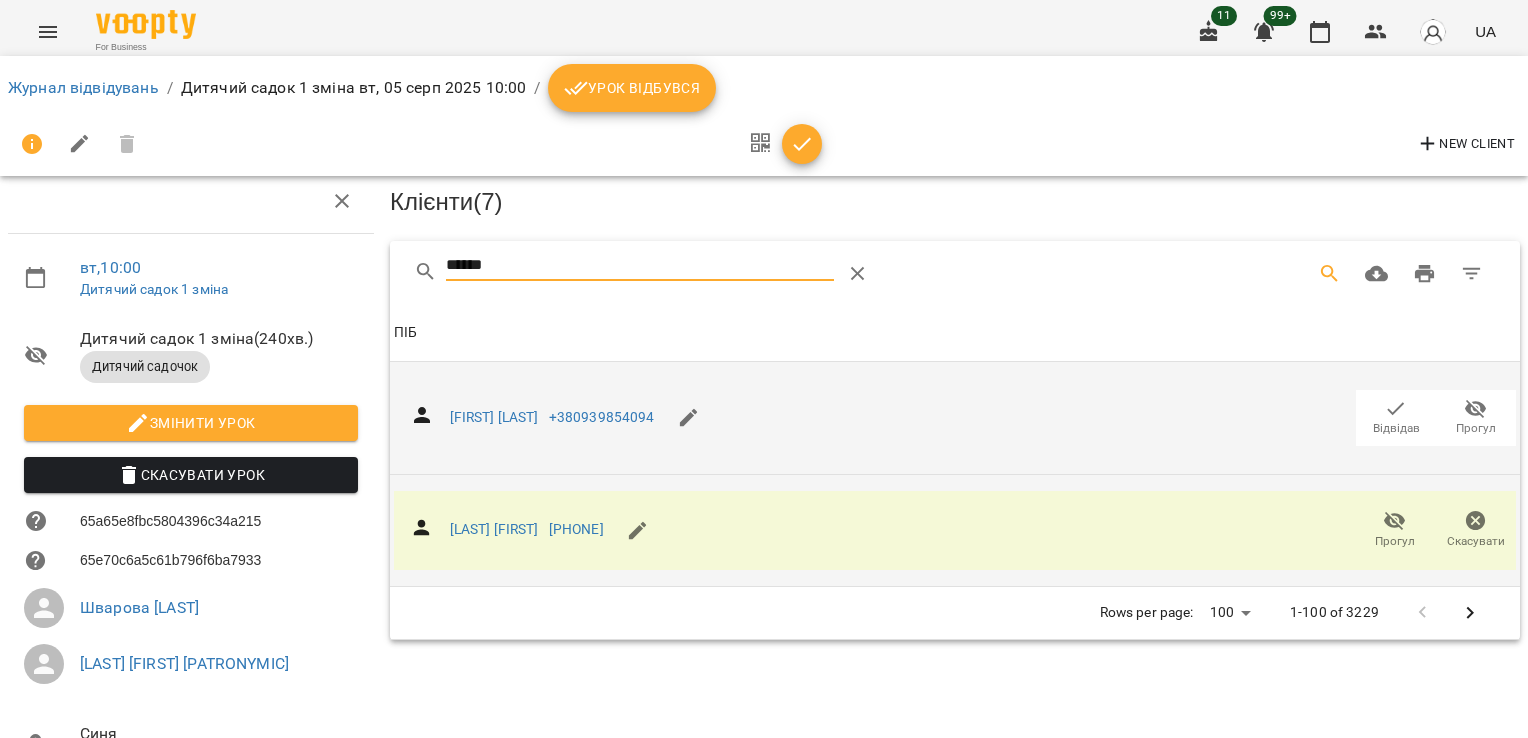 drag, startPoint x: 433, startPoint y: 254, endPoint x: 262, endPoint y: 223, distance: 173.78723 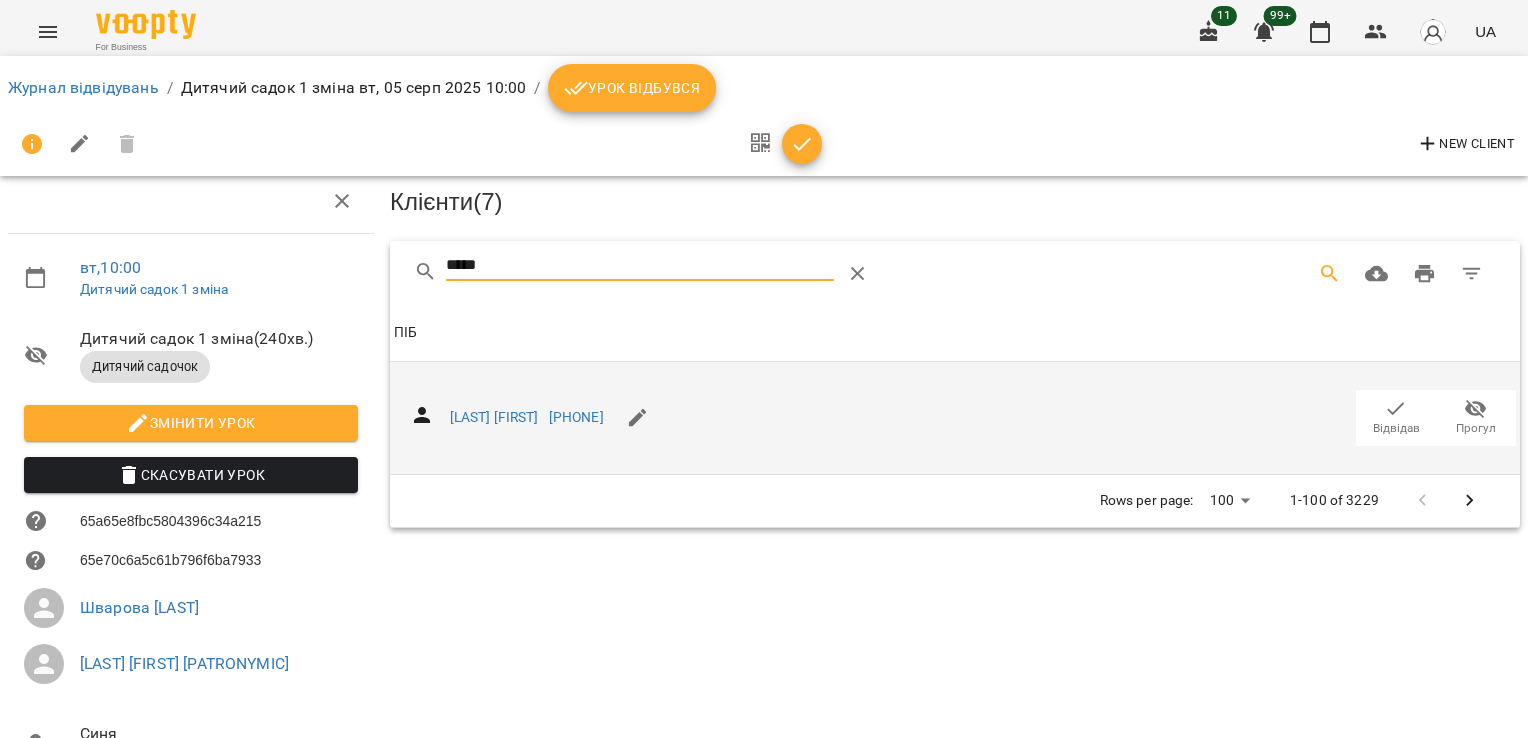 click 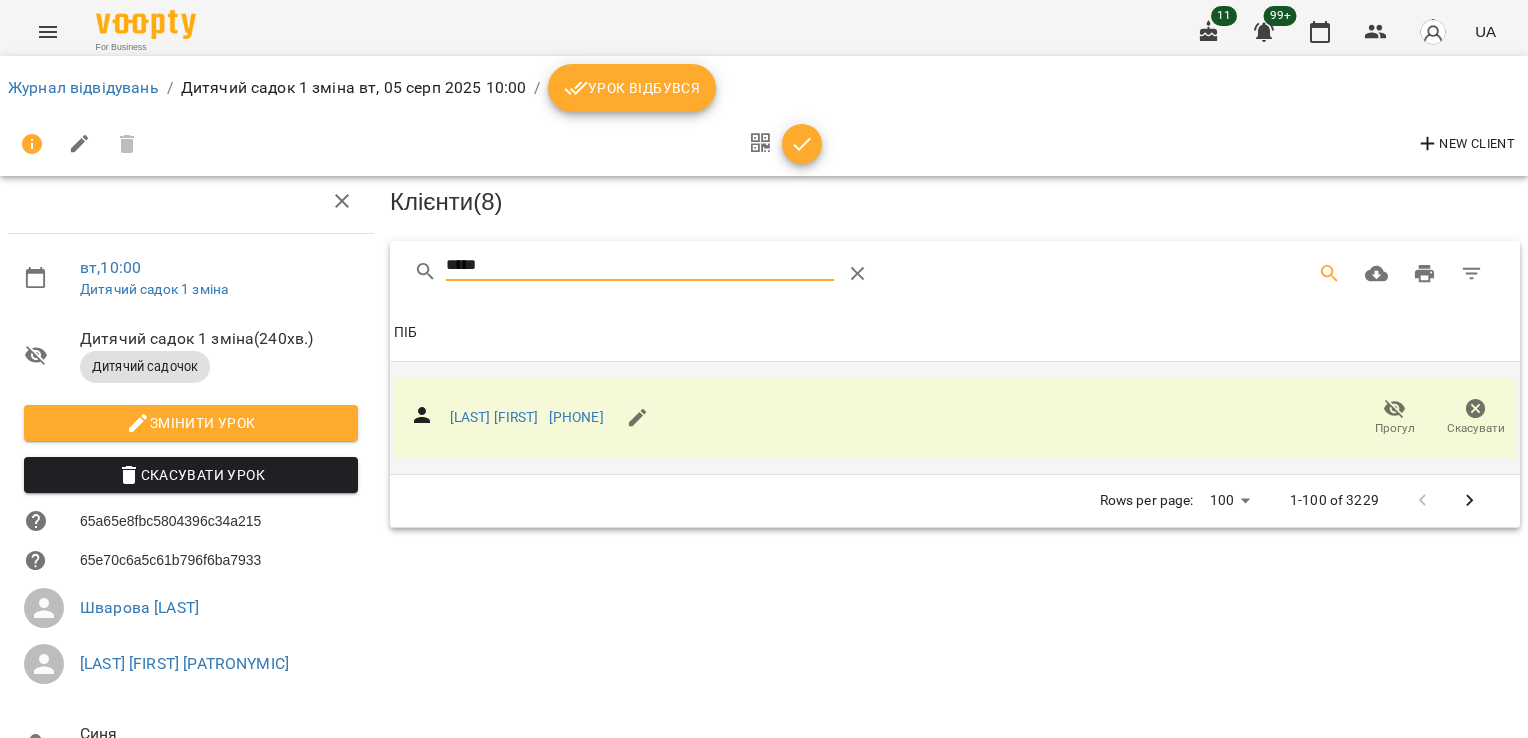 drag, startPoint x: 357, startPoint y: 247, endPoint x: 272, endPoint y: 222, distance: 88.60023 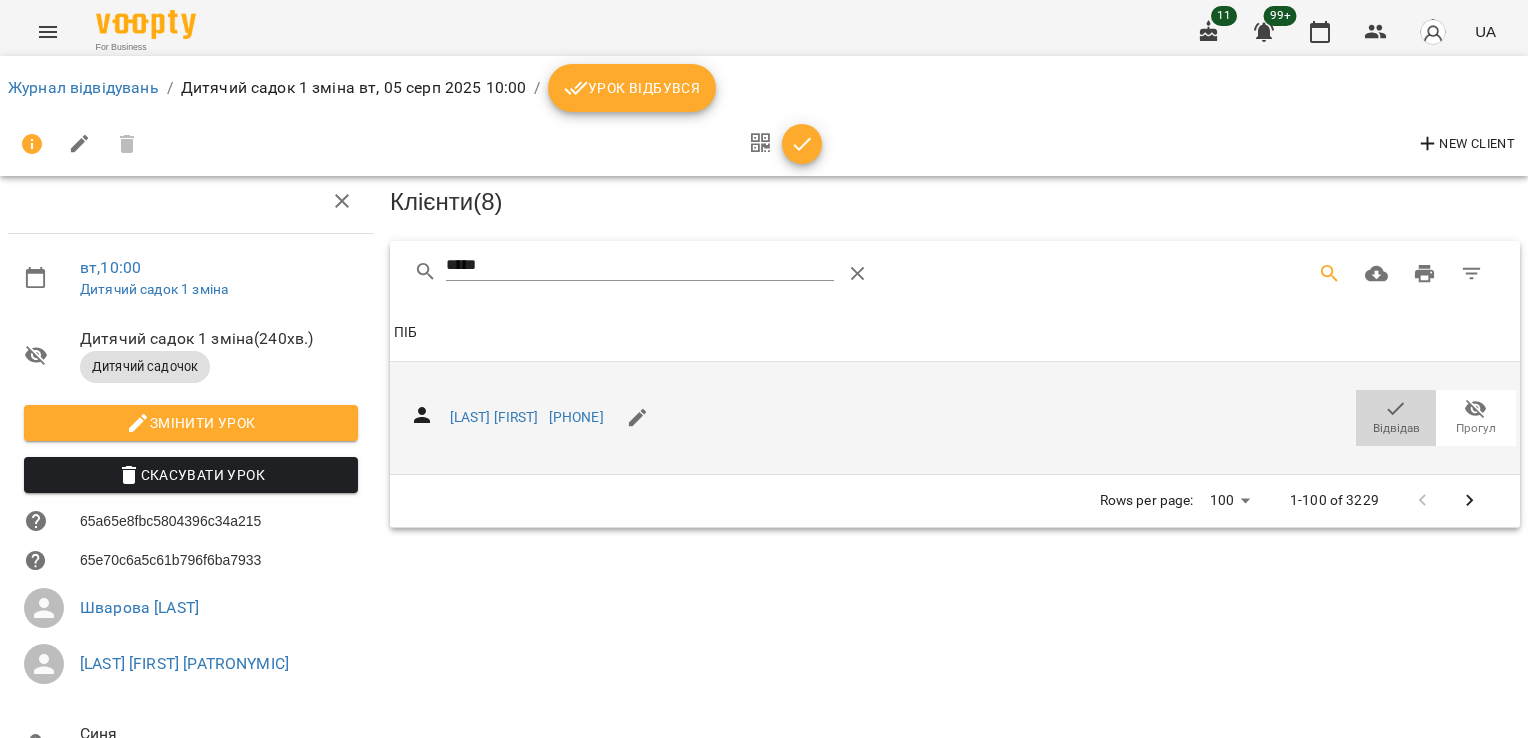 click 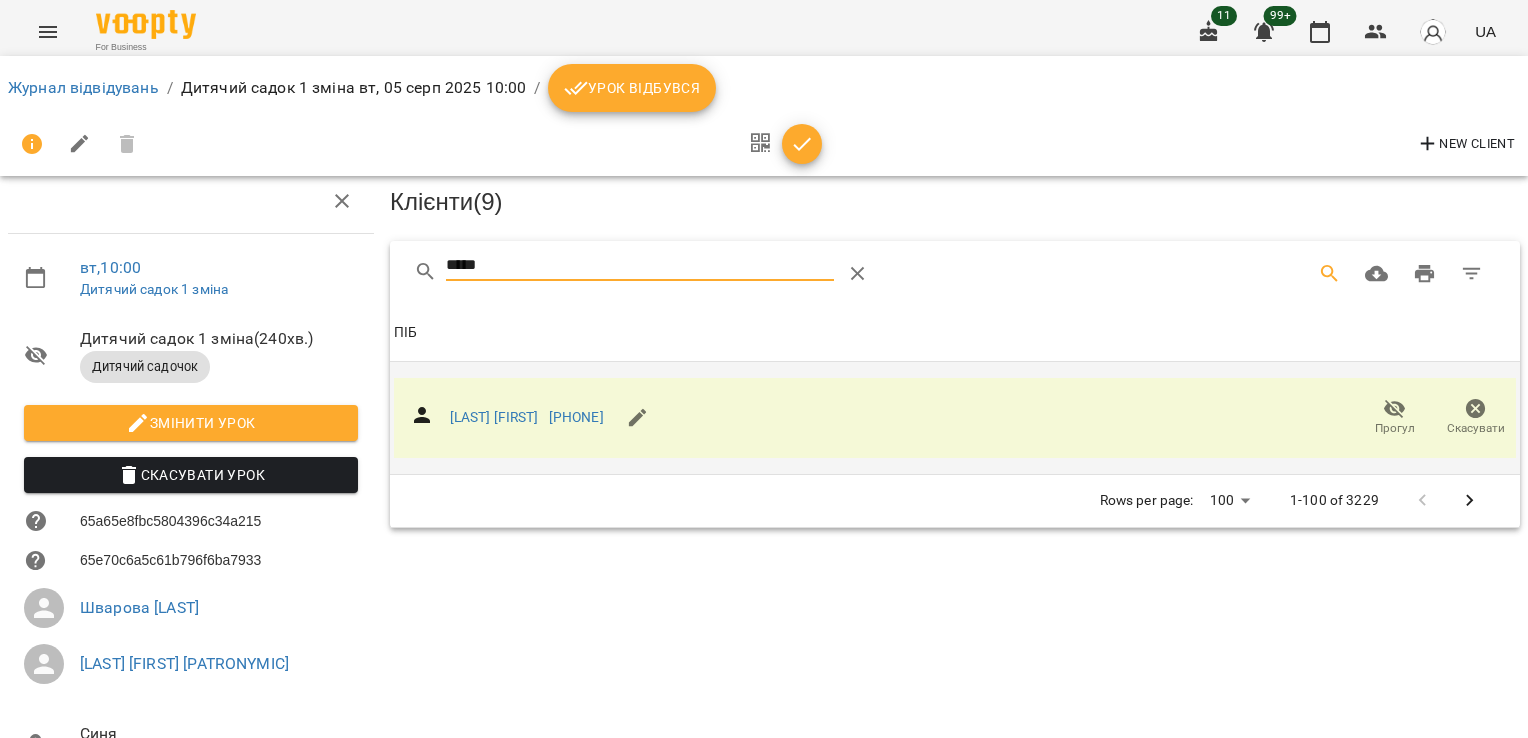 drag, startPoint x: 512, startPoint y: 248, endPoint x: 191, endPoint y: 238, distance: 321.15573 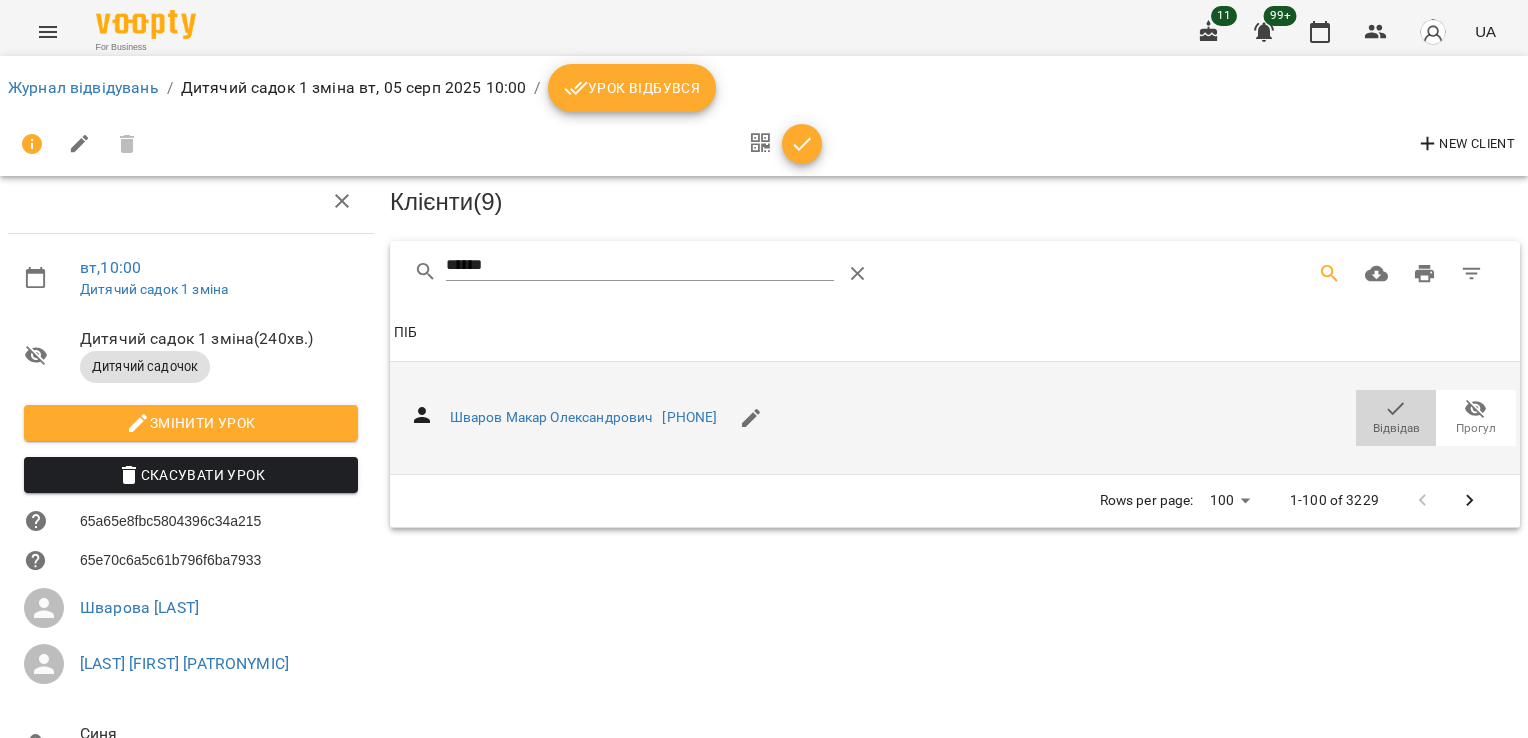 click 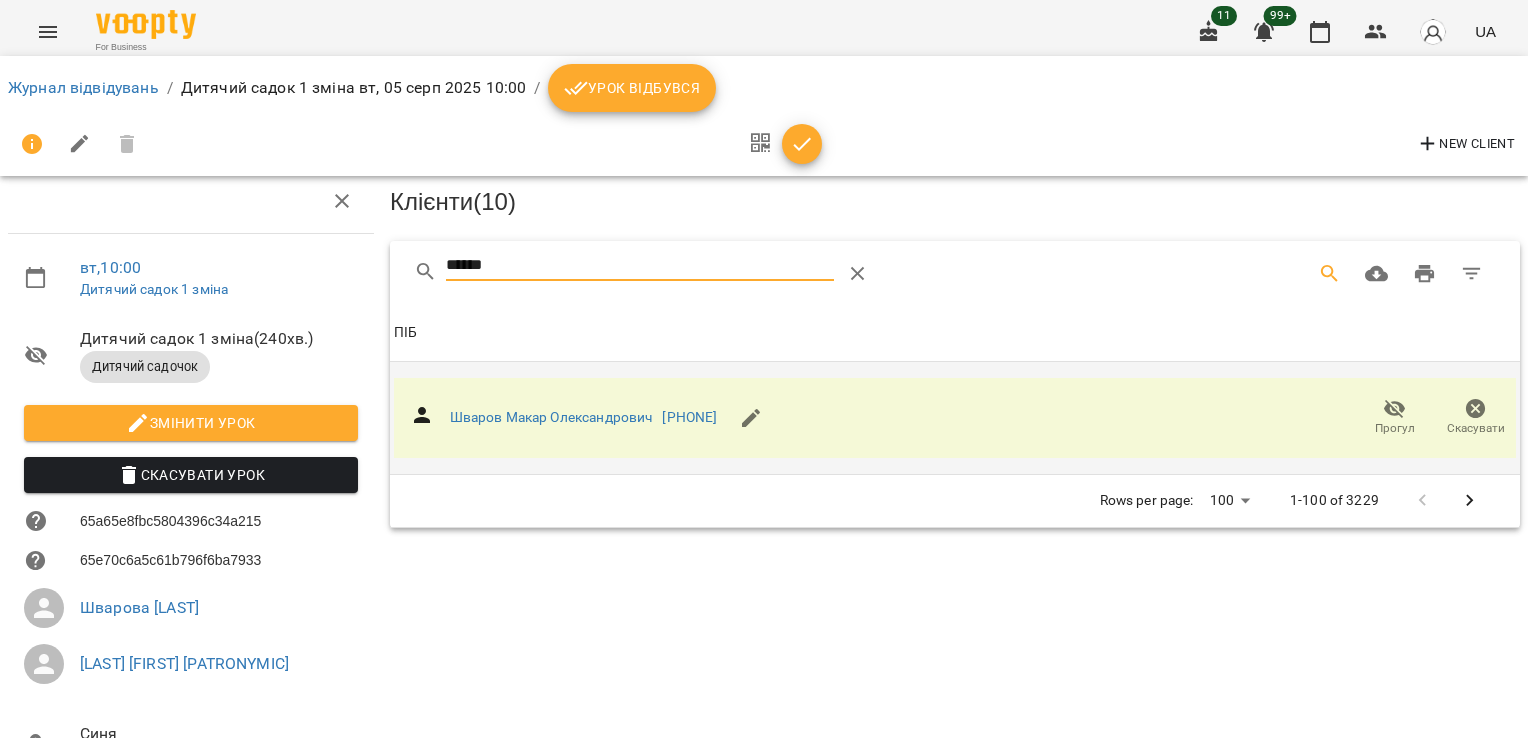 drag, startPoint x: 525, startPoint y: 256, endPoint x: 194, endPoint y: 222, distance: 332.74164 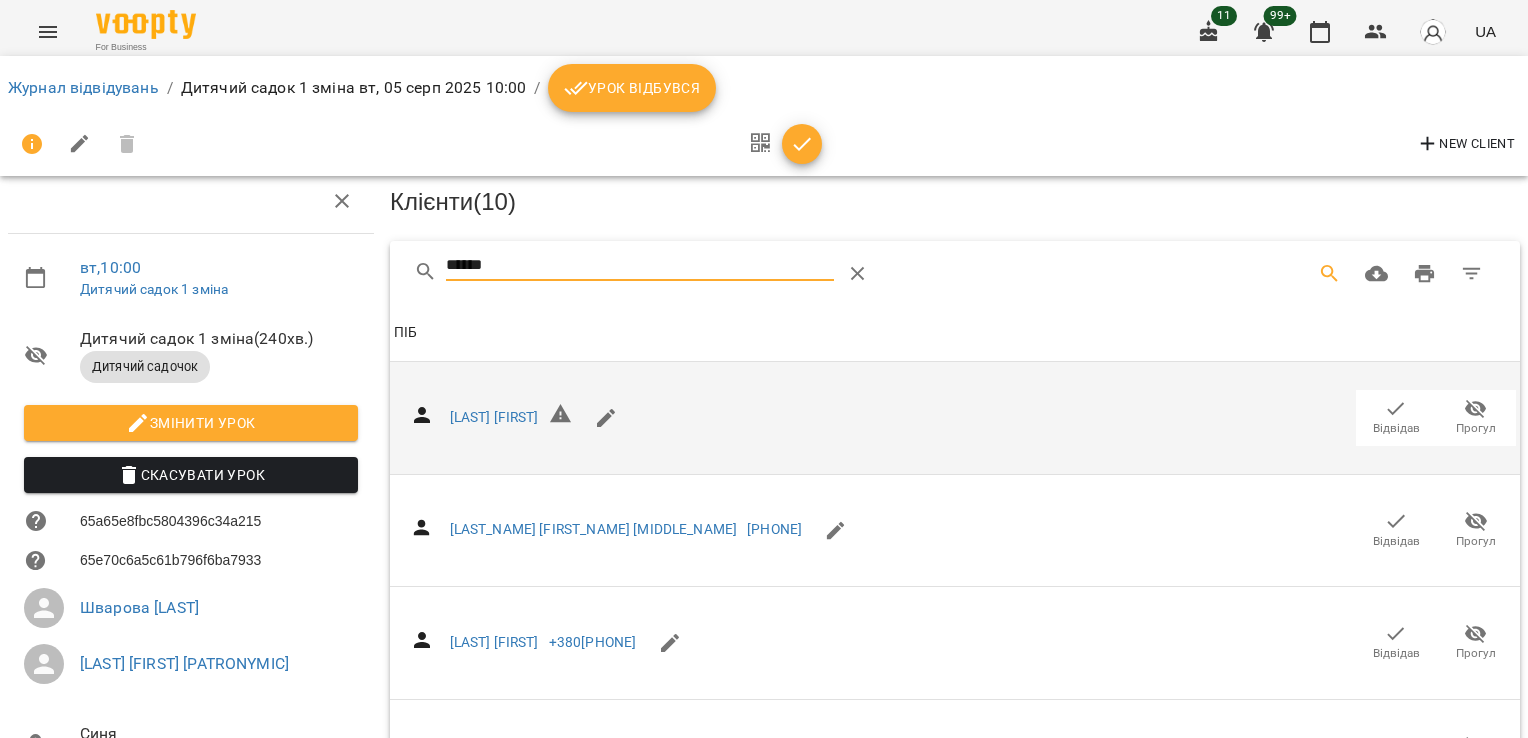 scroll, scrollTop: 274, scrollLeft: 0, axis: vertical 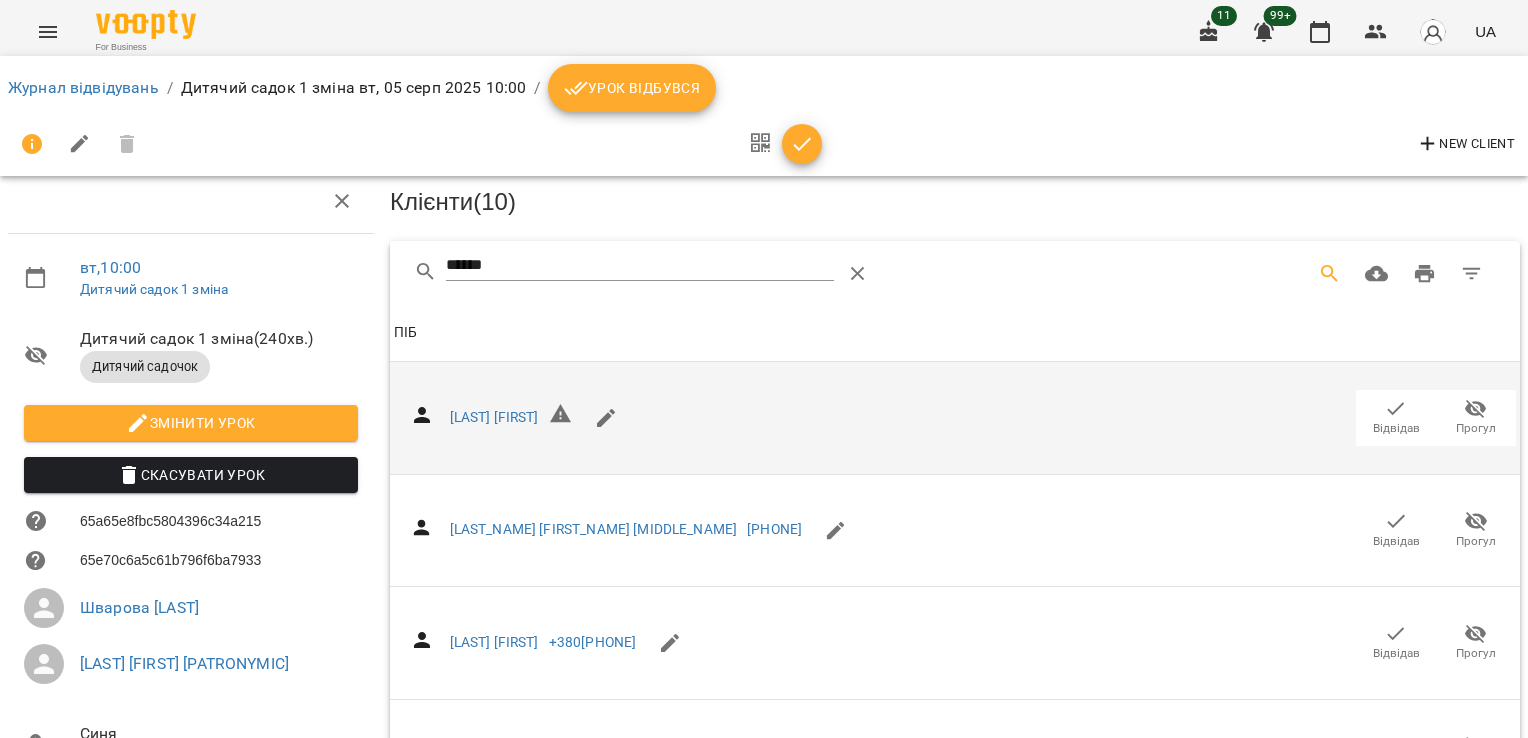 click on "Відвідав" at bounding box center (1396, 878) 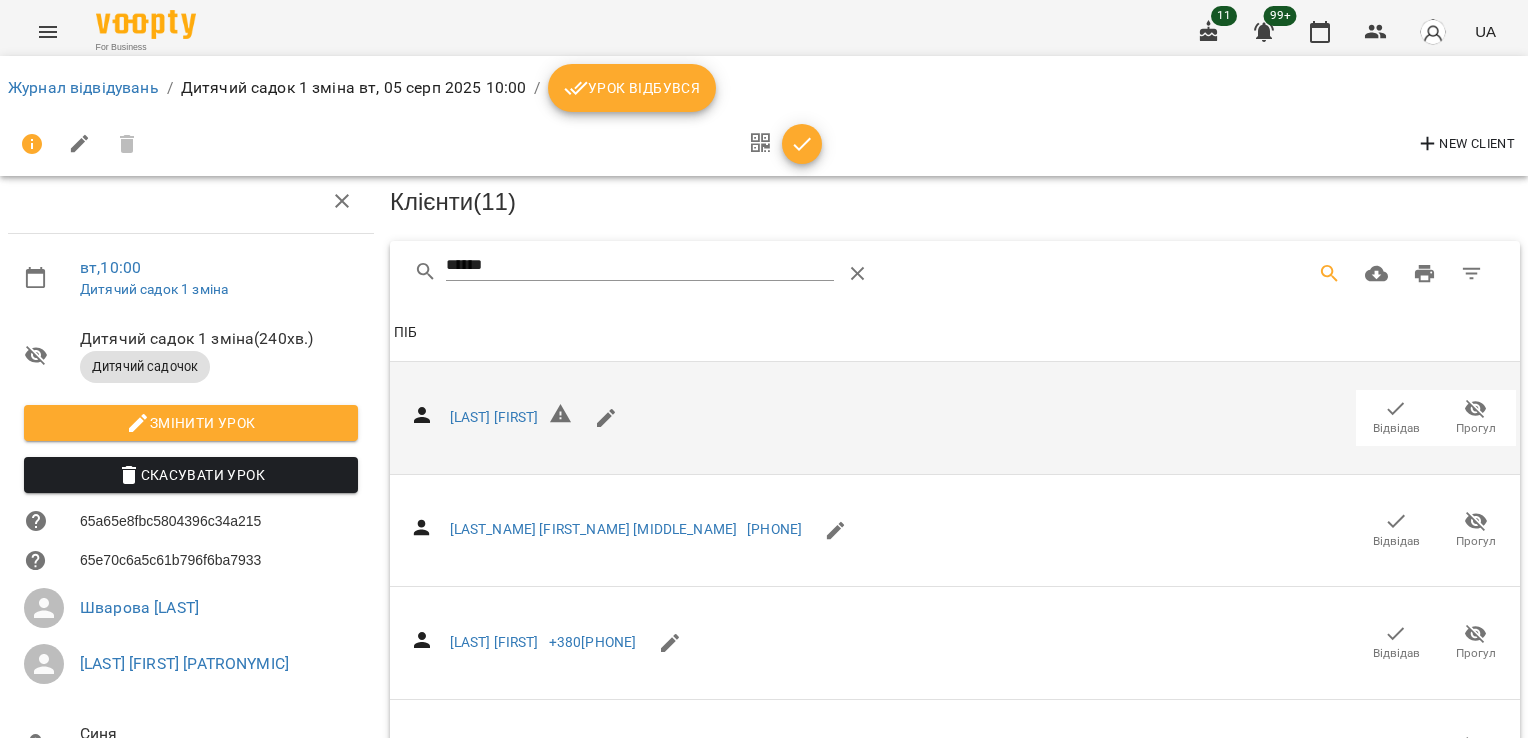 scroll, scrollTop: 0, scrollLeft: 0, axis: both 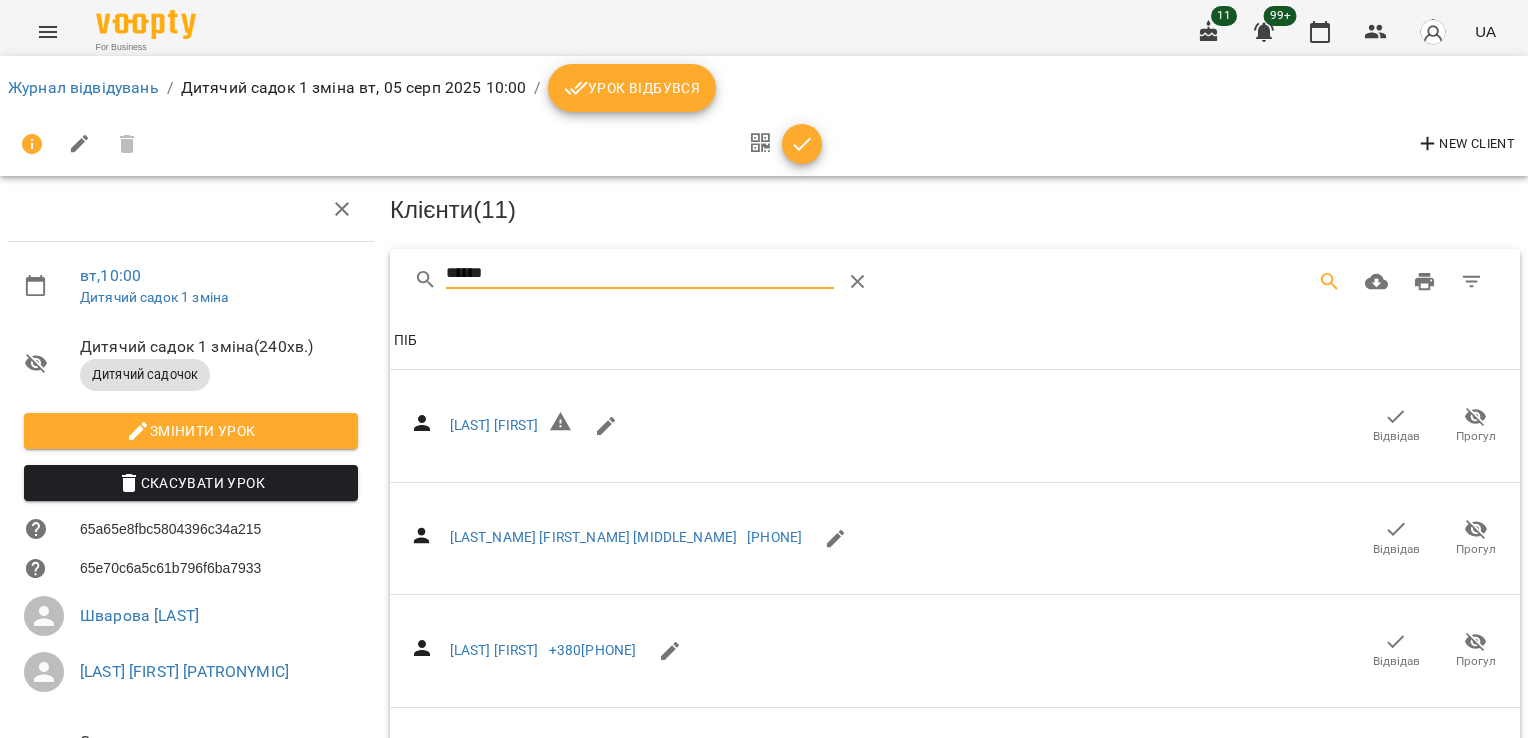 drag, startPoint x: 525, startPoint y: 274, endPoint x: 305, endPoint y: 295, distance: 221 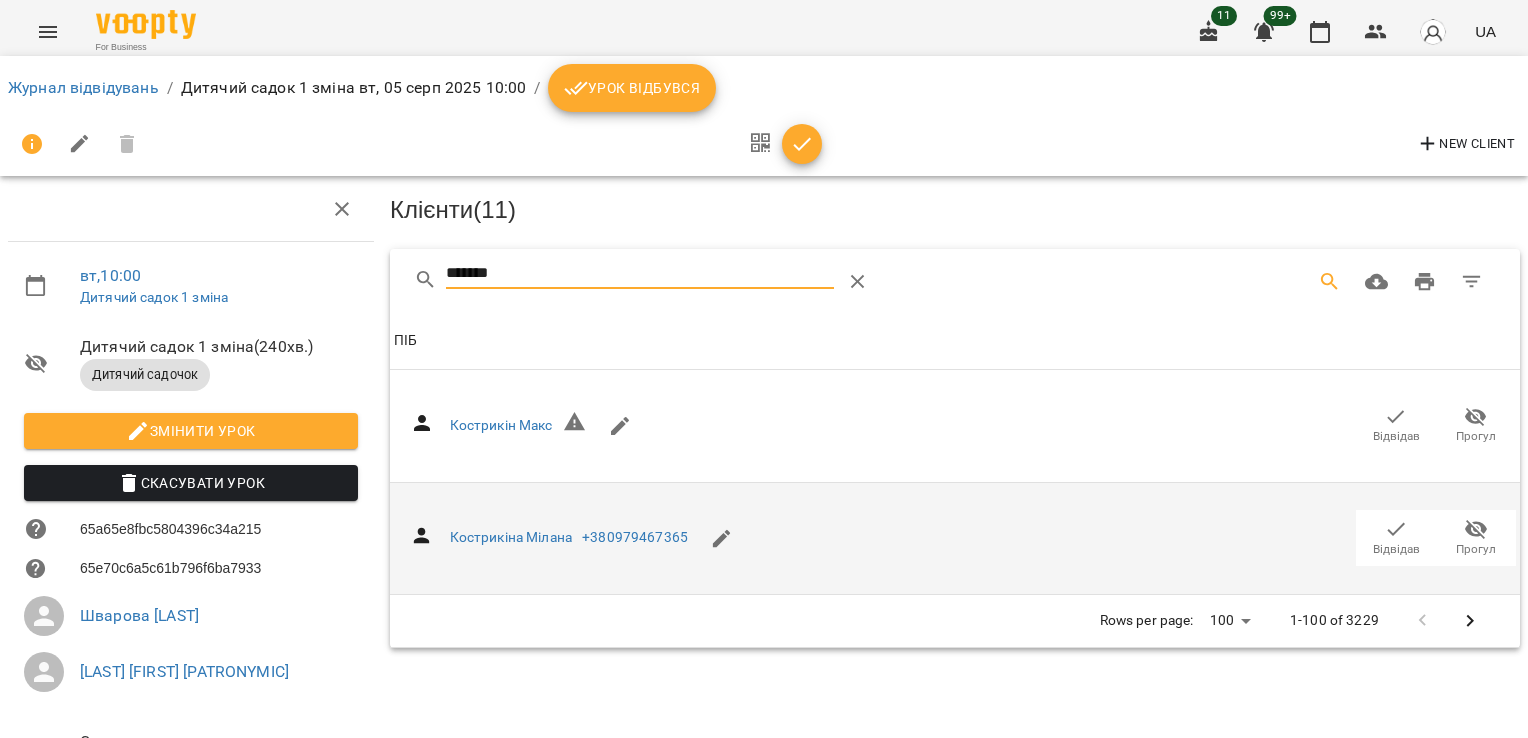 click on "Відвідав" at bounding box center (1396, 549) 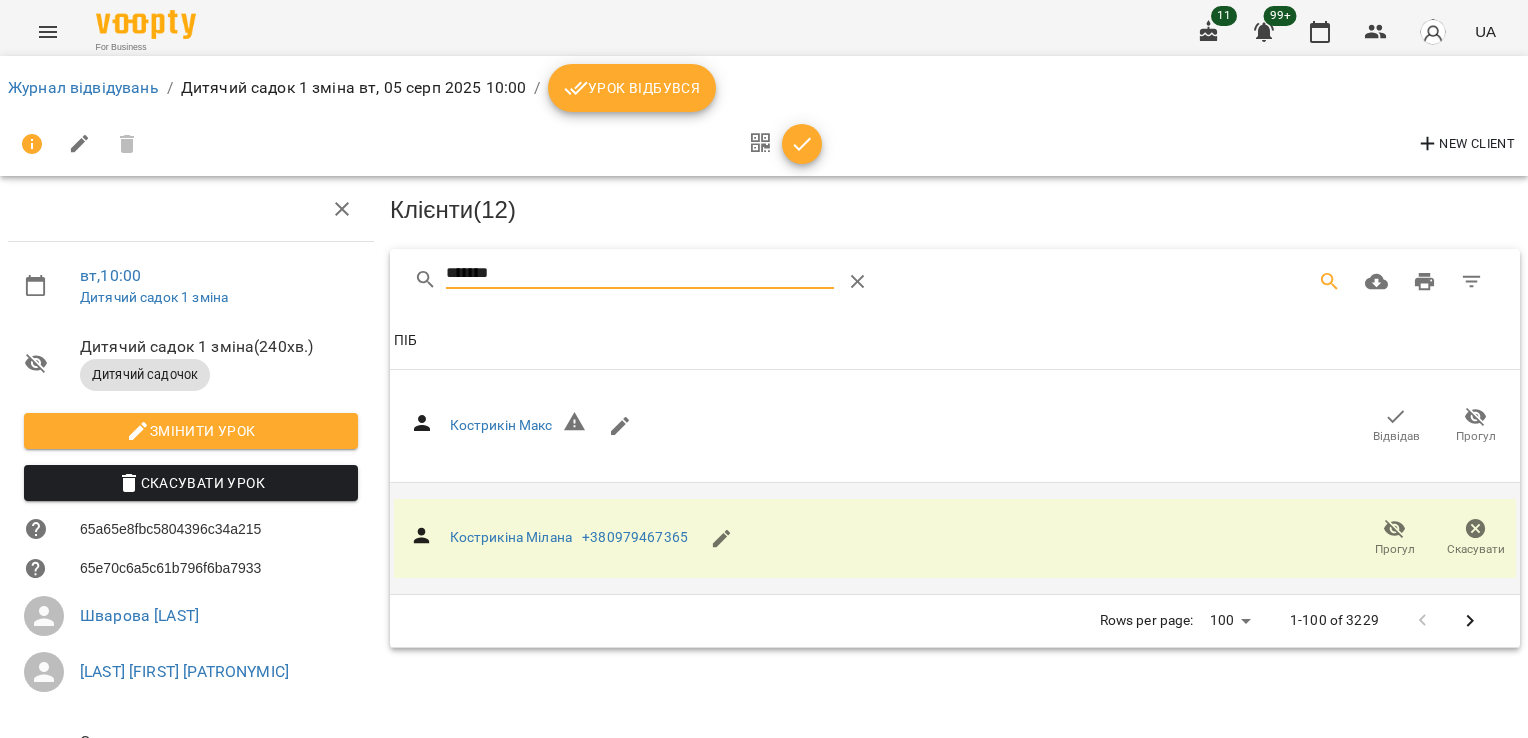 drag, startPoint x: 513, startPoint y: 262, endPoint x: 375, endPoint y: 288, distance: 140.42792 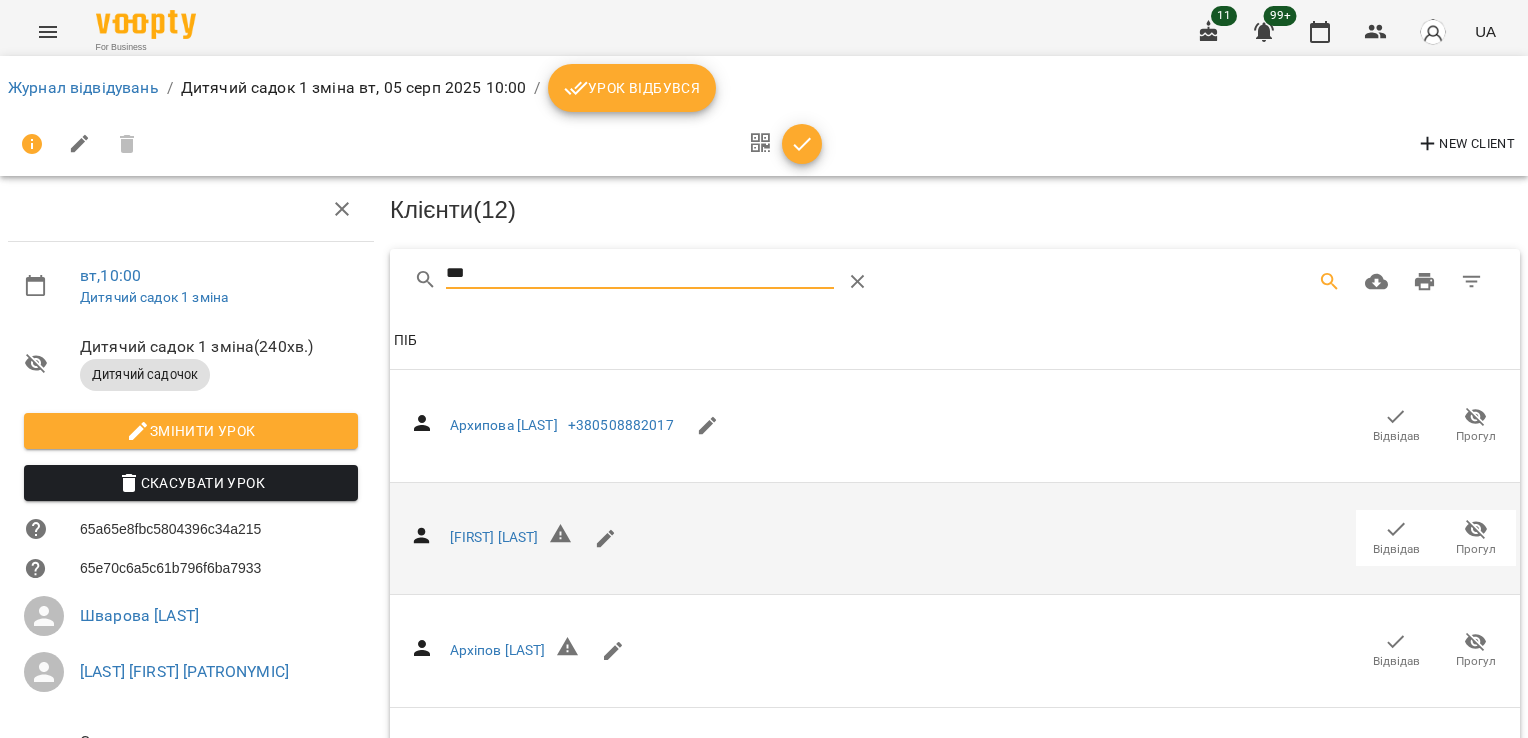 type on "***" 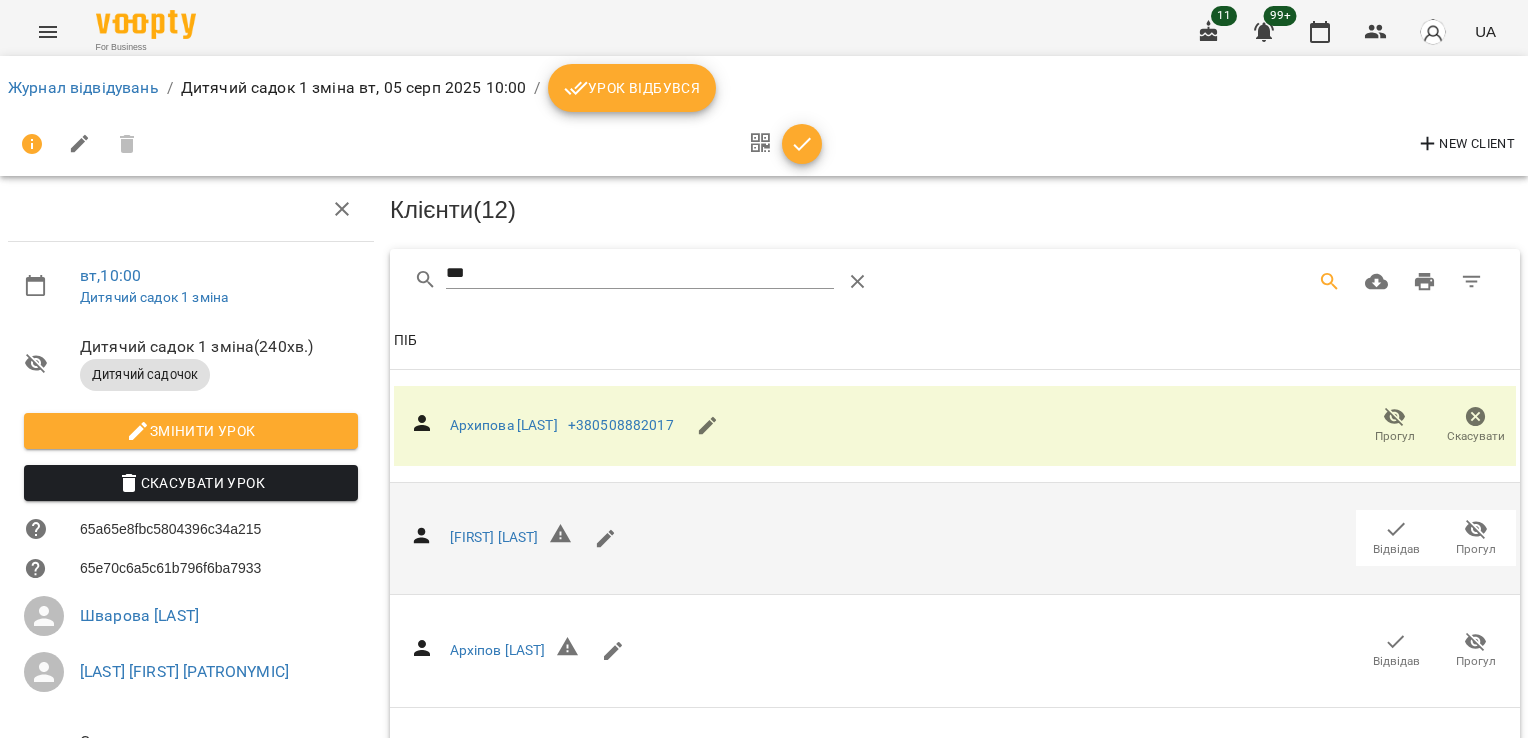 click on "Відвідав" at bounding box center [1396, 549] 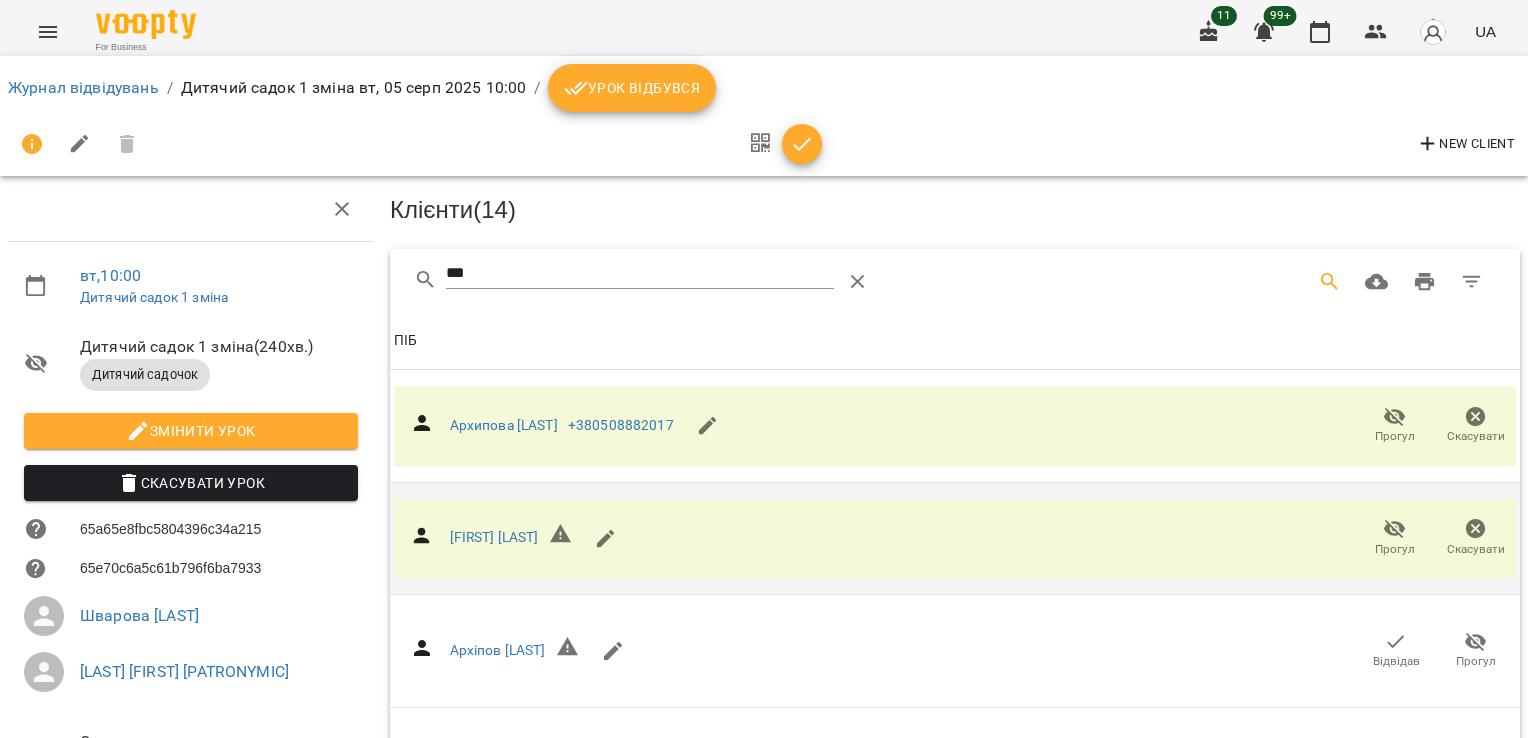 click 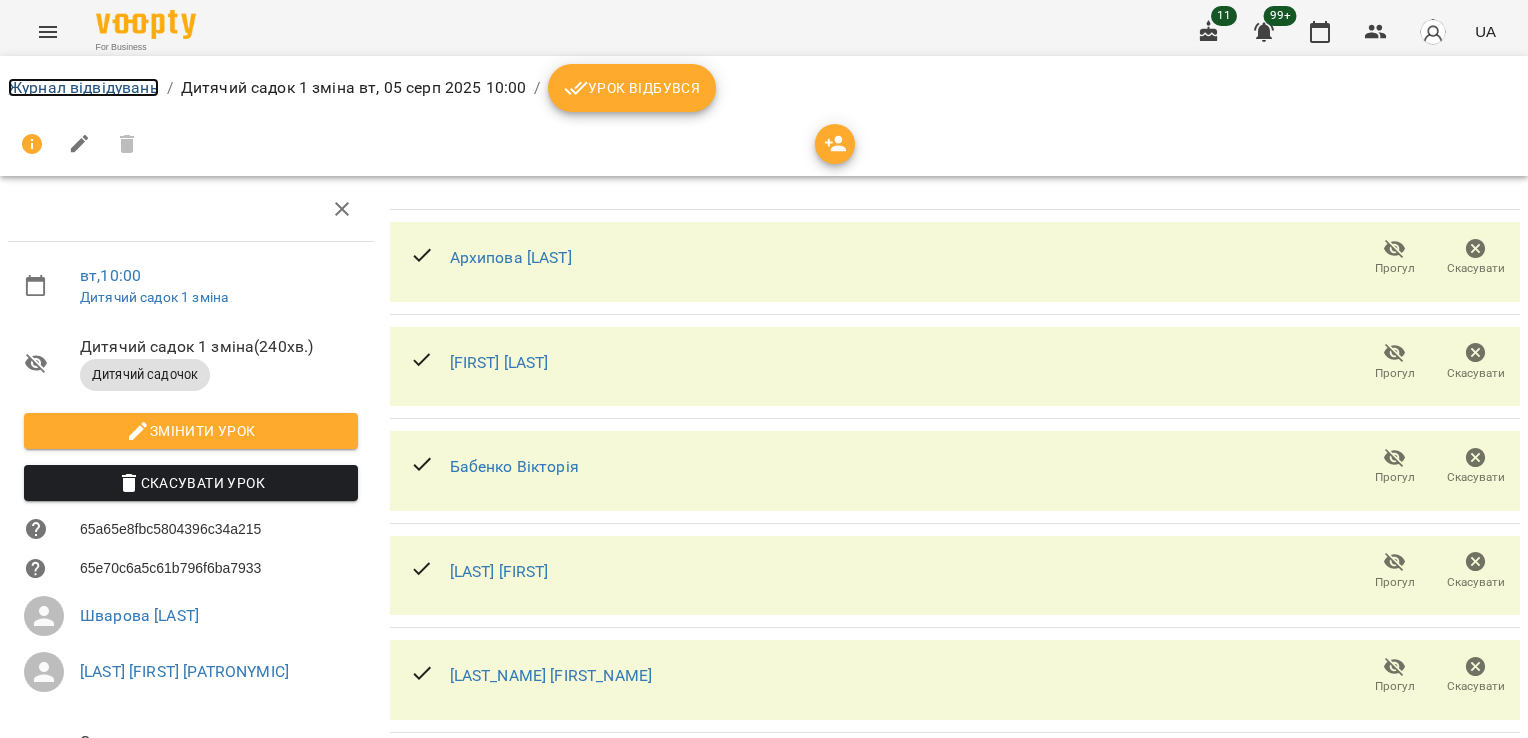 click on "Журнал відвідувань" at bounding box center (83, 87) 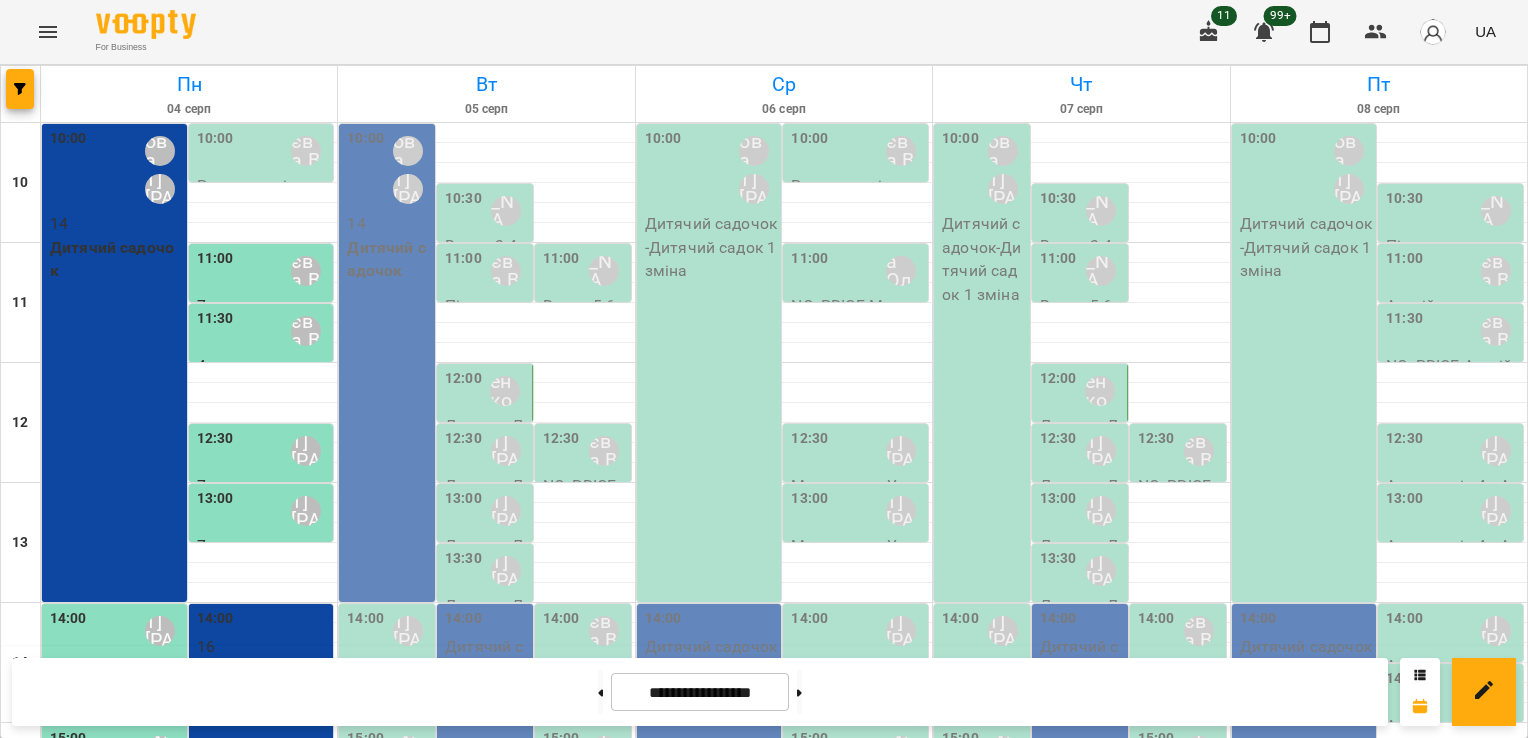 click on "Дитячий садочок" at bounding box center (389, 259) 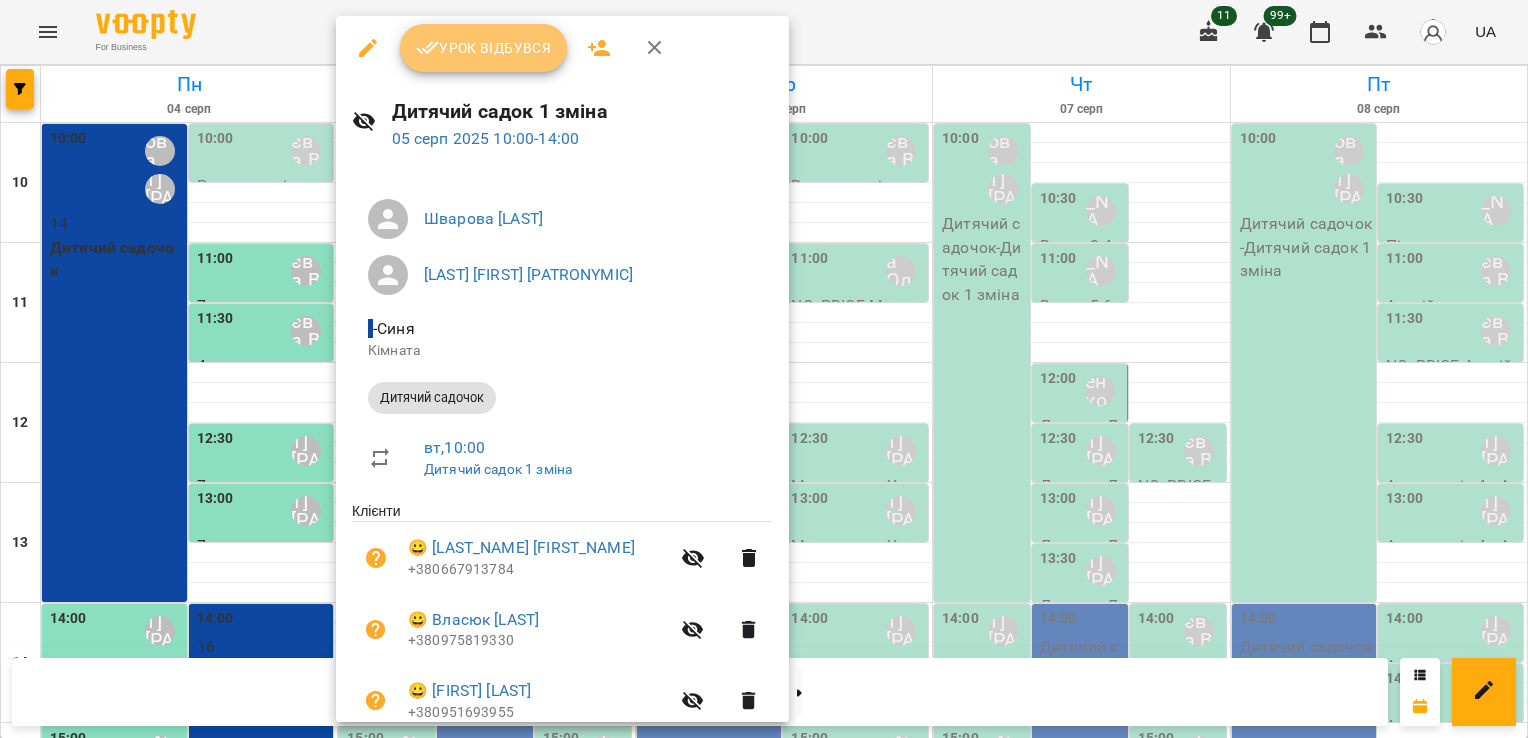 click on "Урок відбувся" at bounding box center (484, 48) 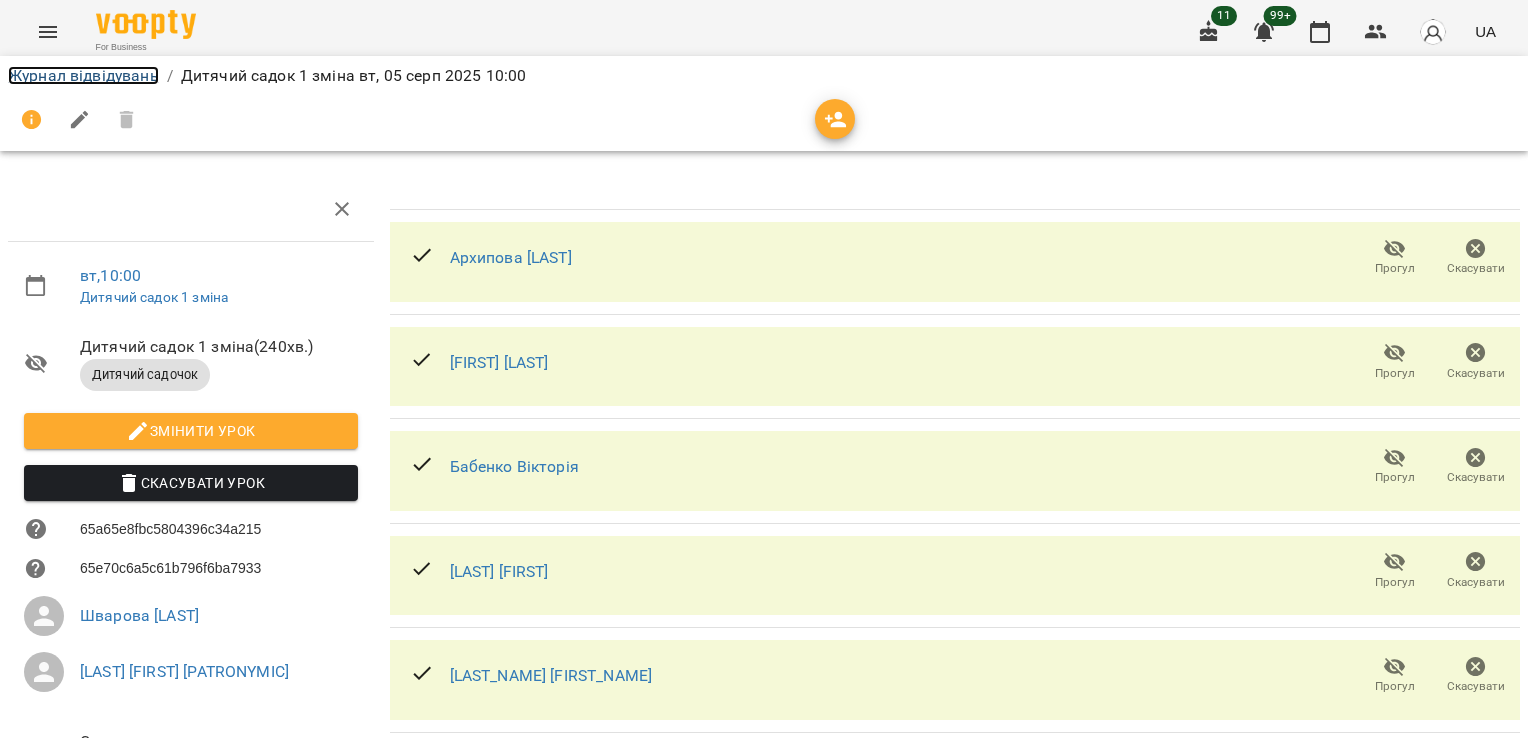 click on "Журнал відвідувань" at bounding box center [83, 75] 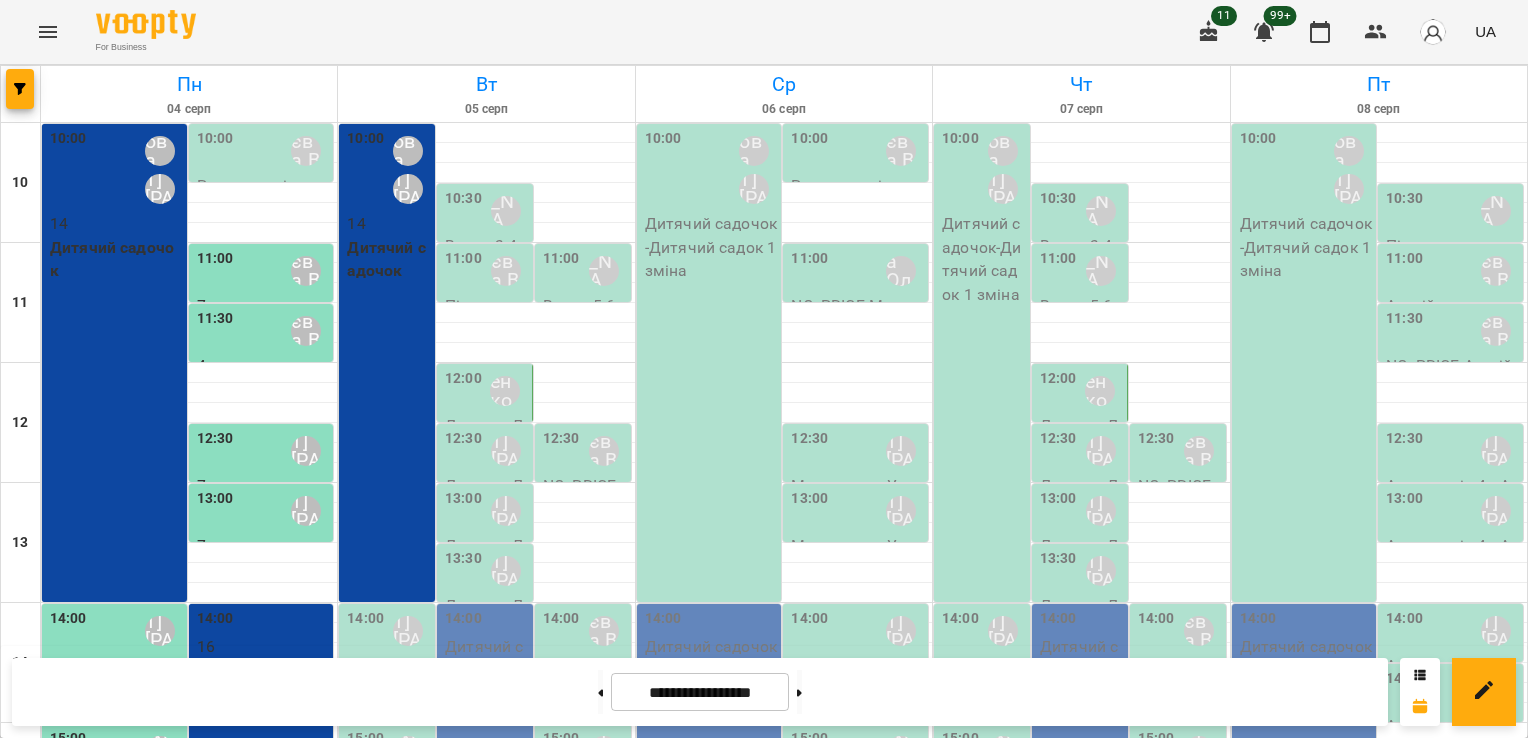 click on "10:30" at bounding box center [463, 211] 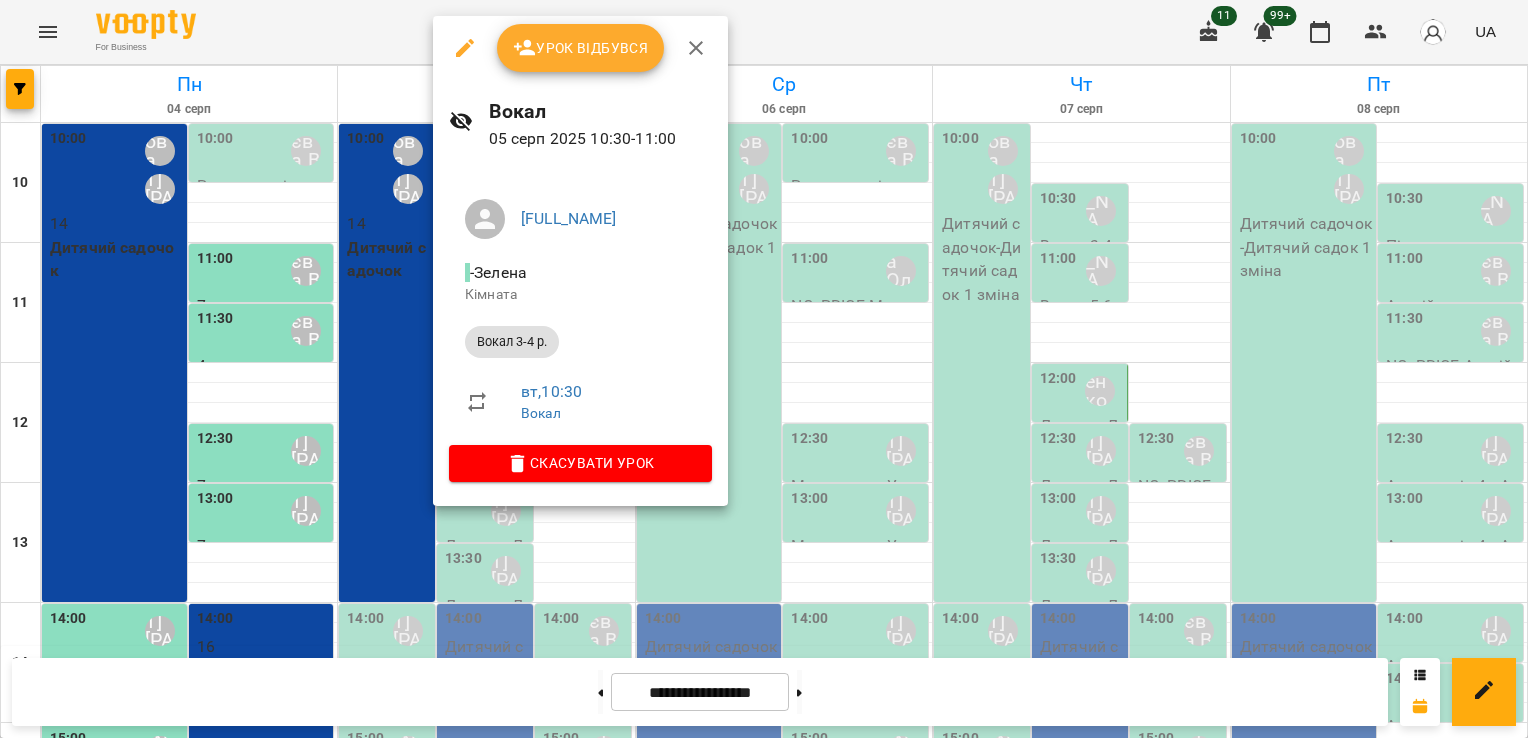 click at bounding box center (764, 369) 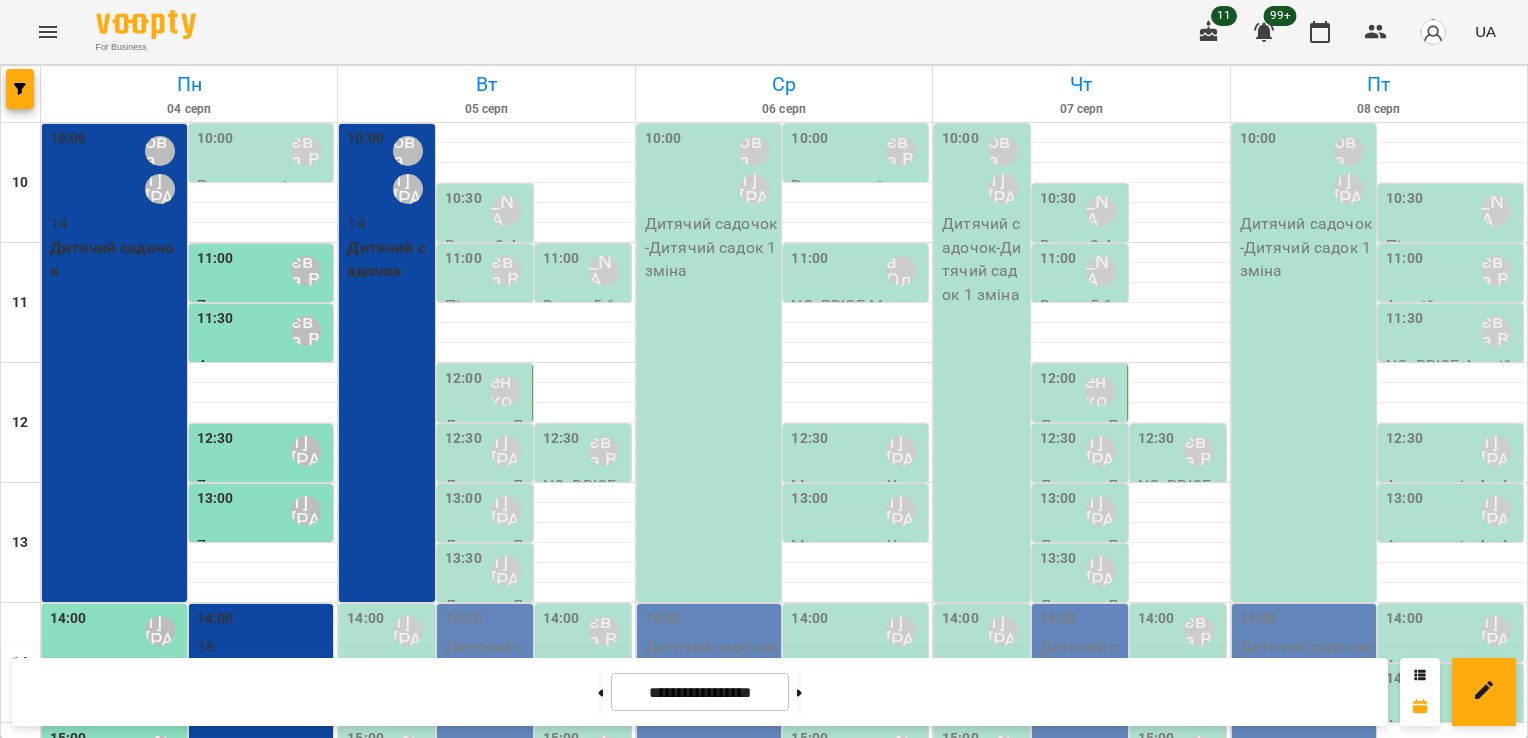 scroll, scrollTop: 0, scrollLeft: 0, axis: both 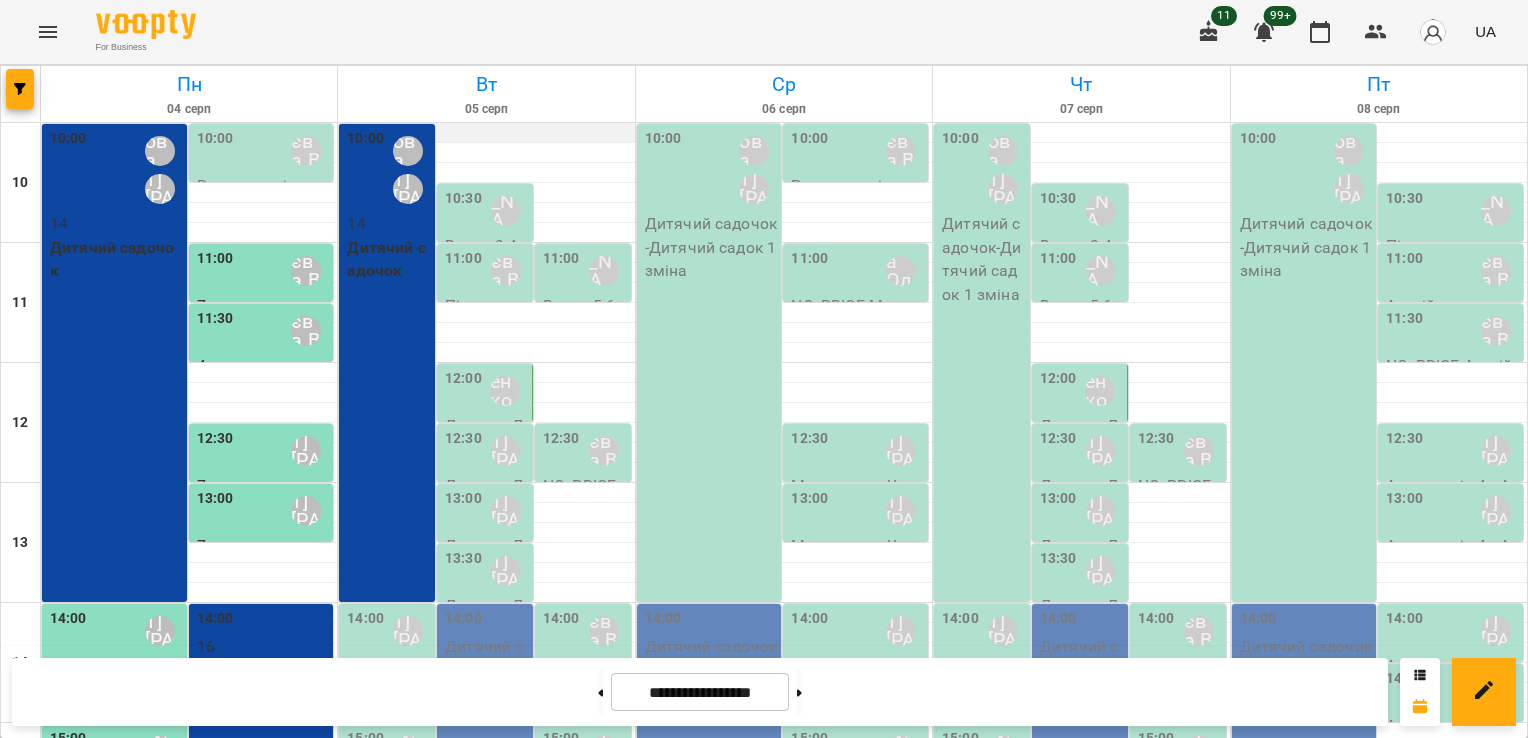 click at bounding box center (486, 133) 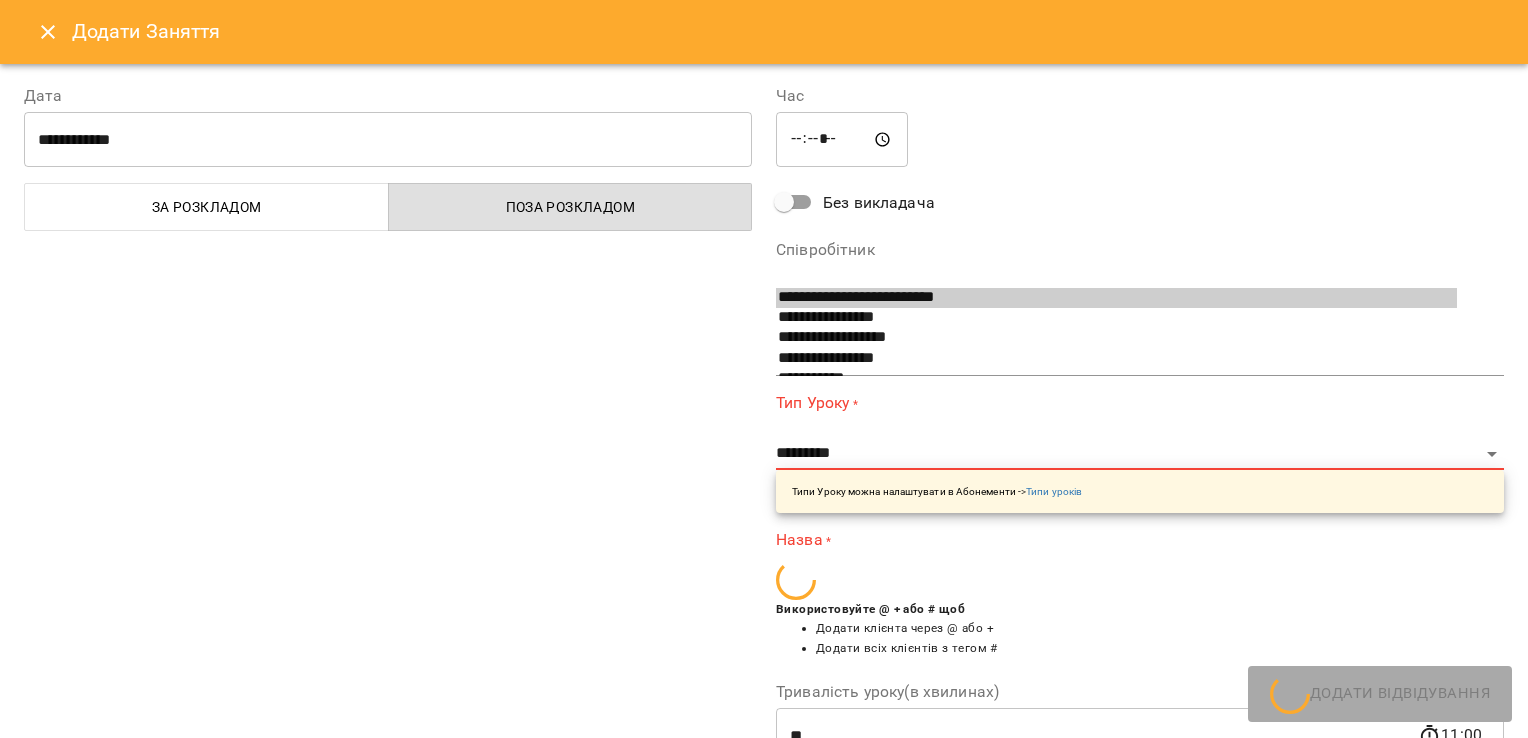 scroll, scrollTop: 33, scrollLeft: 0, axis: vertical 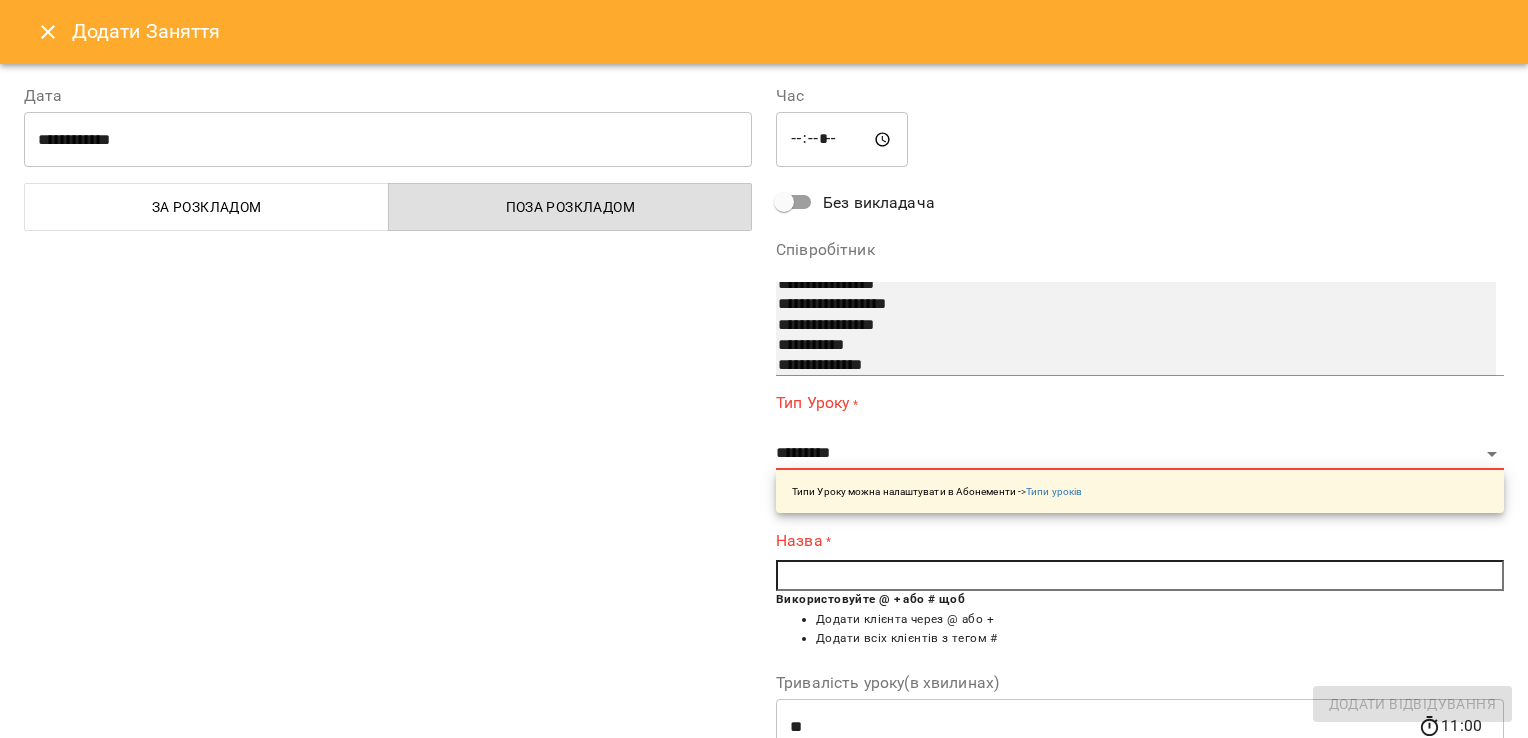 select on "**********" 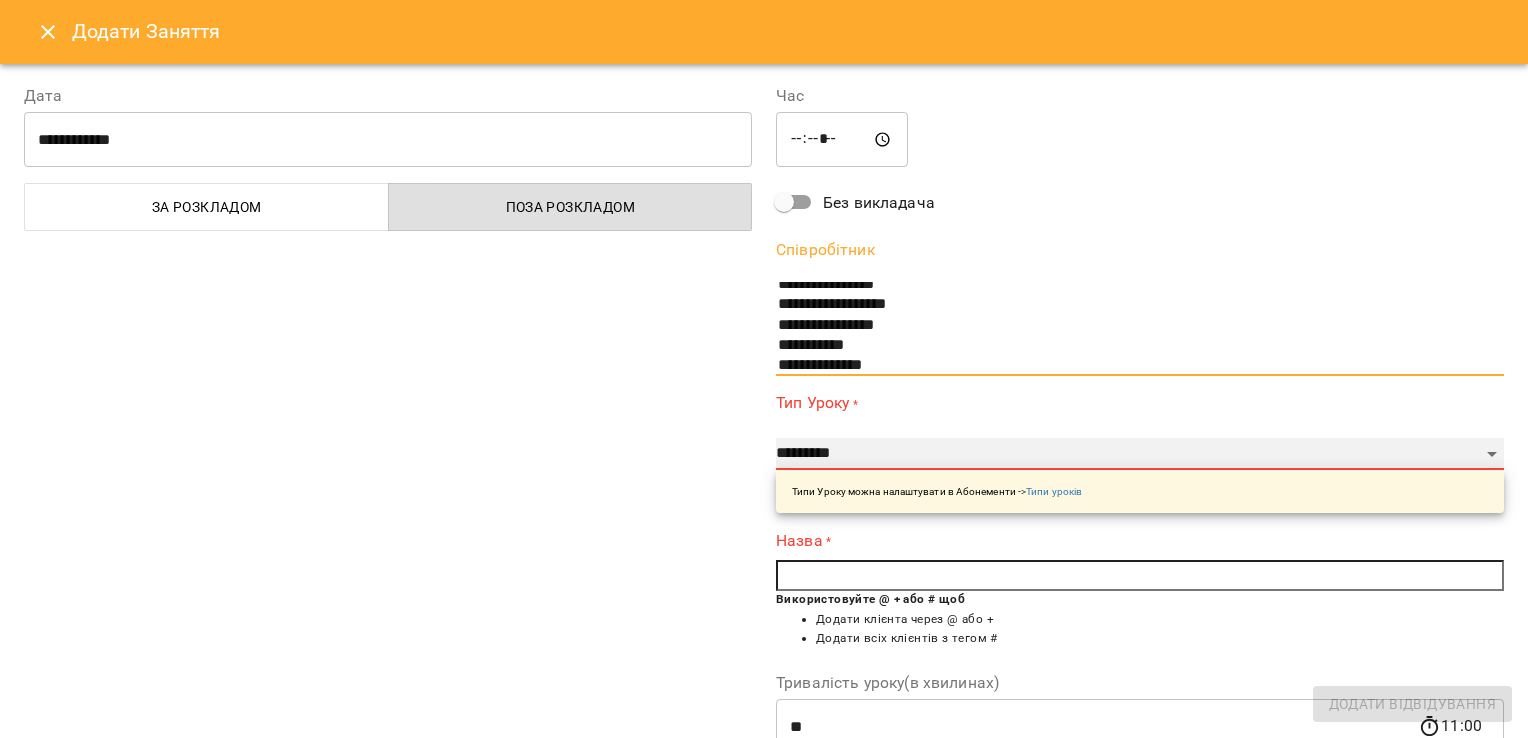 click on "**********" at bounding box center [1140, 454] 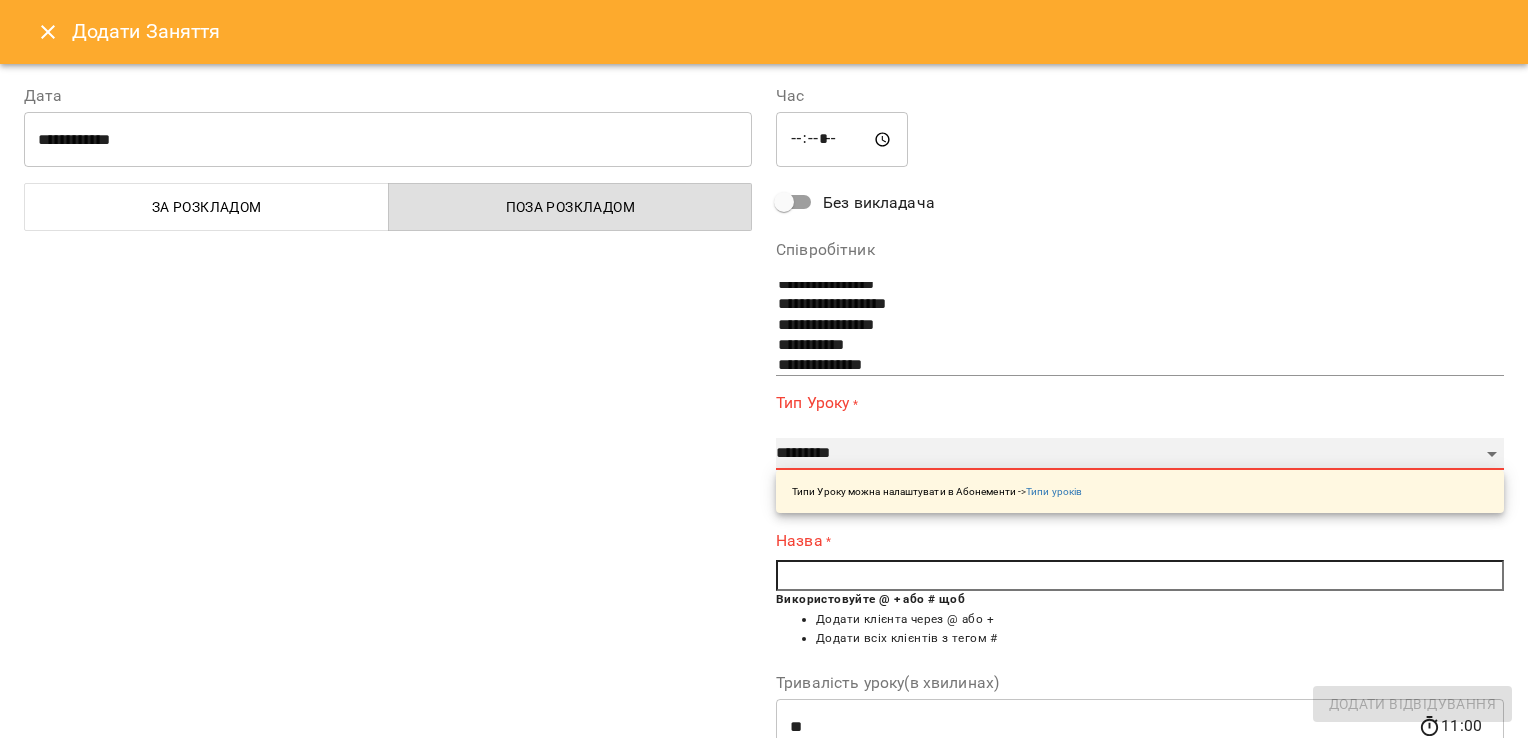 select on "**********" 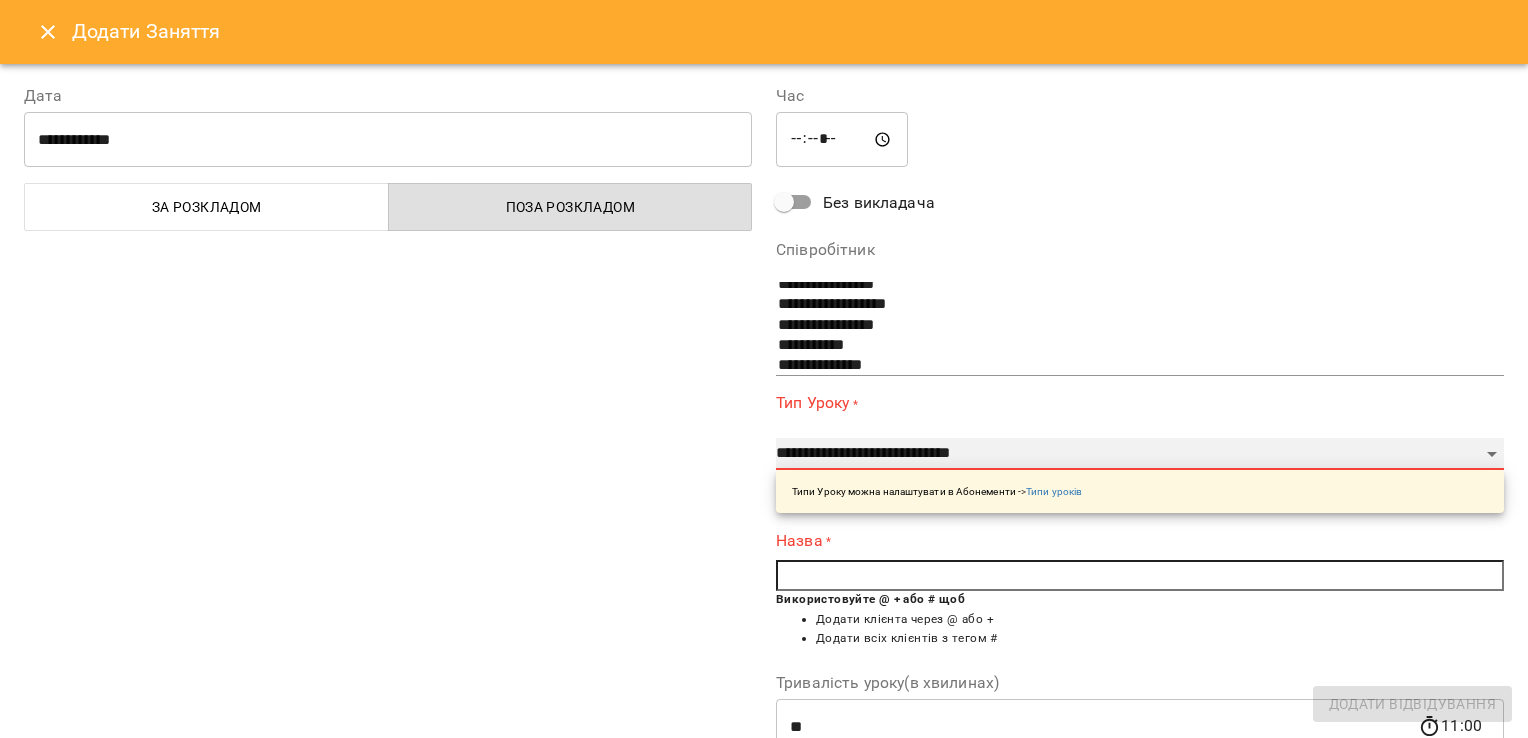 click on "**********" at bounding box center (1140, 454) 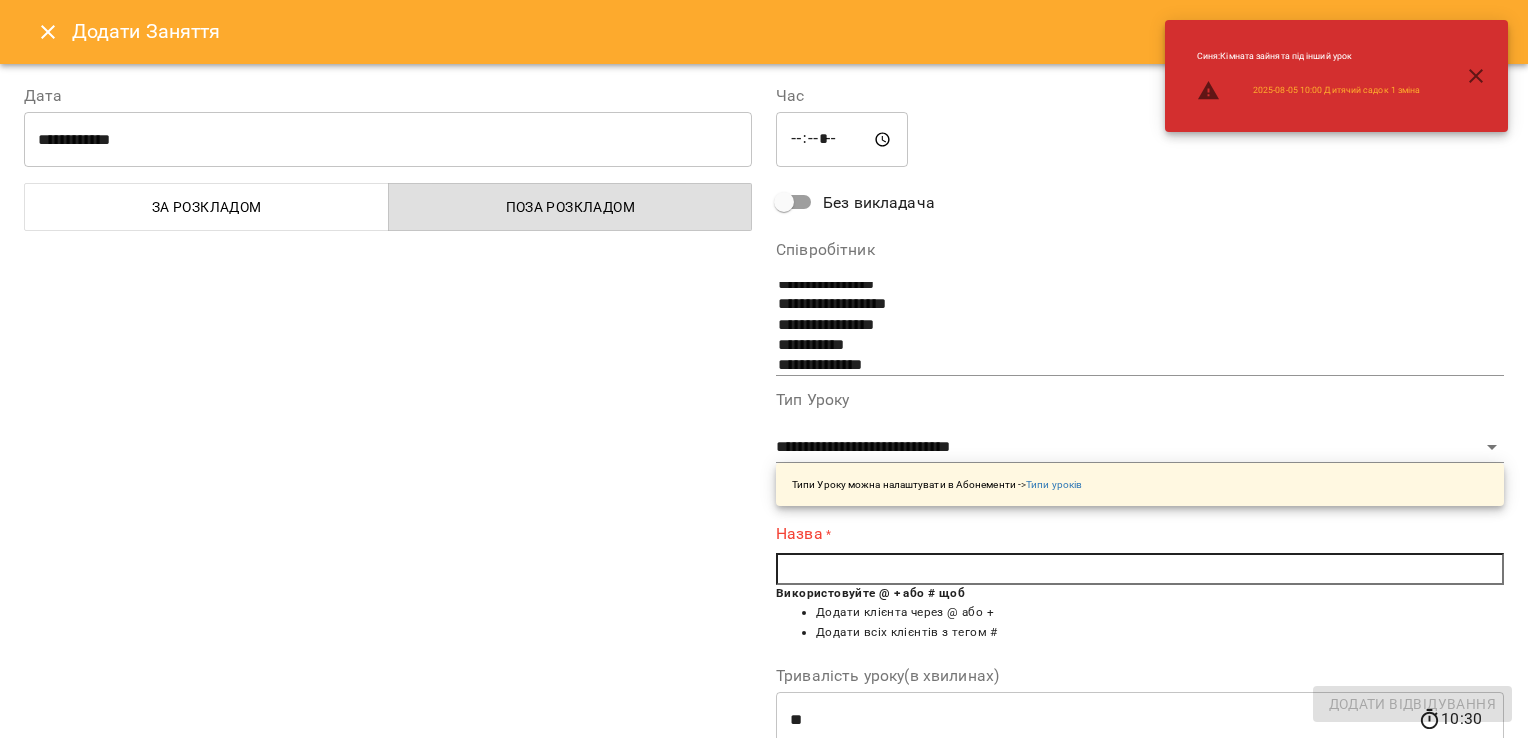 click at bounding box center [1140, 569] 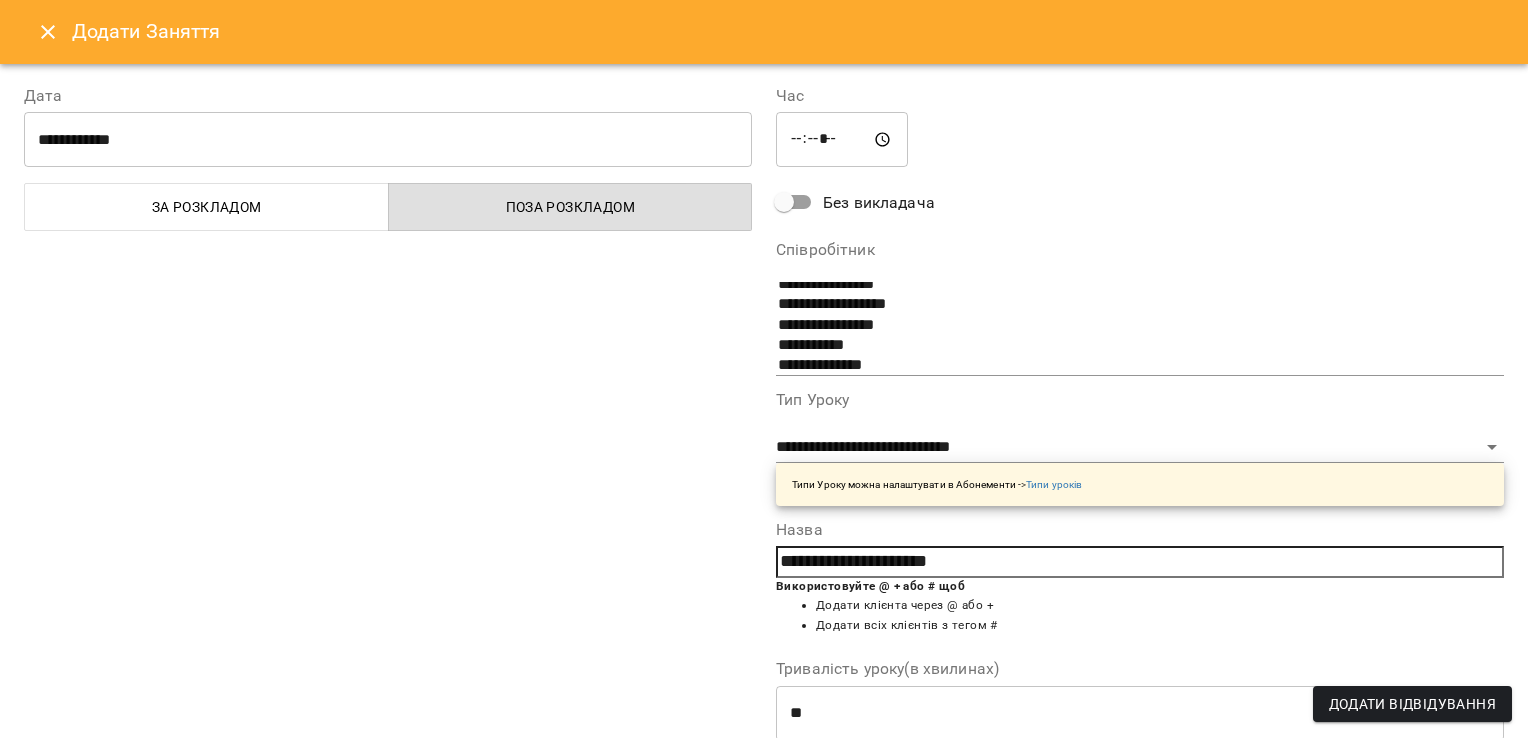 type on "**********" 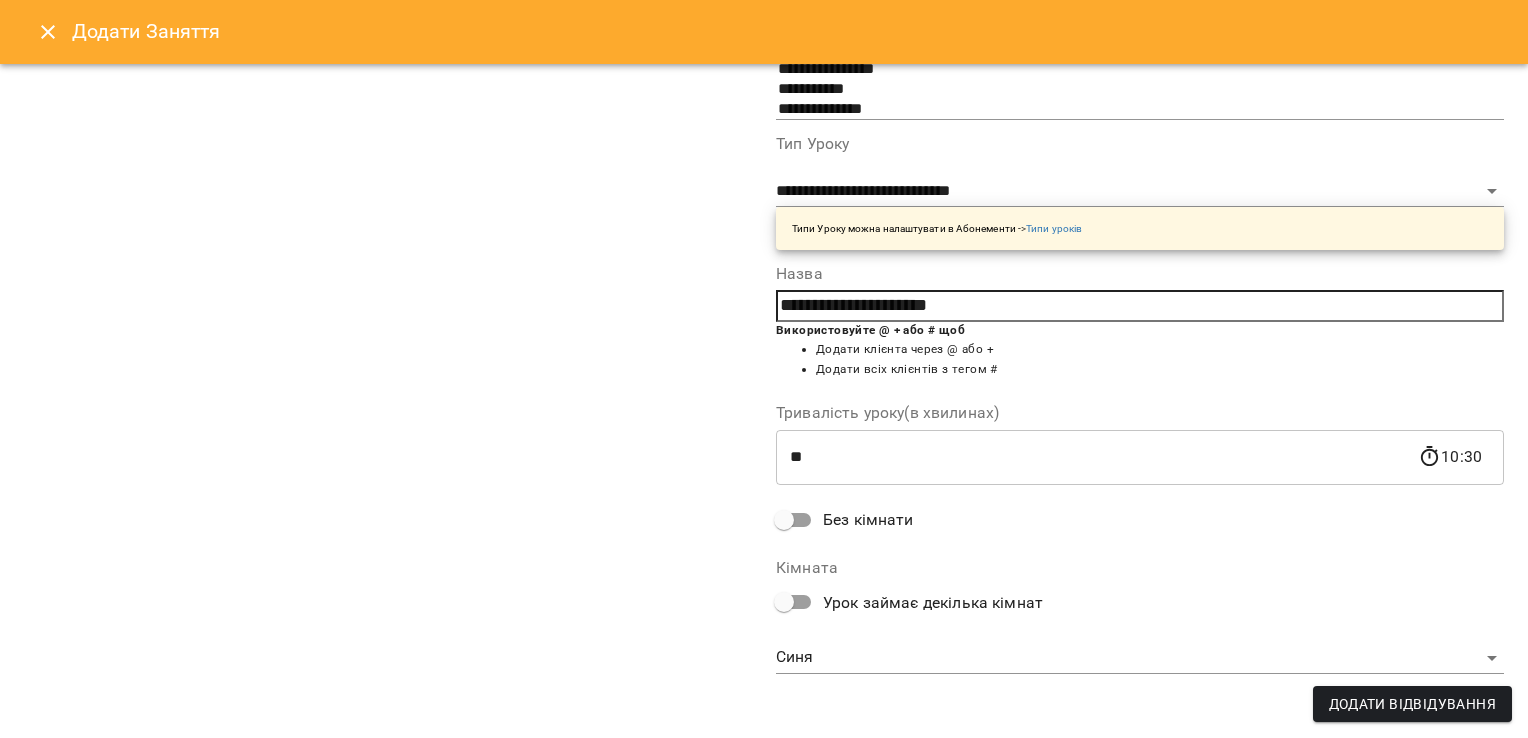 scroll, scrollTop: 260, scrollLeft: 0, axis: vertical 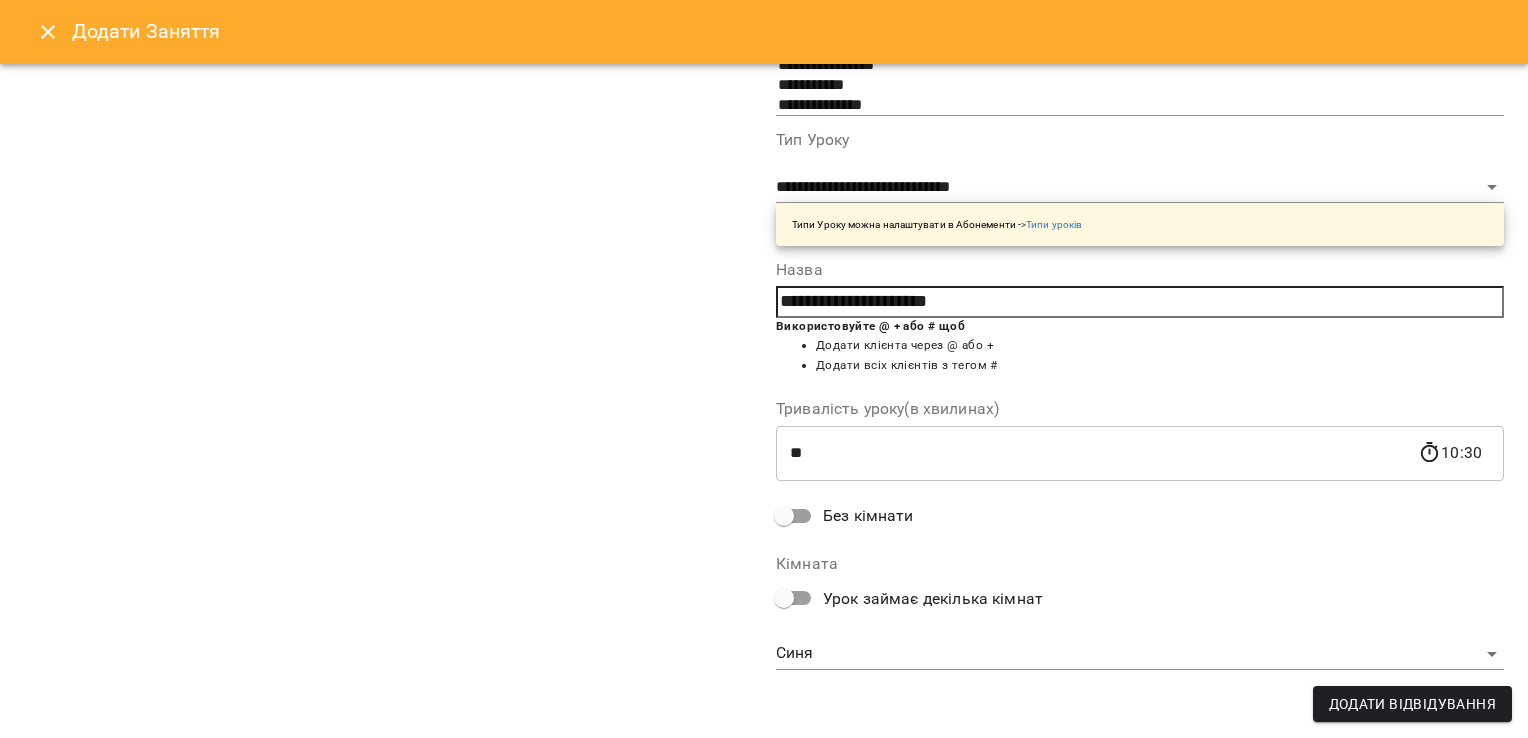 click on "For Business 11 99+ UA Пн 04 серп Вт 05 серп Ср 06 серп Чт 07 серп Пт 08 серп 10 11 12 13 14 15 16 17 [TIME] [LAST] [FIRST] [LAST] [FIRST] [PATRONYMIC] 14 Дитячий садочок [TIME] [LAST] [FIRST] Розвиваючі заняття  малюки 2+ - Розвиваючі заняття [TIME] [LAST] [FIRST] 7 Англійська мова 4-6 р. [TIME] [LAST] [FIRST] 4 NO_PRICE [TIME] [LAST] [FIRST] [PATRONYMIC]  7 Психологія для дітей 3-5  [TIME] [LAST] [FIRST] [PATRONYMIC]  7 Психологія для дітей 3-5  [TIME] 16 Дитячий садочок [TIME] [LAST] [FIRST] [PATRONYMIC]  16 Психологія для дітей 3-5  [TIME] [LAST] [FIRST]  7 6 2" at bounding box center (764, 586) 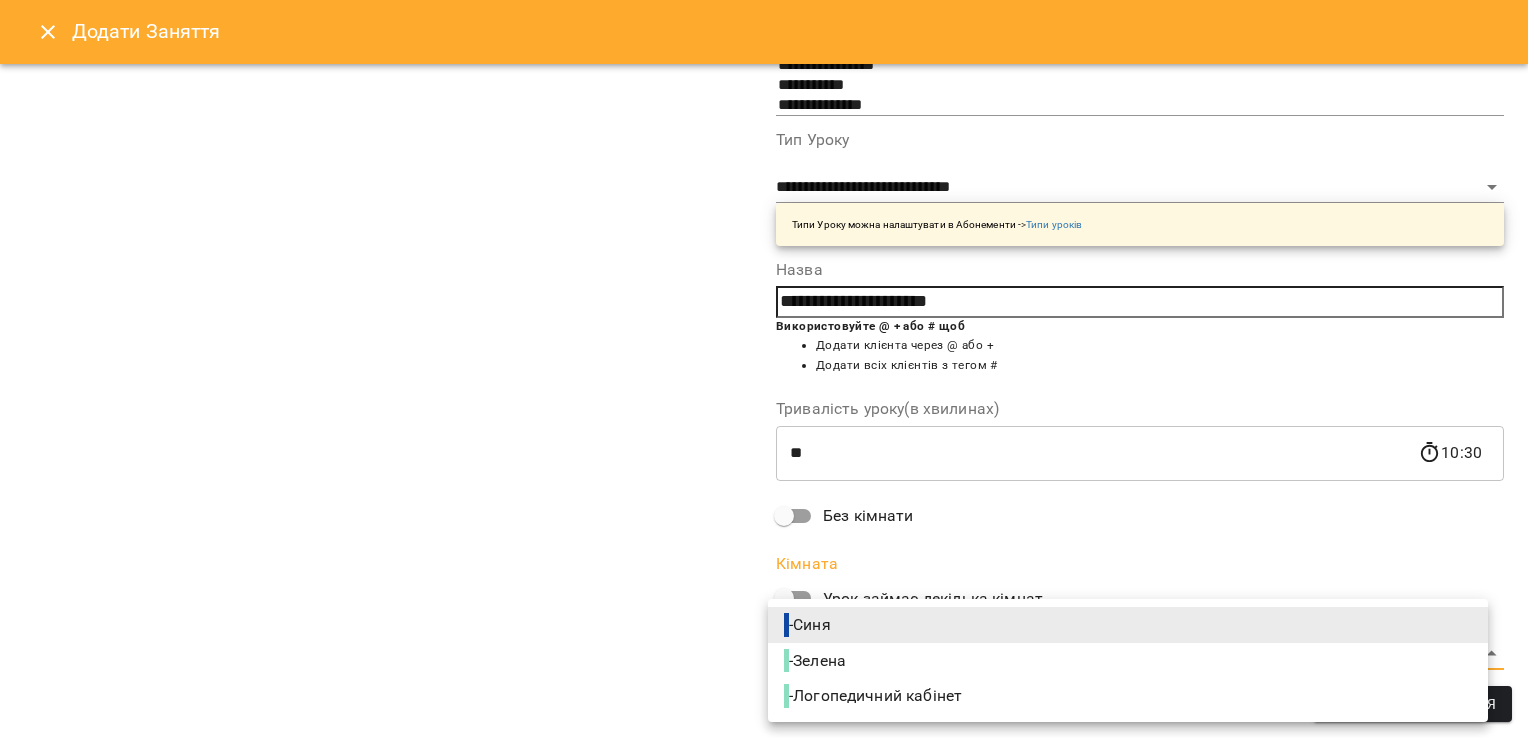 click on "- Зелена" at bounding box center (1128, 661) 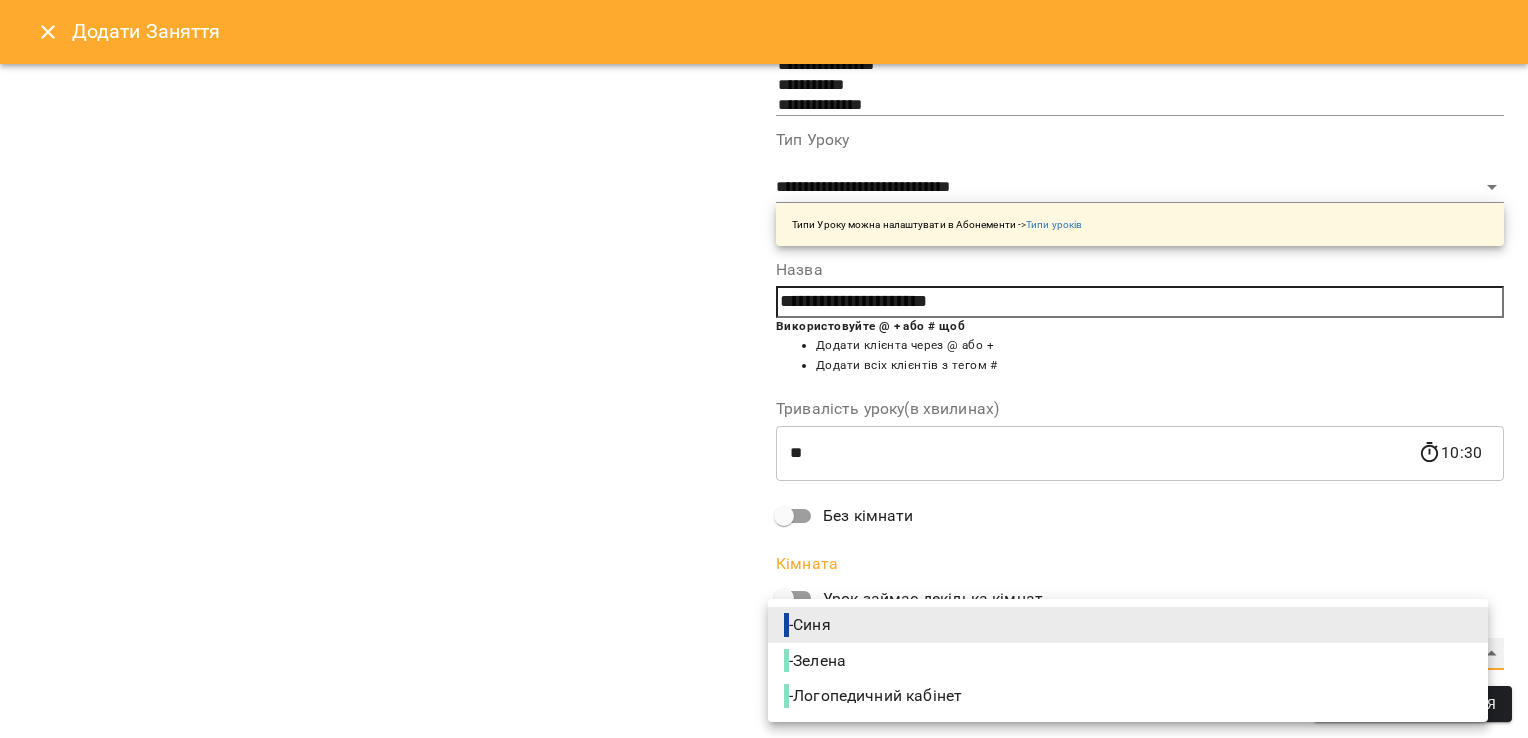type on "**********" 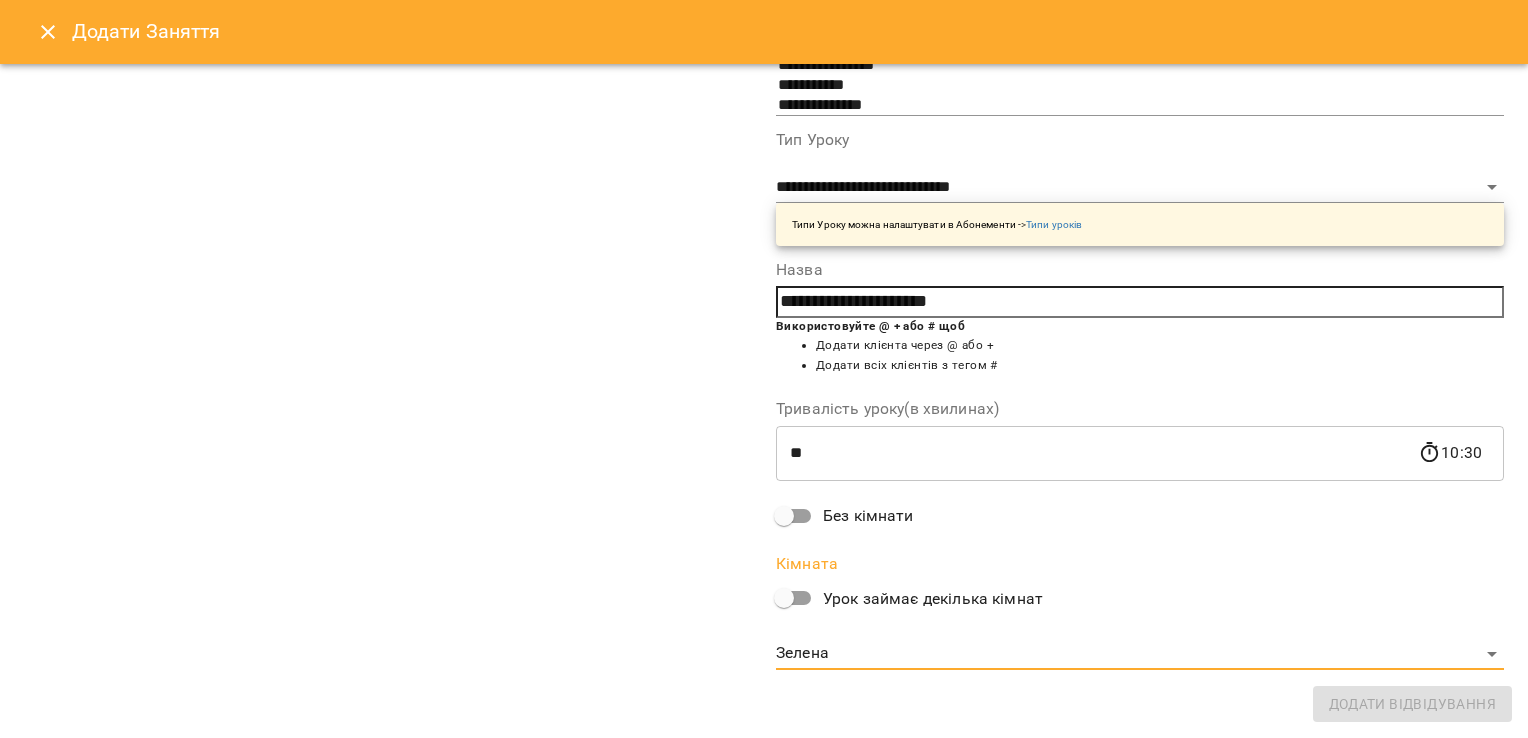 click on "**********" at bounding box center [388, 249] 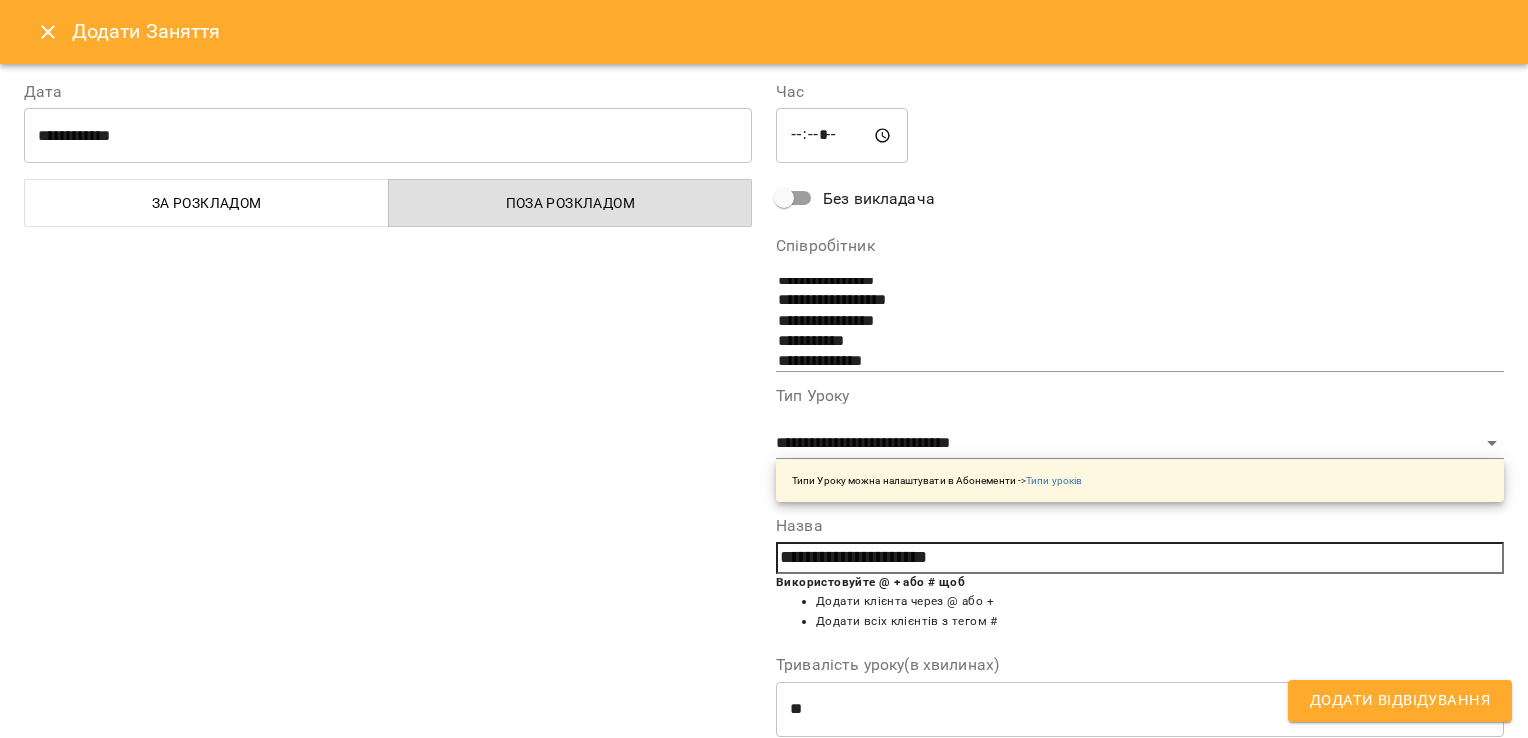 scroll, scrollTop: 0, scrollLeft: 0, axis: both 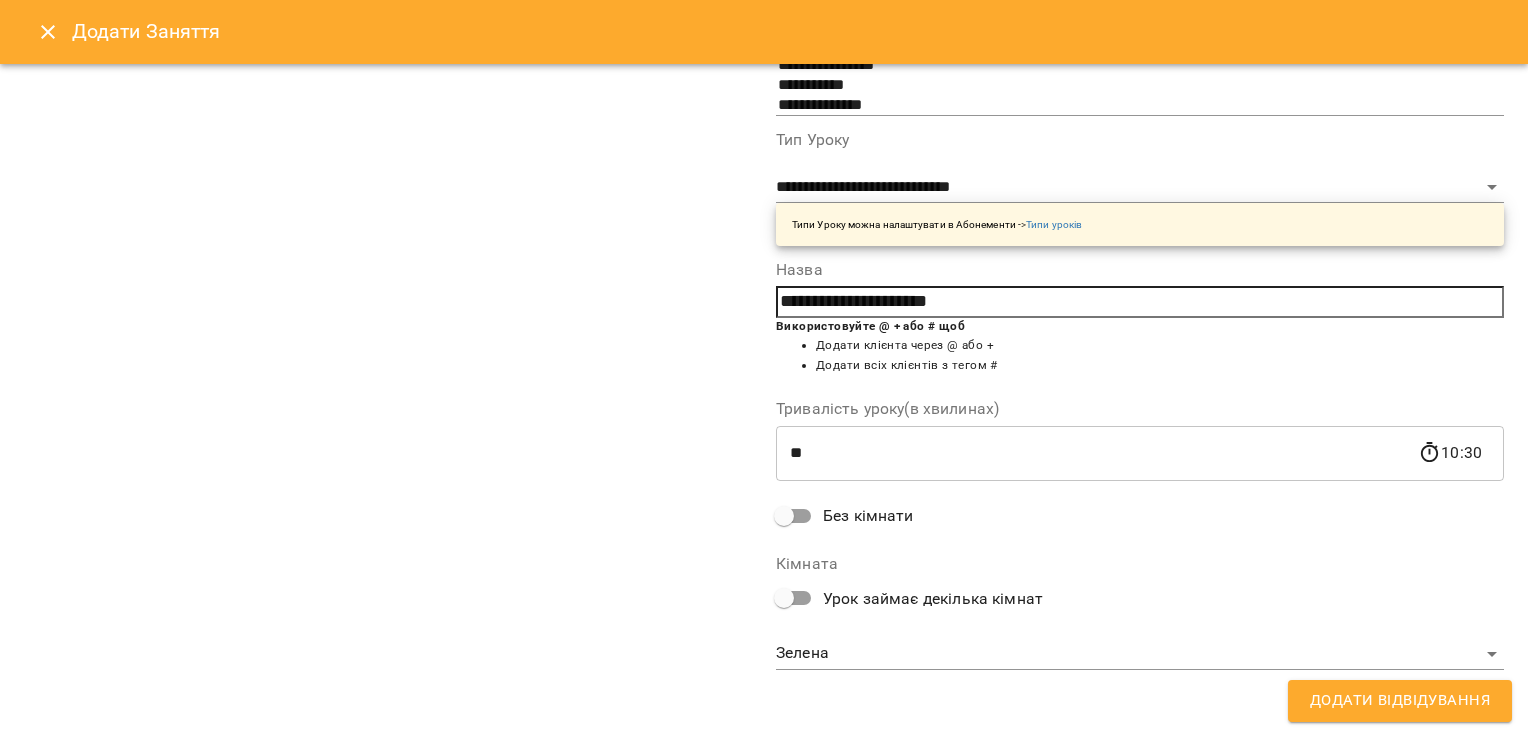 click on "Додати Відвідування" at bounding box center (1400, 701) 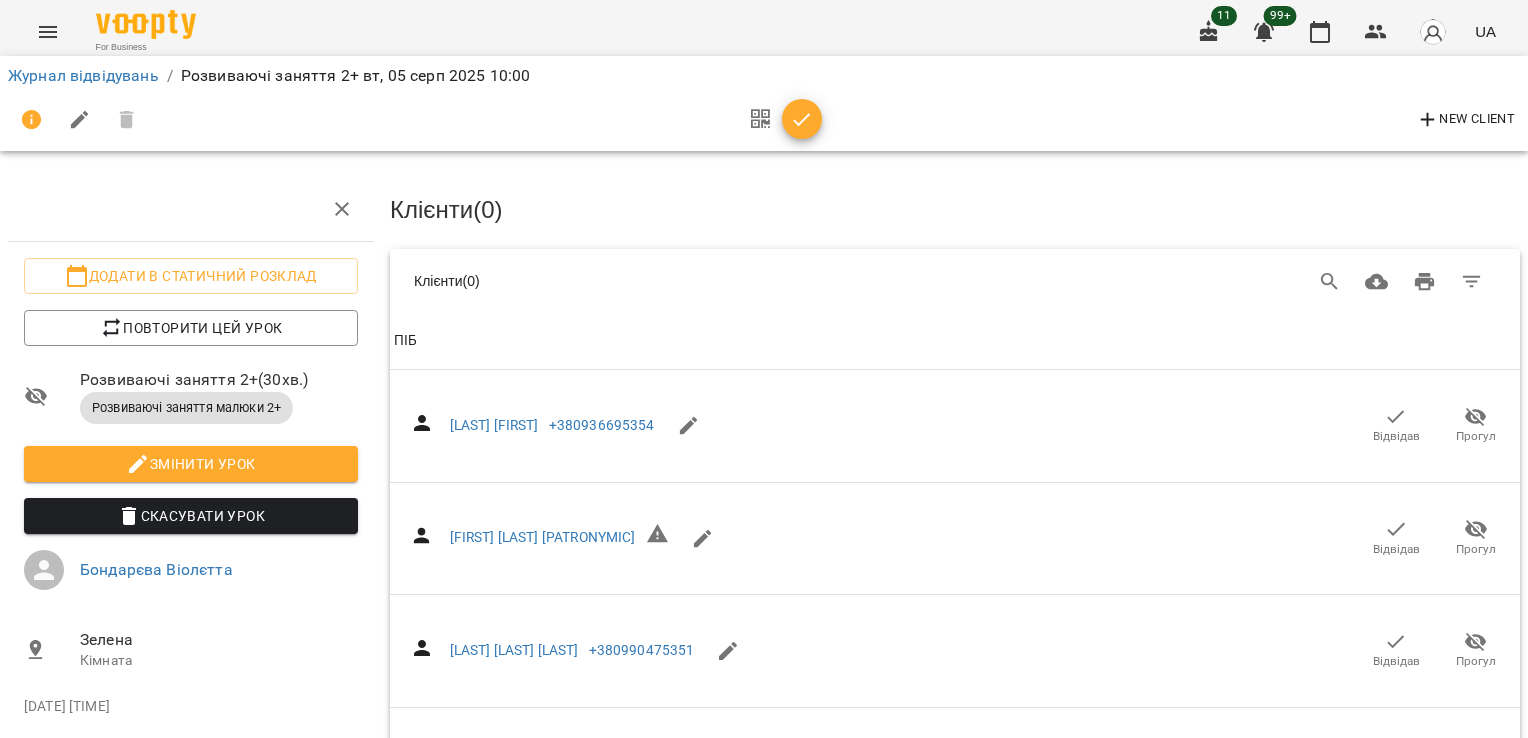 click on "New Client" at bounding box center (1465, 120) 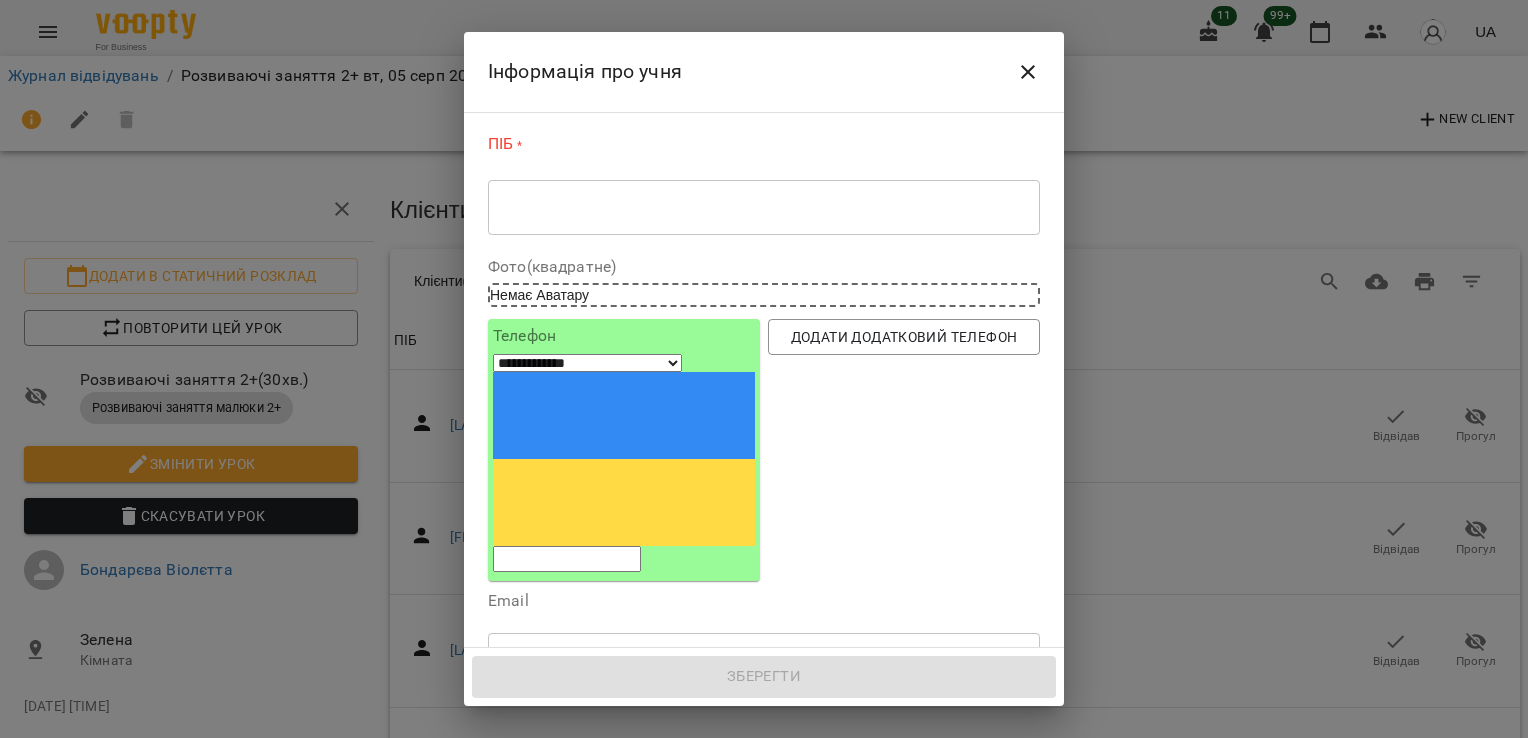 click on "* ​" at bounding box center (764, 207) 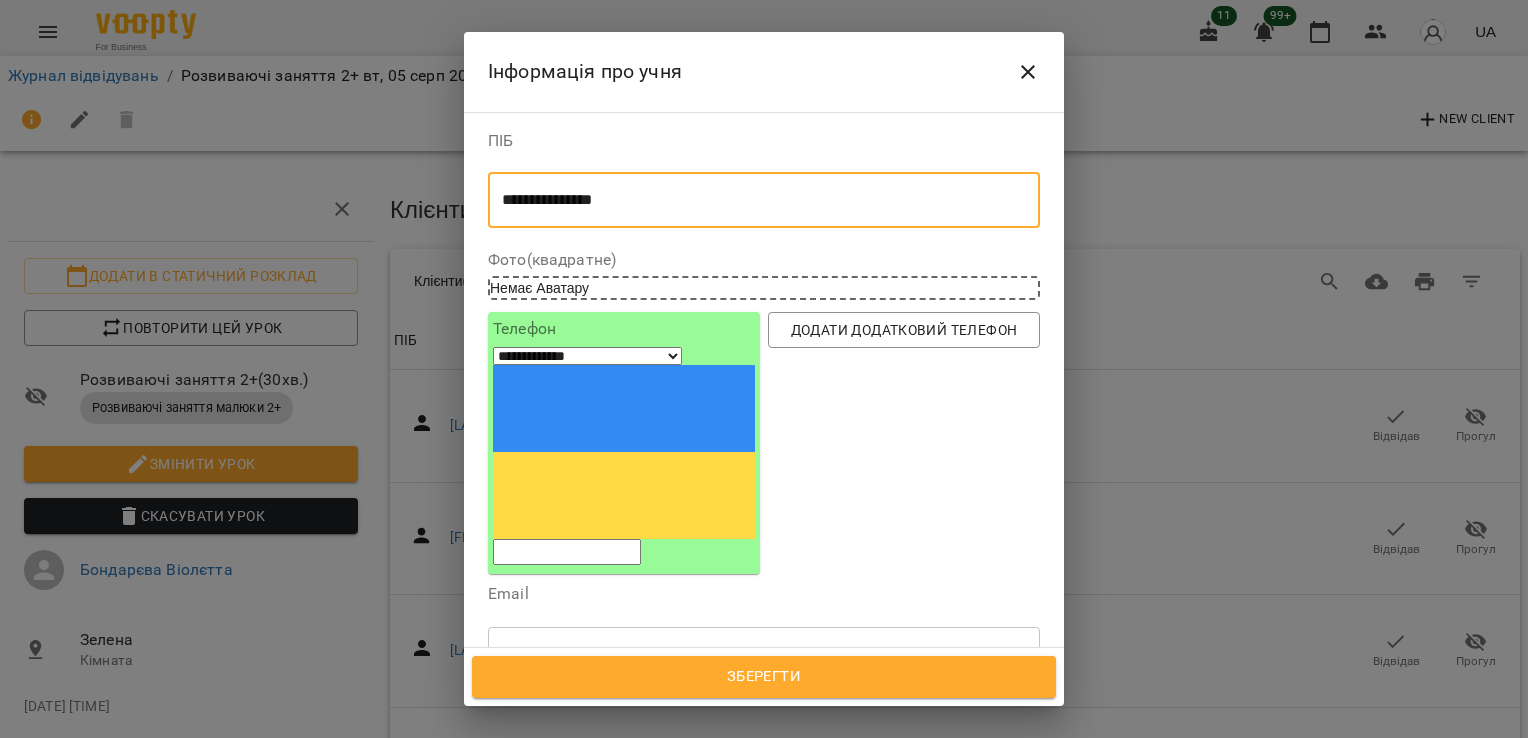 type on "**********" 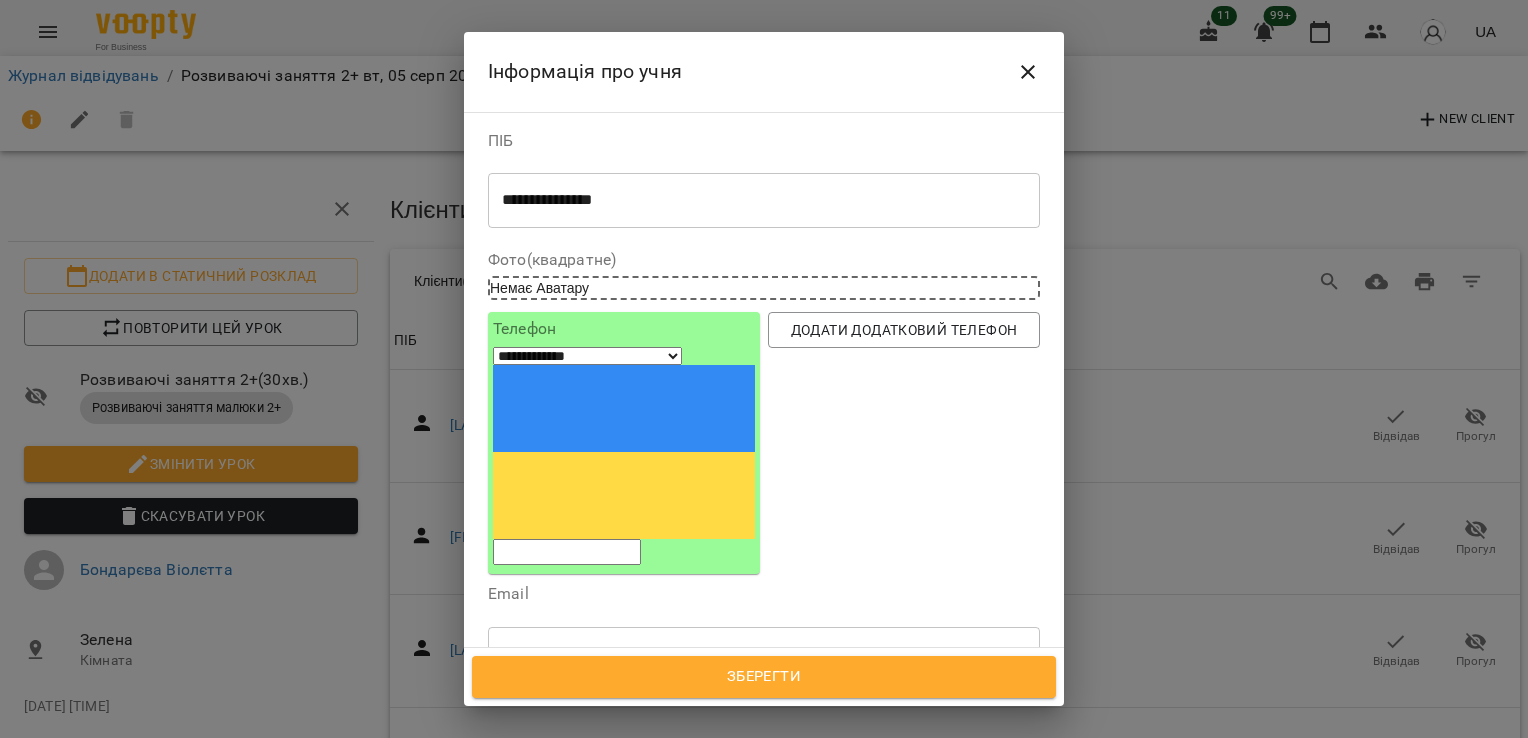 click at bounding box center [567, 552] 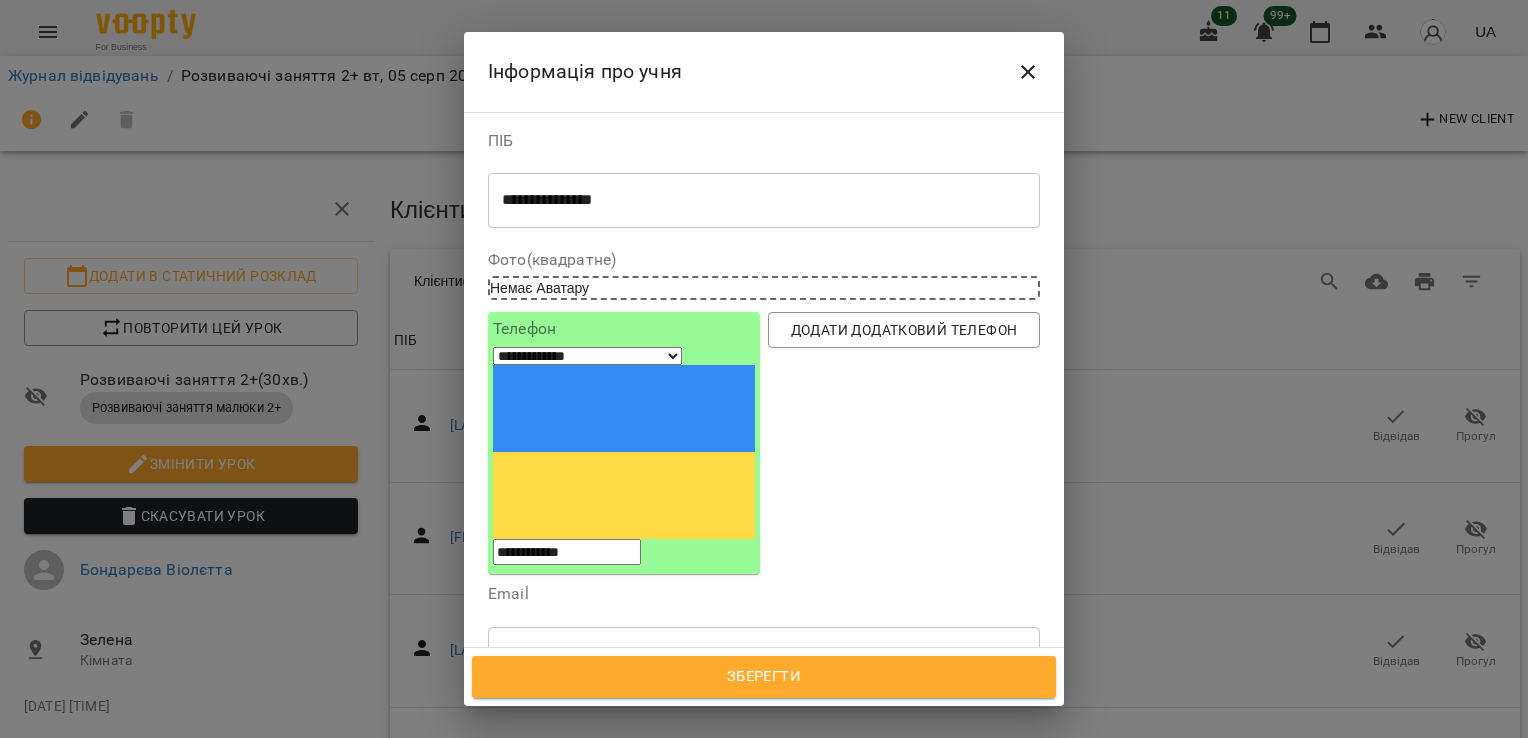type on "**********" 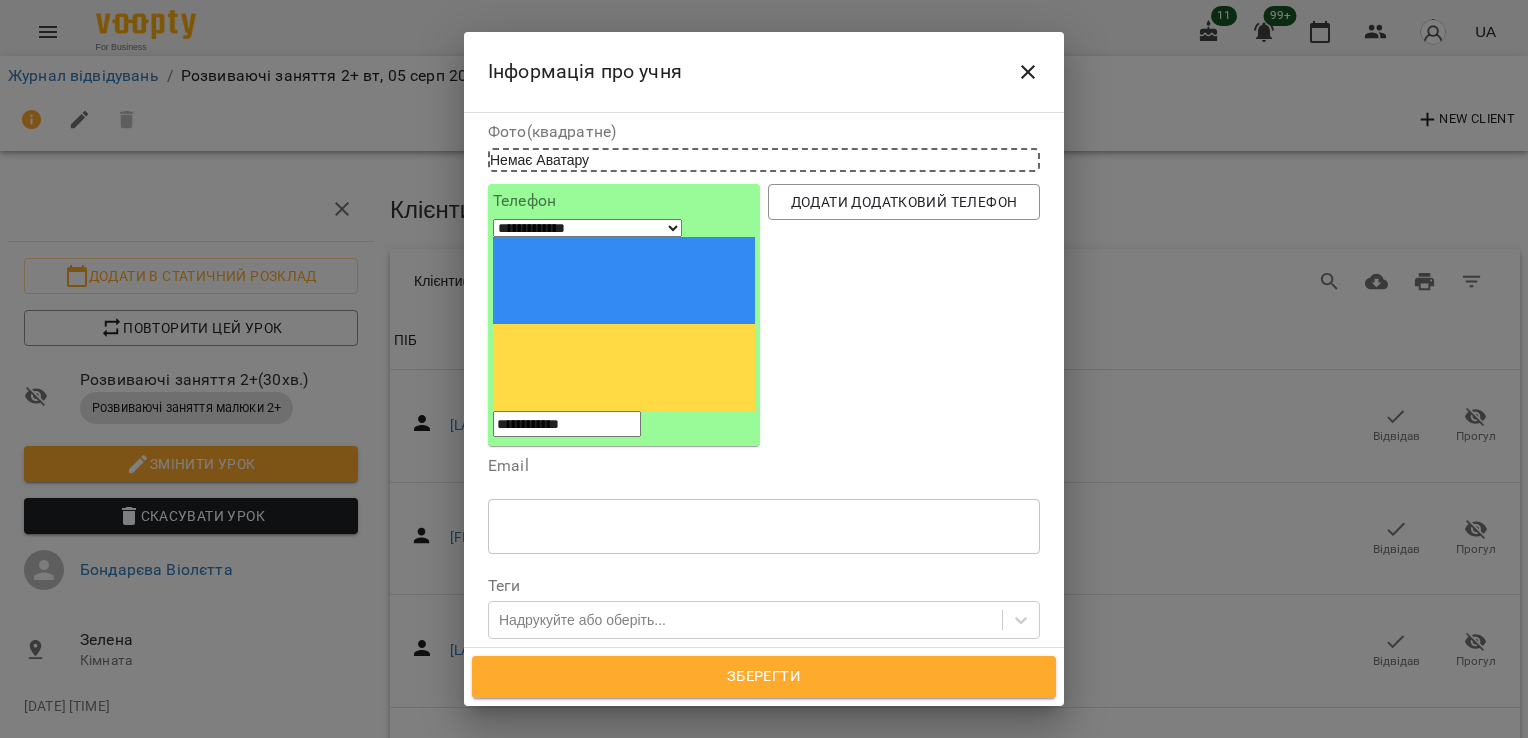 scroll, scrollTop: 418, scrollLeft: 0, axis: vertical 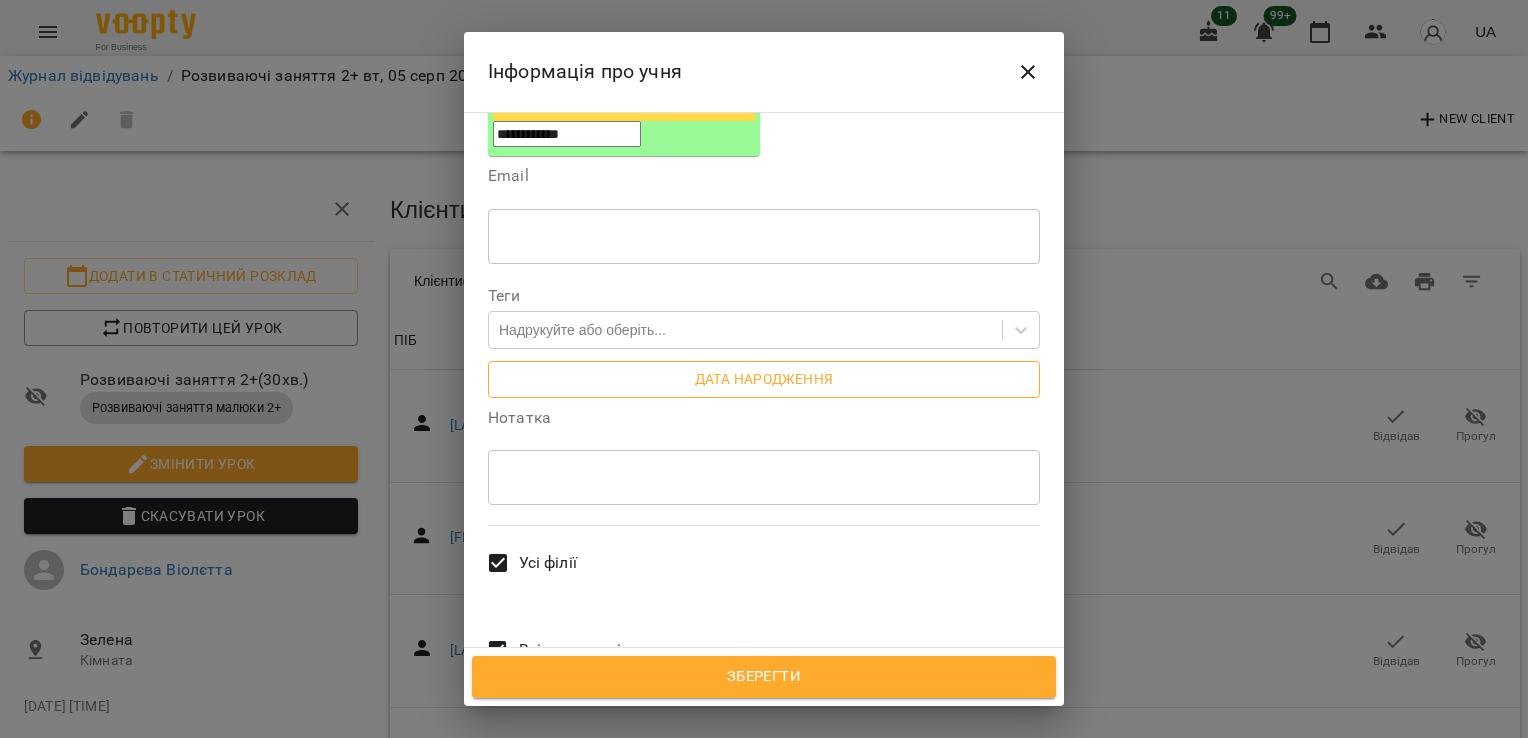 click on "Дата народження" at bounding box center (764, 379) 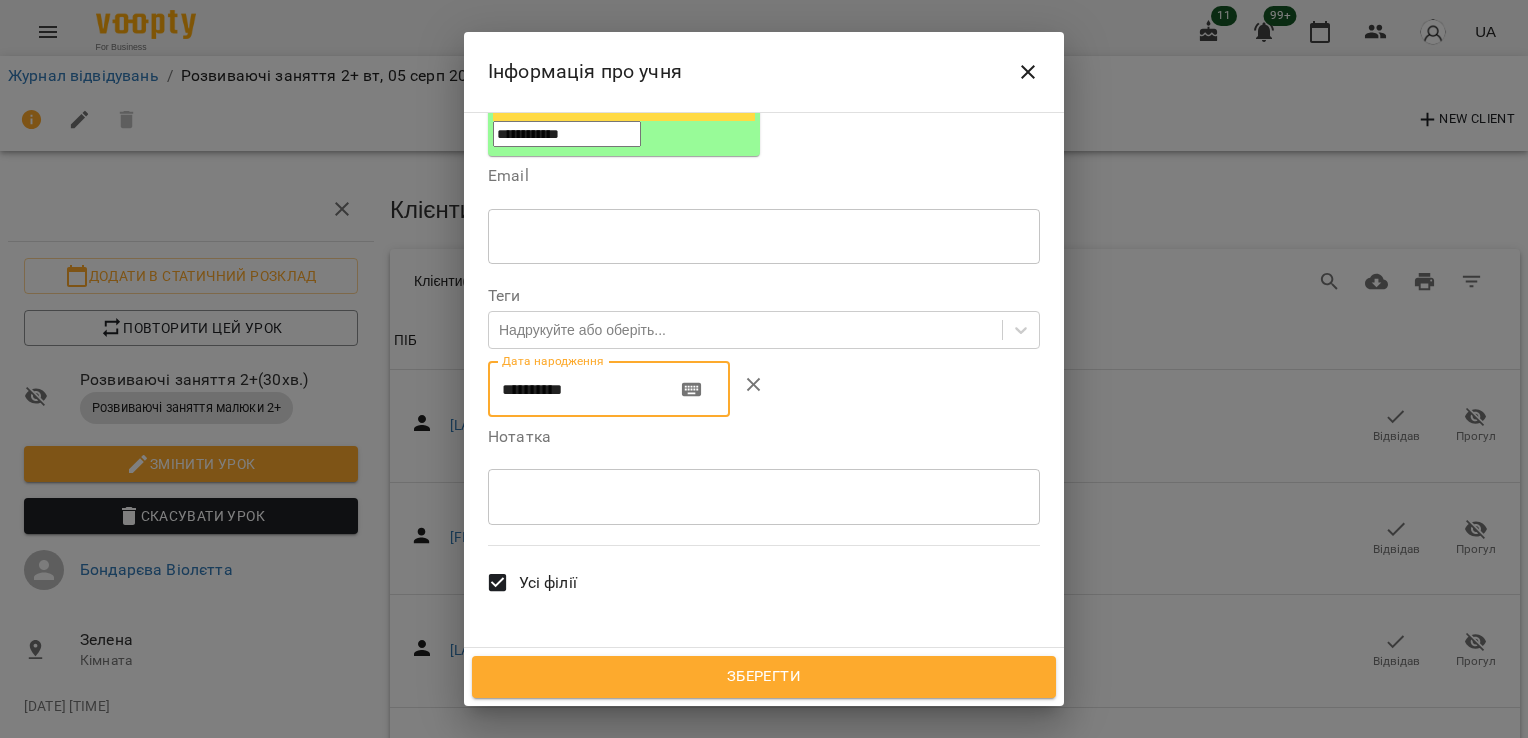 drag, startPoint x: 588, startPoint y: 226, endPoint x: 453, endPoint y: 223, distance: 135.03333 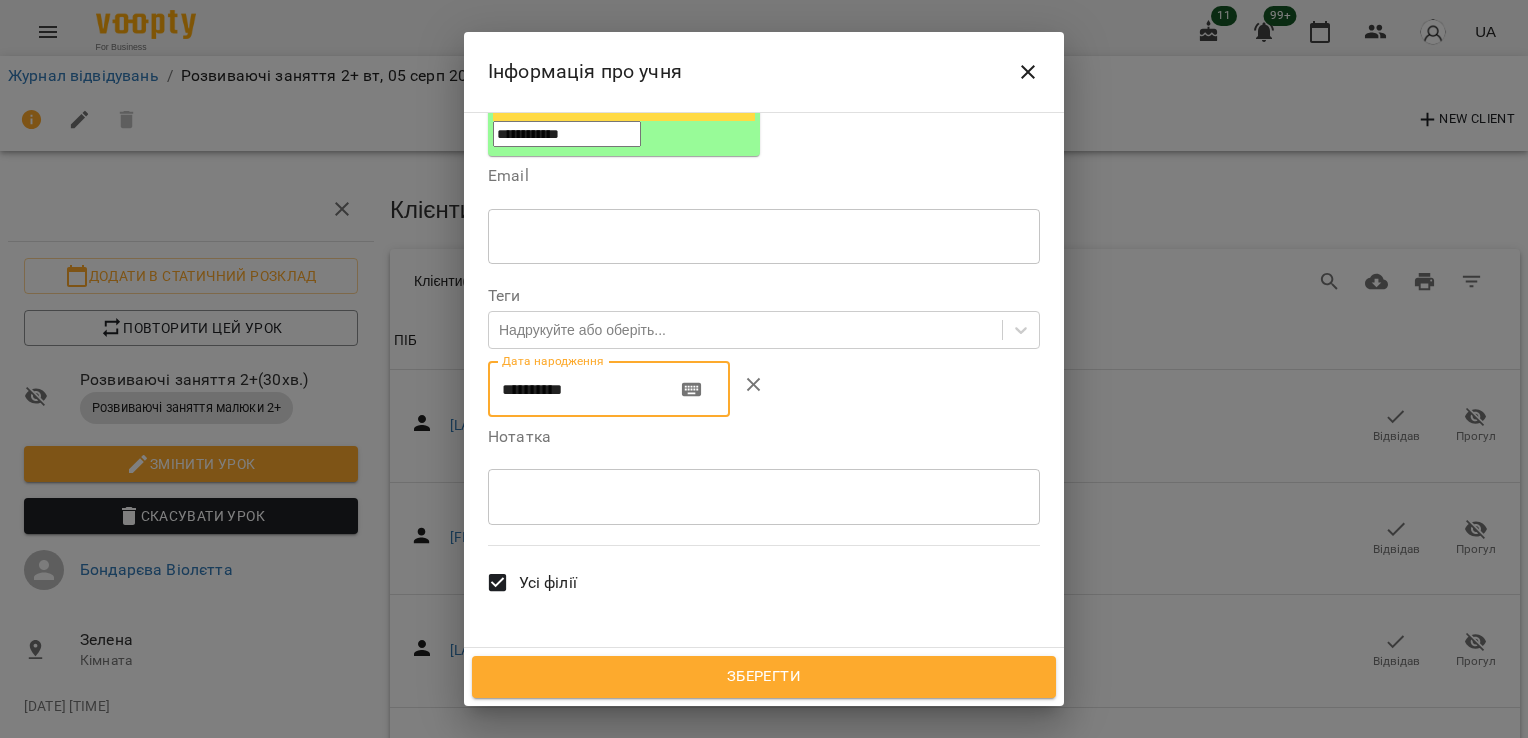 click on "**********" at bounding box center (764, 369) 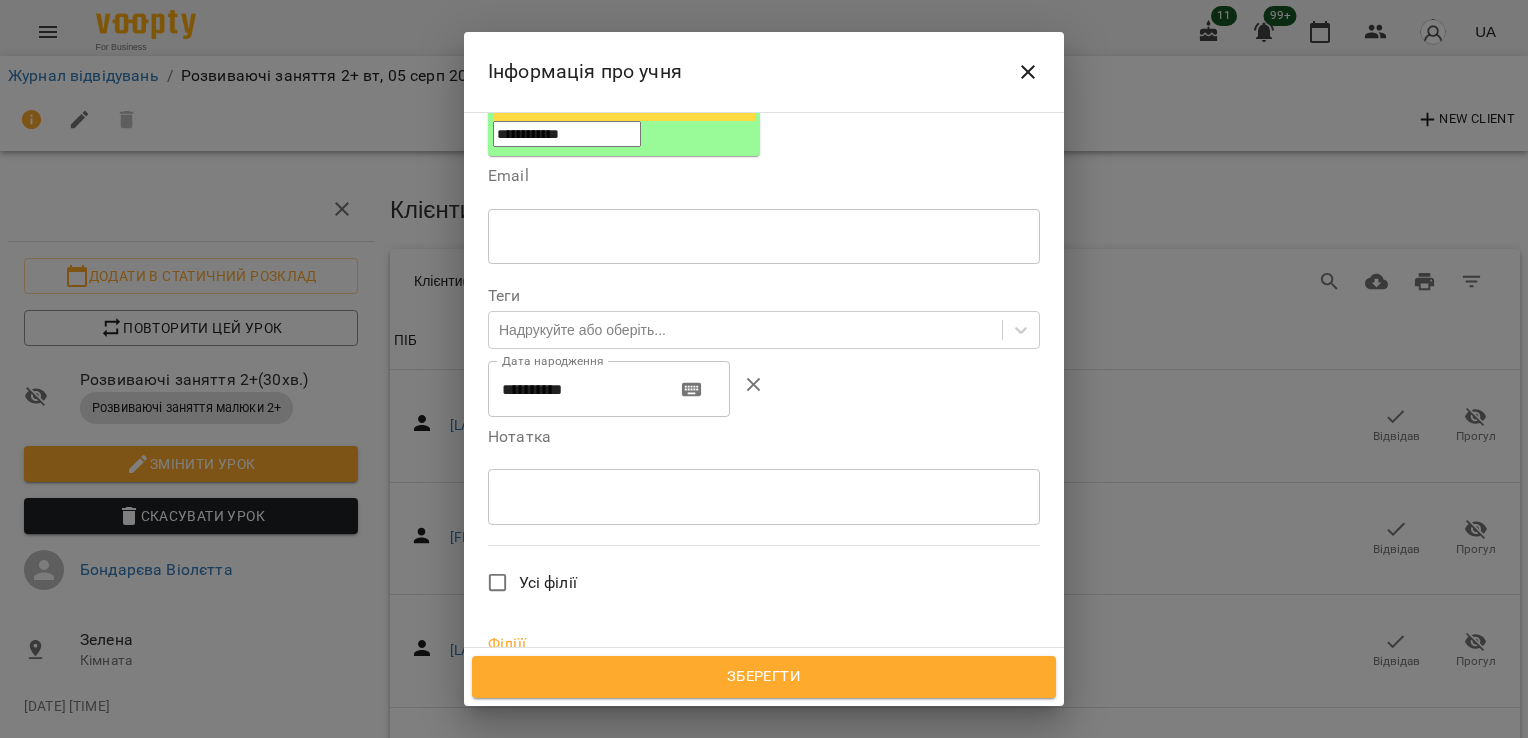 click on "* ​" at bounding box center (764, 497) 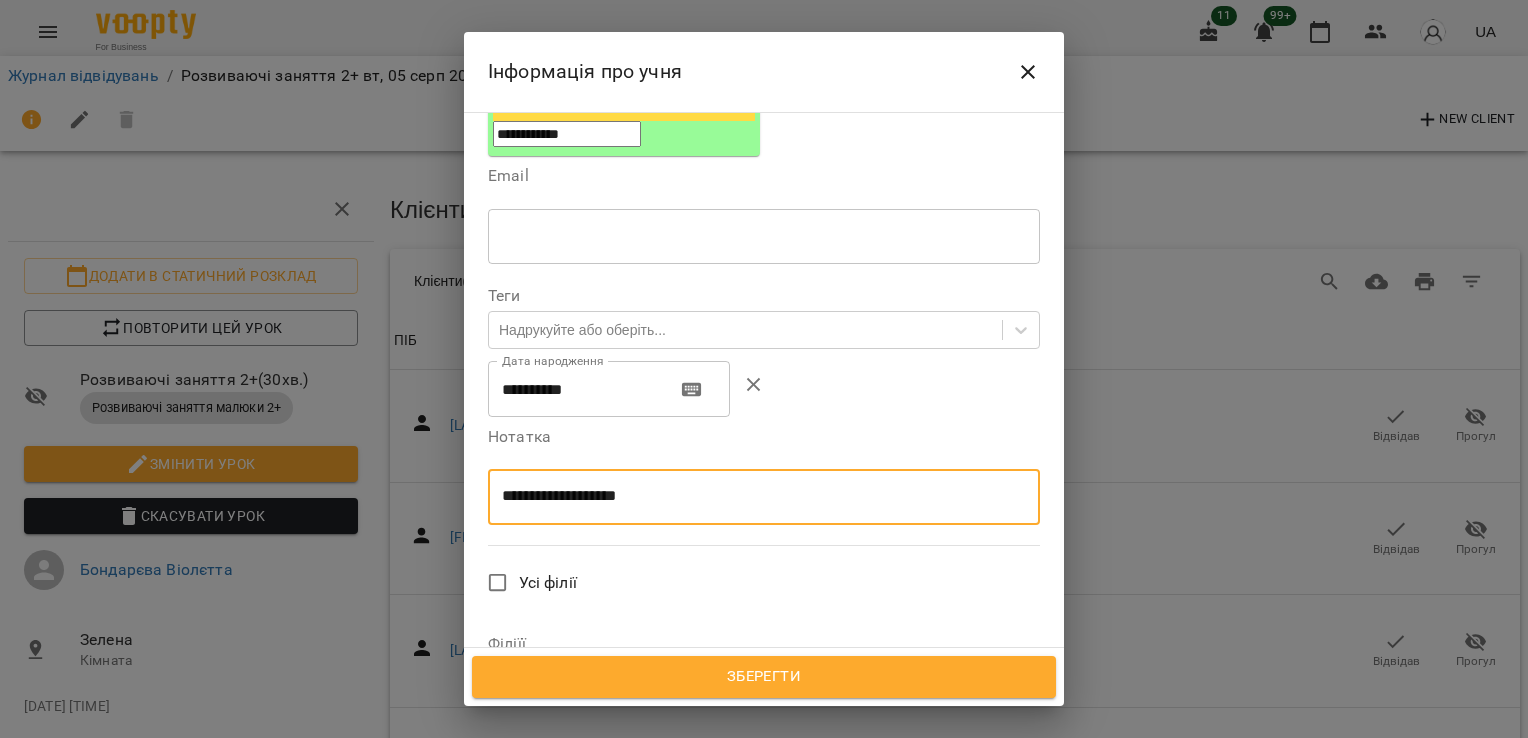 scroll, scrollTop: 0, scrollLeft: 0, axis: both 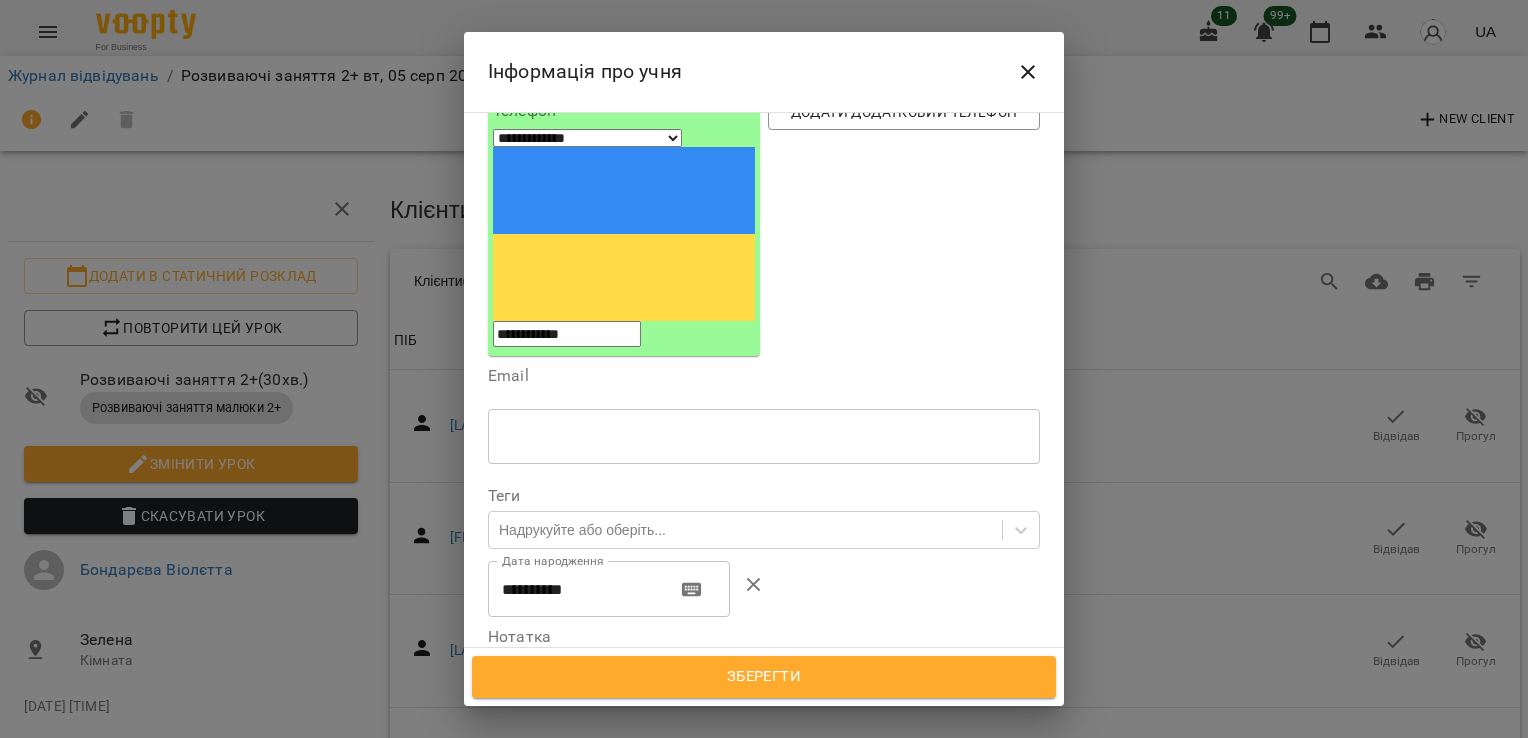 type on "**********" 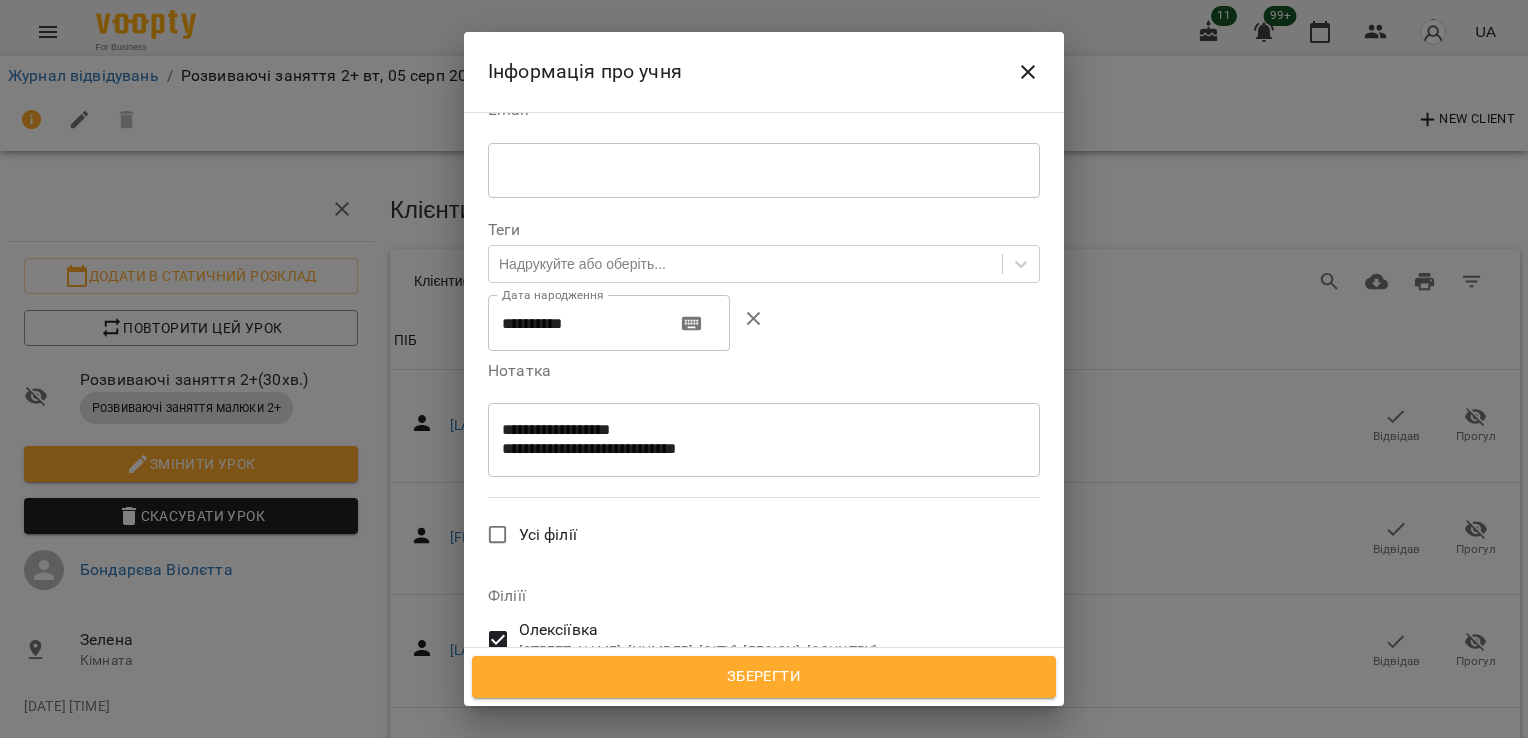 scroll, scrollTop: 611, scrollLeft: 0, axis: vertical 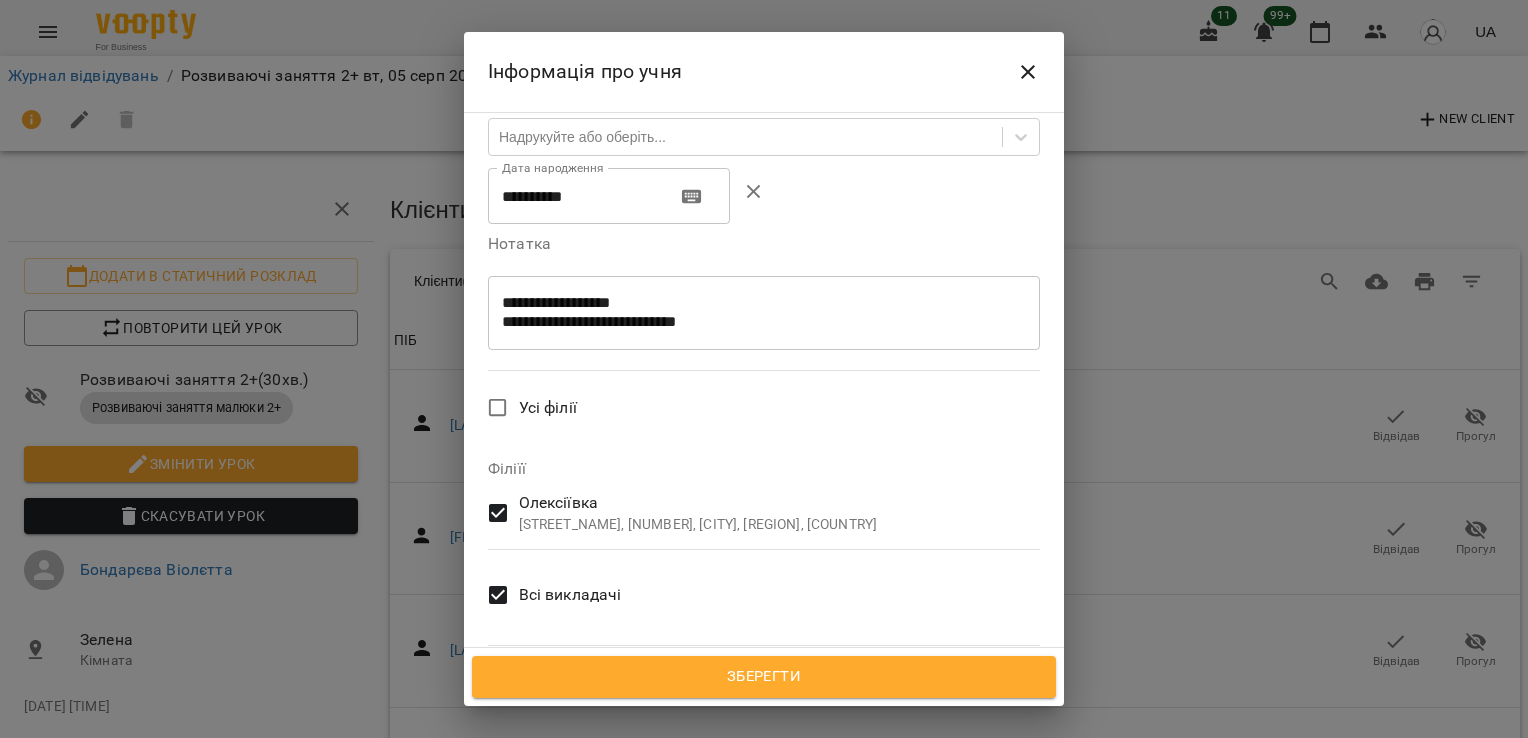 click on "Зберегти" at bounding box center (764, 677) 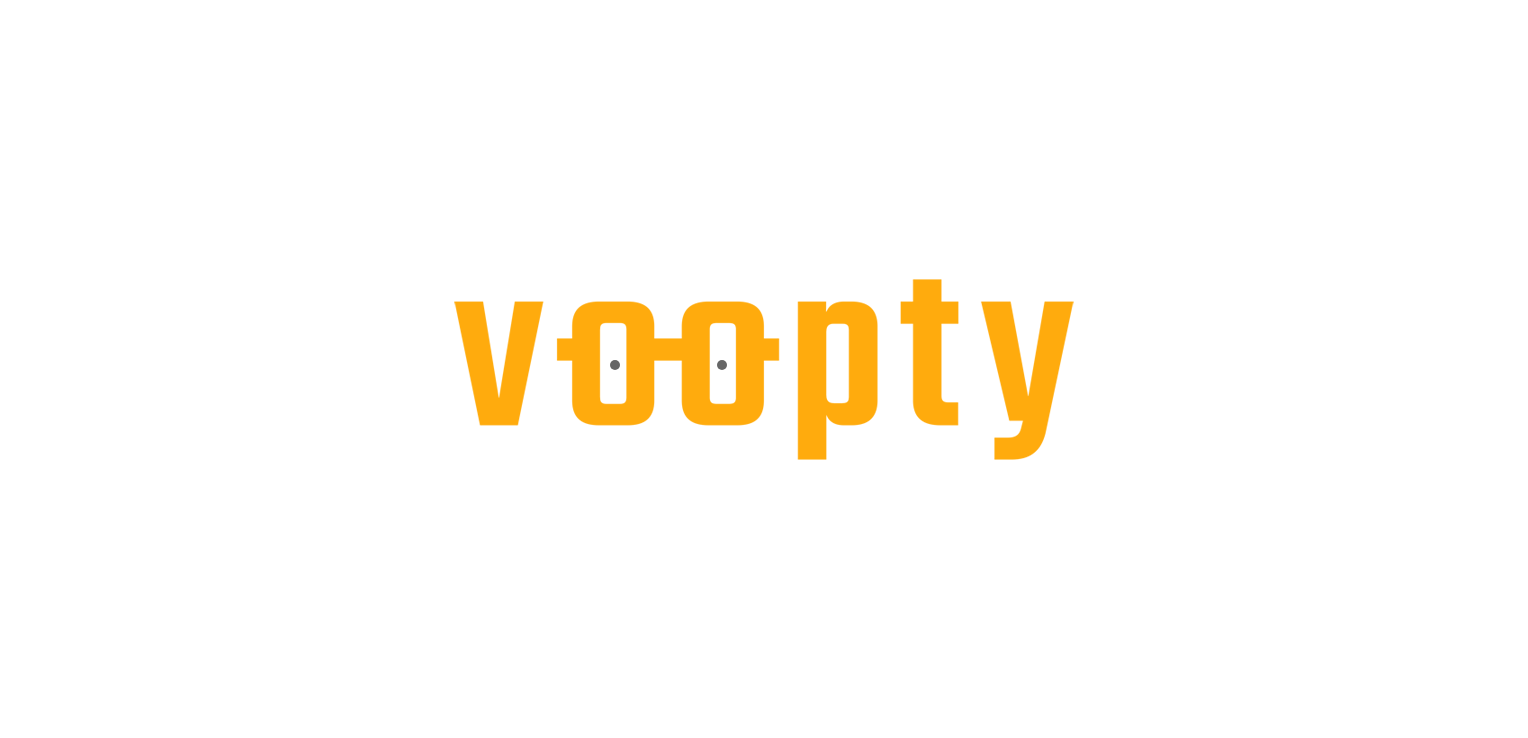 scroll, scrollTop: 0, scrollLeft: 0, axis: both 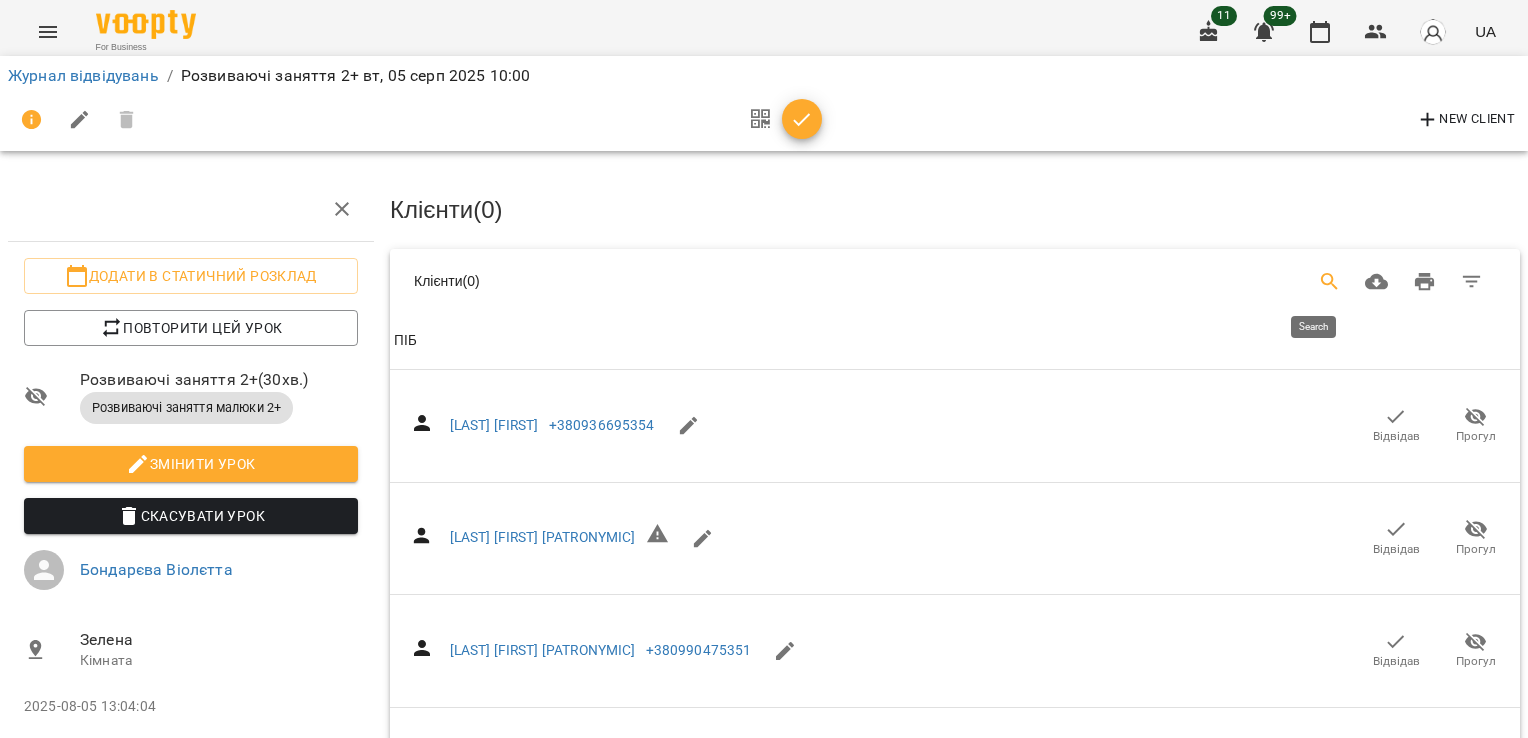 click 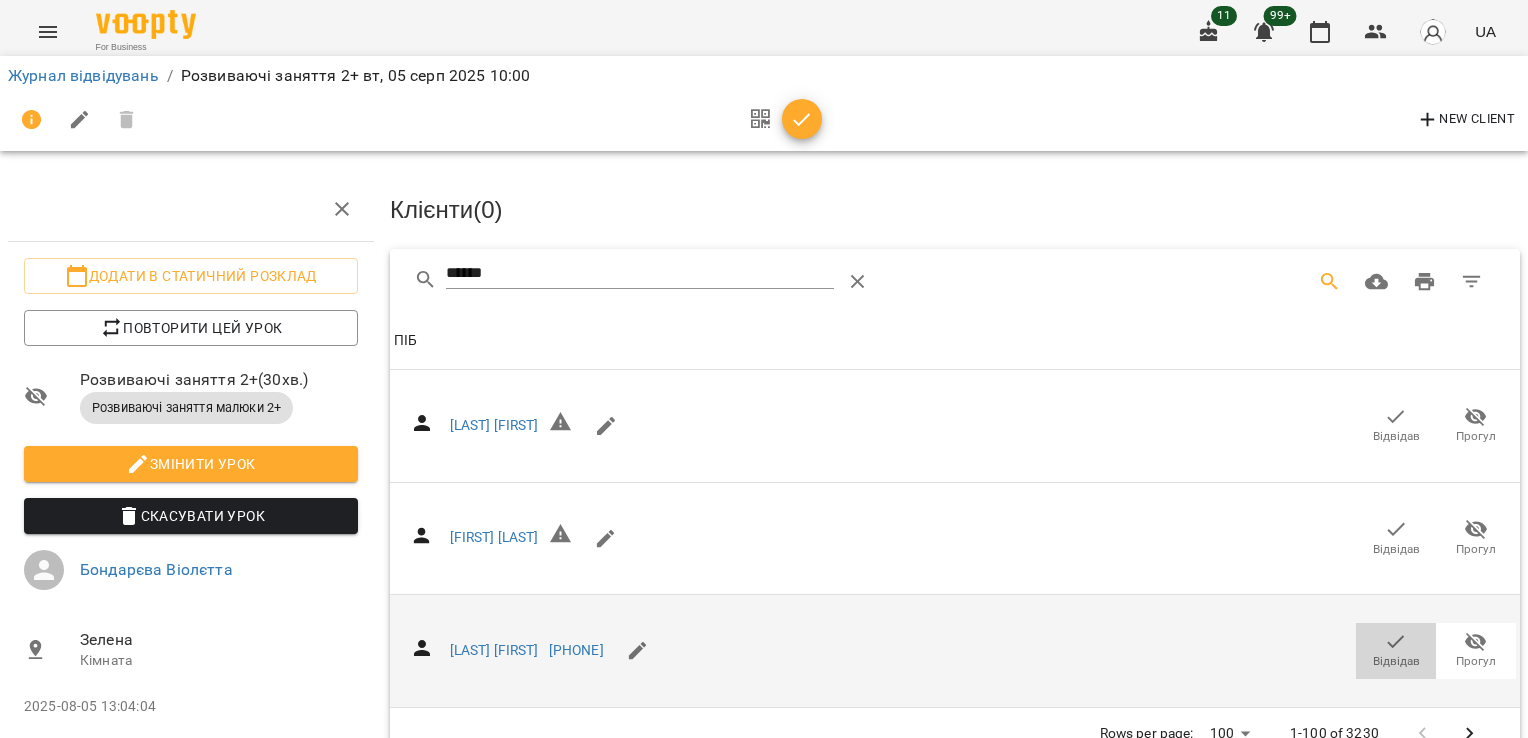 click 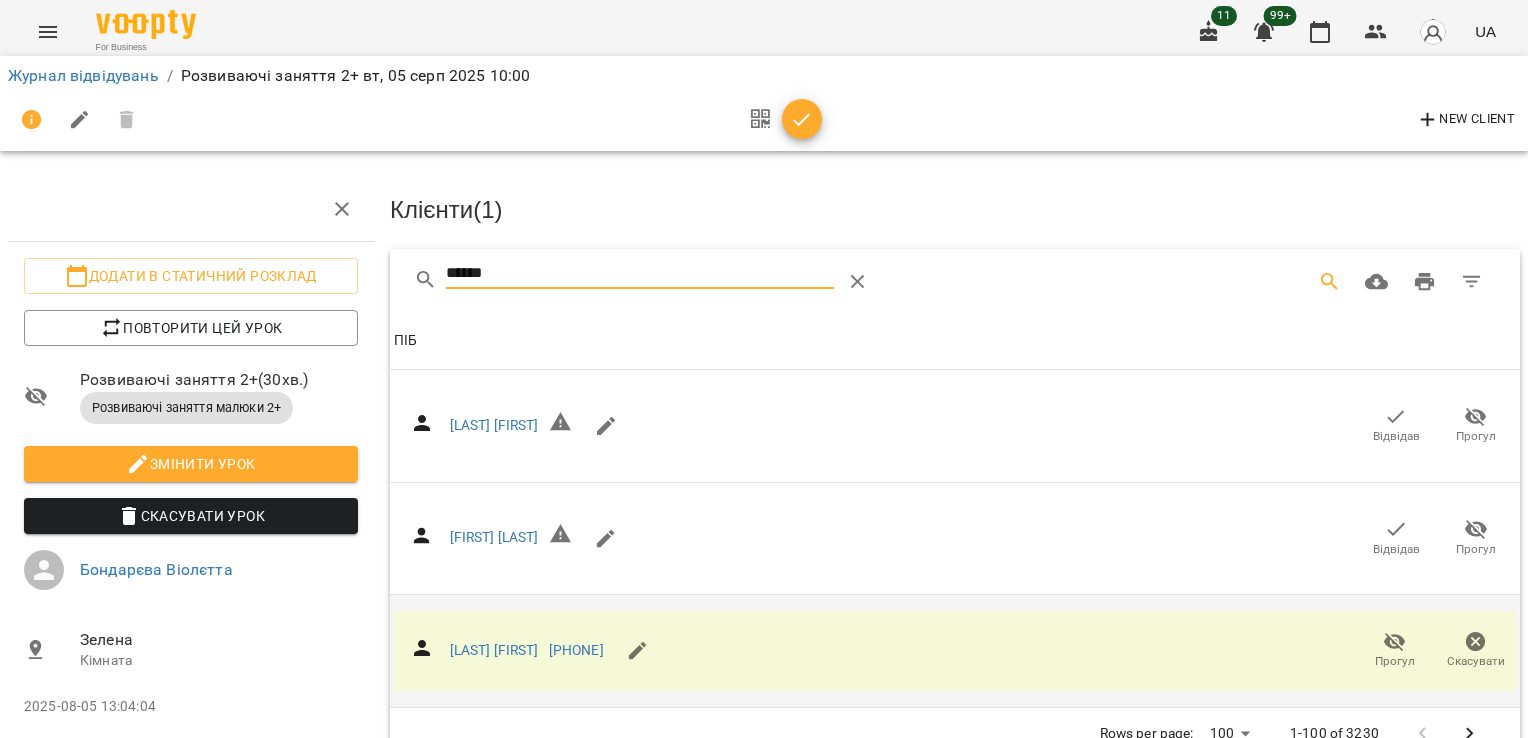 drag, startPoint x: 442, startPoint y: 266, endPoint x: 361, endPoint y: 263, distance: 81.055534 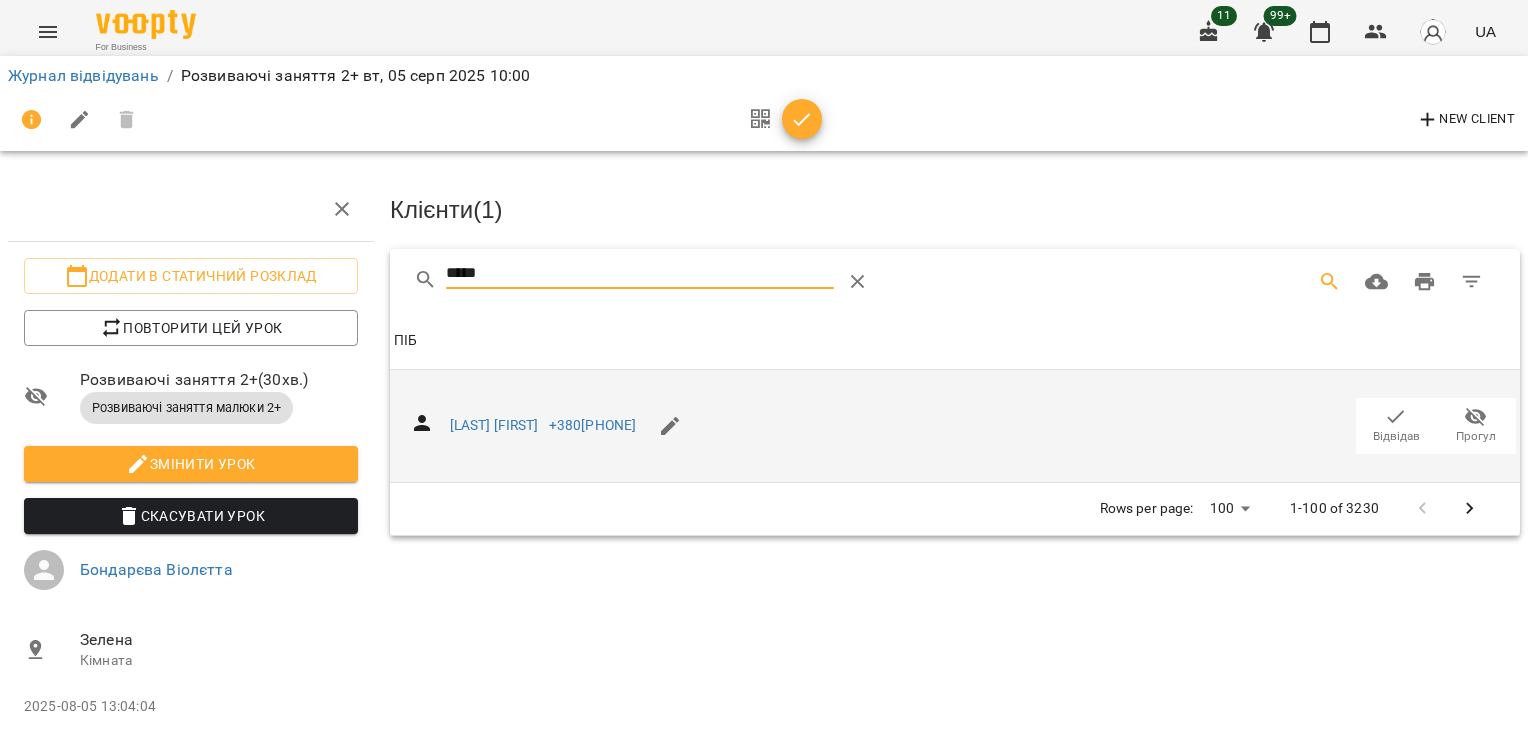 click 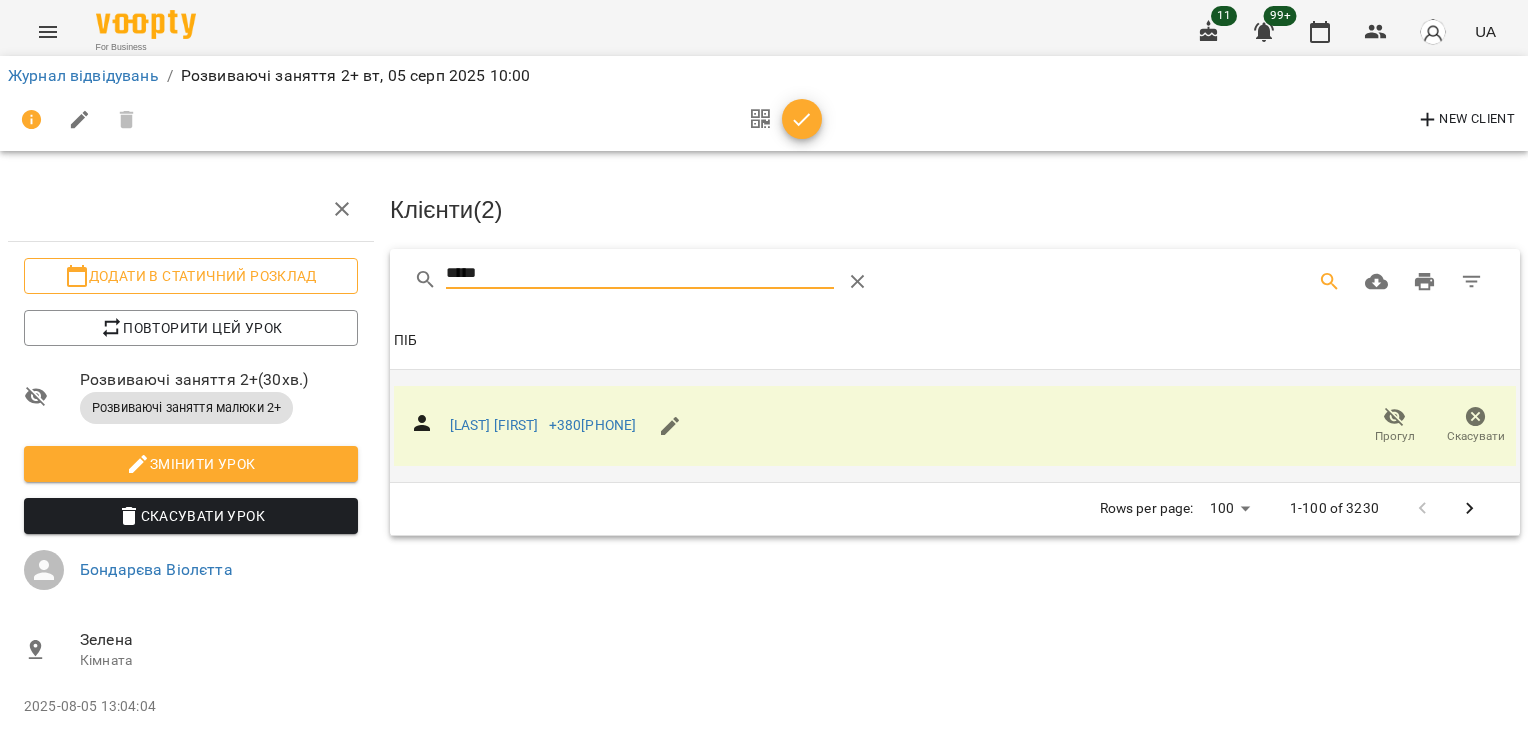 drag, startPoint x: 531, startPoint y: 272, endPoint x: 201, endPoint y: 273, distance: 330.00153 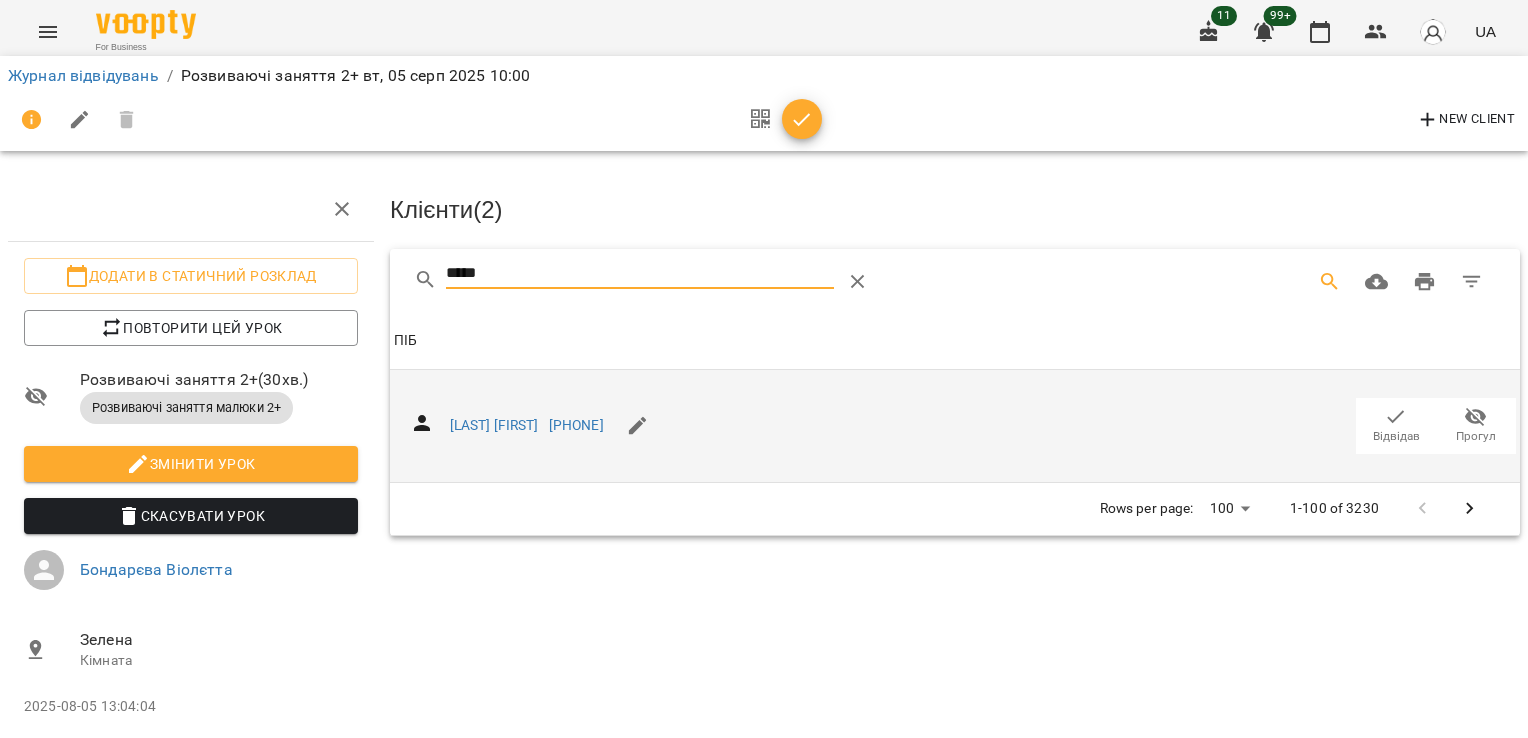 click 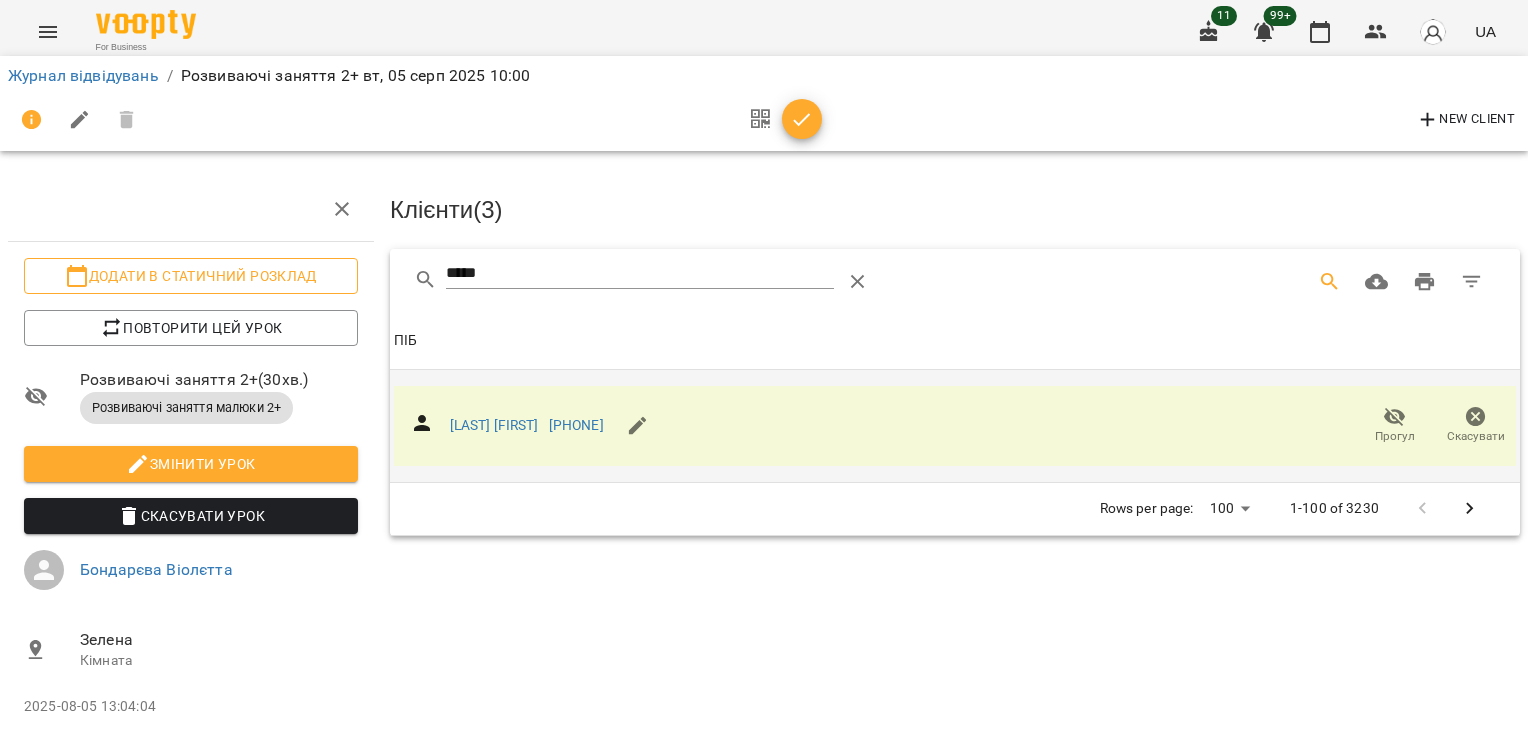 drag, startPoint x: 352, startPoint y: 269, endPoint x: 331, endPoint y: 267, distance: 21.095022 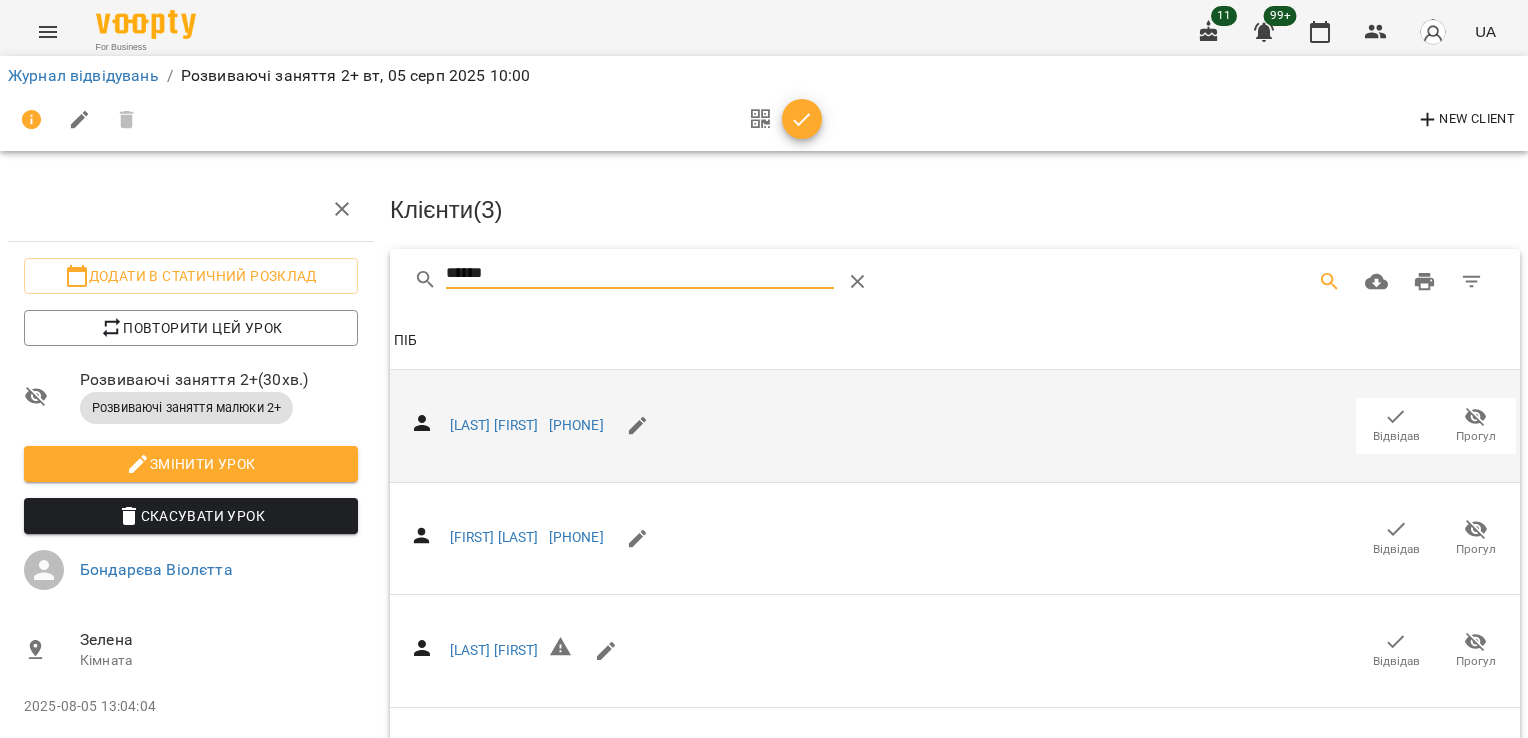 type on "******" 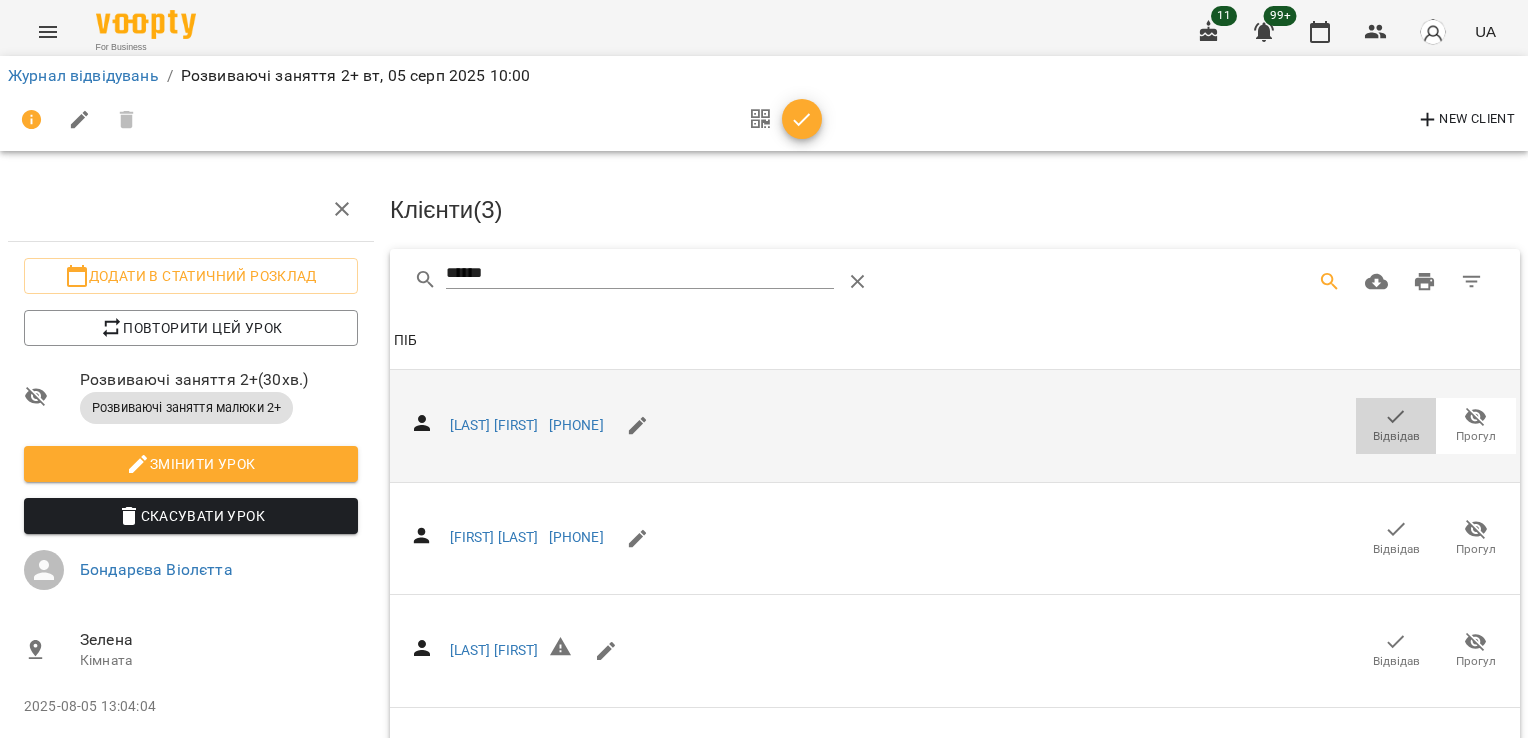 click 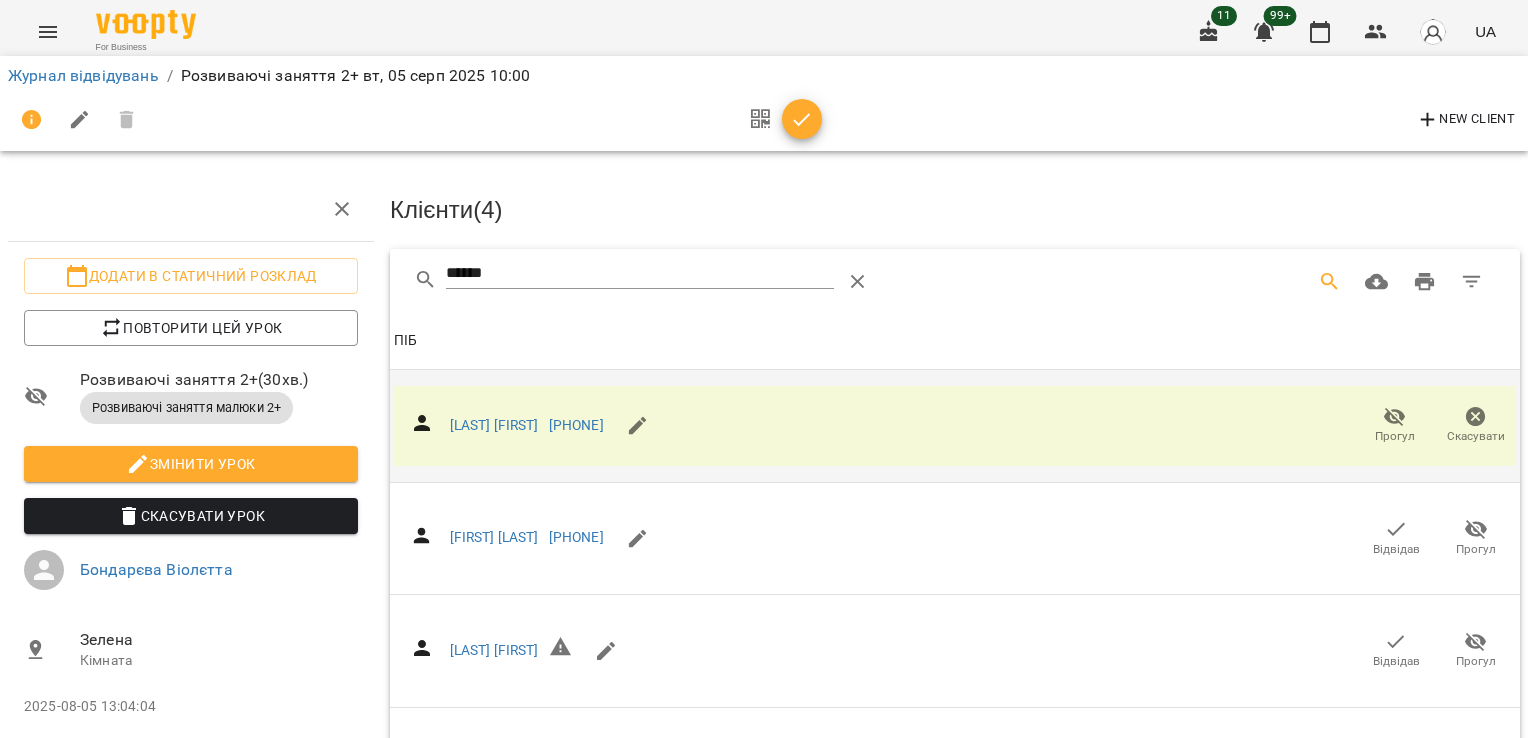 click at bounding box center (802, 120) 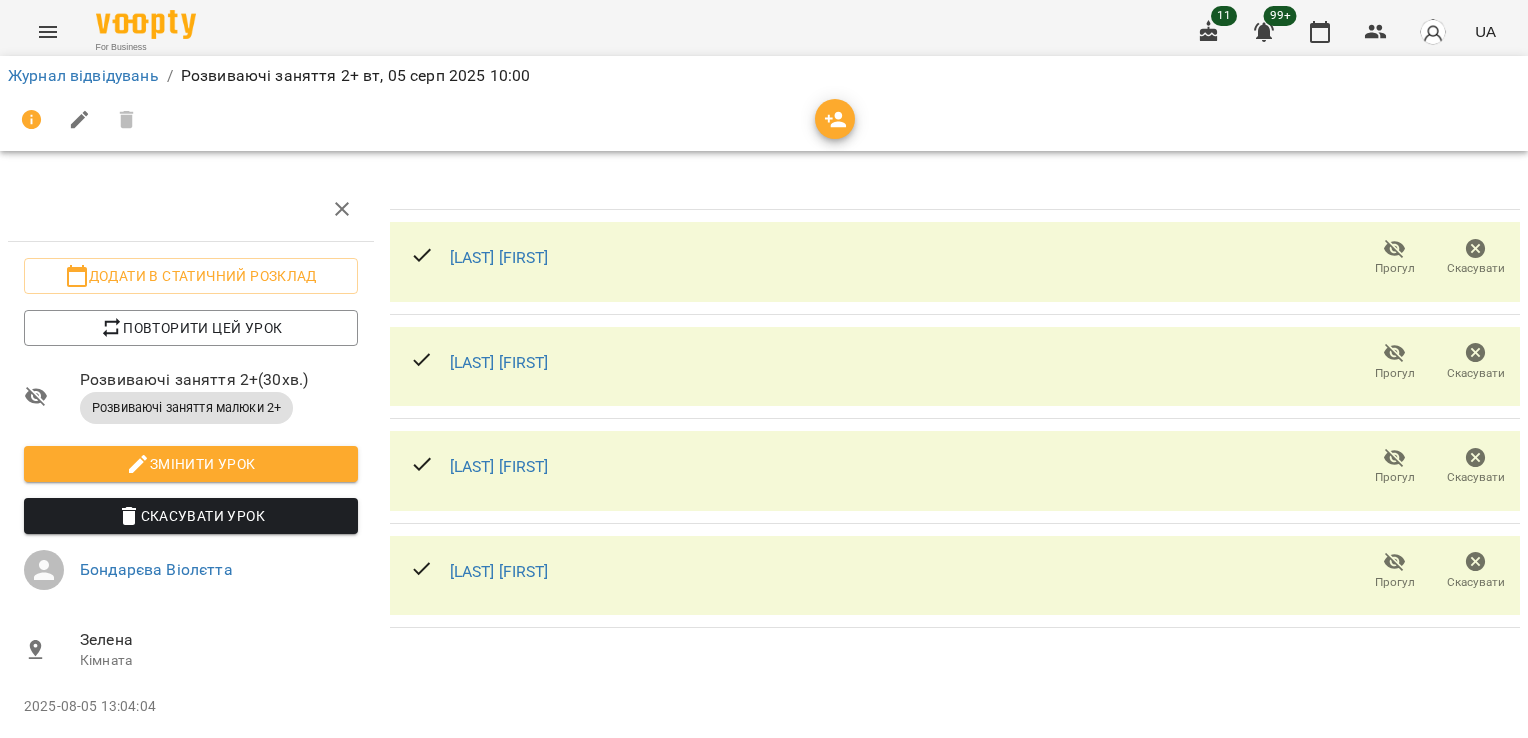 click on "Журнал відвідувань" at bounding box center [83, 76] 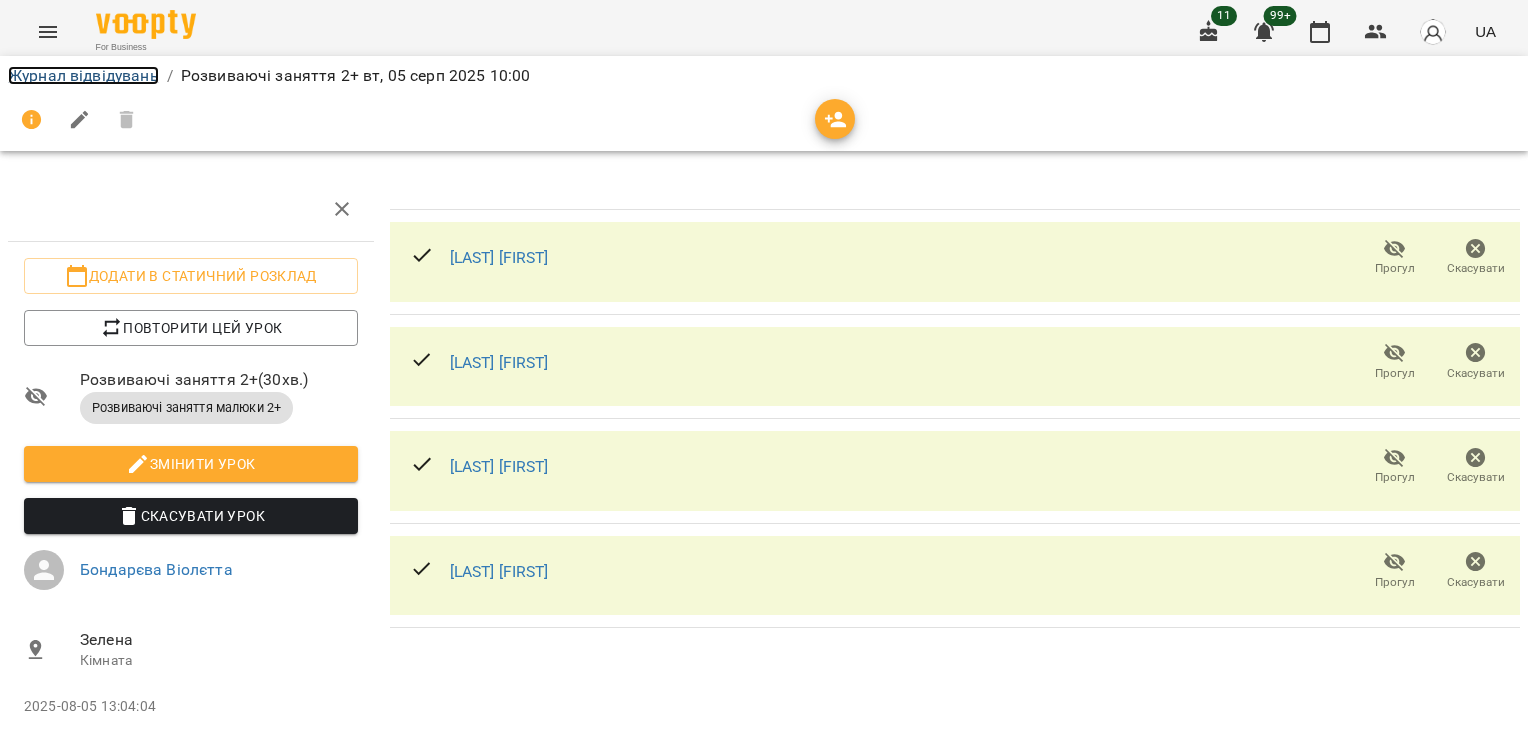 click on "Журнал відвідувань" at bounding box center (83, 75) 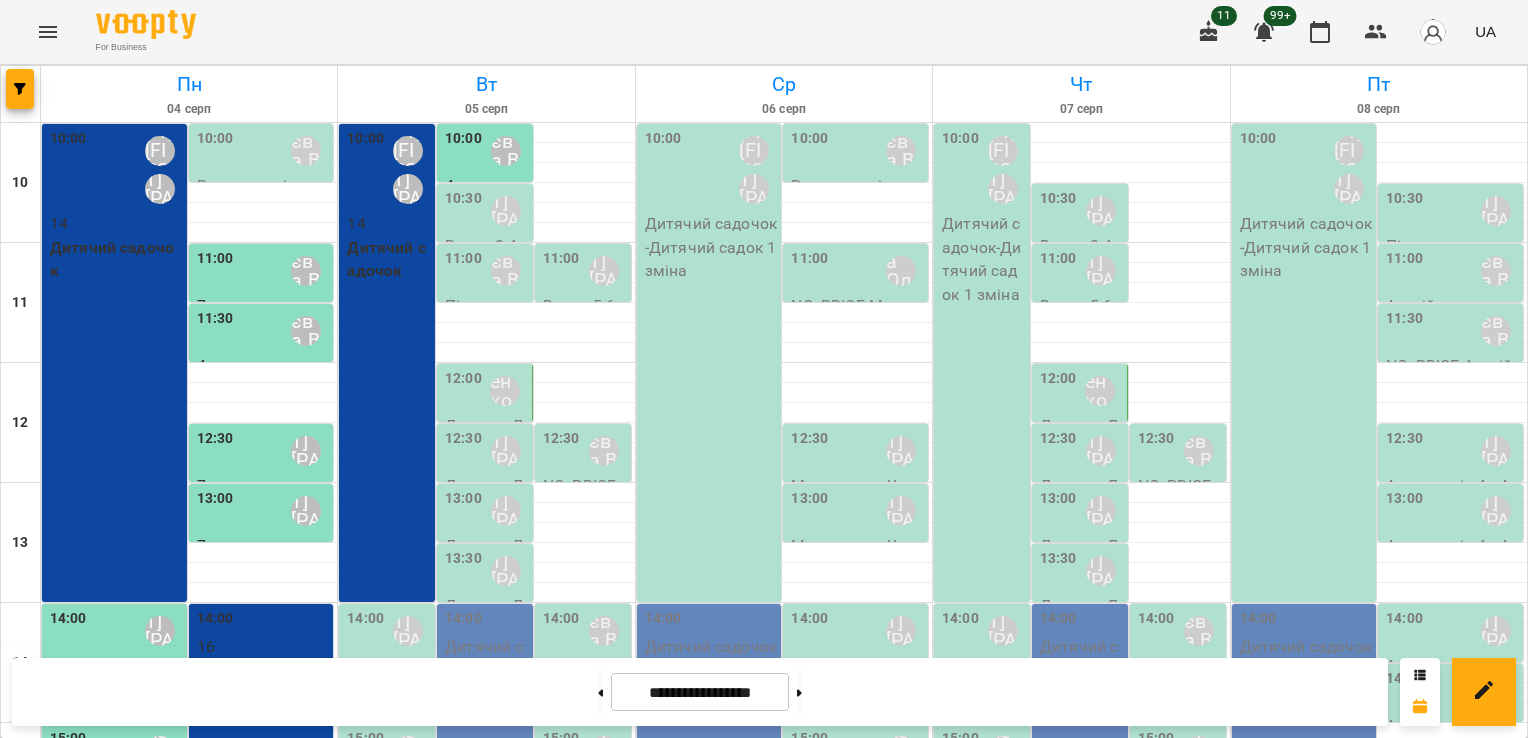 click on "10:30" at bounding box center [463, 199] 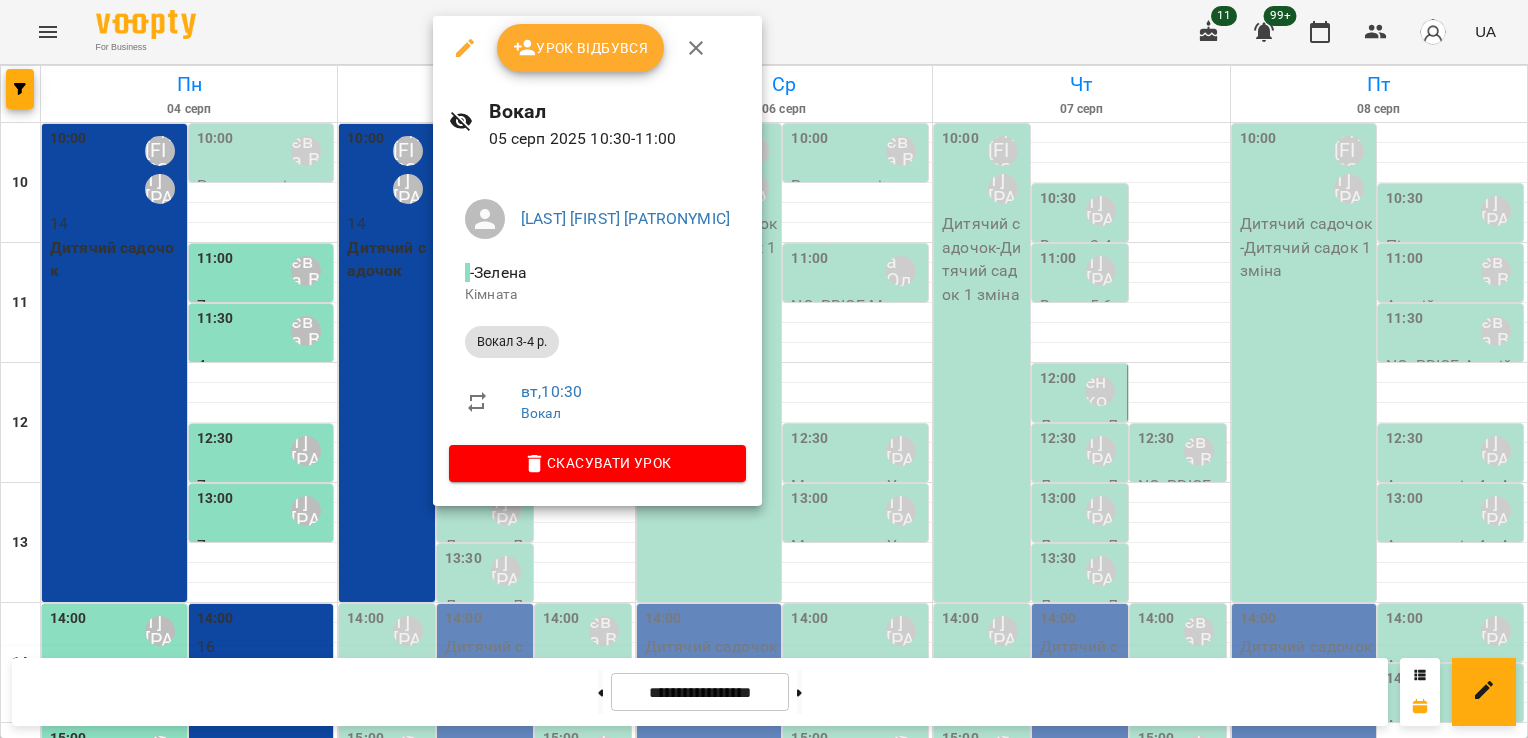 click at bounding box center (764, 369) 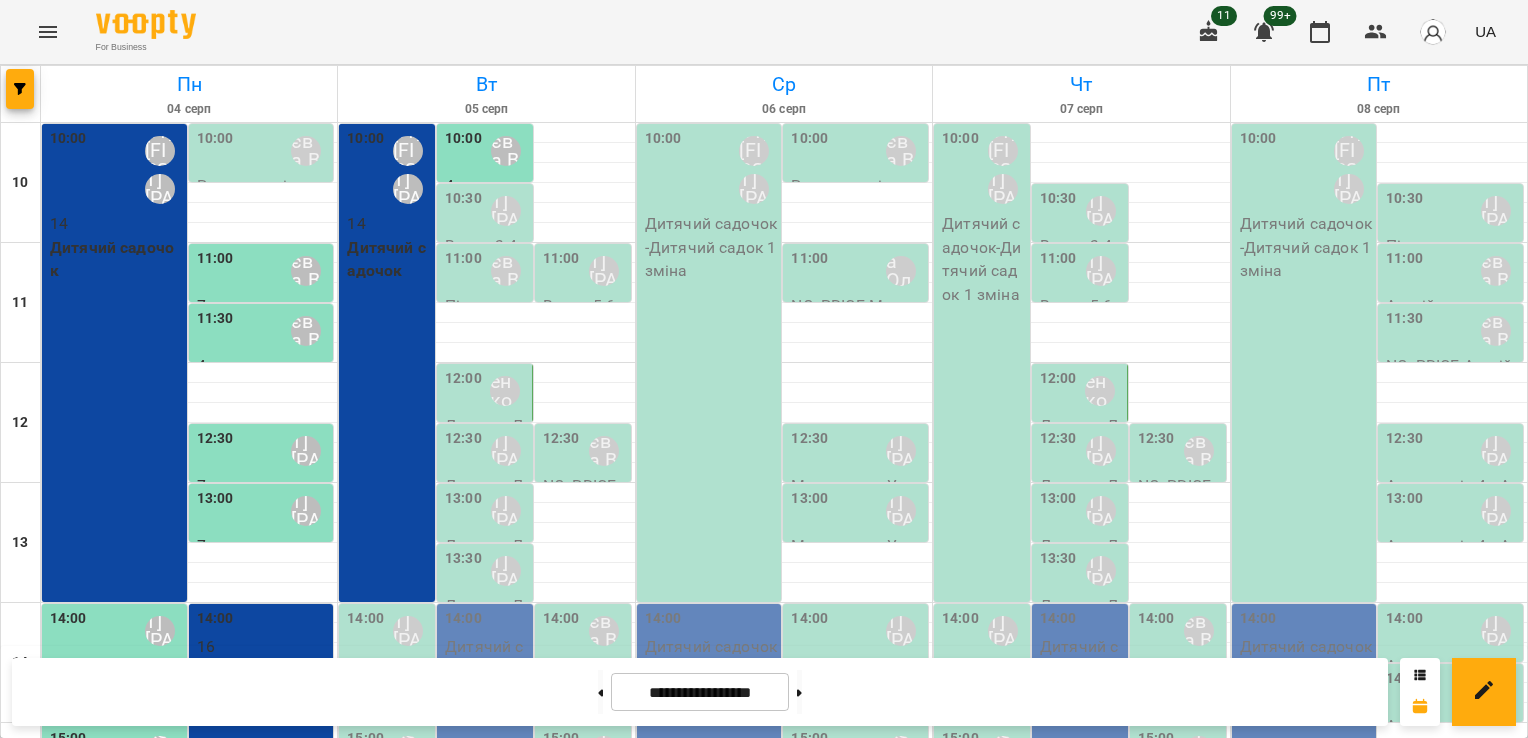 click on "11:00" at bounding box center [463, 271] 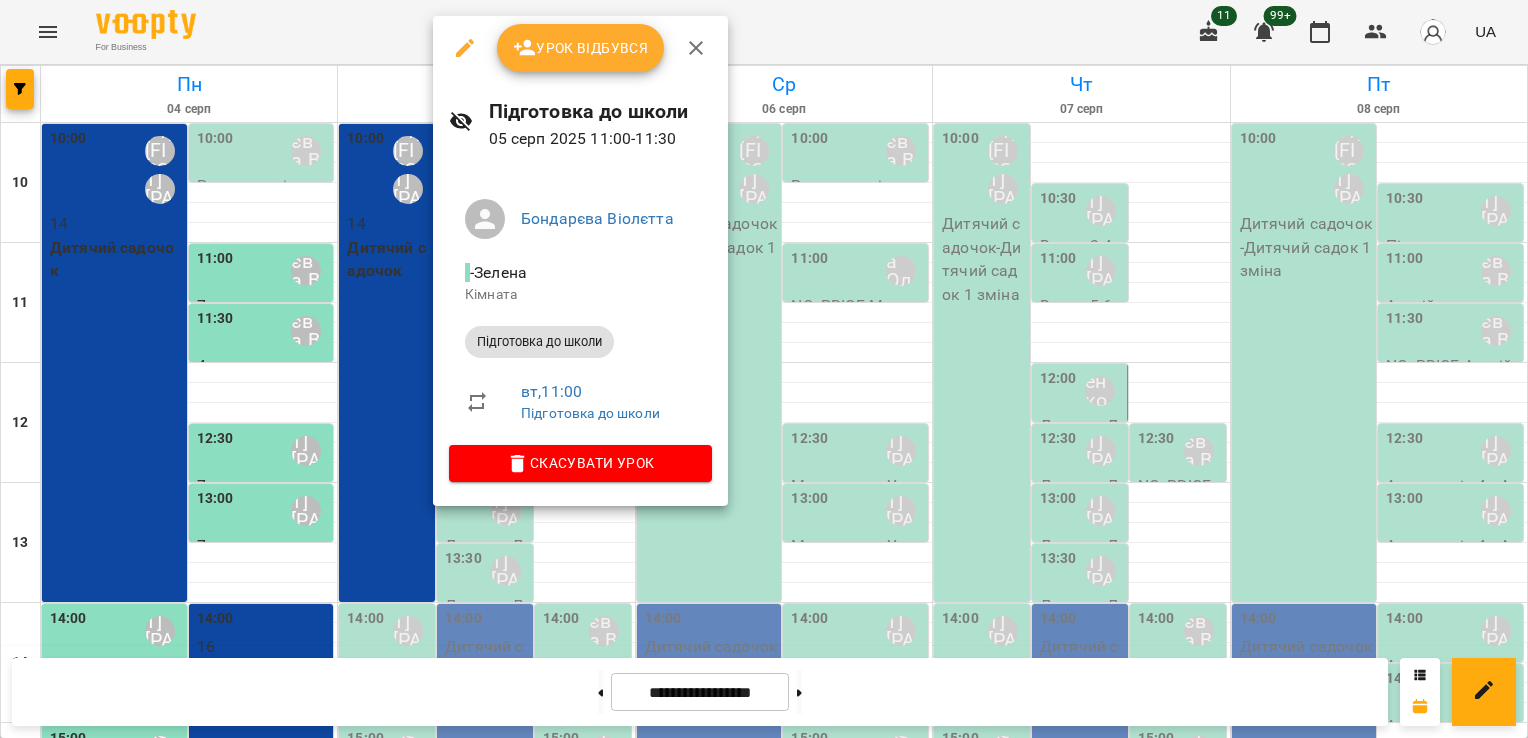 drag, startPoint x: 792, startPoint y: 326, endPoint x: 780, endPoint y: 298, distance: 30.463093 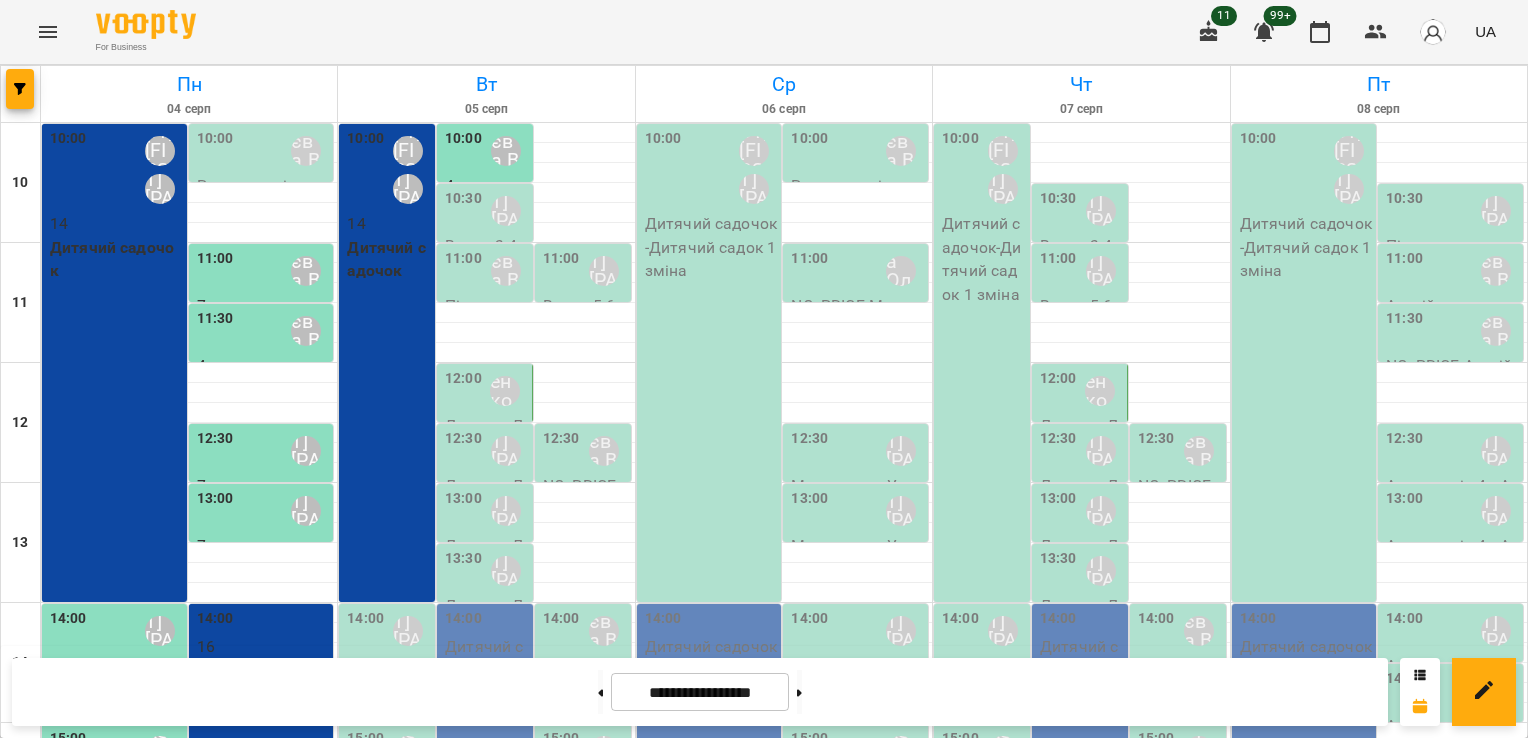 drag, startPoint x: 560, startPoint y: 254, endPoint x: 551, endPoint y: 295, distance: 41.976185 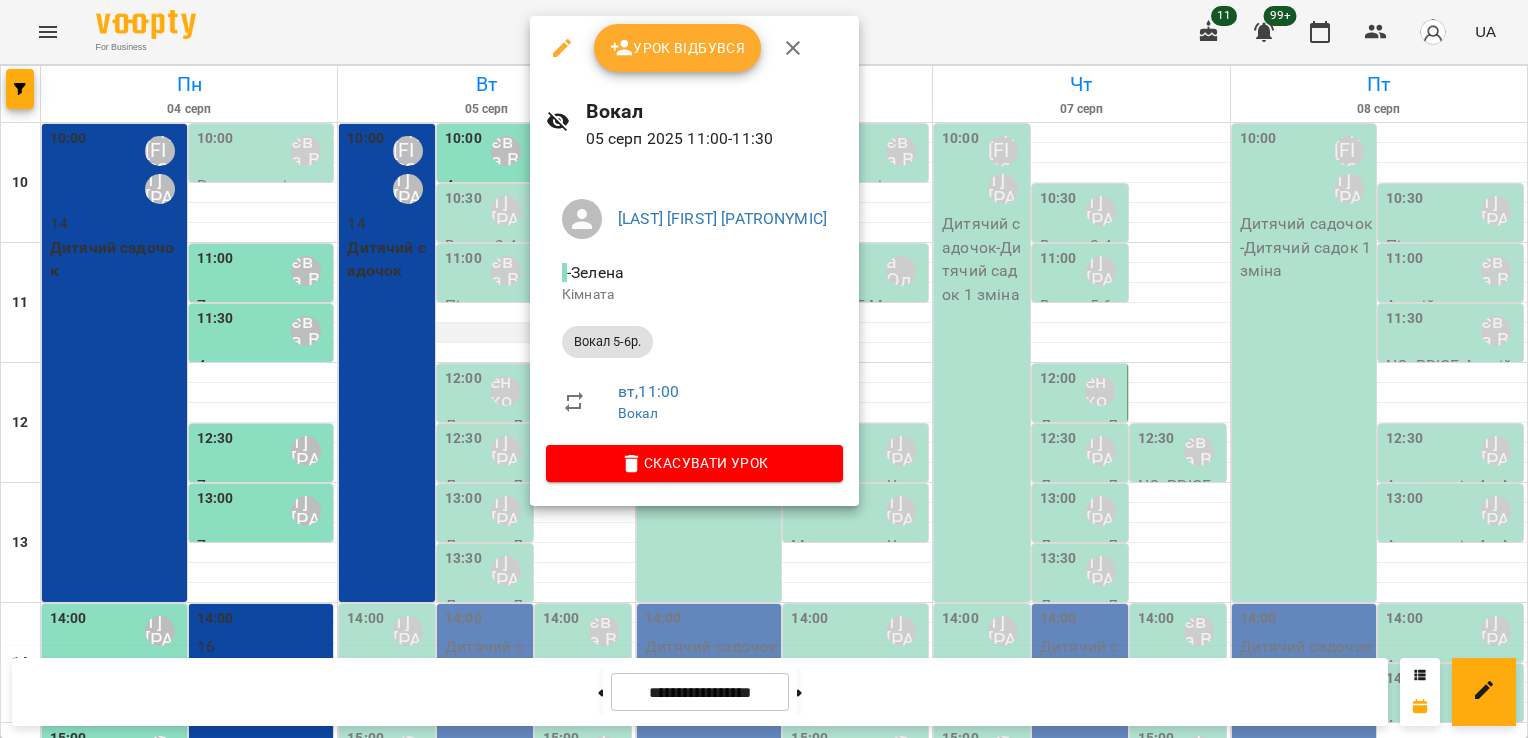 drag, startPoint x: 551, startPoint y: 295, endPoint x: 508, endPoint y: 326, distance: 53.009434 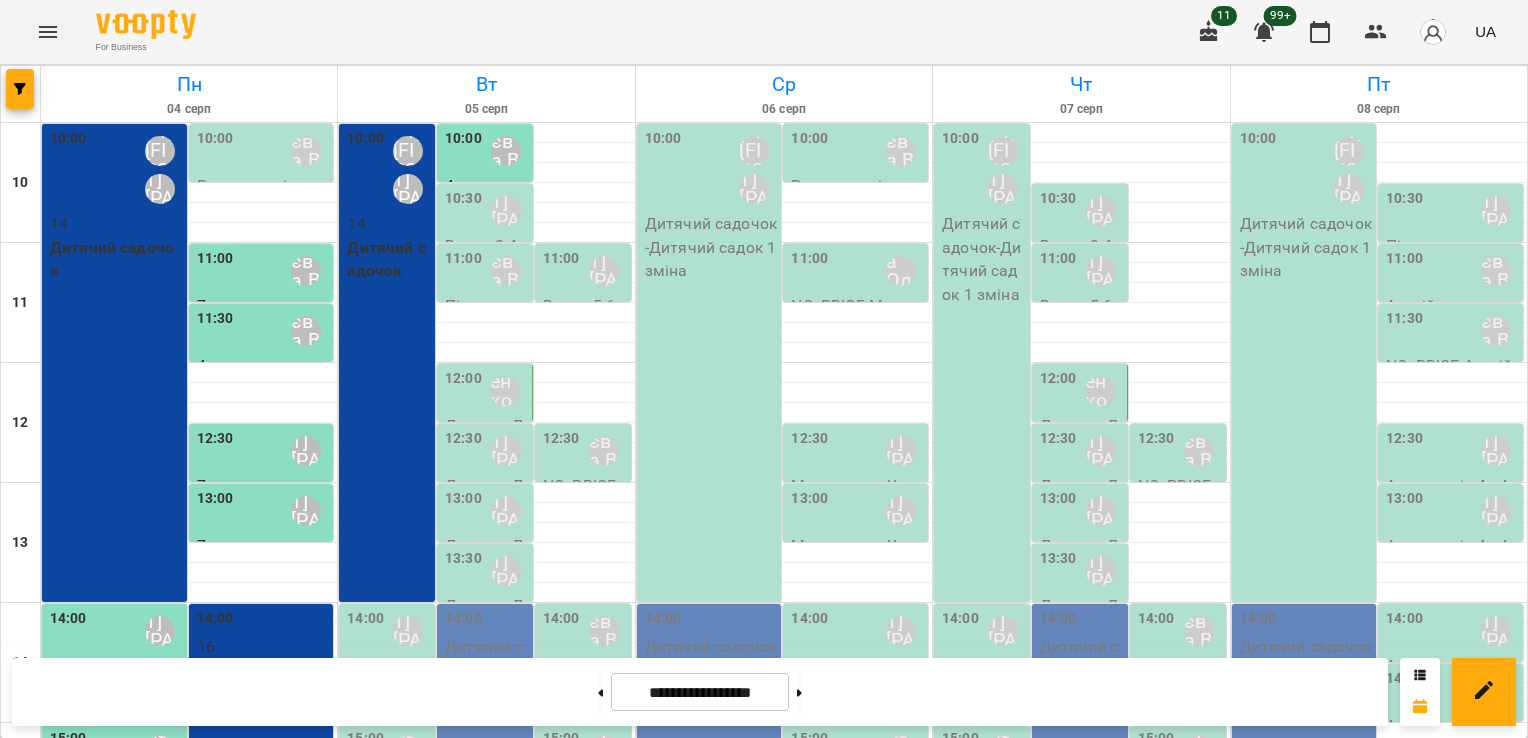 click on "10:30" at bounding box center [463, 211] 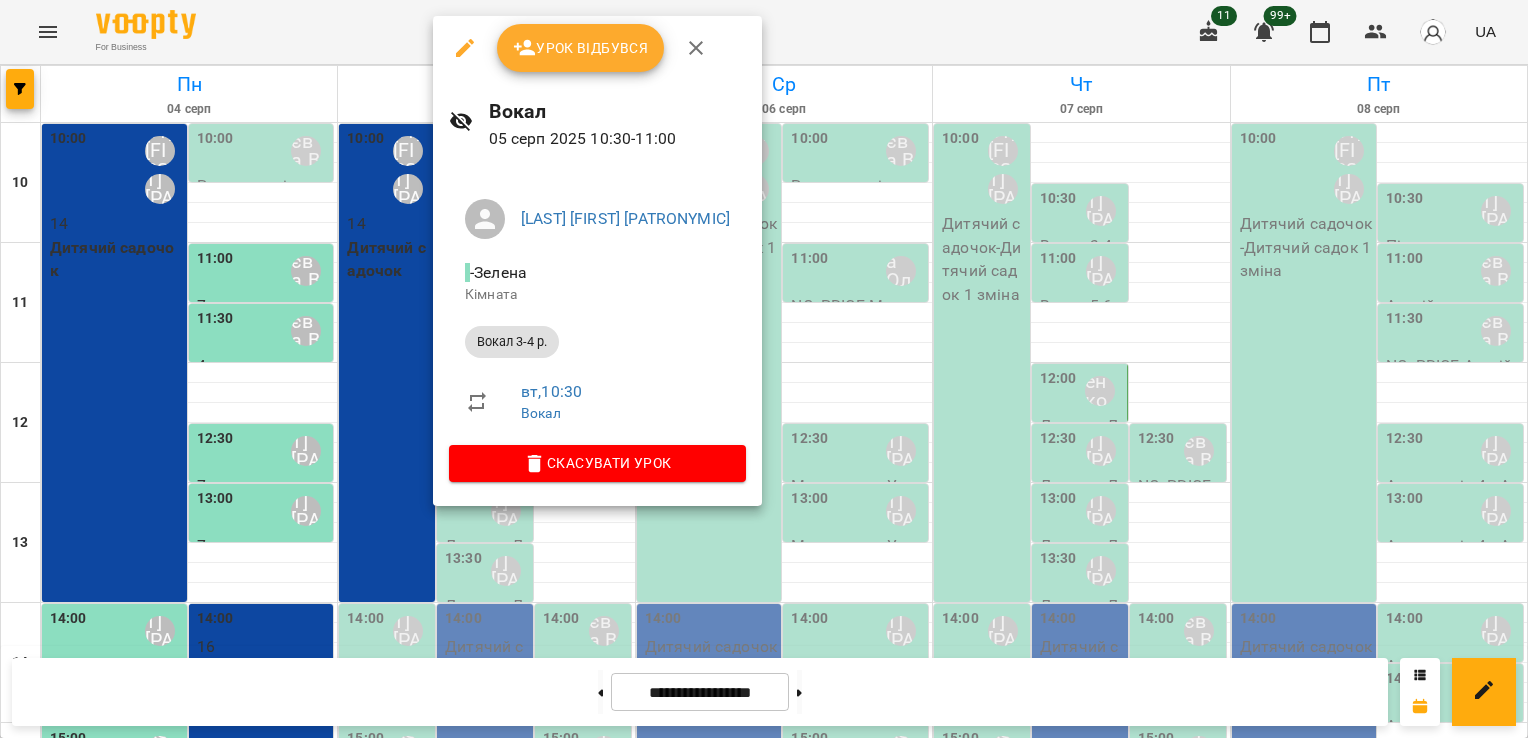 click on "Урок відбувся" at bounding box center (581, 48) 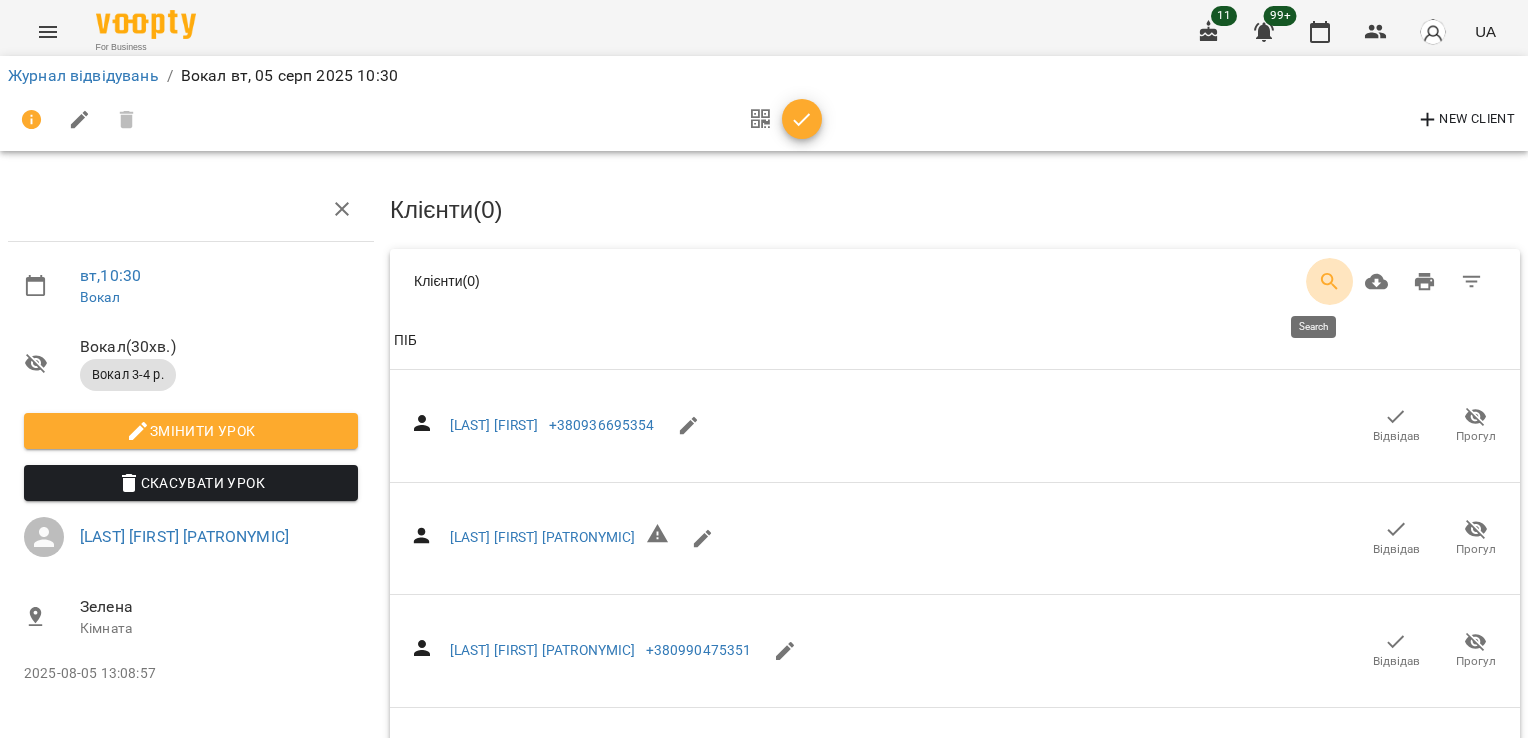 click at bounding box center [1330, 282] 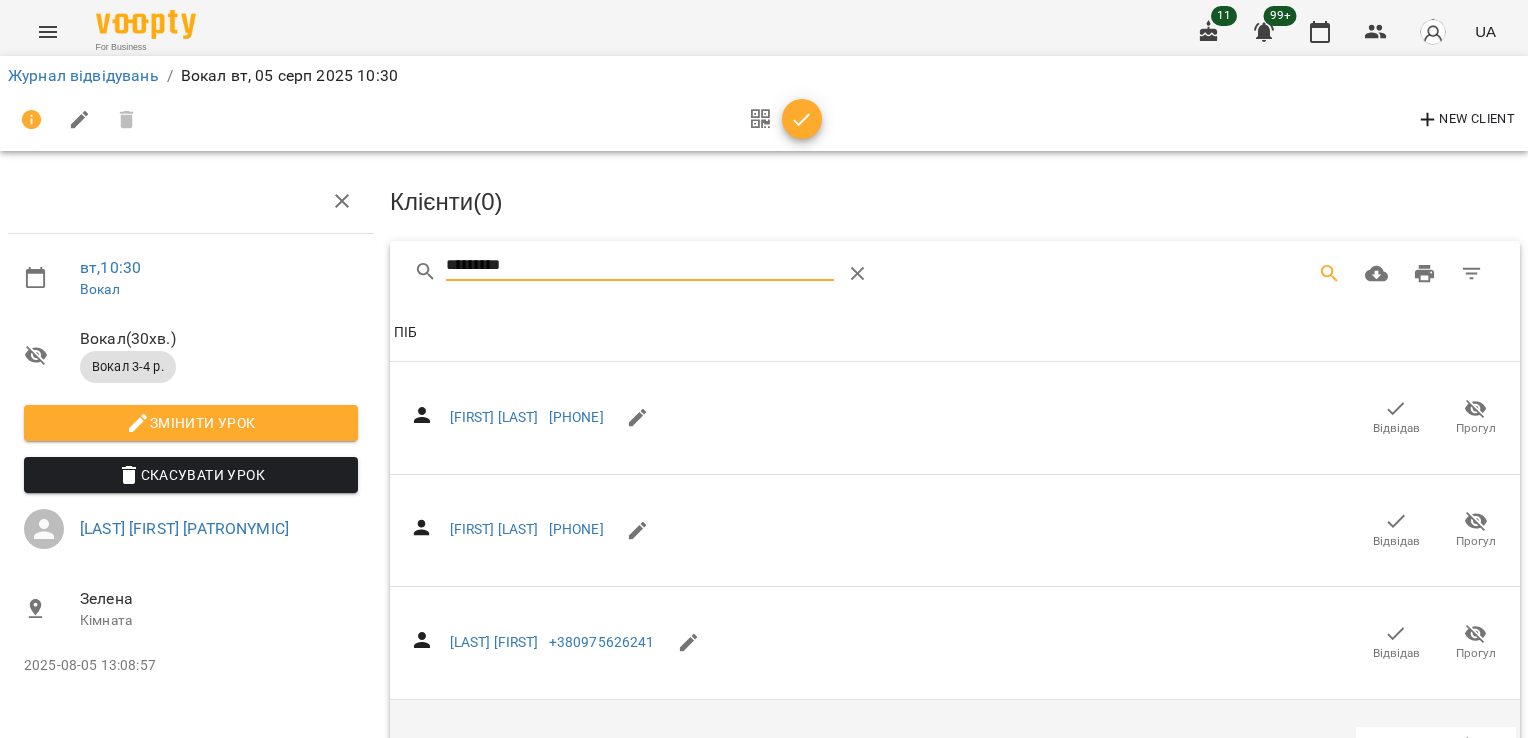 scroll, scrollTop: 336, scrollLeft: 0, axis: vertical 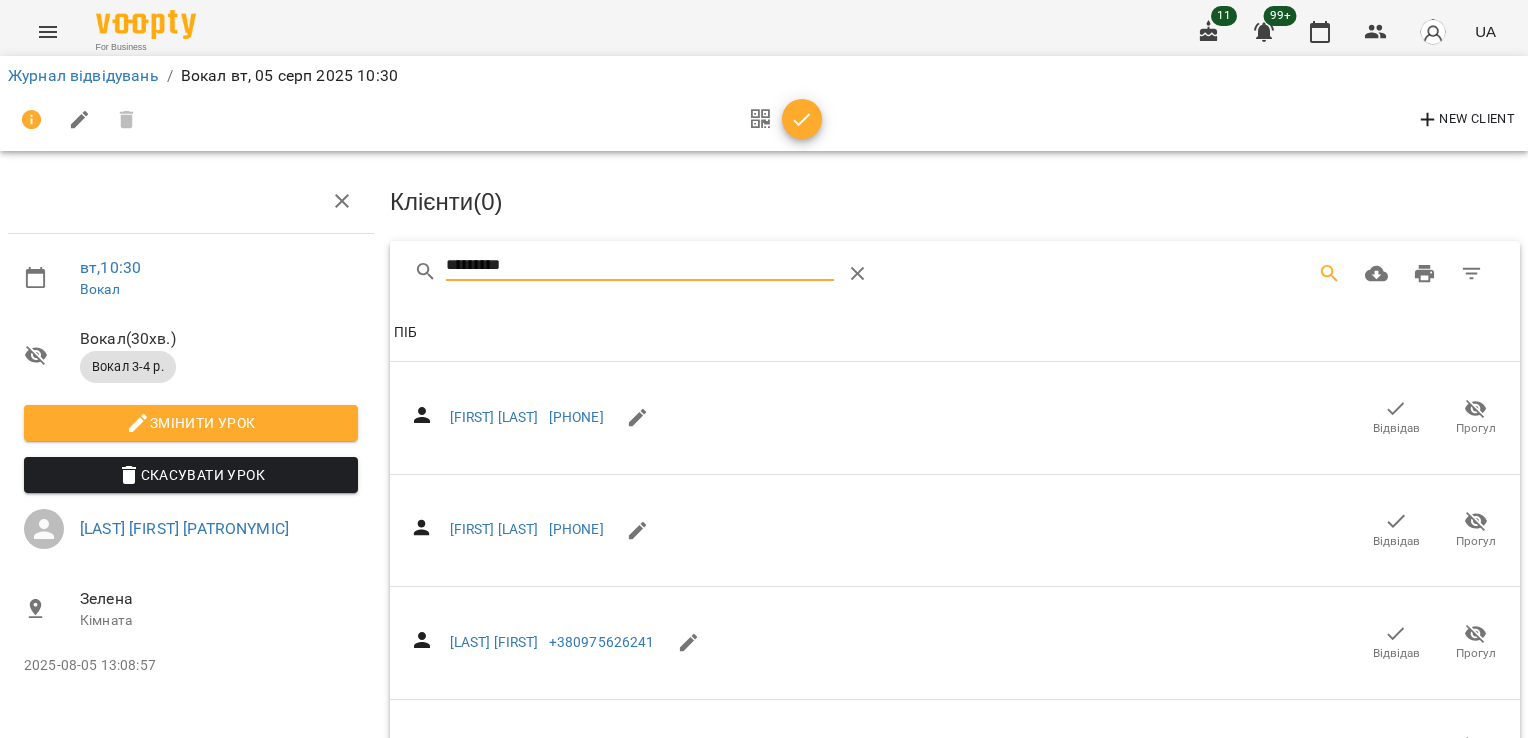 click 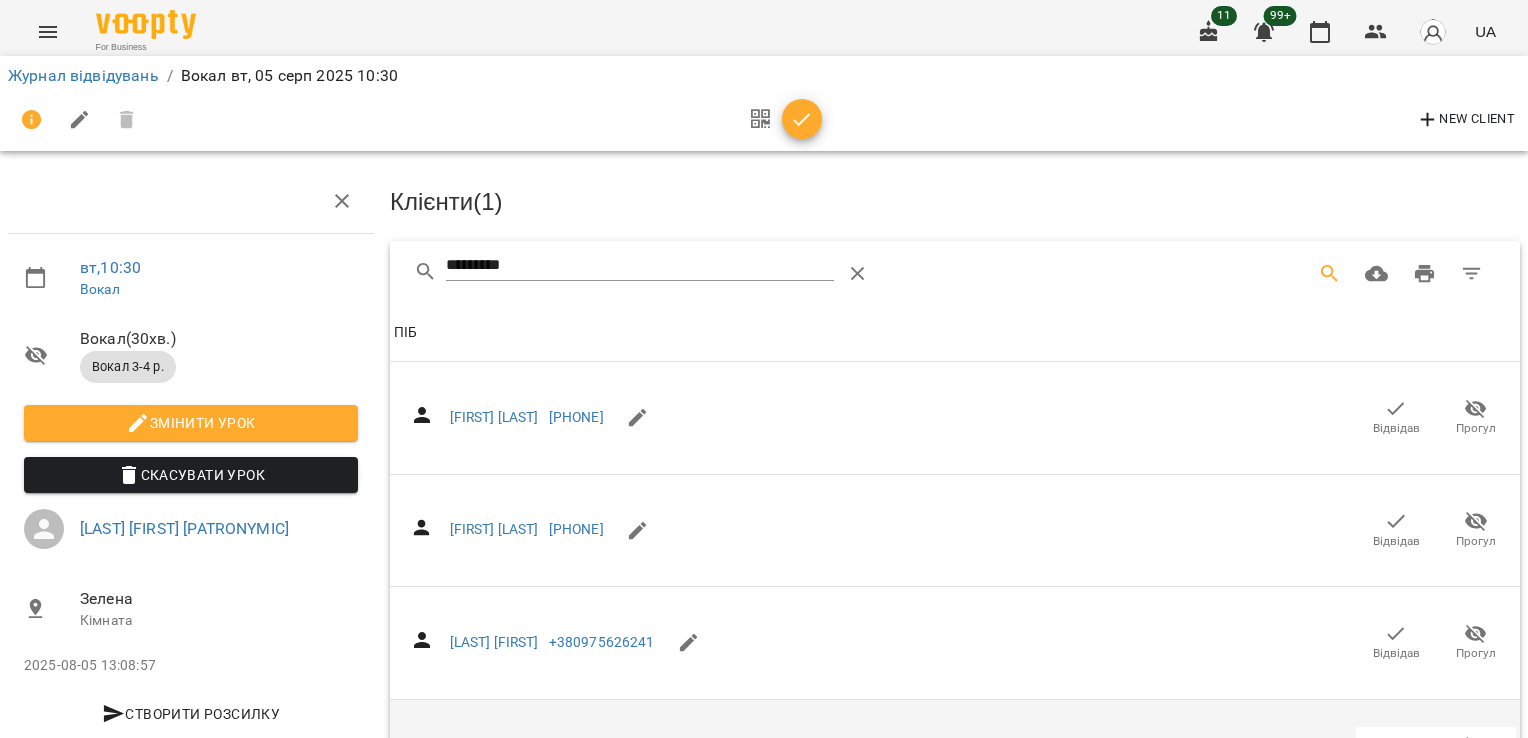 scroll, scrollTop: 0, scrollLeft: 0, axis: both 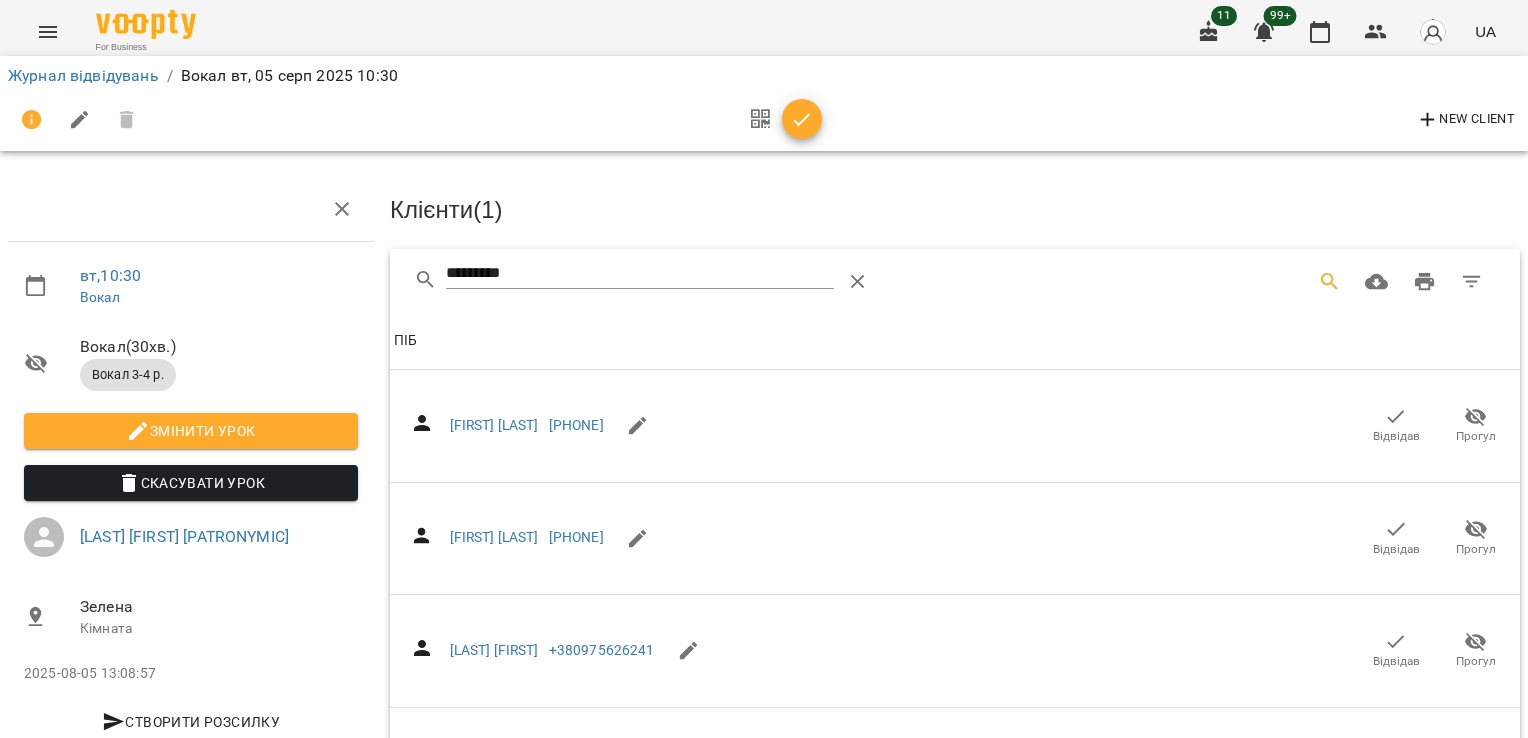 drag, startPoint x: 545, startPoint y: 273, endPoint x: 323, endPoint y: 297, distance: 223.29353 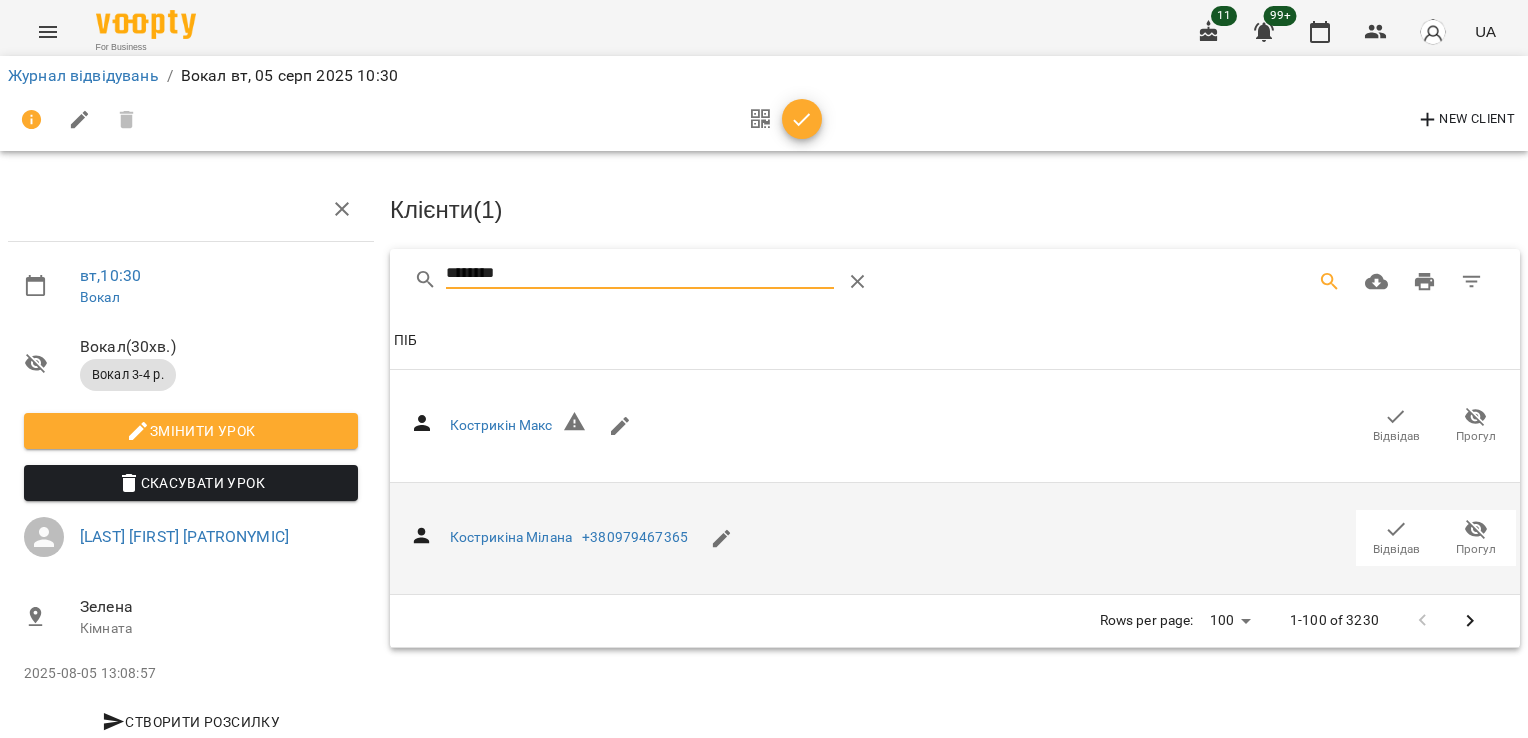 click 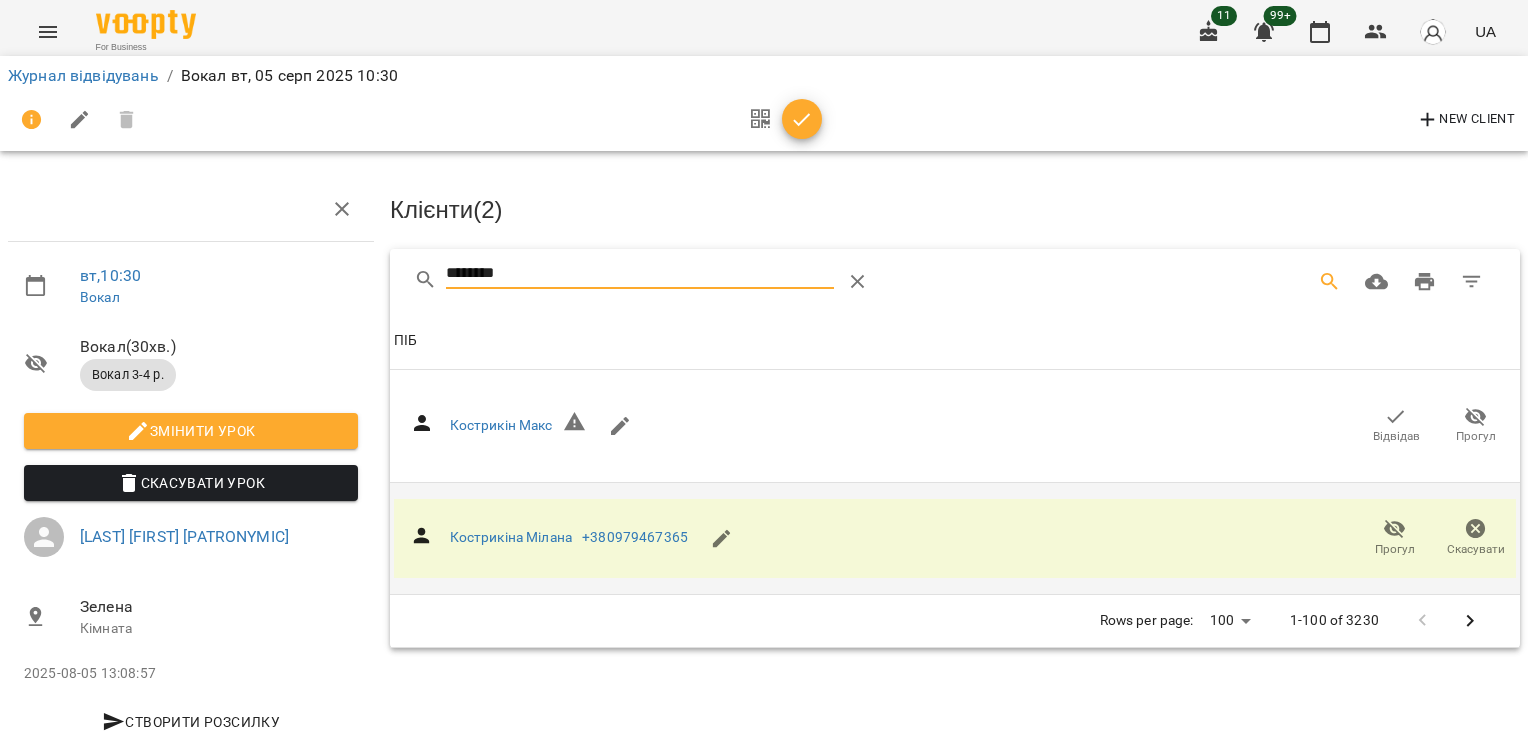 drag, startPoint x: 541, startPoint y: 265, endPoint x: 303, endPoint y: 283, distance: 238.6797 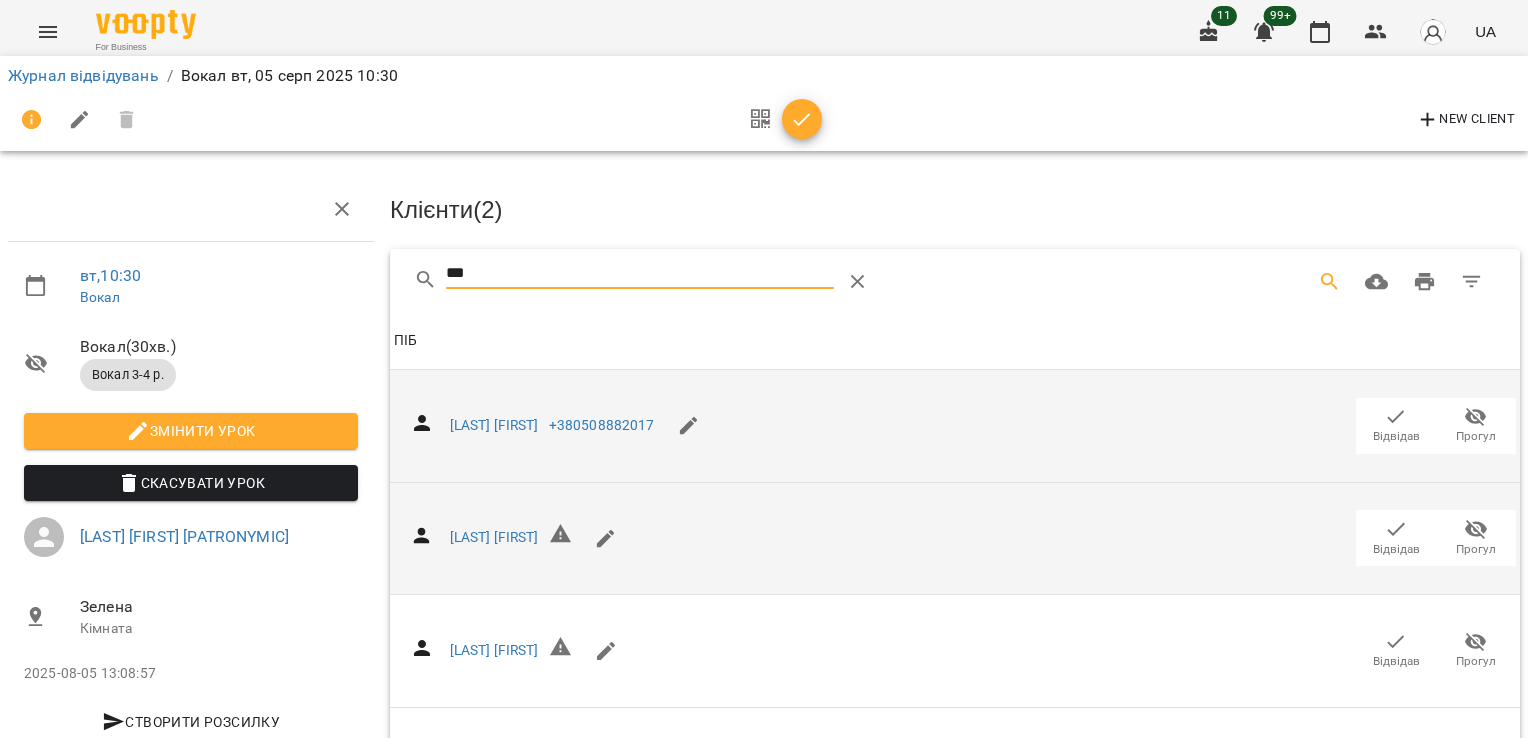 click on "Відвідав" at bounding box center (1396, 436) 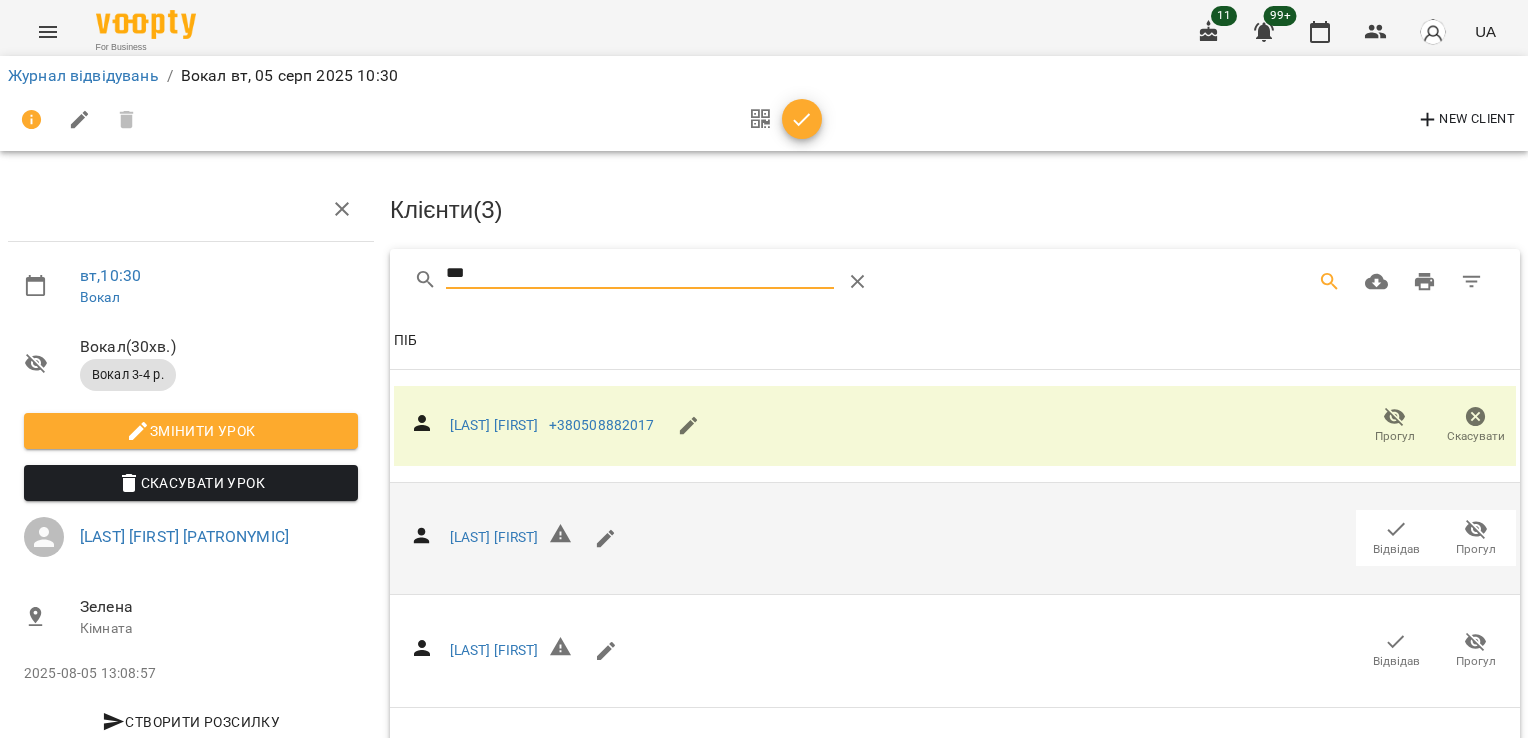 drag, startPoint x: 475, startPoint y: 274, endPoint x: 402, endPoint y: 276, distance: 73.02739 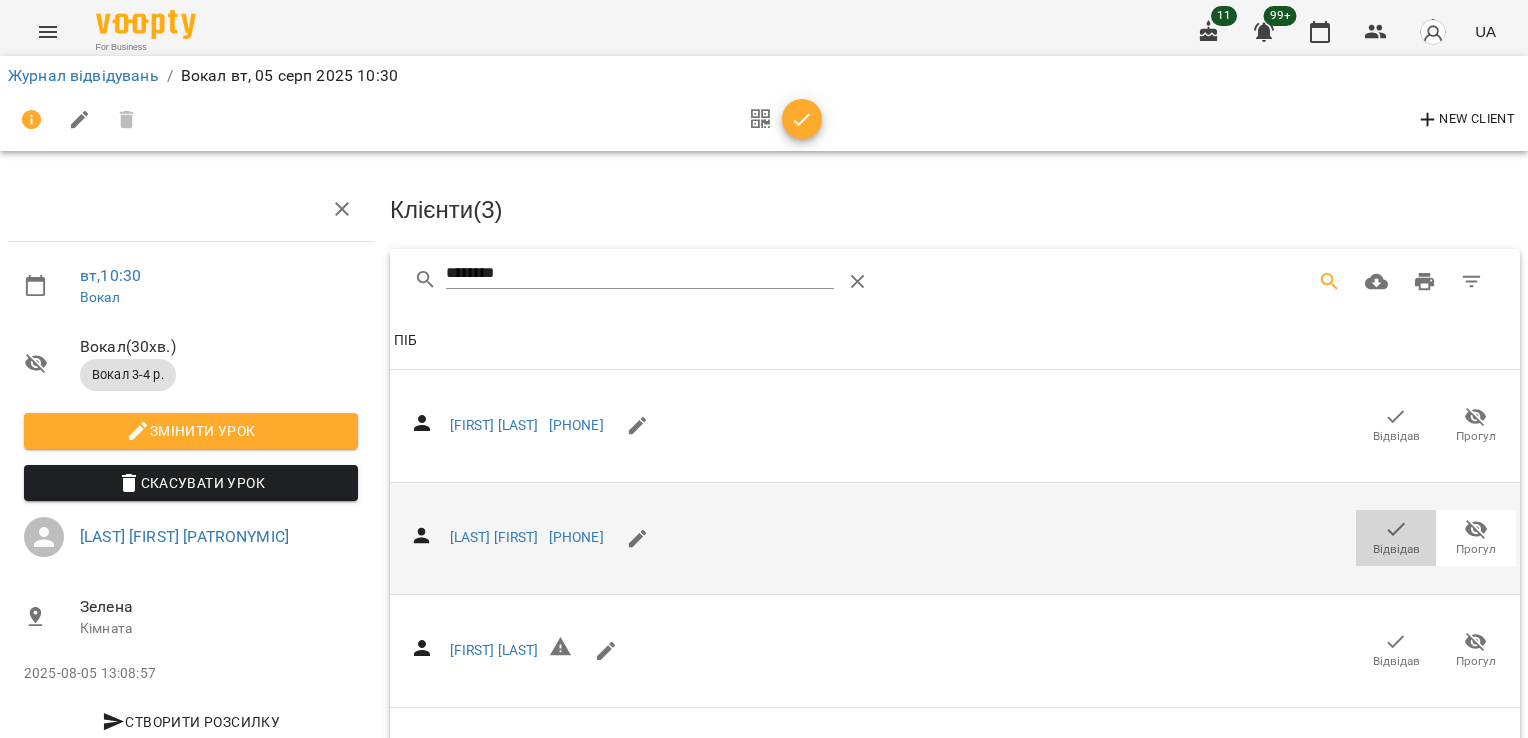 click 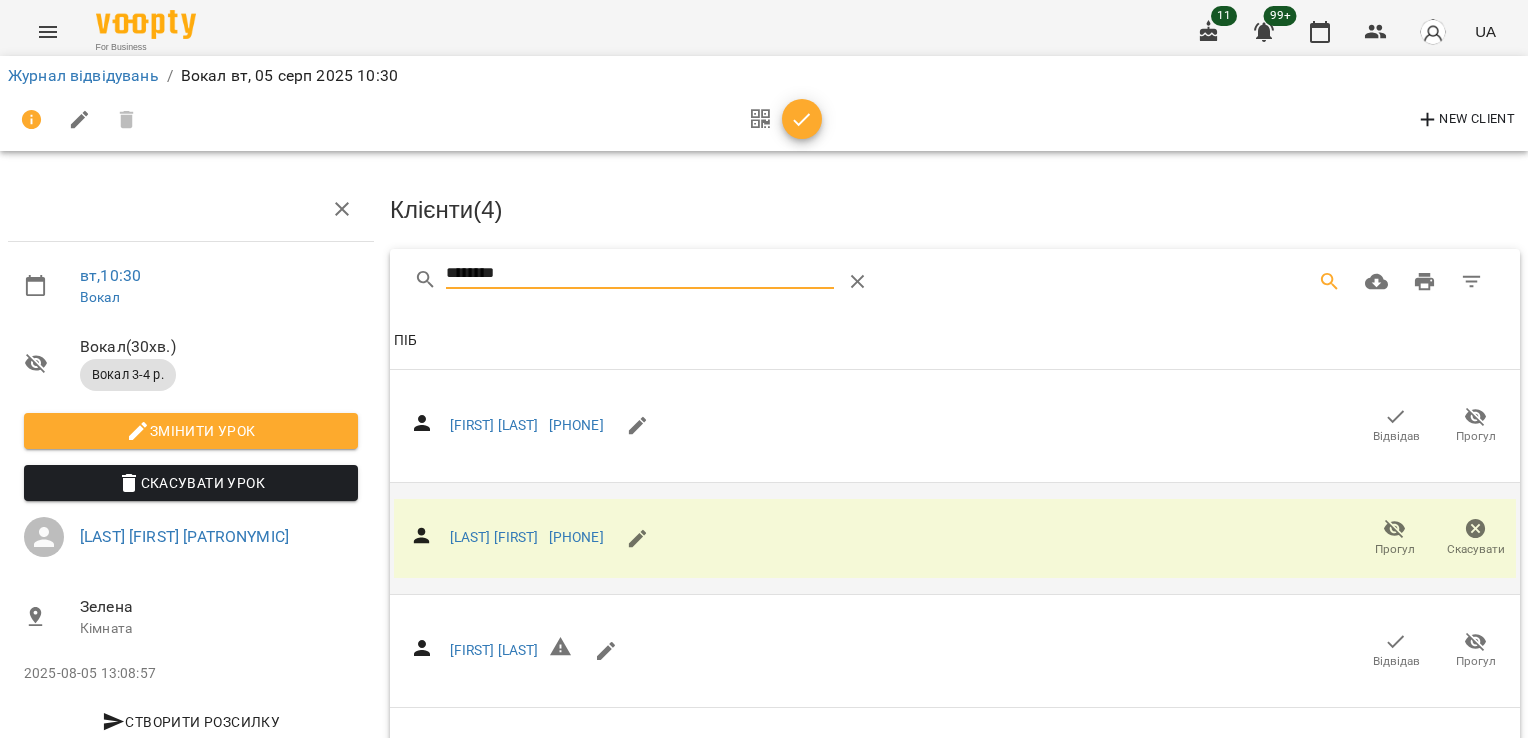 drag, startPoint x: 566, startPoint y: 267, endPoint x: 295, endPoint y: 275, distance: 271.11804 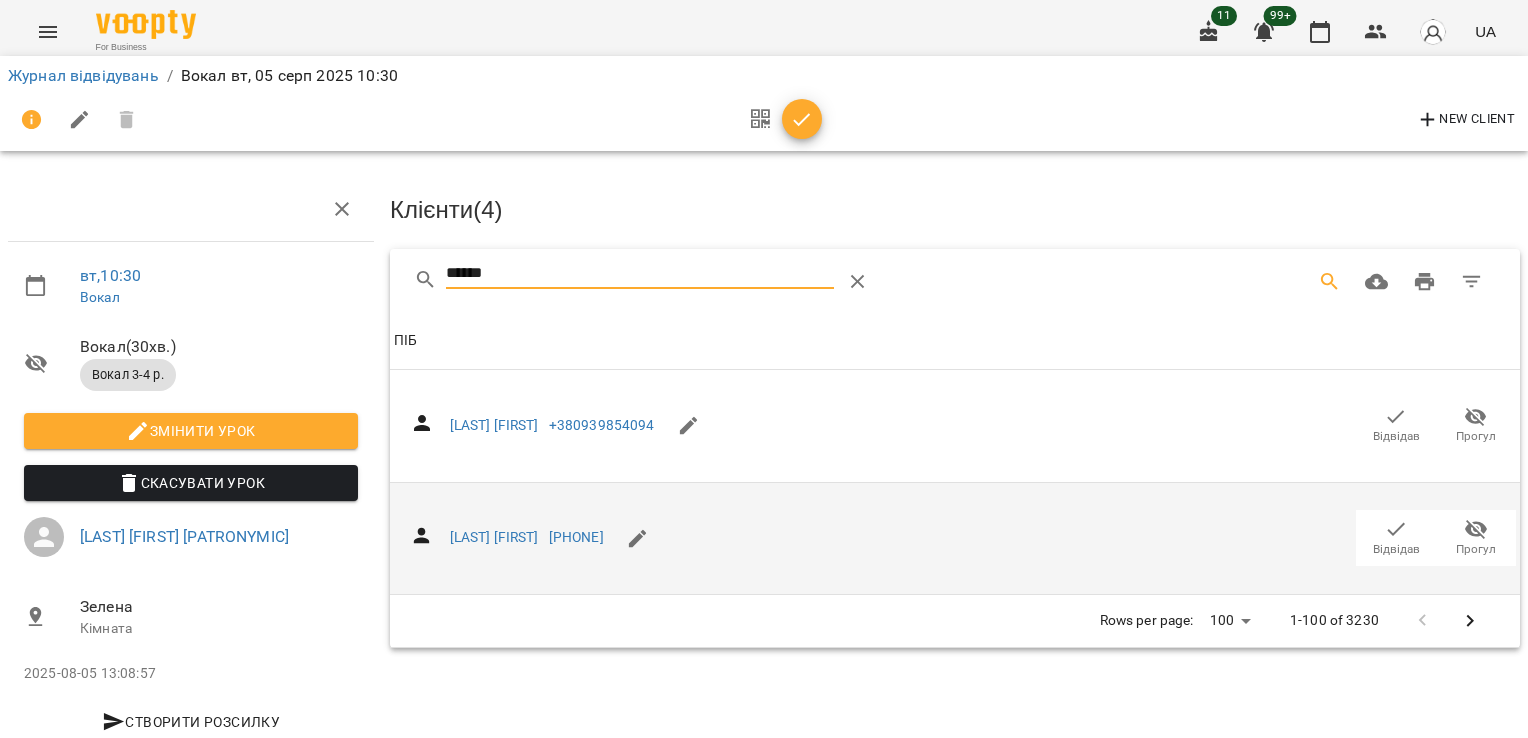 type on "******" 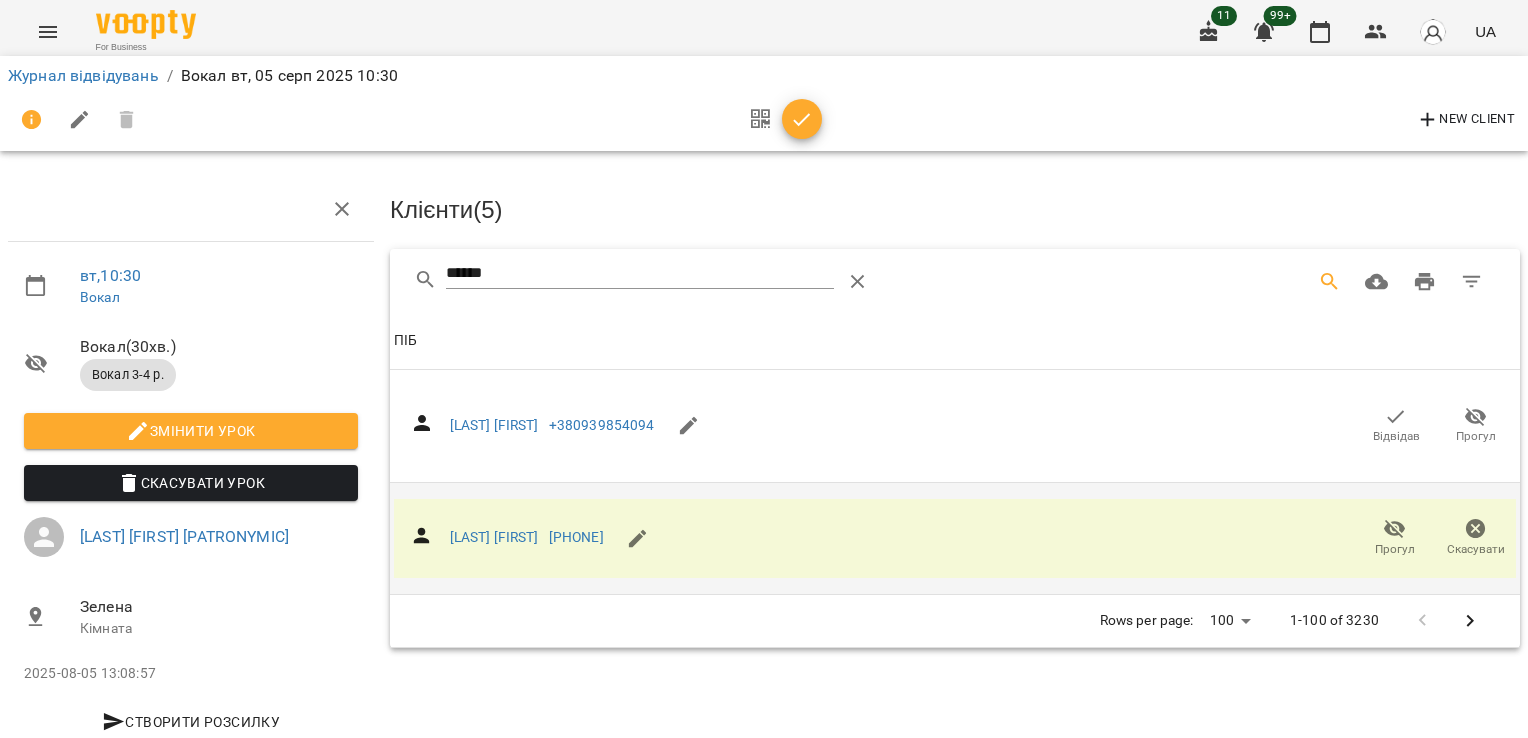 click on "New Client" at bounding box center (1465, 120) 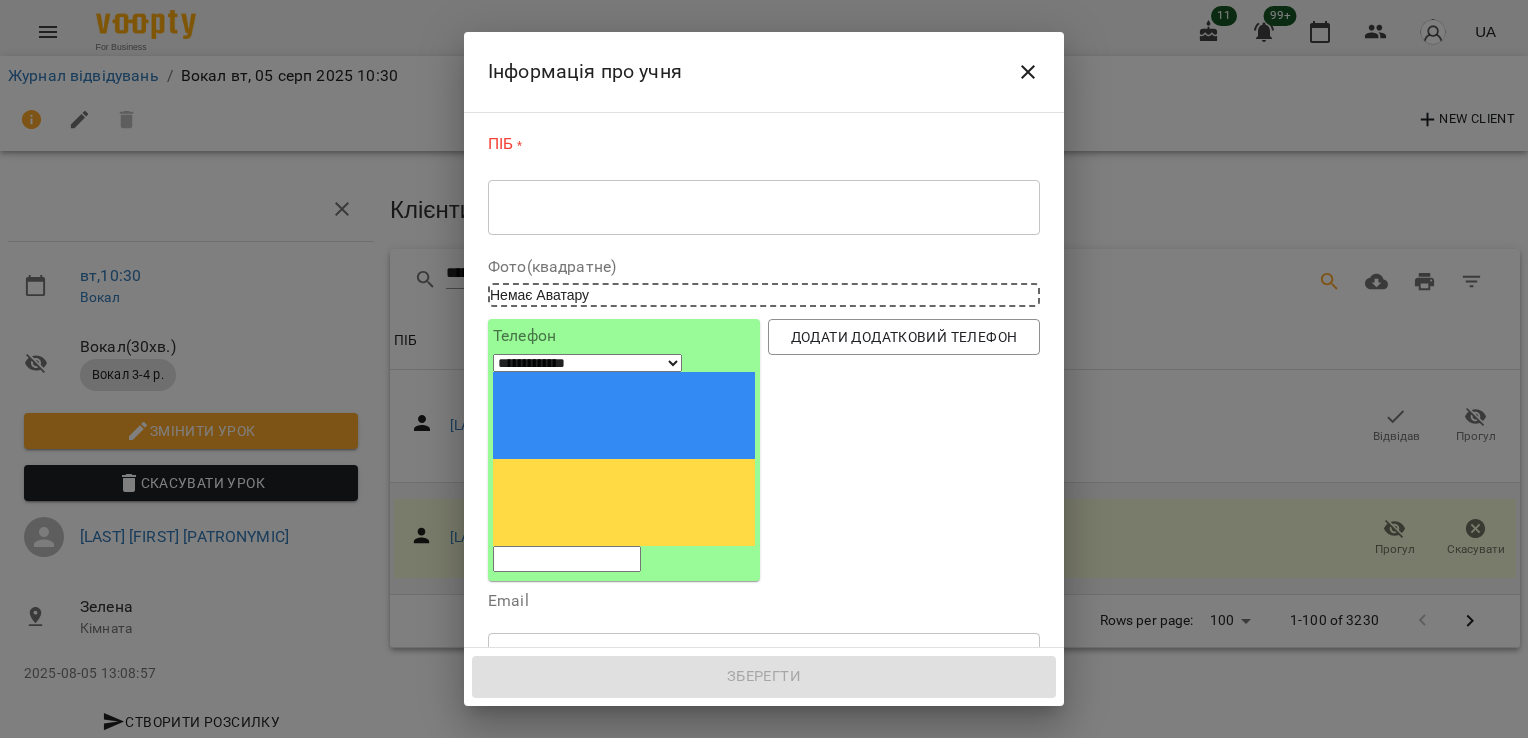 click on "* ​" at bounding box center (764, 207) 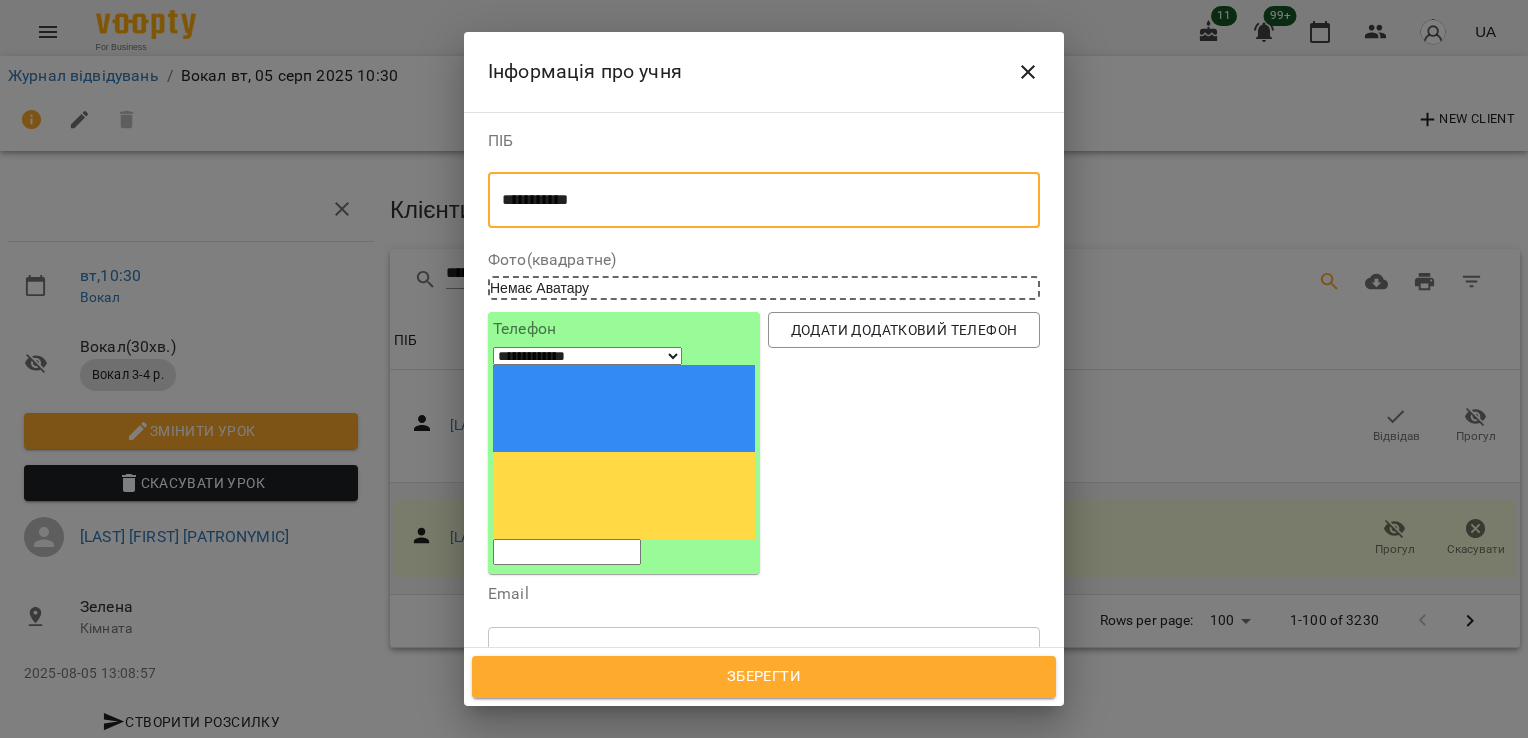 type on "**********" 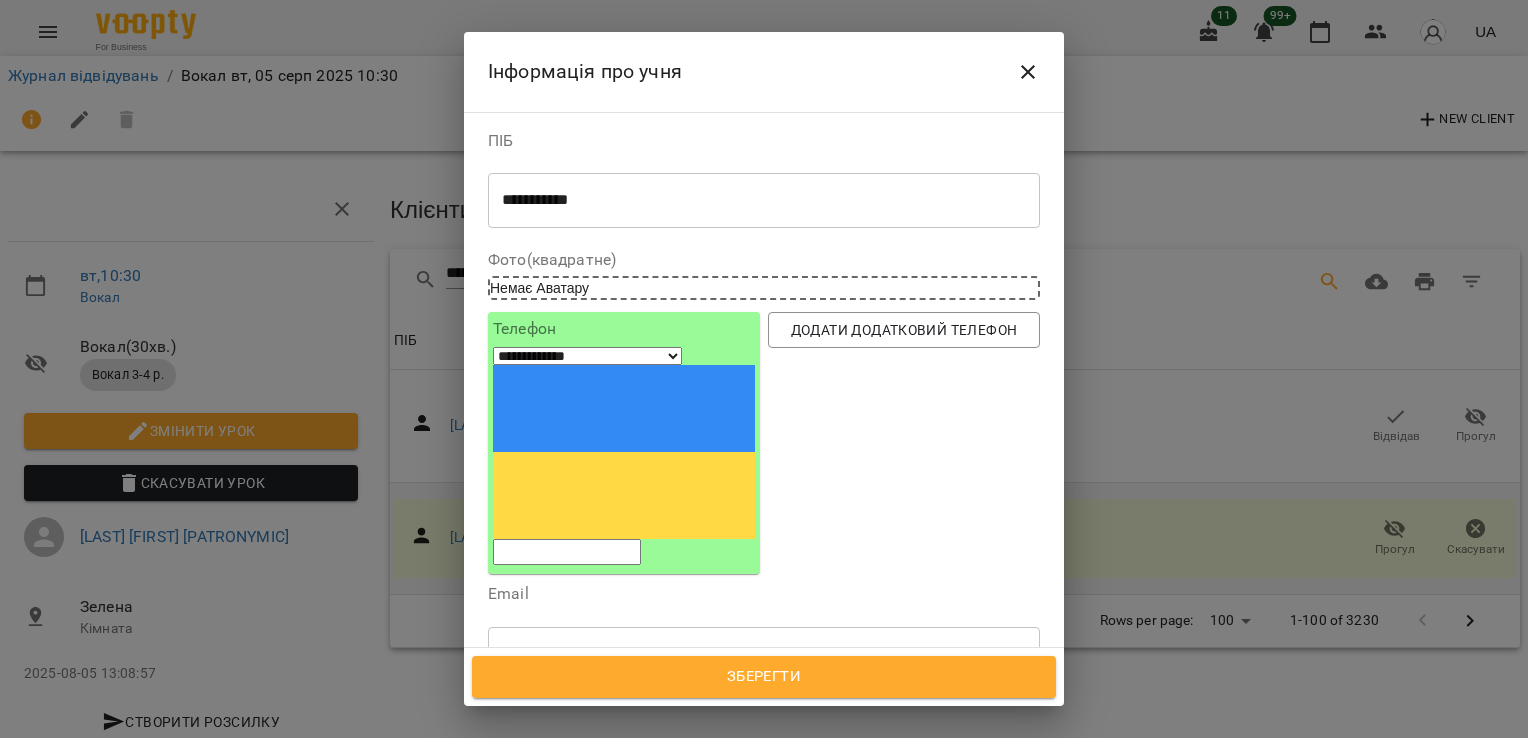 click at bounding box center (567, 552) 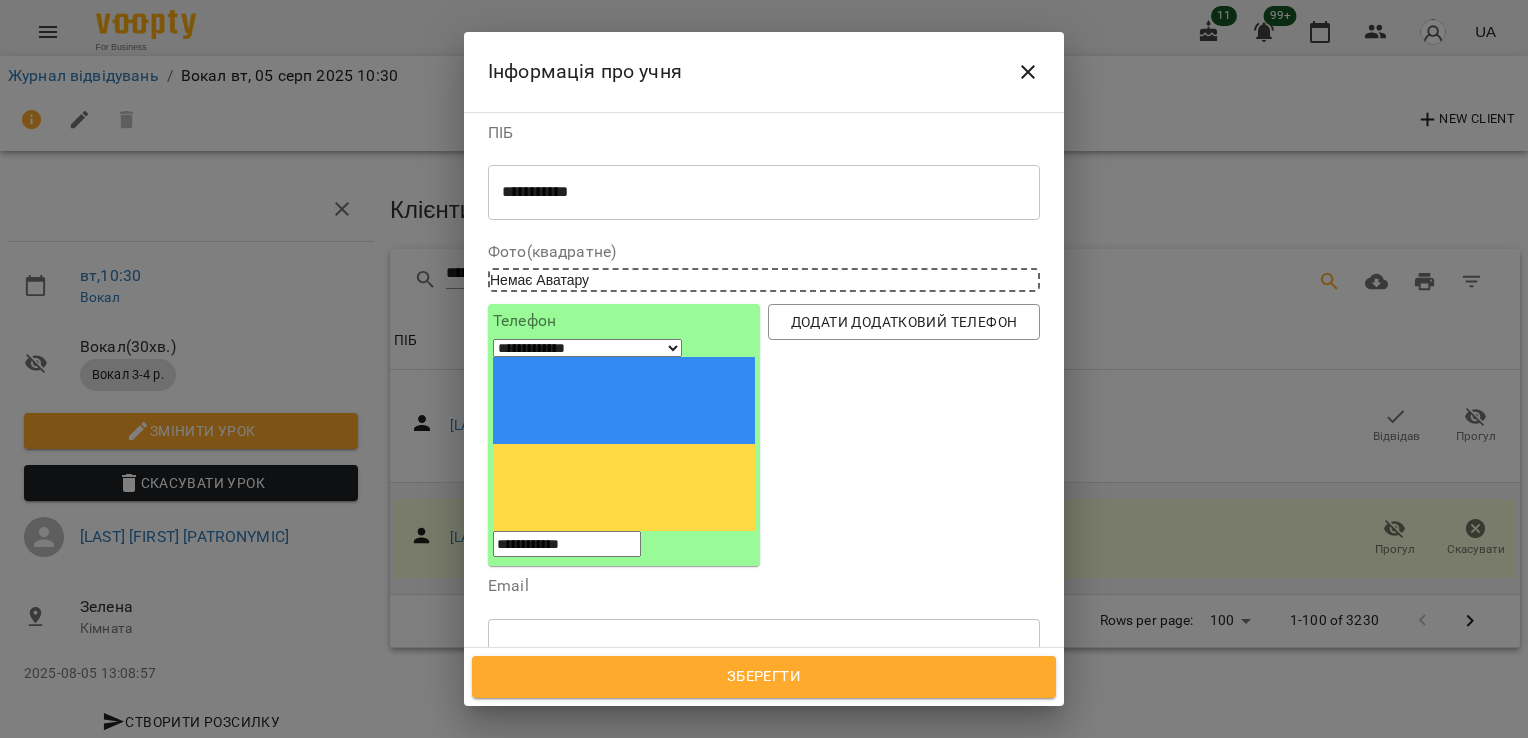 scroll, scrollTop: 0, scrollLeft: 0, axis: both 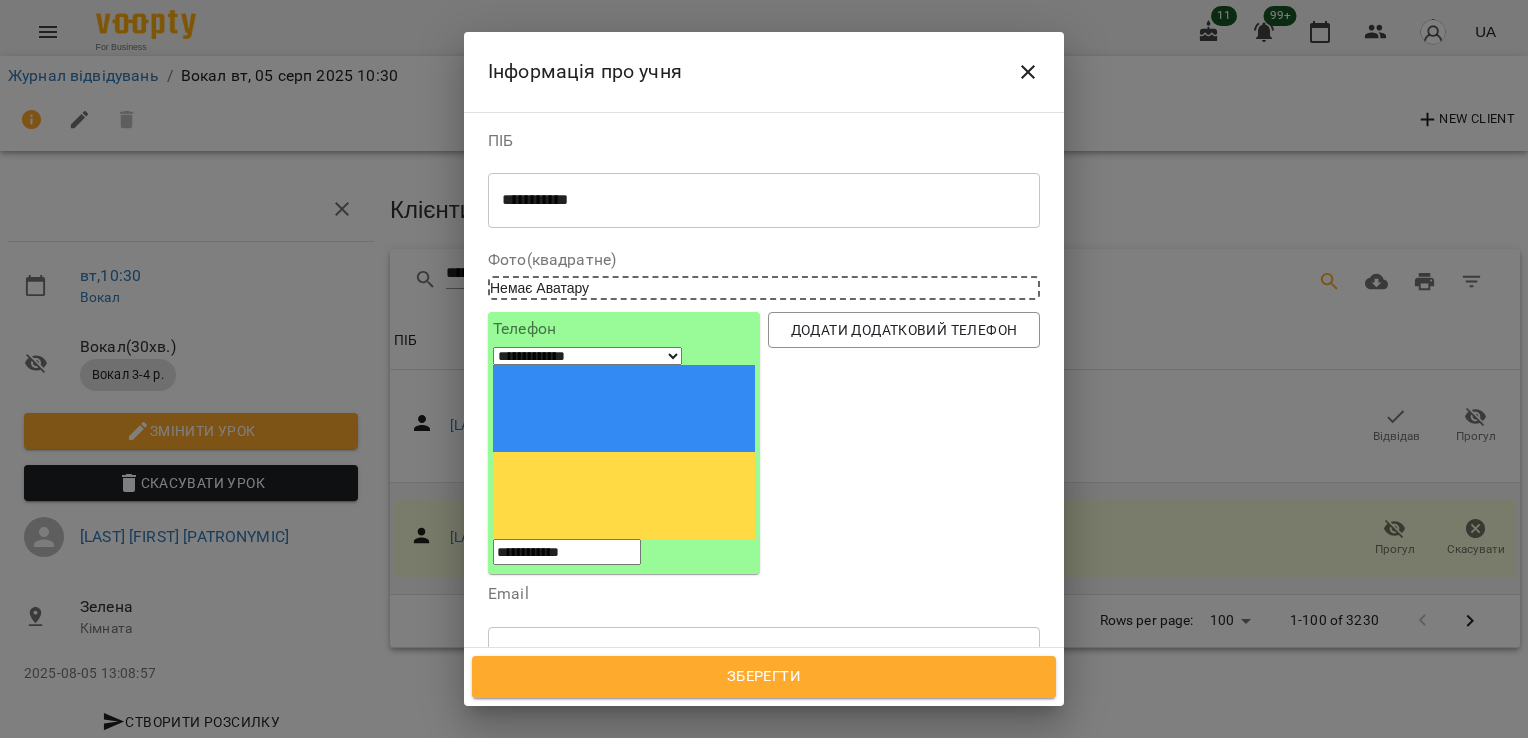 type on "**********" 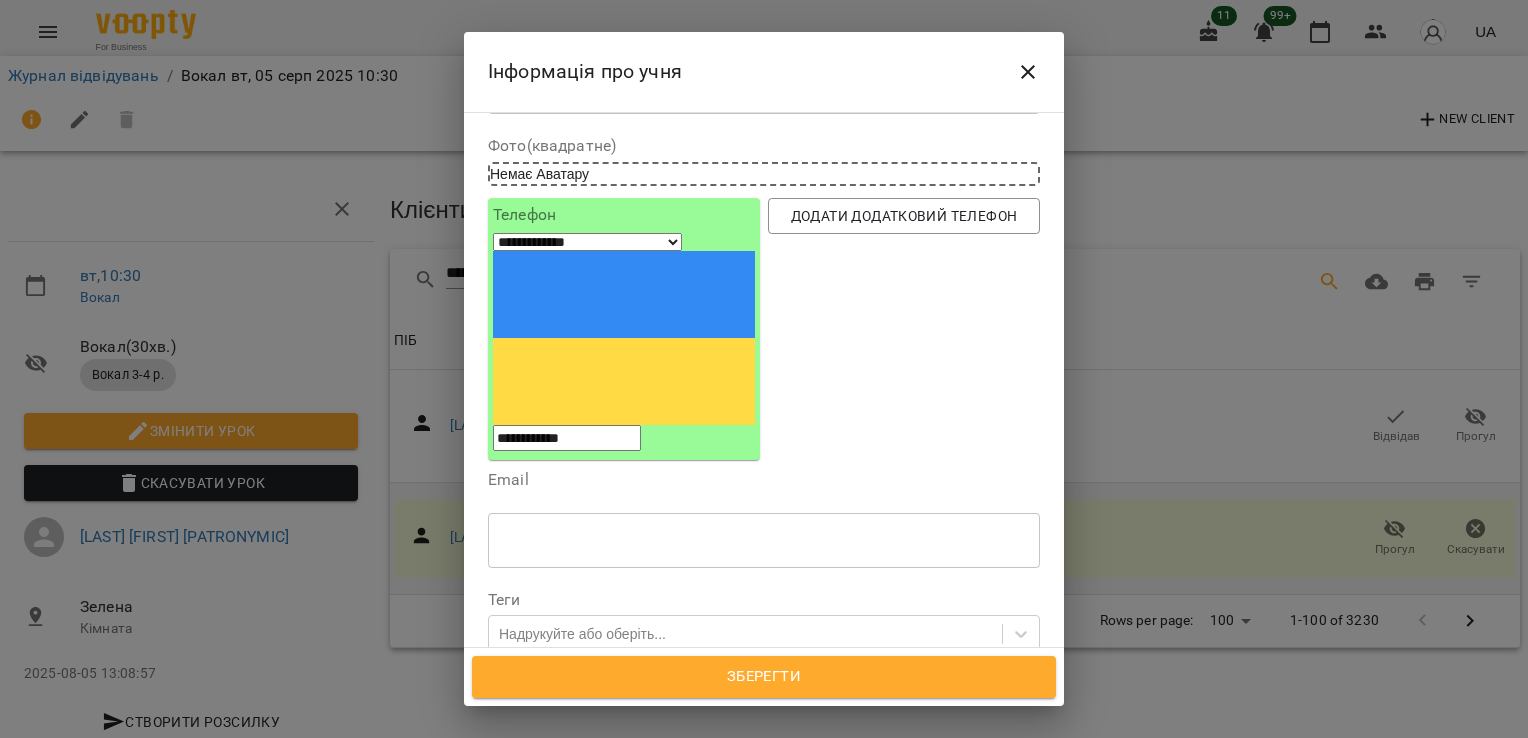 drag, startPoint x: 609, startPoint y: 642, endPoint x: 429, endPoint y: 646, distance: 180.04443 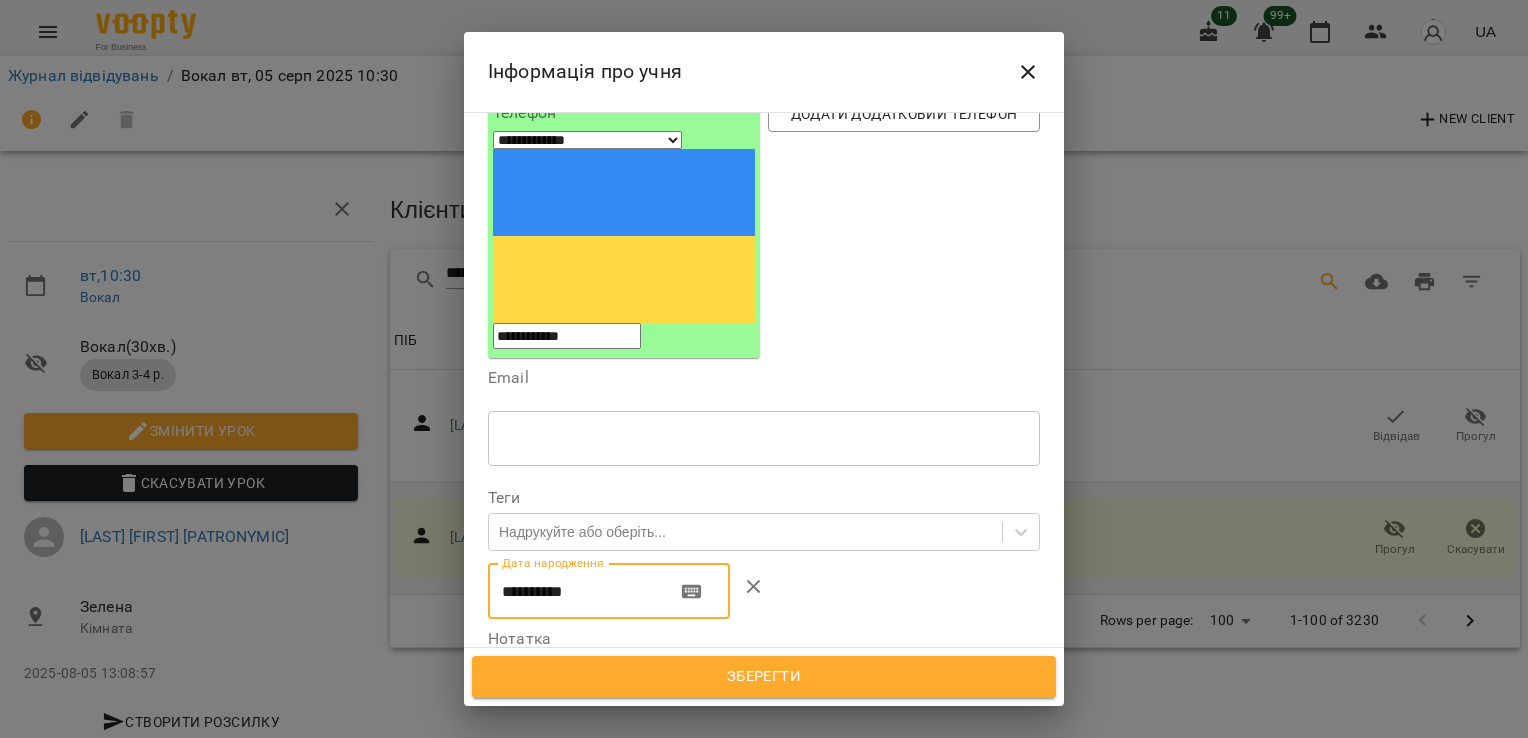 type on "**********" 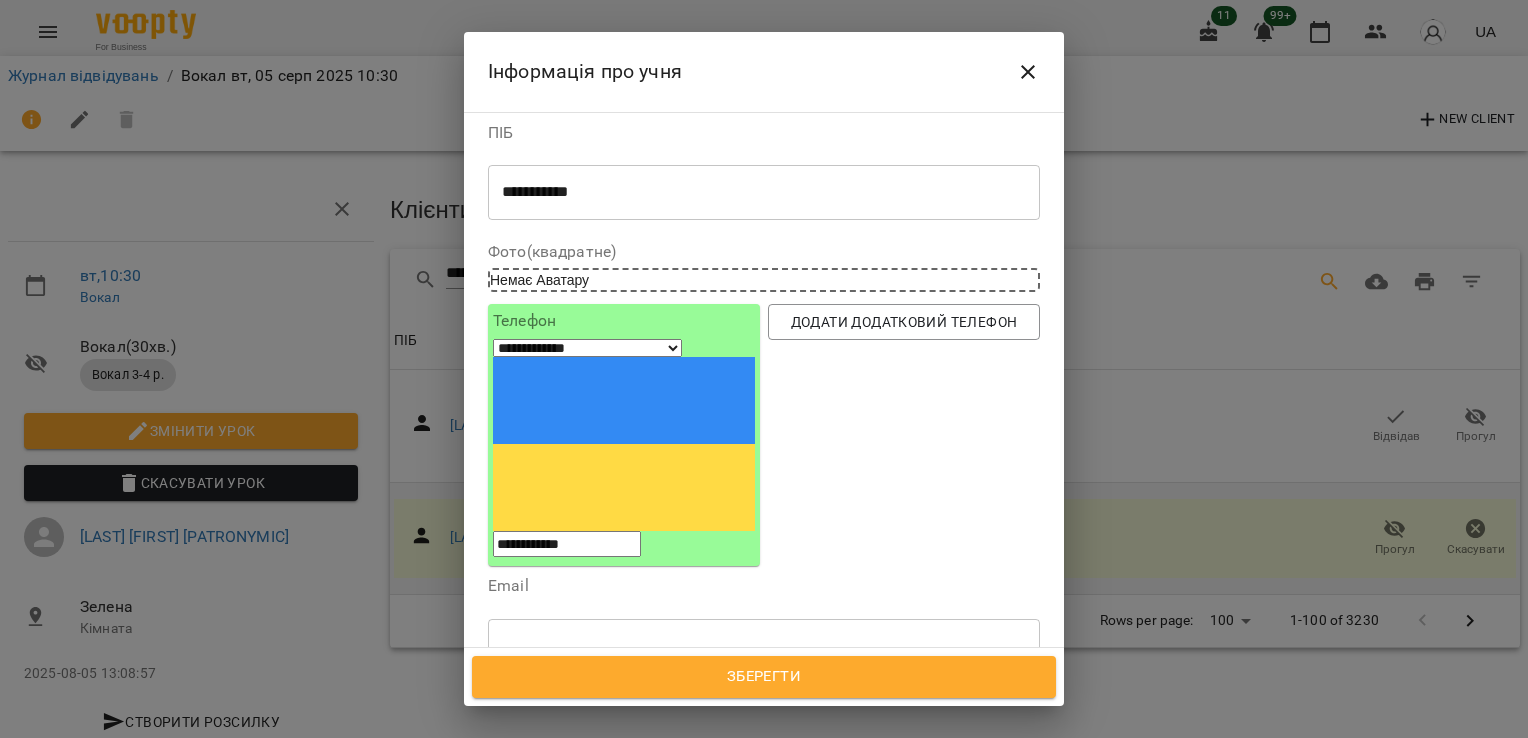 scroll, scrollTop: 0, scrollLeft: 0, axis: both 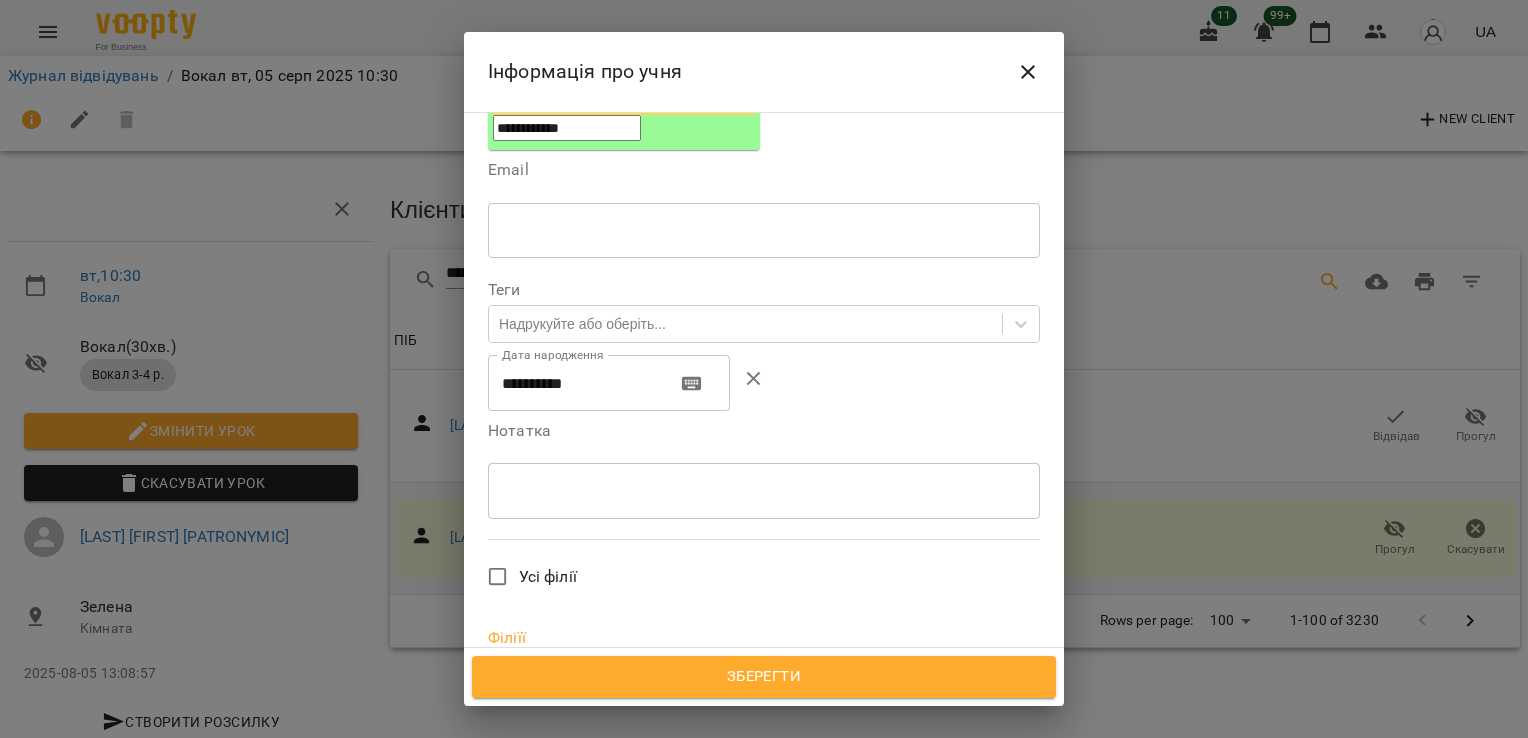 click at bounding box center (764, 490) 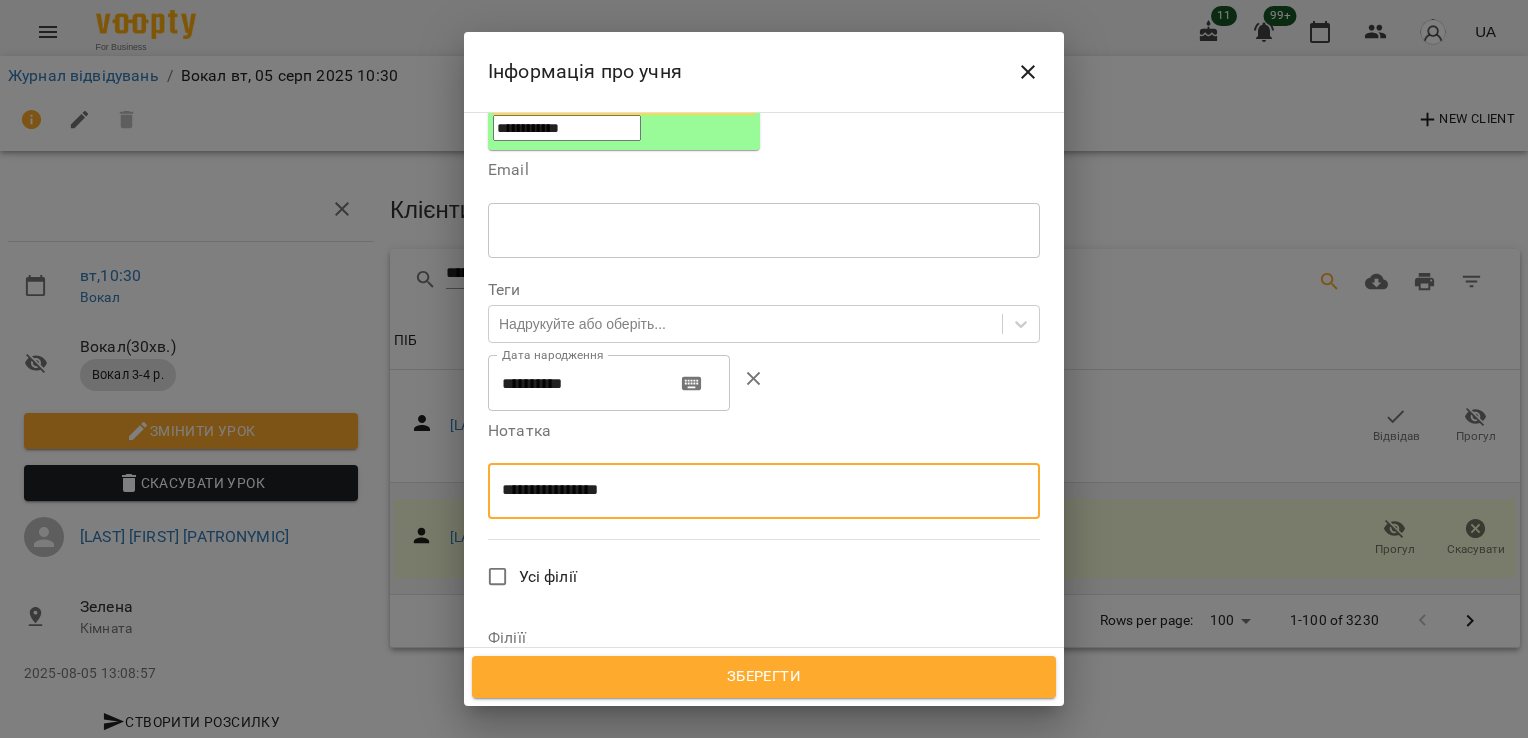 type on "**********" 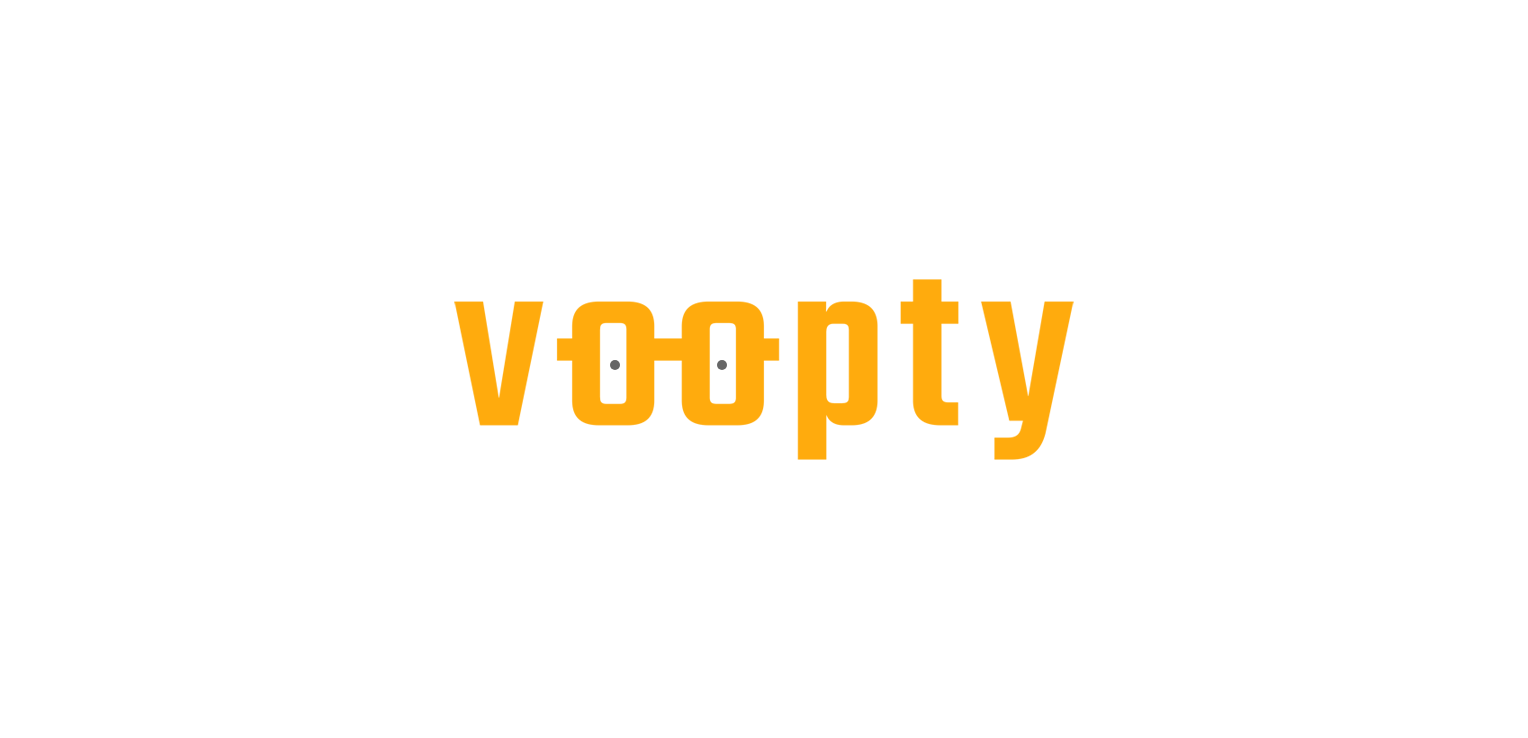 scroll, scrollTop: 0, scrollLeft: 0, axis: both 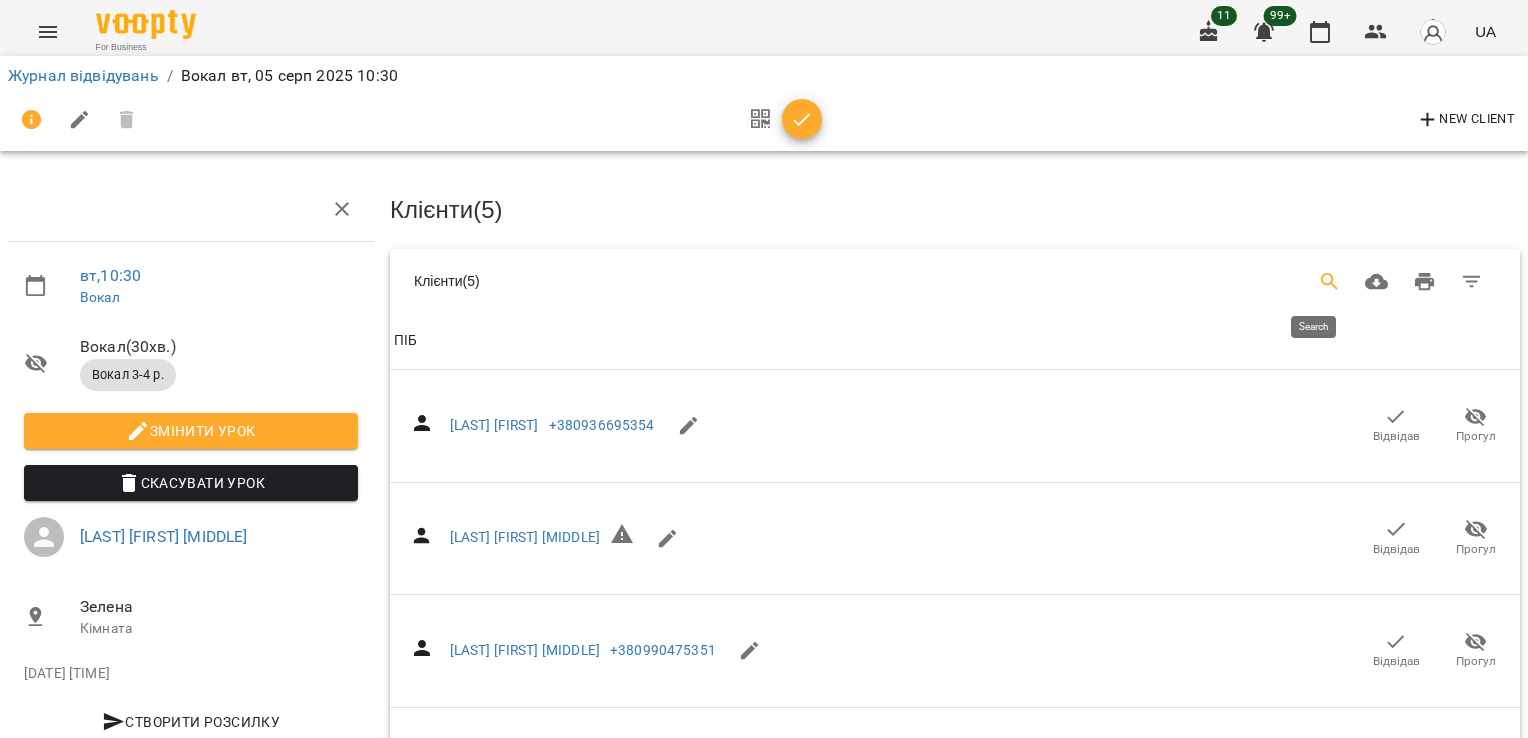 click 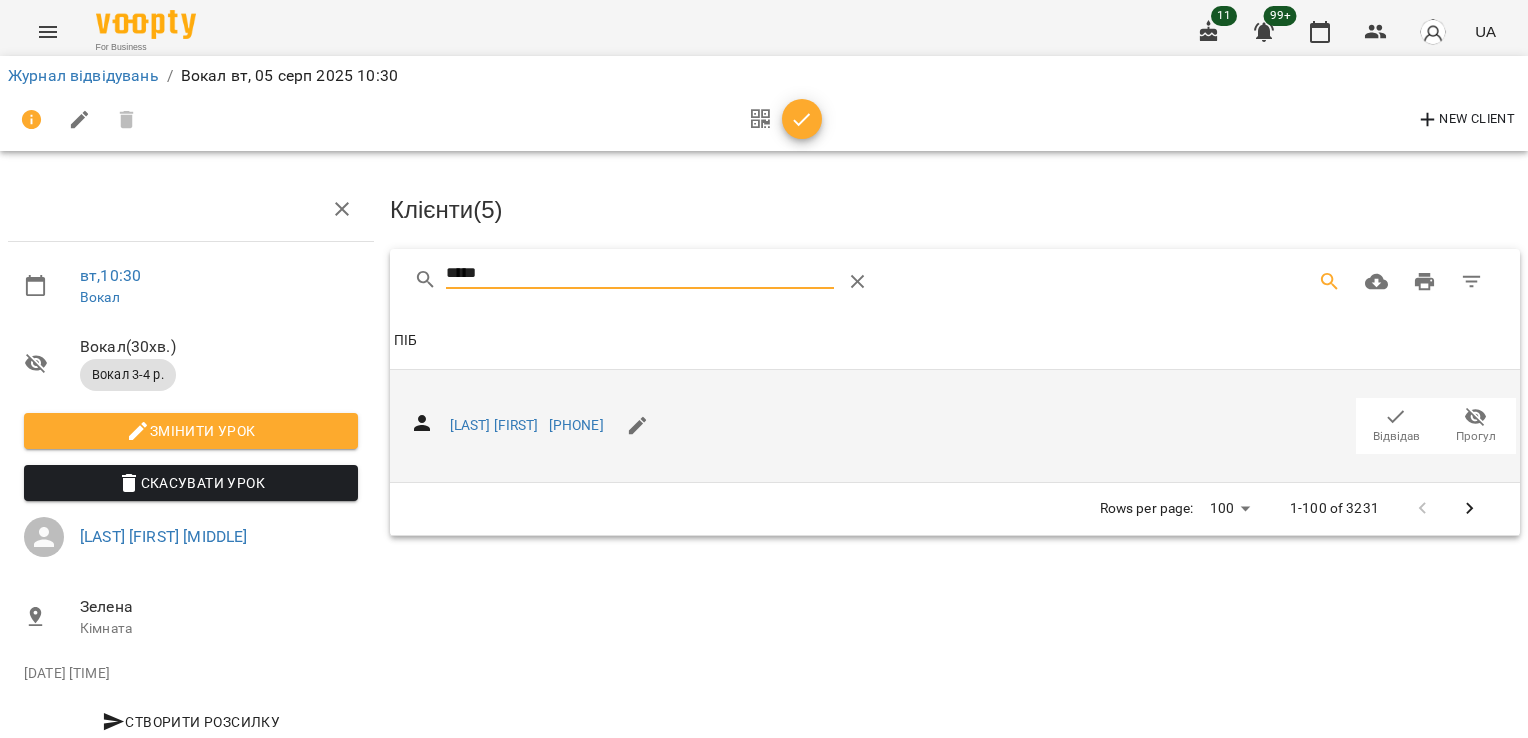 type on "*****" 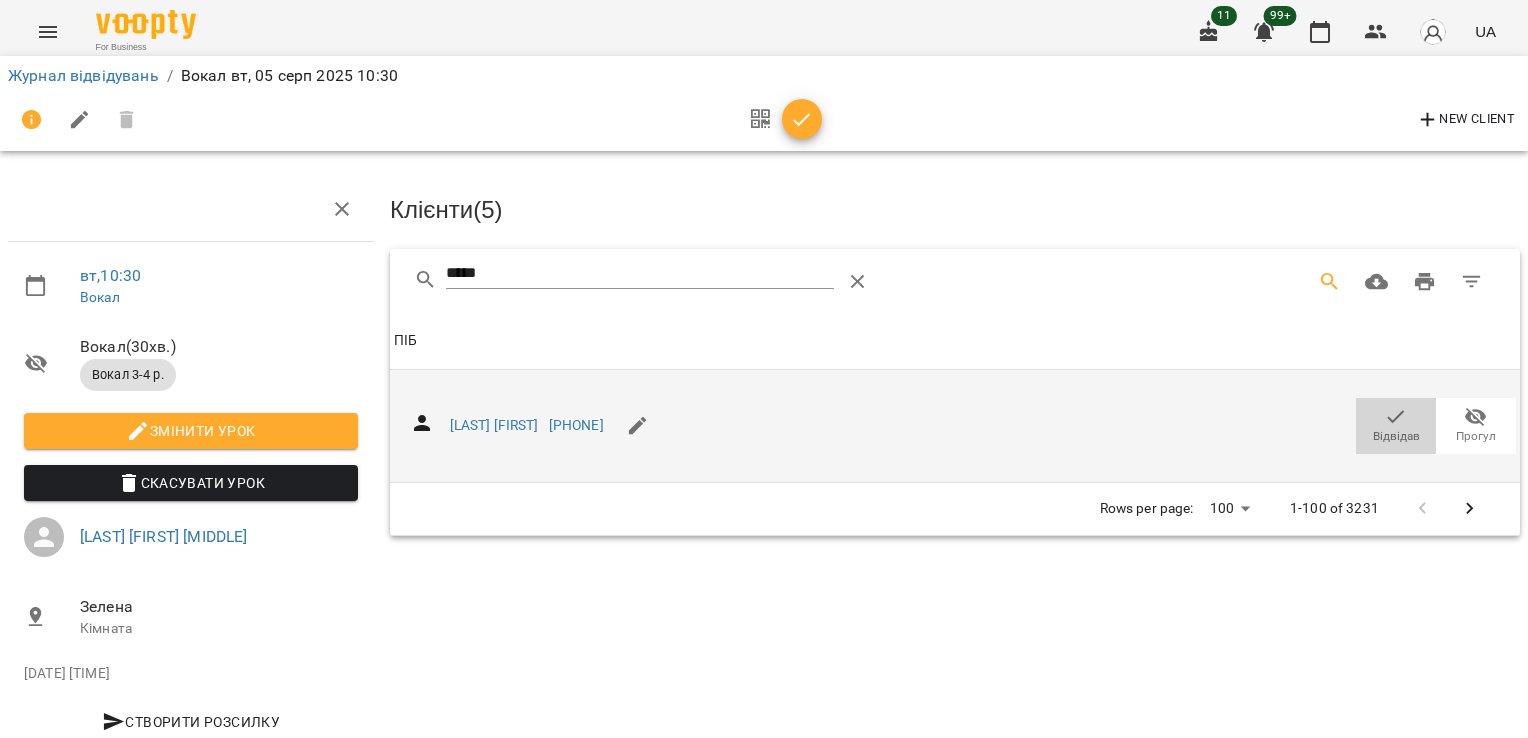 click 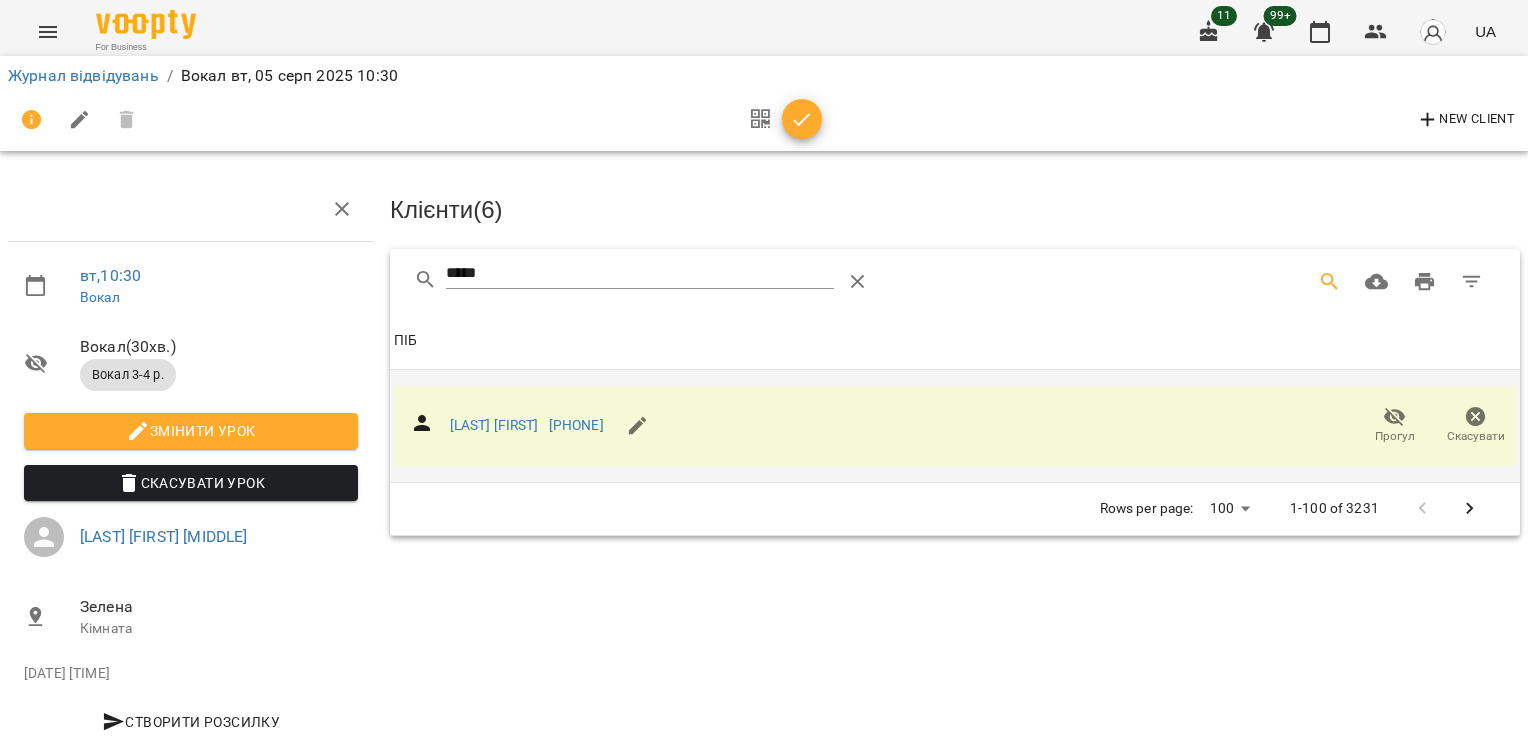 click 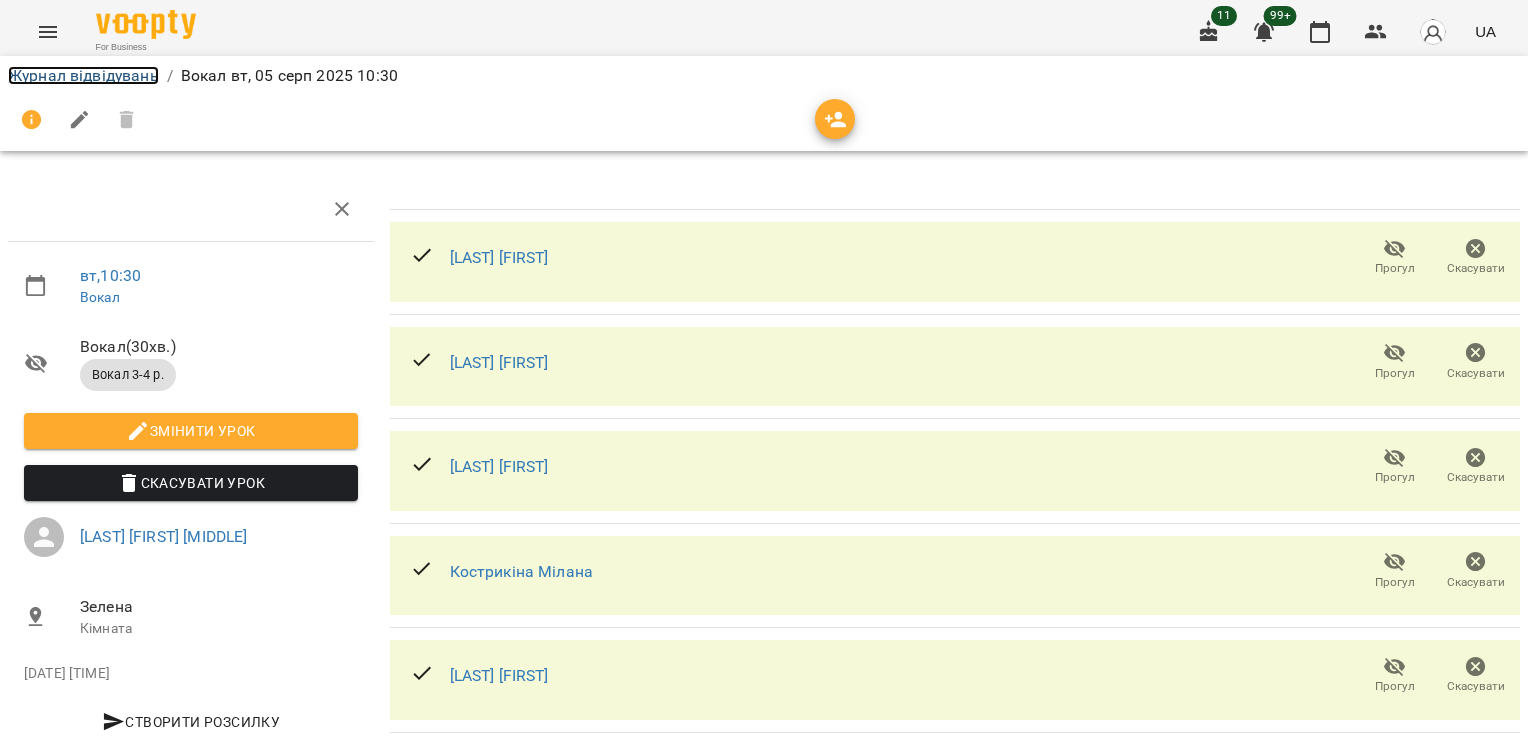 click on "Журнал відвідувань" at bounding box center [83, 75] 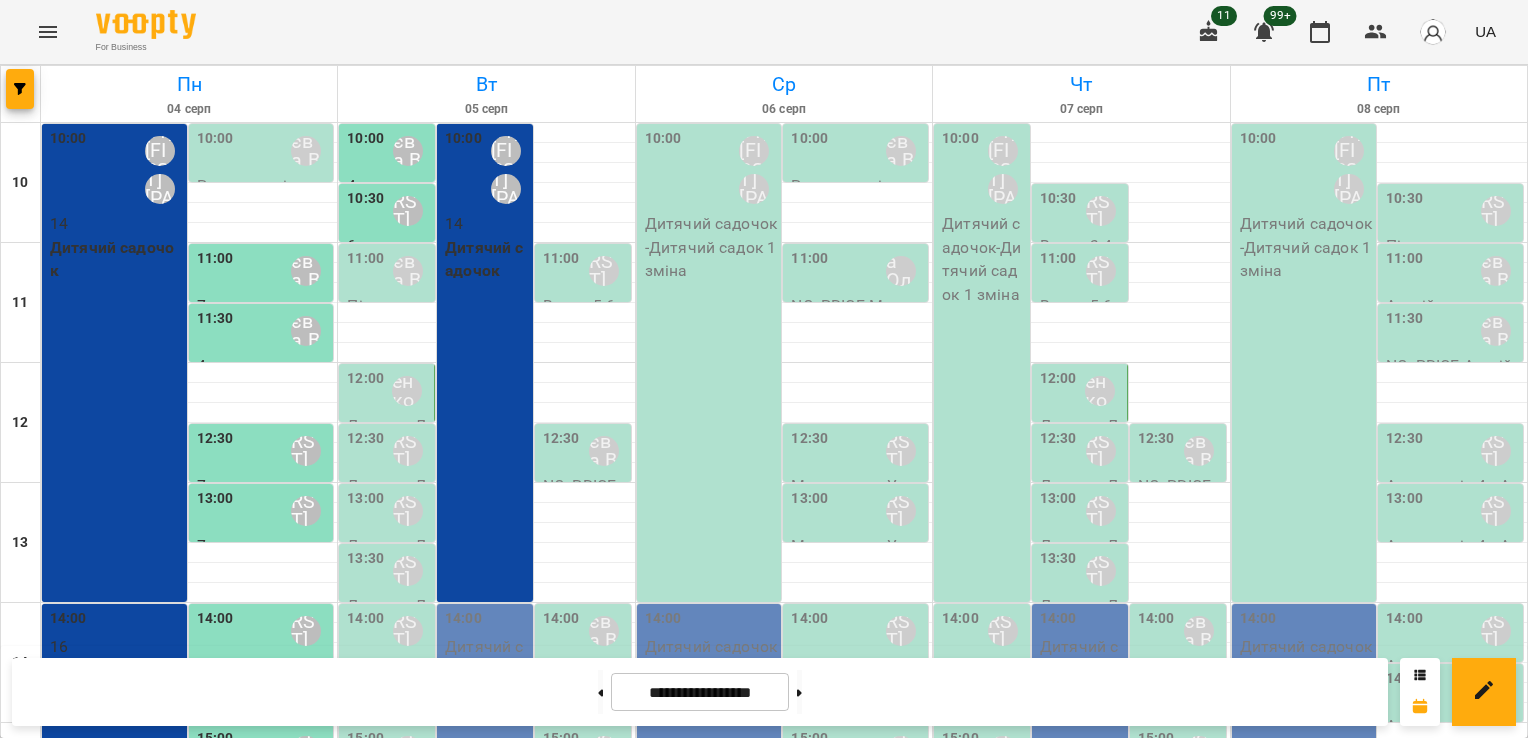 click on "11:00" at bounding box center [365, 259] 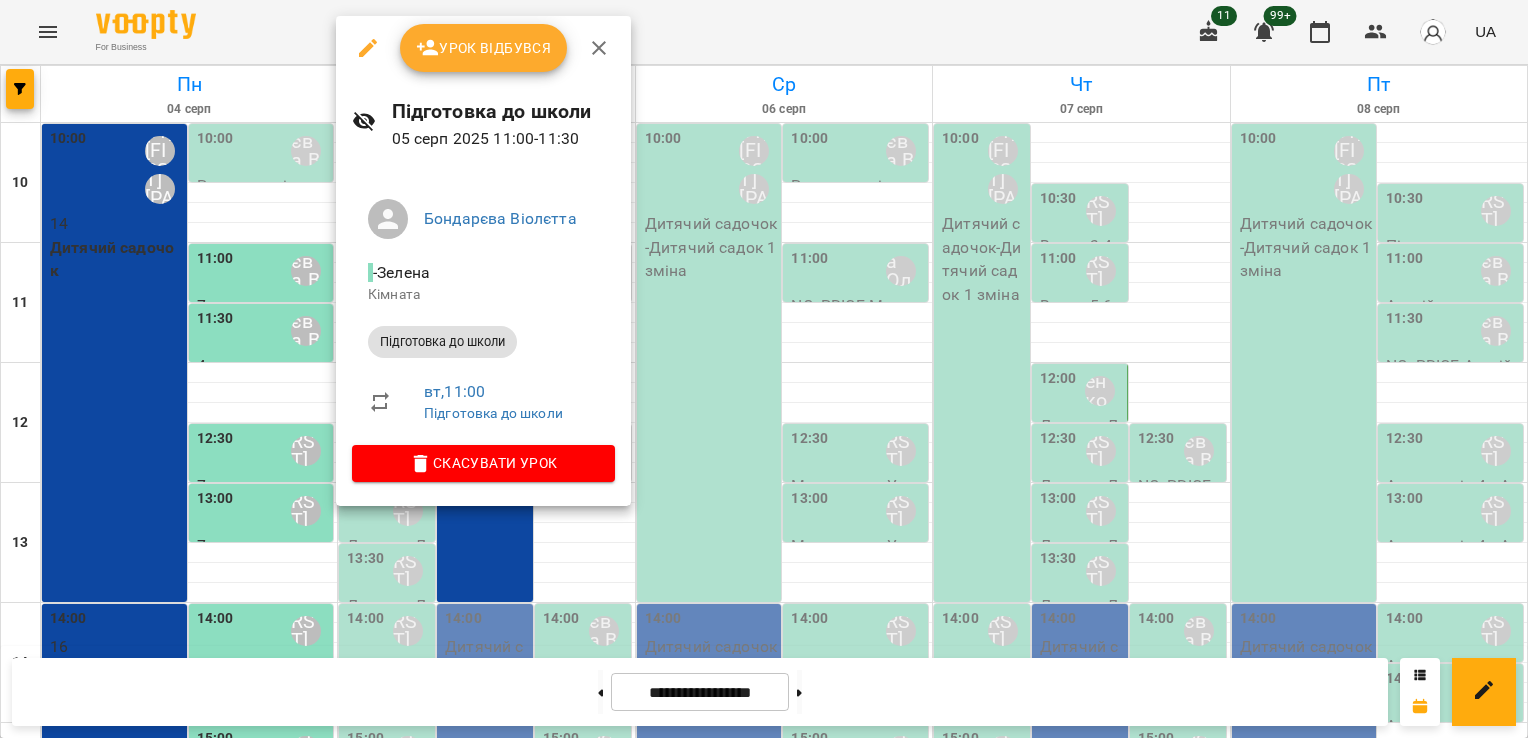 click on "Урок відбувся" at bounding box center (484, 48) 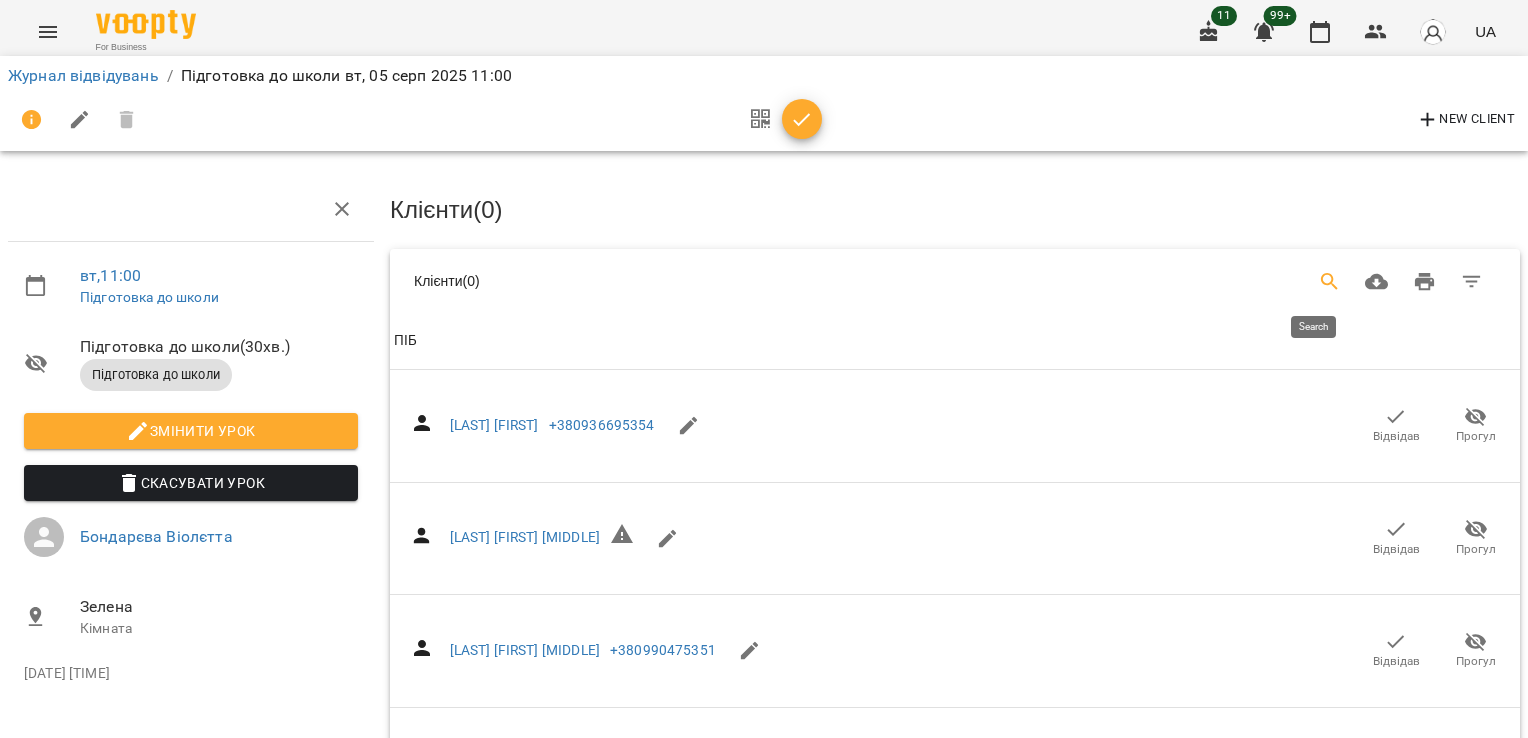 click 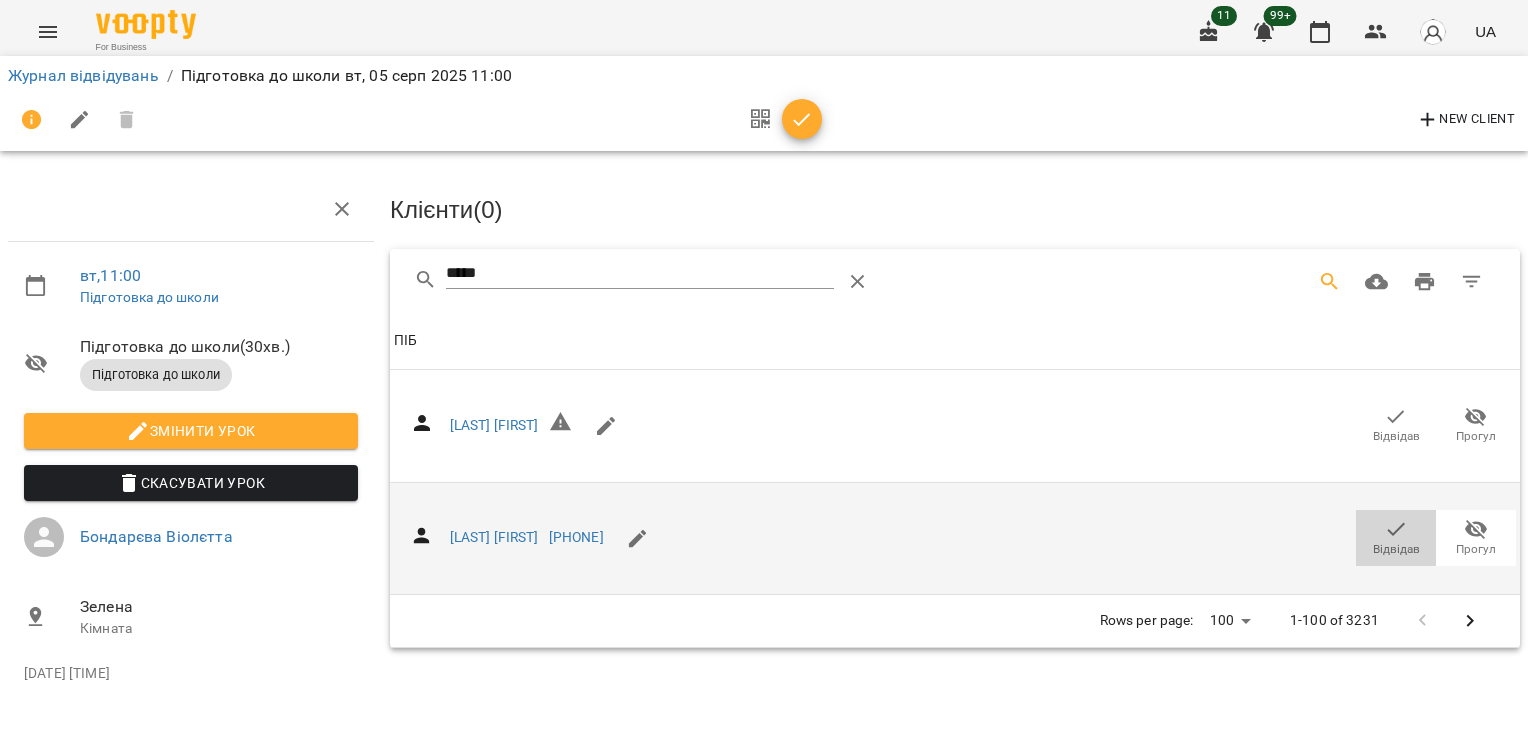 click on "Відвідав" at bounding box center [1396, 549] 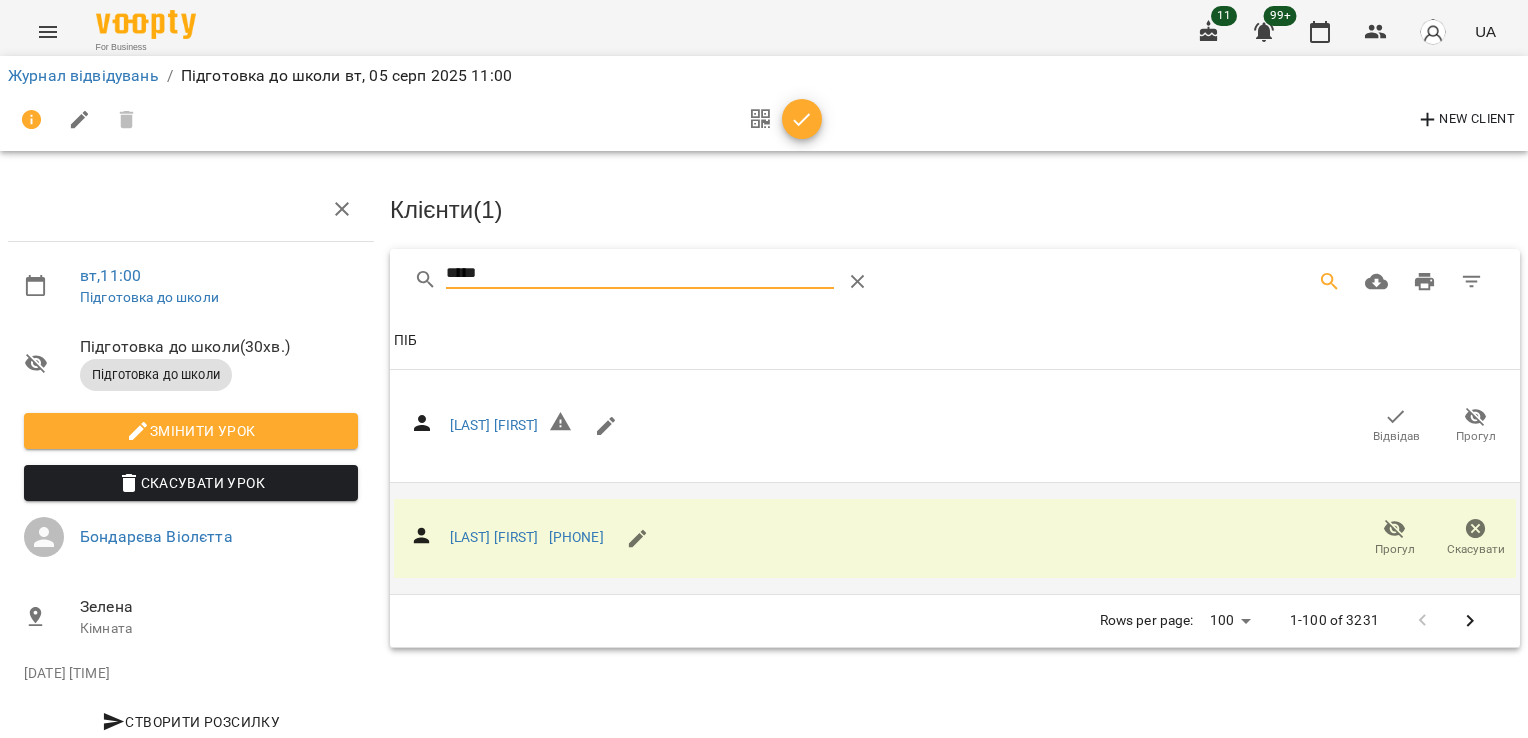 drag, startPoint x: 512, startPoint y: 277, endPoint x: 326, endPoint y: 278, distance: 186.00269 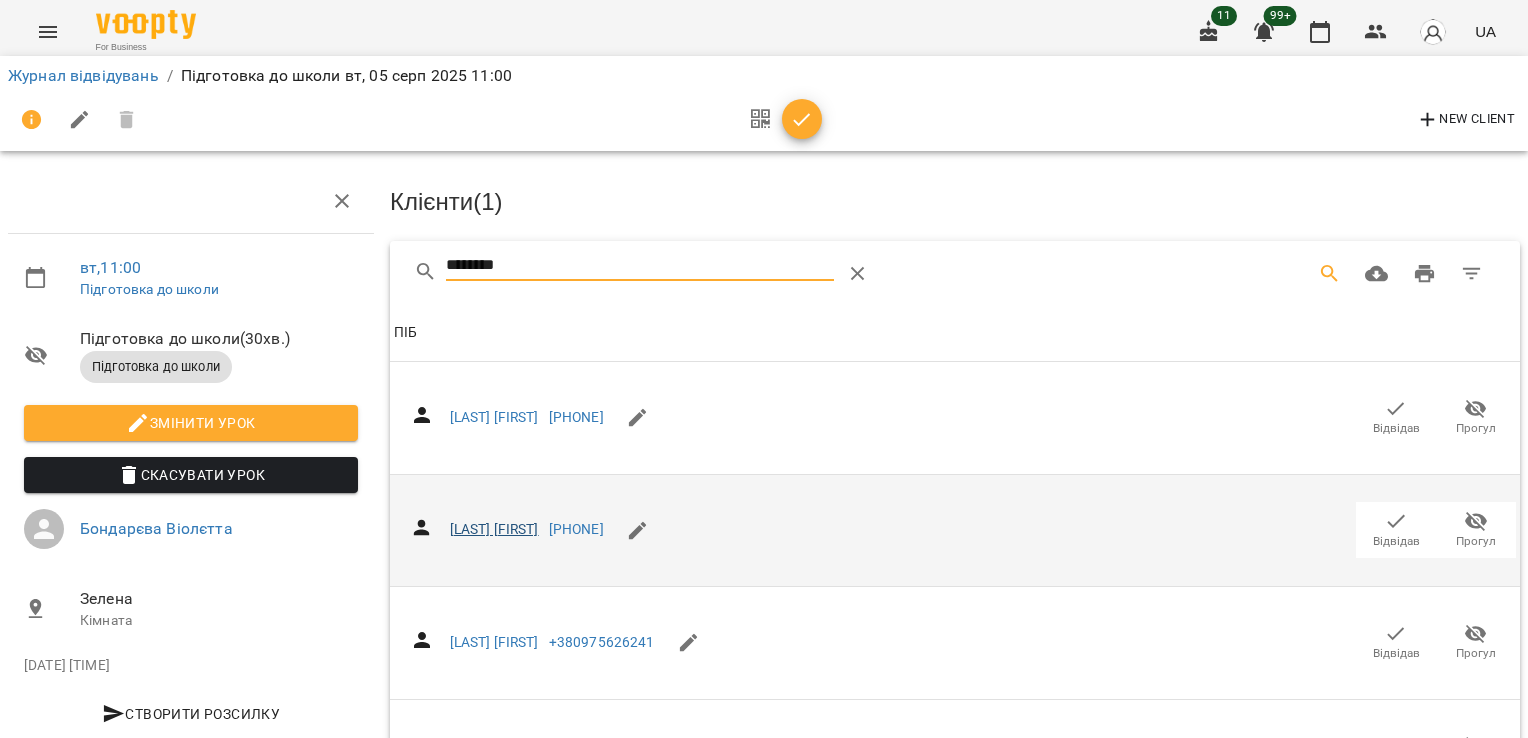 scroll, scrollTop: 0, scrollLeft: 0, axis: both 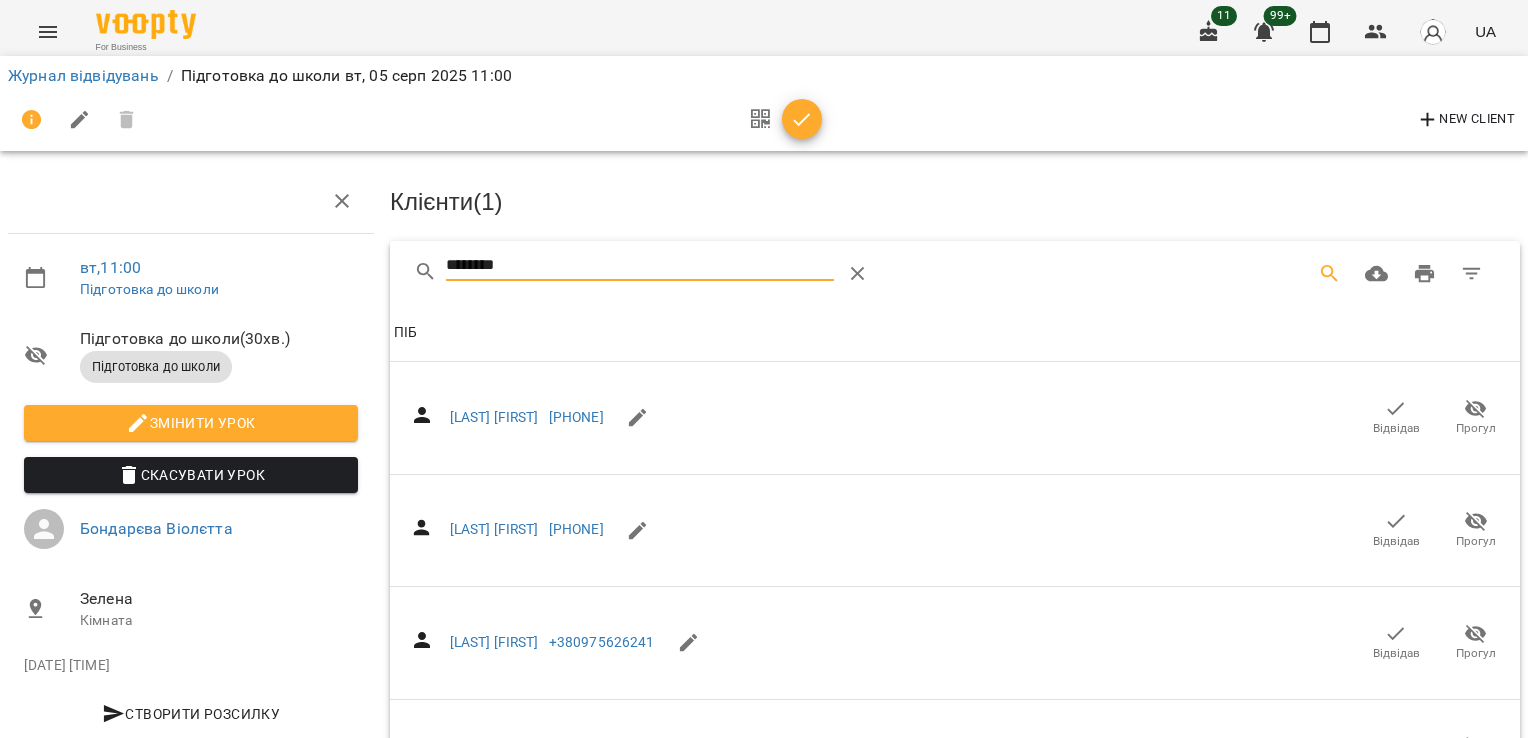 type on "********" 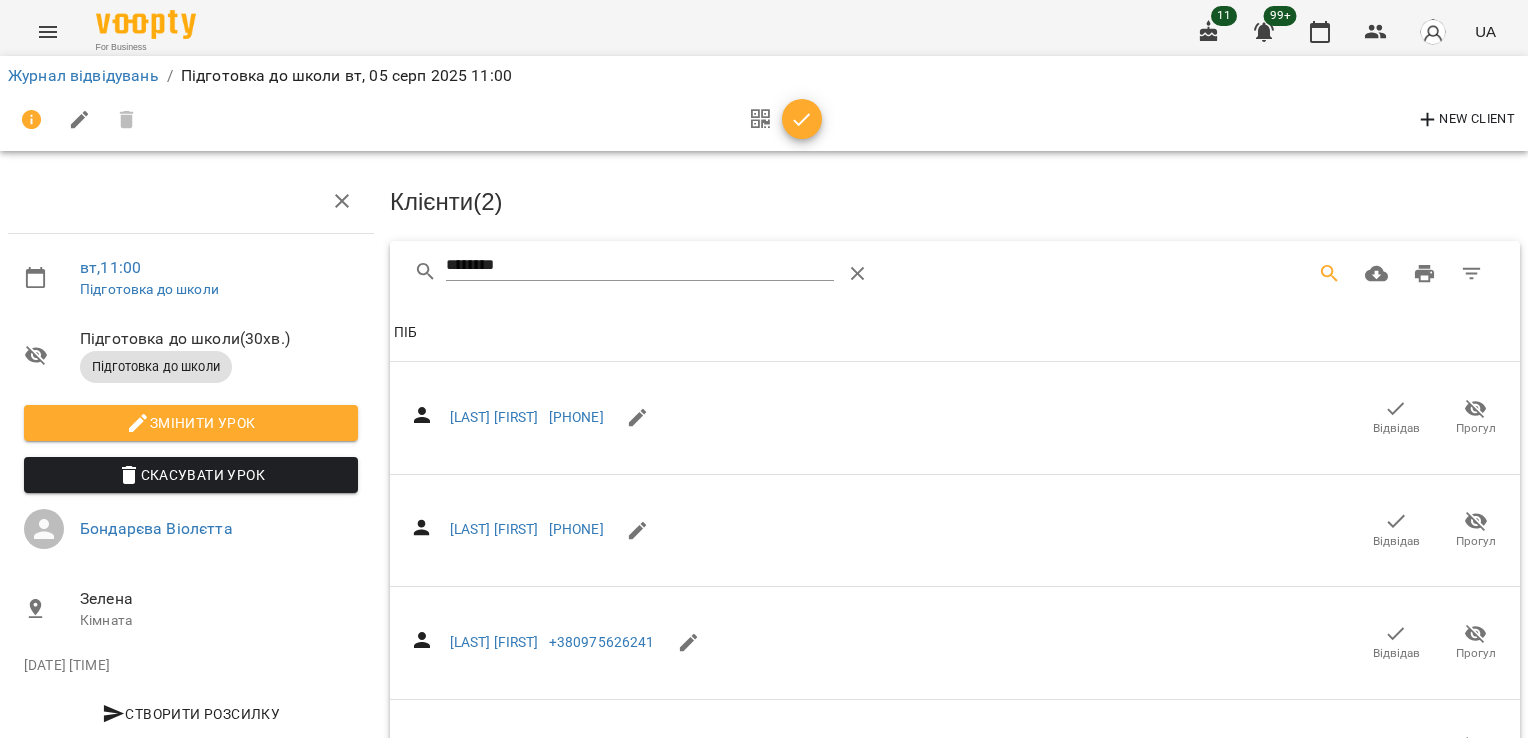 click 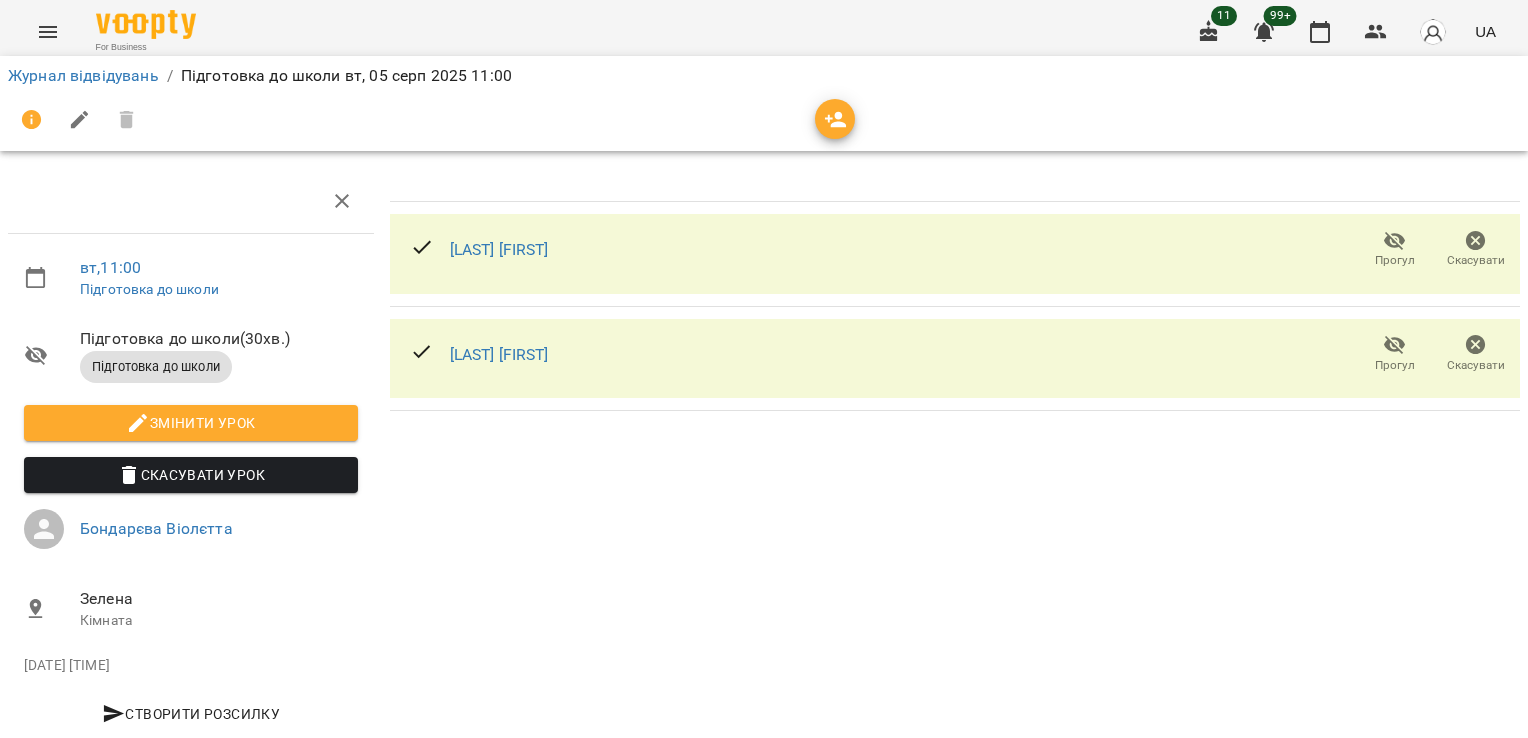 scroll, scrollTop: 48, scrollLeft: 0, axis: vertical 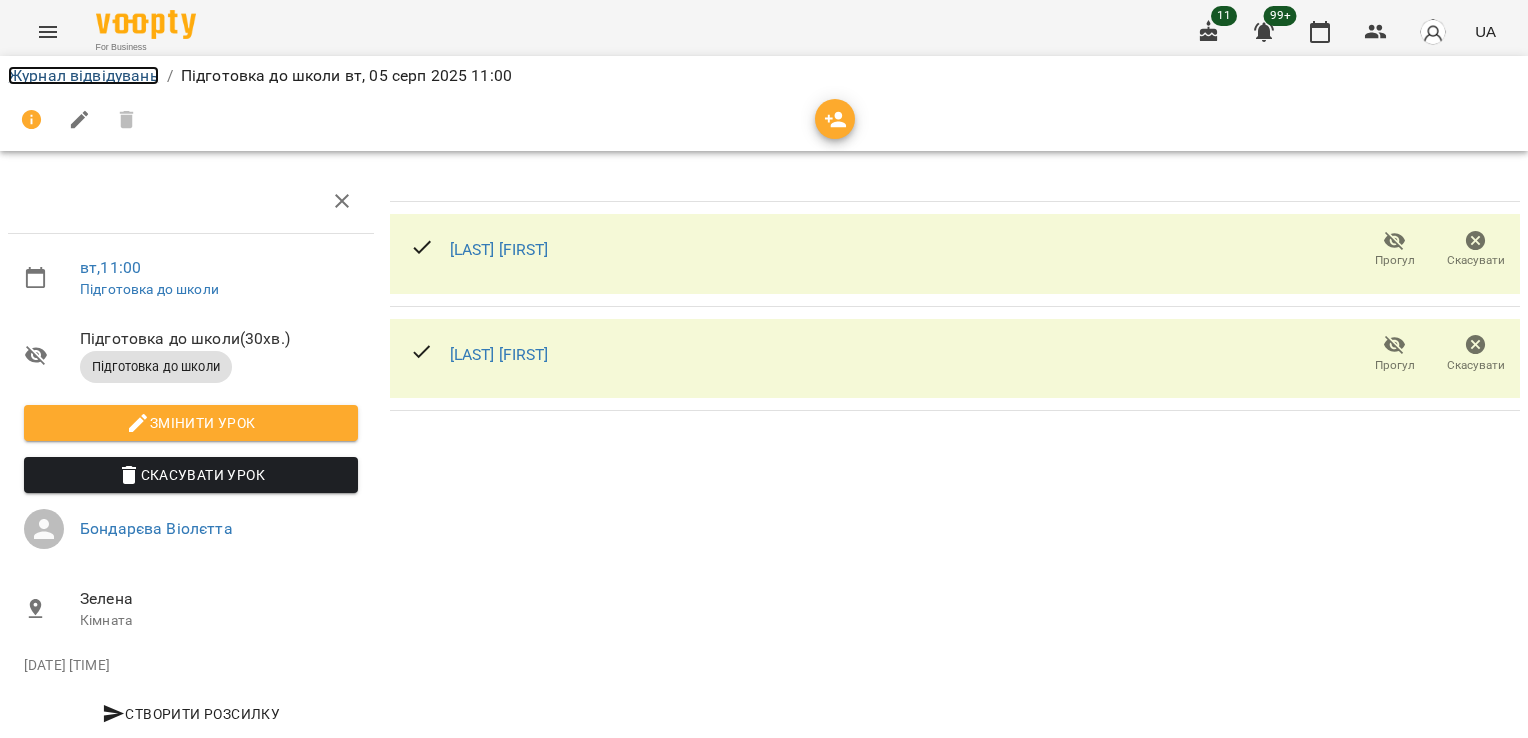 click on "Журнал відвідувань" at bounding box center [83, 75] 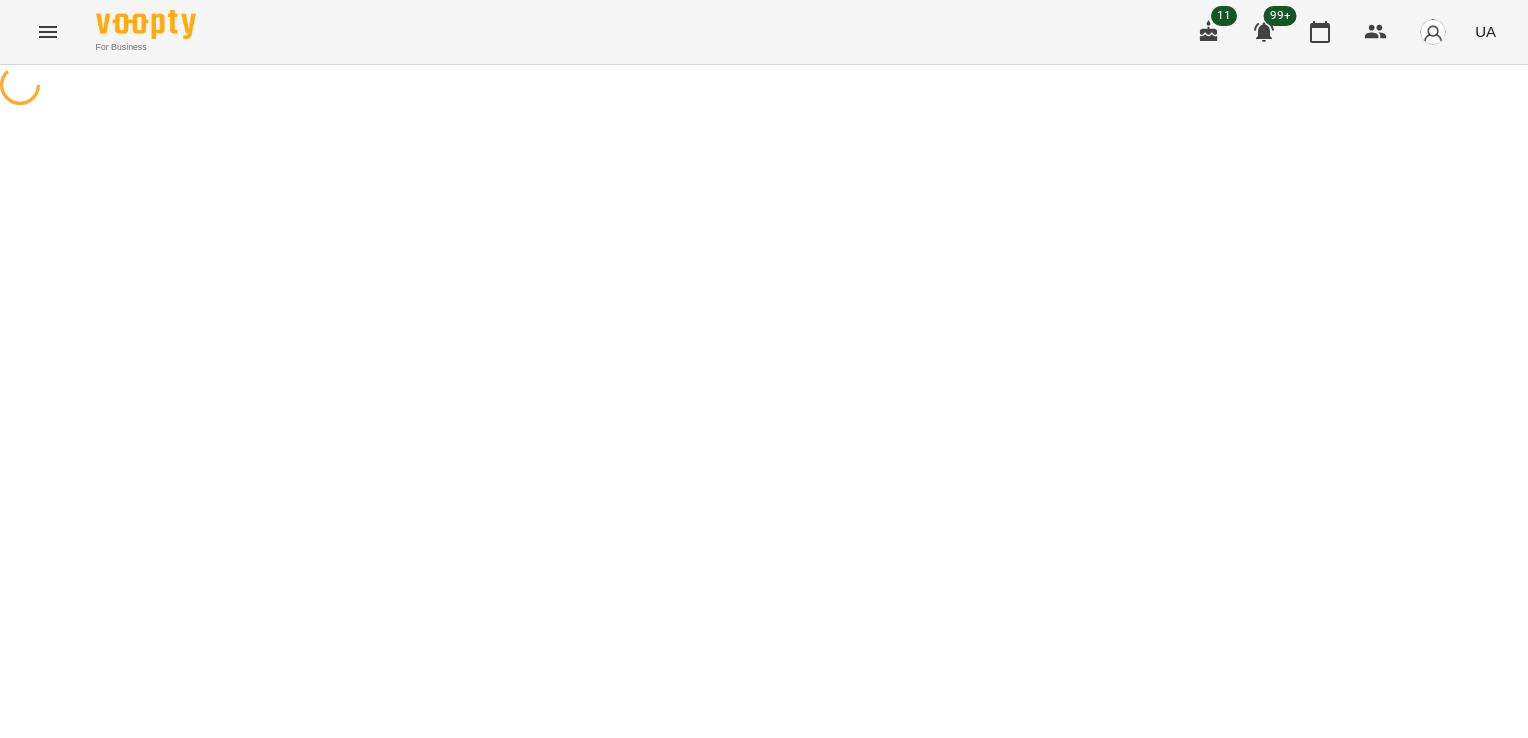 scroll, scrollTop: 0, scrollLeft: 0, axis: both 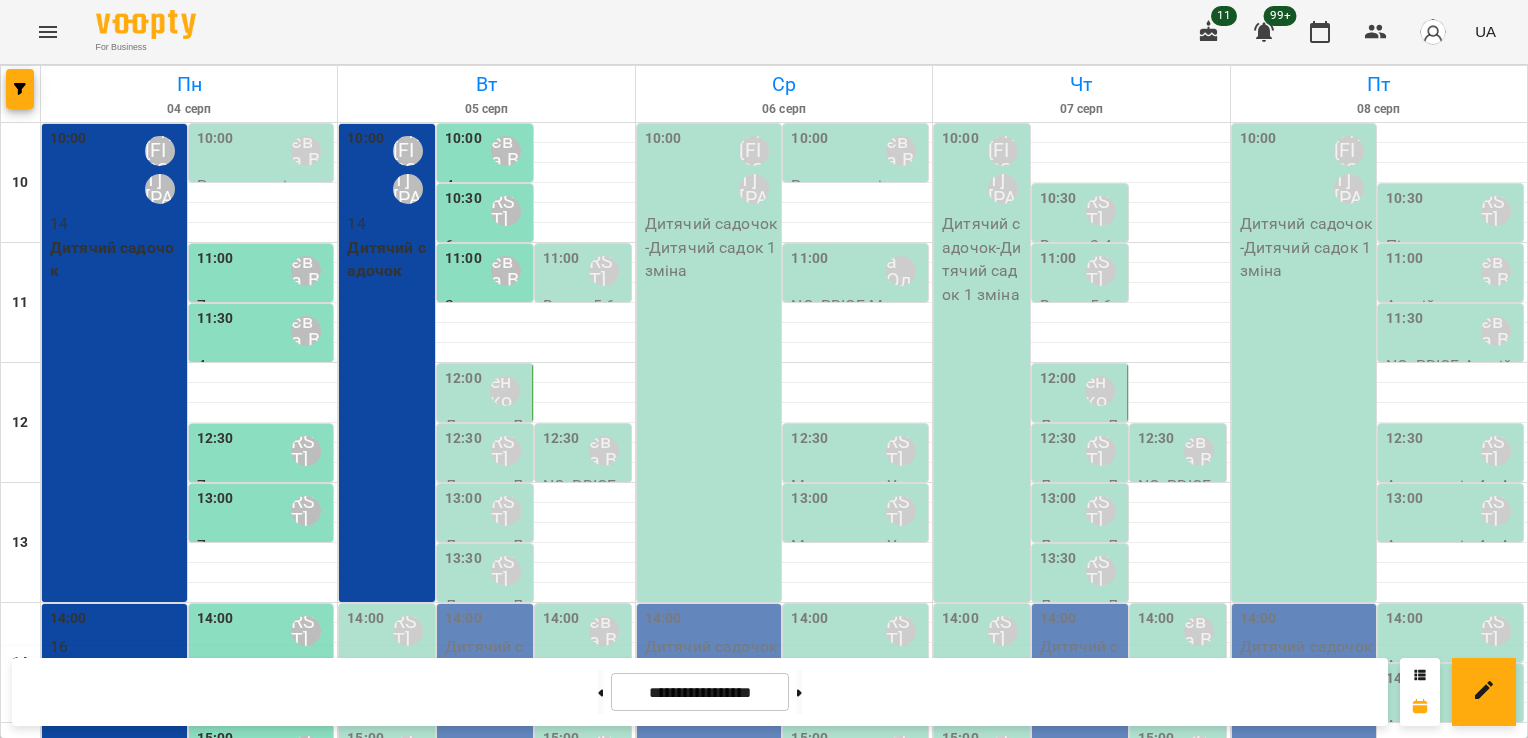 click on "11:00" at bounding box center [561, 271] 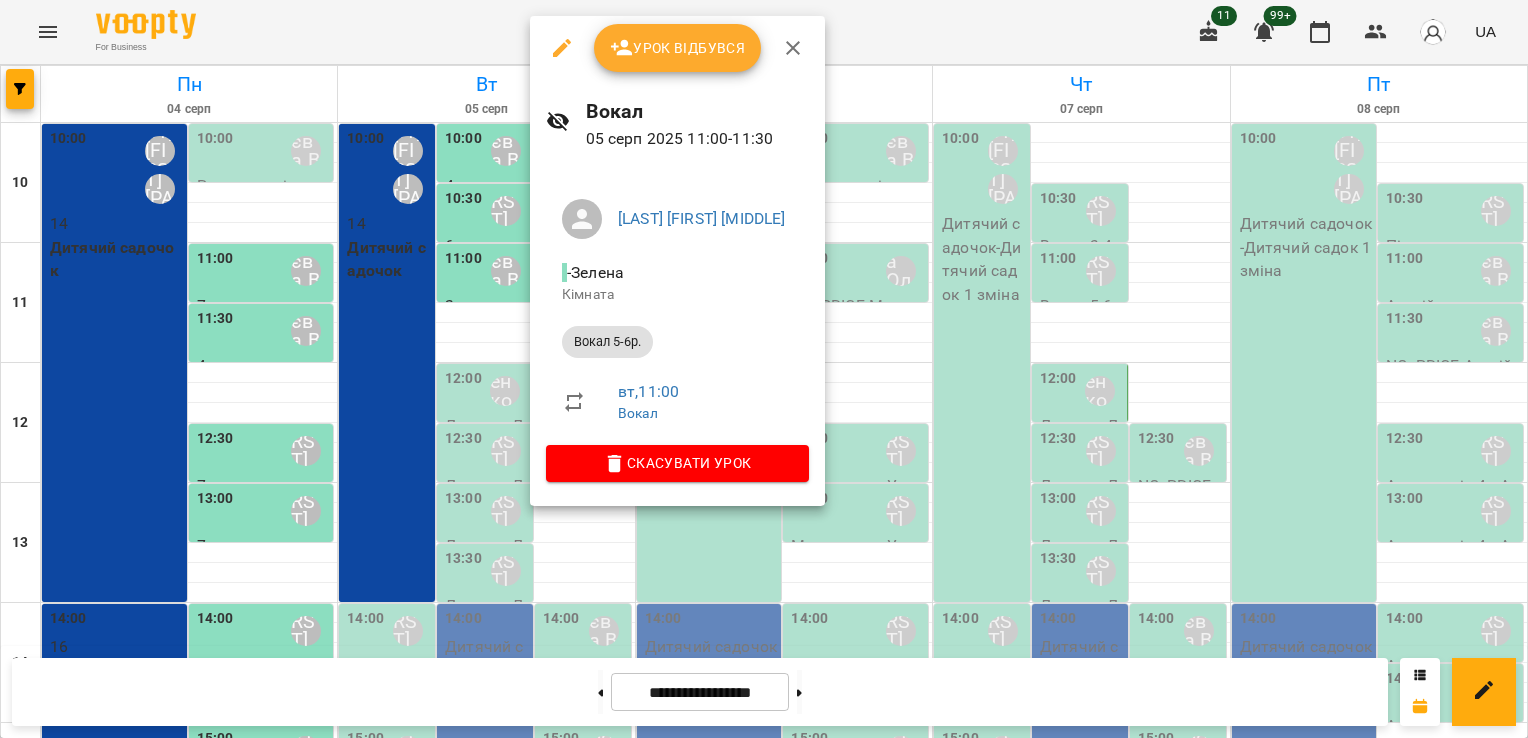 click on "Урок відбувся" at bounding box center [678, 48] 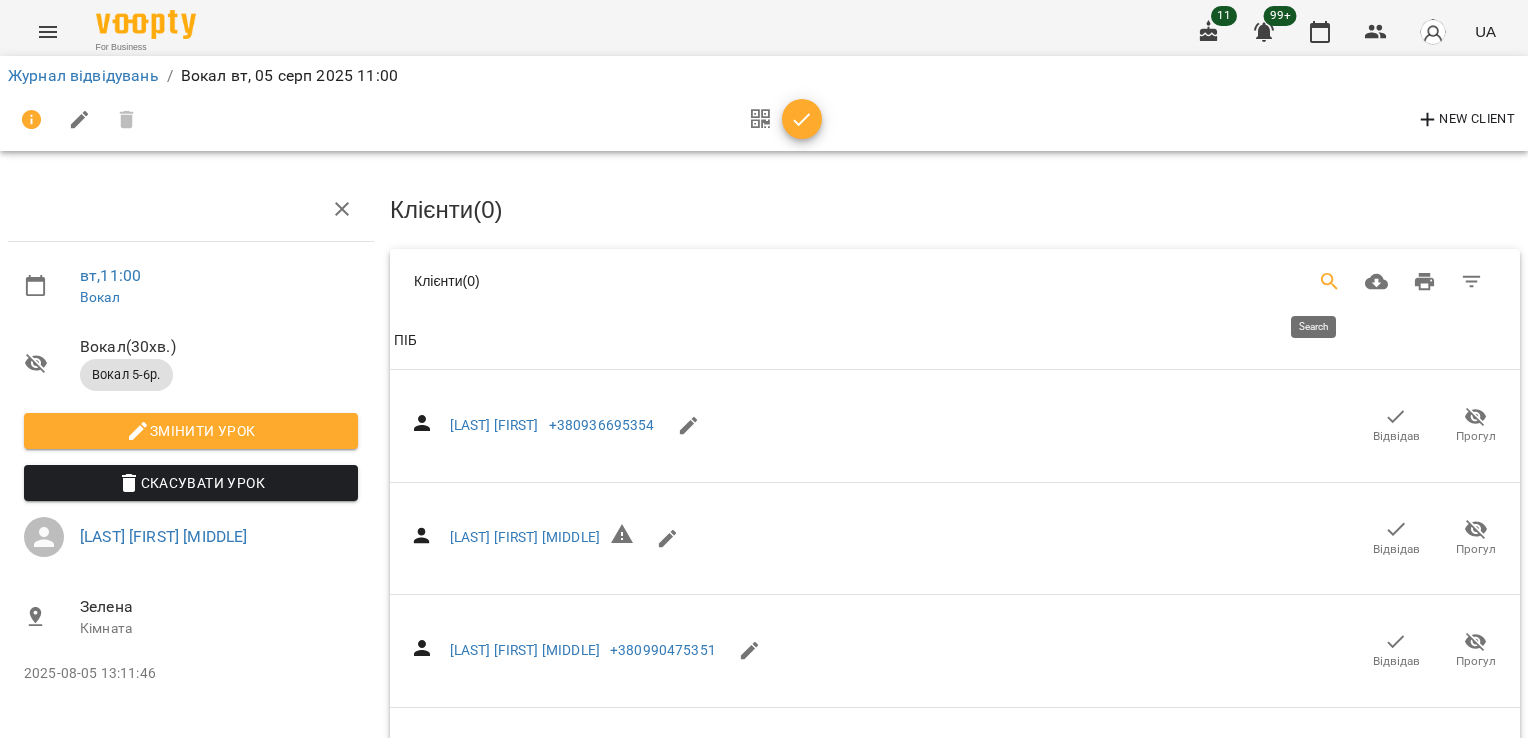 click 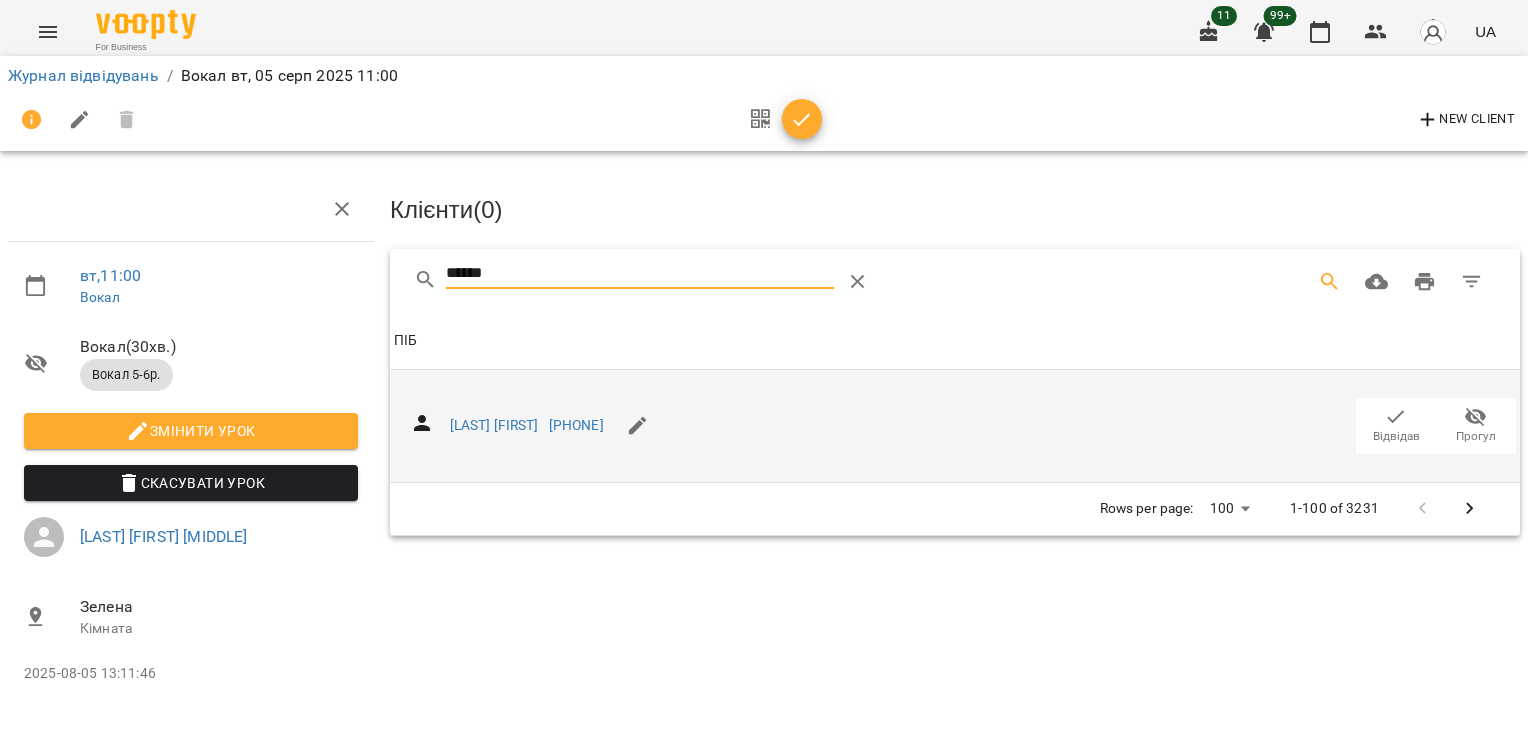 click 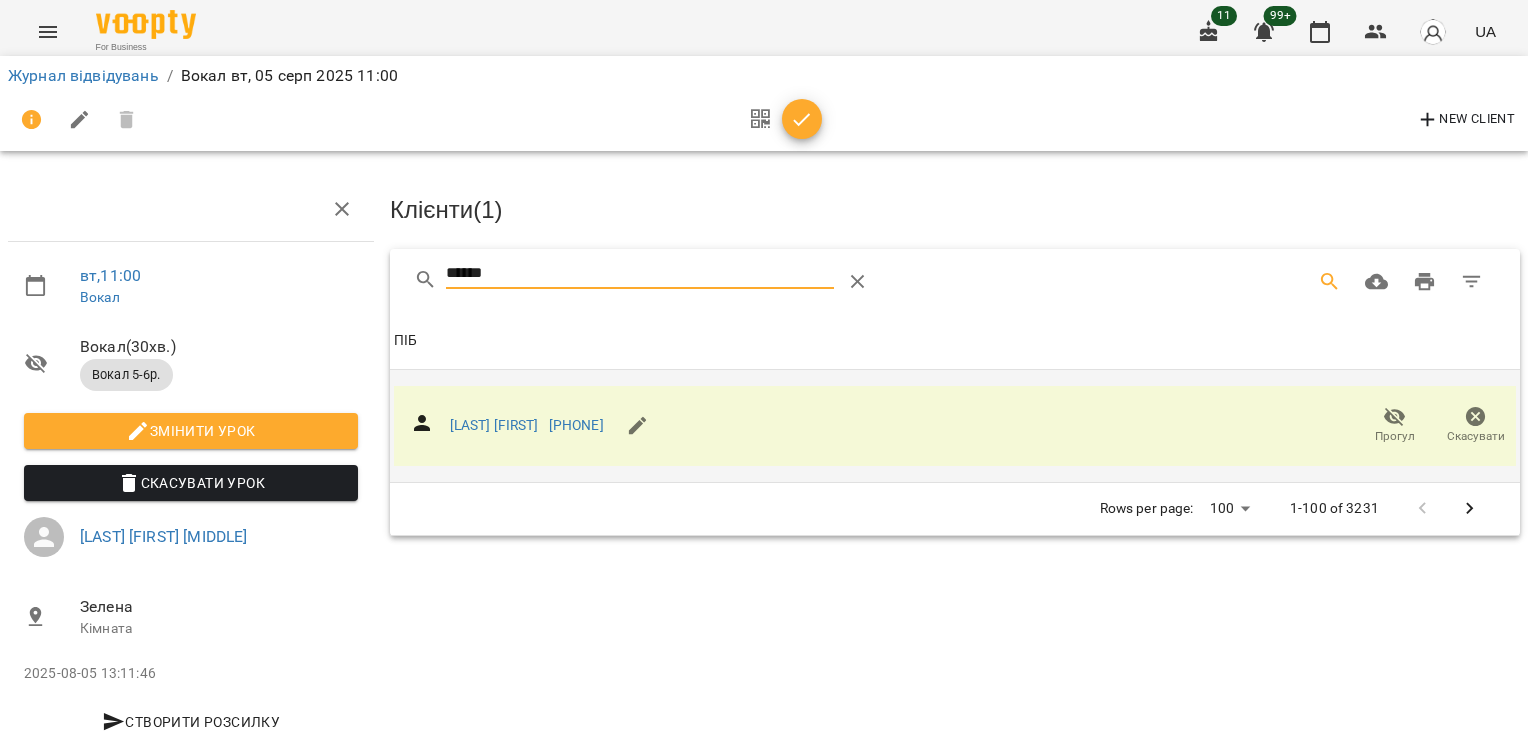 drag, startPoint x: 406, startPoint y: 282, endPoint x: 353, endPoint y: 284, distance: 53.037724 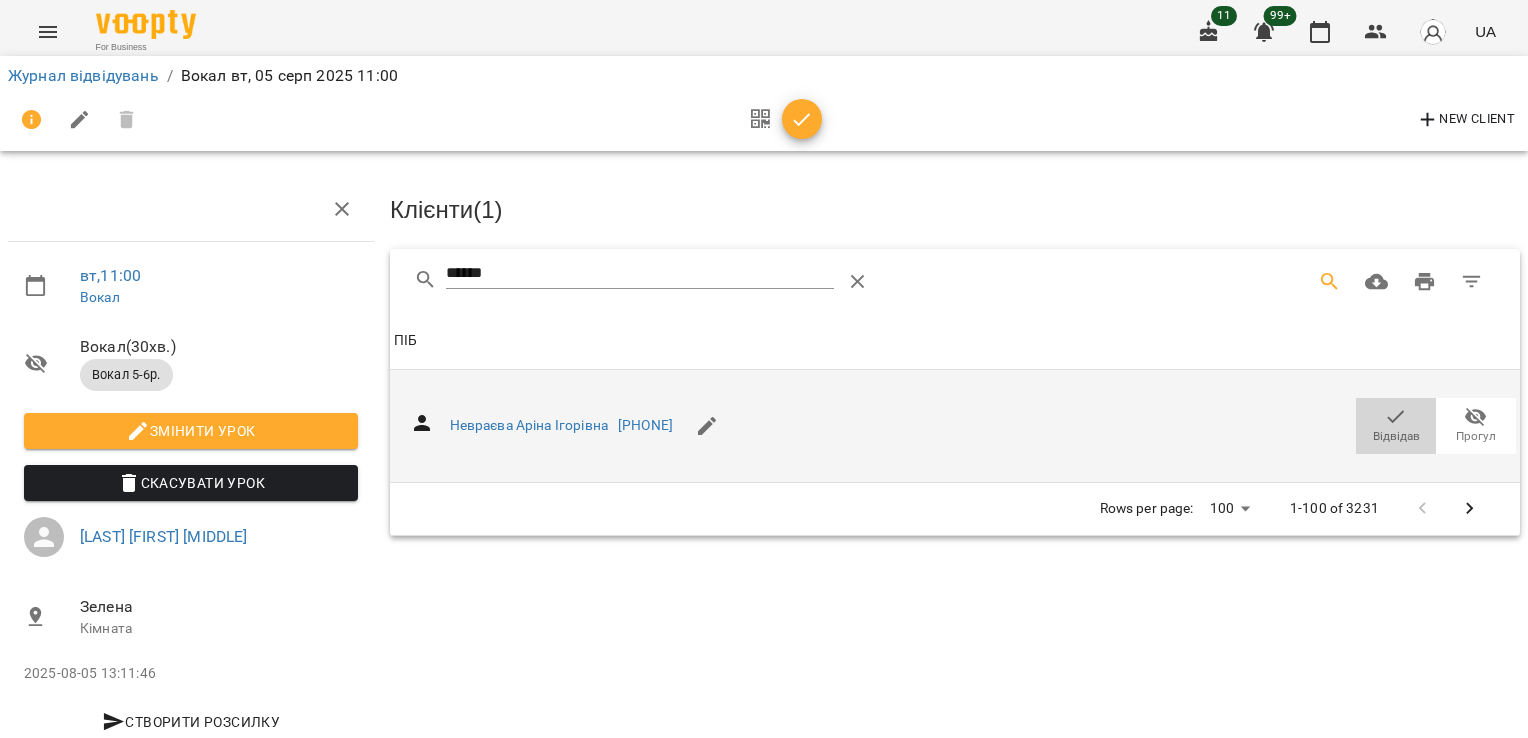 click on "Відвідав" at bounding box center (1396, 436) 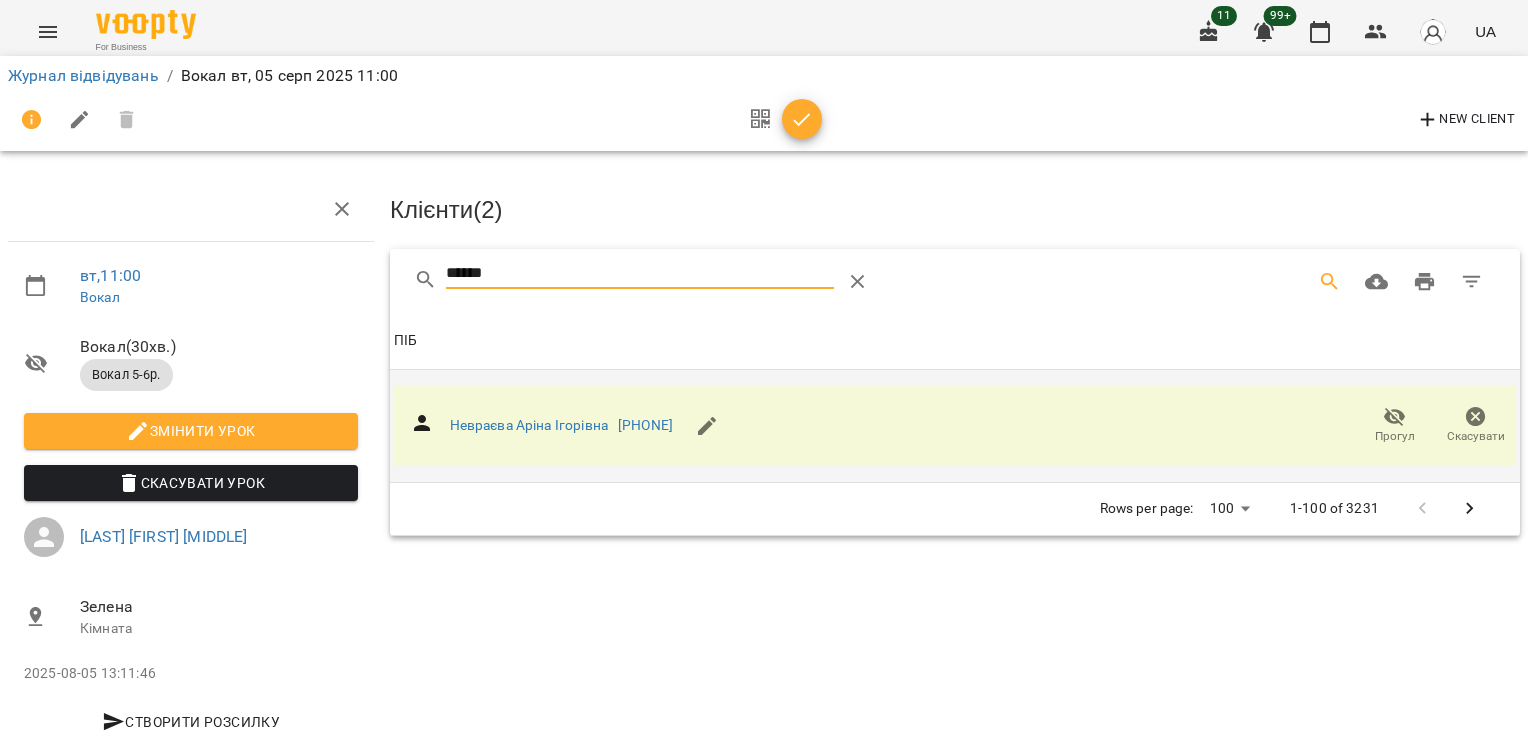 drag, startPoint x: 520, startPoint y: 278, endPoint x: 236, endPoint y: 278, distance: 284 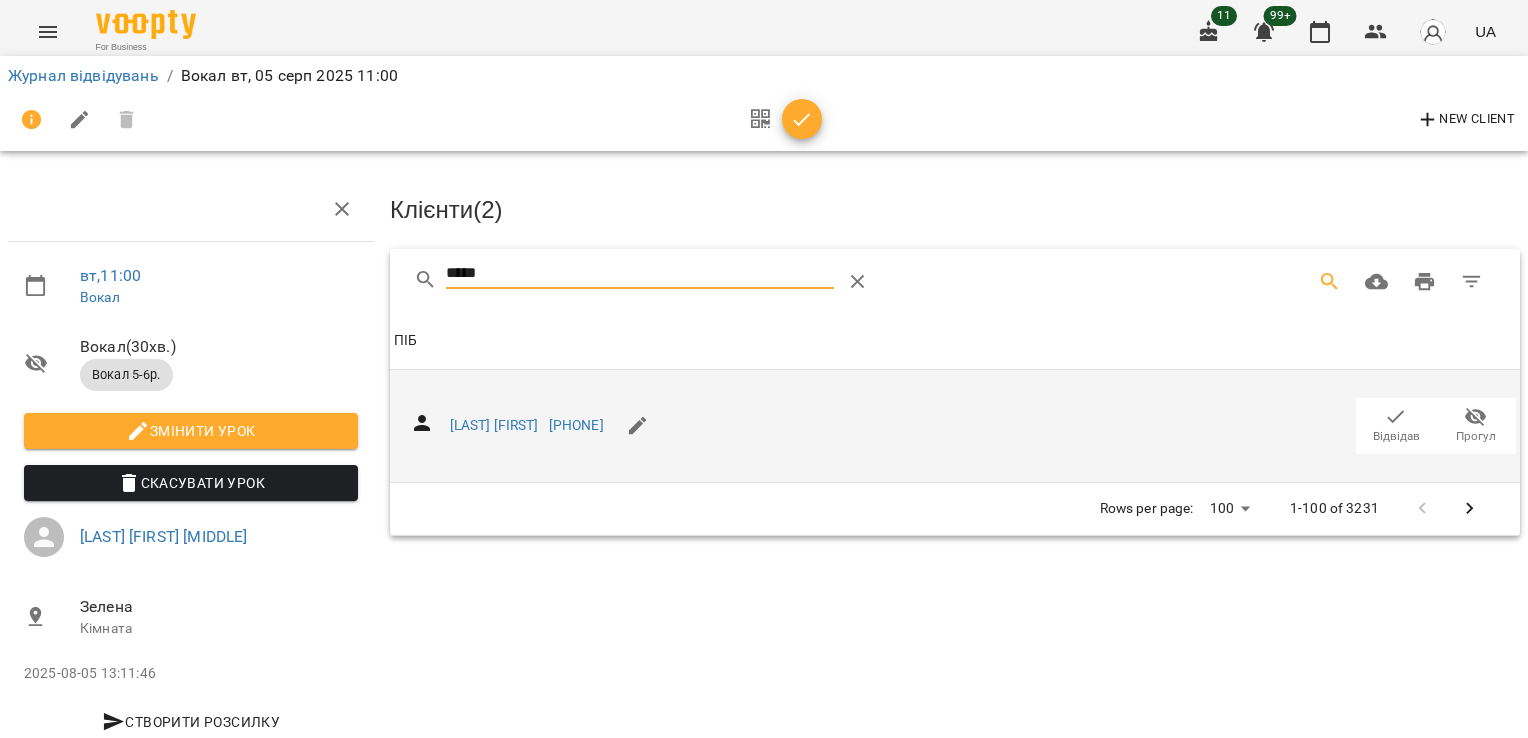 click 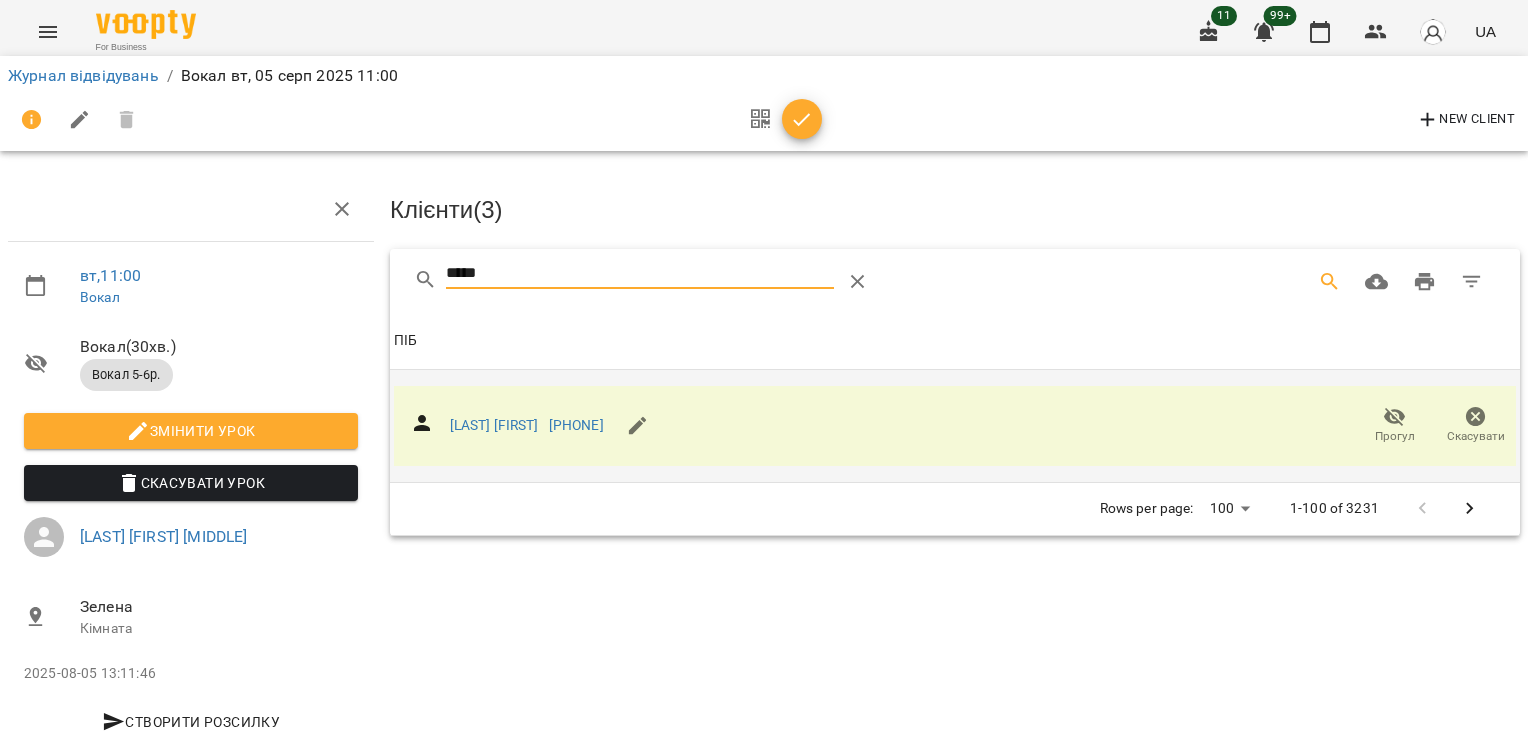 drag, startPoint x: 520, startPoint y: 274, endPoint x: 398, endPoint y: 280, distance: 122.14745 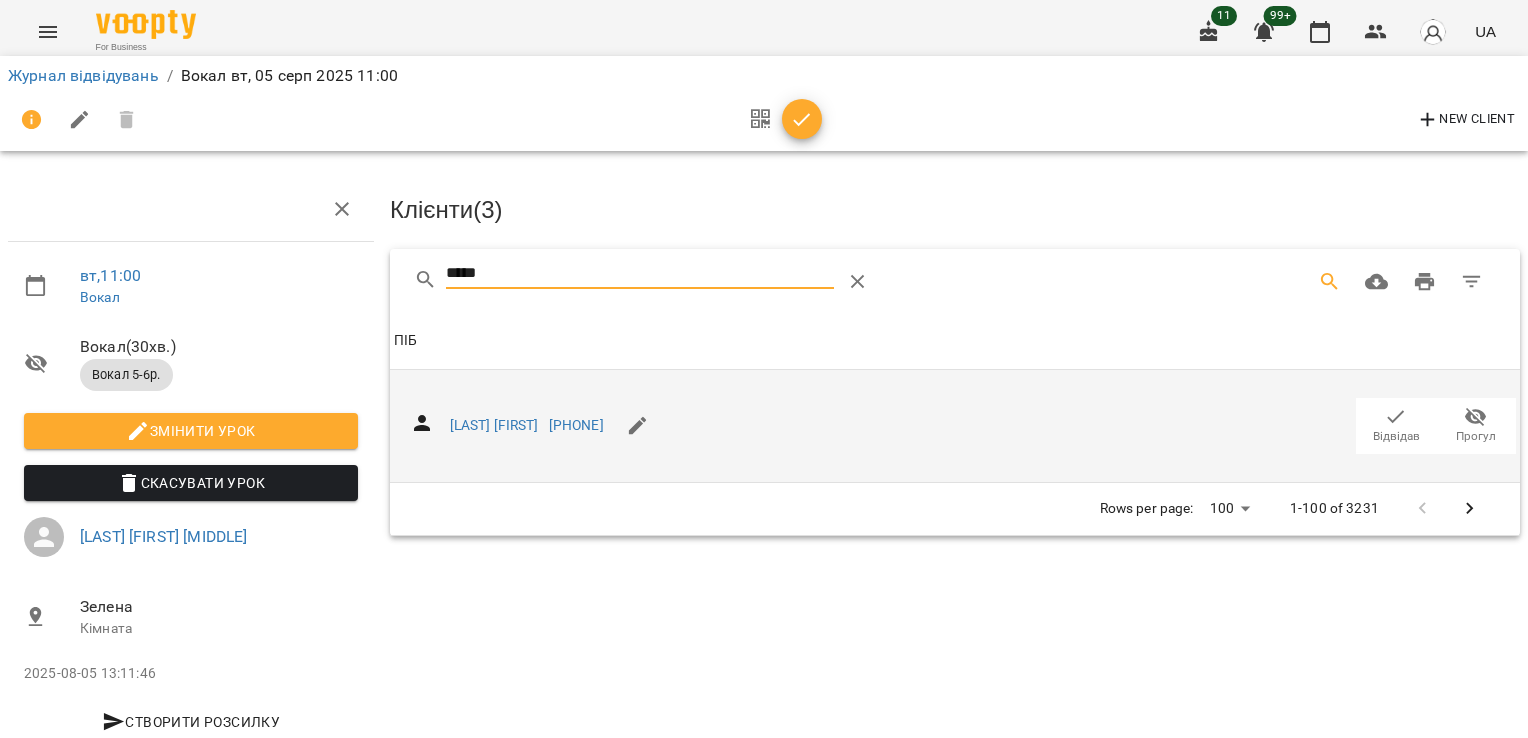 click 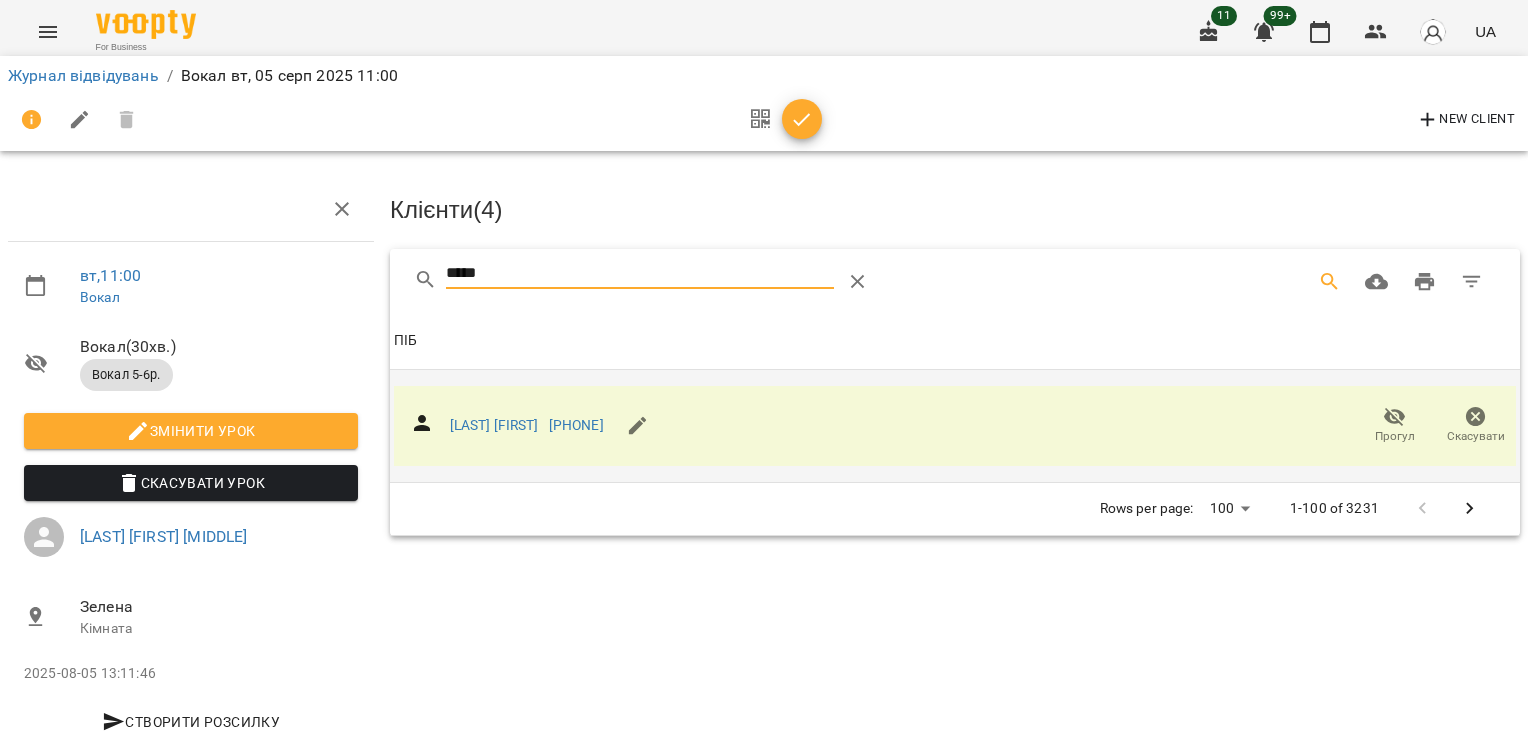 drag, startPoint x: 503, startPoint y: 266, endPoint x: 348, endPoint y: 282, distance: 155.82362 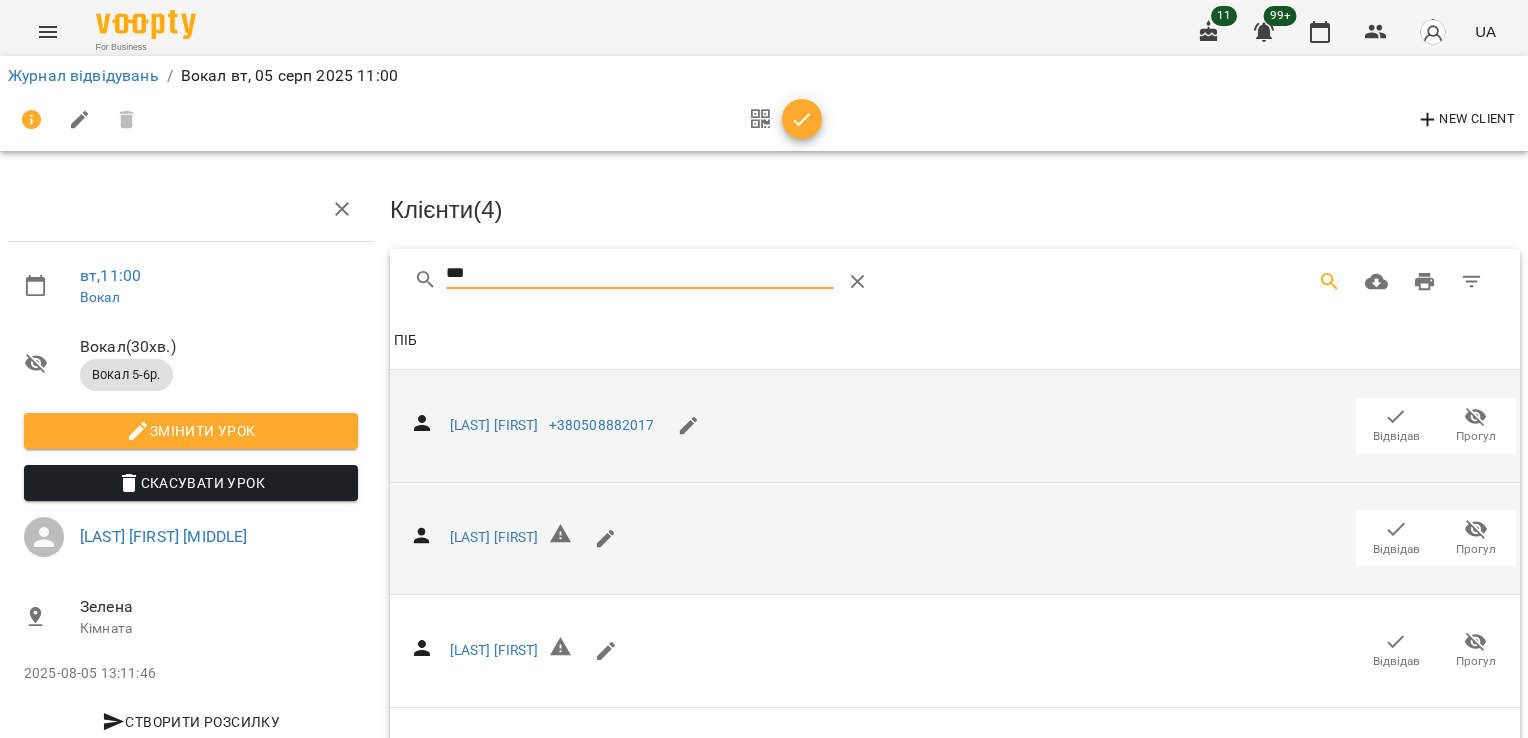 click on "Відвідав" at bounding box center (1396, 549) 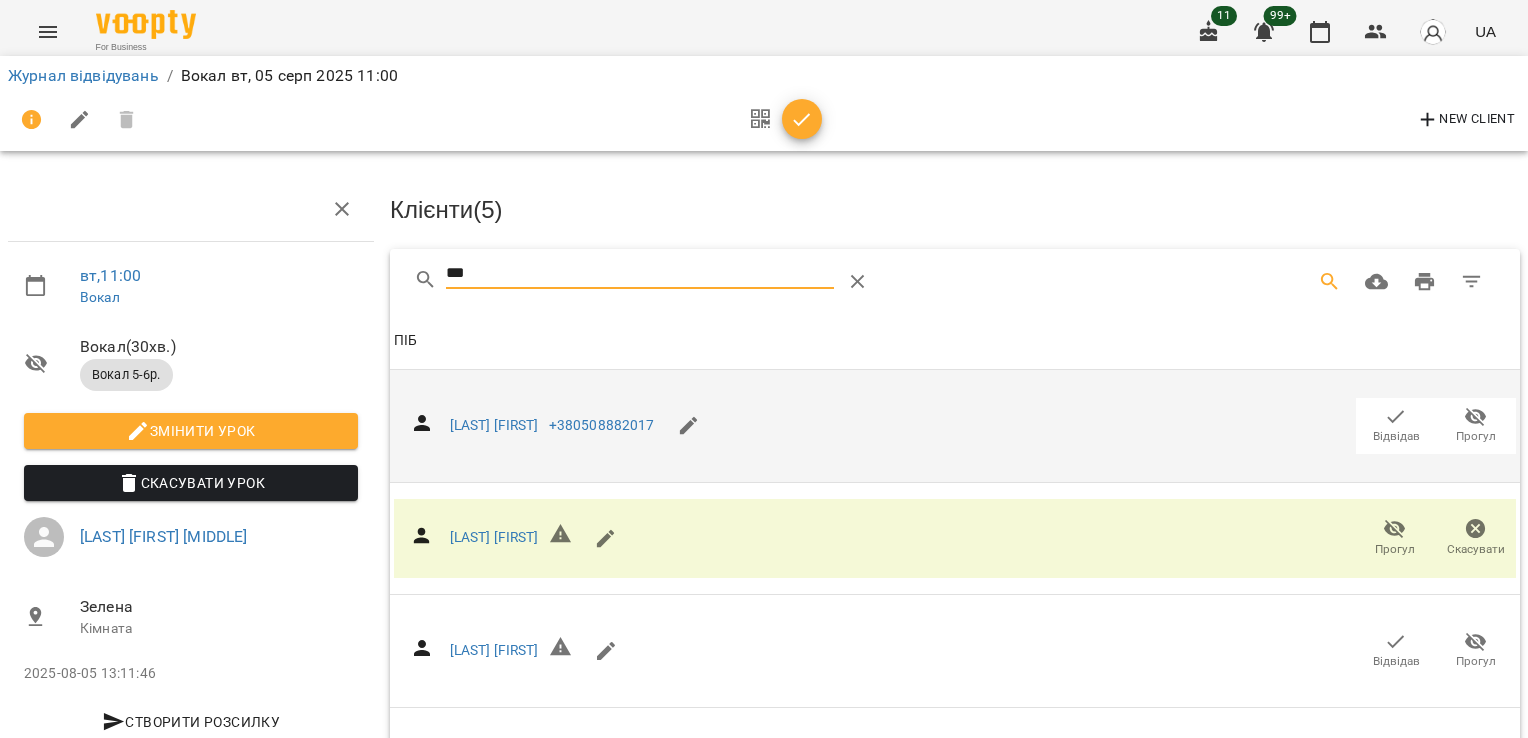 drag, startPoint x: 518, startPoint y: 264, endPoint x: 374, endPoint y: 274, distance: 144.3468 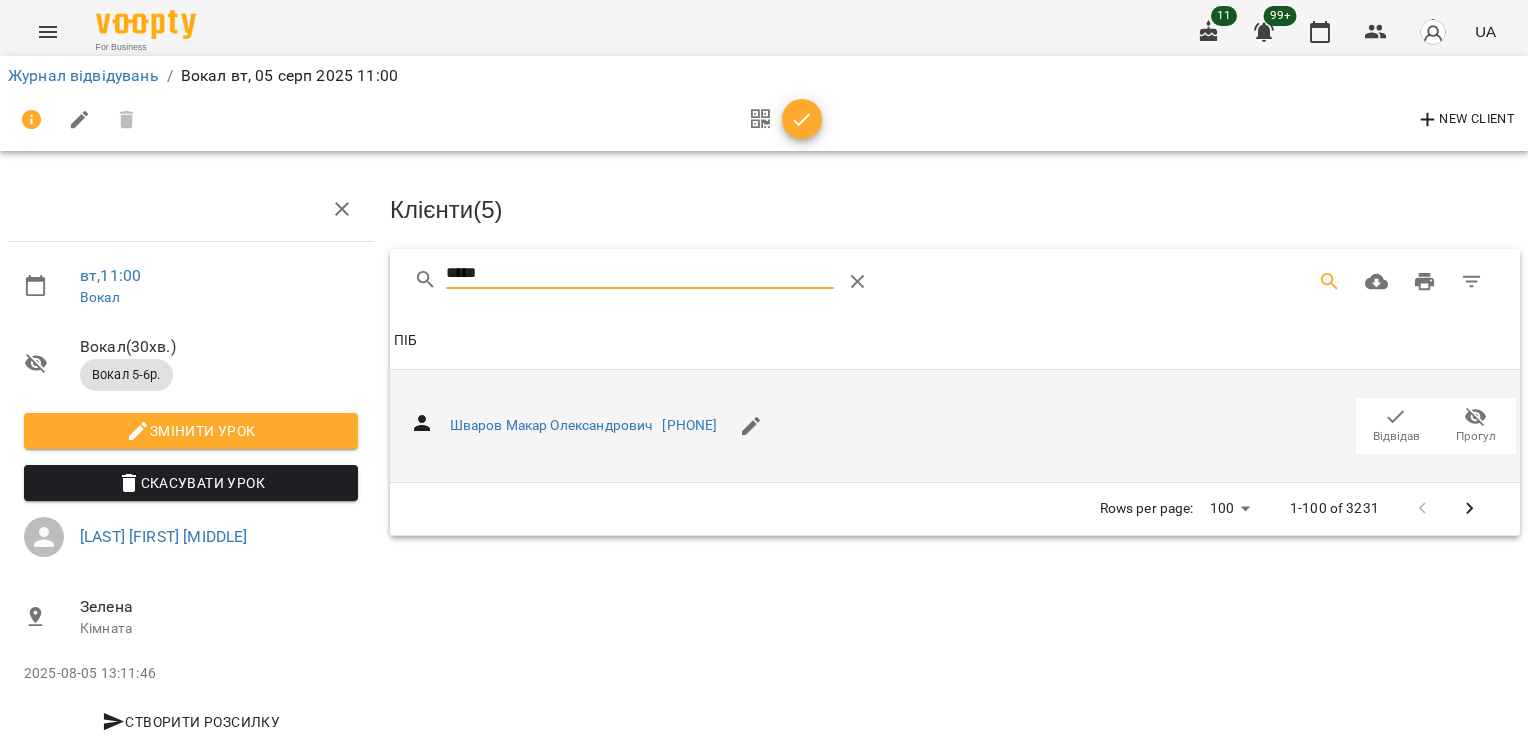 type on "*****" 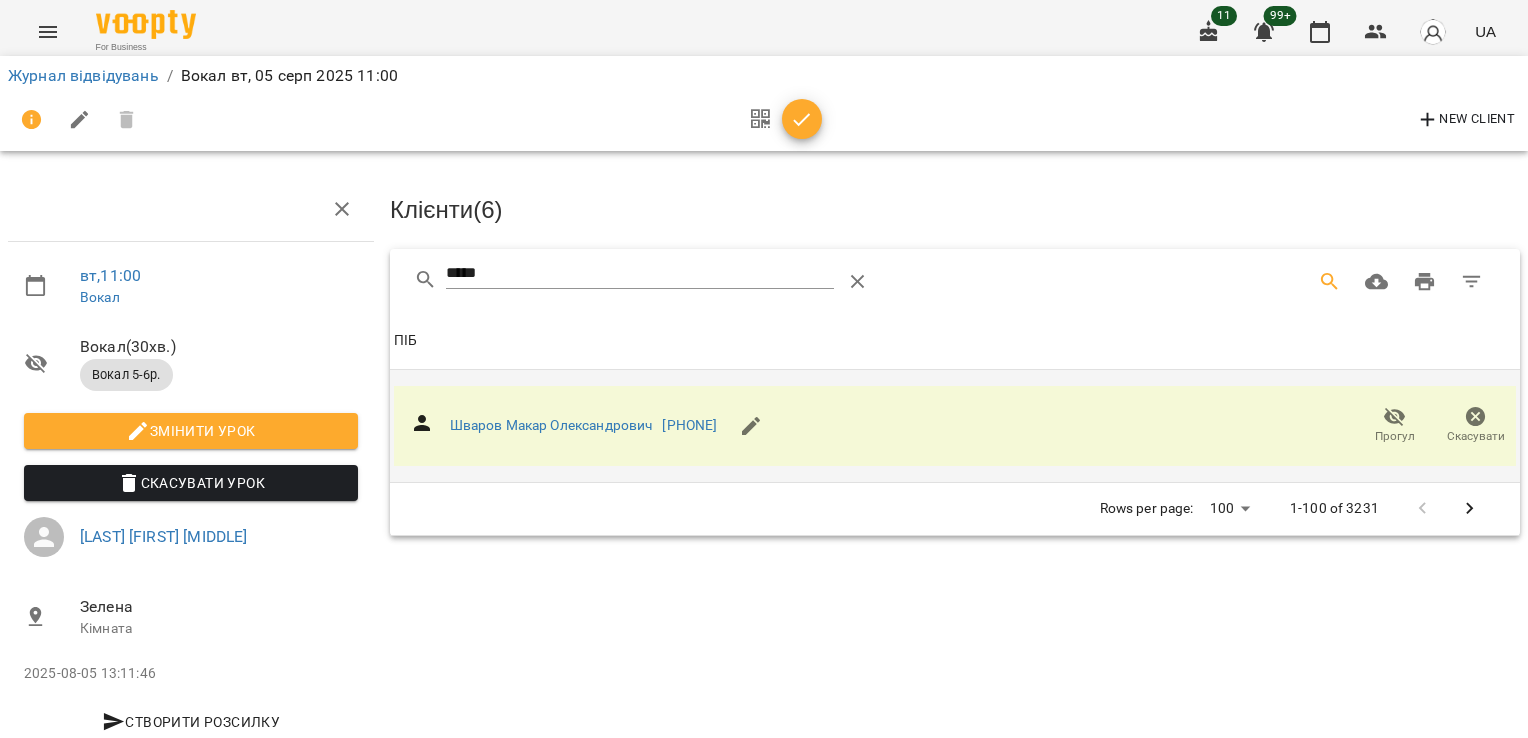 click 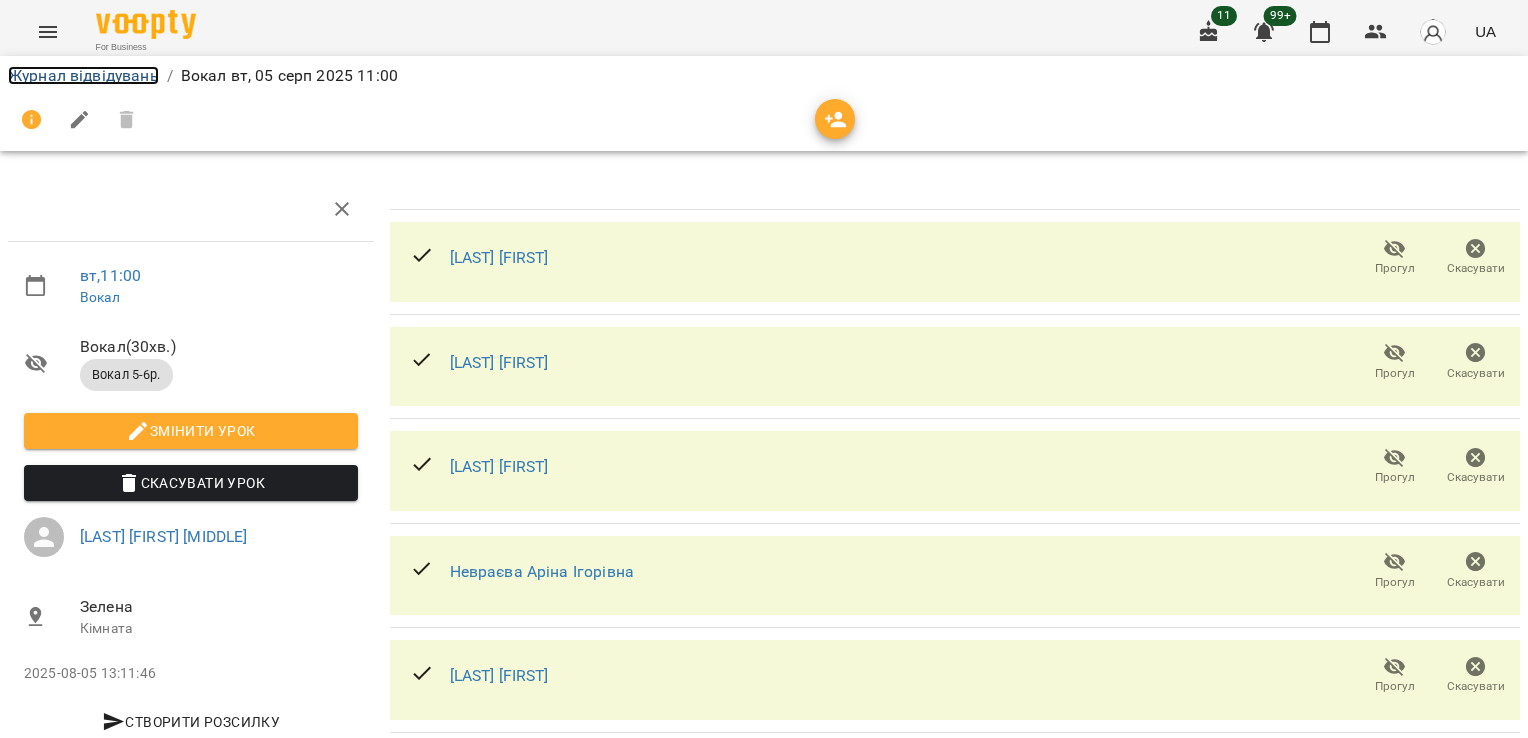 click on "Журнал відвідувань" at bounding box center [83, 75] 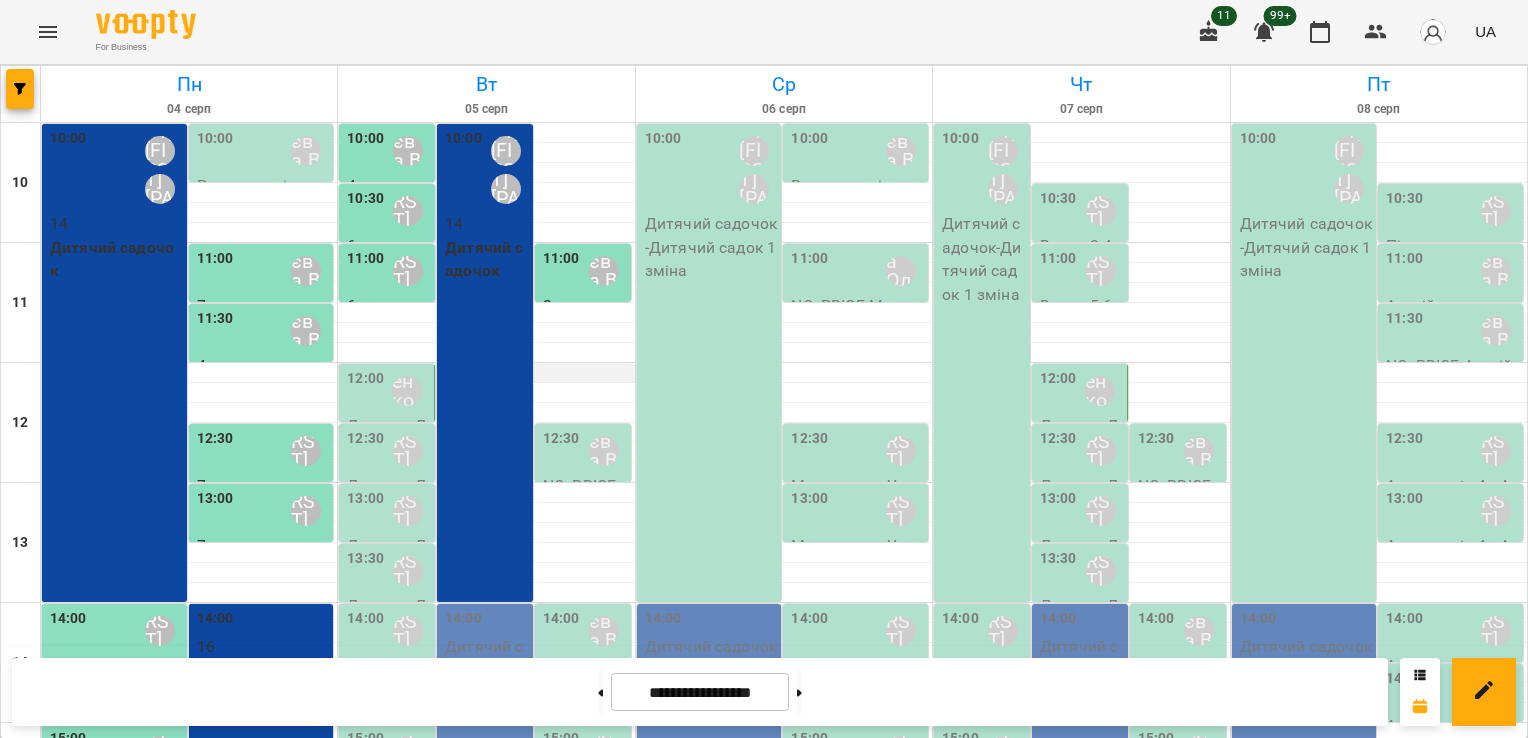 scroll, scrollTop: 0, scrollLeft: 0, axis: both 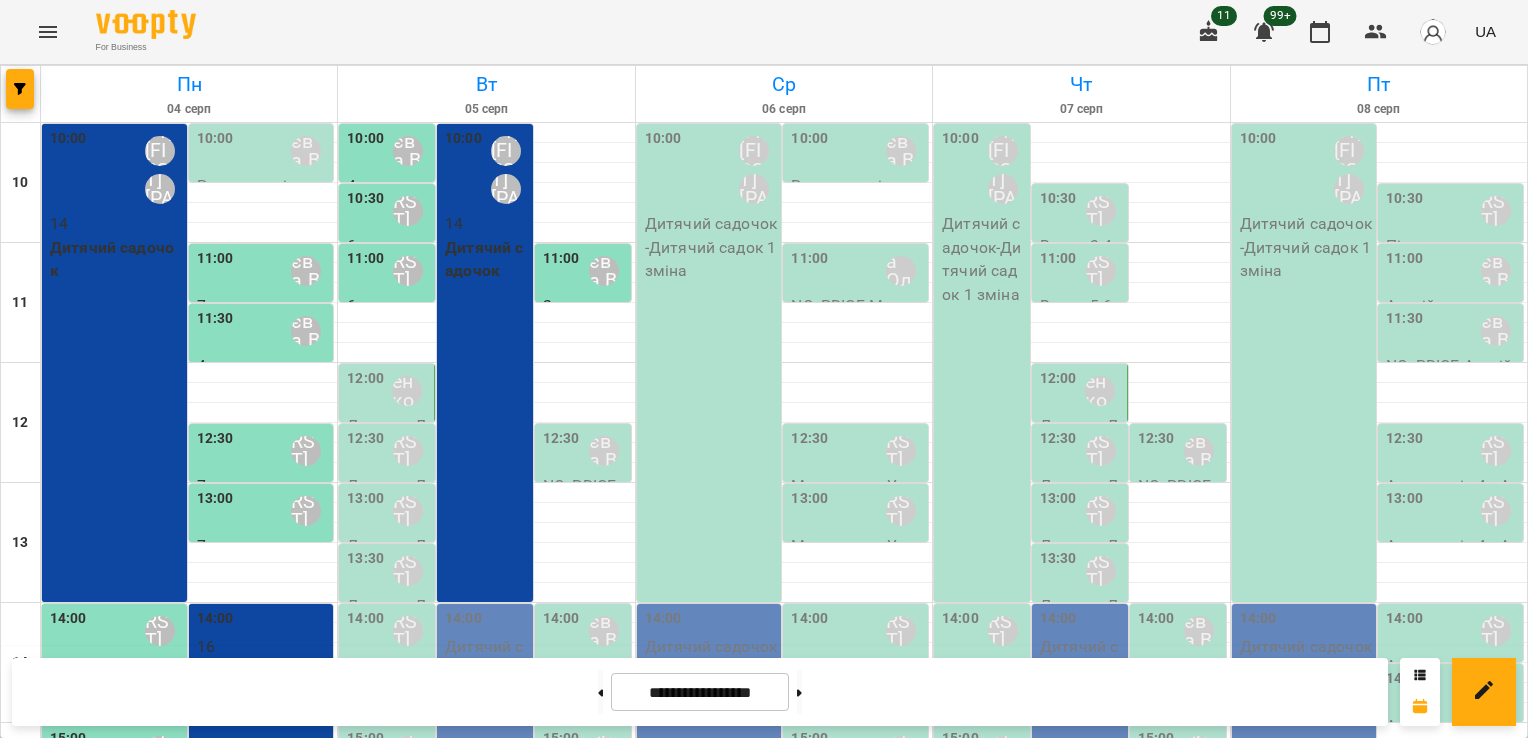 click on "12:00" at bounding box center (365, 391) 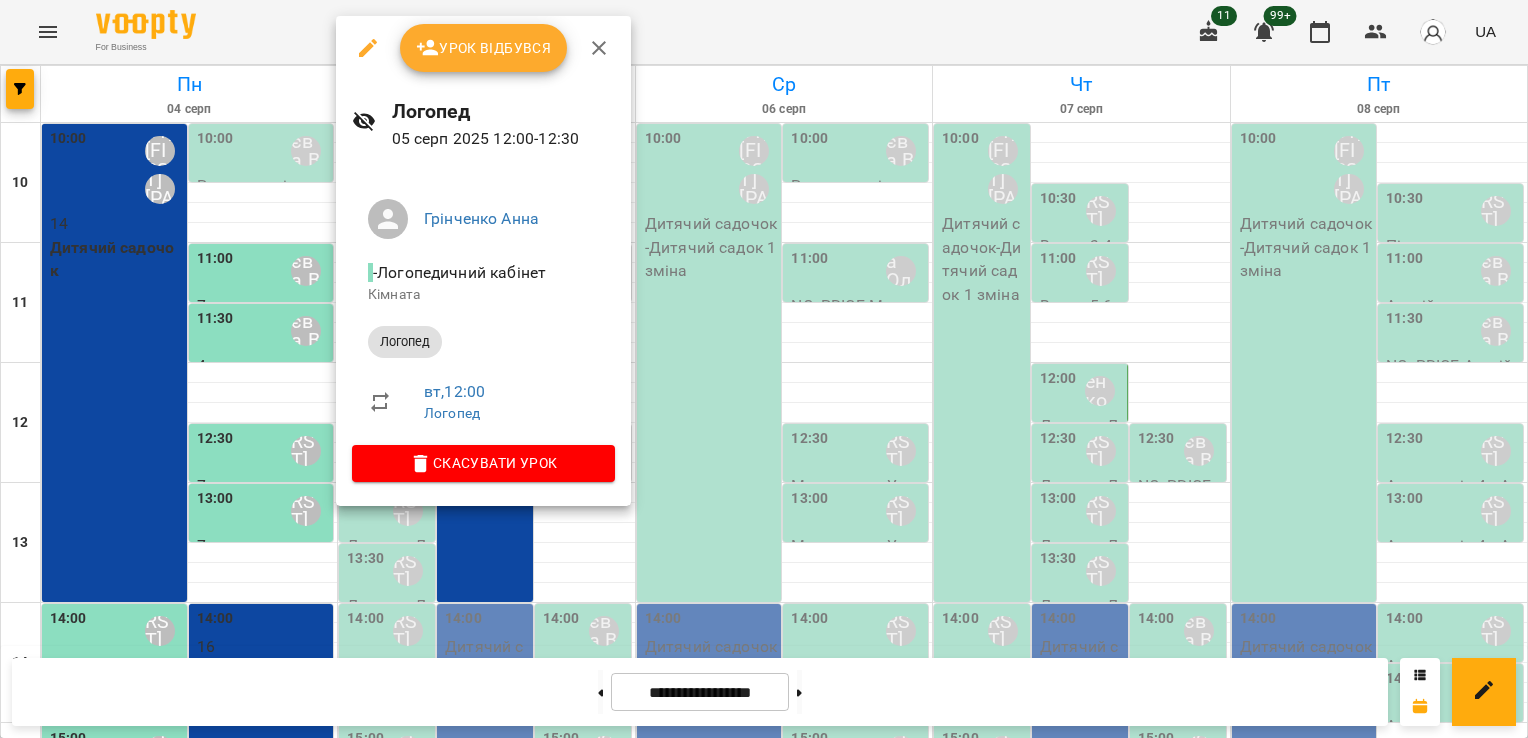scroll, scrollTop: 100, scrollLeft: 0, axis: vertical 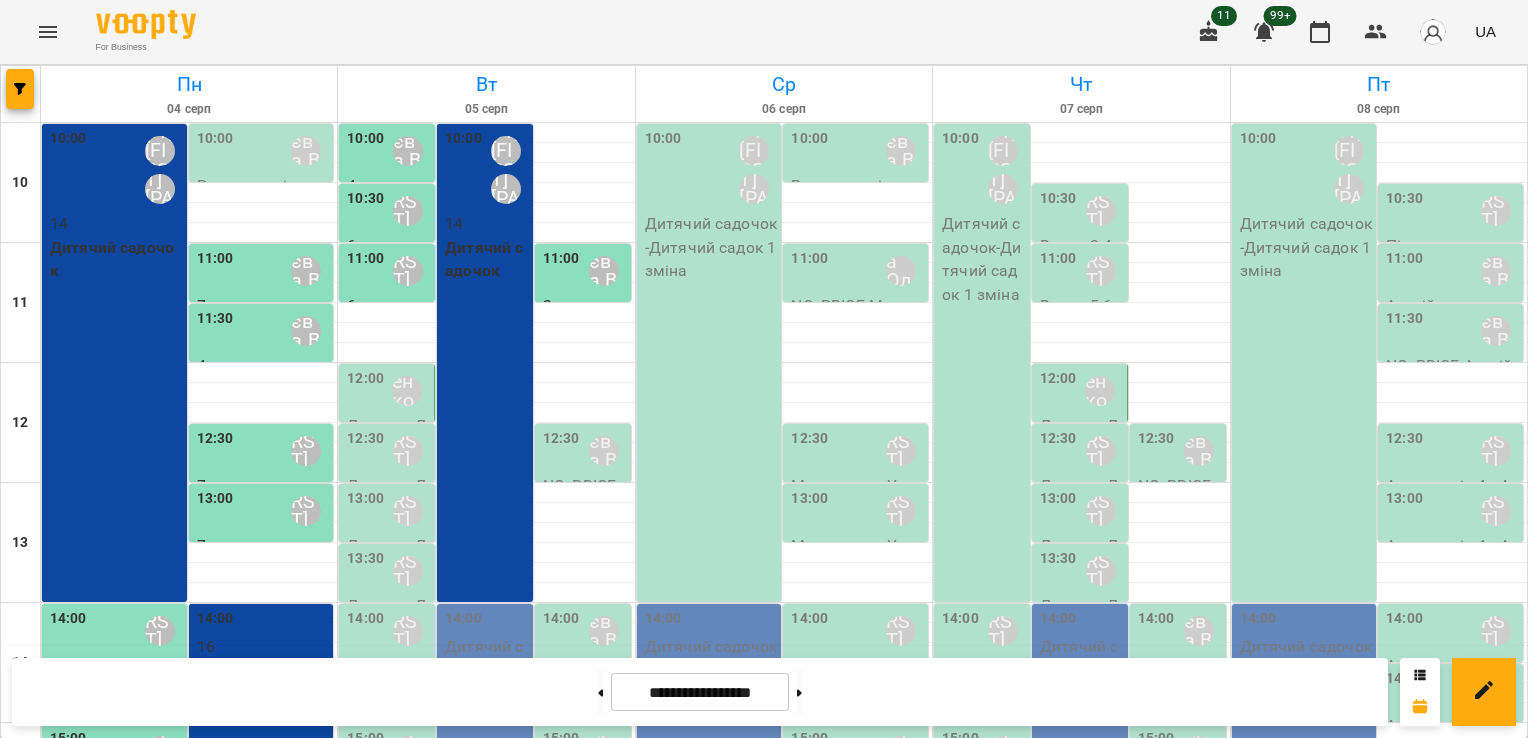 click on "12:00" at bounding box center (365, 391) 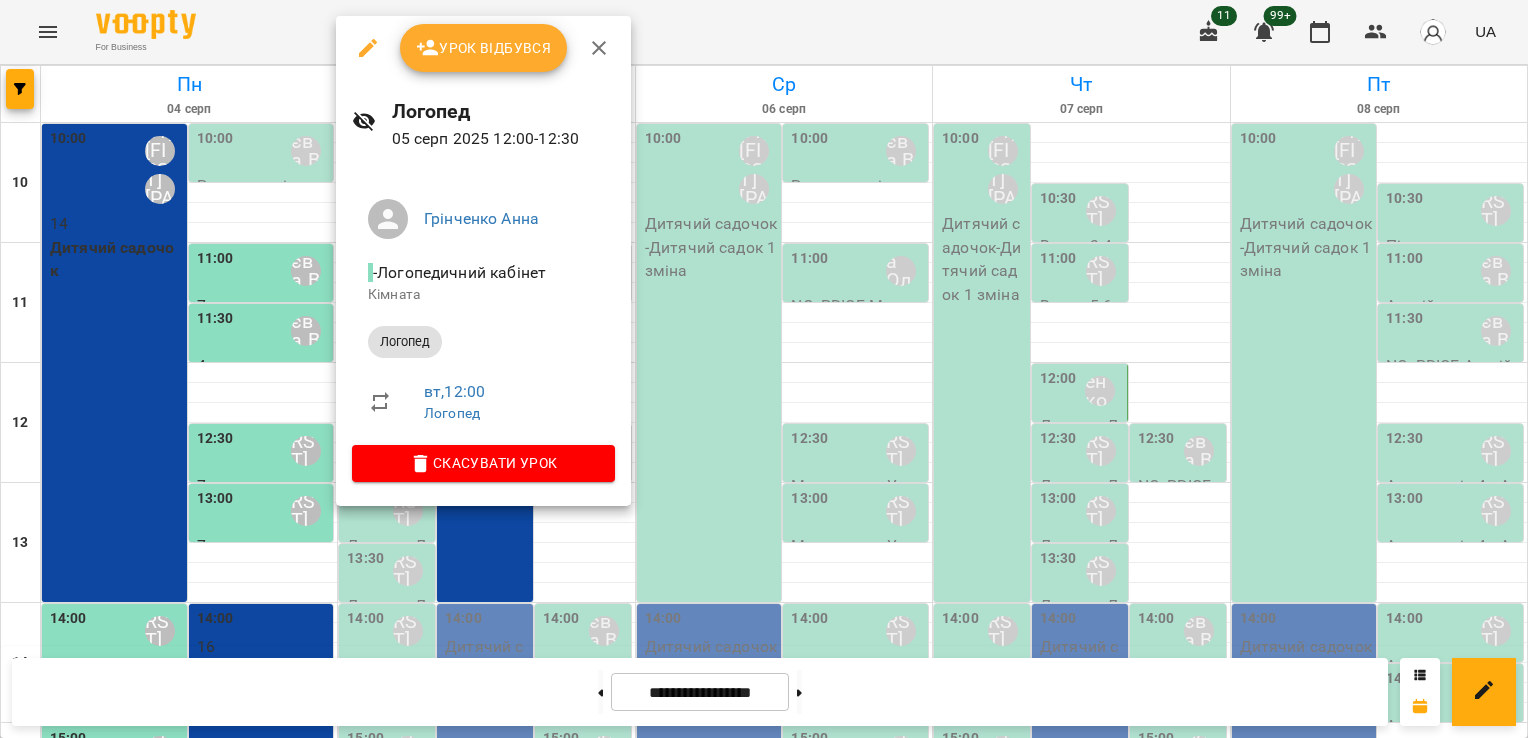 click on "Урок відбувся" at bounding box center [484, 48] 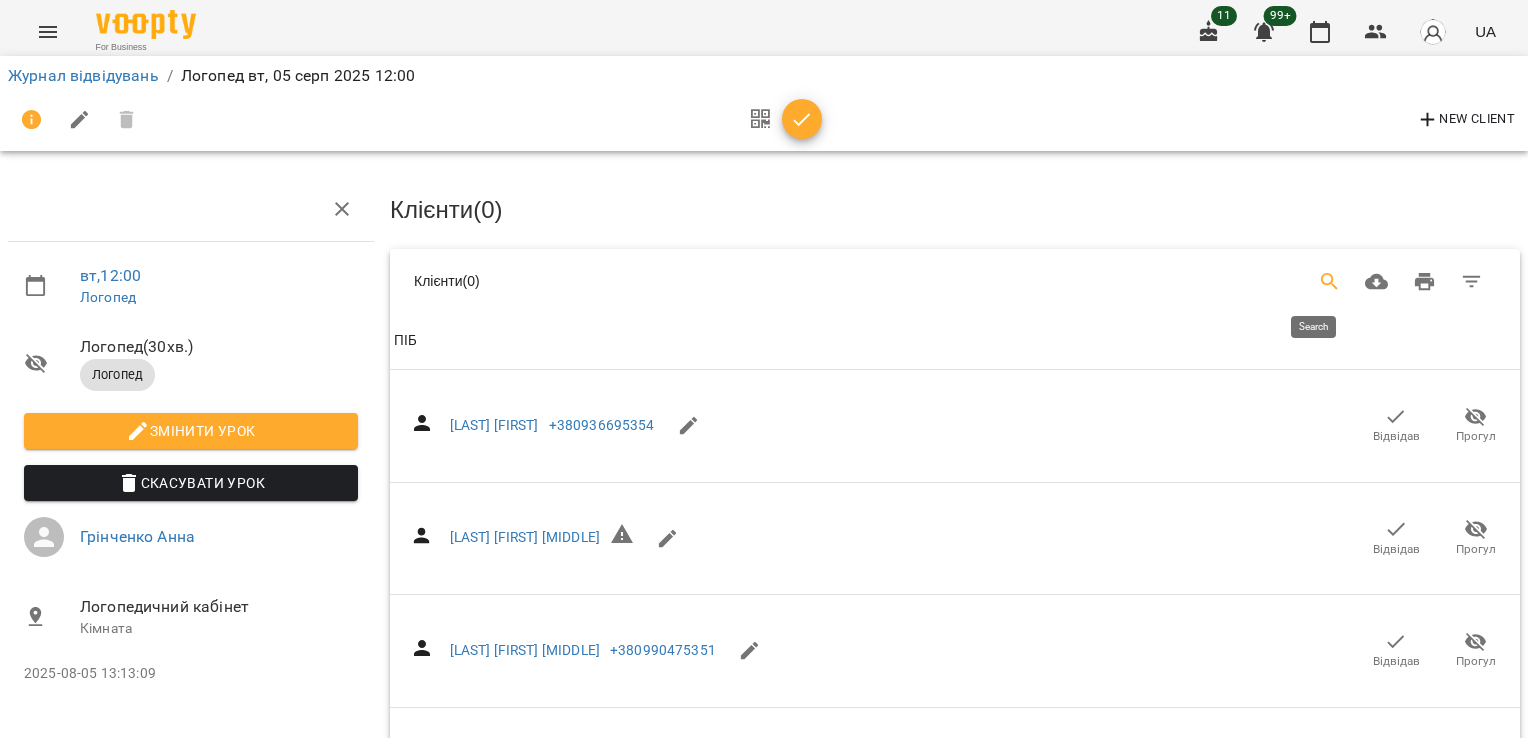 click 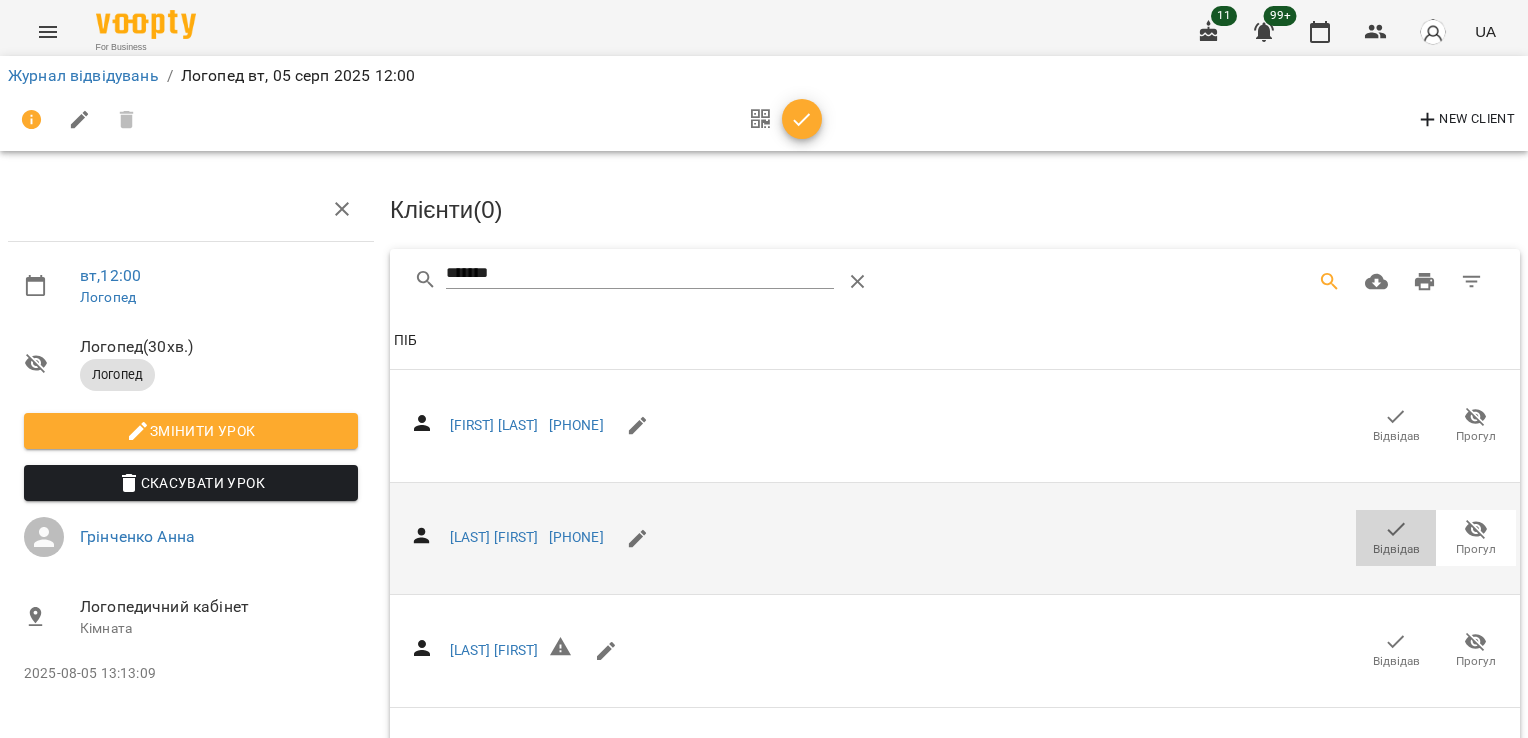 click on "Відвідав" at bounding box center (1396, 549) 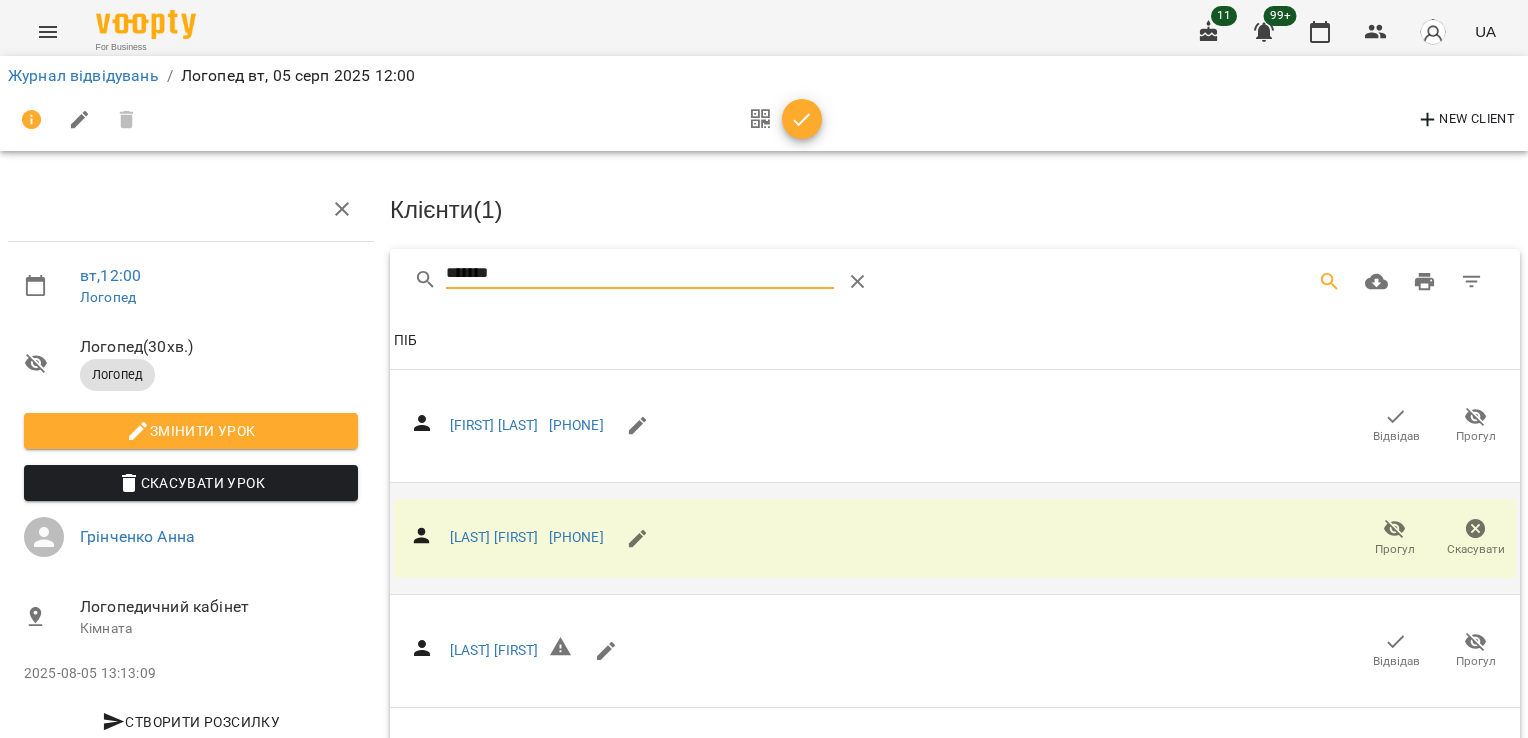 drag, startPoint x: 517, startPoint y: 274, endPoint x: 345, endPoint y: 282, distance: 172.18594 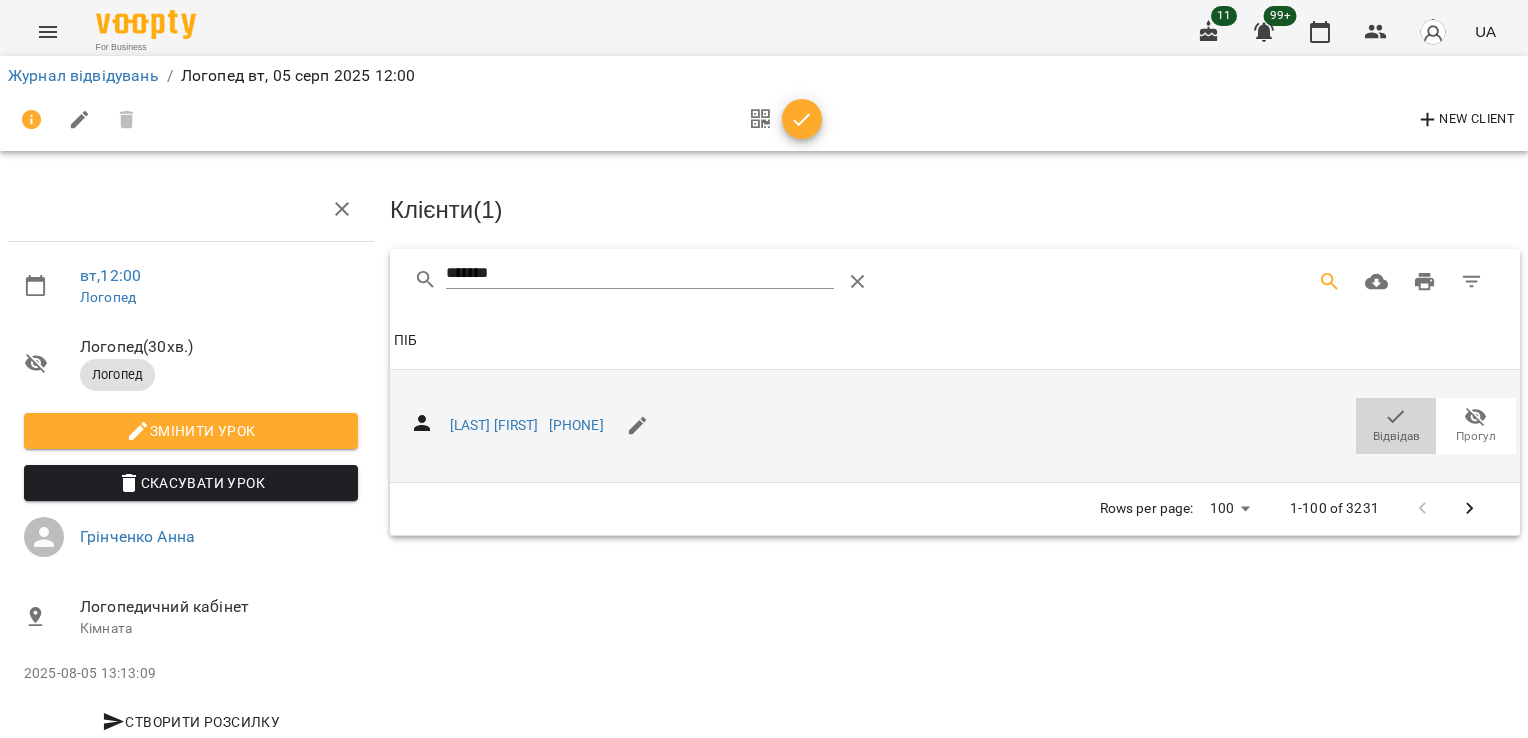click 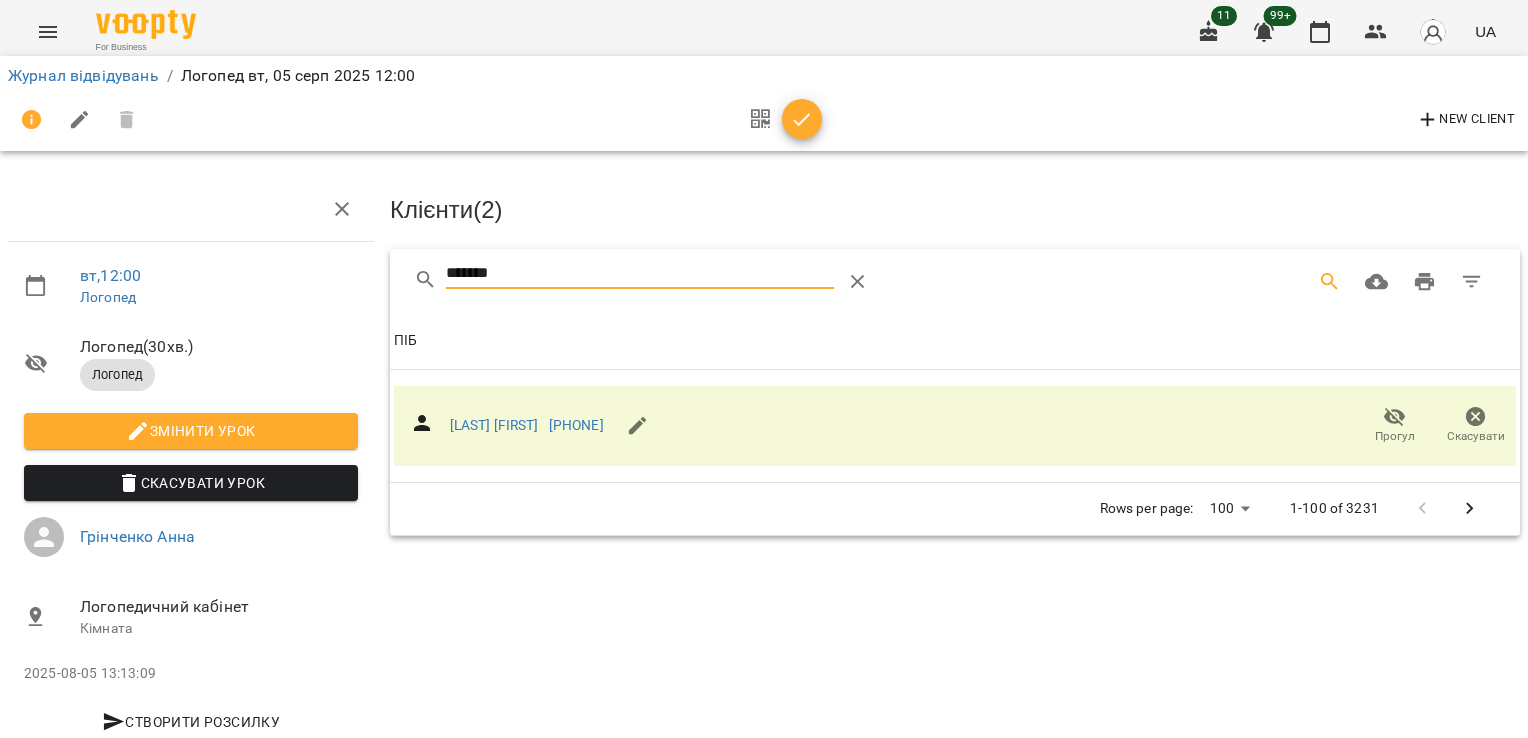 drag, startPoint x: 502, startPoint y: 274, endPoint x: 253, endPoint y: 269, distance: 249.0502 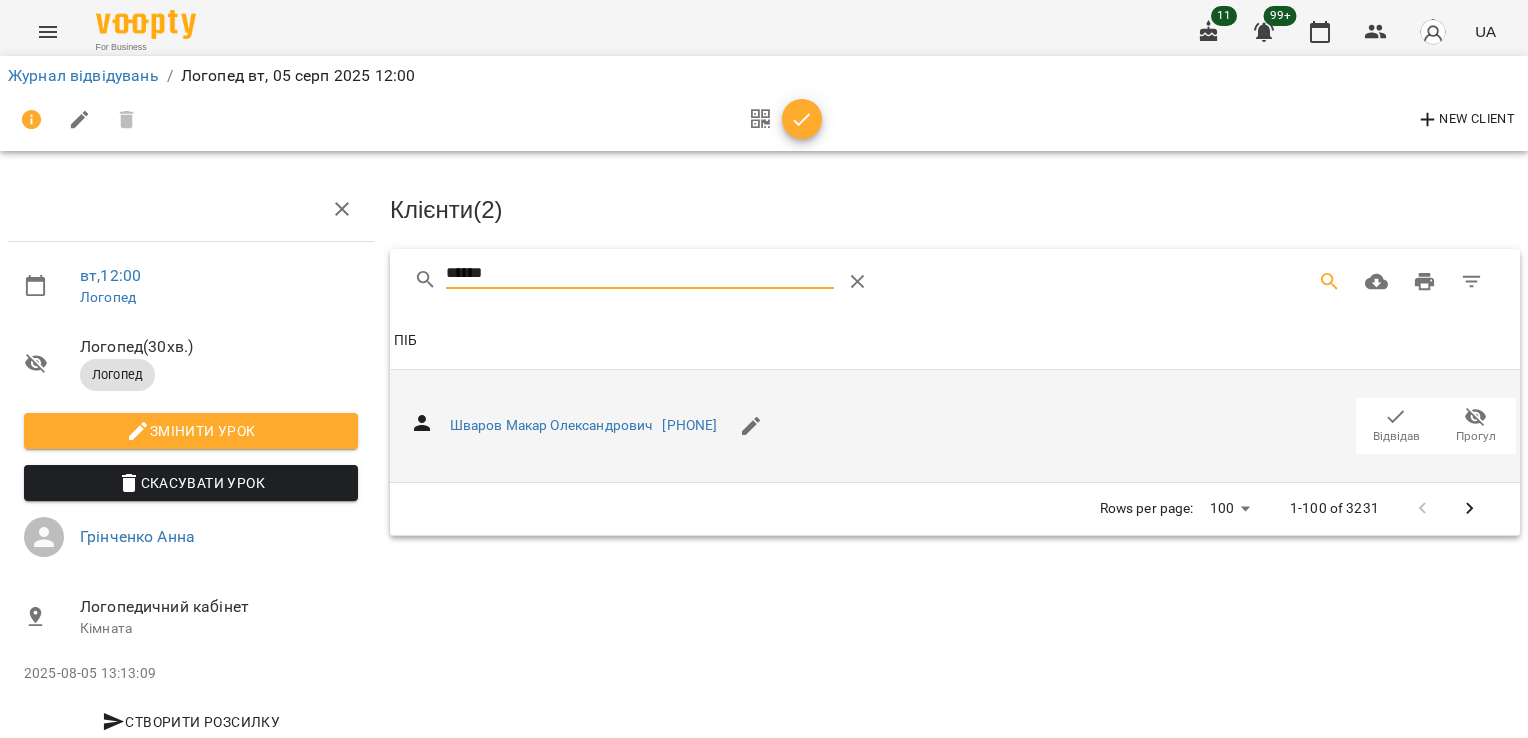 type on "******" 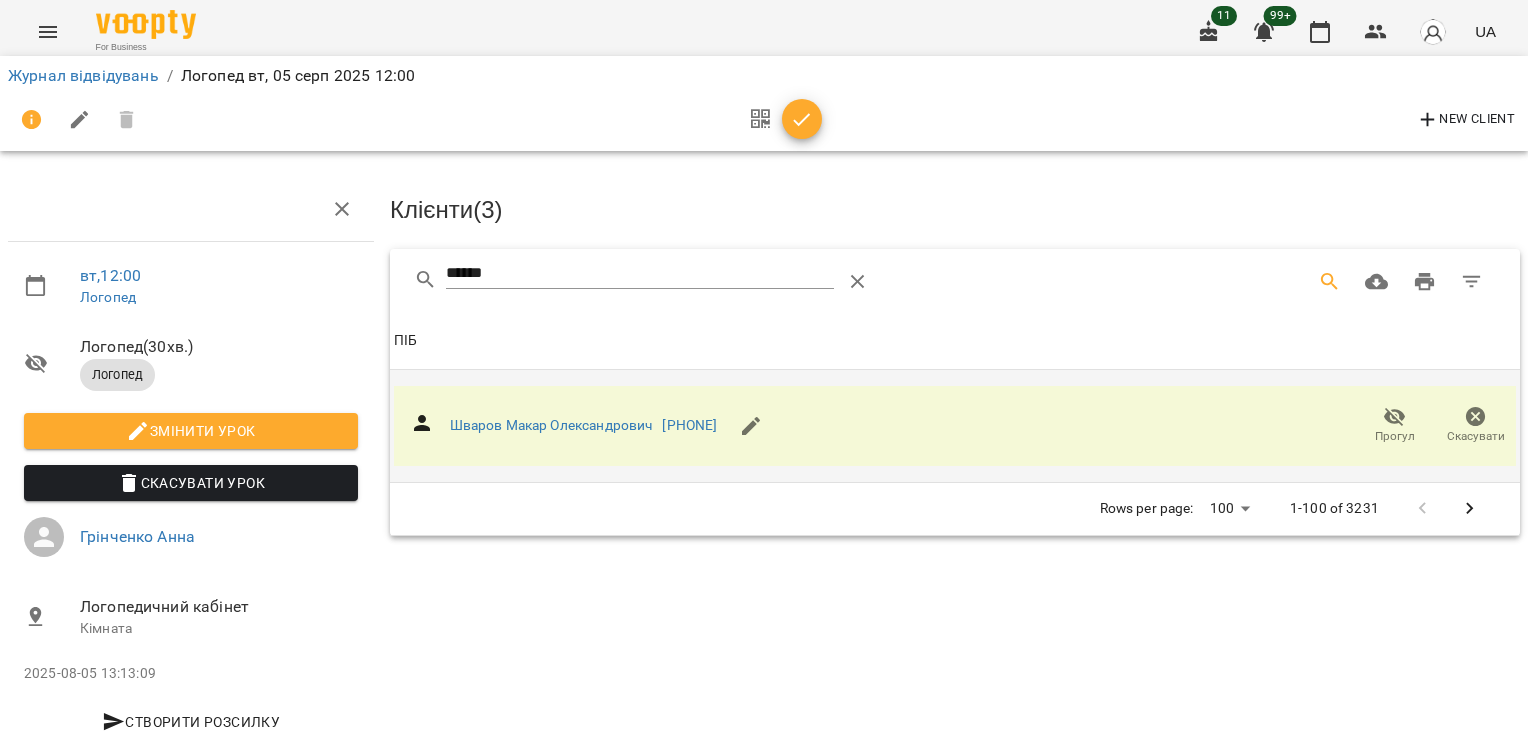 click 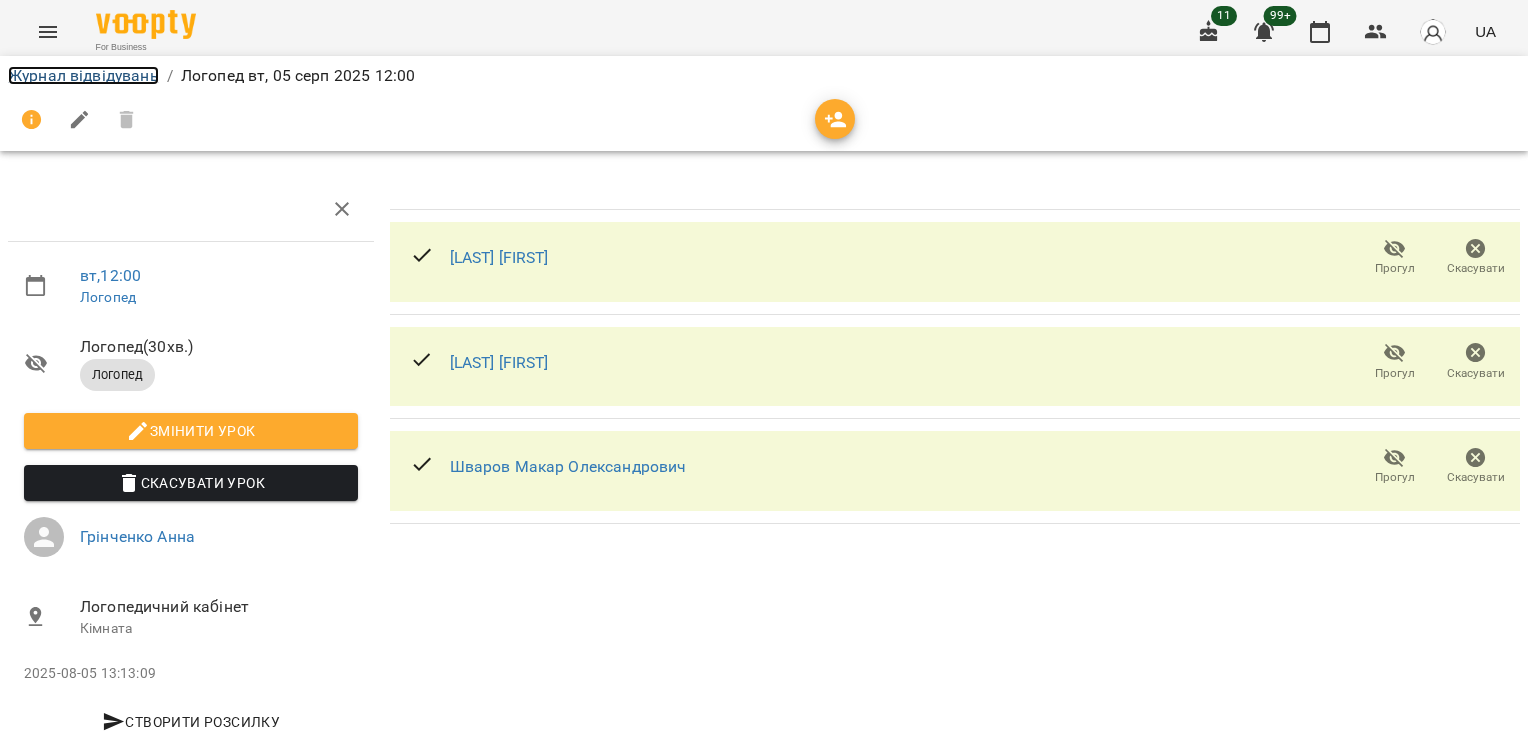click on "Журнал відвідувань" at bounding box center [83, 75] 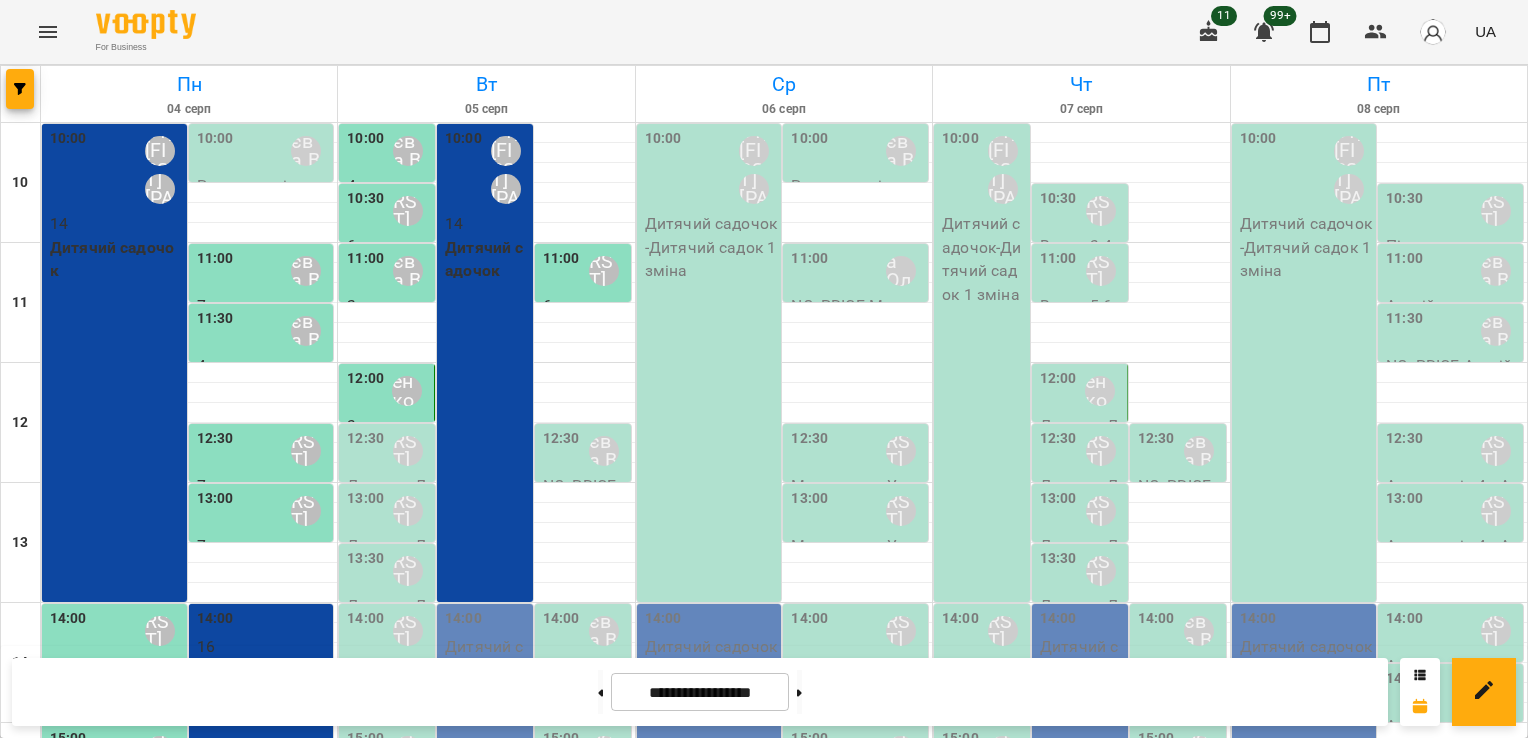 click on "12:30" at bounding box center (365, 451) 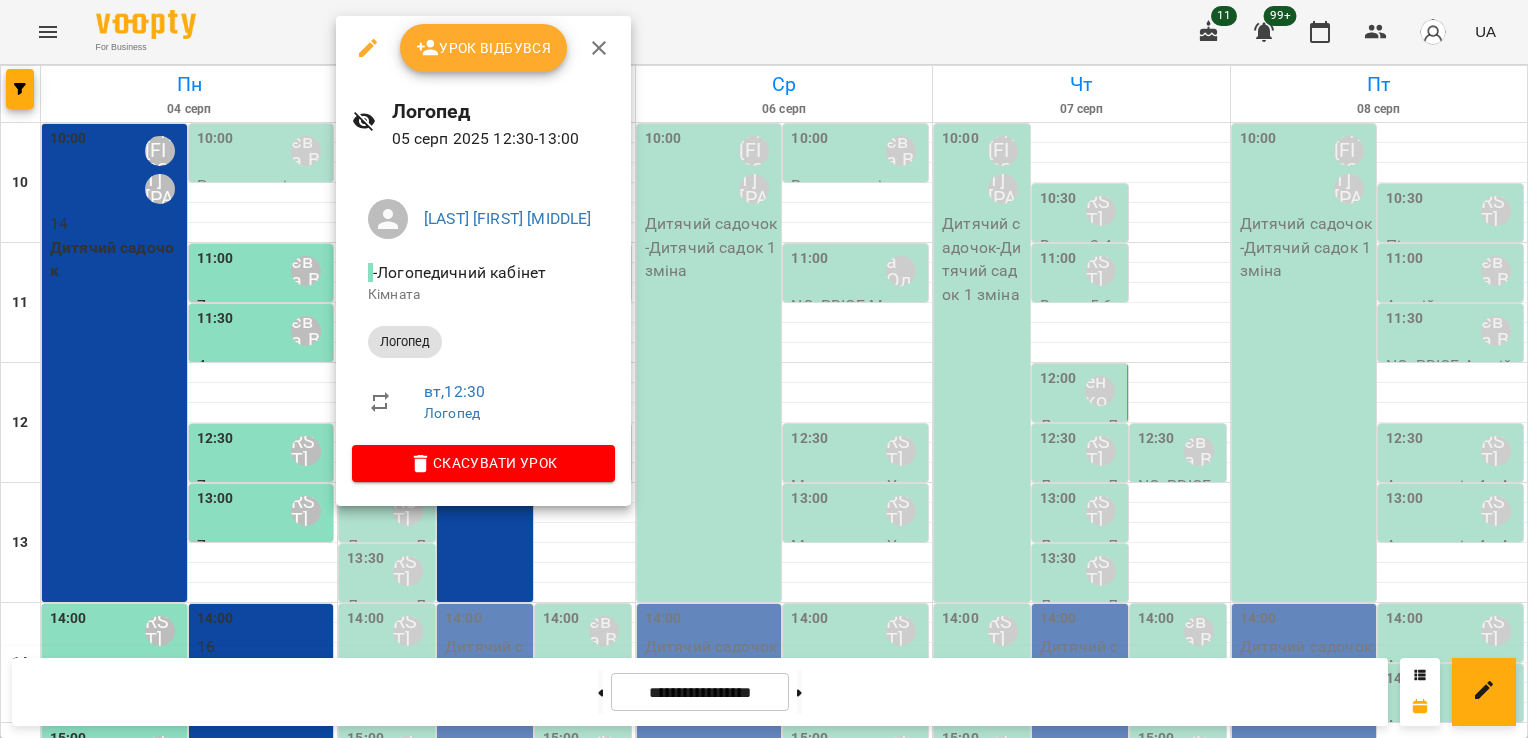 click on "Урок відбувся" at bounding box center (484, 48) 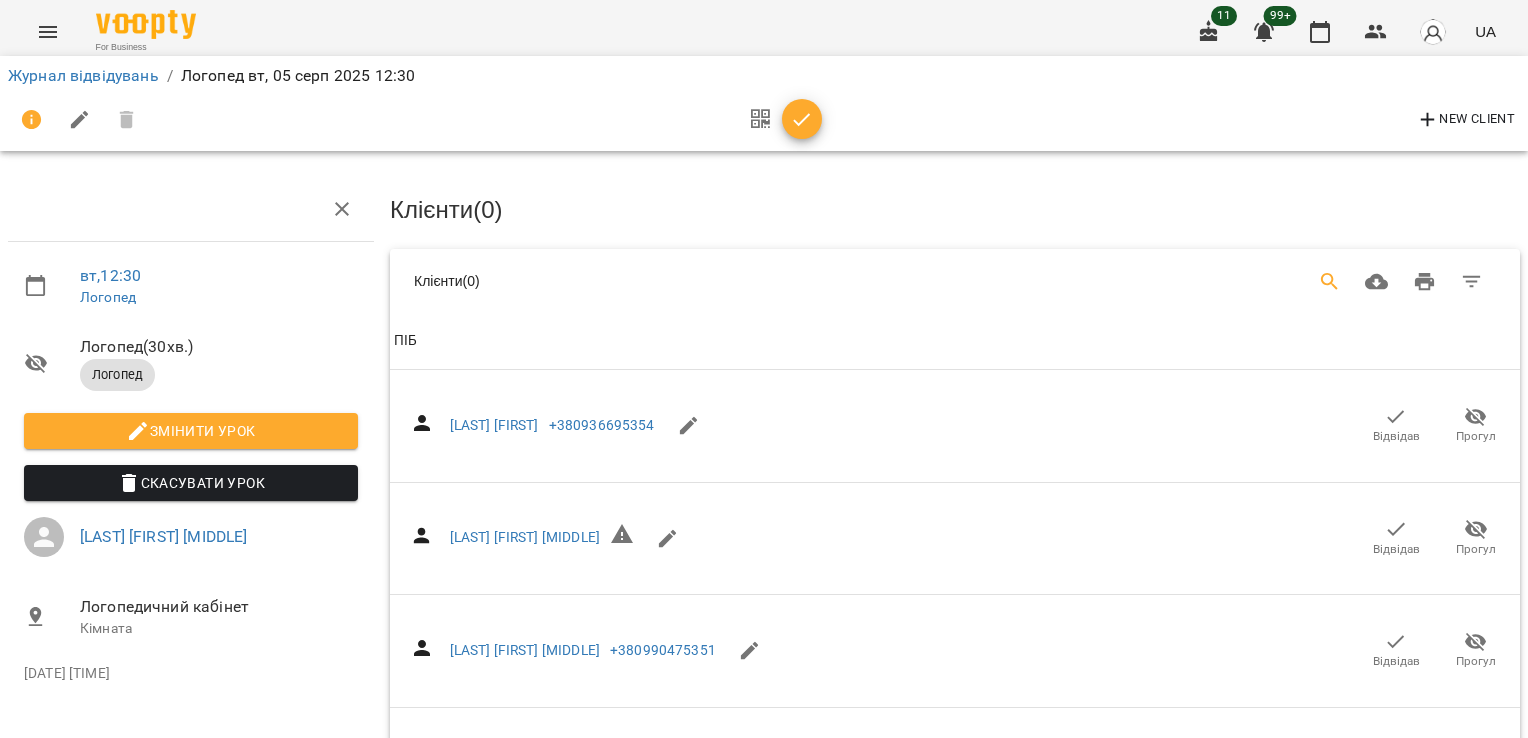 click 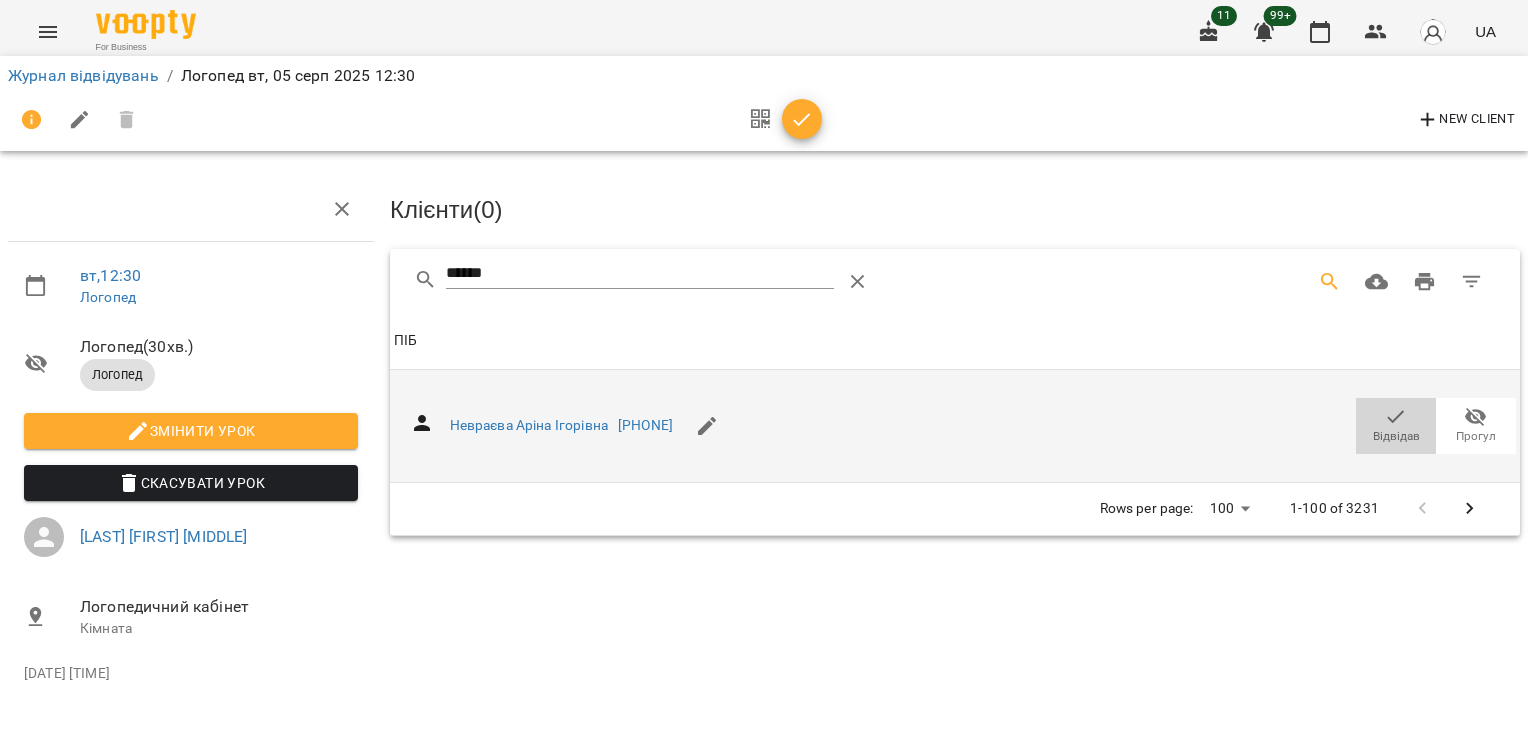 click on "Відвідав" at bounding box center [1396, 425] 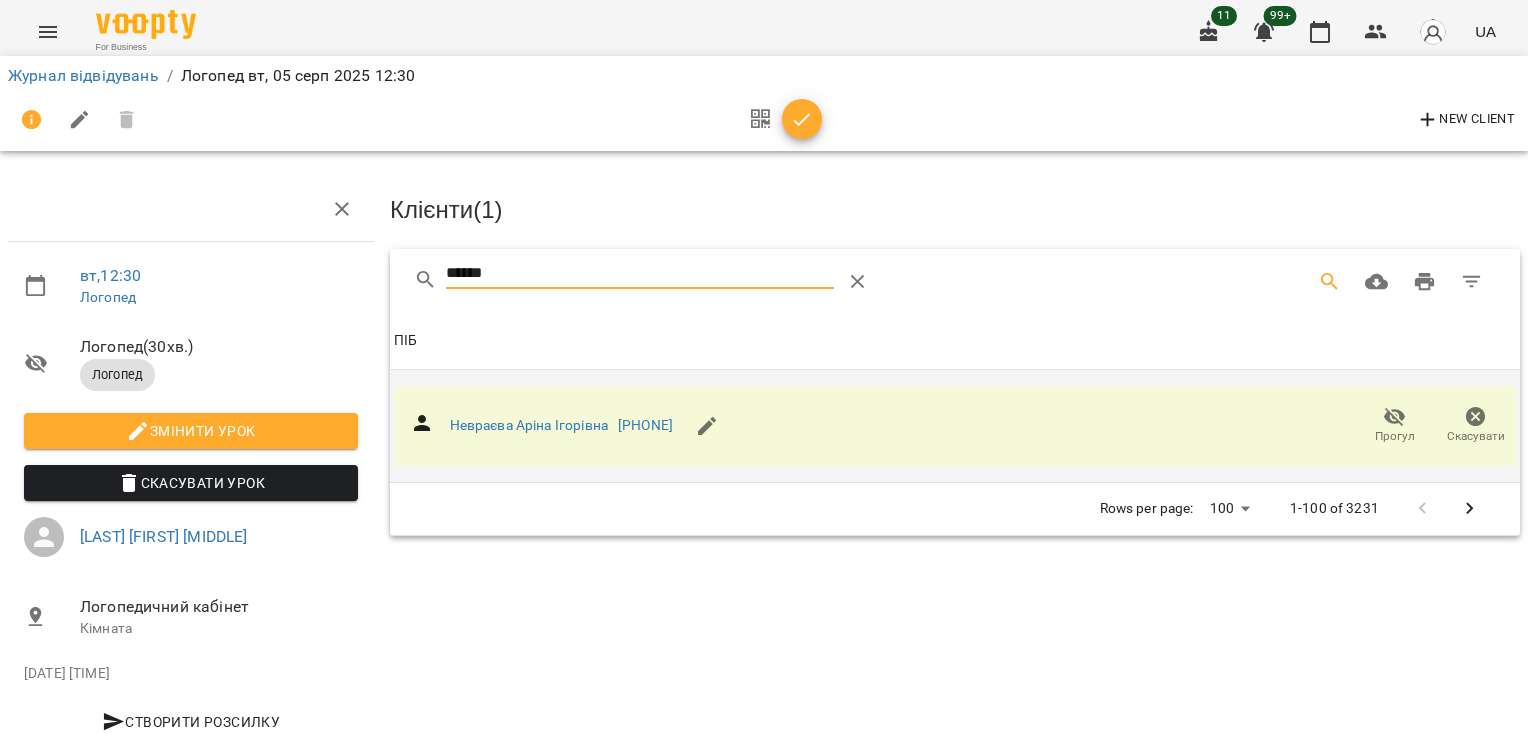drag, startPoint x: 467, startPoint y: 268, endPoint x: 368, endPoint y: 264, distance: 99.08077 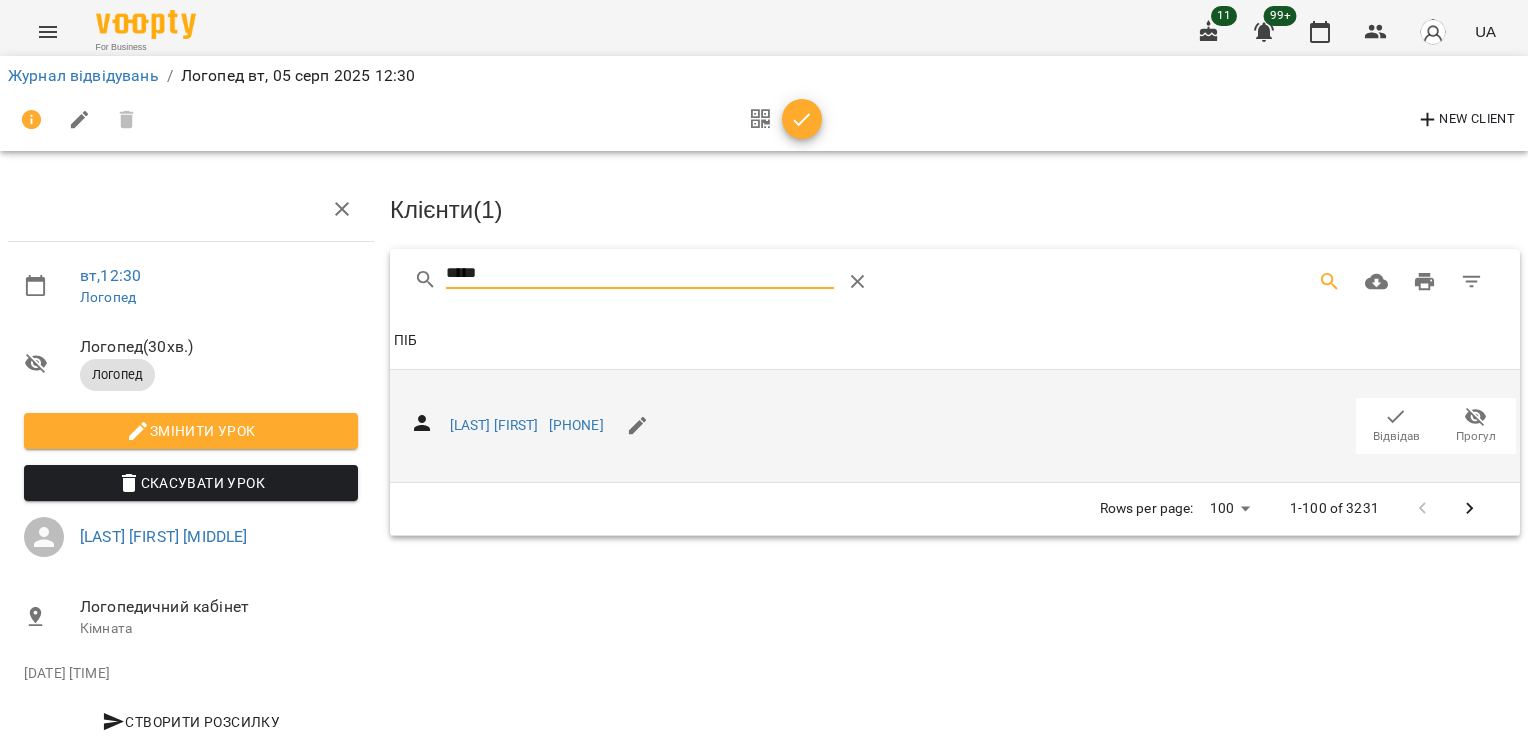 click 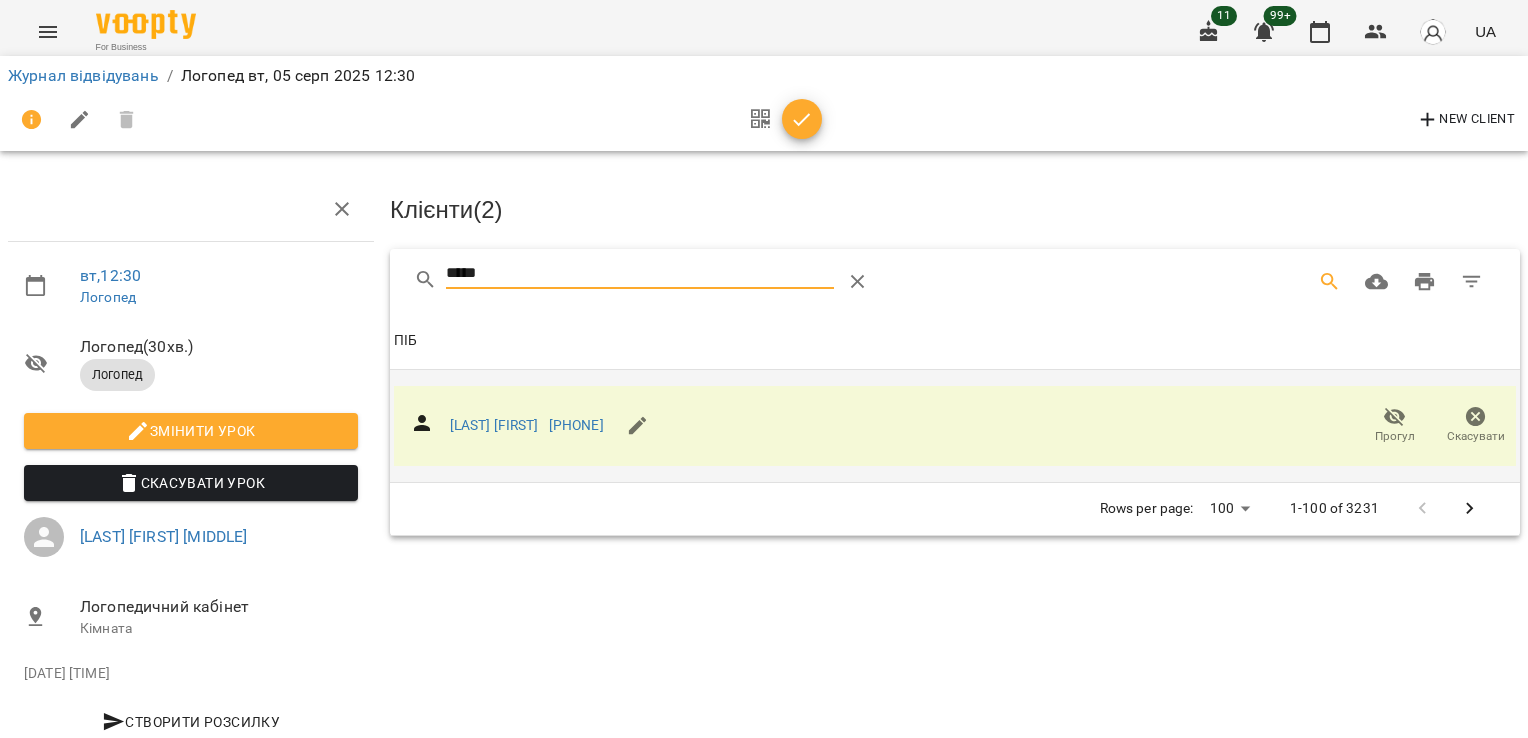 drag, startPoint x: 435, startPoint y: 270, endPoint x: 369, endPoint y: 266, distance: 66.1211 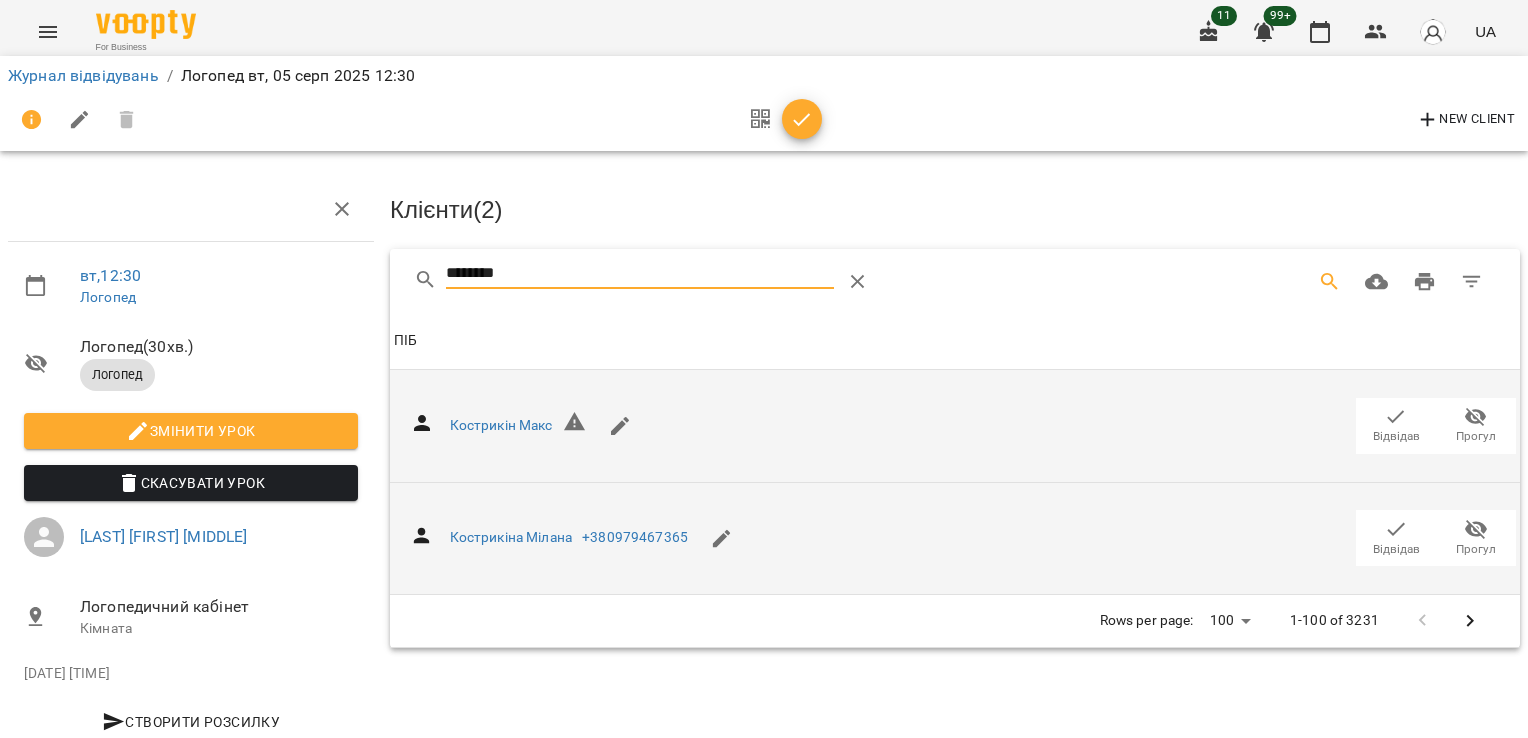 type on "********" 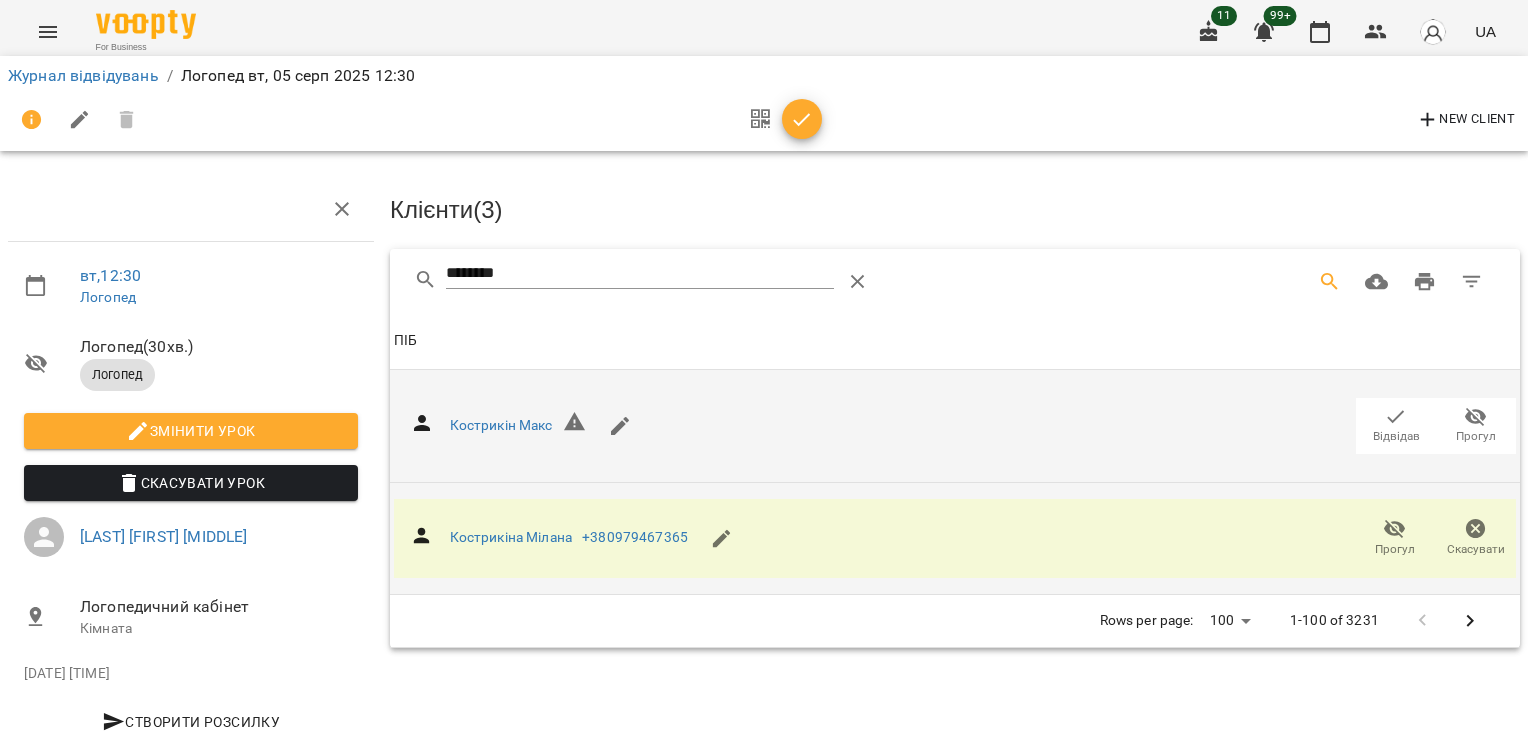 click at bounding box center [802, 120] 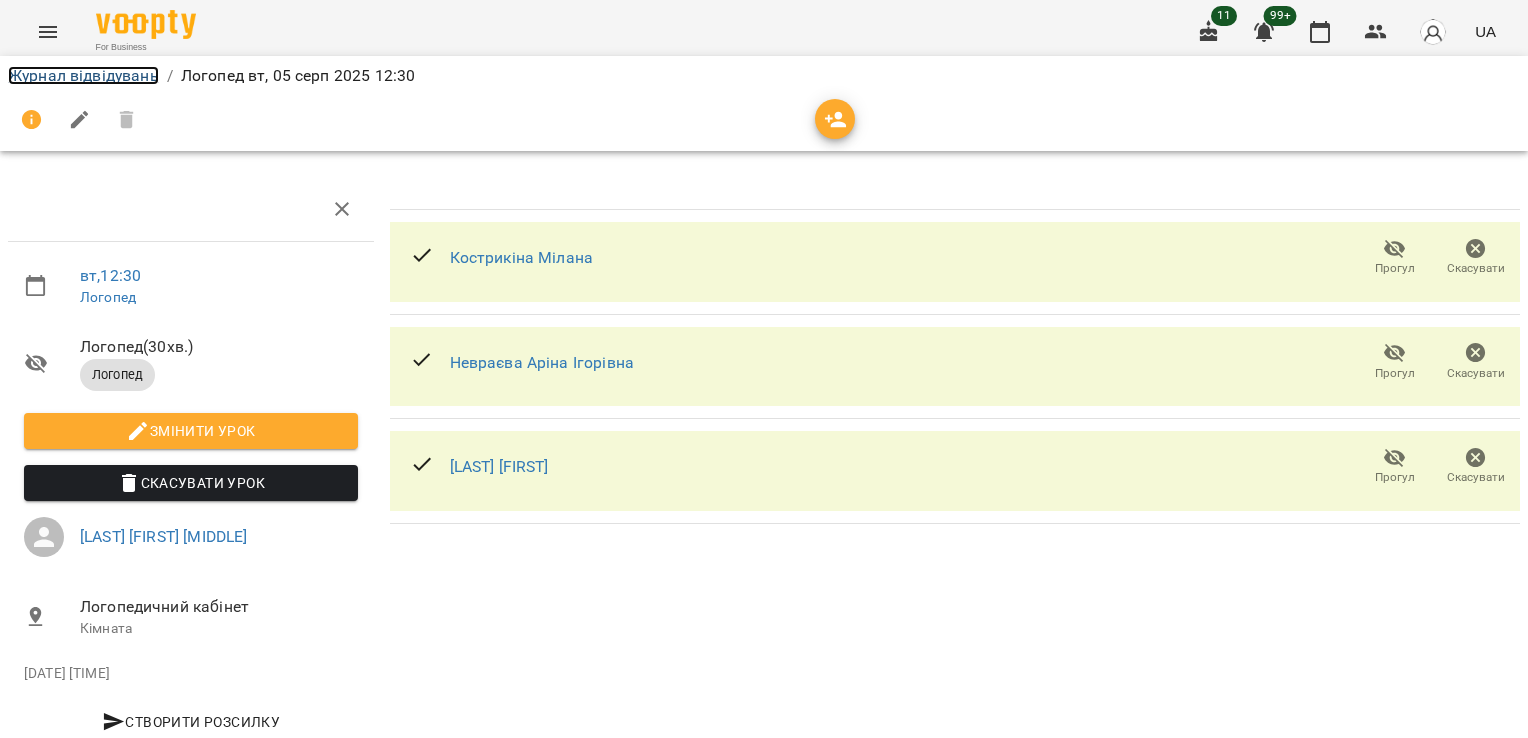 click on "Журнал відвідувань" at bounding box center [83, 75] 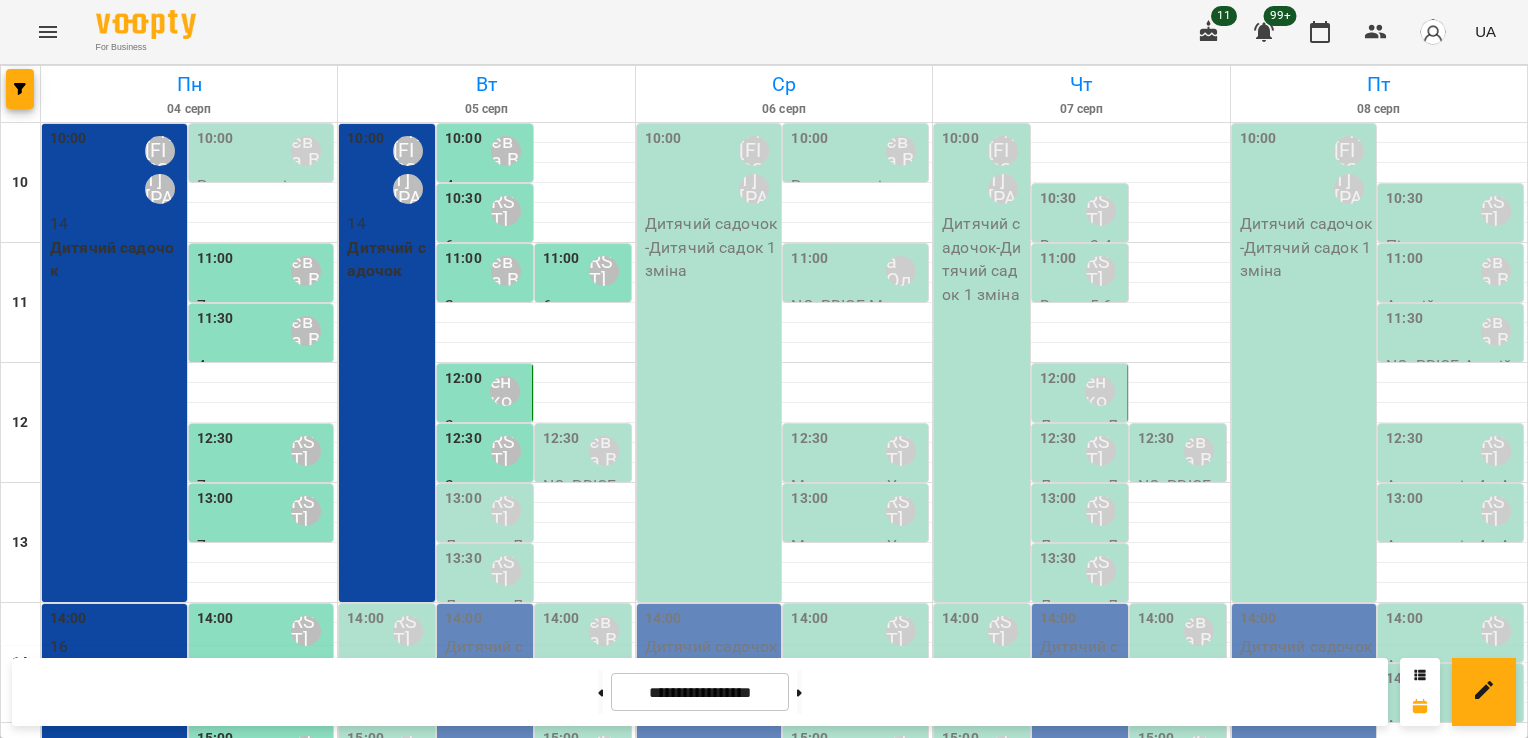 click on "12:30" at bounding box center (561, 451) 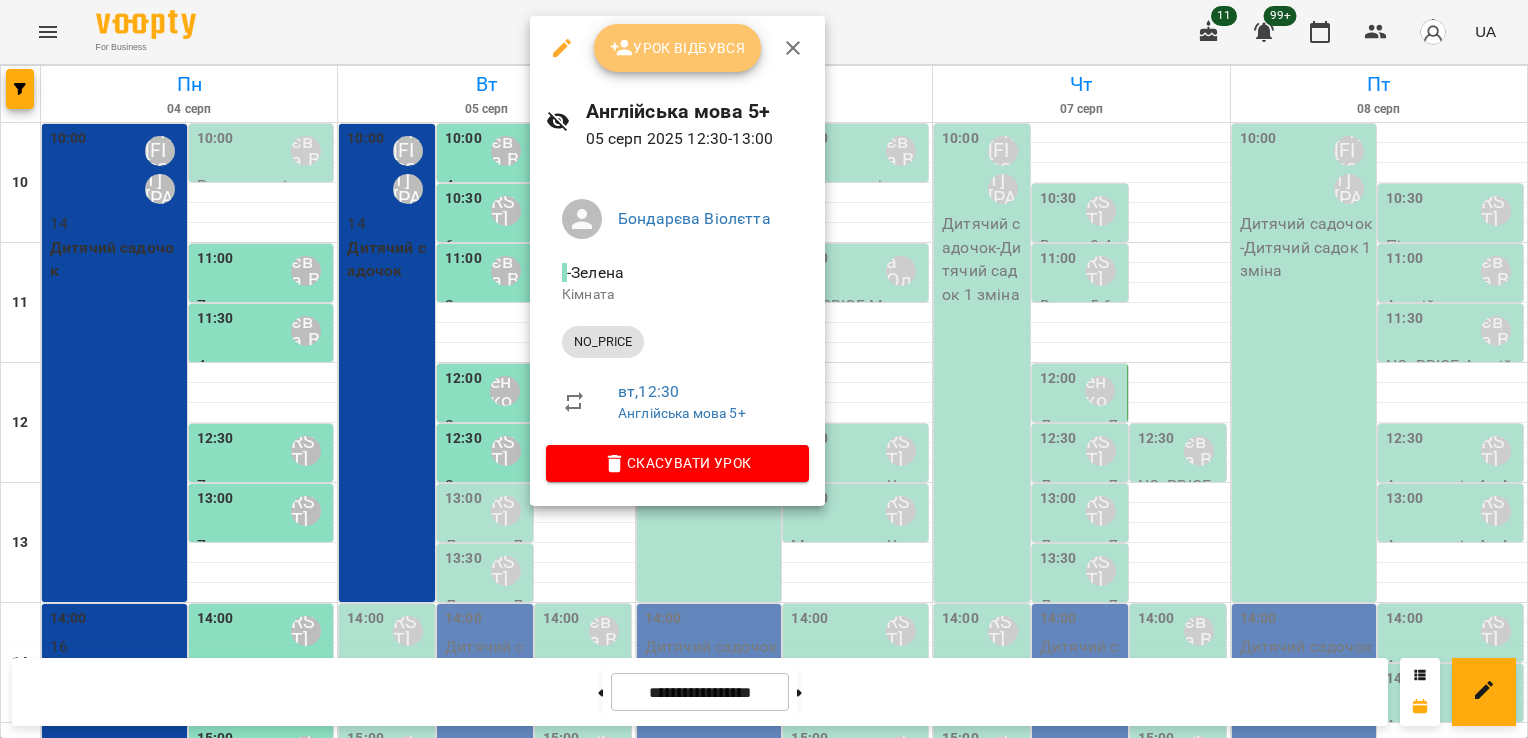 click on "Урок відбувся" at bounding box center (678, 48) 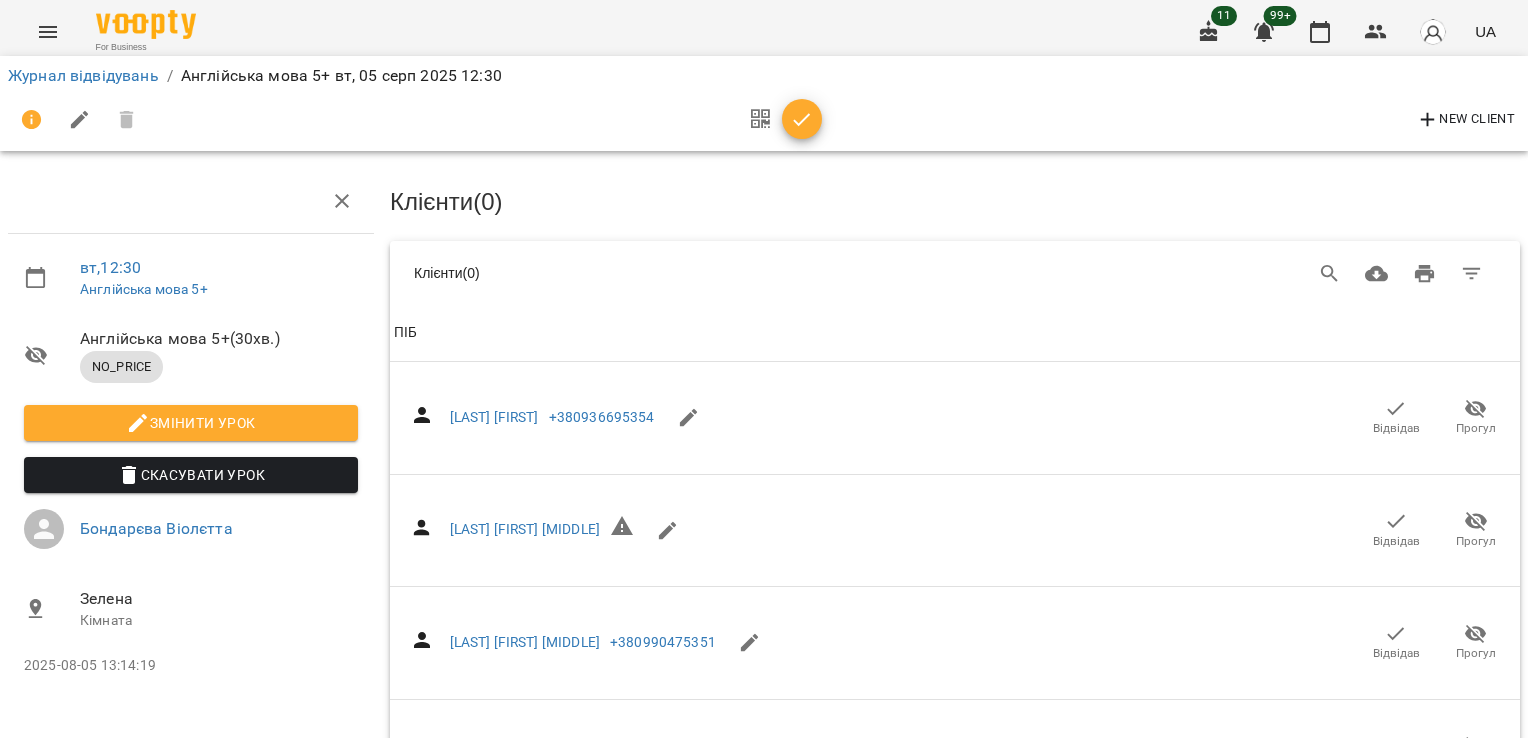 scroll, scrollTop: 0, scrollLeft: 0, axis: both 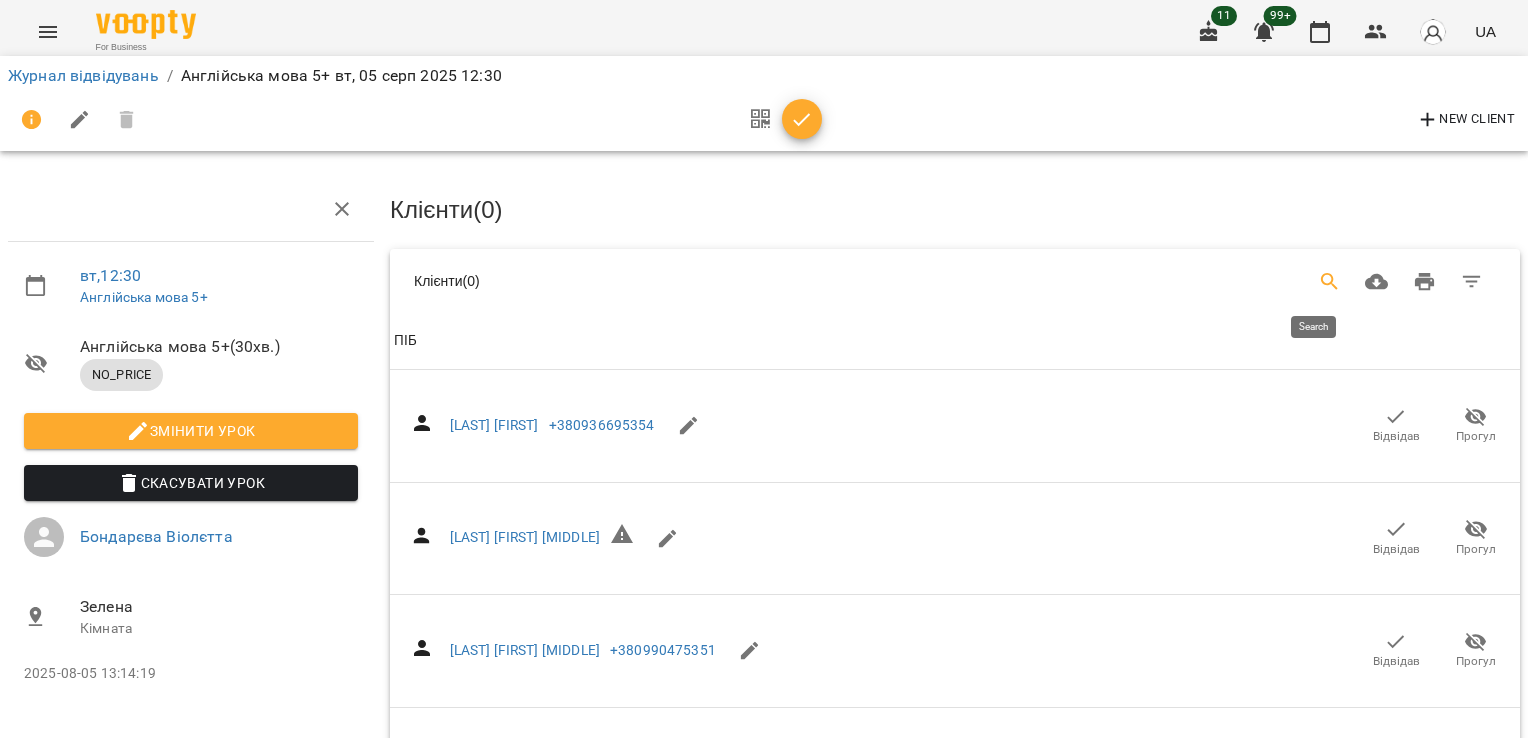 click 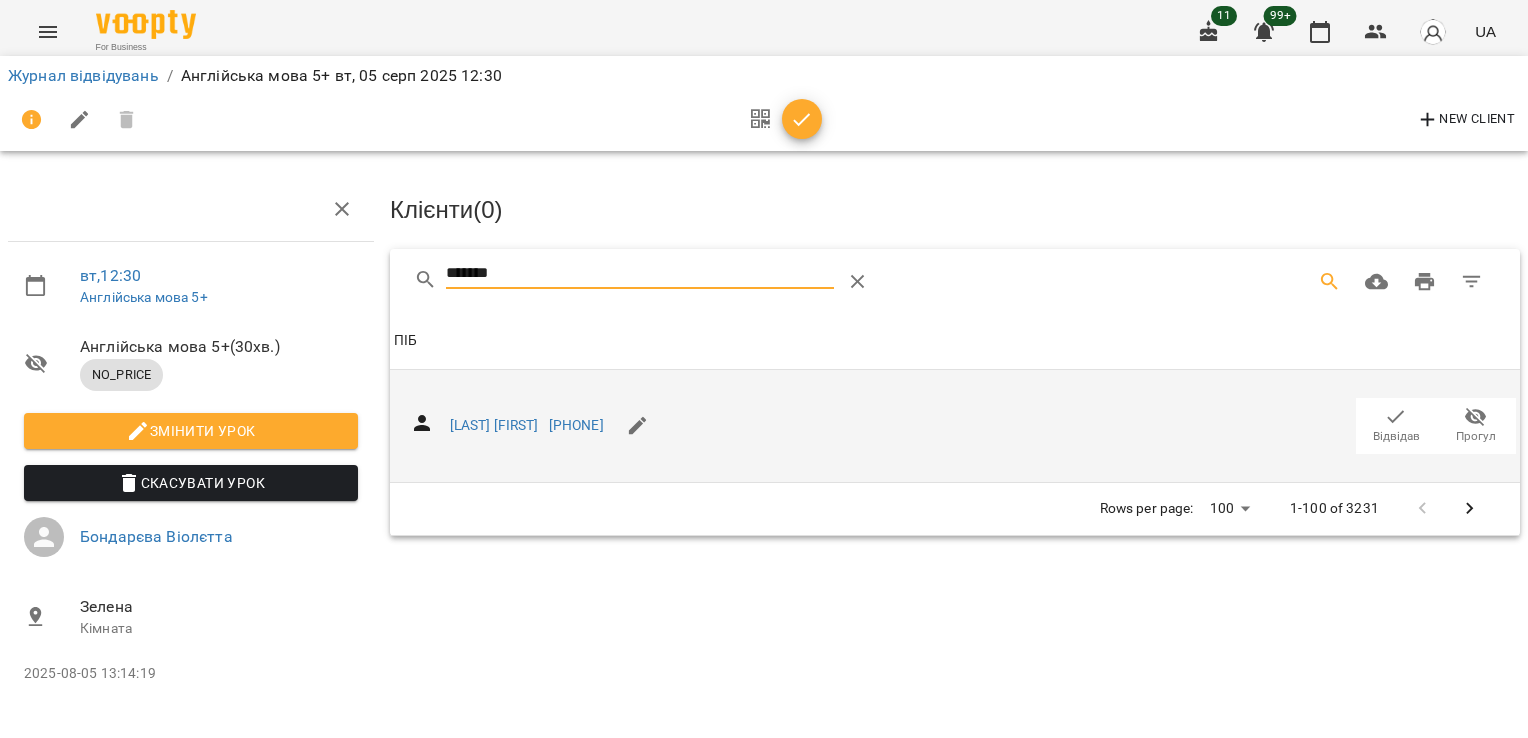 click on "Відвідав" at bounding box center [1396, 436] 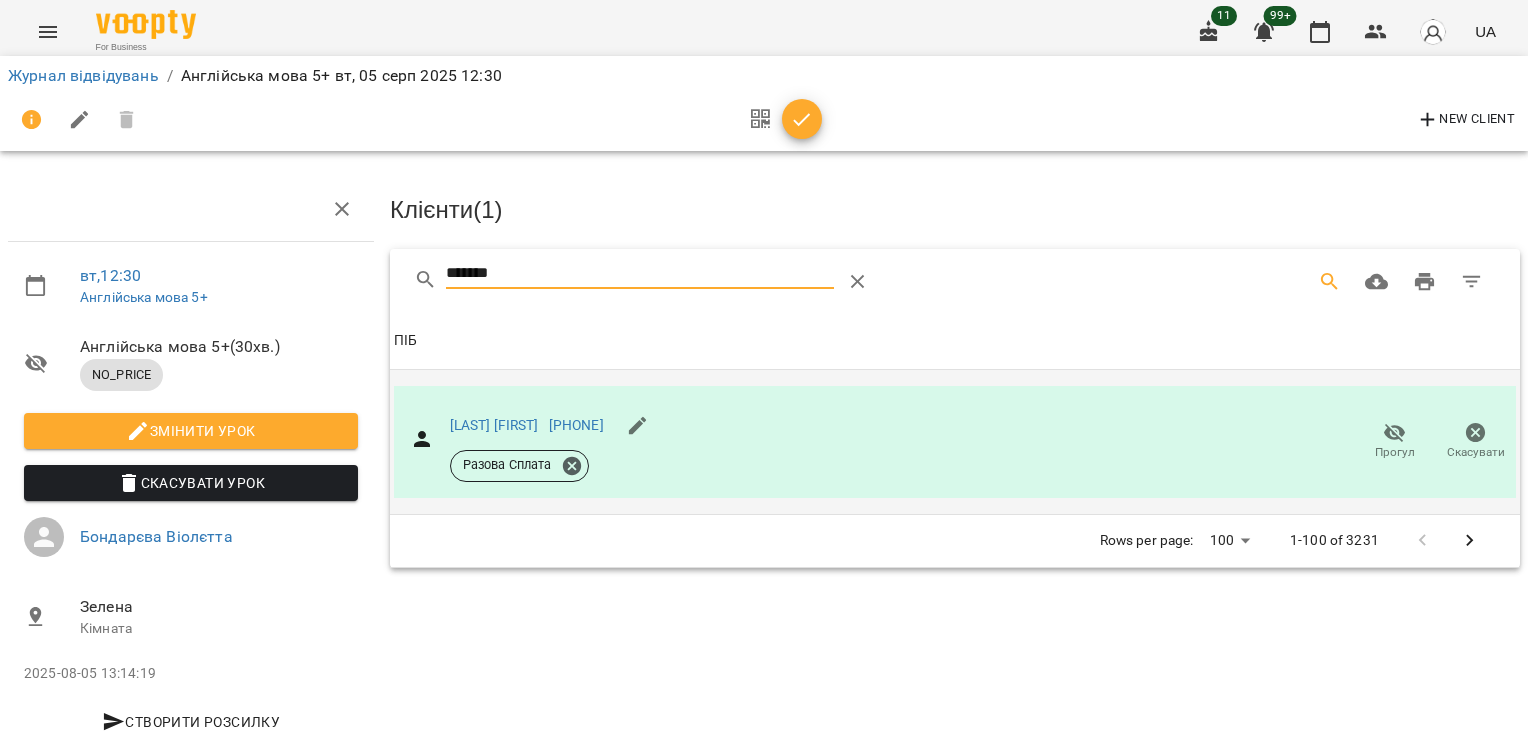 drag, startPoint x: 511, startPoint y: 273, endPoint x: 220, endPoint y: 278, distance: 291.04294 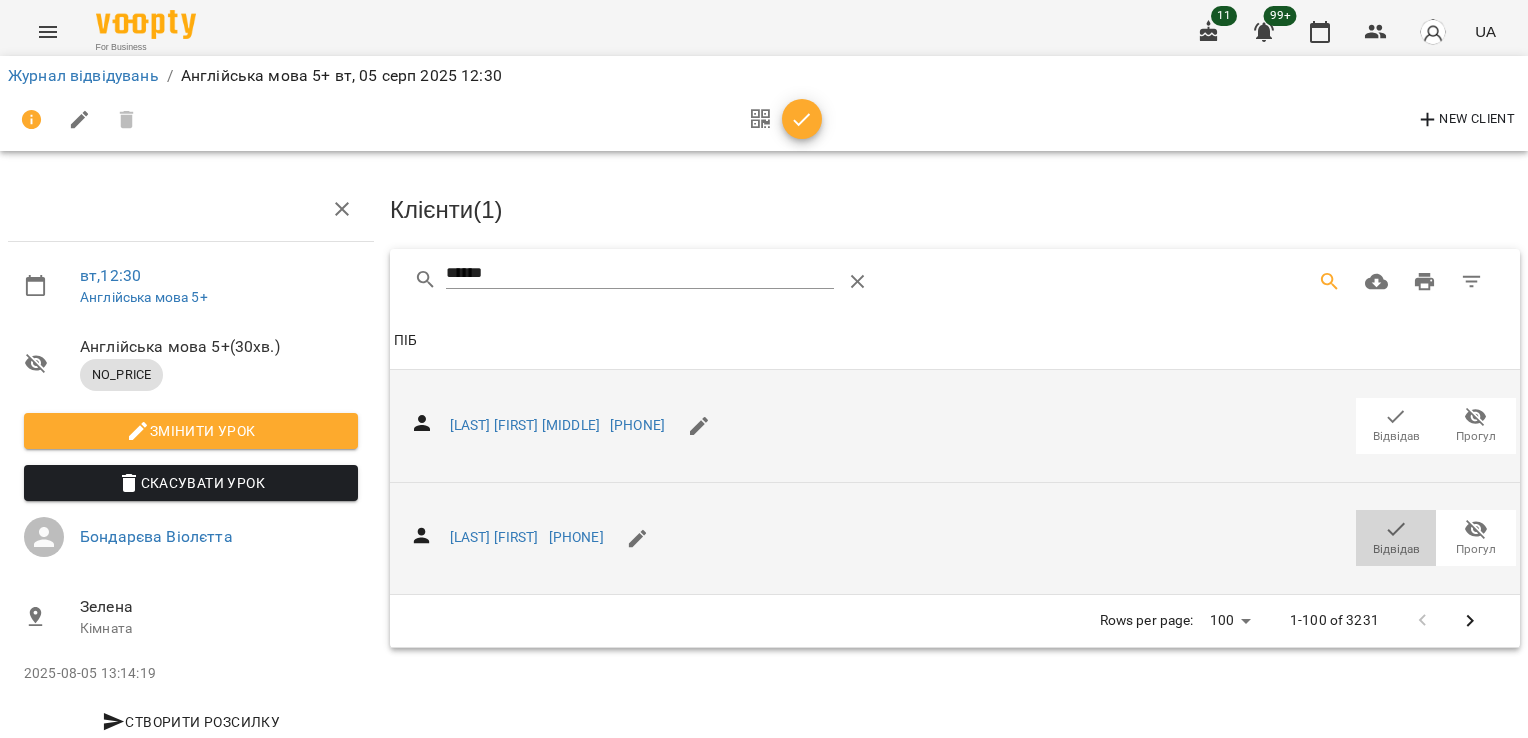click 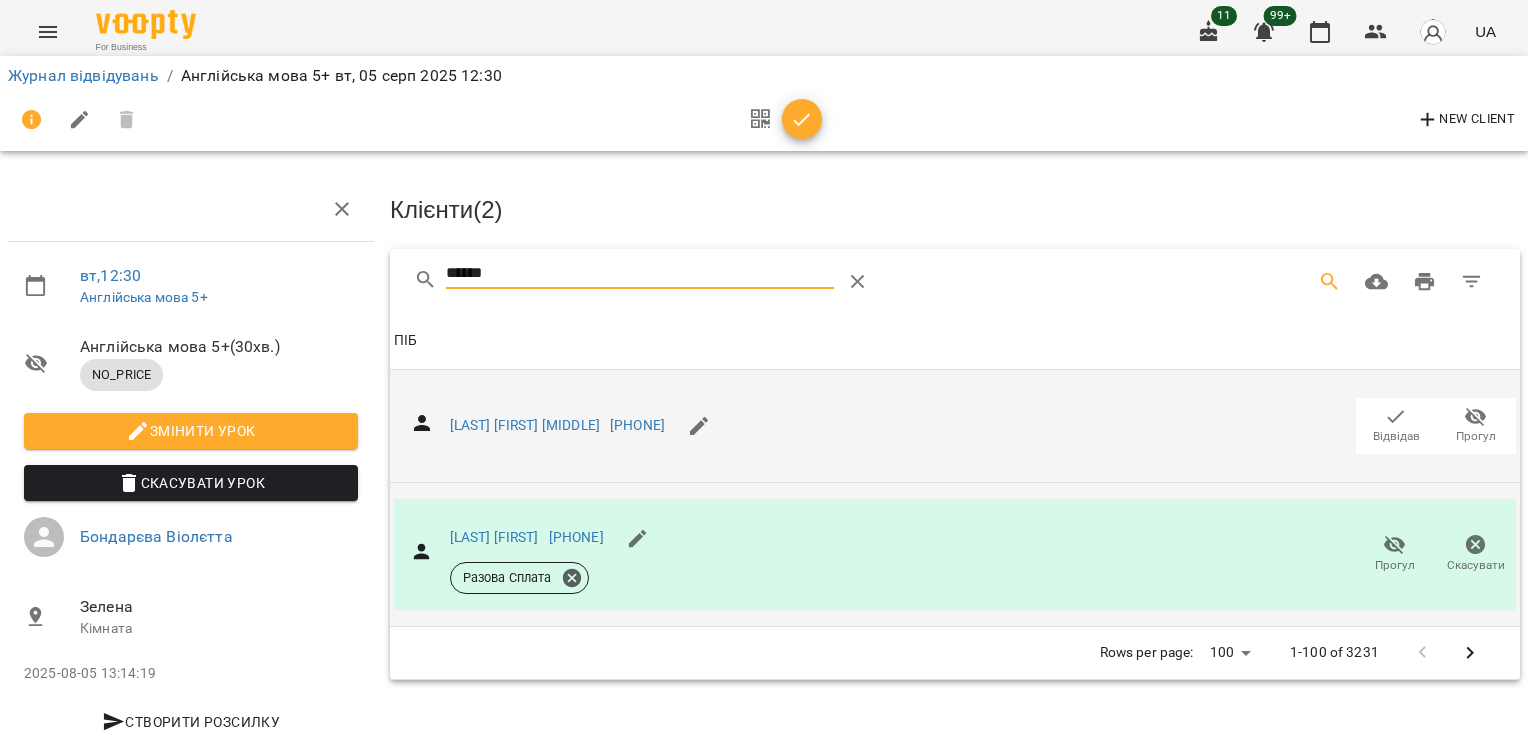 drag, startPoint x: 409, startPoint y: 279, endPoint x: 363, endPoint y: 278, distance: 46.010868 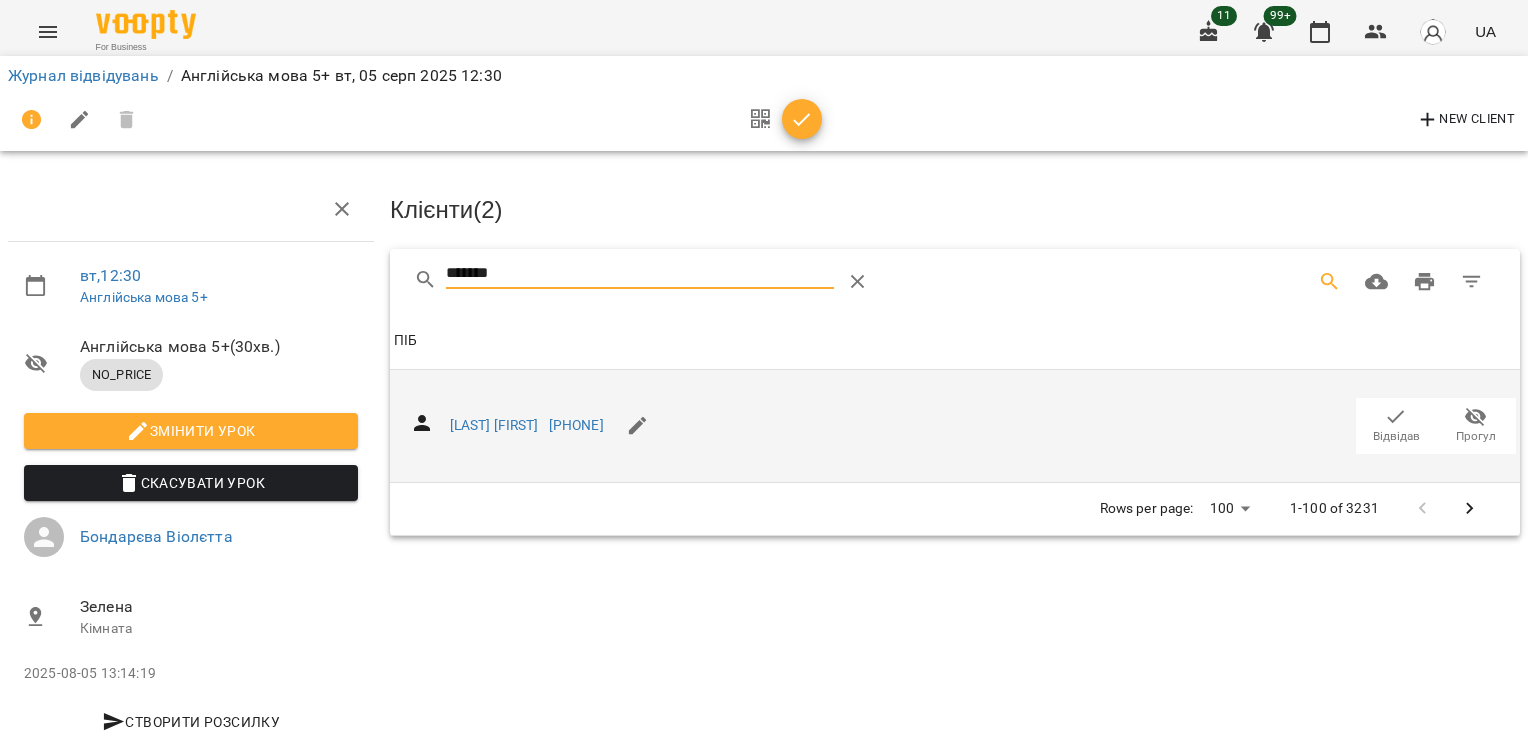 type on "*******" 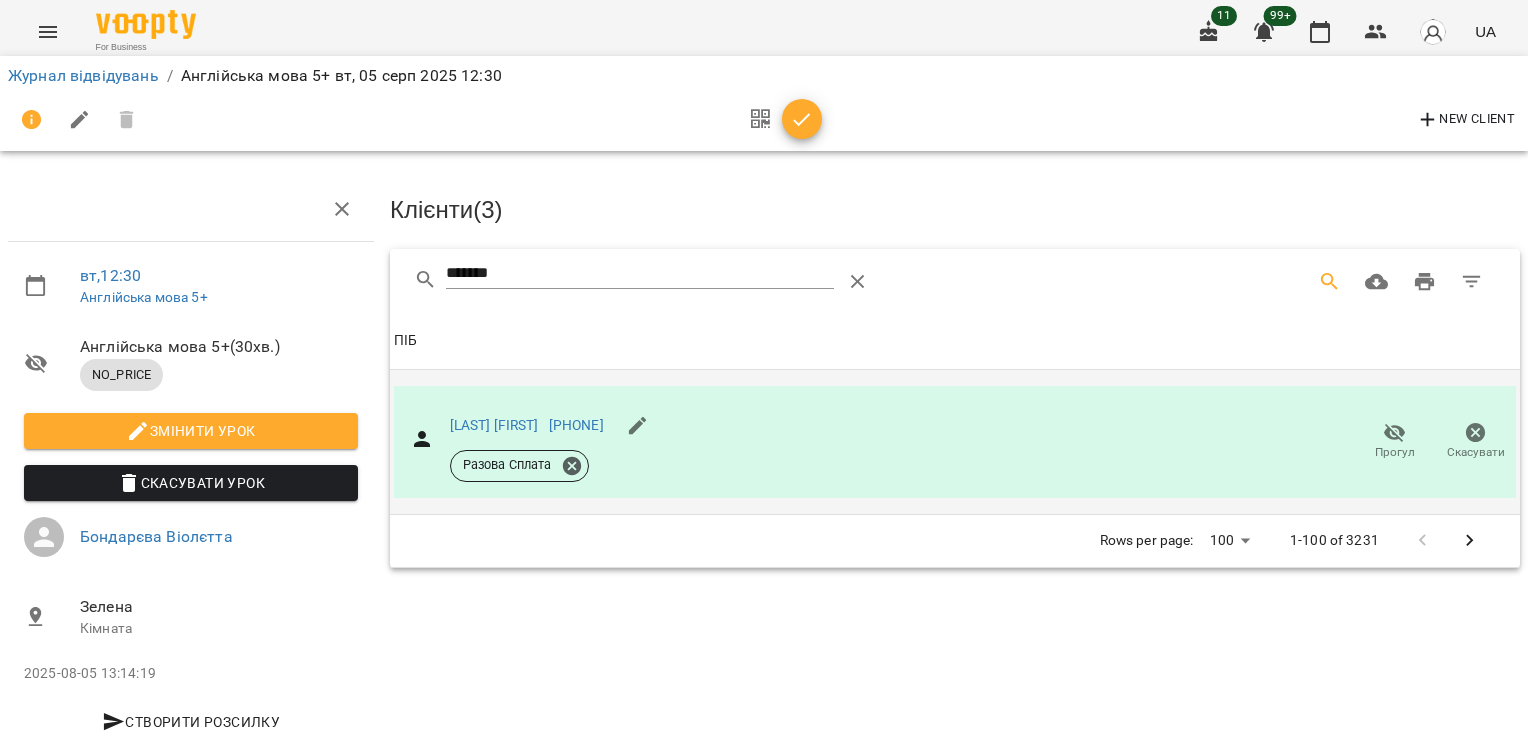 click 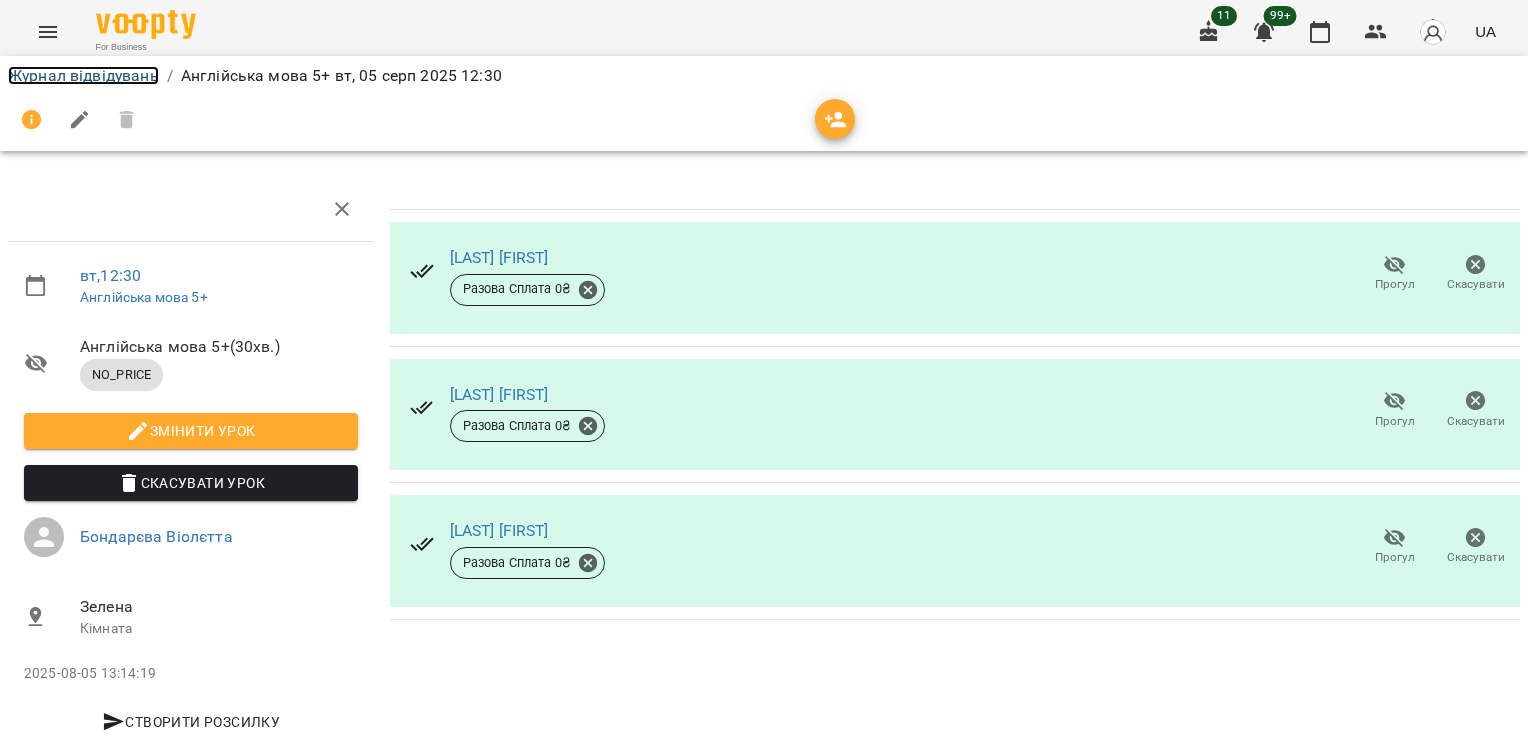 click on "Журнал відвідувань" at bounding box center (83, 75) 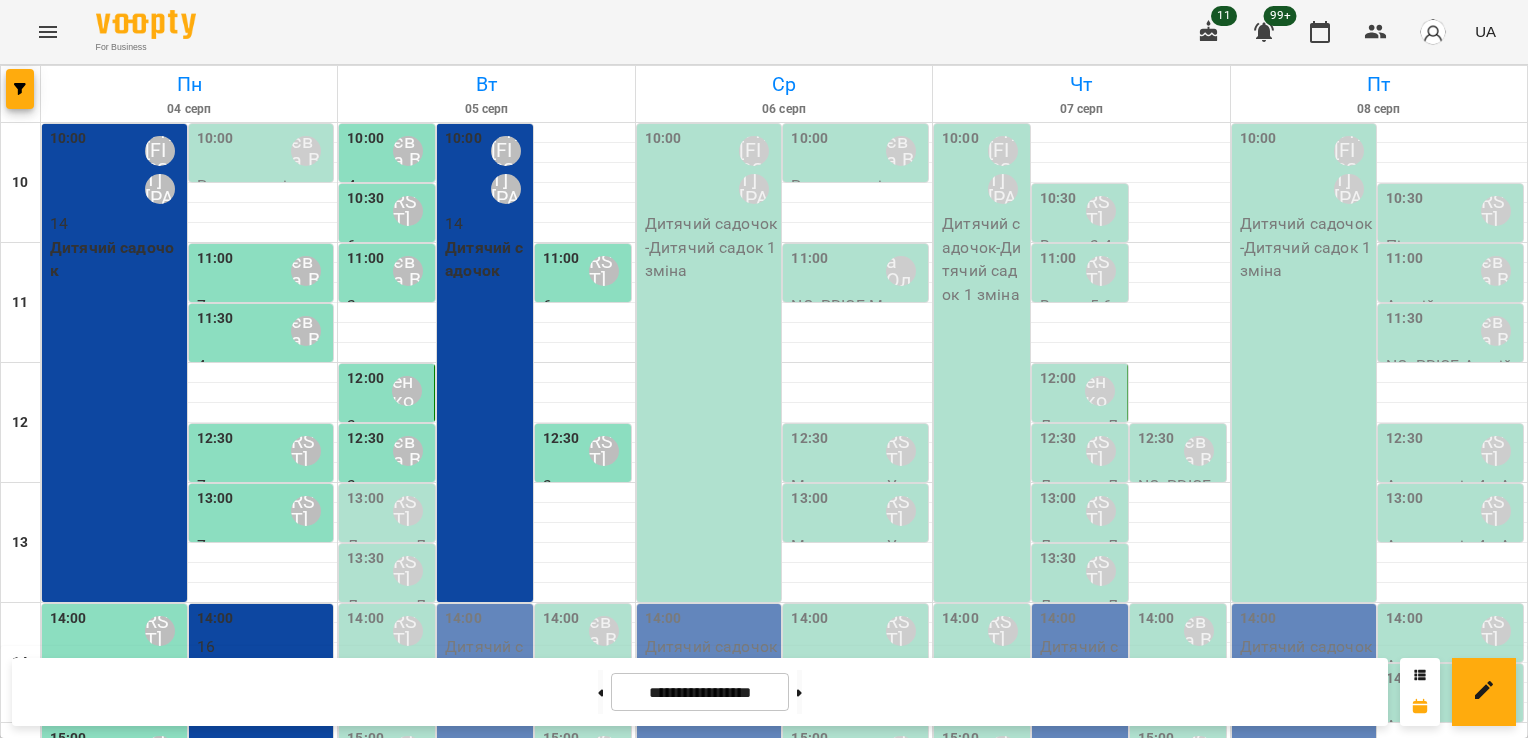 click on "13:00" at bounding box center (365, 511) 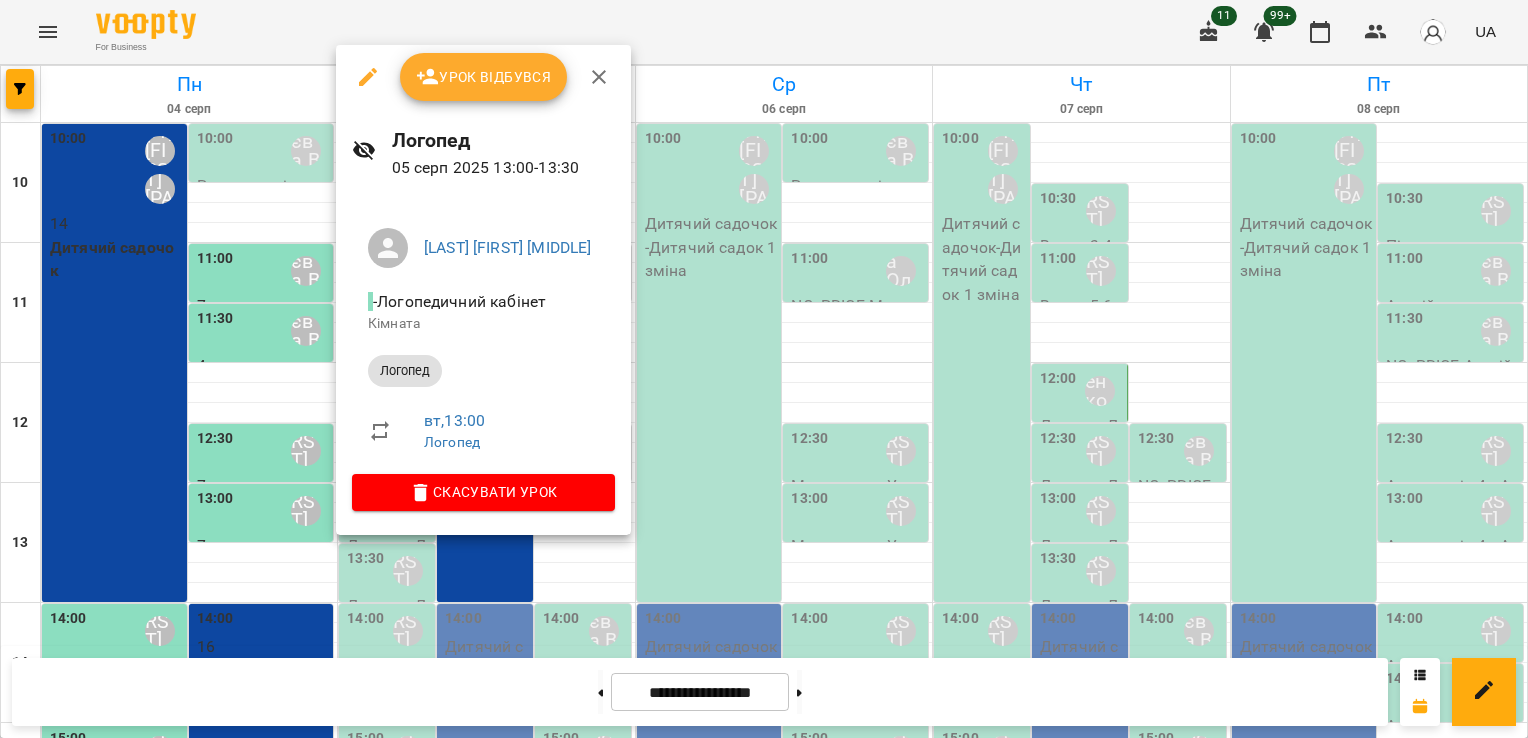 click on "Урок відбувся" at bounding box center [484, 77] 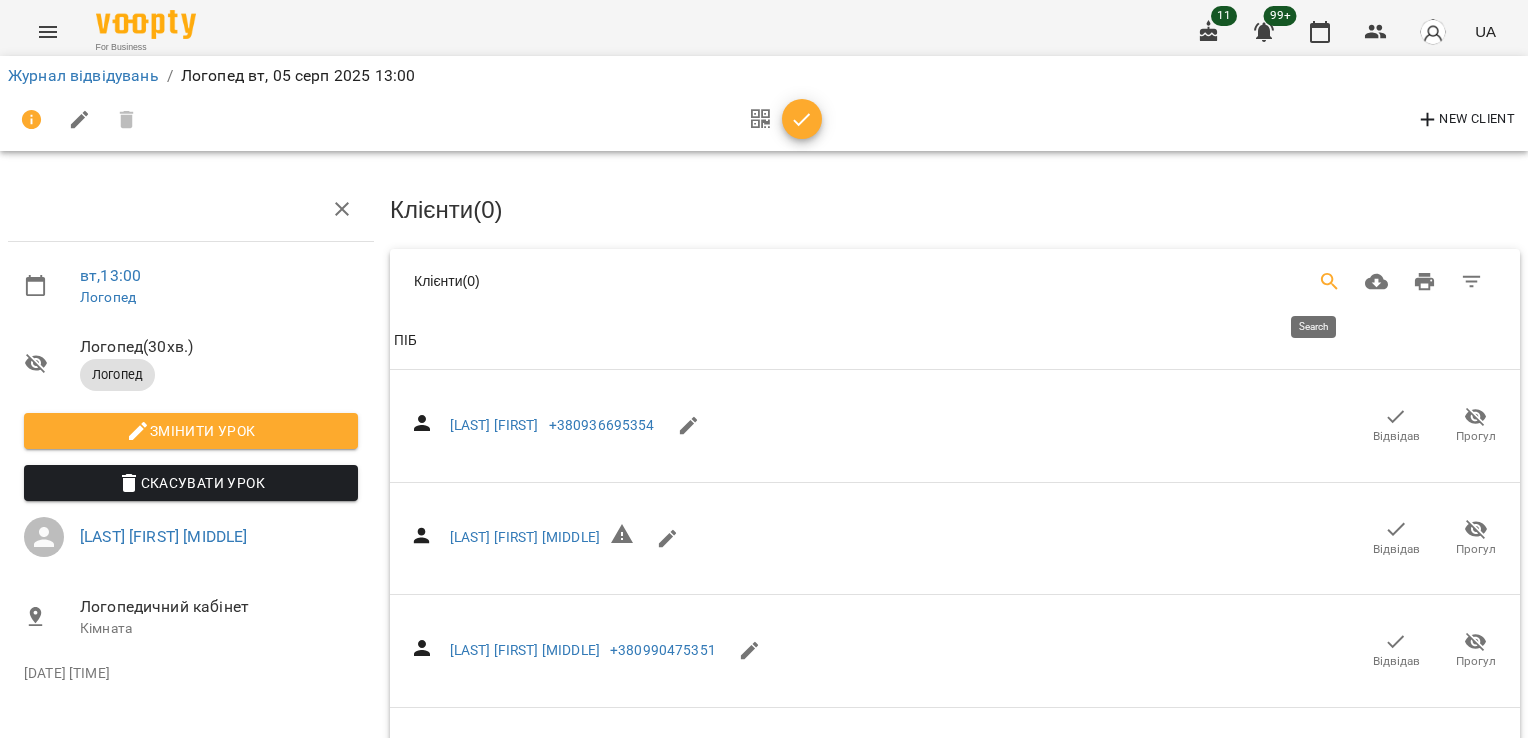 click 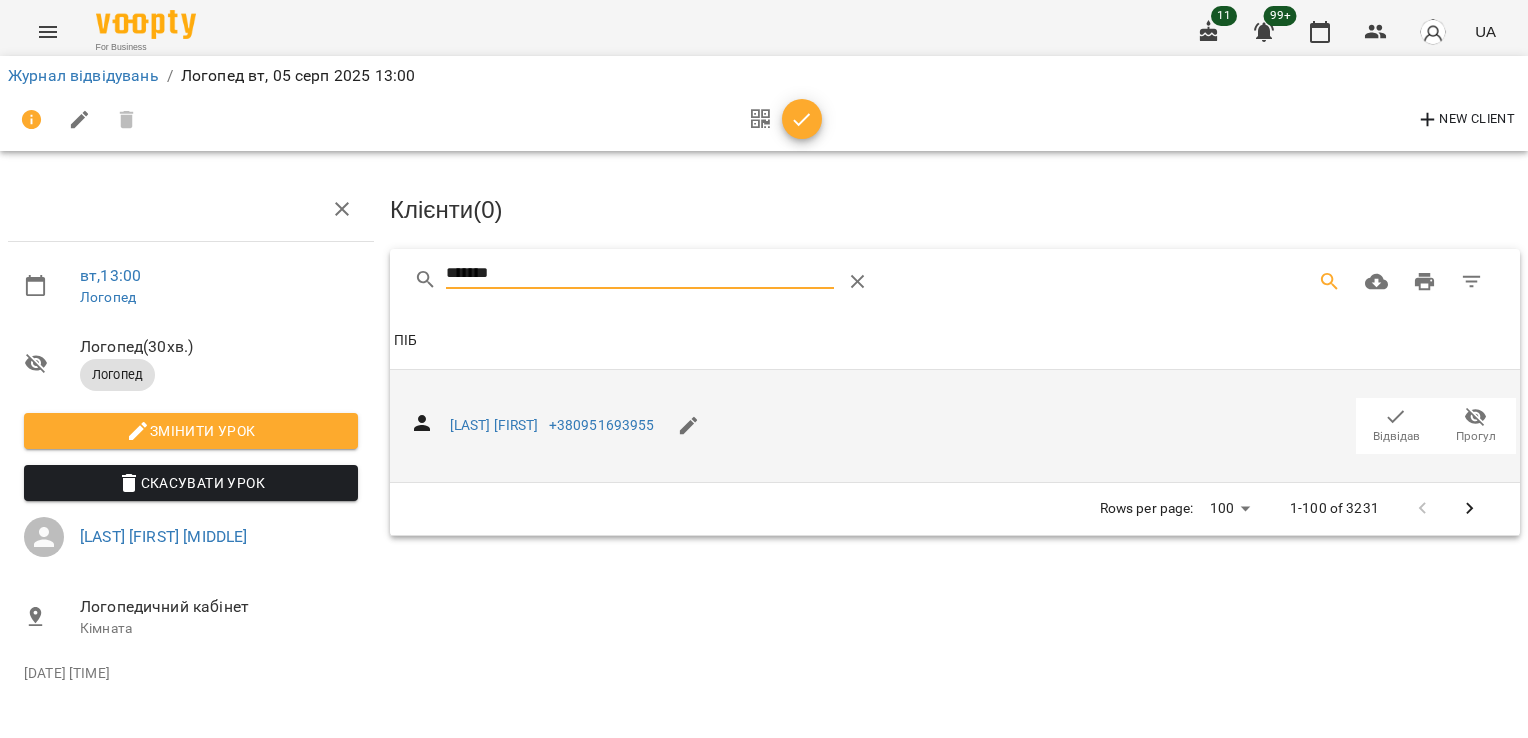 click on "Відвідав" at bounding box center [1396, 436] 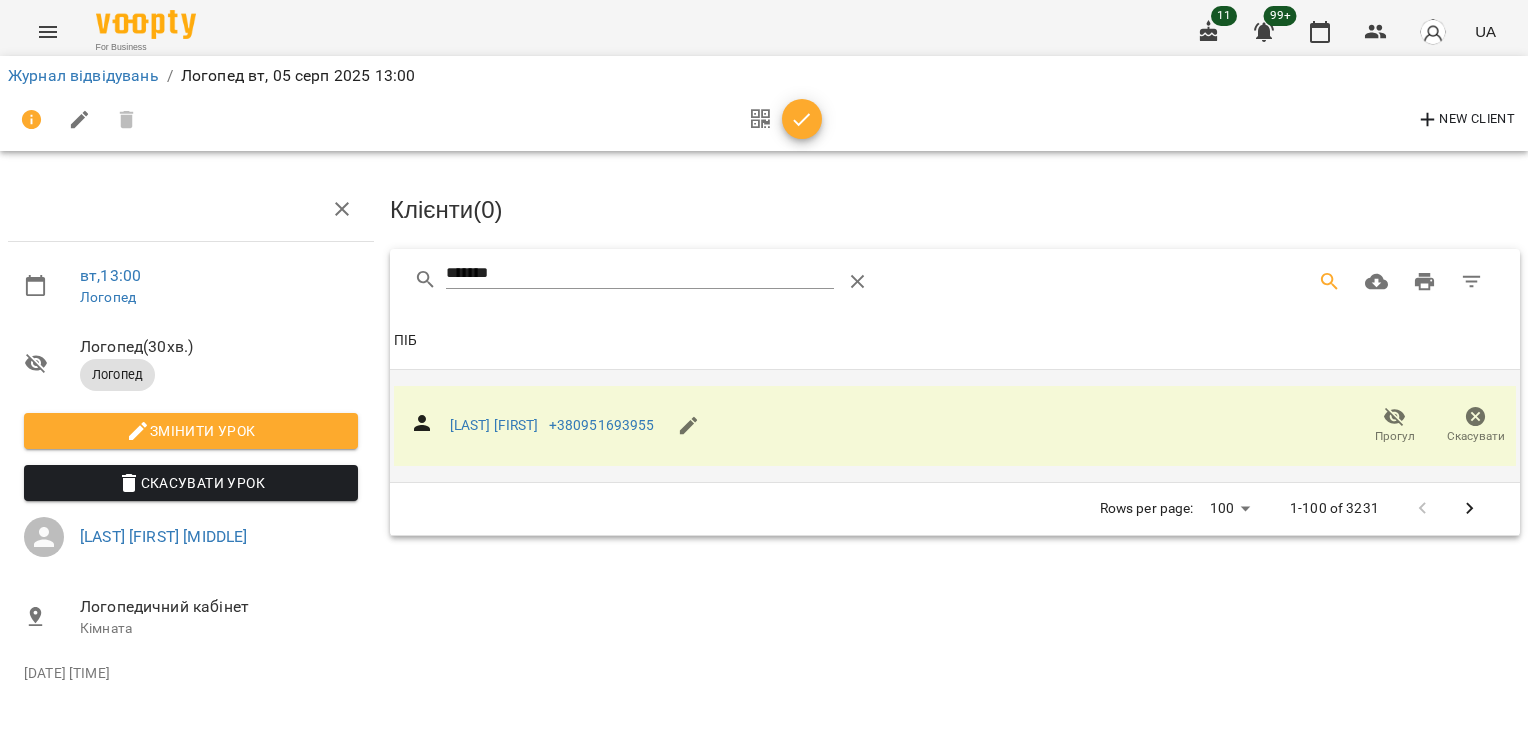 drag, startPoint x: 556, startPoint y: 265, endPoint x: 332, endPoint y: 274, distance: 224.18073 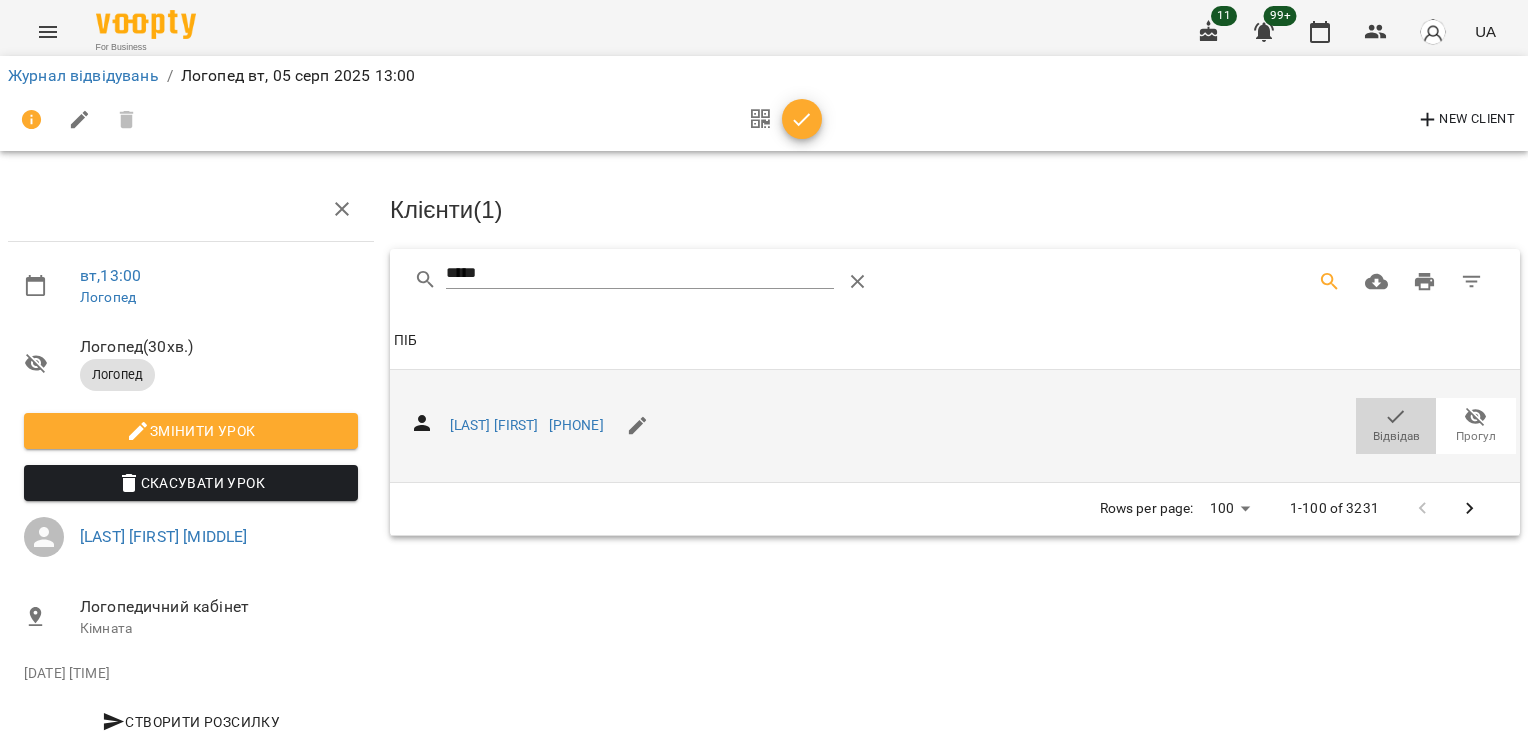 click 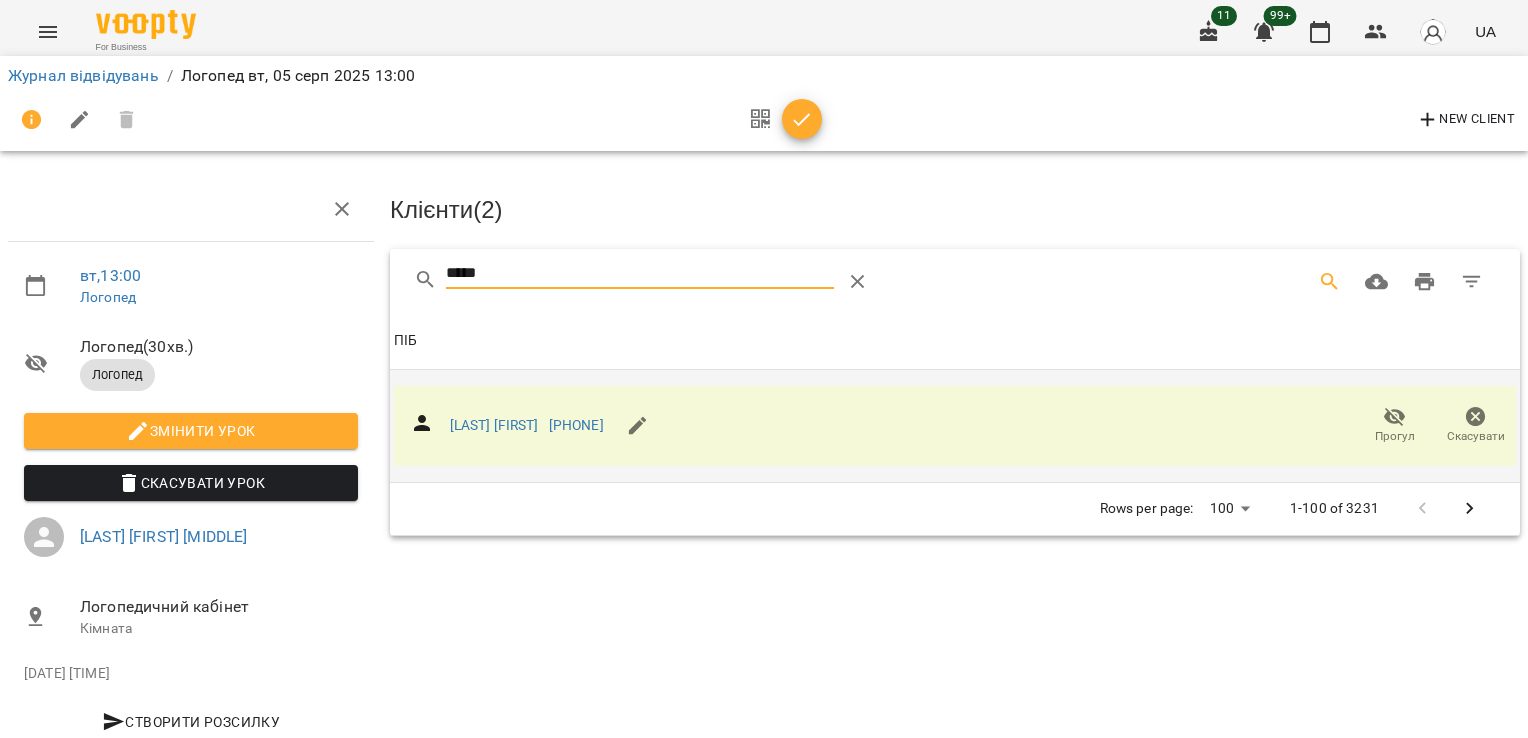 drag, startPoint x: 491, startPoint y: 264, endPoint x: 272, endPoint y: 266, distance: 219.00912 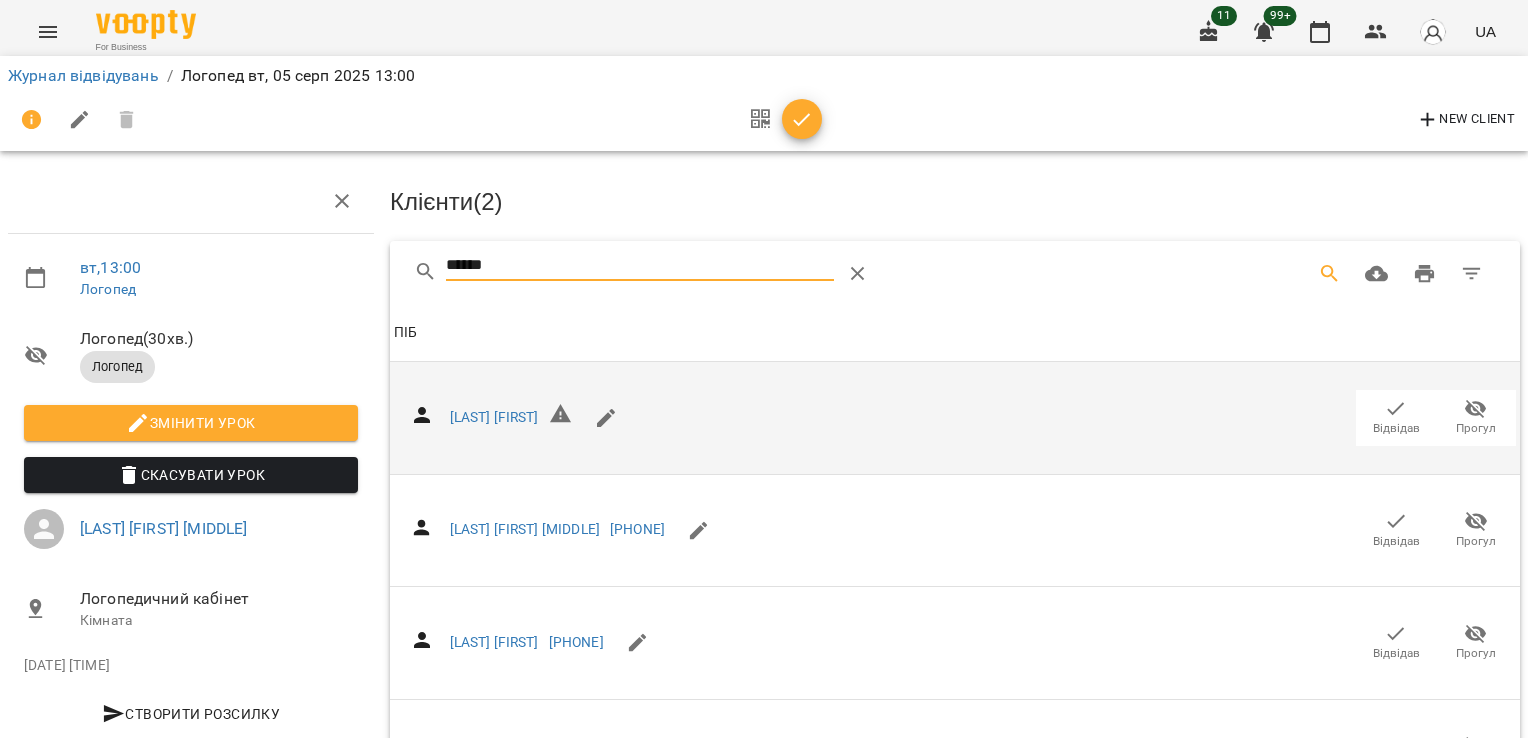 scroll, scrollTop: 274, scrollLeft: 0, axis: vertical 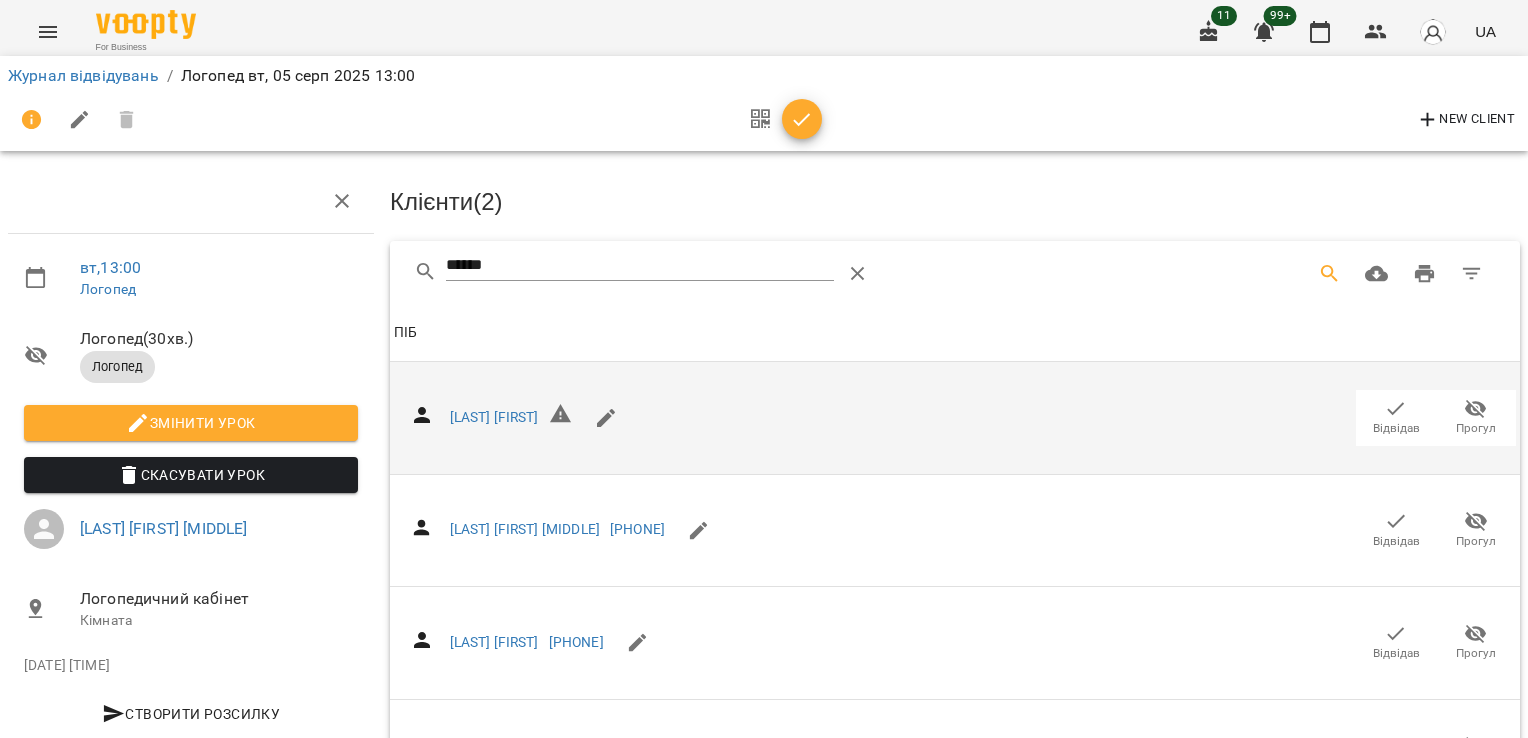 click 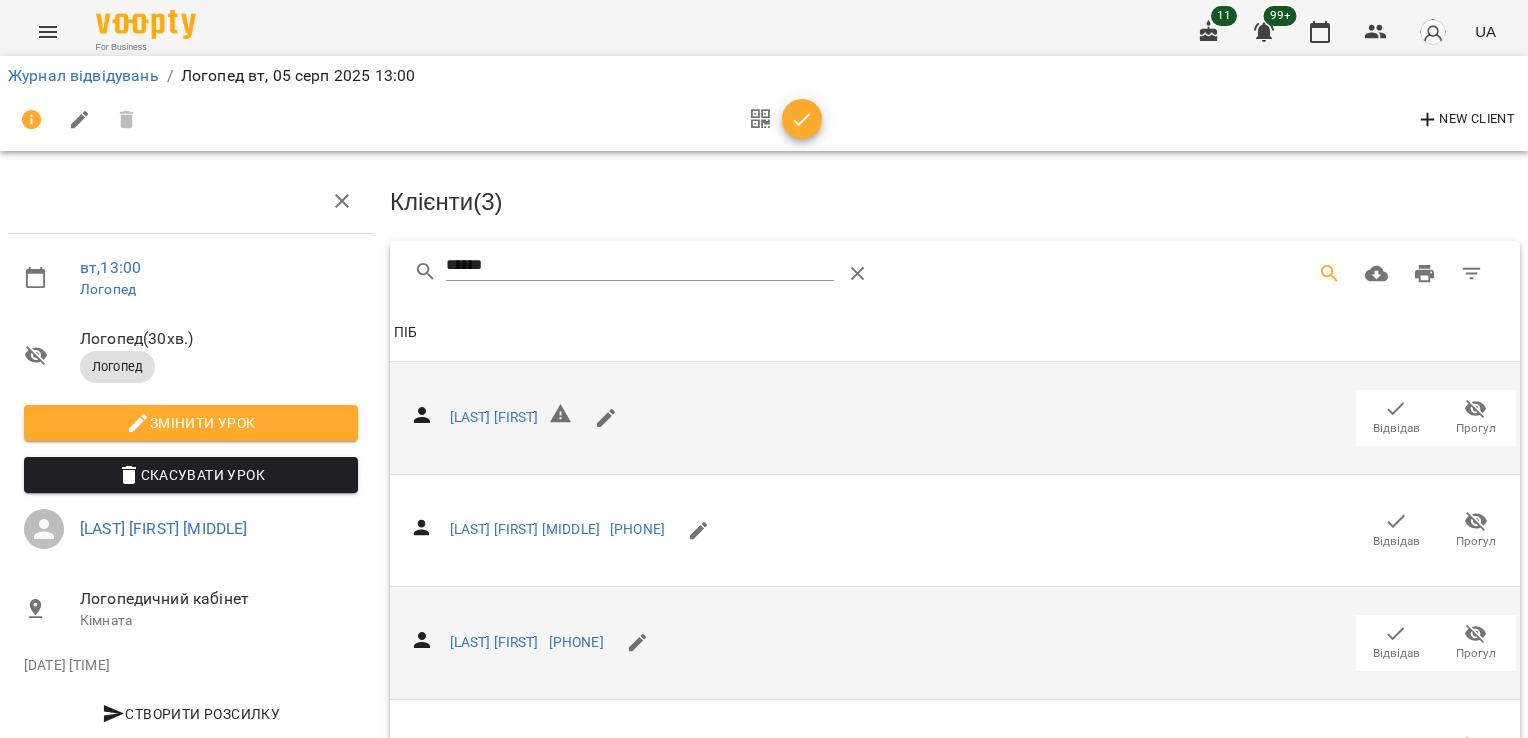 scroll, scrollTop: 0, scrollLeft: 0, axis: both 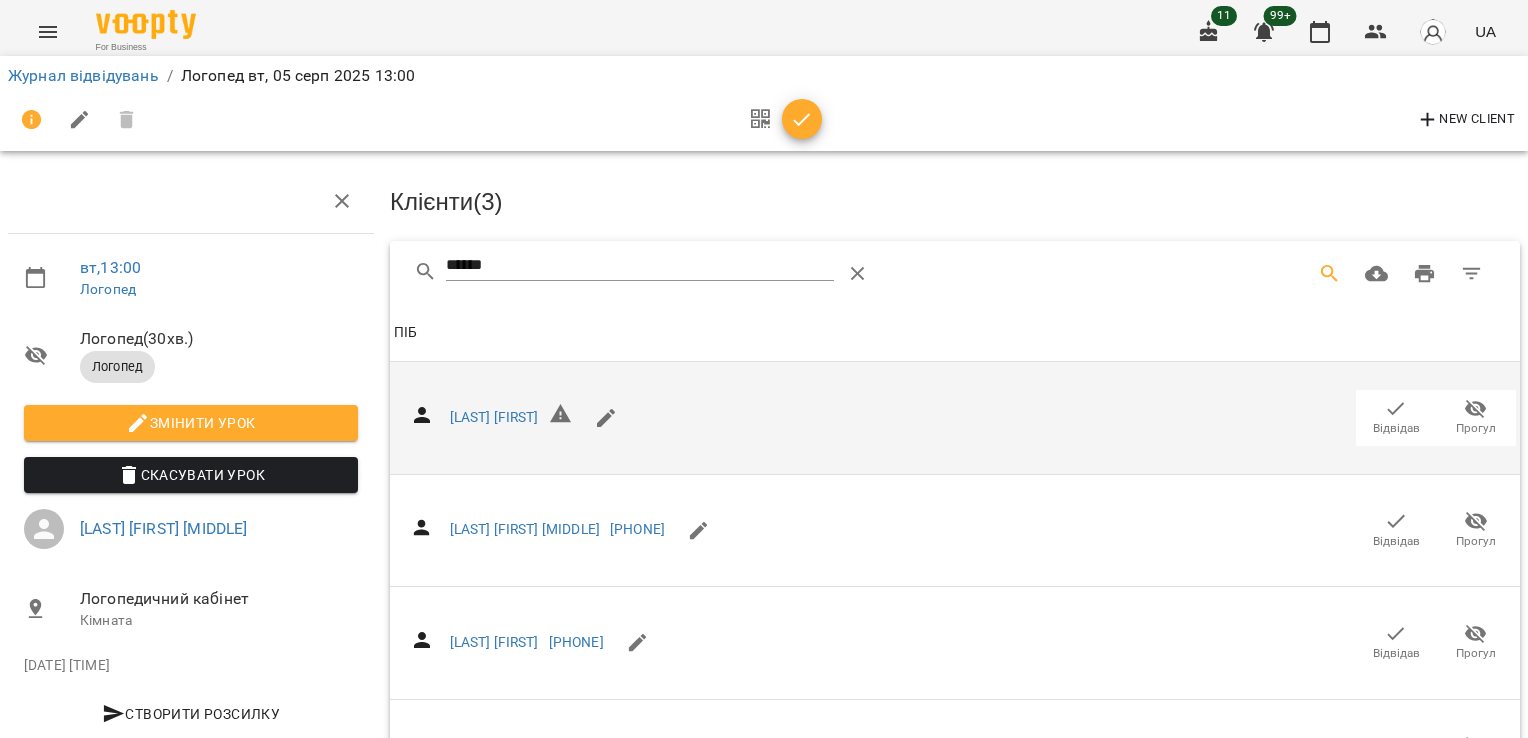 click at bounding box center (802, 119) 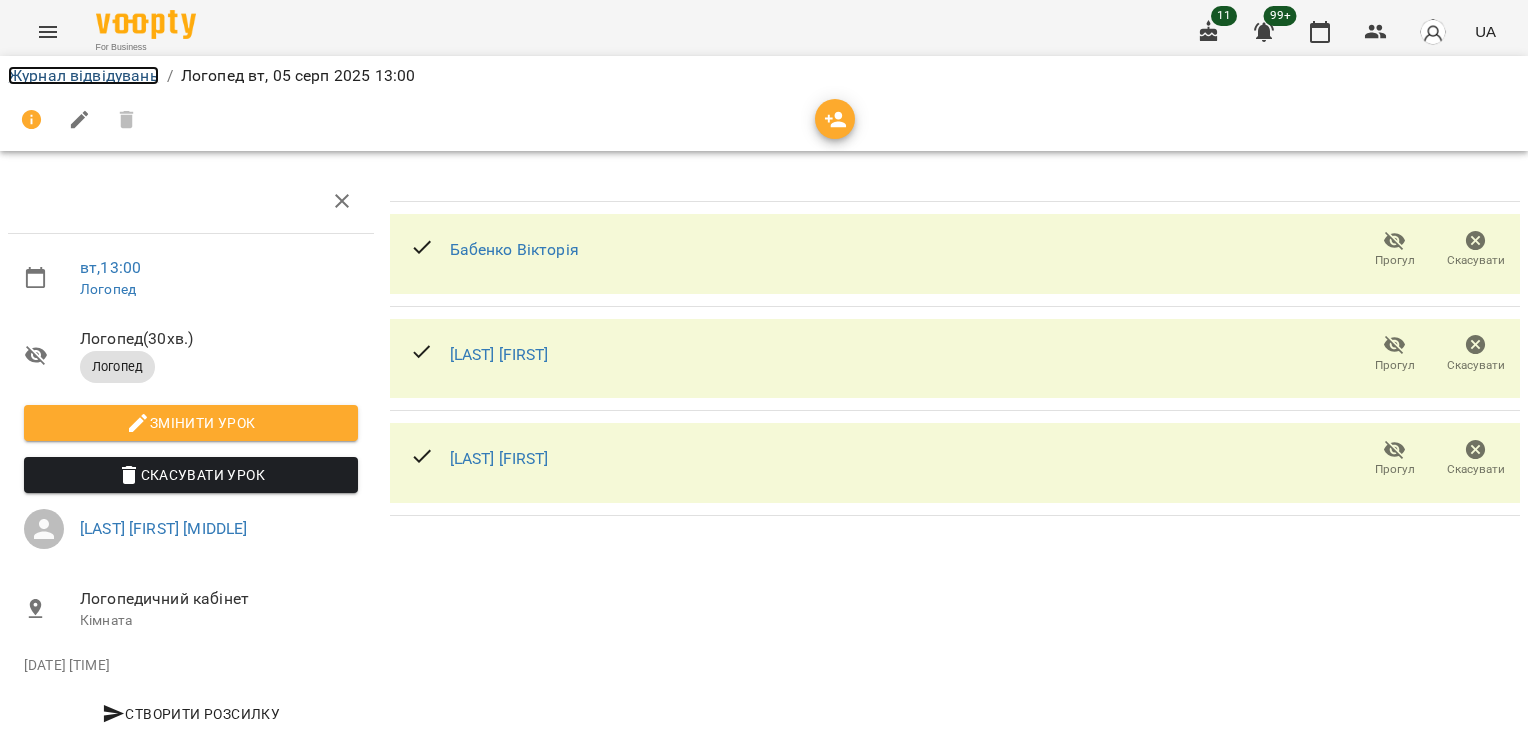 click on "Журнал відвідувань" at bounding box center (83, 75) 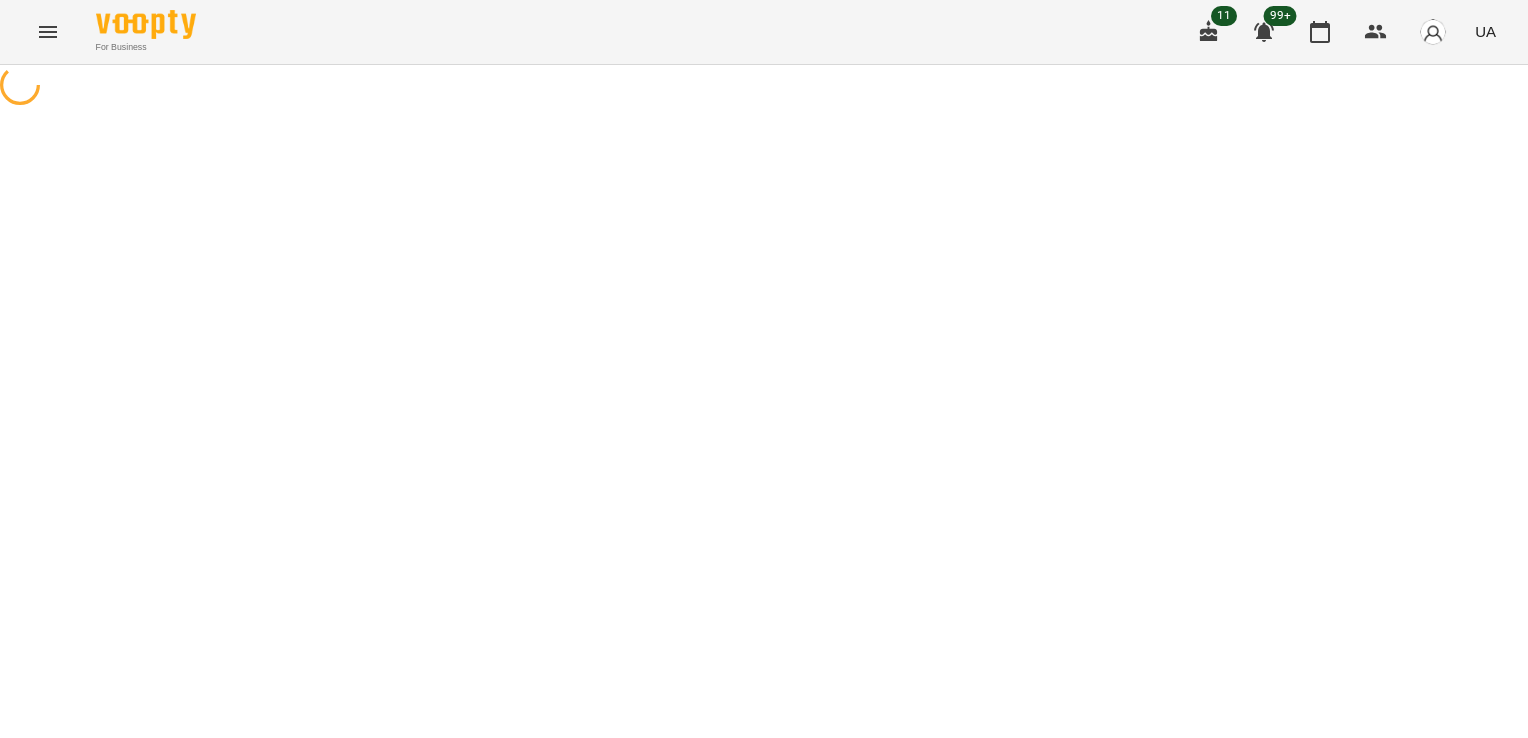scroll, scrollTop: 0, scrollLeft: 0, axis: both 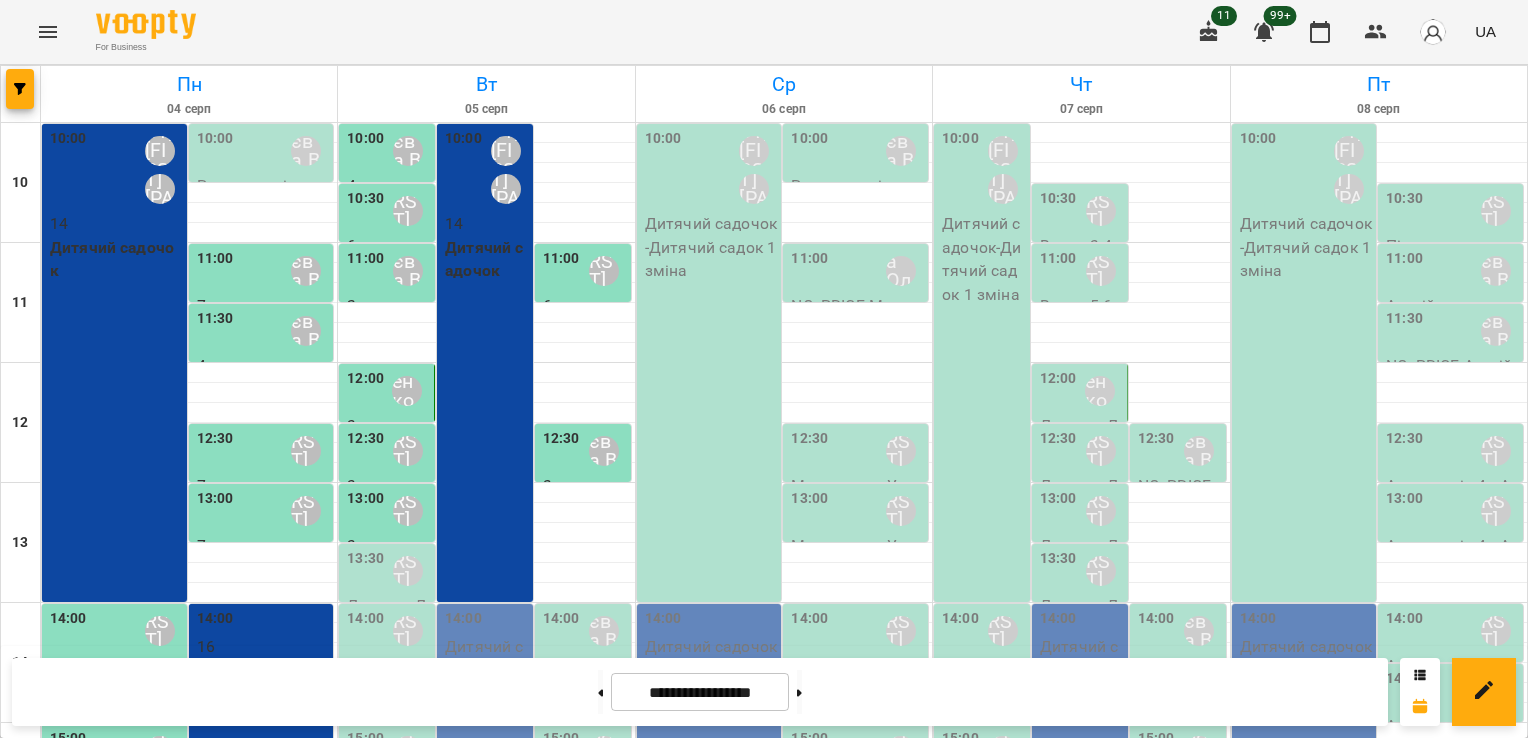 click on "13:30" at bounding box center (365, 559) 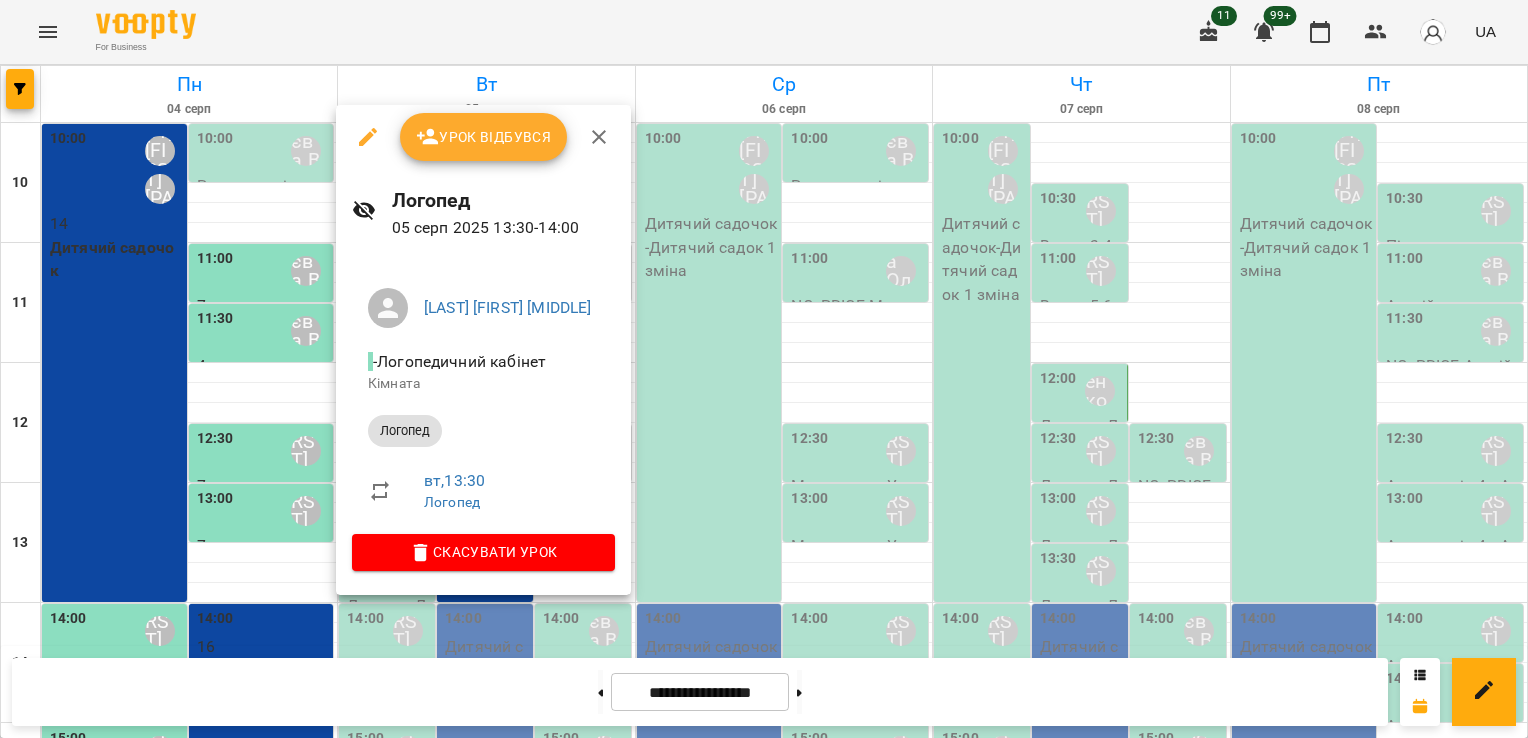 click on "Урок відбувся" at bounding box center [484, 137] 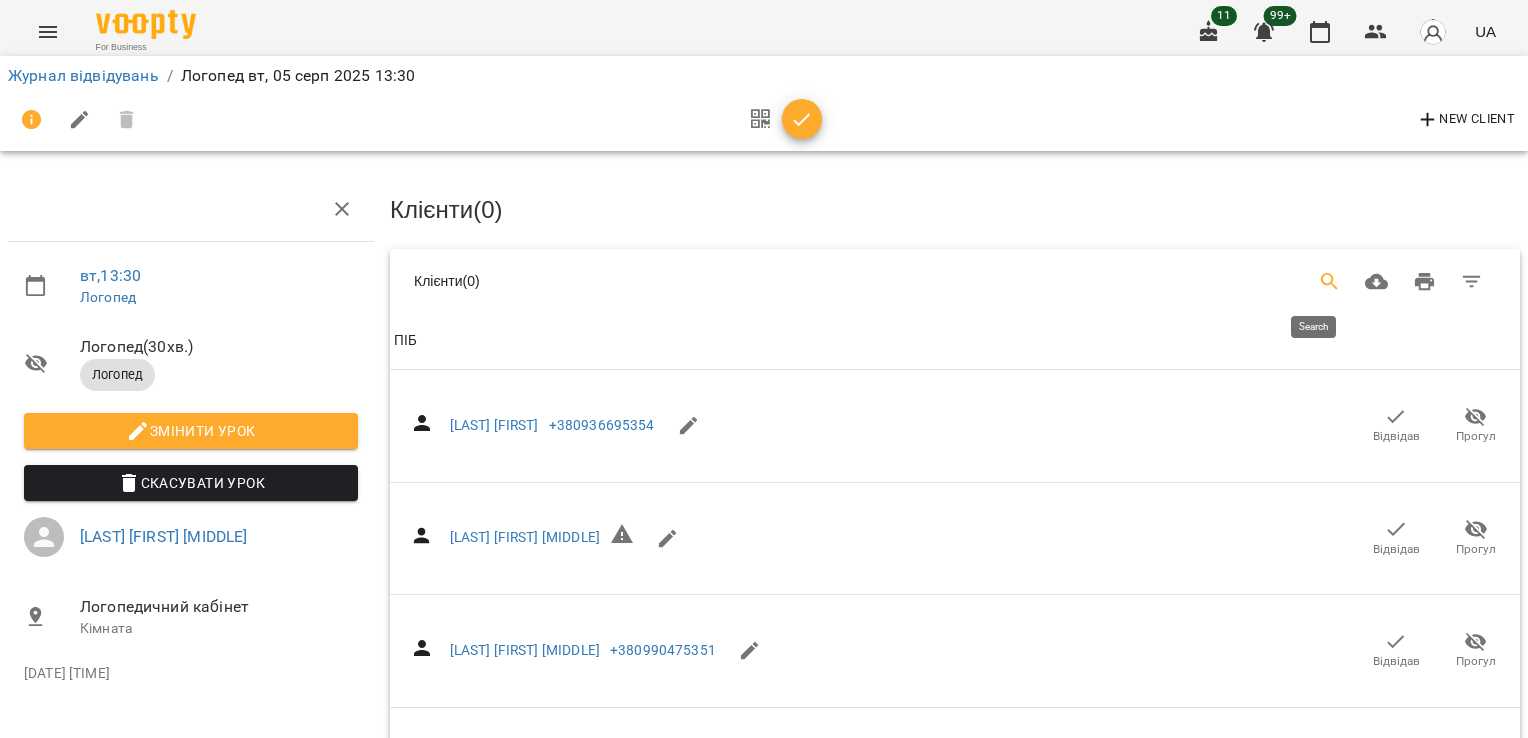 click at bounding box center [1330, 282] 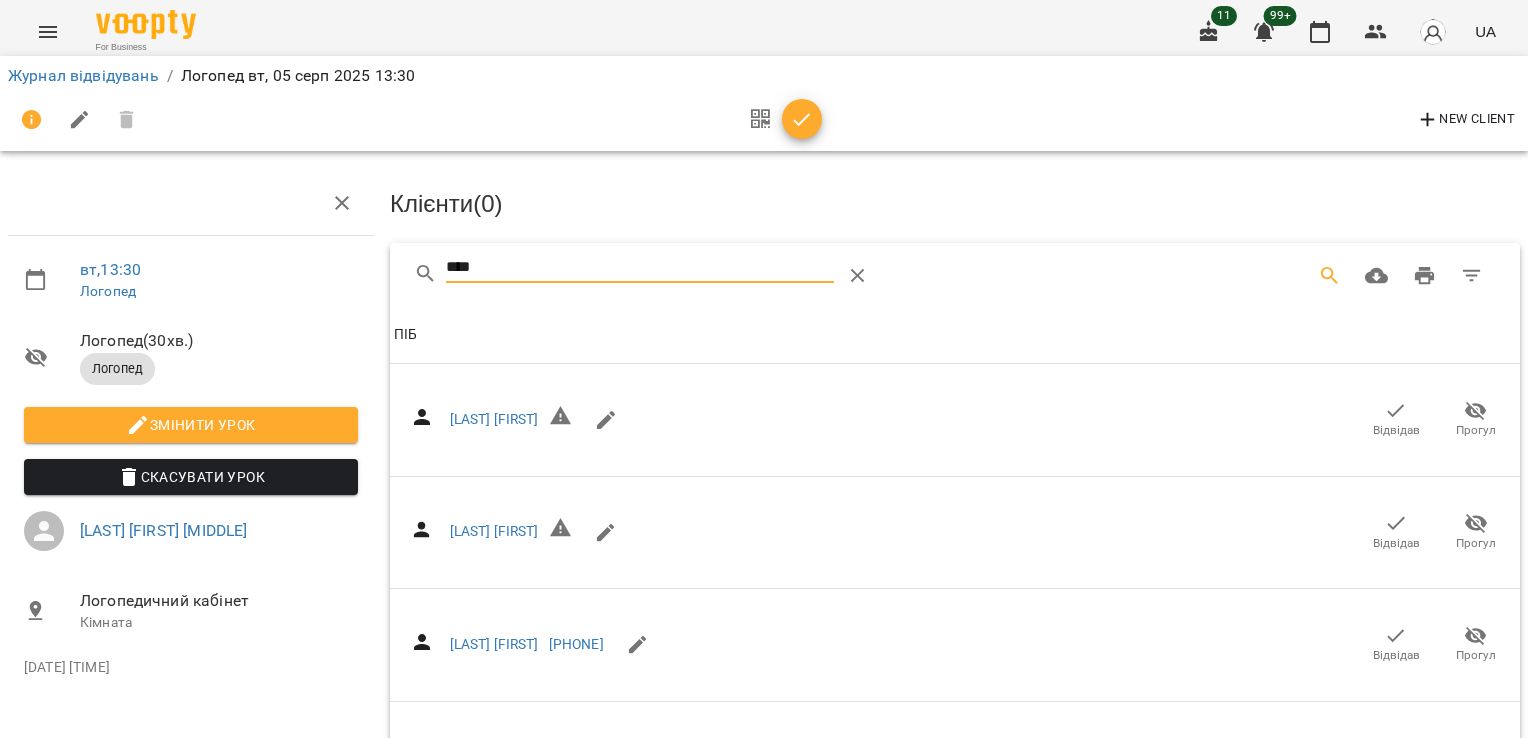 scroll, scrollTop: 0, scrollLeft: 0, axis: both 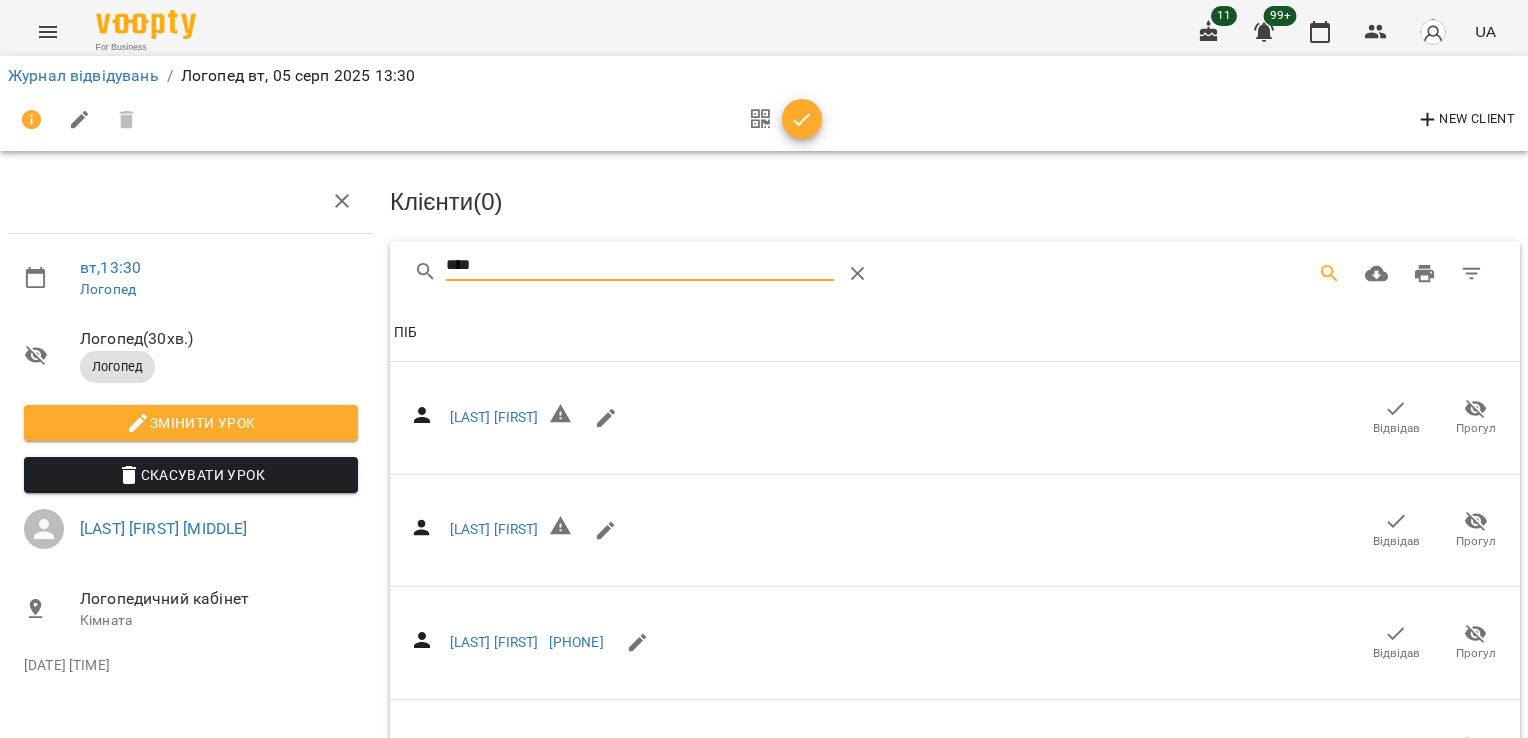 type on "****" 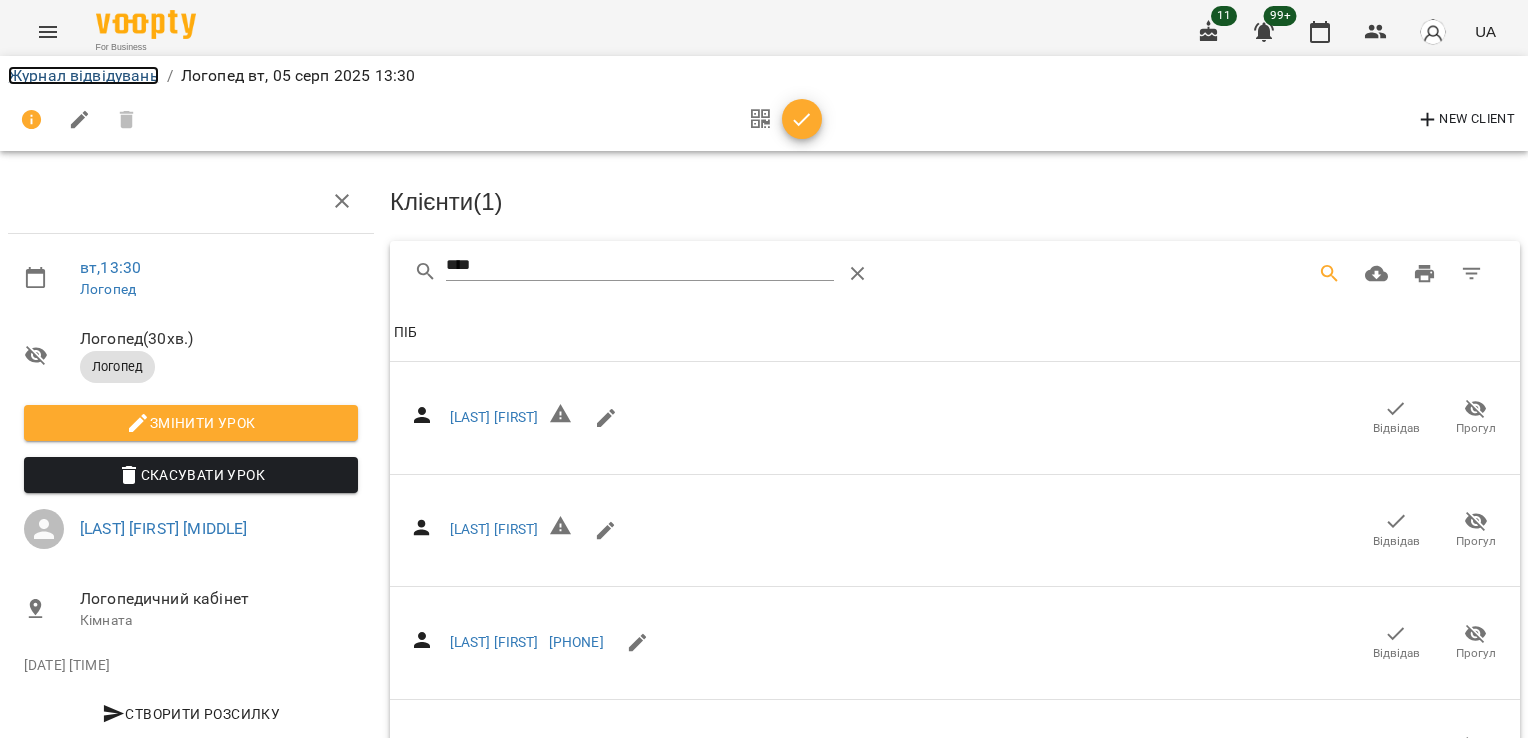 drag, startPoint x: 73, startPoint y: 74, endPoint x: 115, endPoint y: 104, distance: 51.613953 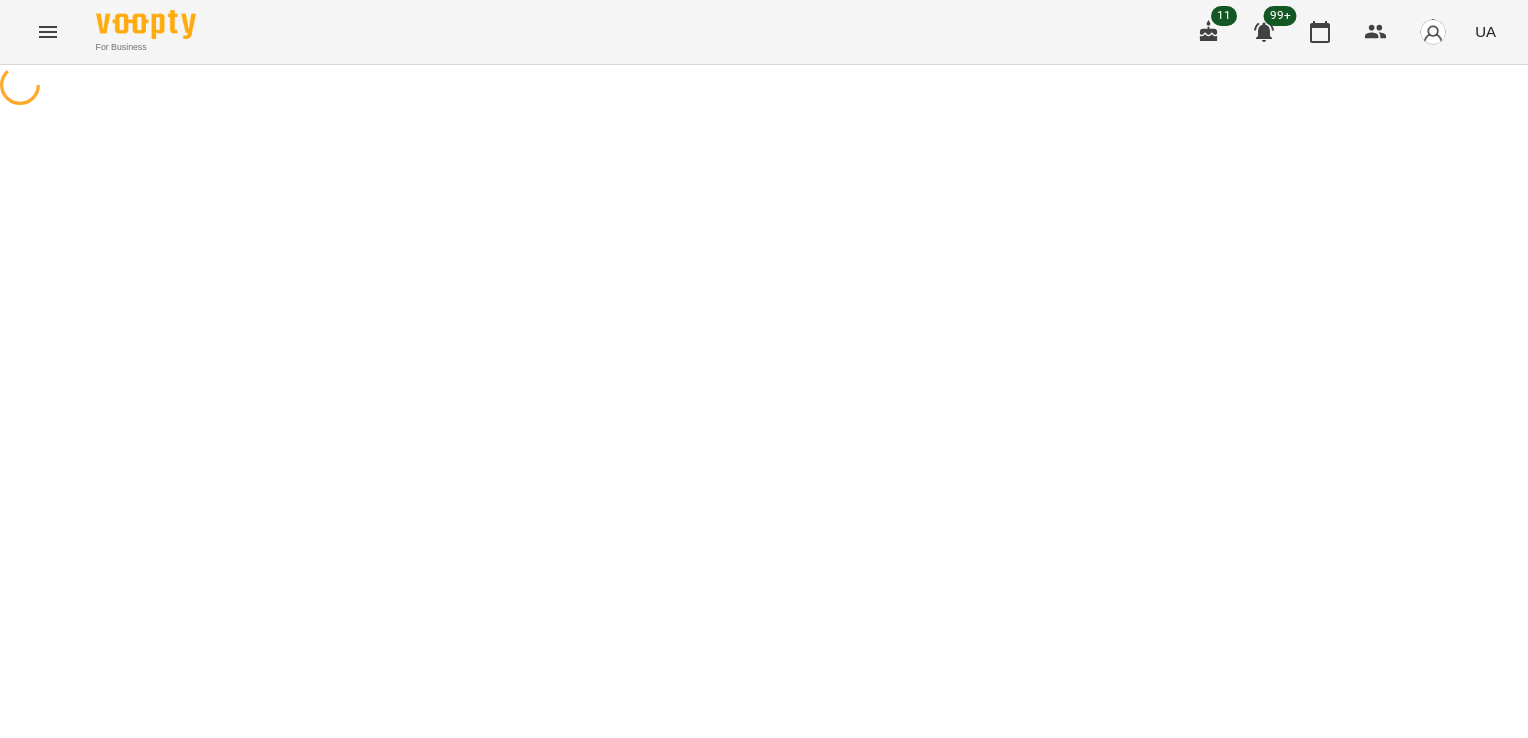 scroll, scrollTop: 0, scrollLeft: 0, axis: both 